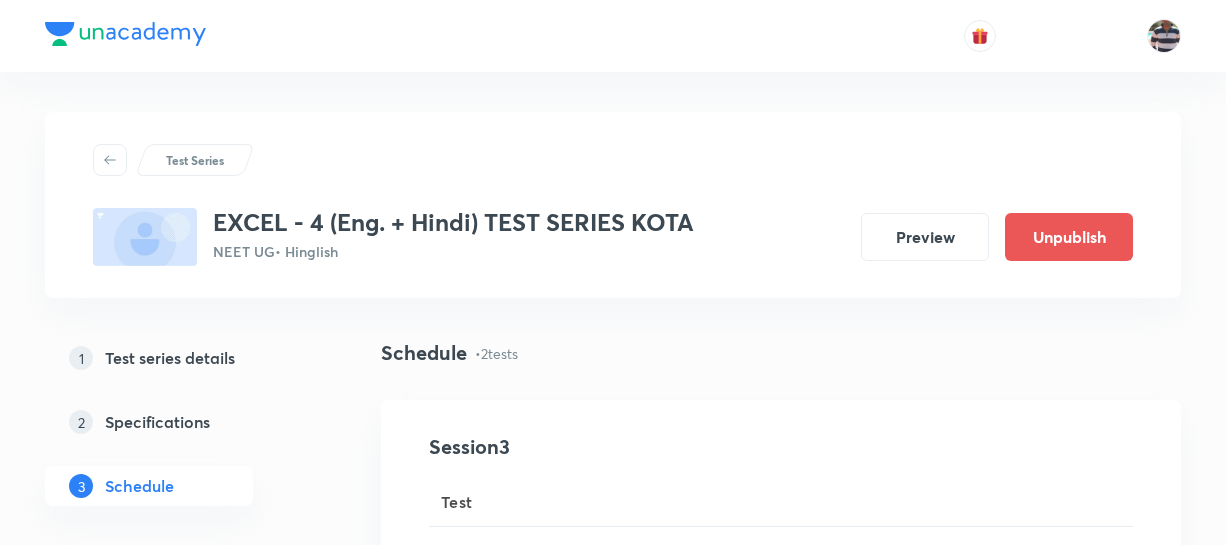 scroll, scrollTop: 0, scrollLeft: 0, axis: both 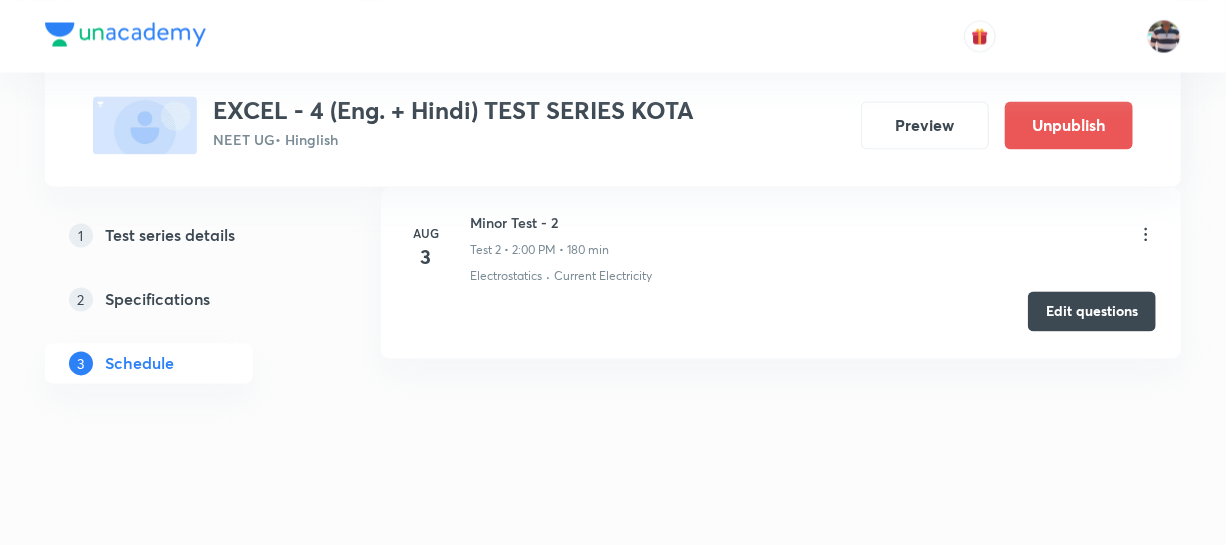 click on "Edit questions" at bounding box center (1092, 311) 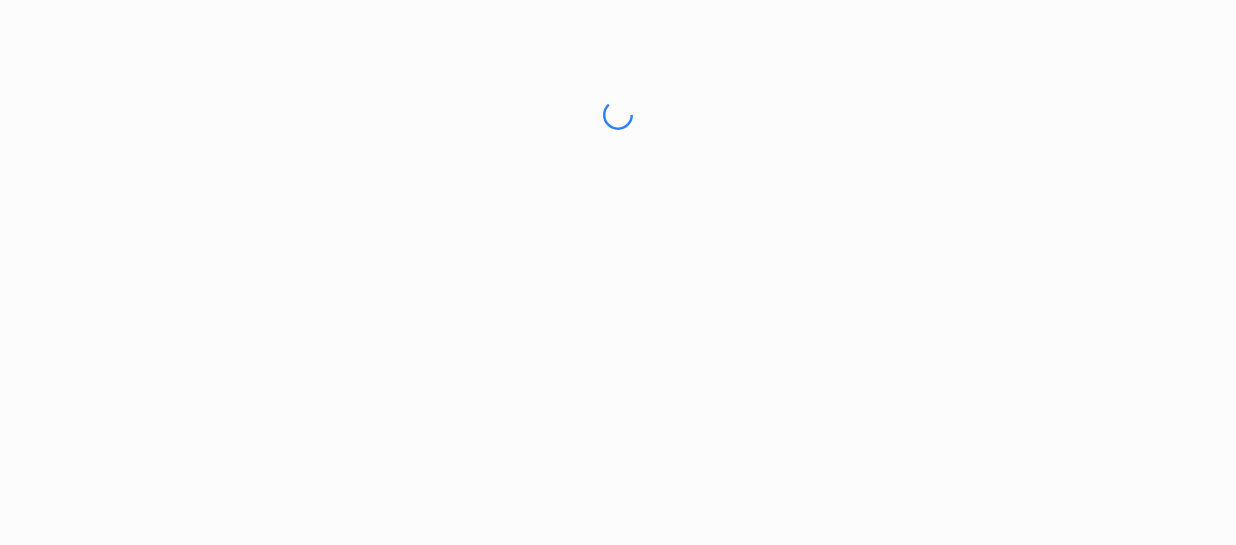 scroll, scrollTop: 0, scrollLeft: 0, axis: both 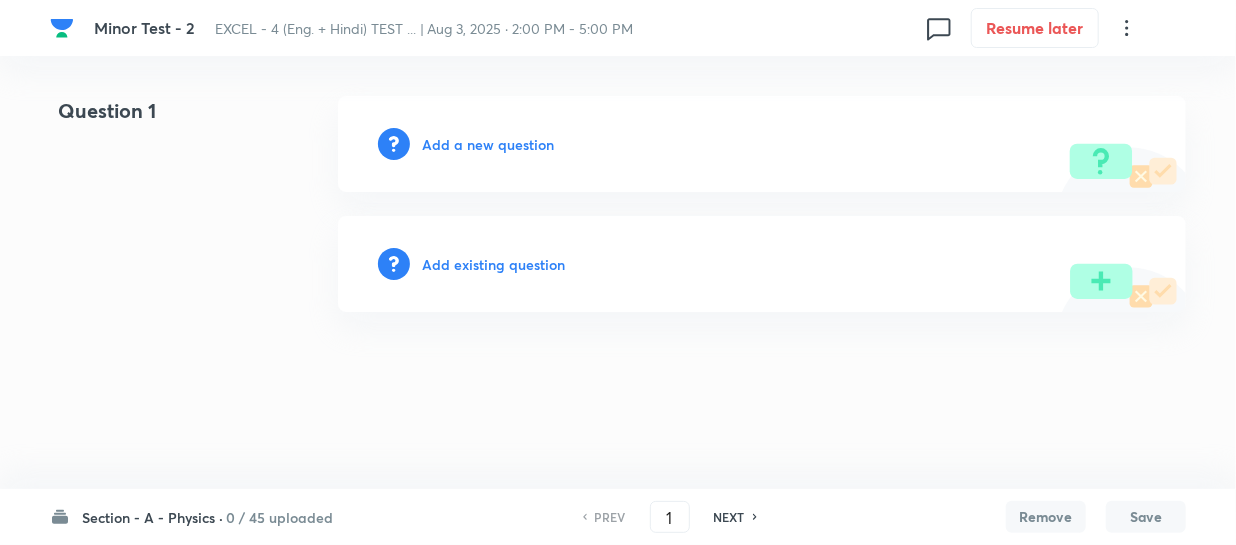 click on "Section - A - Physics ·" at bounding box center (152, 517) 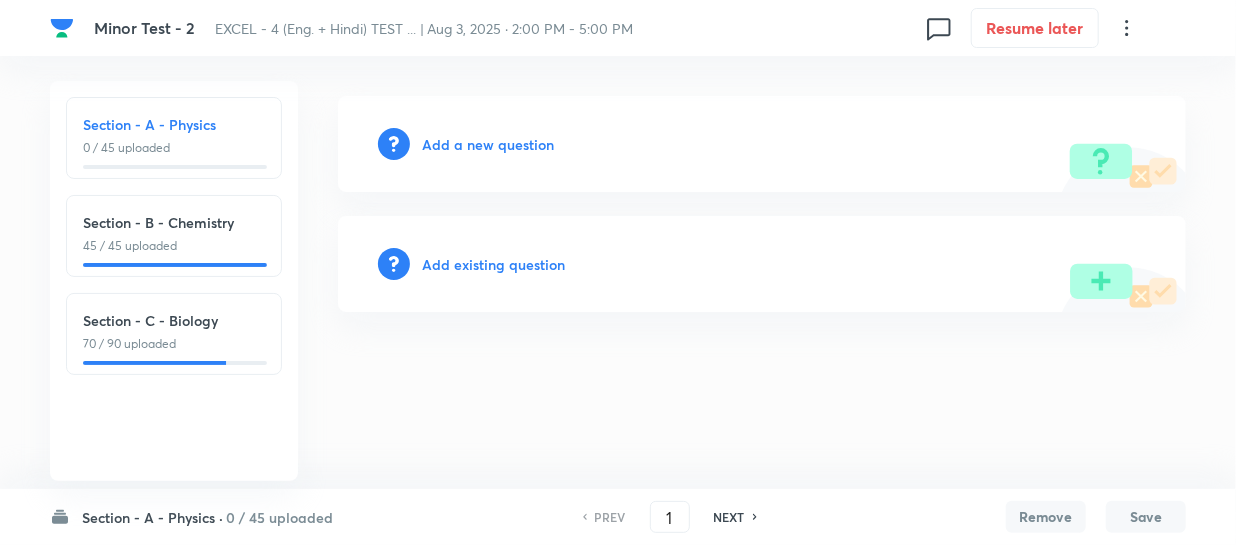 click on "Section - C - Biology 70 / 90 uploaded" at bounding box center [174, 334] 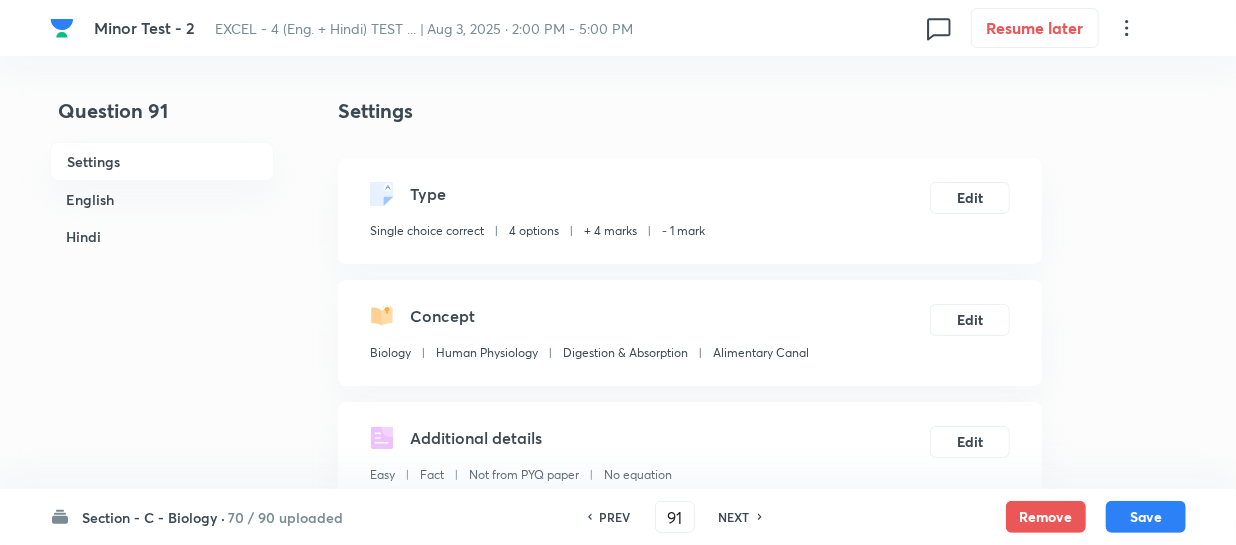 checkbox on "true" 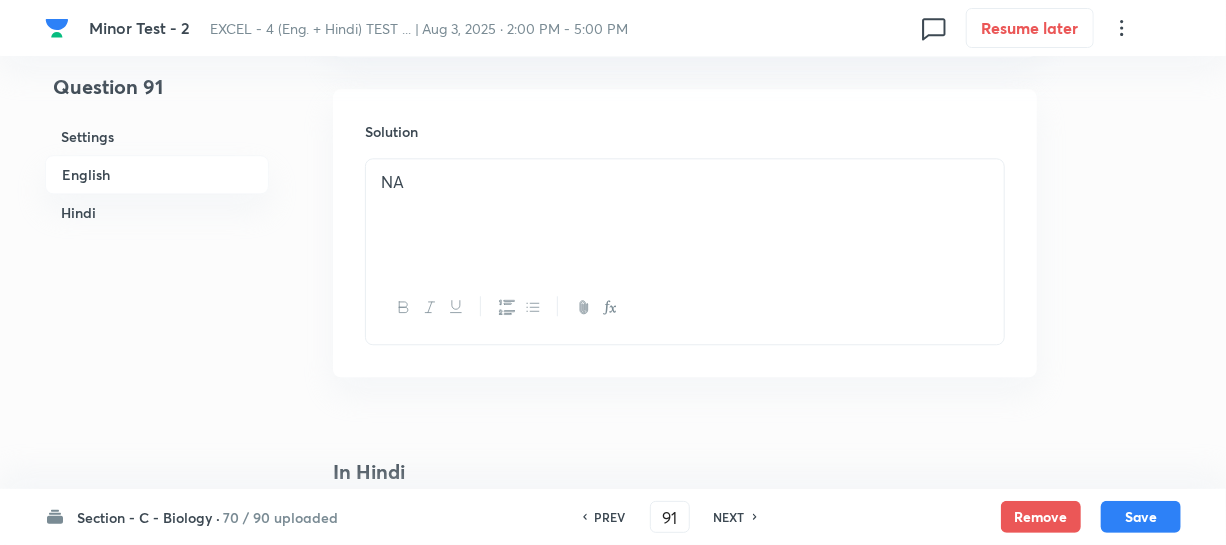 scroll, scrollTop: 2181, scrollLeft: 0, axis: vertical 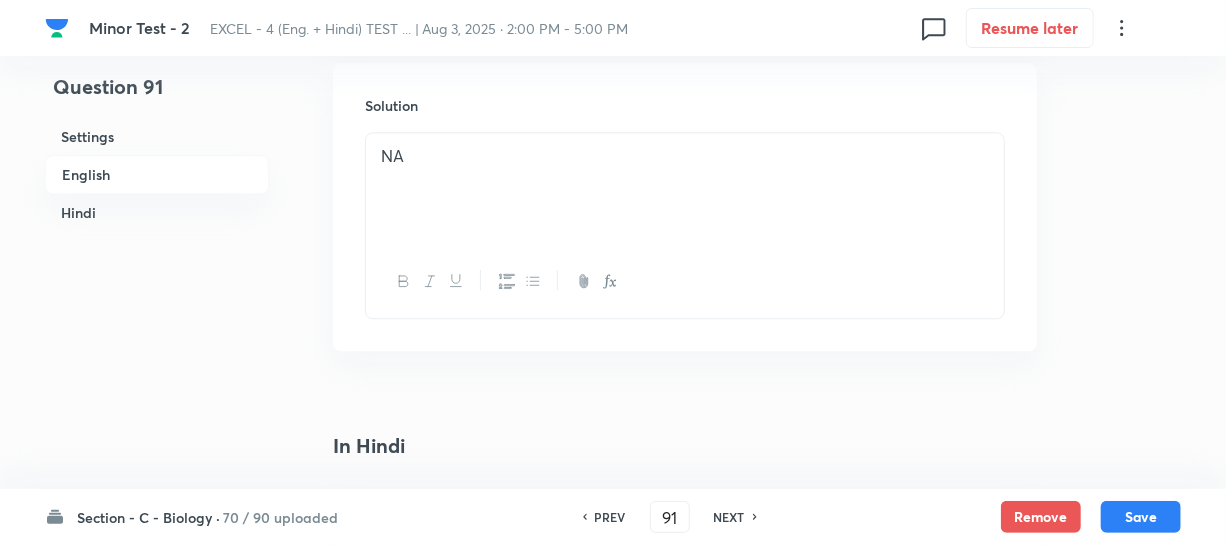 click on "NEXT" at bounding box center (729, 517) 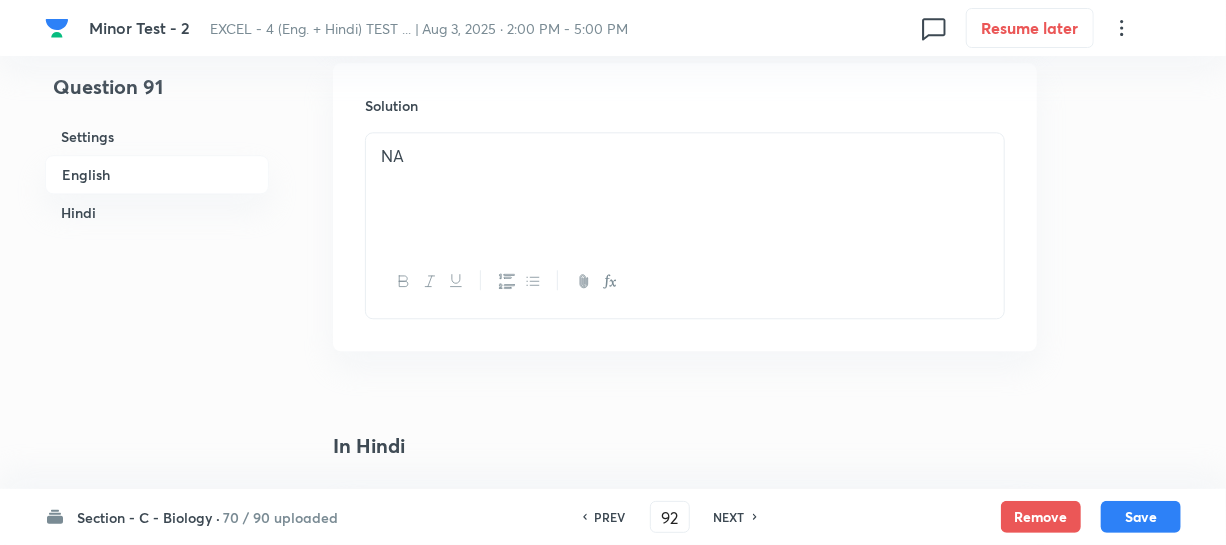 checkbox on "false" 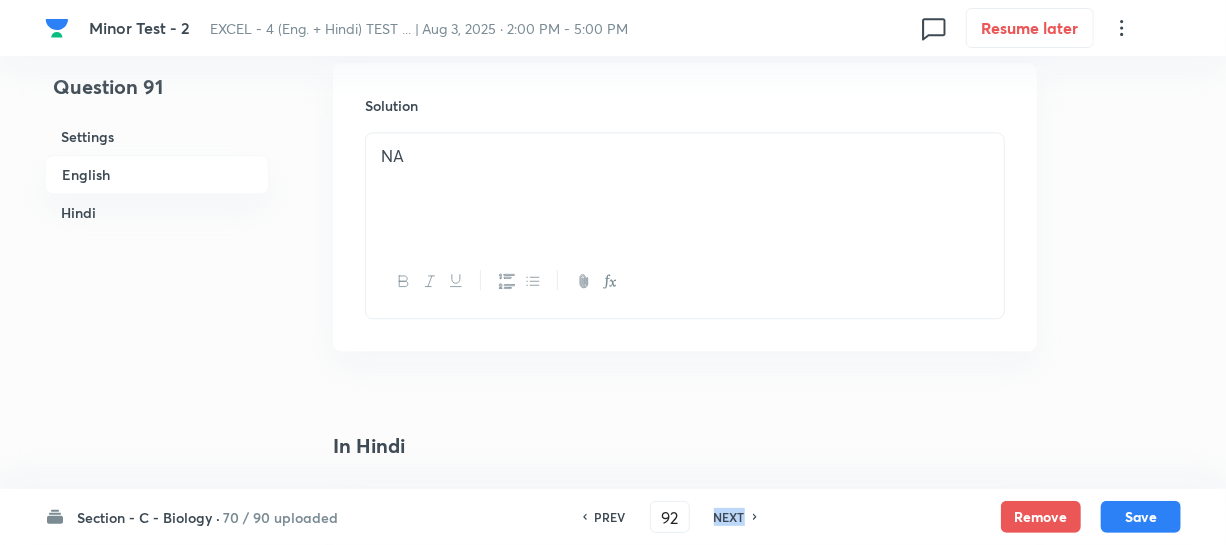 click on "NEXT" at bounding box center (729, 517) 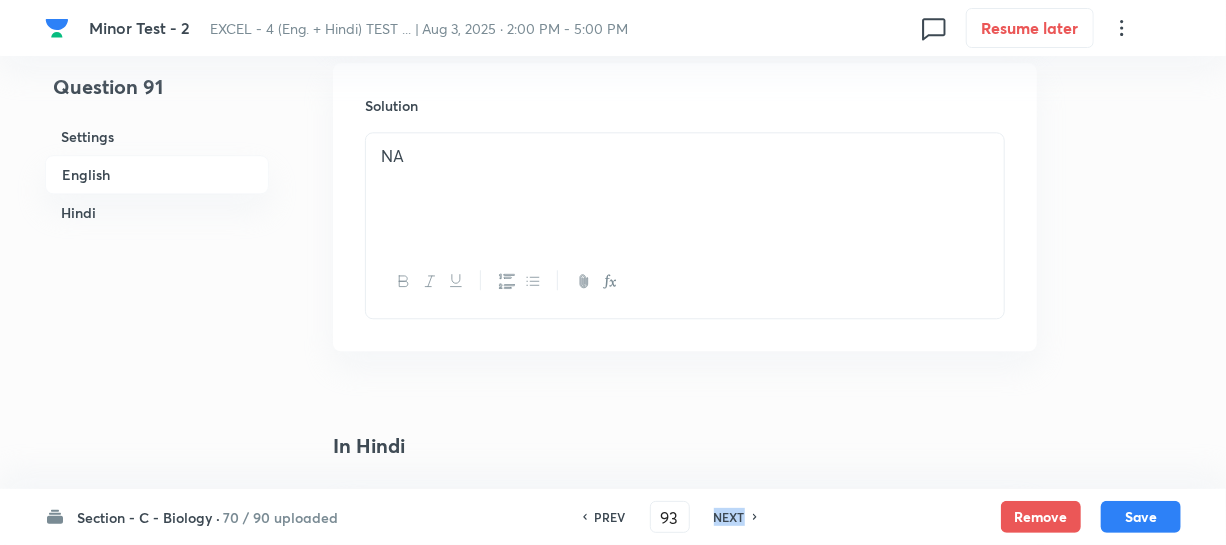 checkbox on "false" 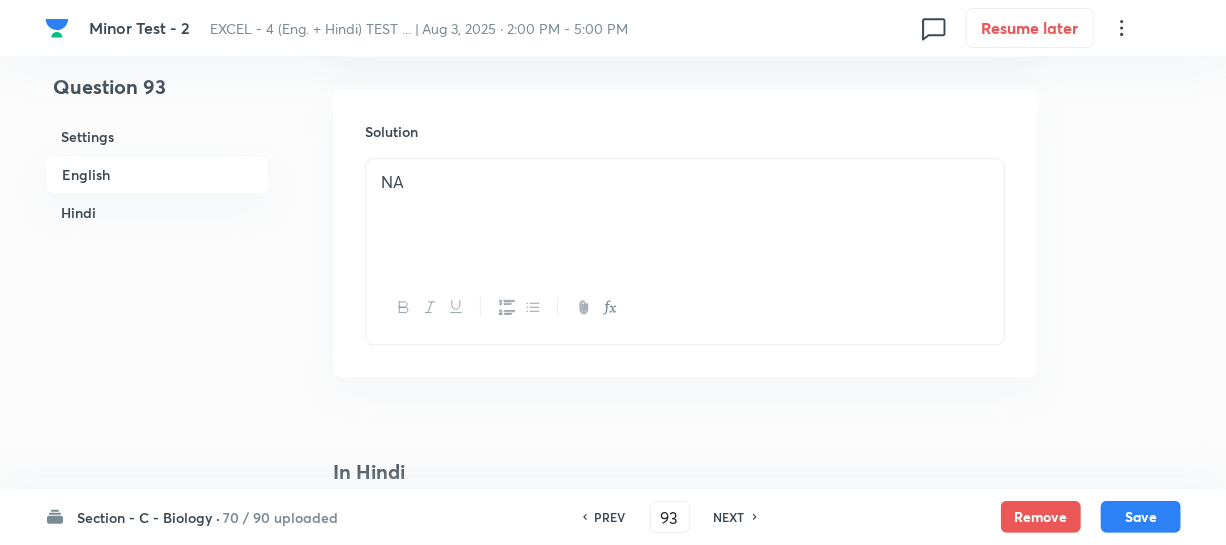 checkbox on "true" 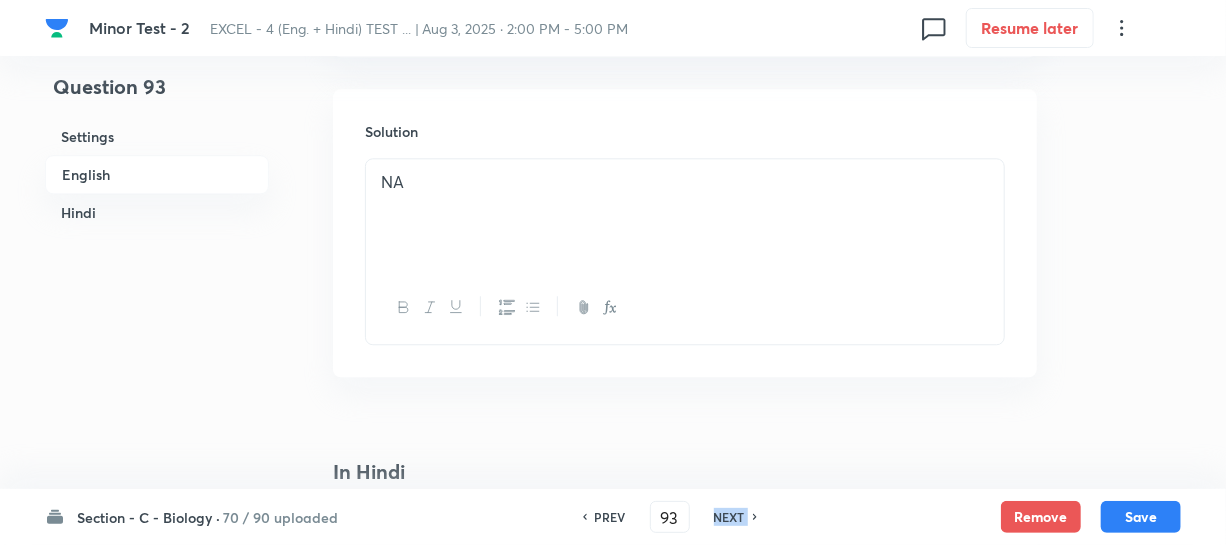 click on "NEXT" at bounding box center (729, 517) 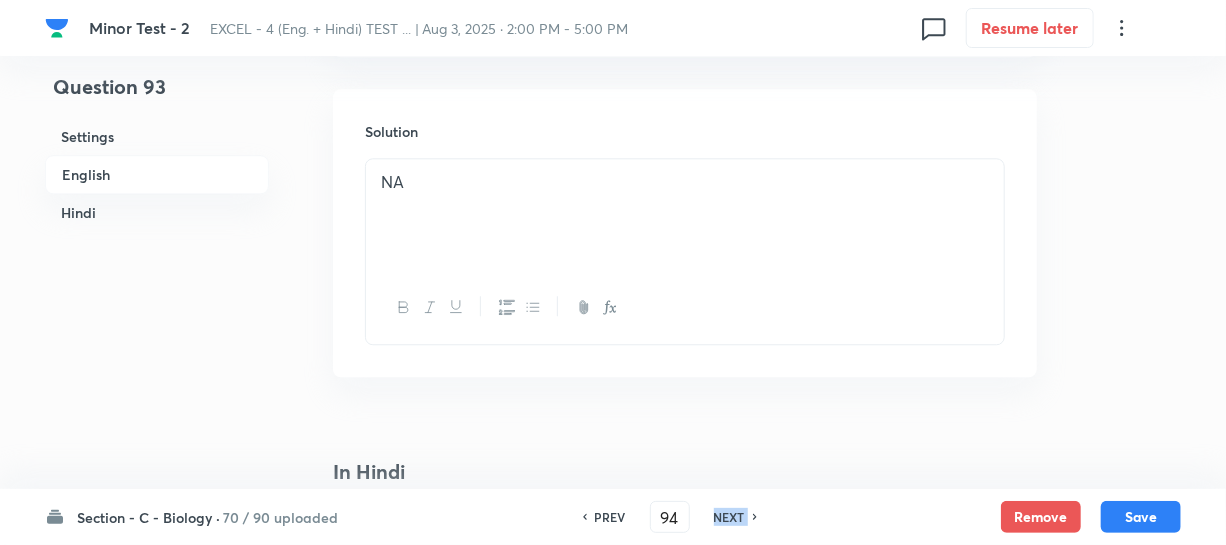 checkbox on "false" 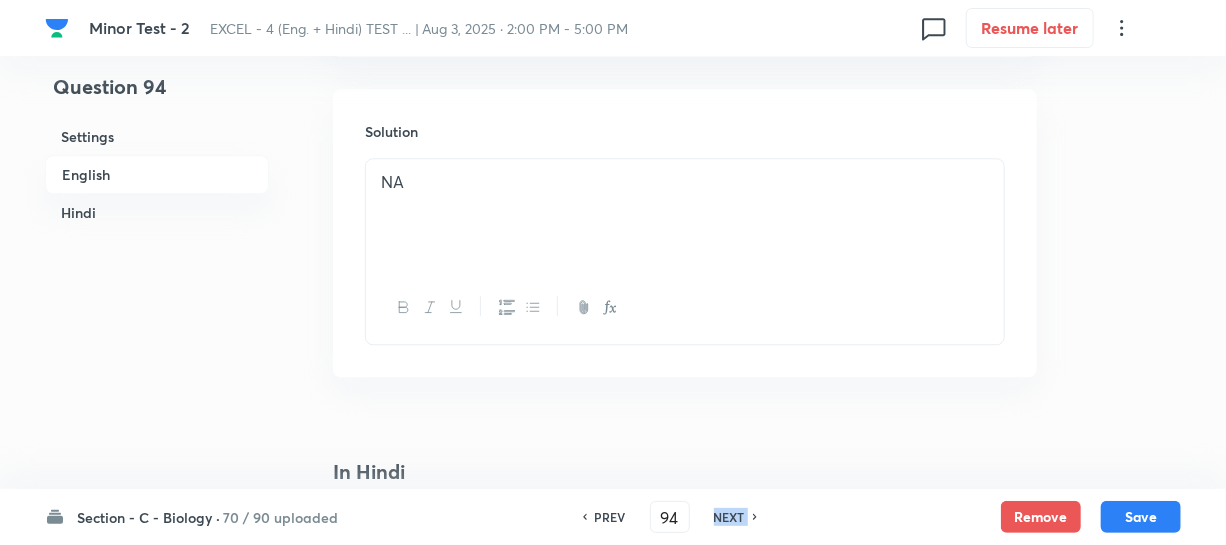 click on "NEXT" at bounding box center [729, 517] 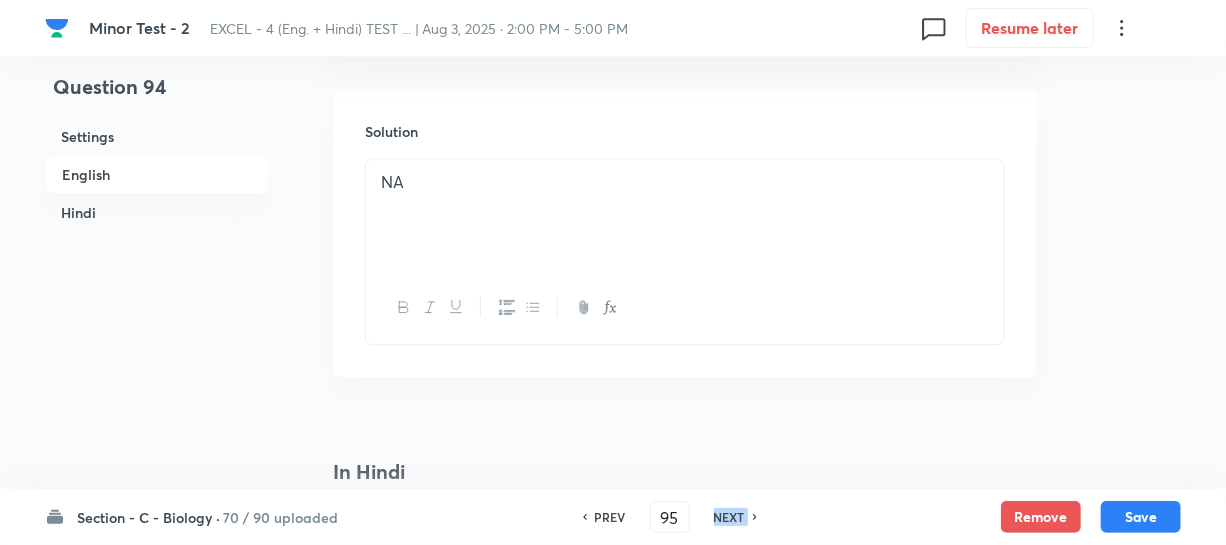checkbox on "false" 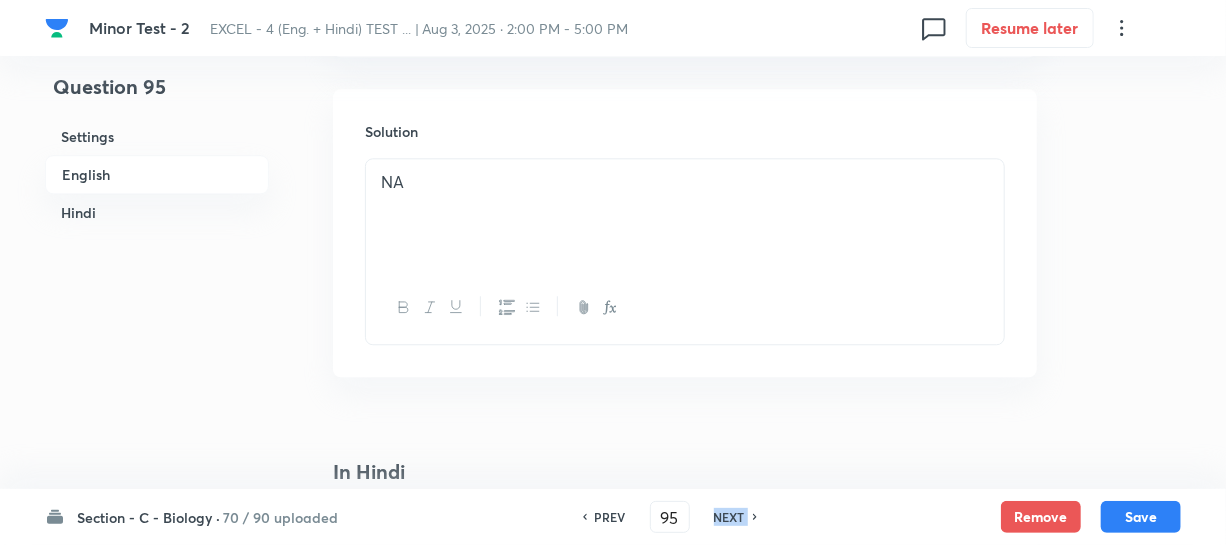 checkbox on "true" 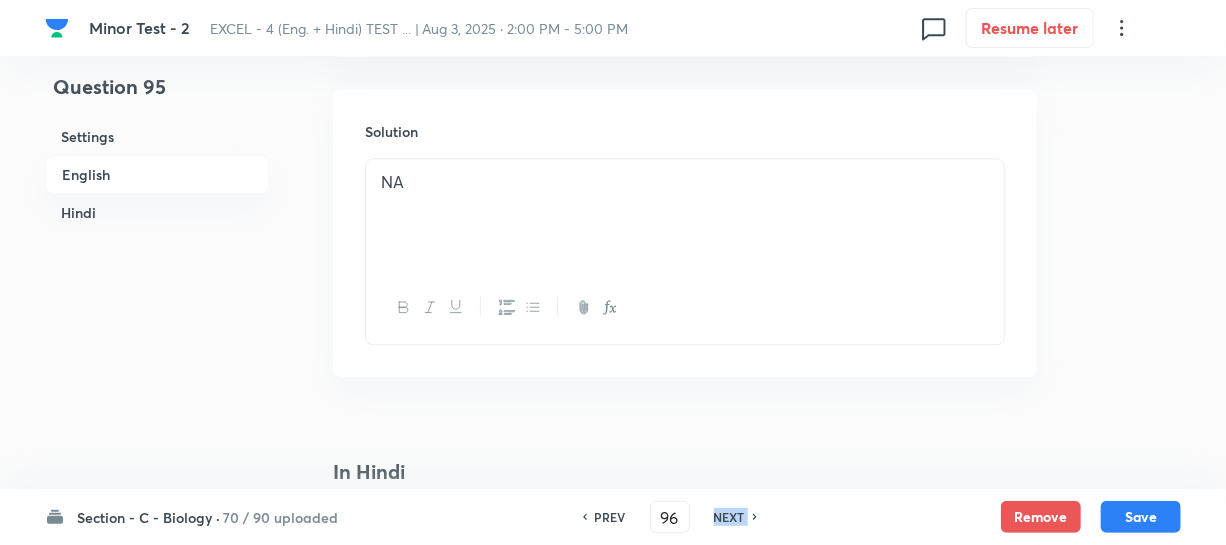 checkbox on "false" 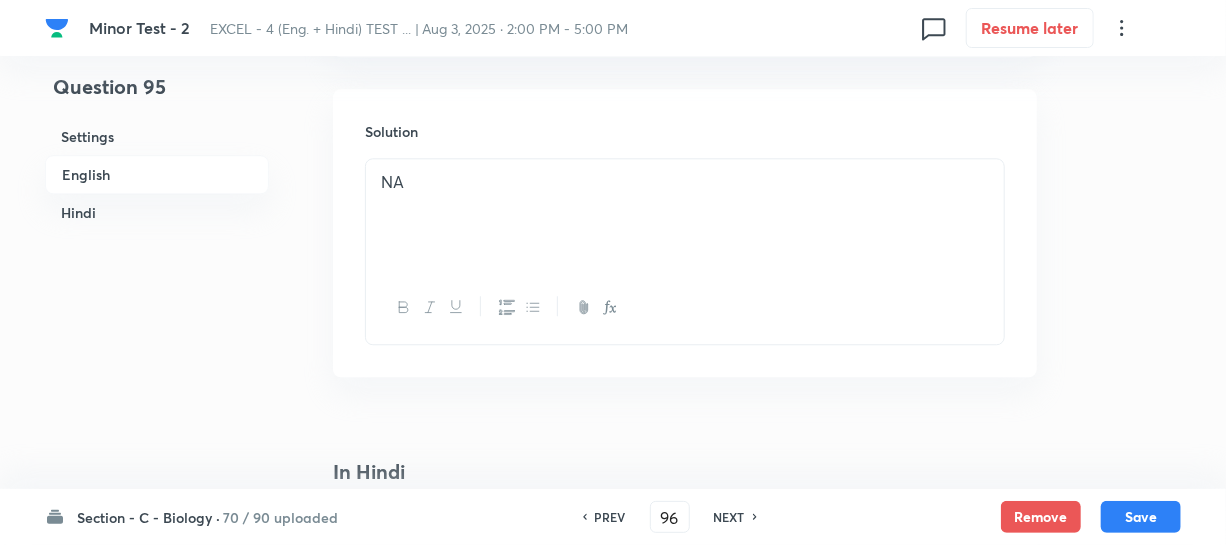 checkbox on "true" 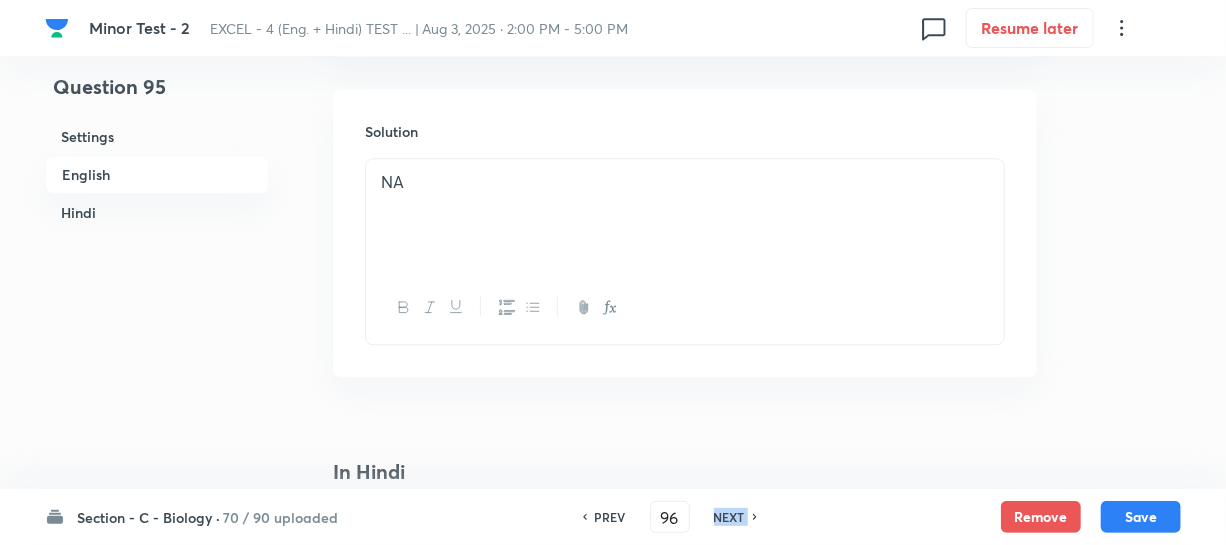 click on "NEXT" at bounding box center (729, 517) 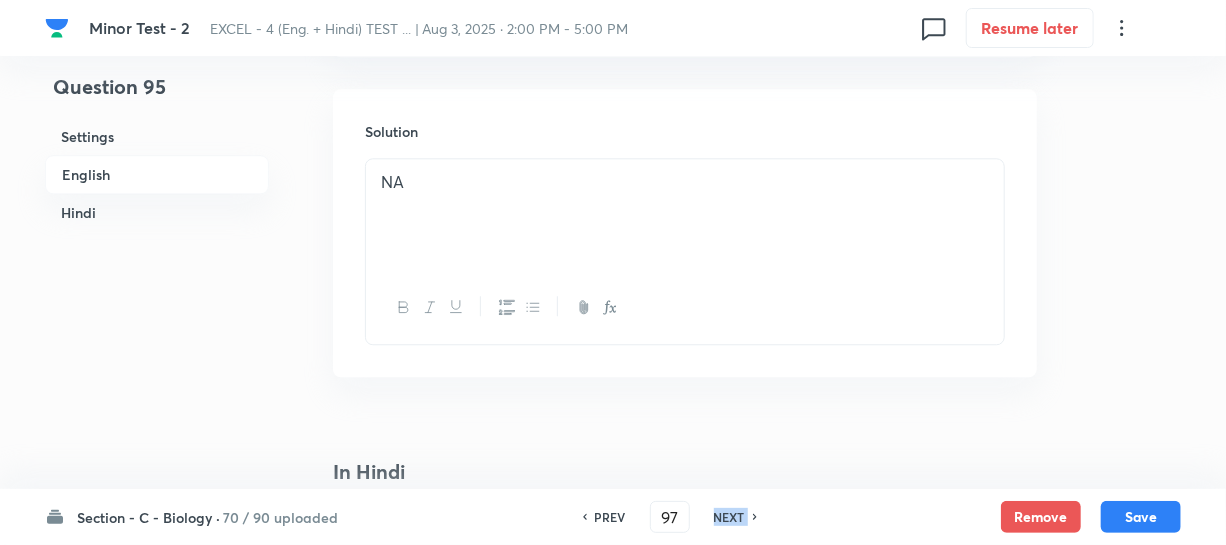 checkbox on "false" 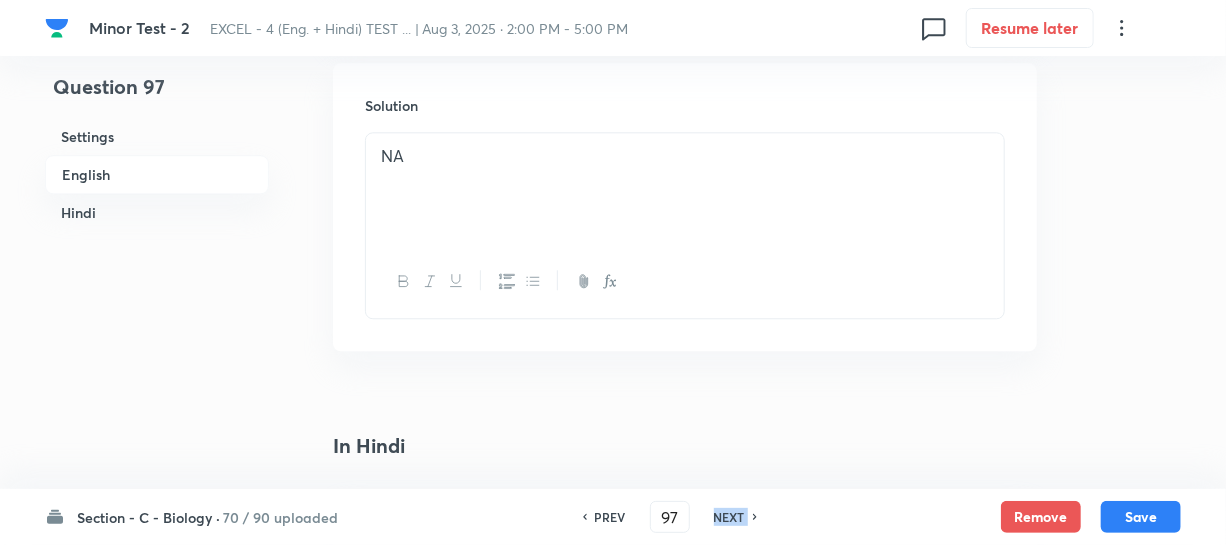 click on "NEXT" at bounding box center (729, 517) 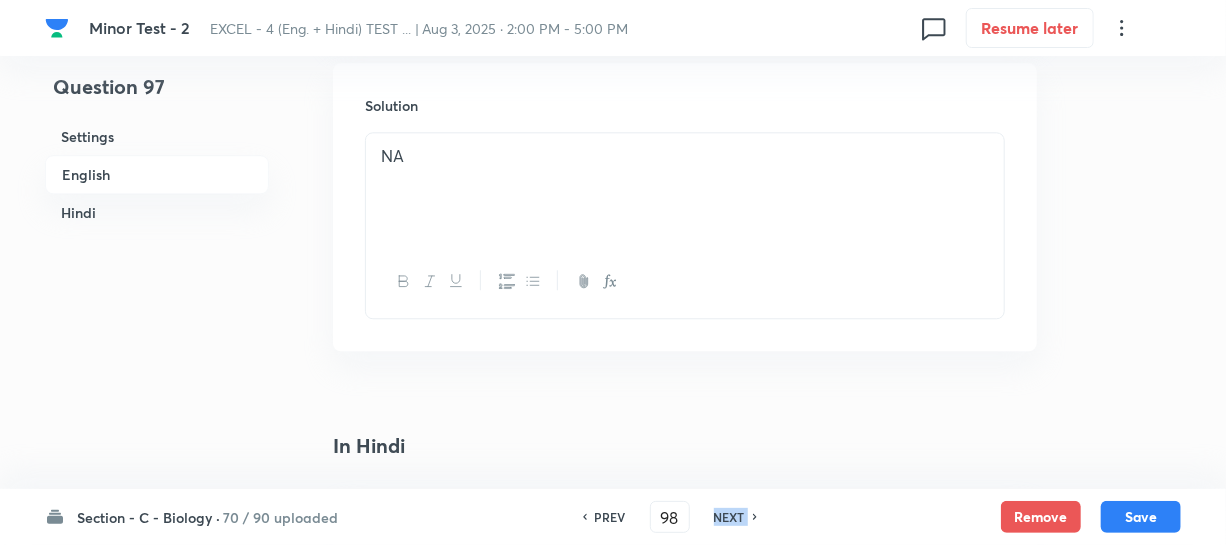 checkbox on "false" 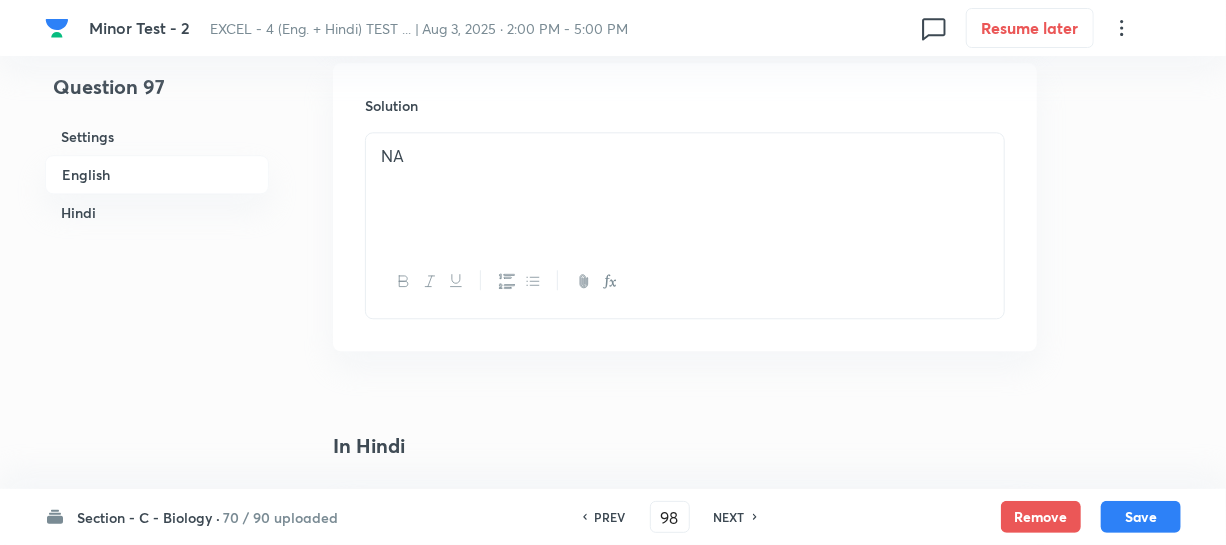 checkbox on "true" 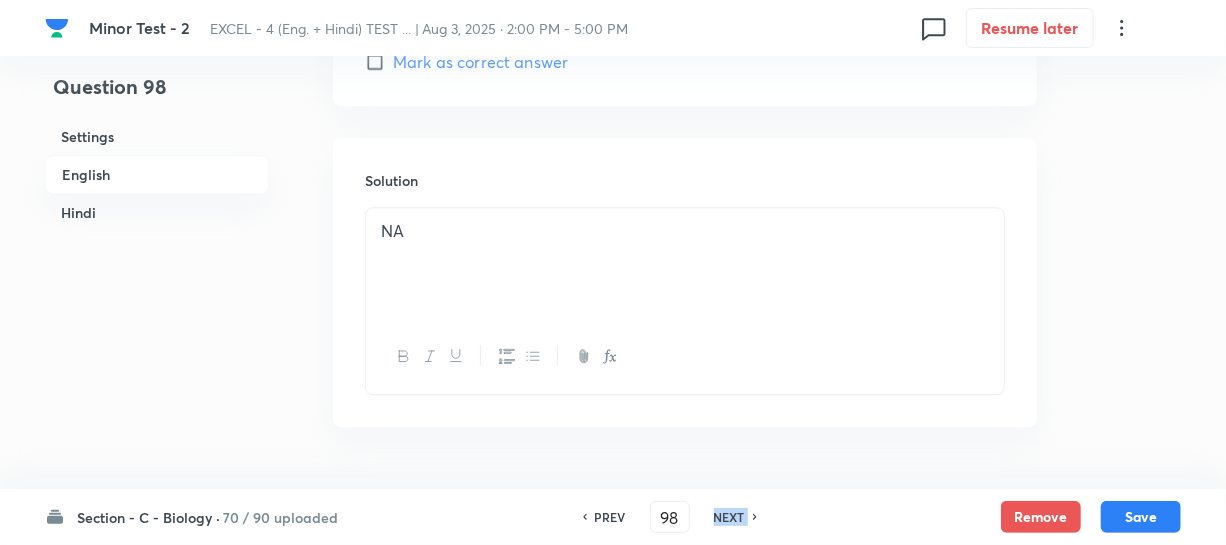 click on "NEXT" at bounding box center [729, 517] 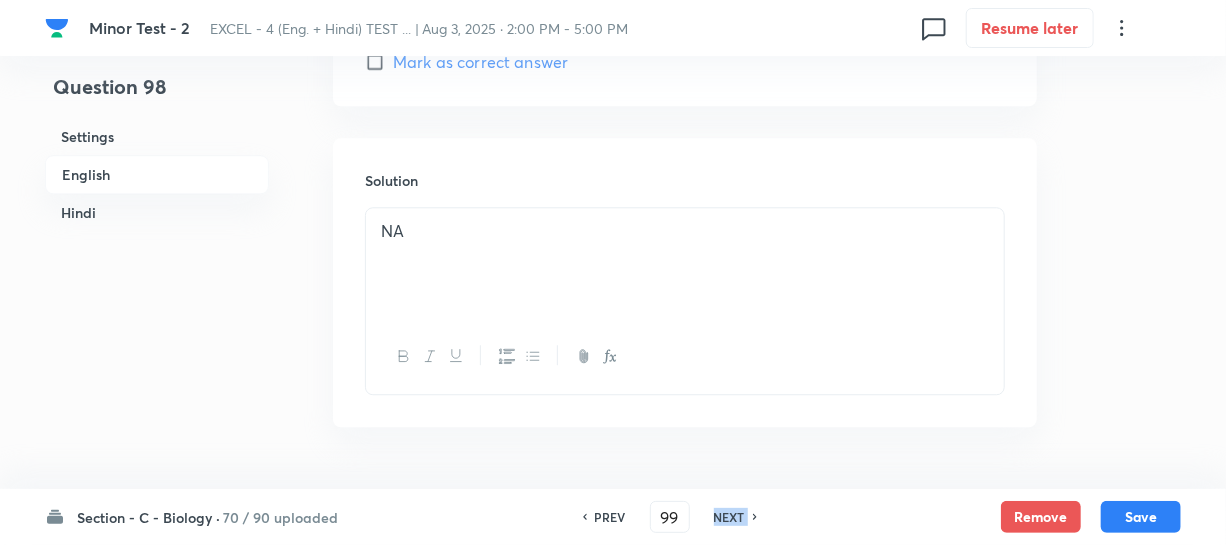 checkbox on "false" 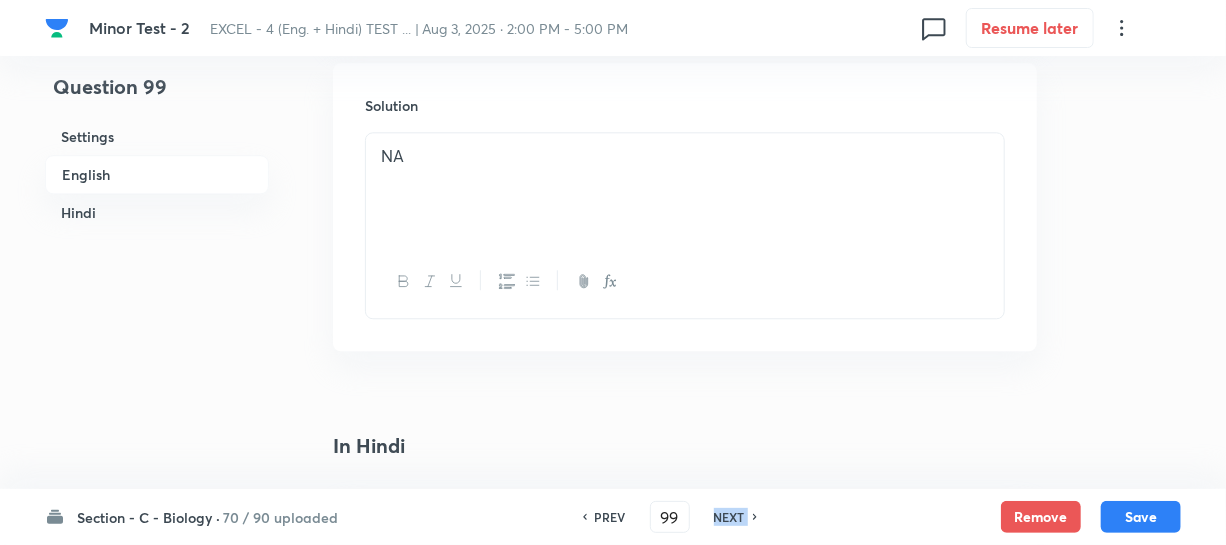 click on "NEXT" at bounding box center (729, 517) 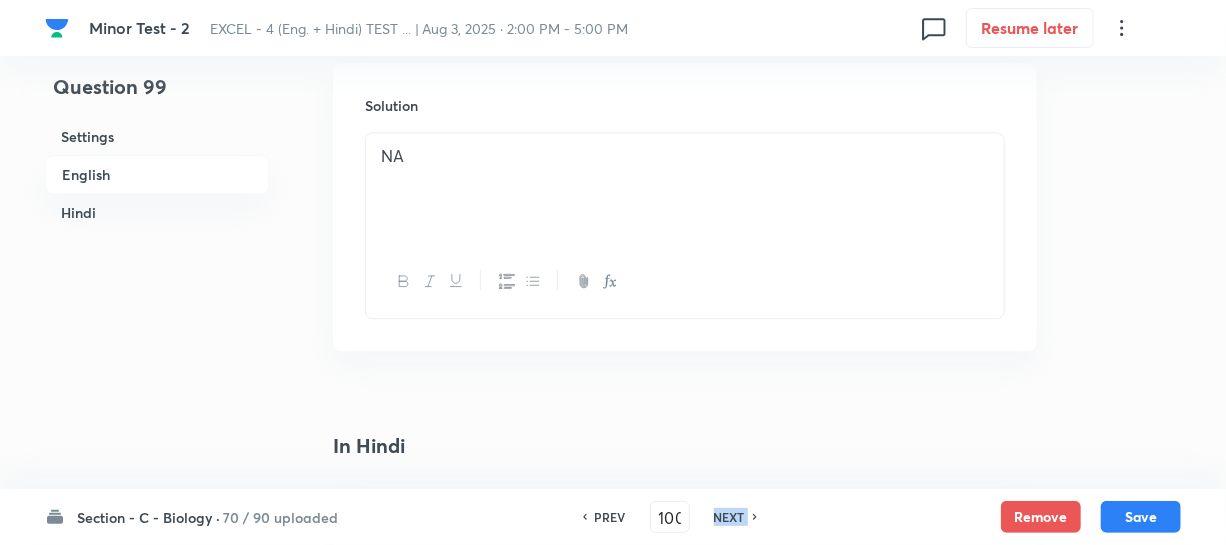 checkbox on "false" 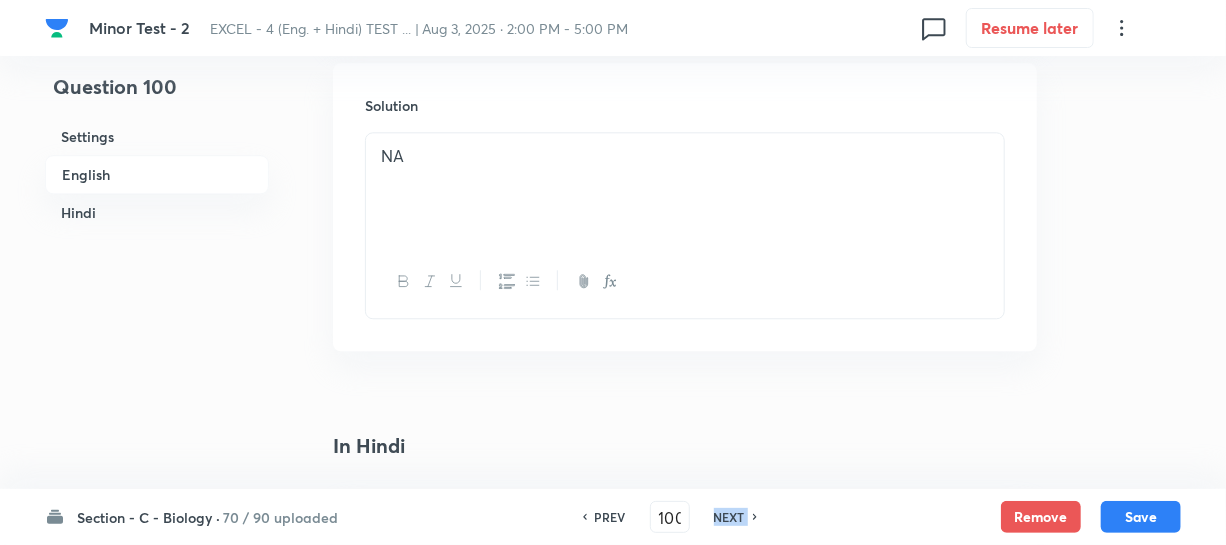 click on "NEXT" at bounding box center (729, 517) 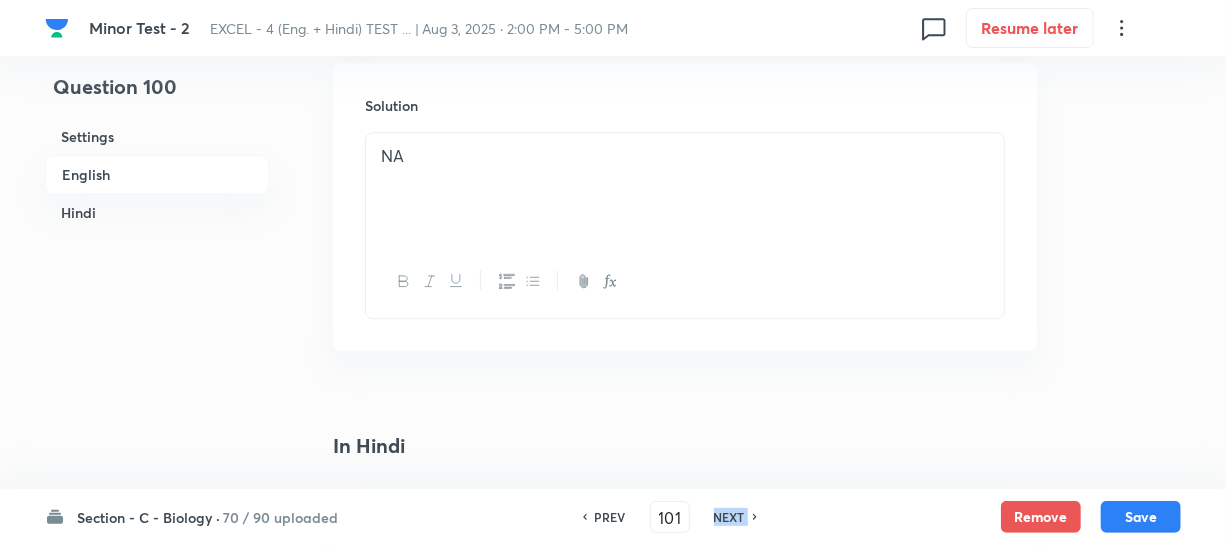 checkbox on "false" 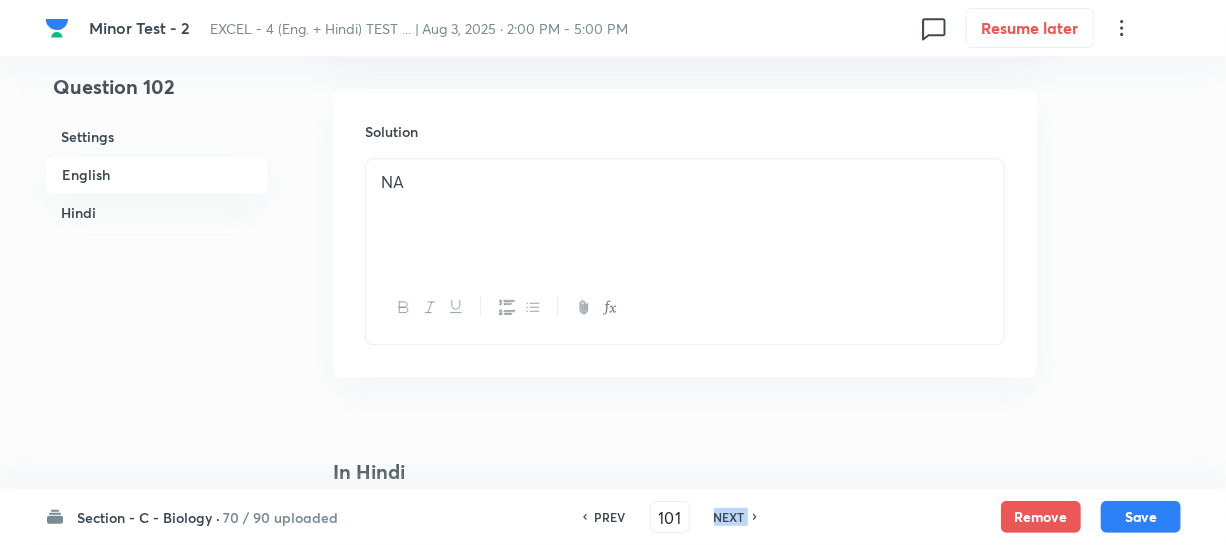 type on "102" 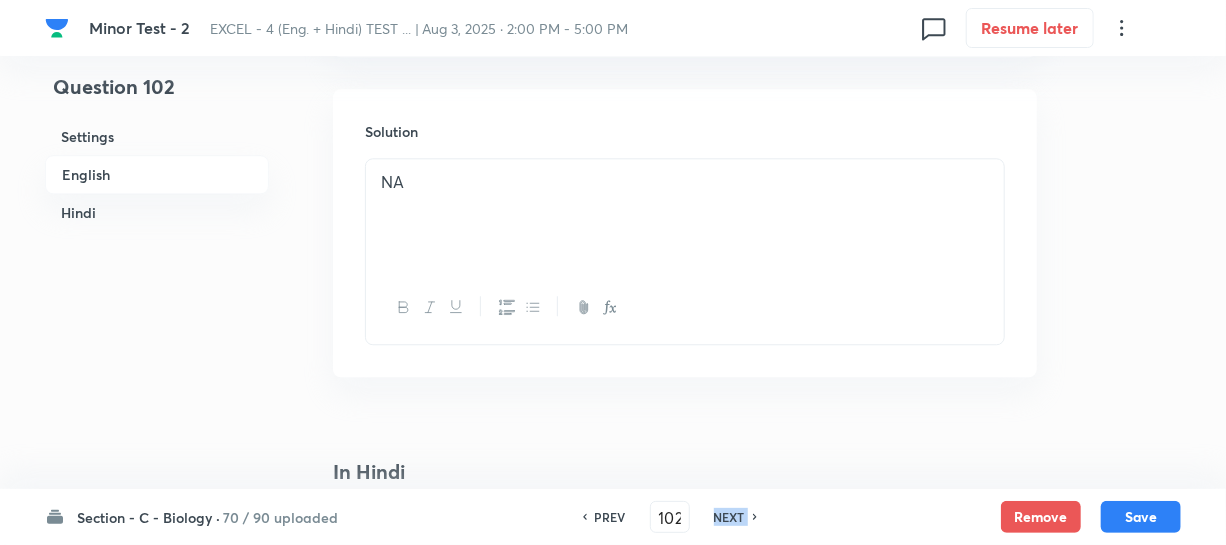 checkbox on "false" 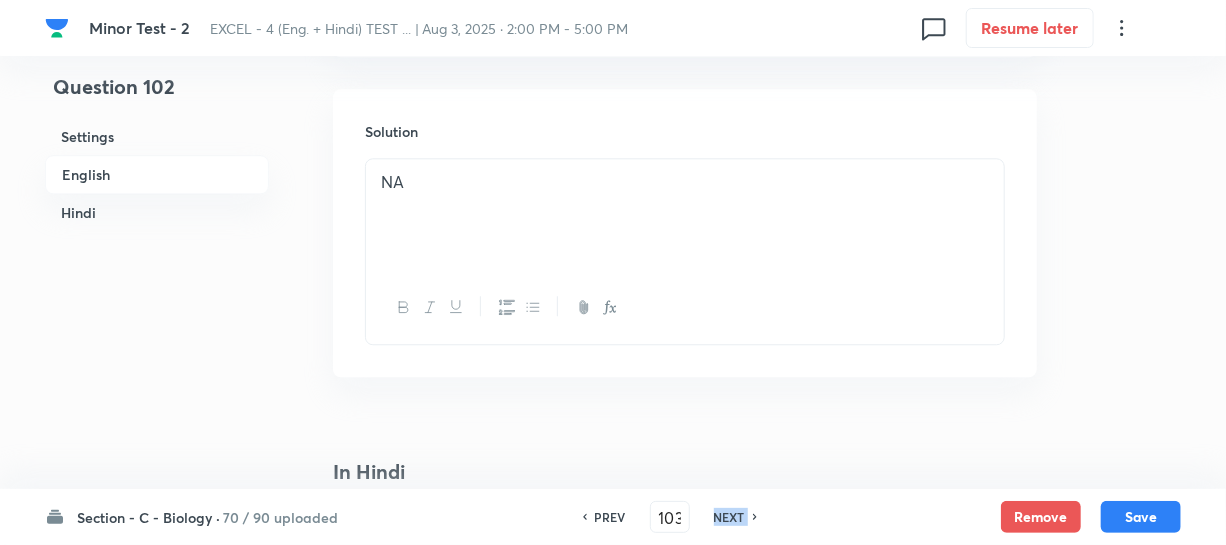 checkbox on "false" 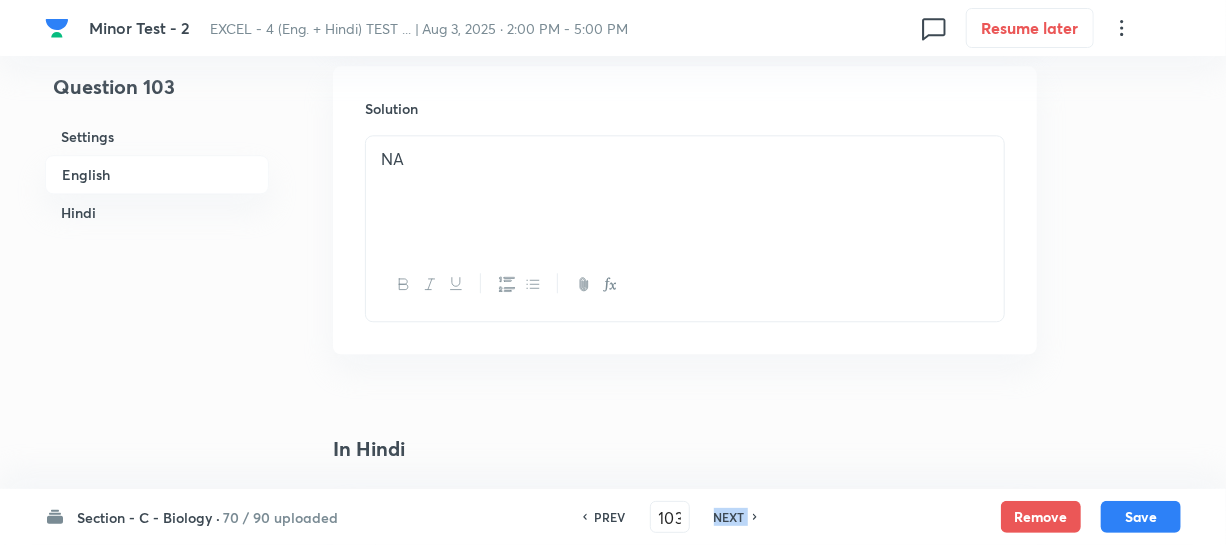 click on "NEXT" at bounding box center (729, 517) 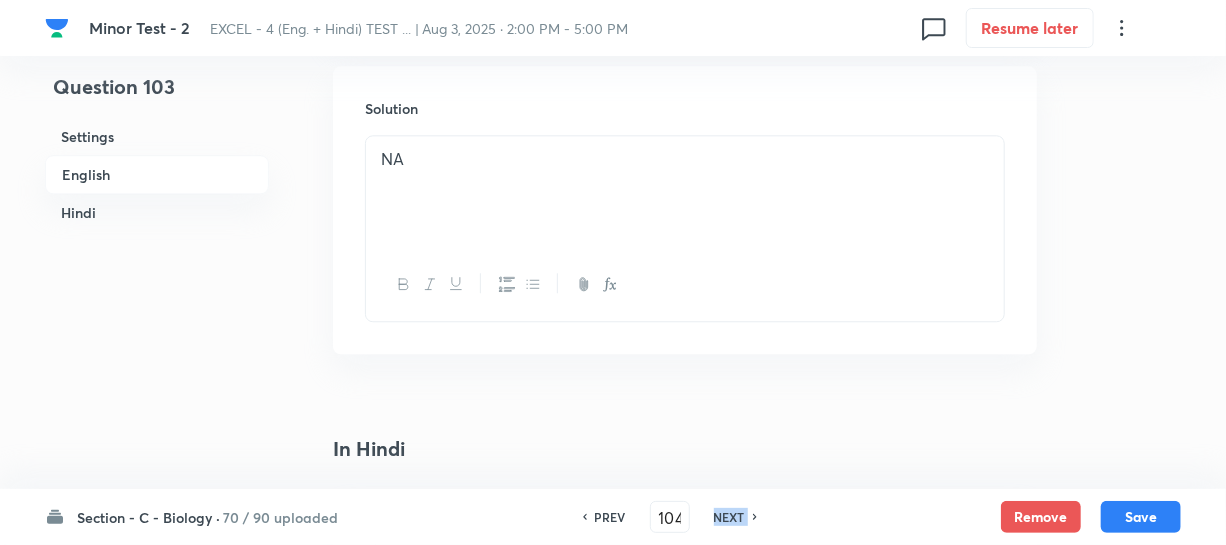 checkbox on "false" 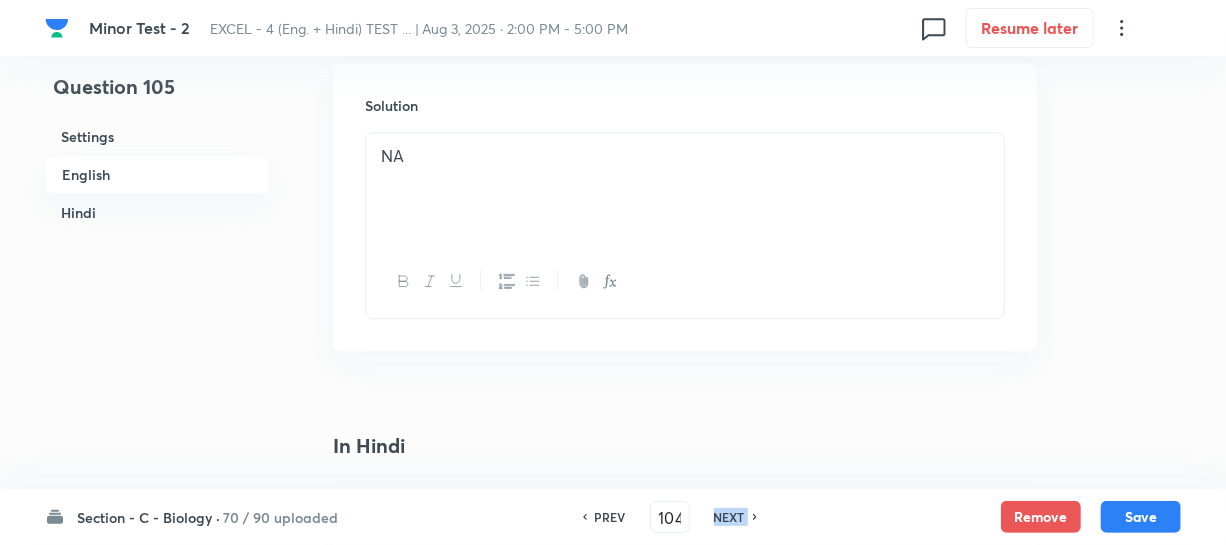 type on "105" 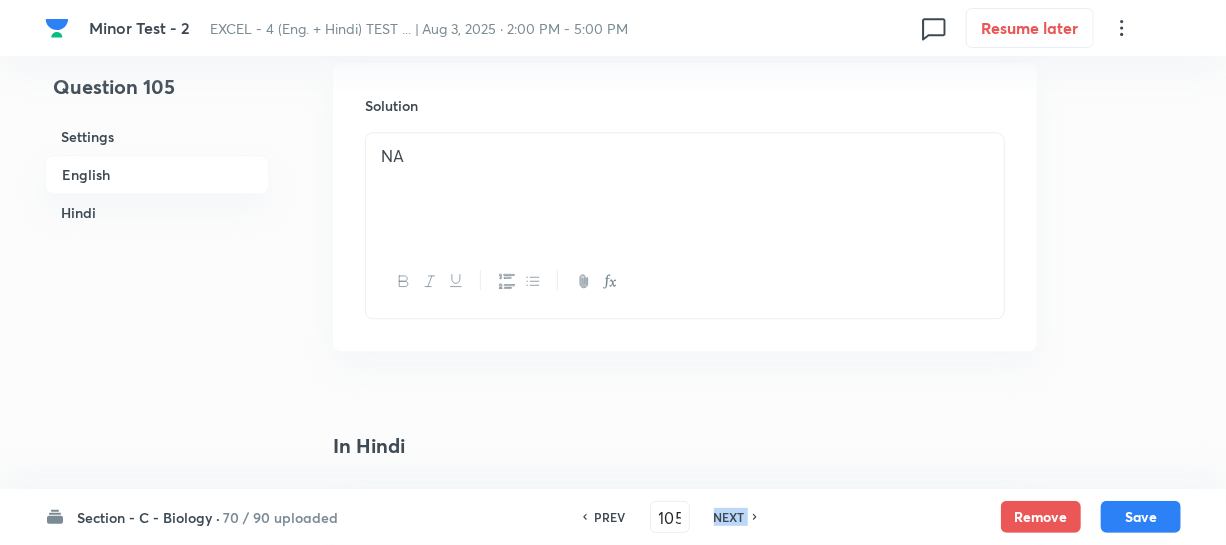 checkbox on "false" 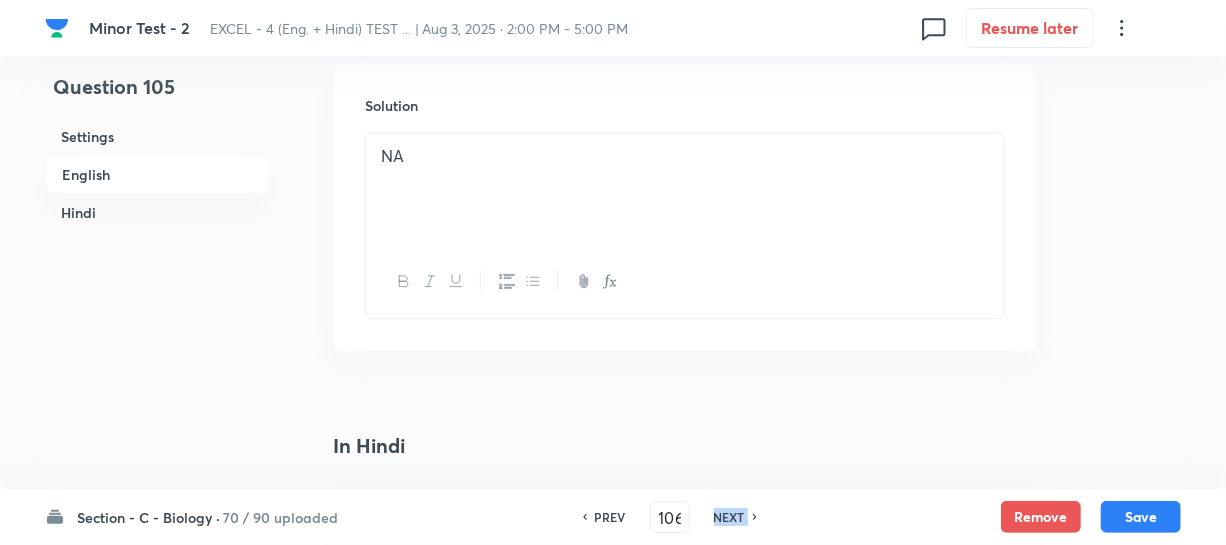 checkbox on "false" 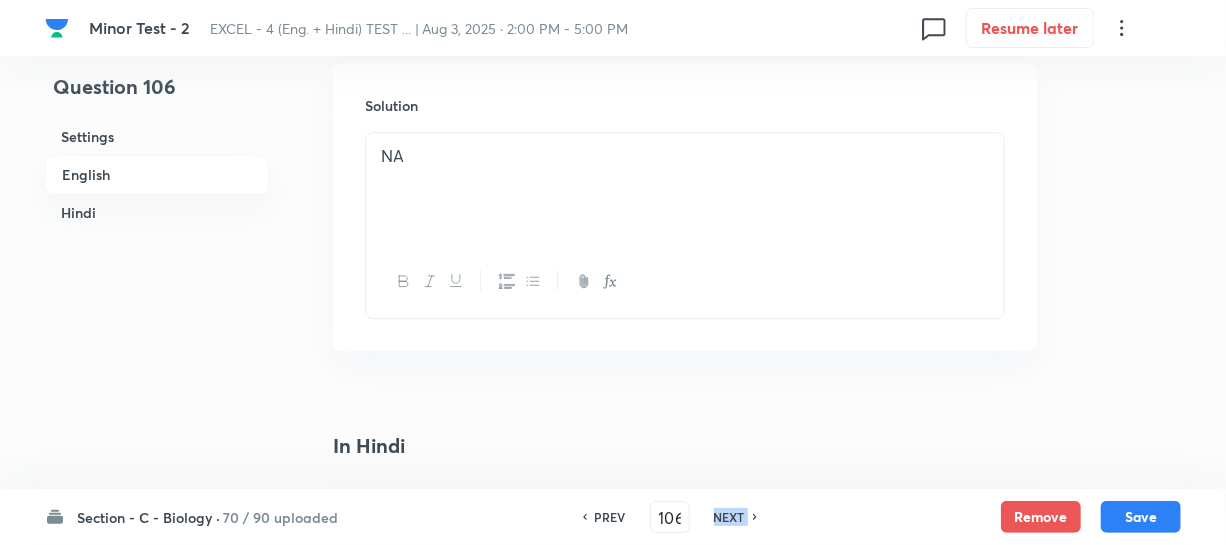 click on "NEXT" at bounding box center (729, 517) 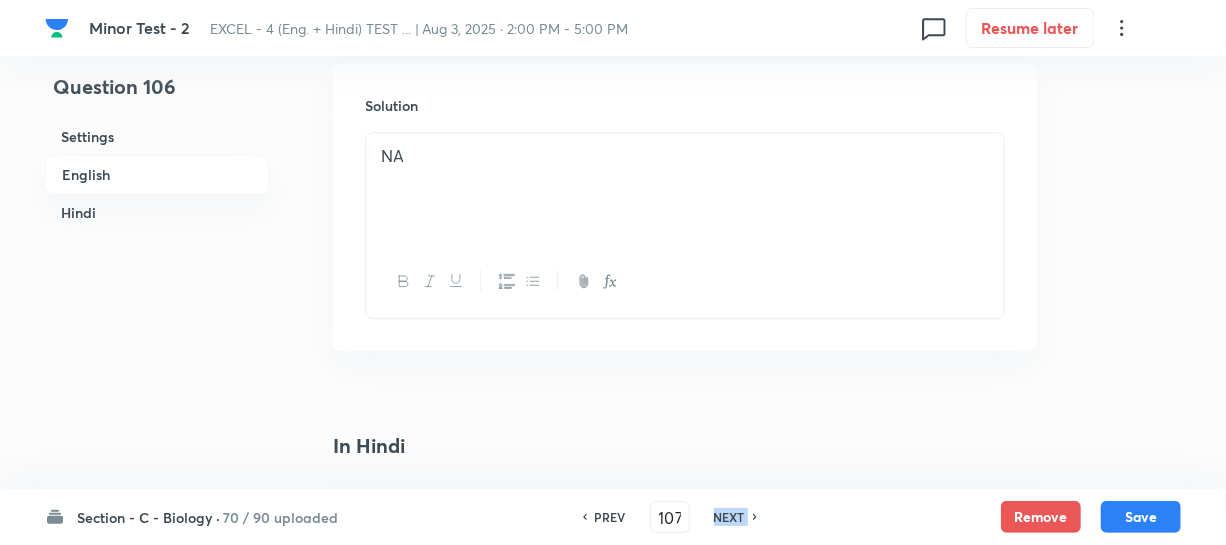checkbox on "false" 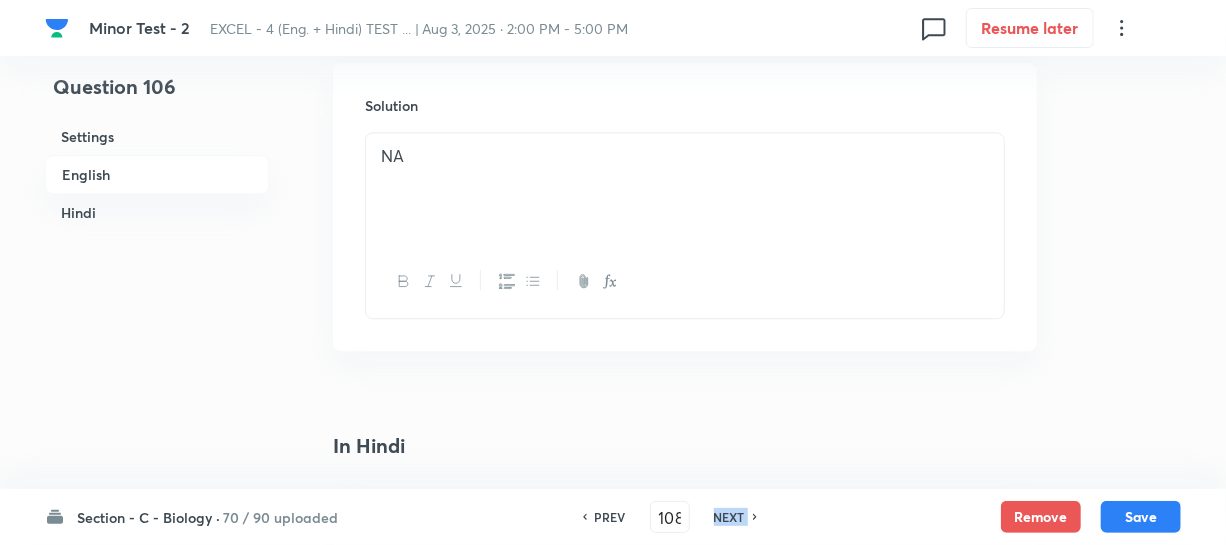 checkbox on "false" 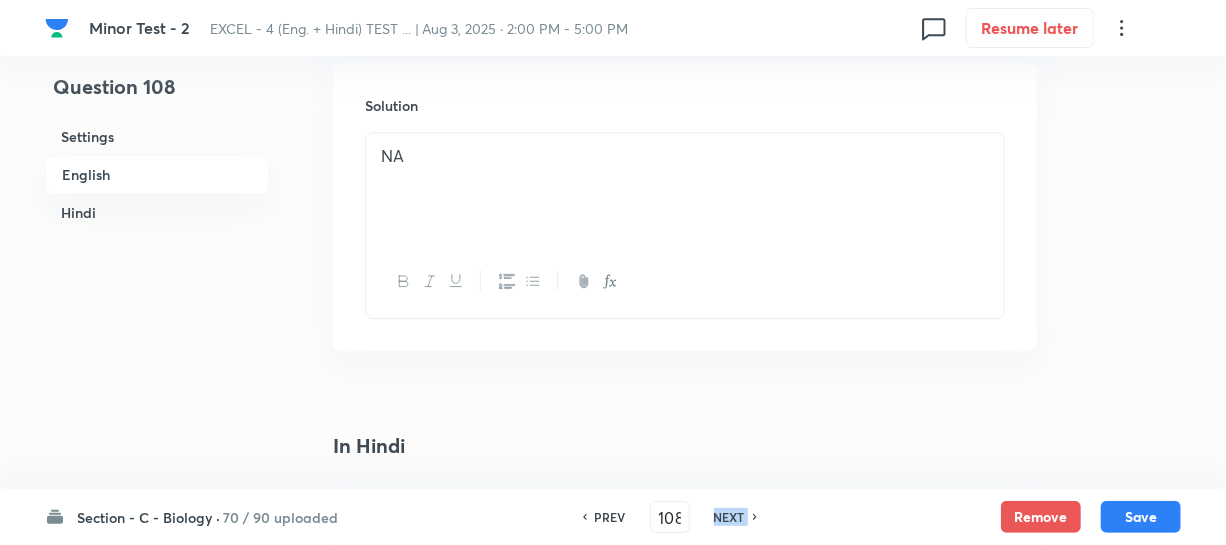 click on "NEXT" at bounding box center [729, 517] 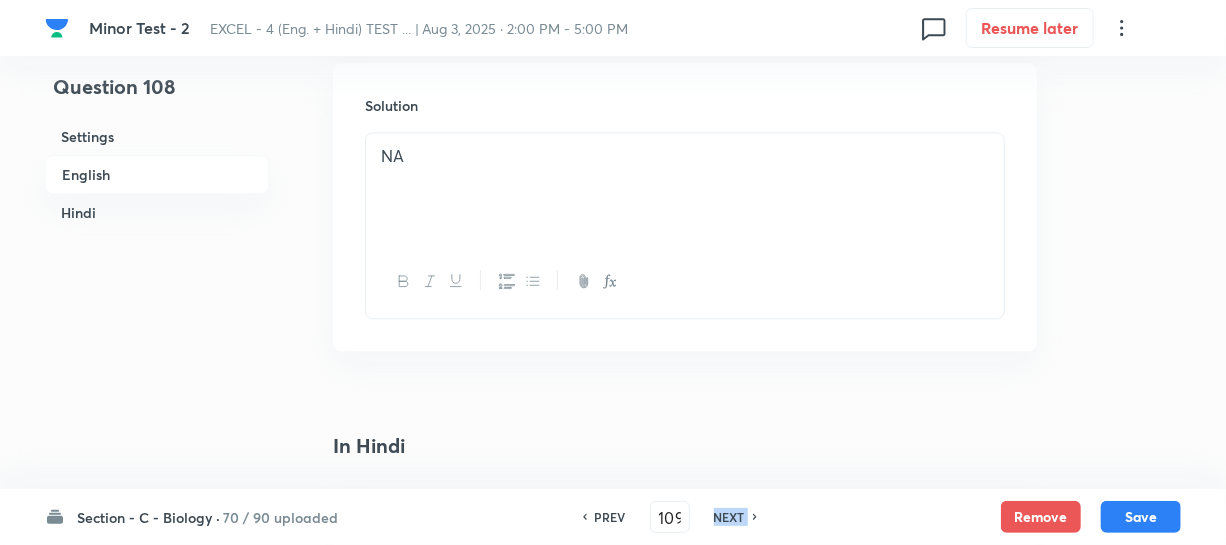 checkbox on "false" 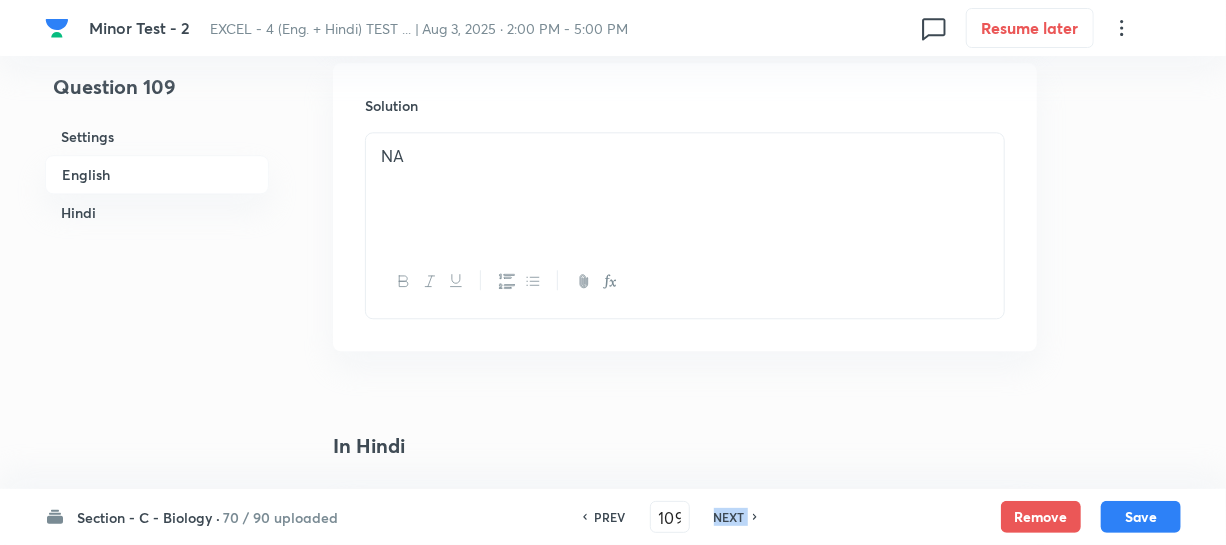 click on "NEXT" at bounding box center (729, 517) 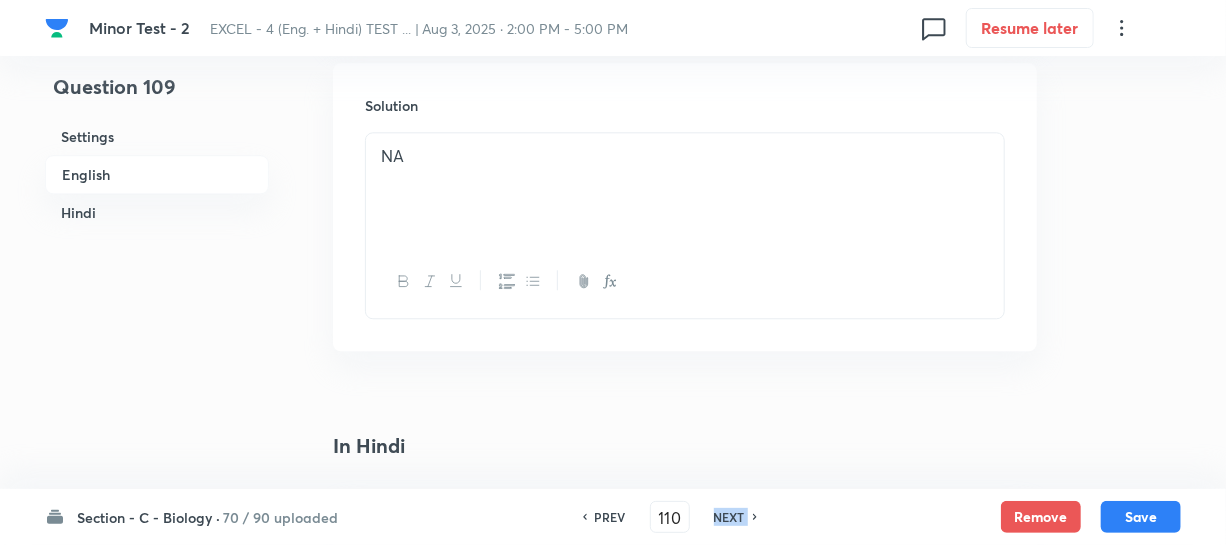 checkbox on "false" 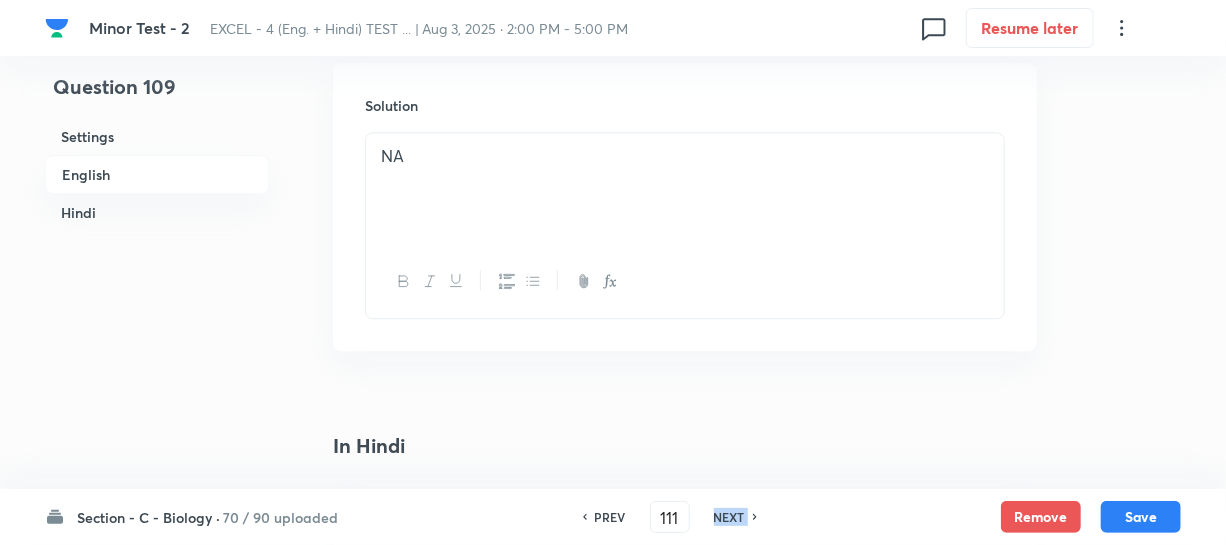 checkbox on "false" 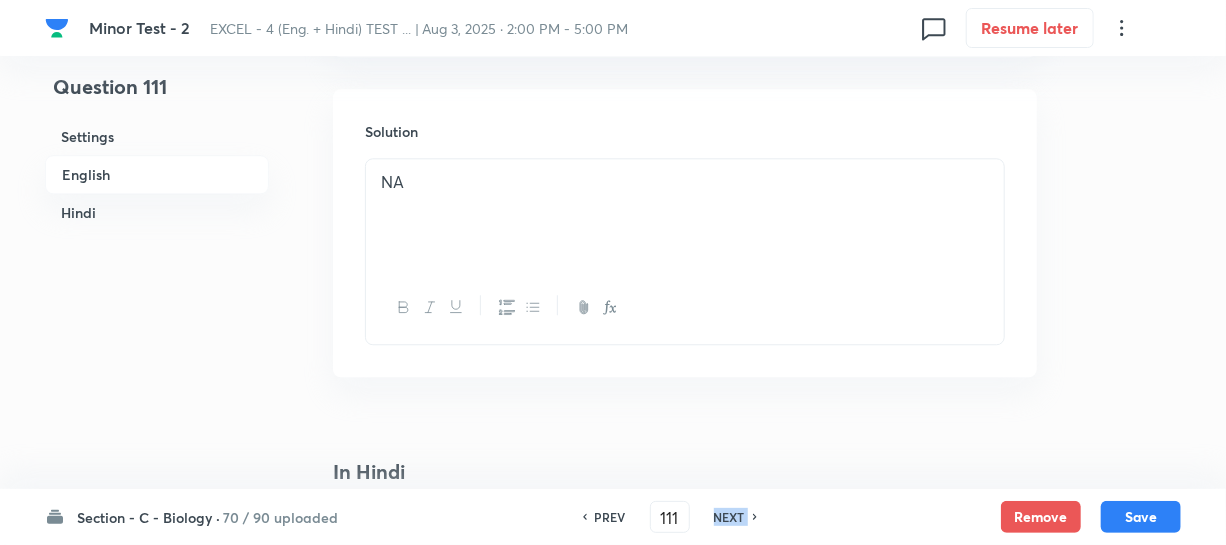 click on "NEXT" at bounding box center (729, 517) 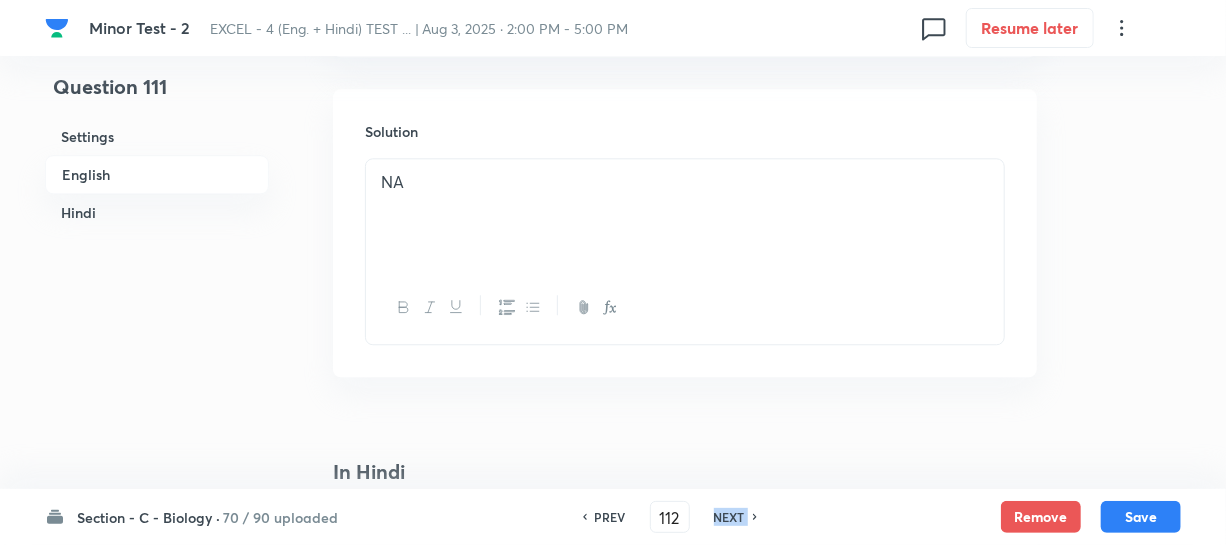 checkbox on "false" 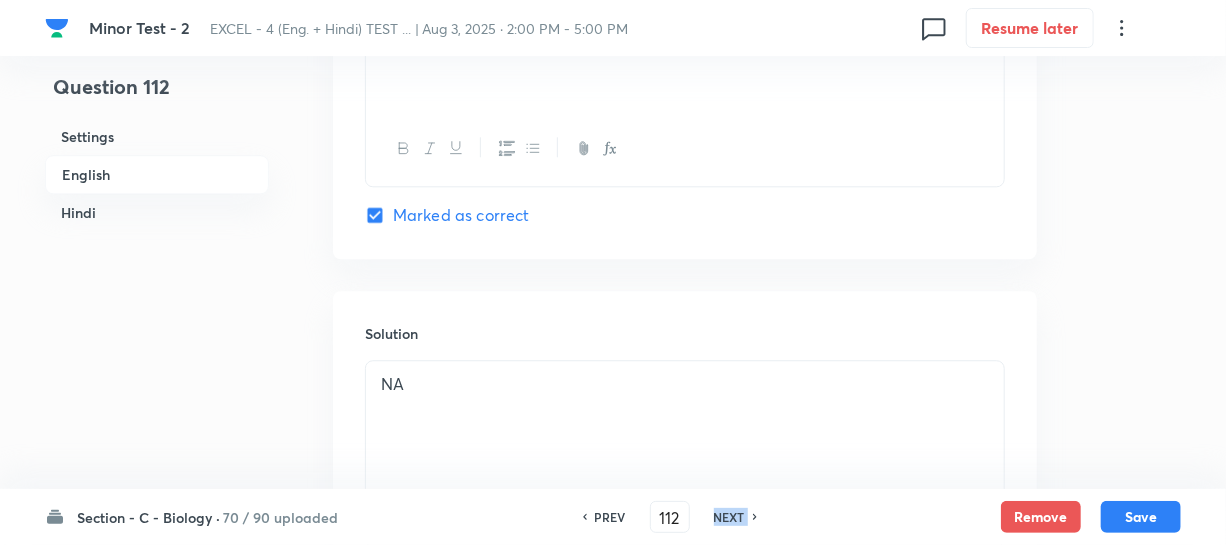 click on "NEXT" at bounding box center [729, 517] 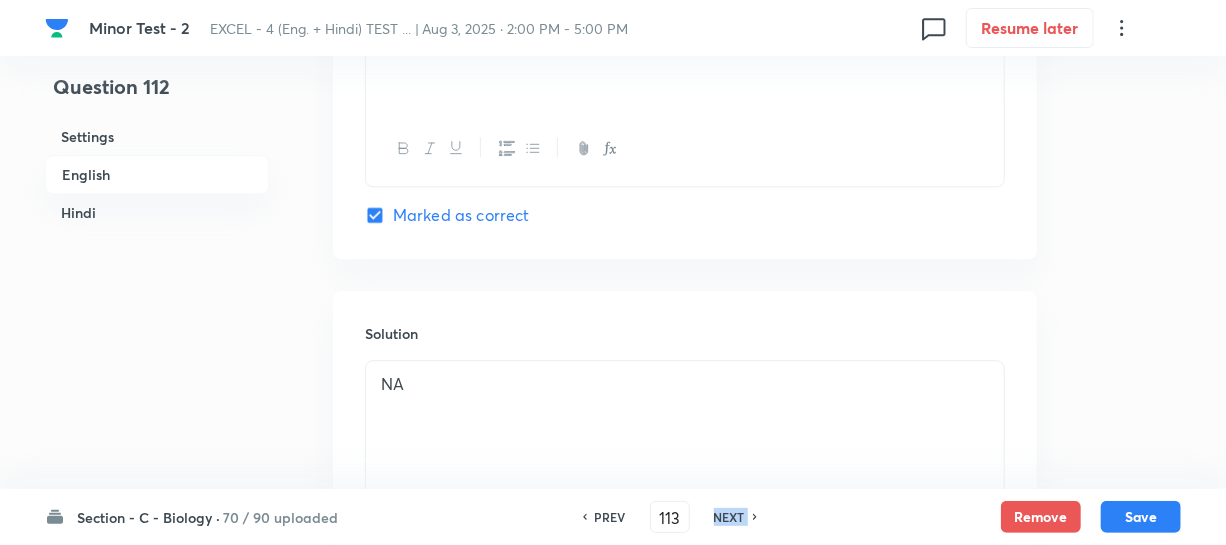 checkbox on "false" 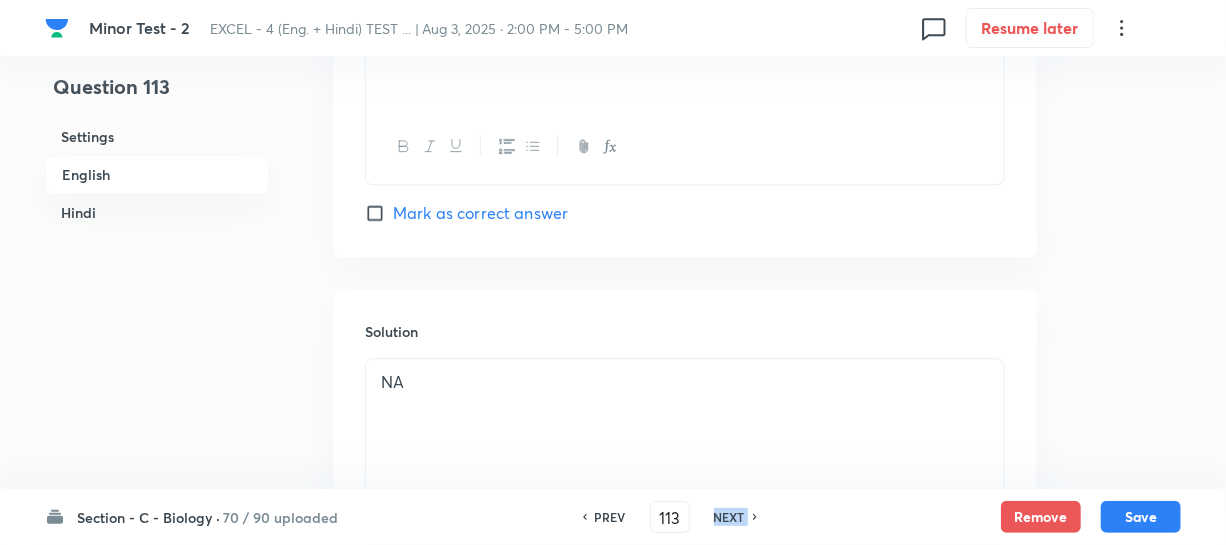 click on "NEXT" at bounding box center [729, 517] 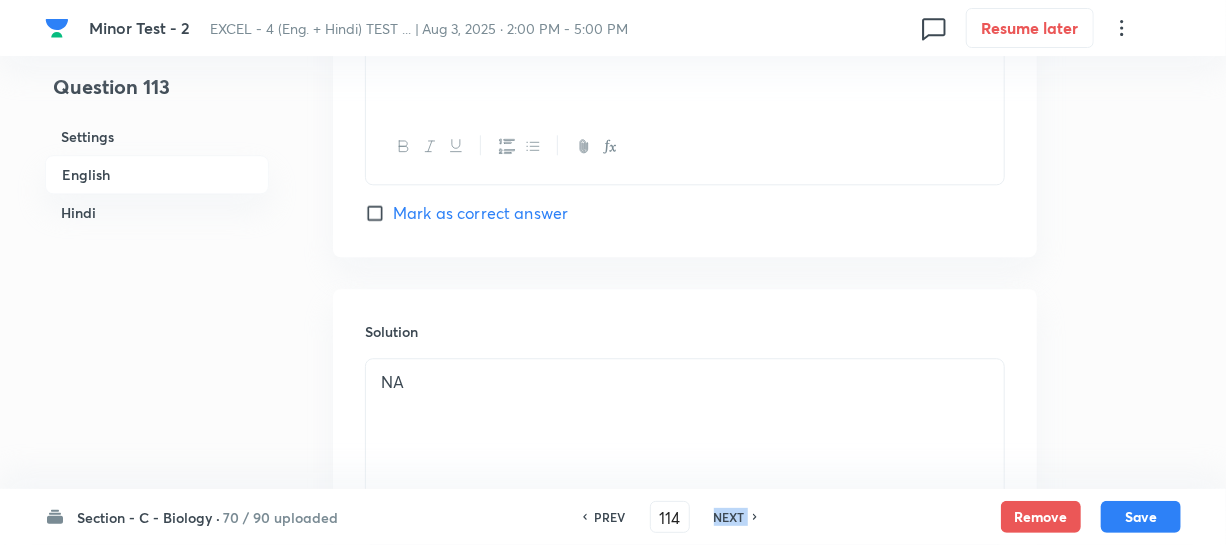 checkbox on "false" 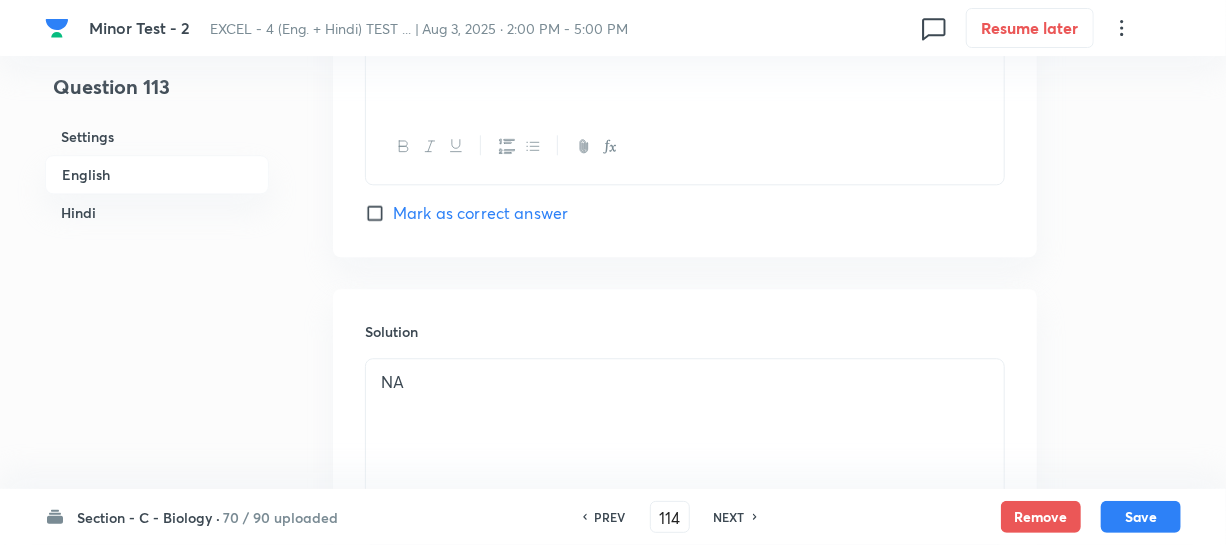 checkbox on "true" 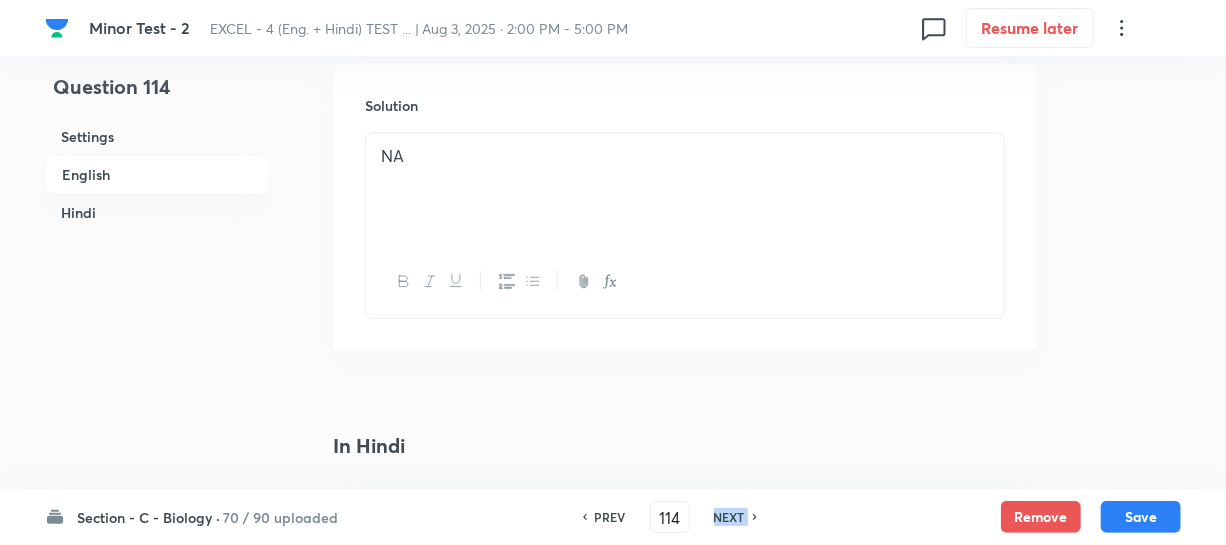 click on "NEXT" at bounding box center [729, 517] 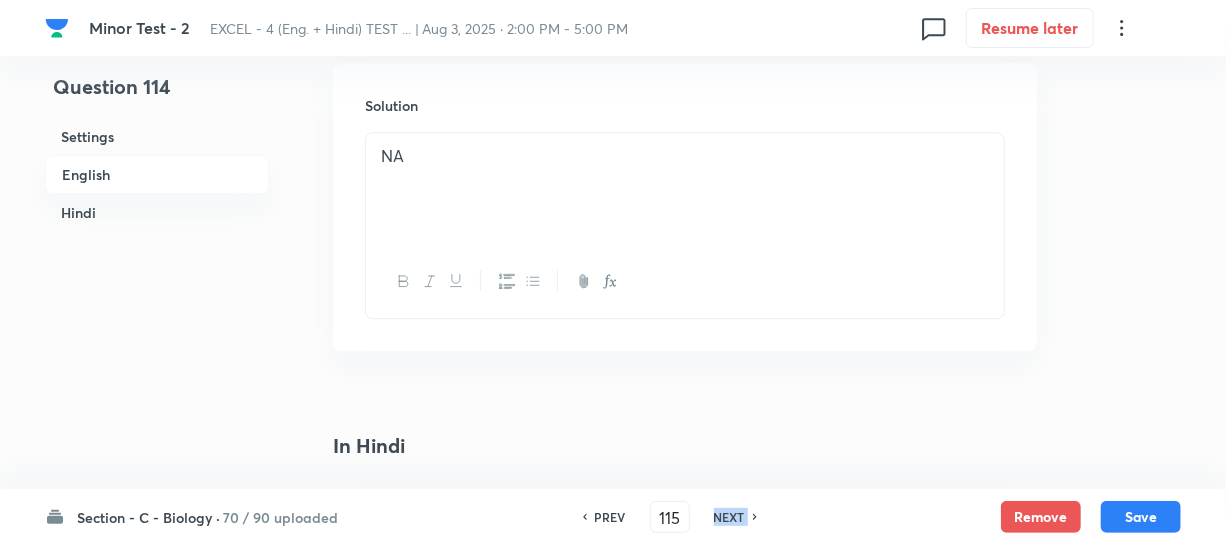 checkbox on "false" 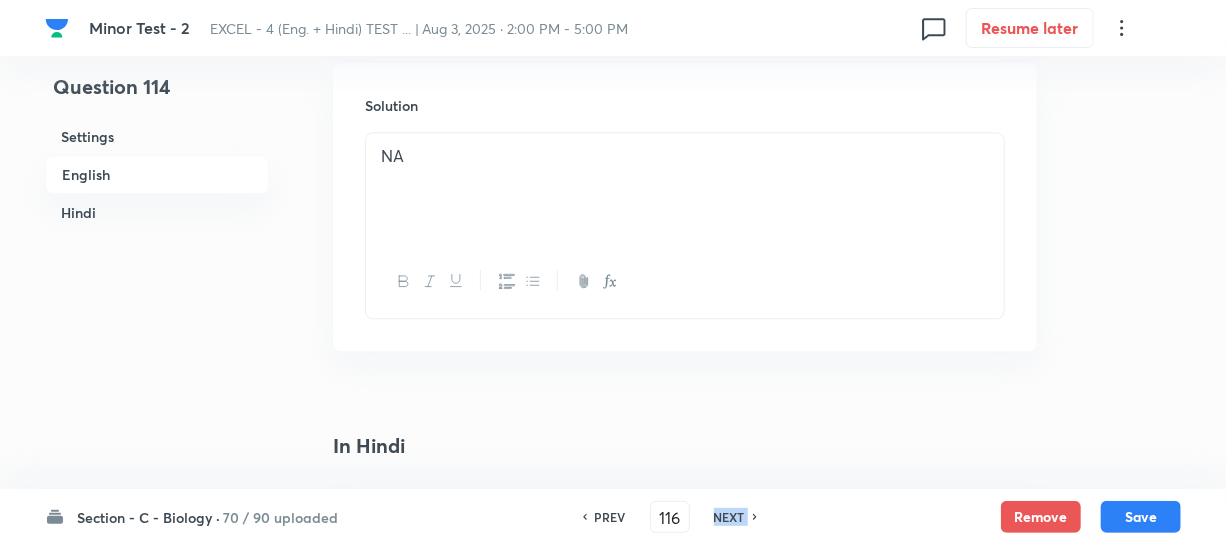 checkbox on "false" 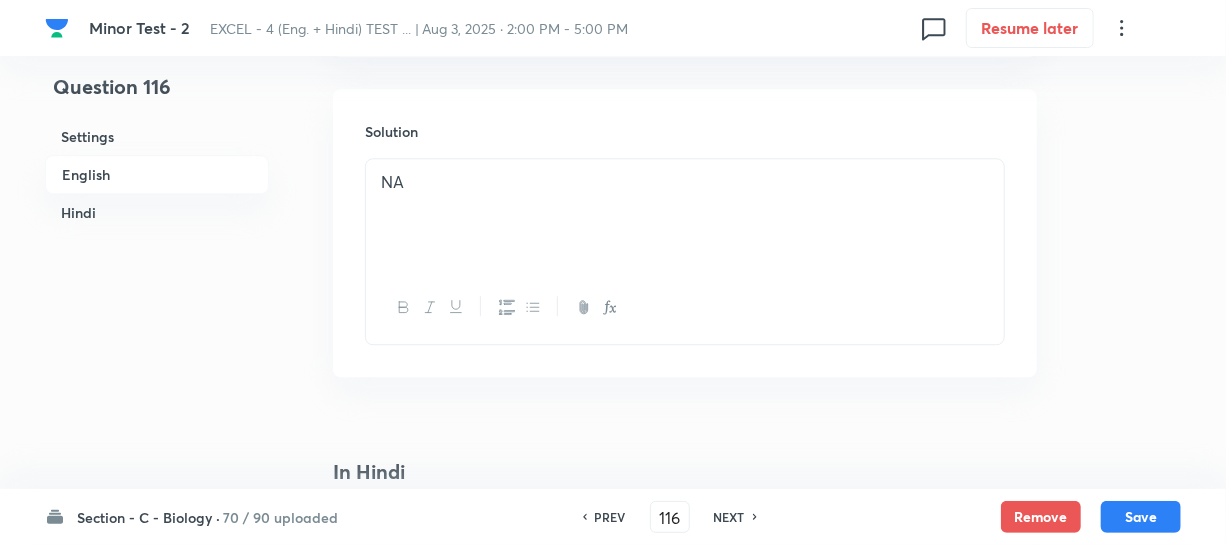 checkbox on "true" 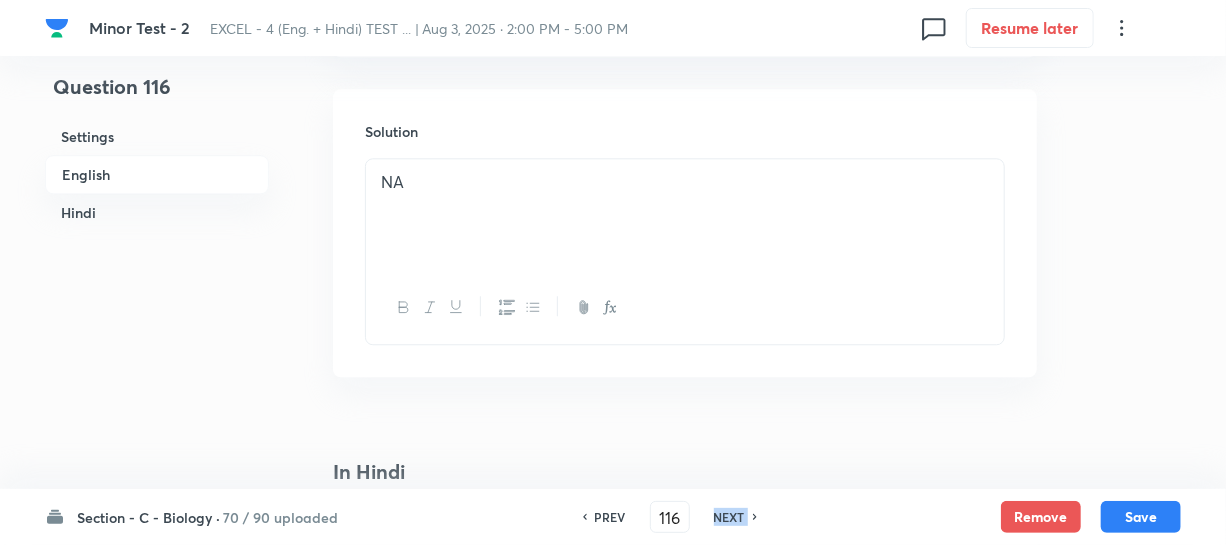 click on "NEXT" at bounding box center [729, 517] 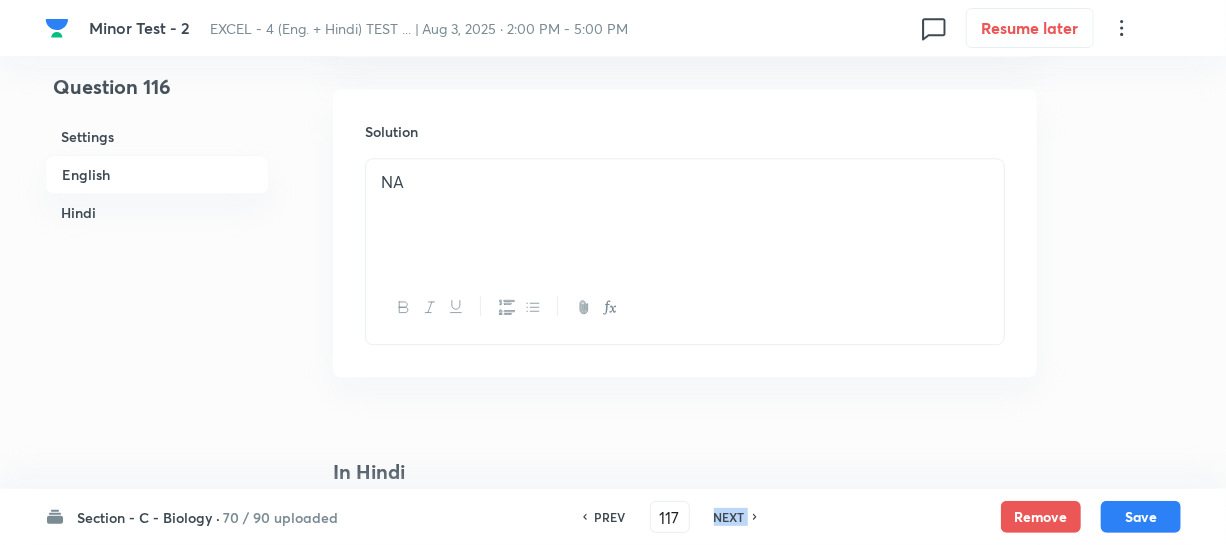 checkbox on "false" 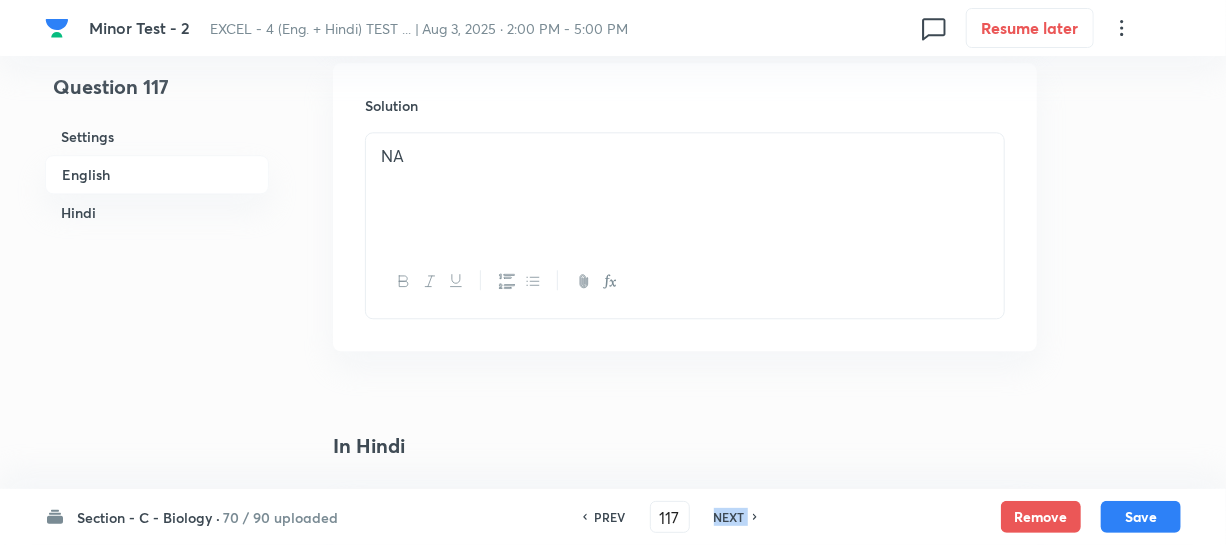 click on "NEXT" at bounding box center [729, 517] 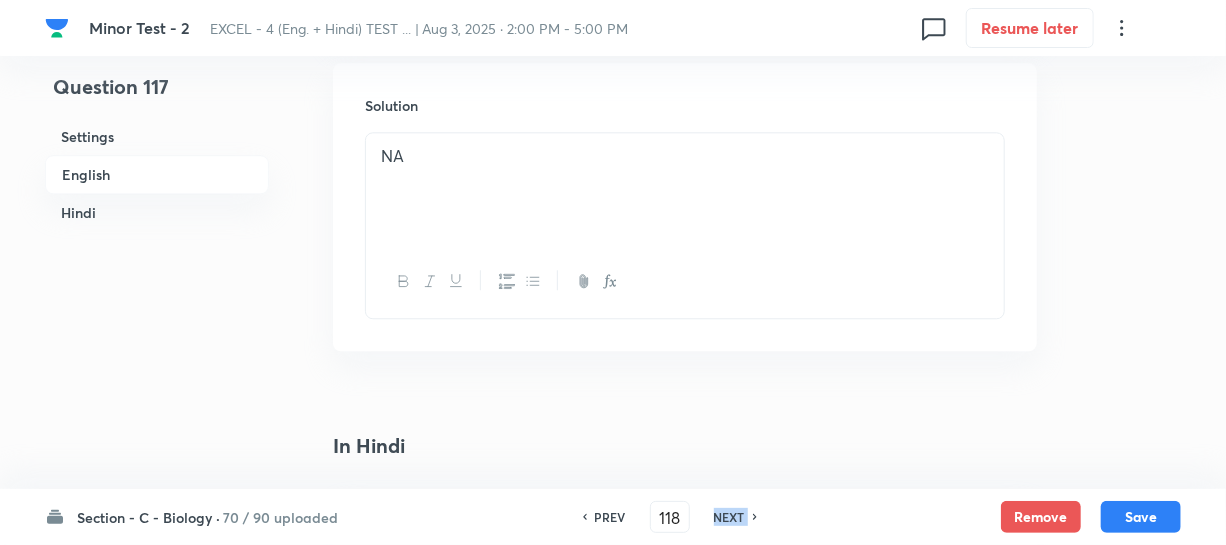checkbox on "false" 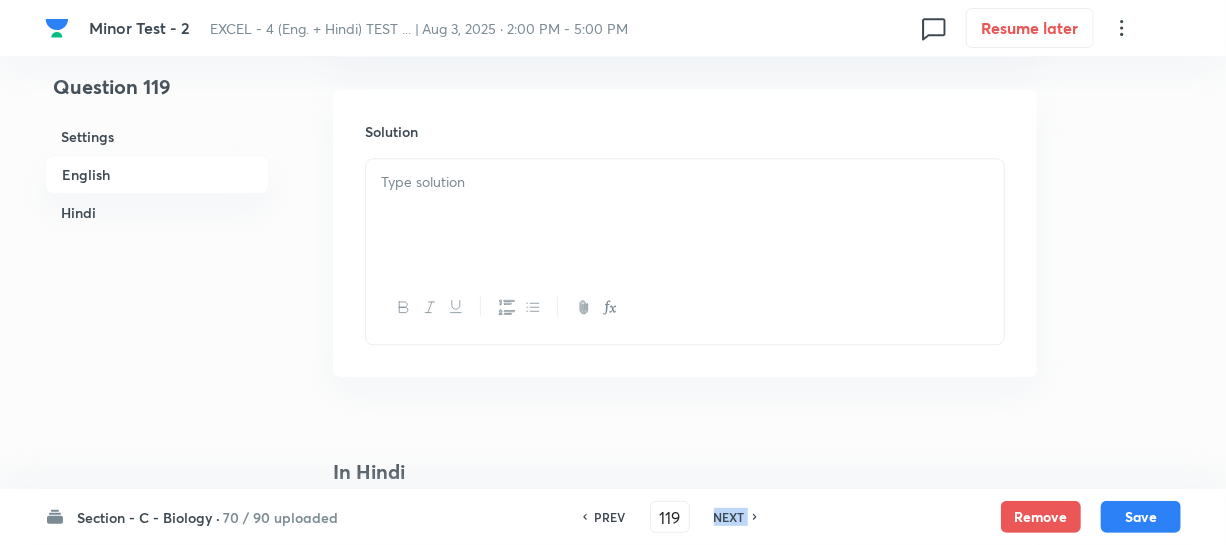 checkbox on "false" 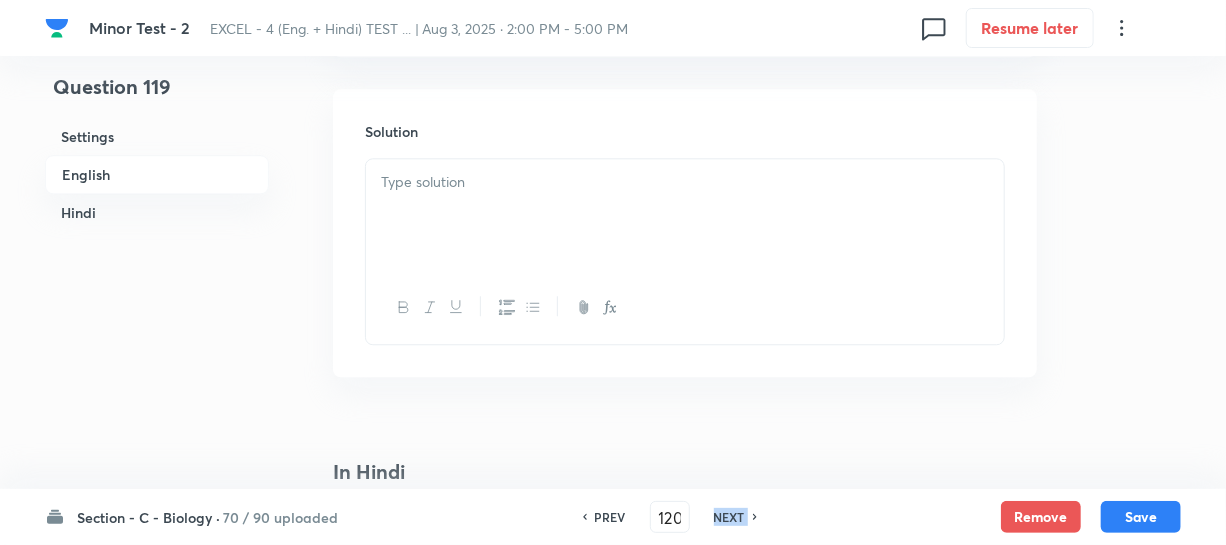 checkbox on "false" 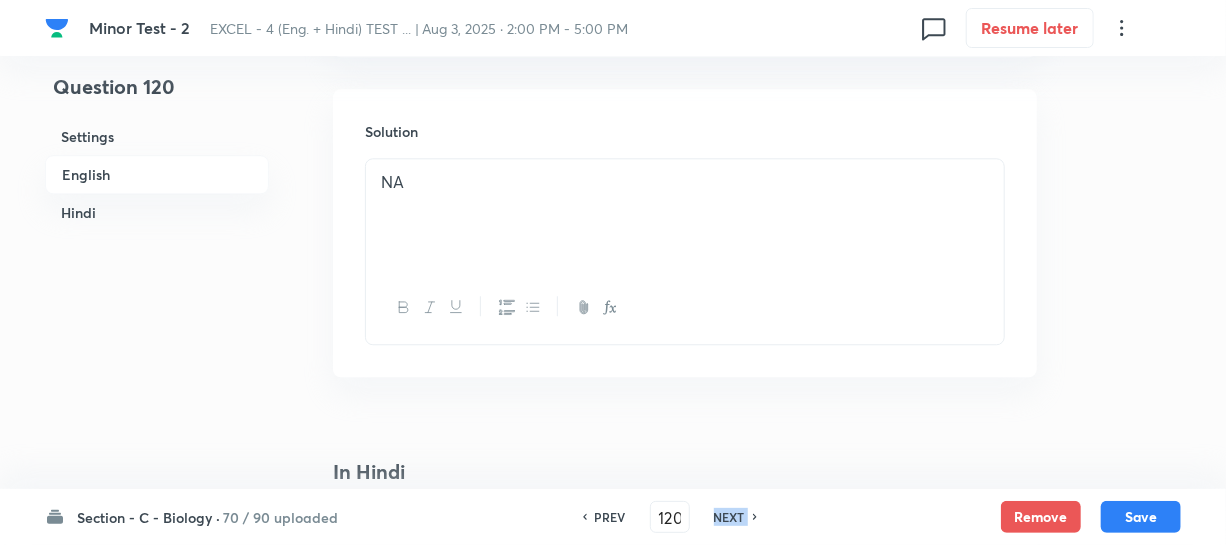 click on "NEXT" at bounding box center [729, 517] 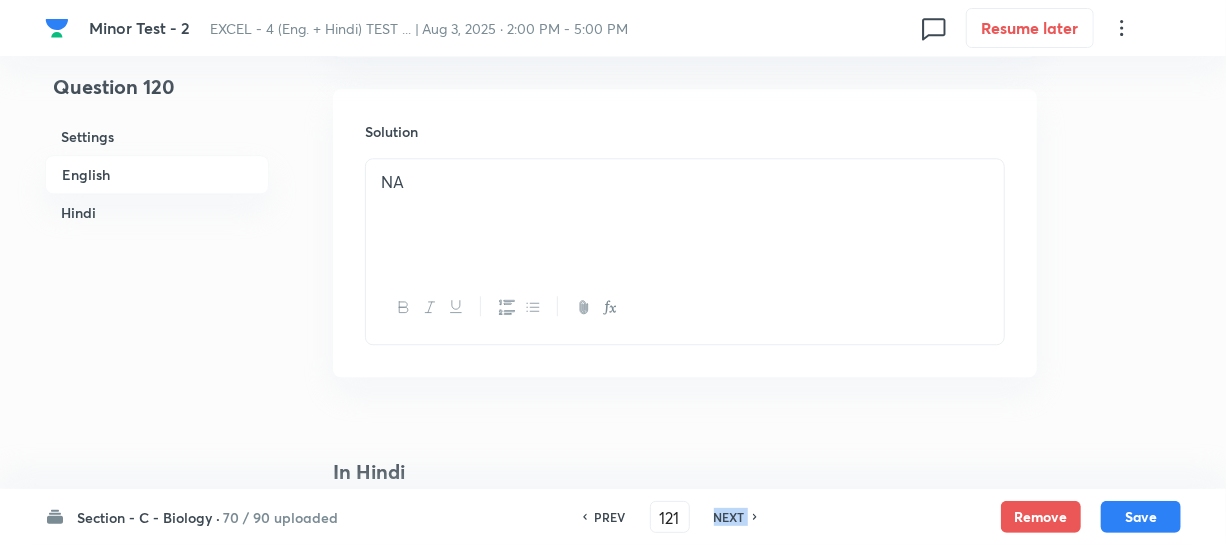 checkbox on "false" 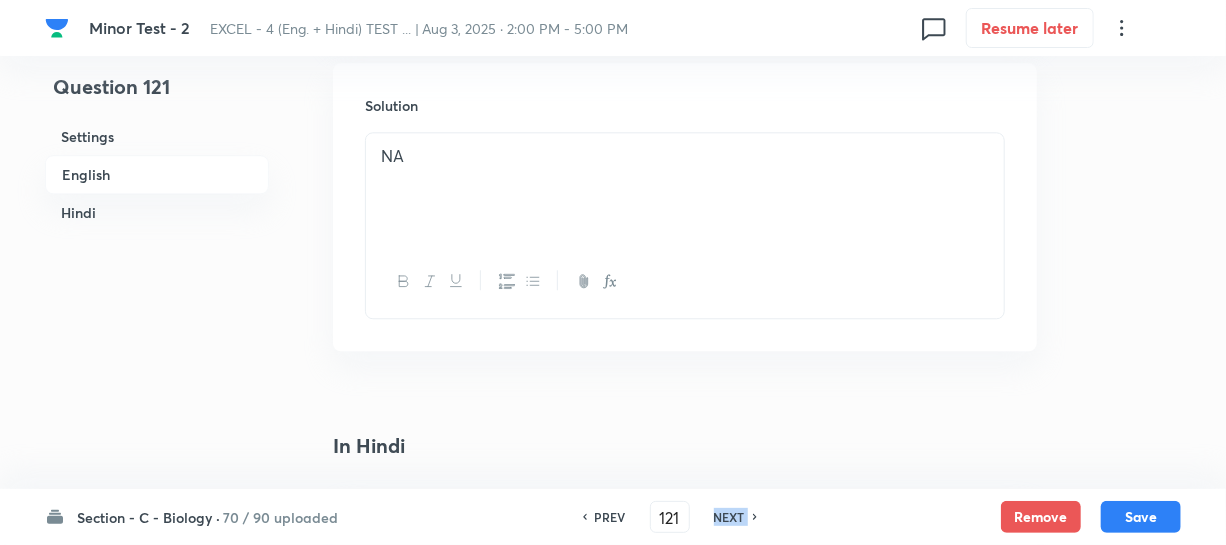 click on "NEXT" at bounding box center [729, 517] 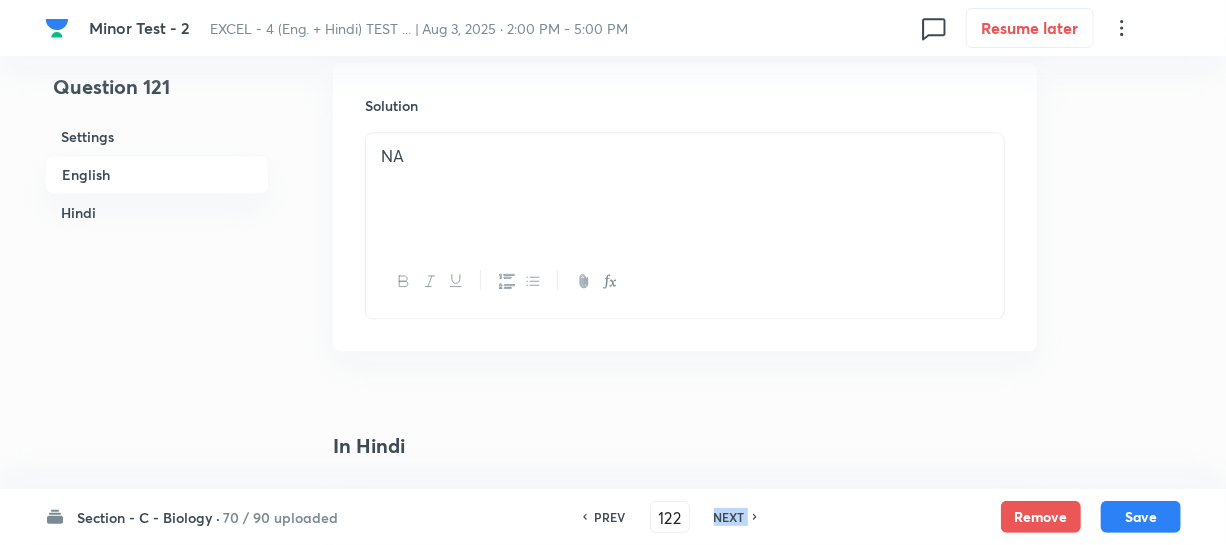 checkbox on "false" 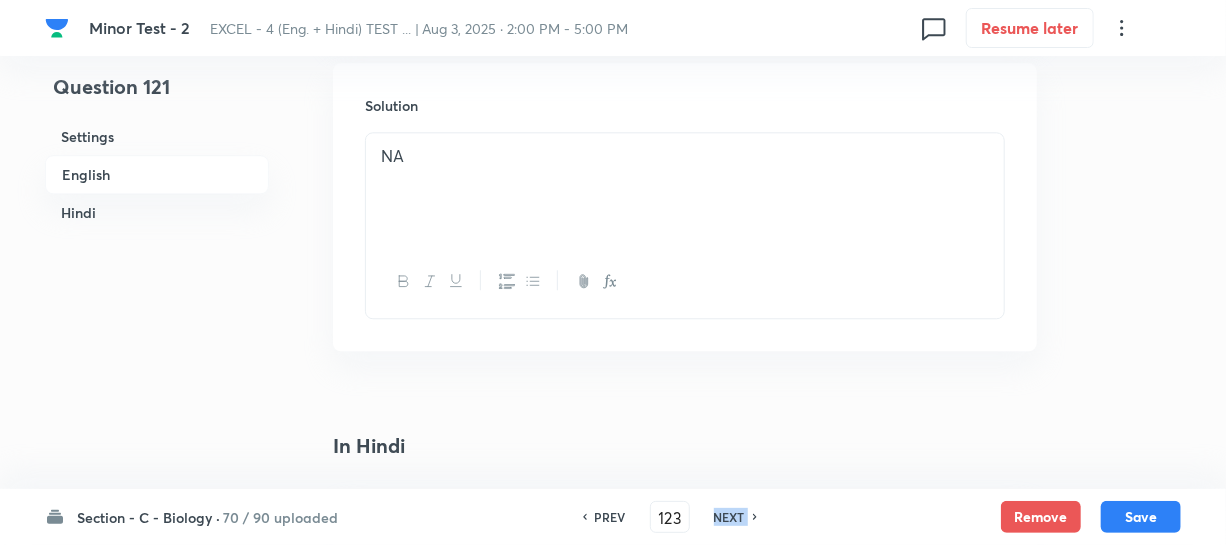 checkbox on "false" 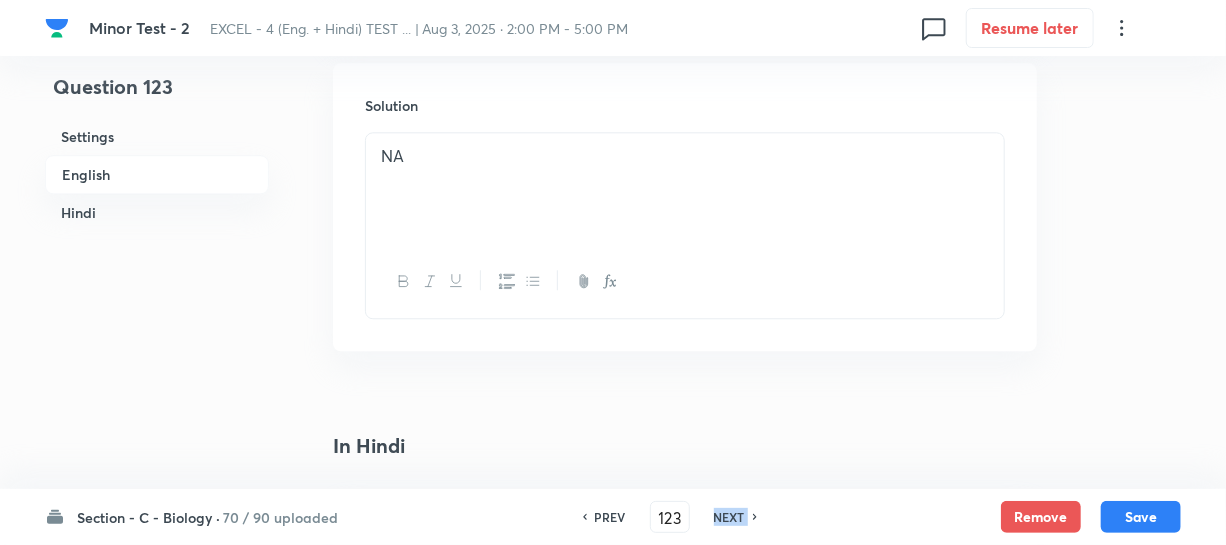 checkbox on "true" 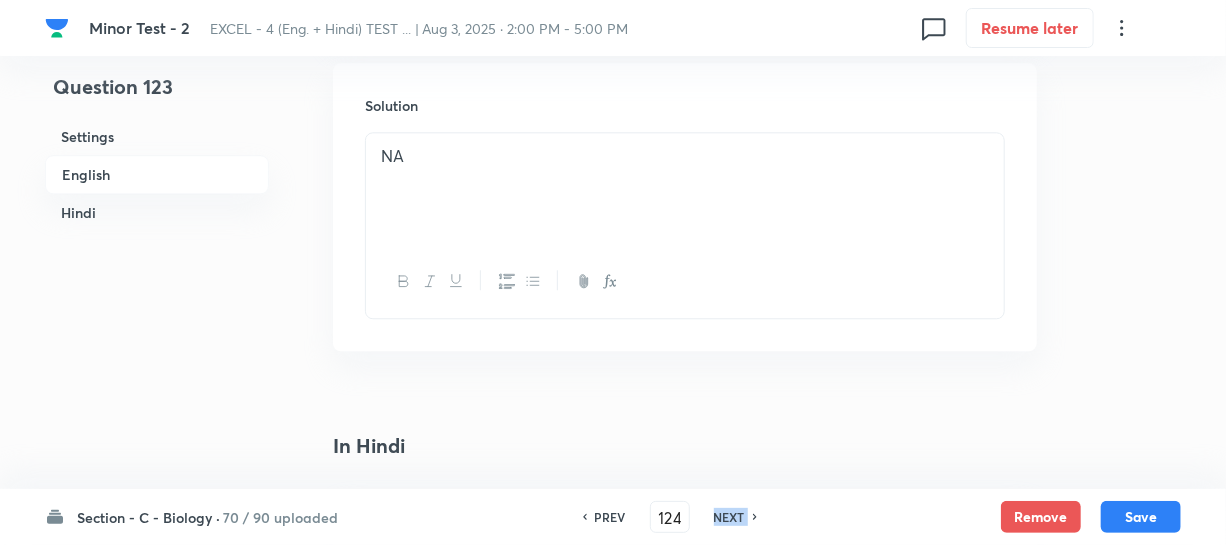 checkbox on "false" 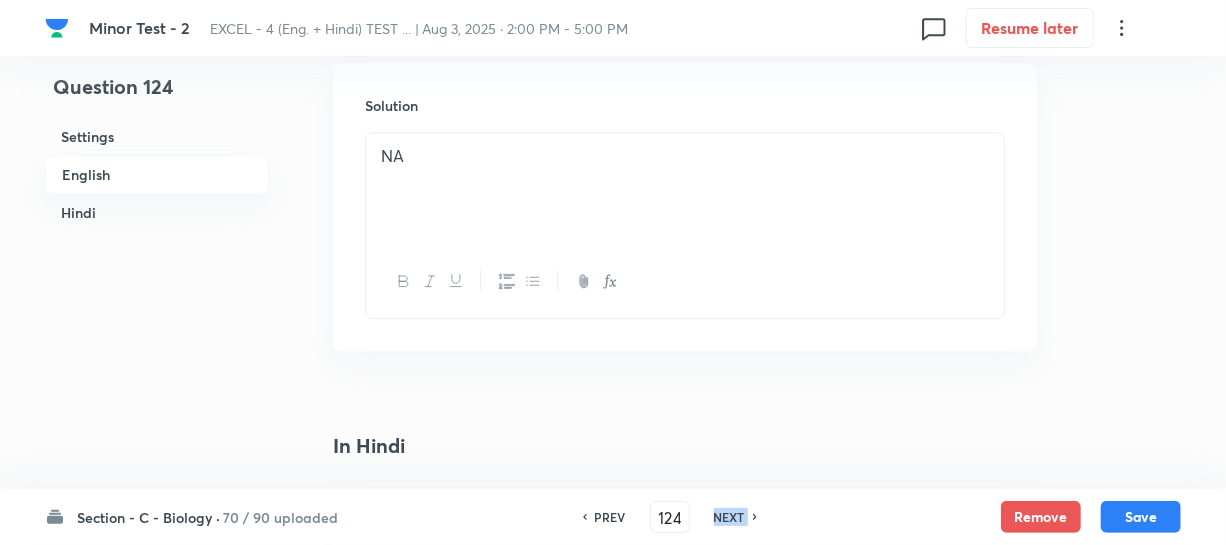 click on "NEXT" at bounding box center [729, 517] 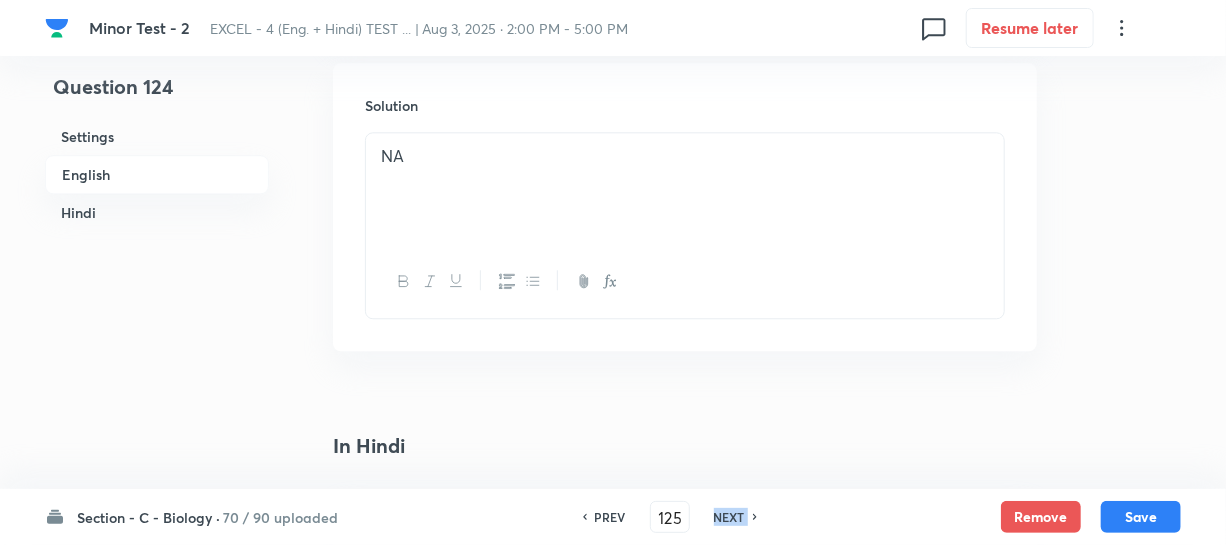 checkbox on "false" 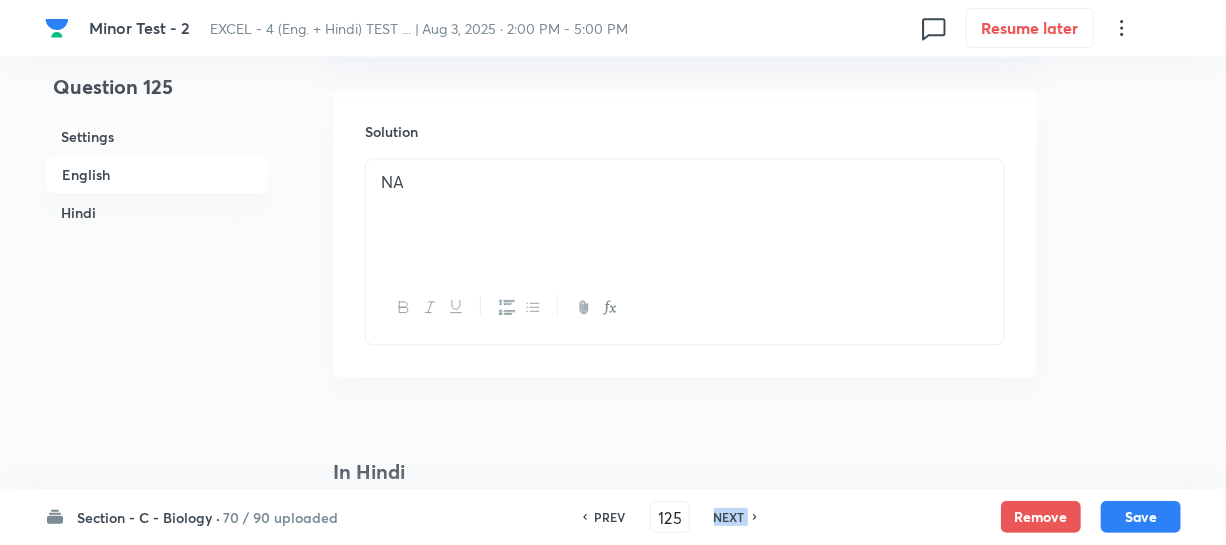 click on "NEXT" at bounding box center [729, 517] 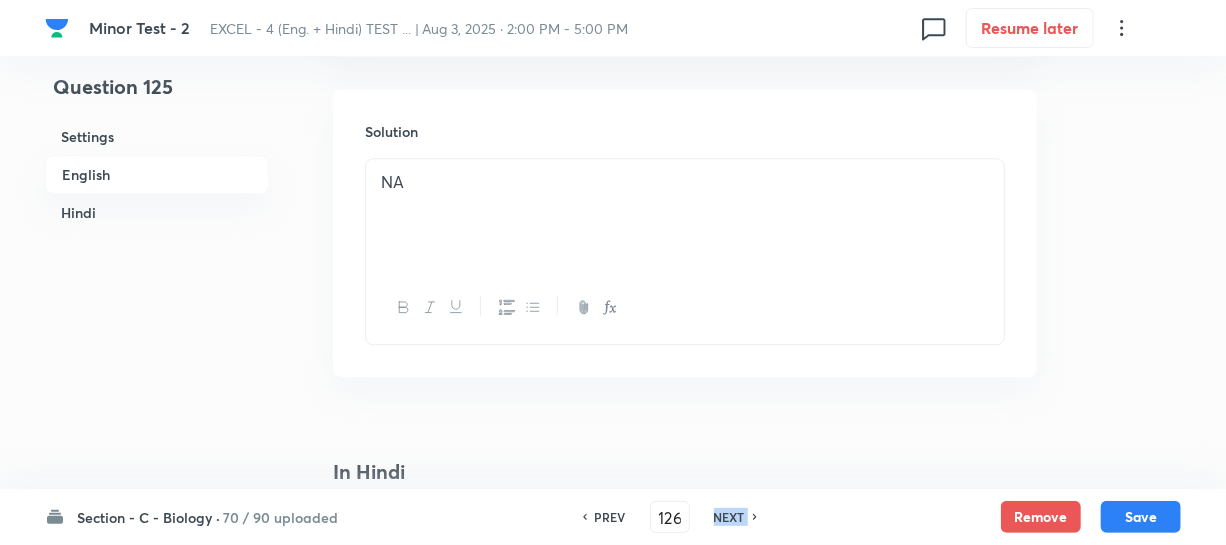 checkbox on "false" 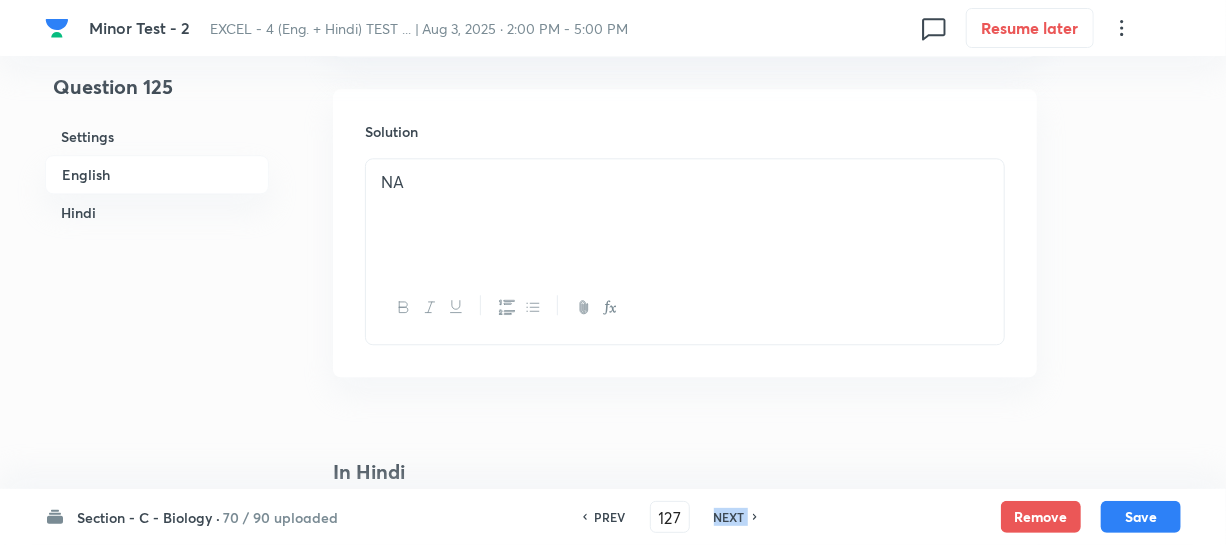 checkbox on "true" 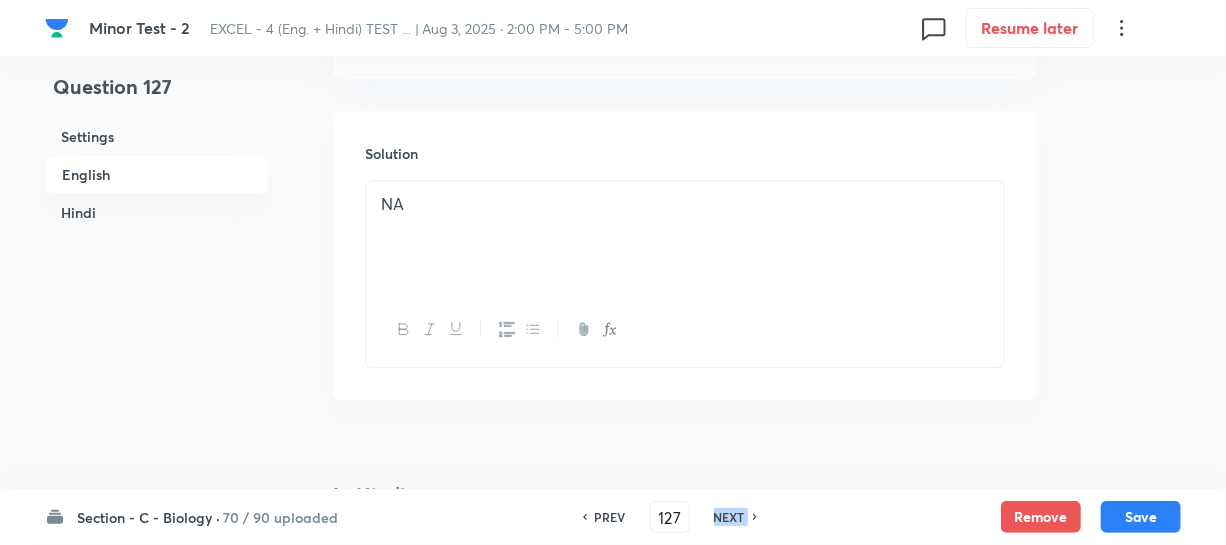 click on "NEXT" at bounding box center (729, 517) 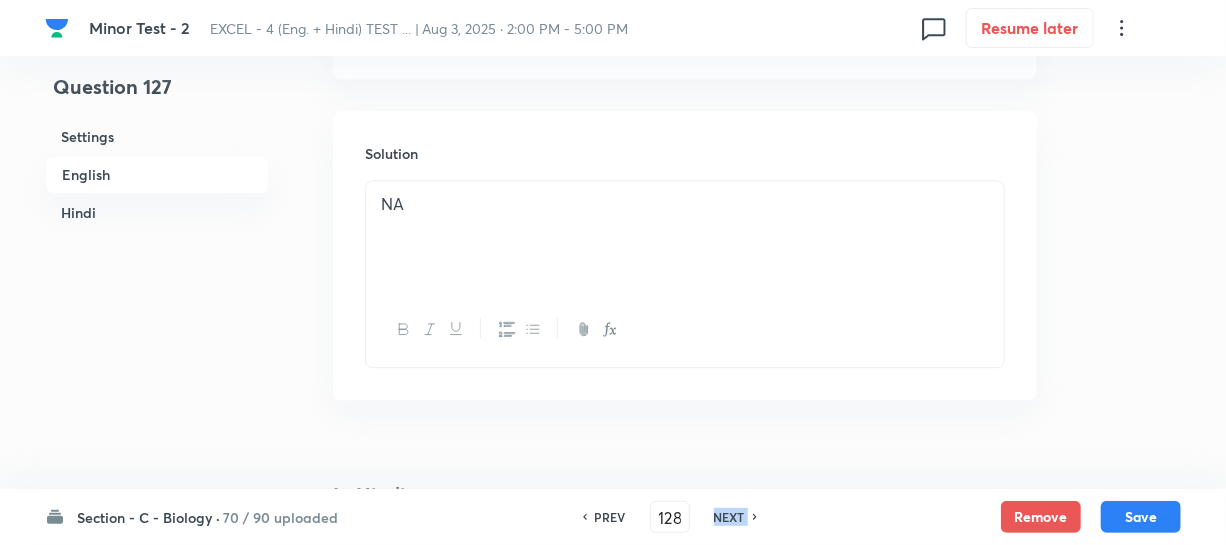 checkbox on "false" 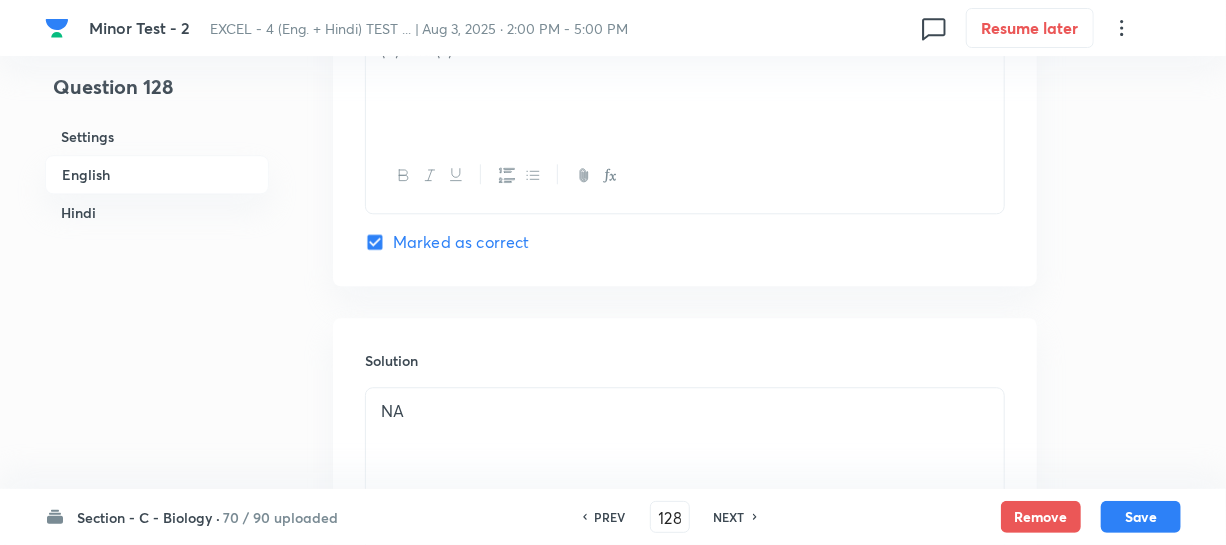 click on "NEXT" at bounding box center (729, 517) 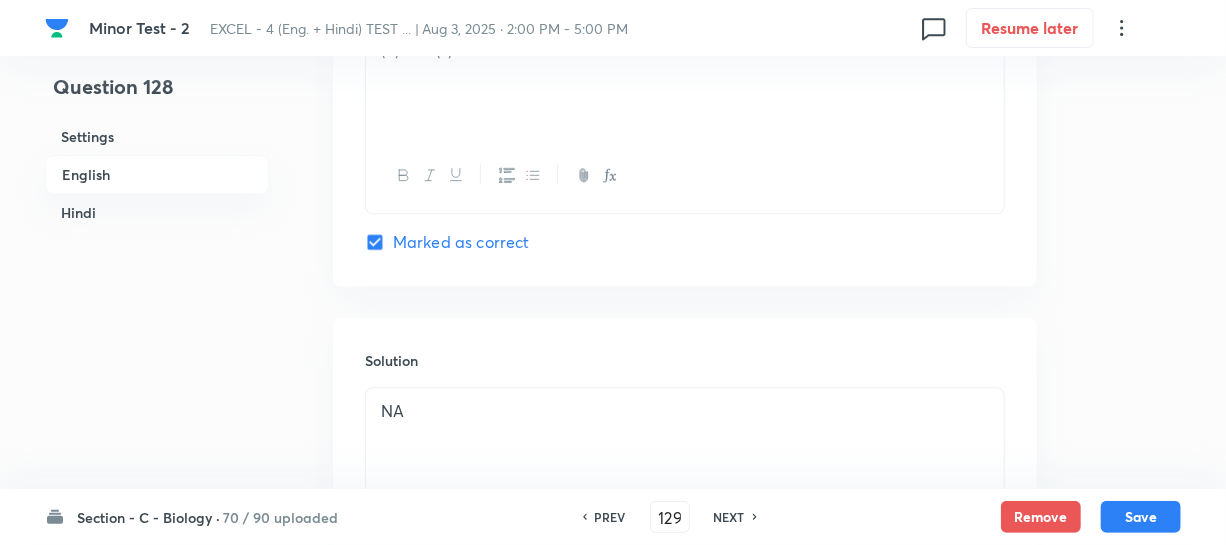 checkbox on "false" 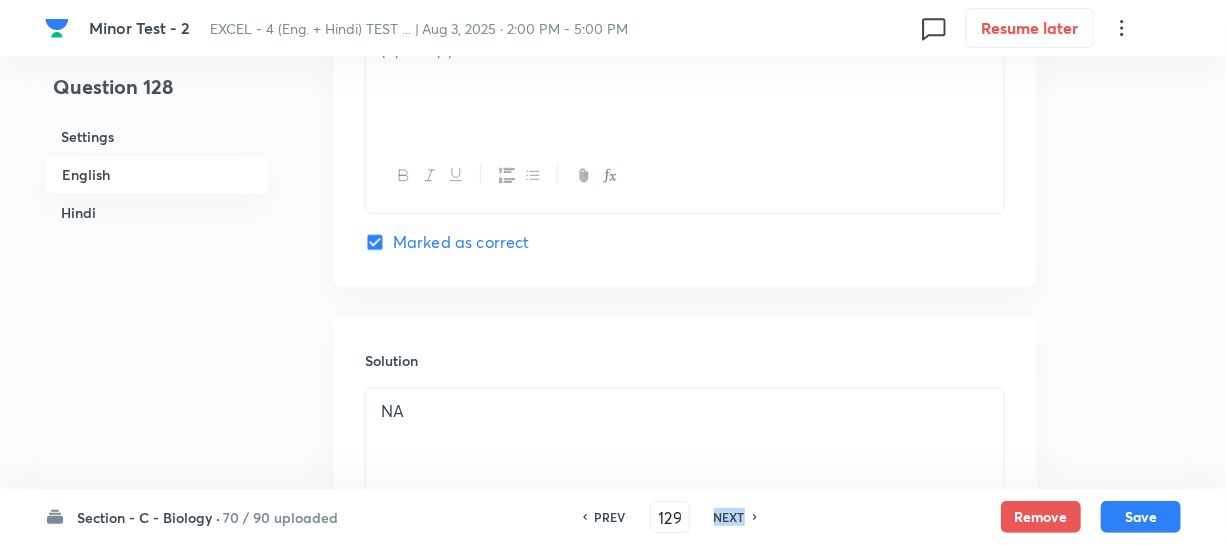 click on "NEXT" at bounding box center (729, 517) 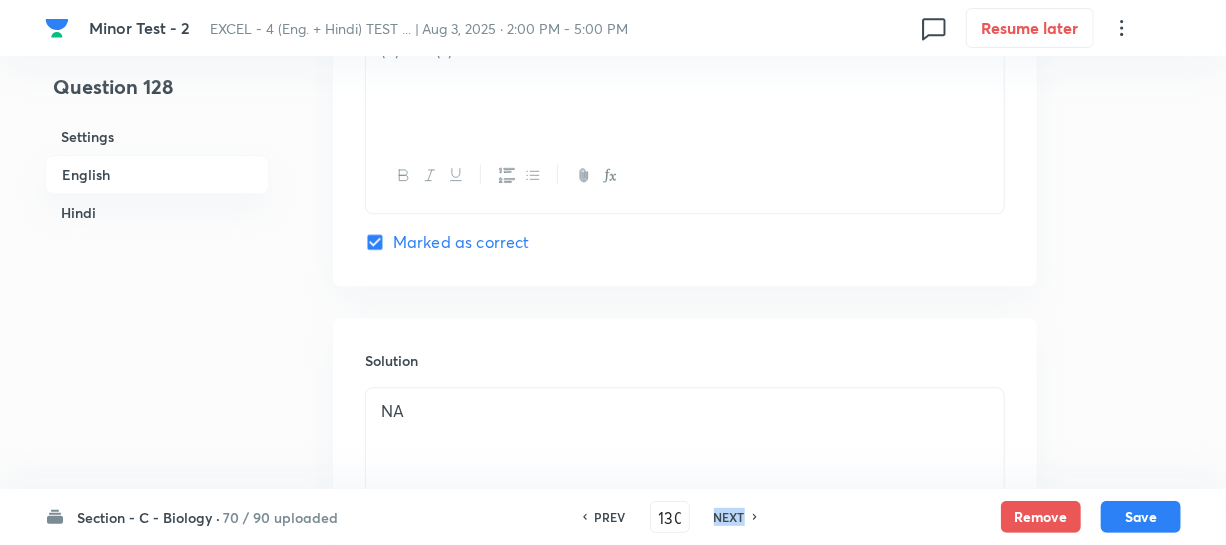 checkbox on "false" 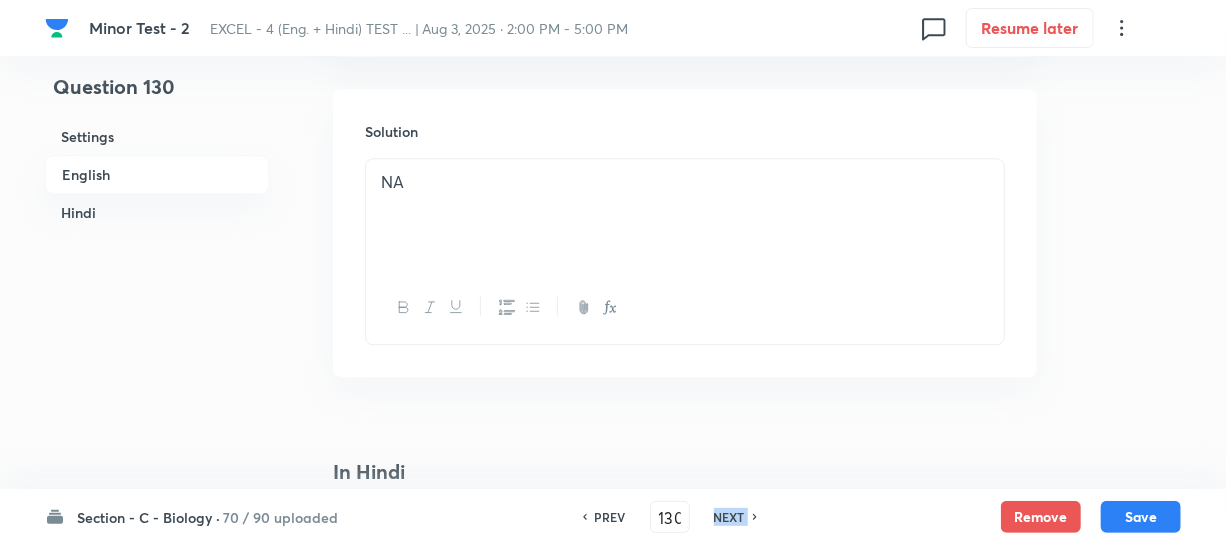 click on "NEXT" at bounding box center (729, 517) 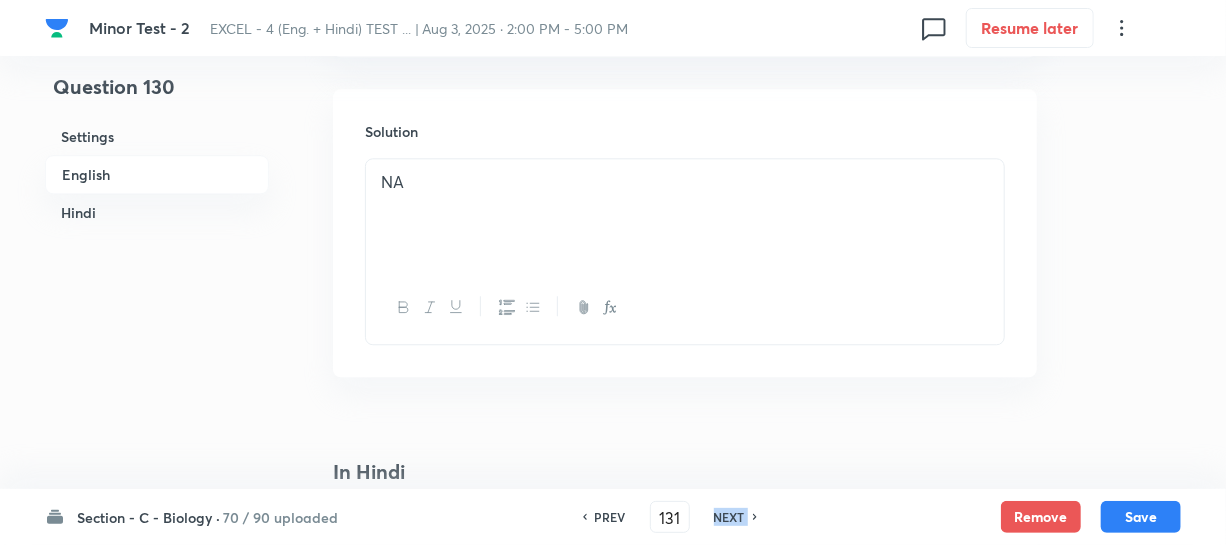 checkbox on "false" 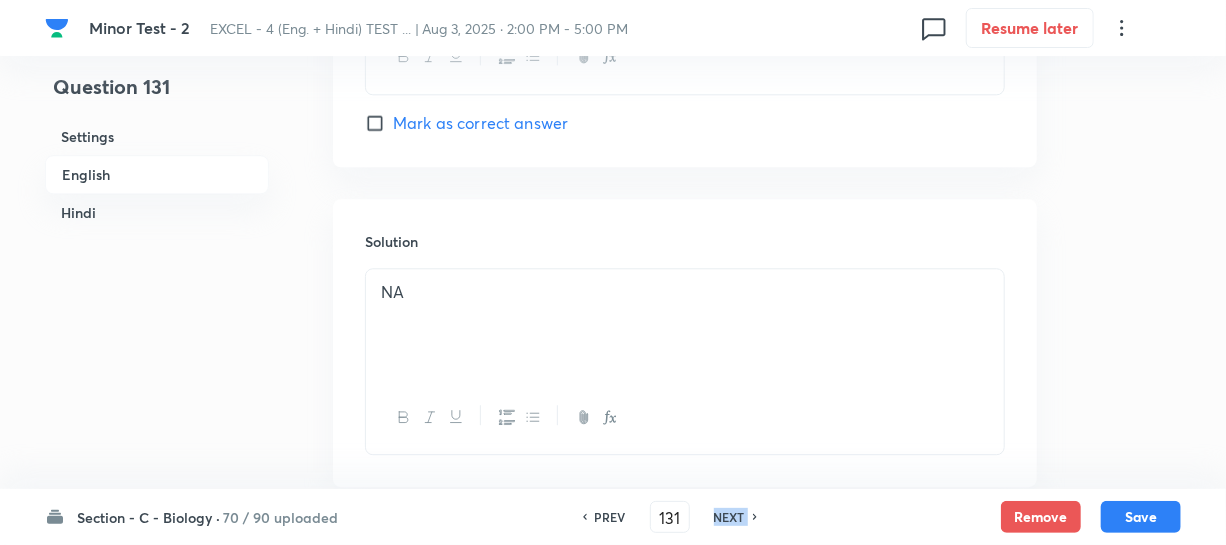 click on "NEXT" at bounding box center [729, 517] 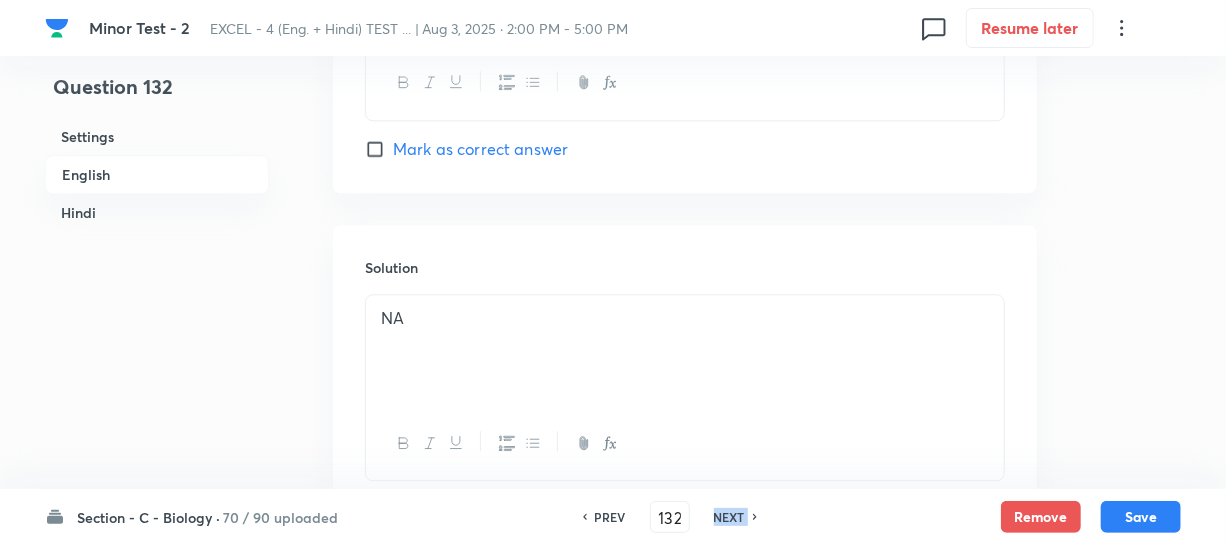 click on "NEXT" at bounding box center (729, 517) 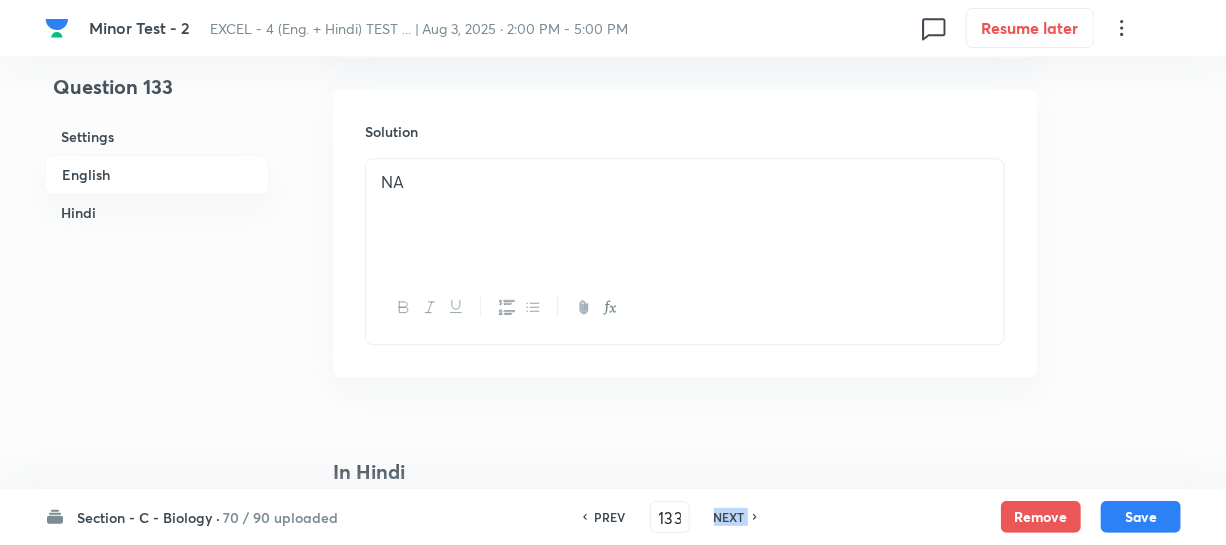 click on "NEXT" at bounding box center (729, 517) 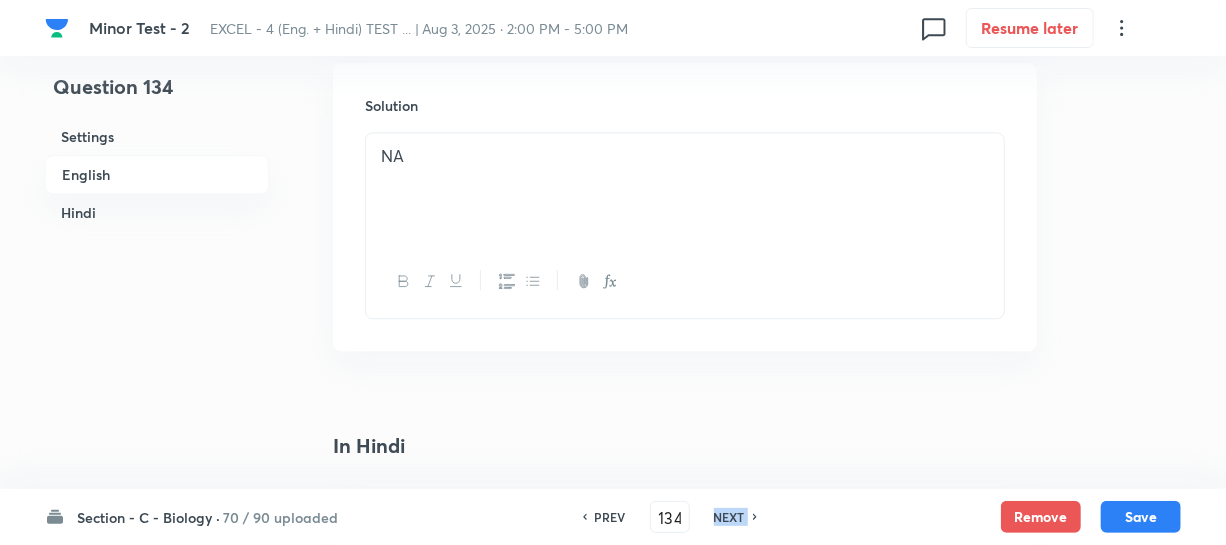 click on "NEXT" at bounding box center (729, 517) 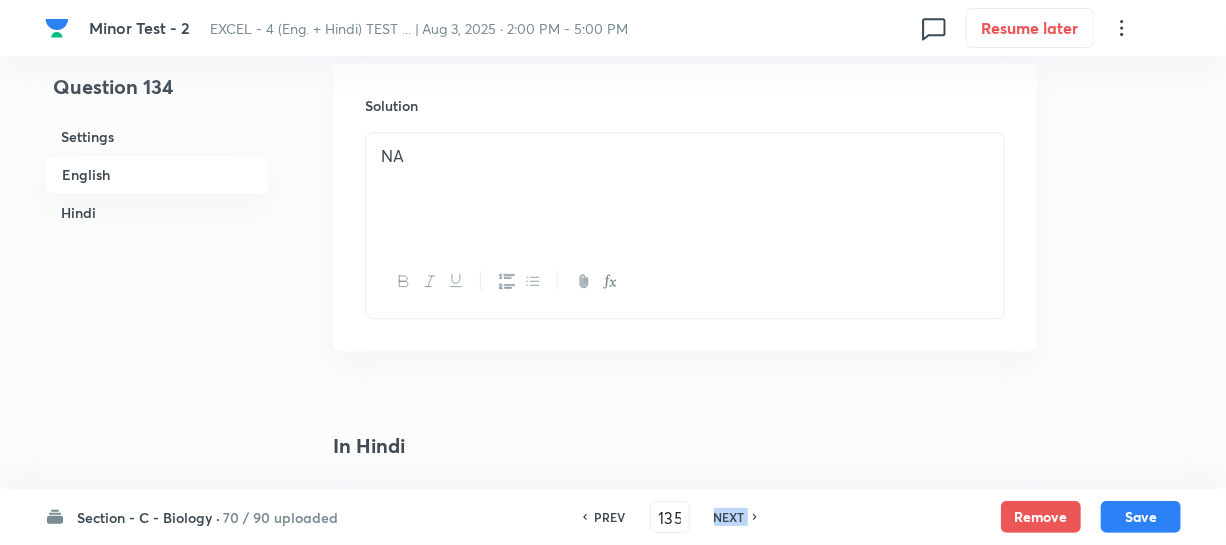 click on "NEXT" at bounding box center [729, 517] 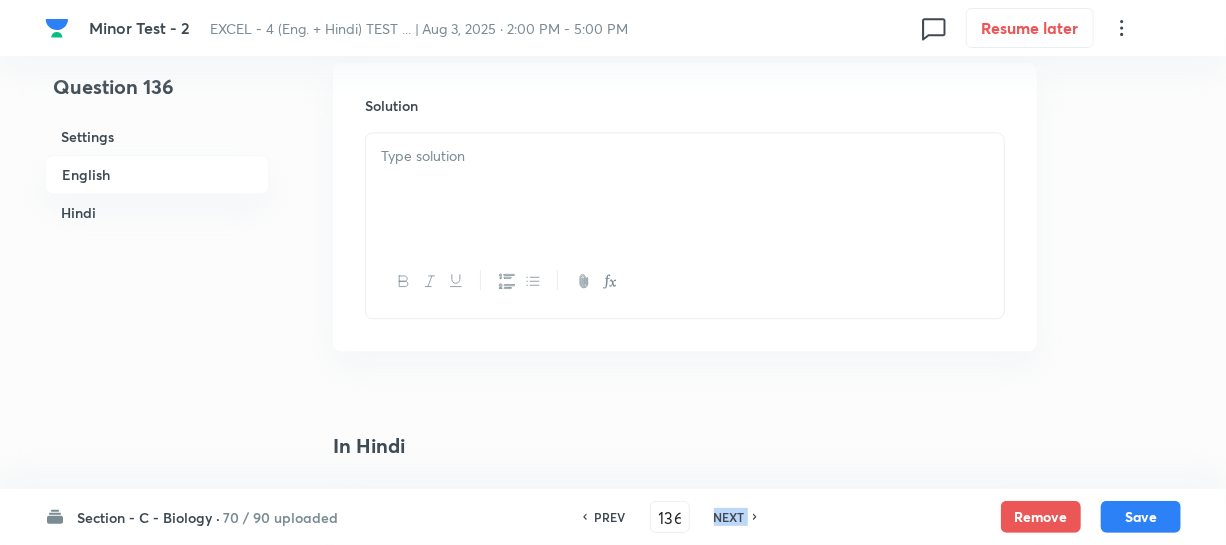 click on "NEXT" at bounding box center [729, 517] 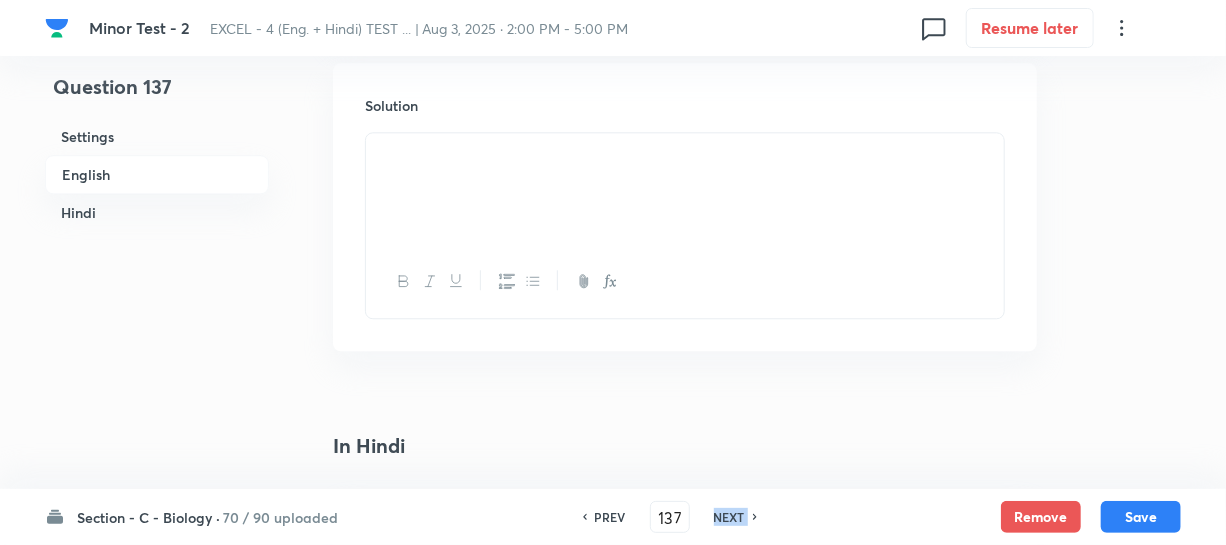 click on "NEXT" at bounding box center (729, 517) 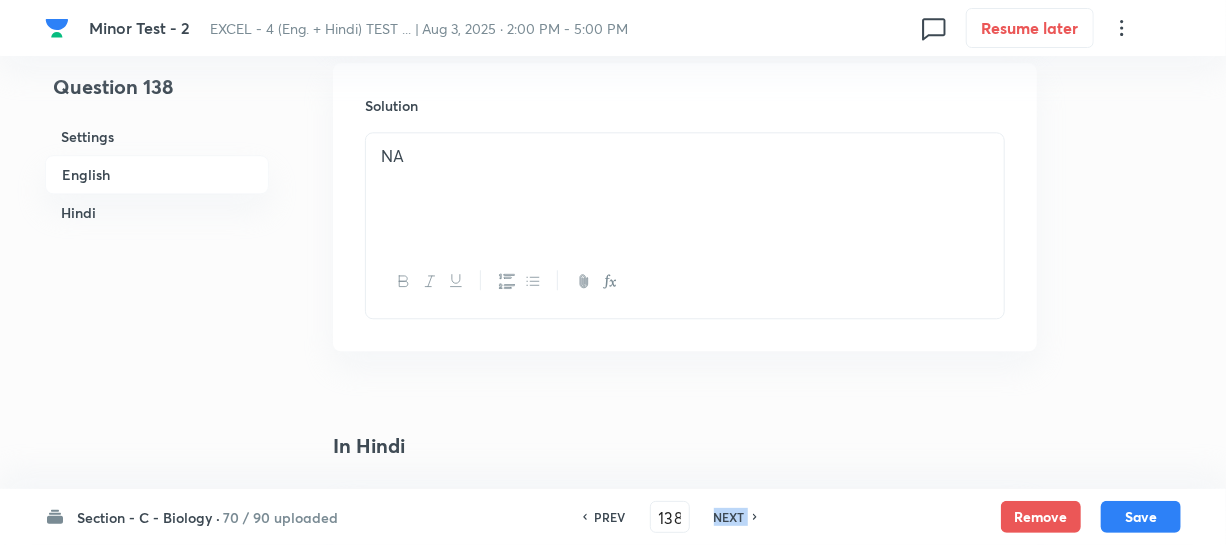 click on "NEXT" at bounding box center (729, 517) 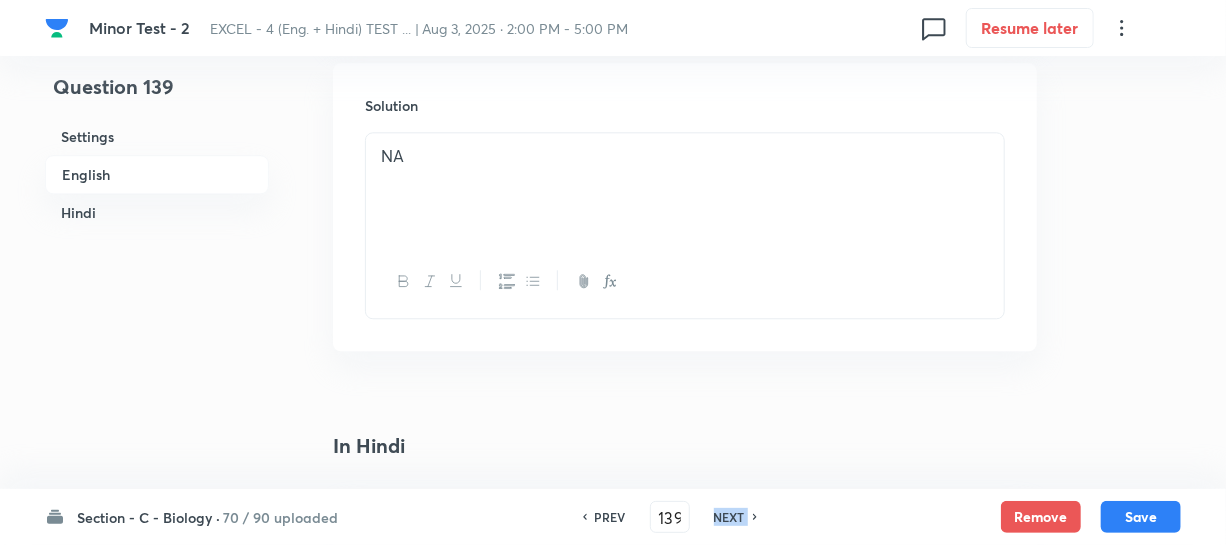 click on "NEXT" at bounding box center (729, 517) 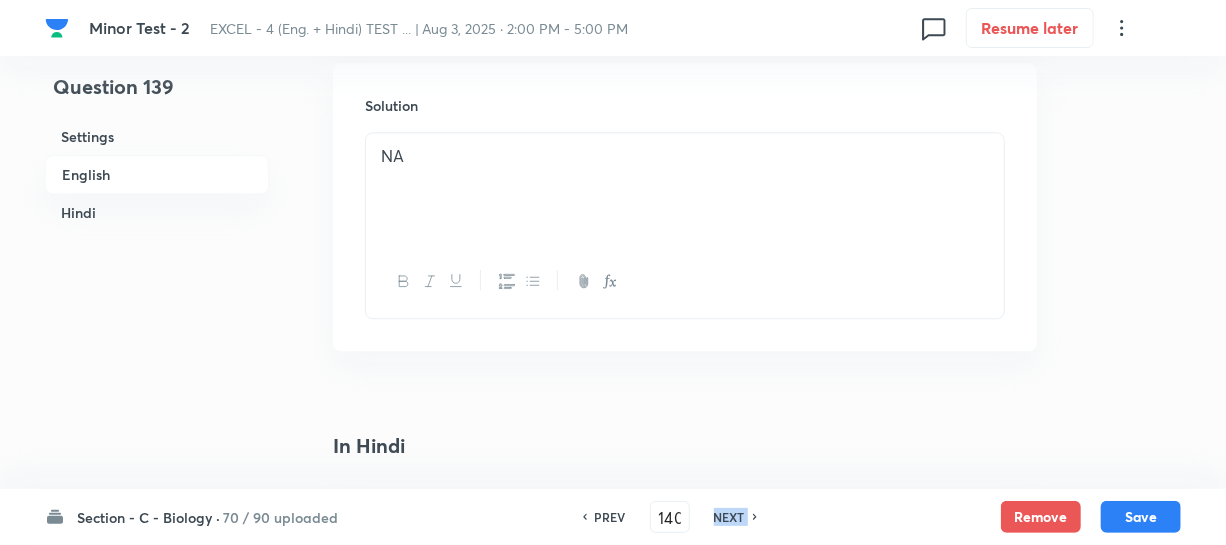 click on "NEXT" at bounding box center (729, 517) 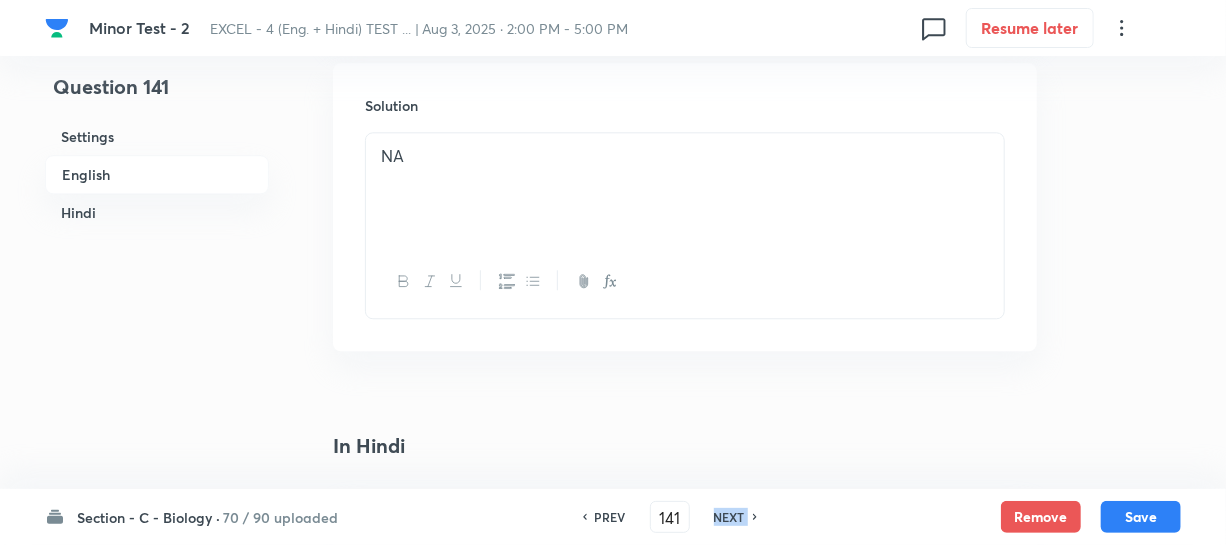 click on "NEXT" at bounding box center (729, 517) 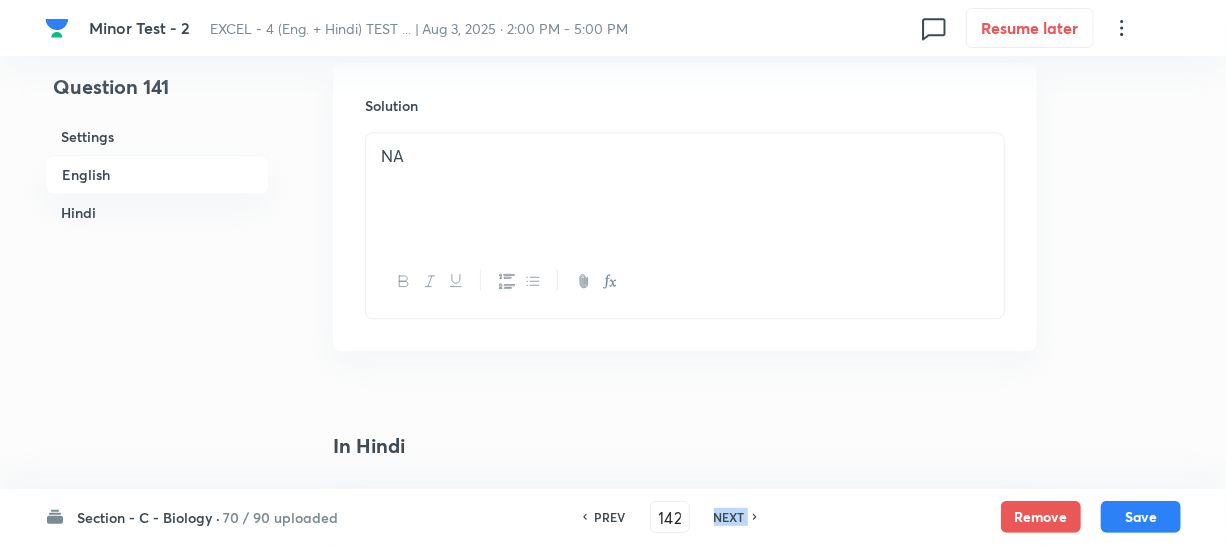click on "NEXT" at bounding box center [729, 517] 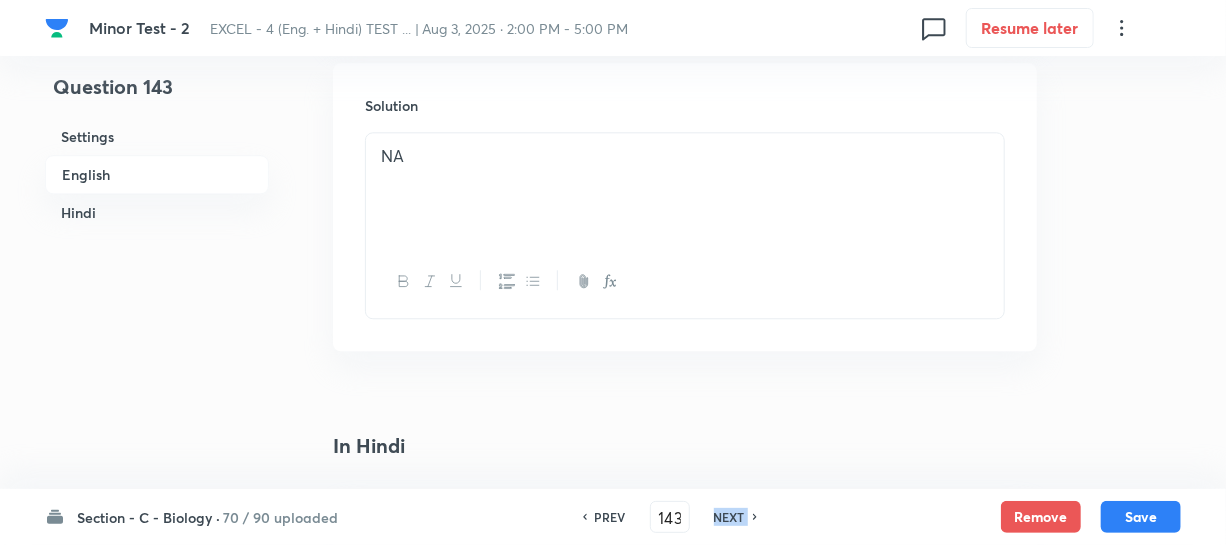 click on "NEXT" at bounding box center [729, 517] 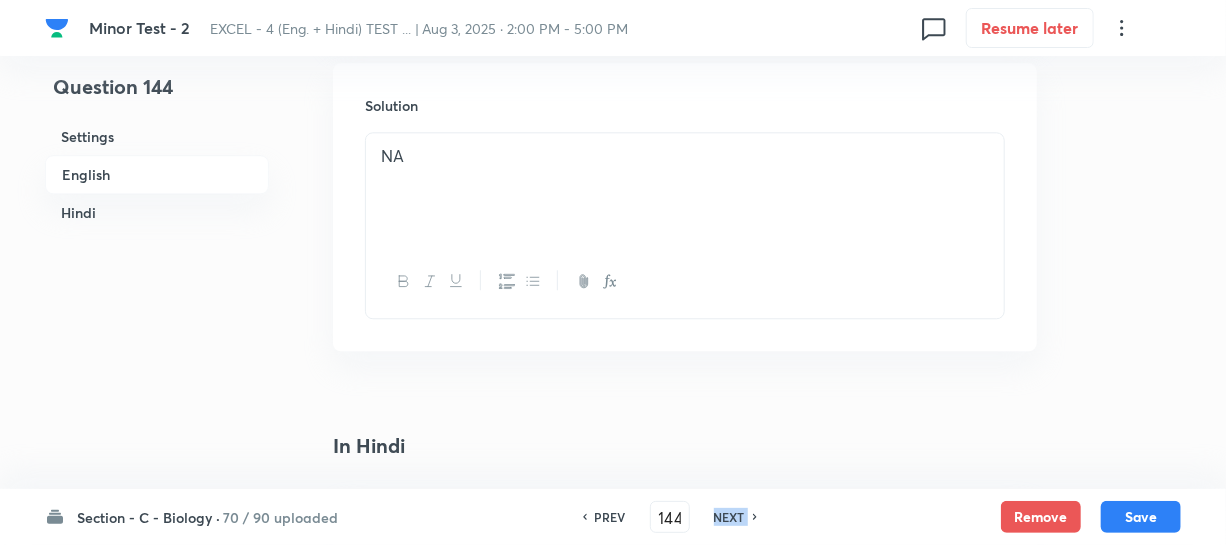 click on "NEXT" at bounding box center [729, 517] 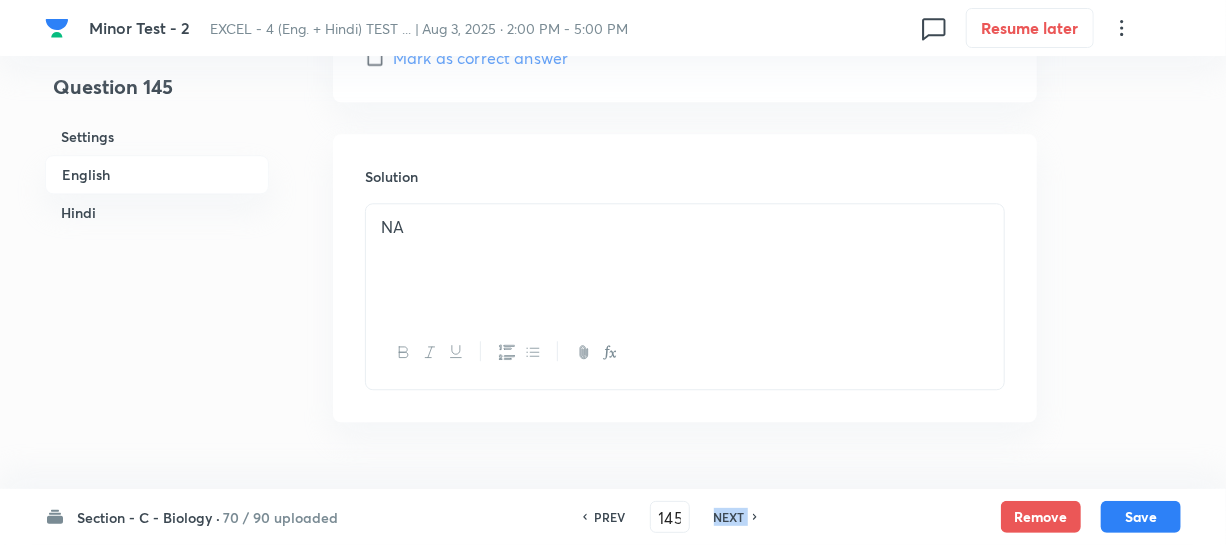 click on "NEXT" at bounding box center (729, 517) 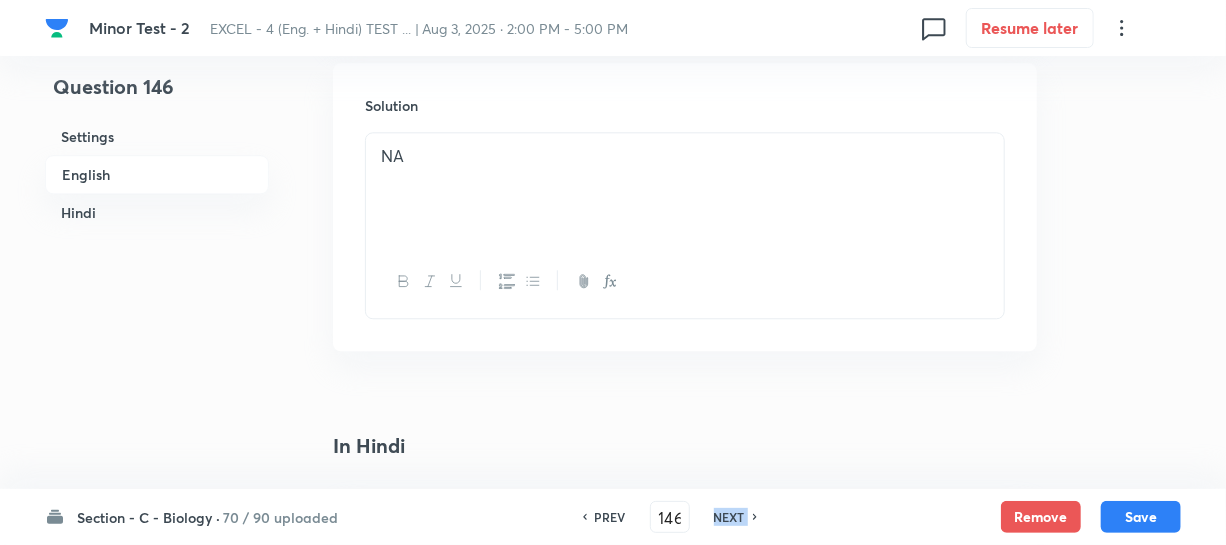 click on "NEXT" at bounding box center [729, 517] 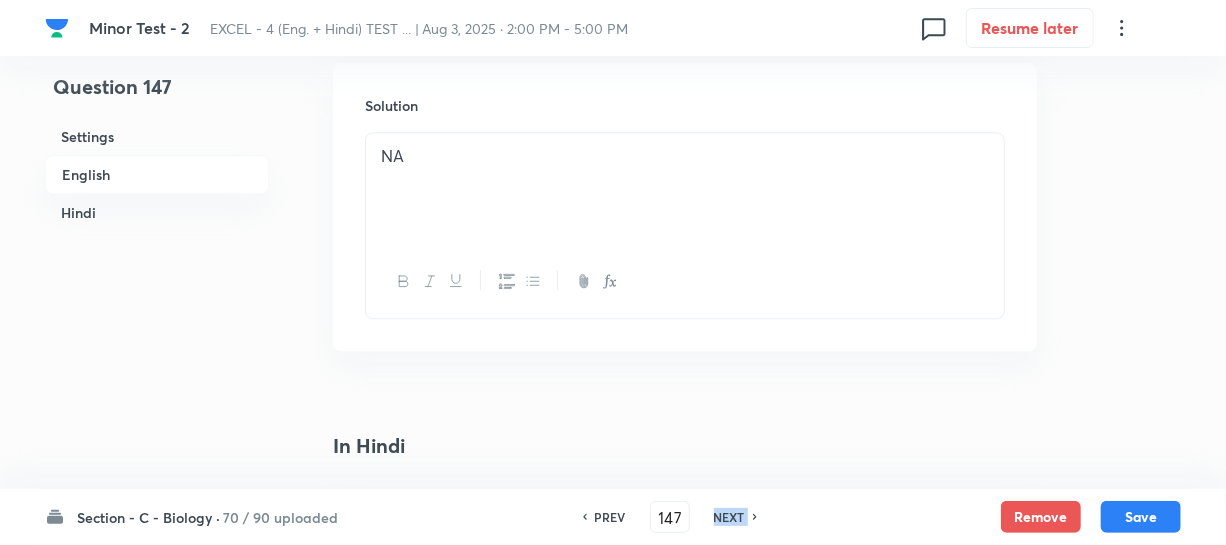 click on "NEXT" at bounding box center (729, 517) 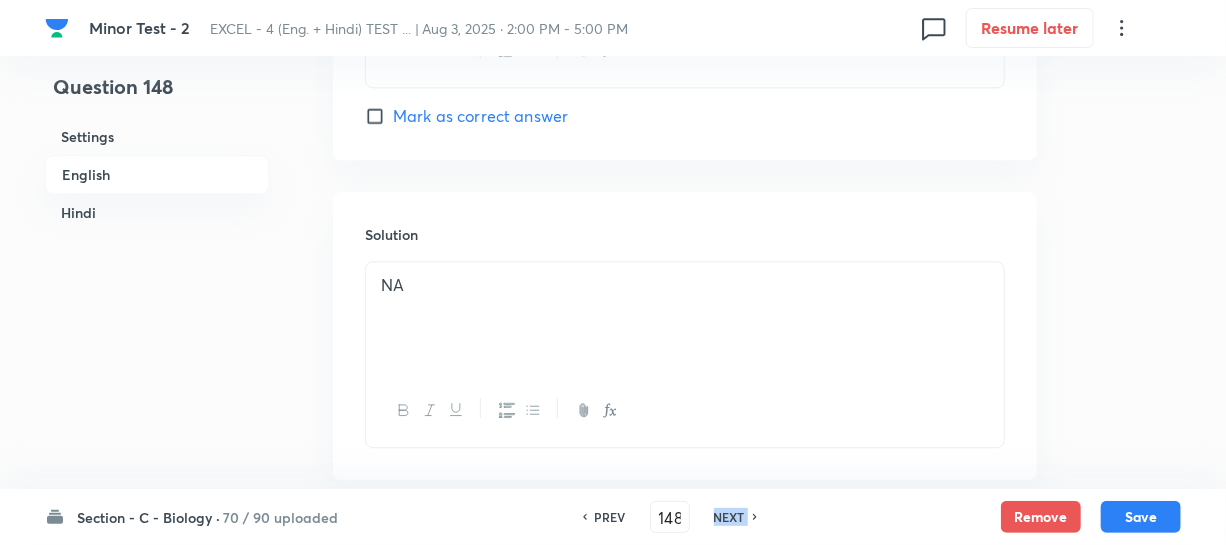 click on "NEXT" at bounding box center [729, 517] 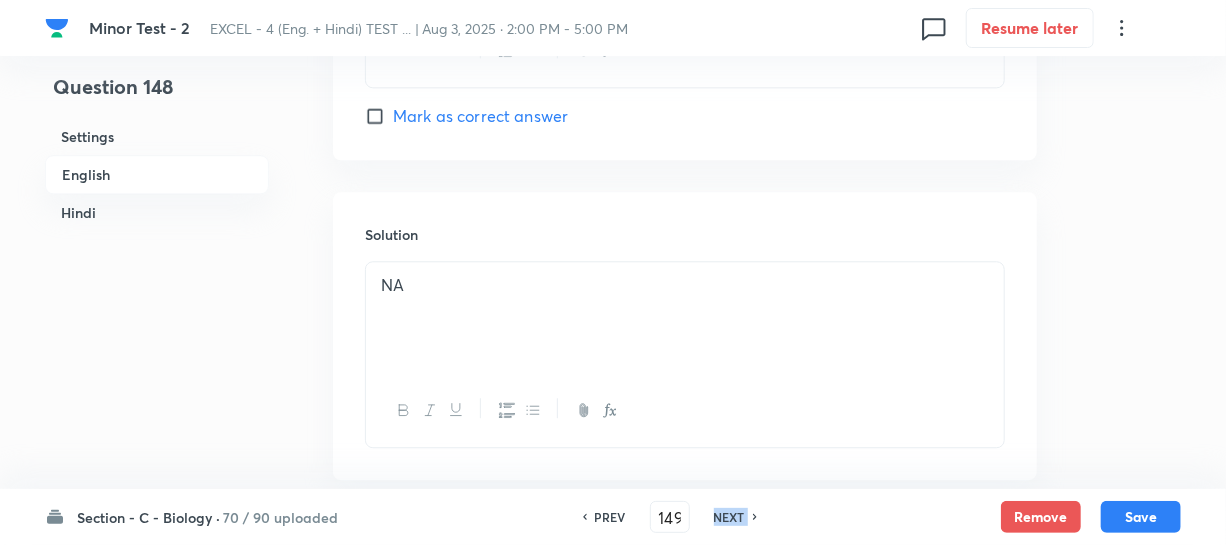 click on "NEXT" at bounding box center (729, 517) 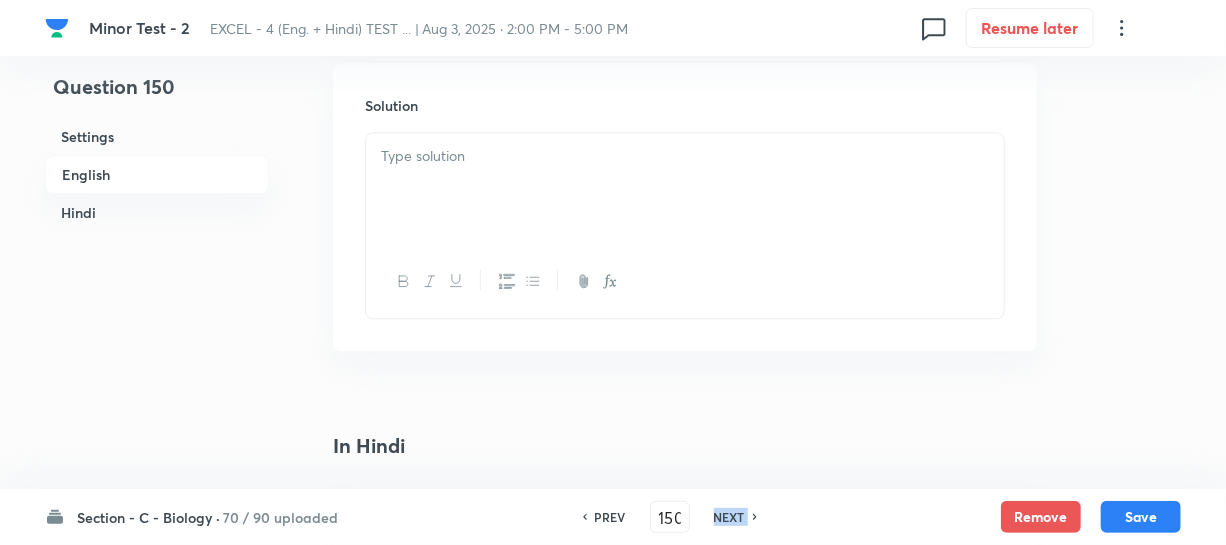 click on "NEXT" at bounding box center (729, 517) 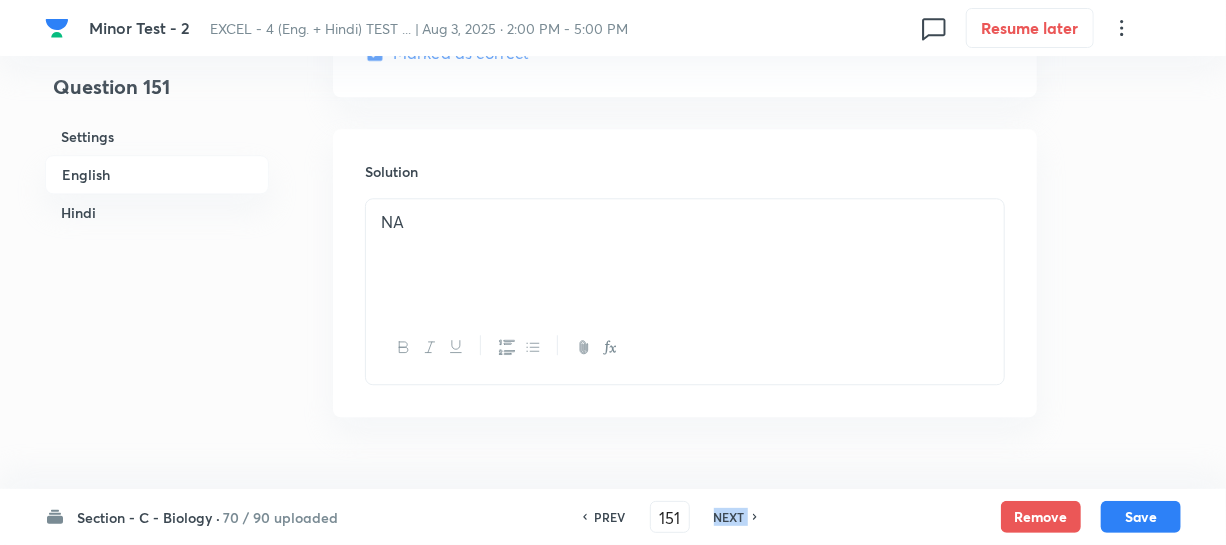 click on "NEXT" at bounding box center [729, 517] 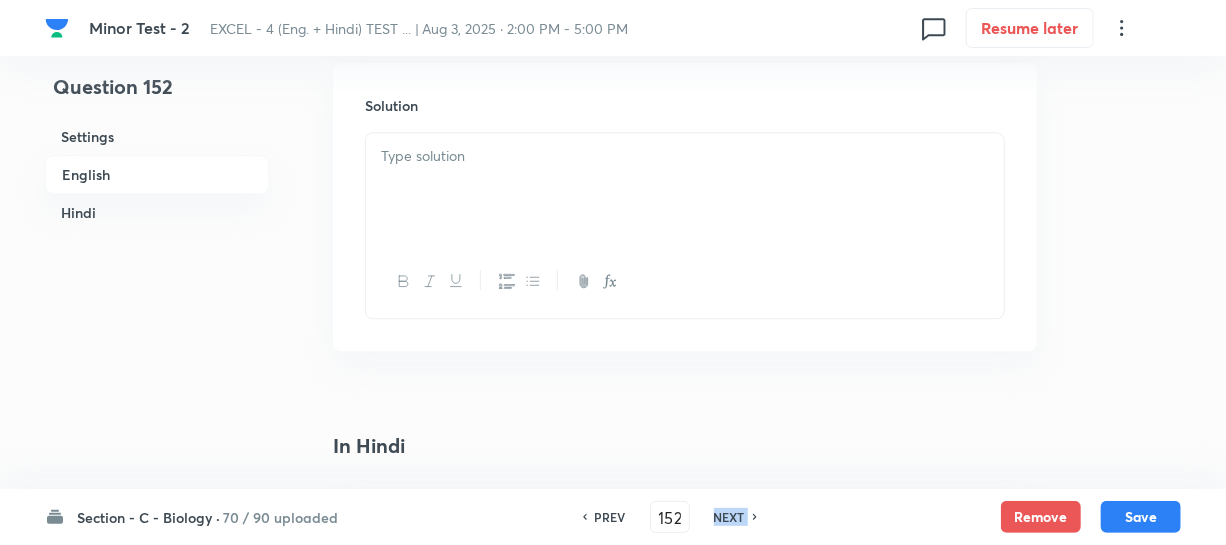 click on "NEXT" at bounding box center (729, 517) 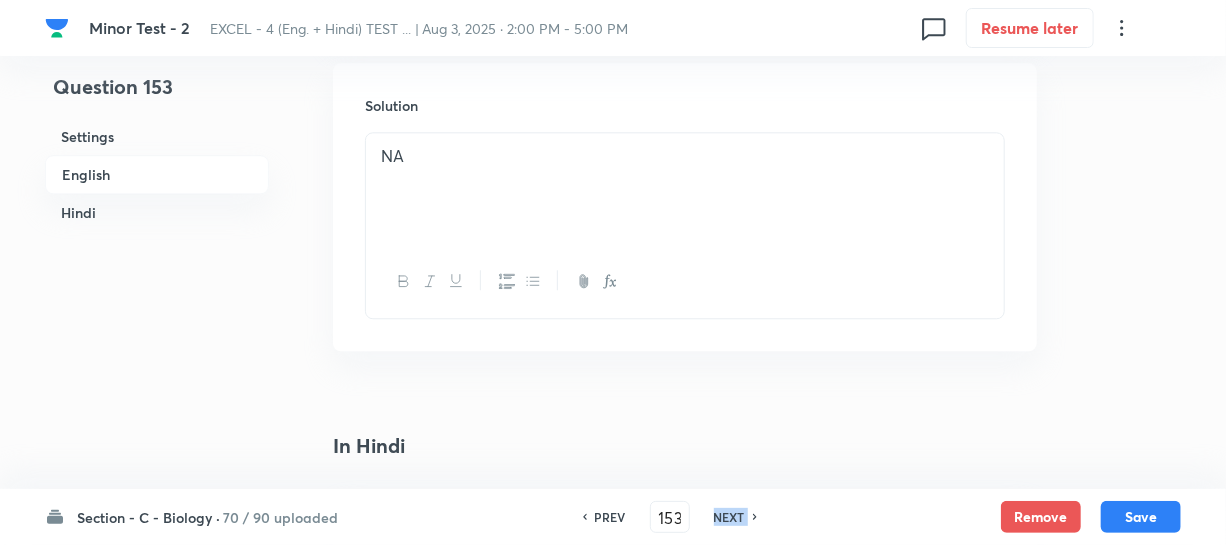 click on "NEXT" at bounding box center [729, 517] 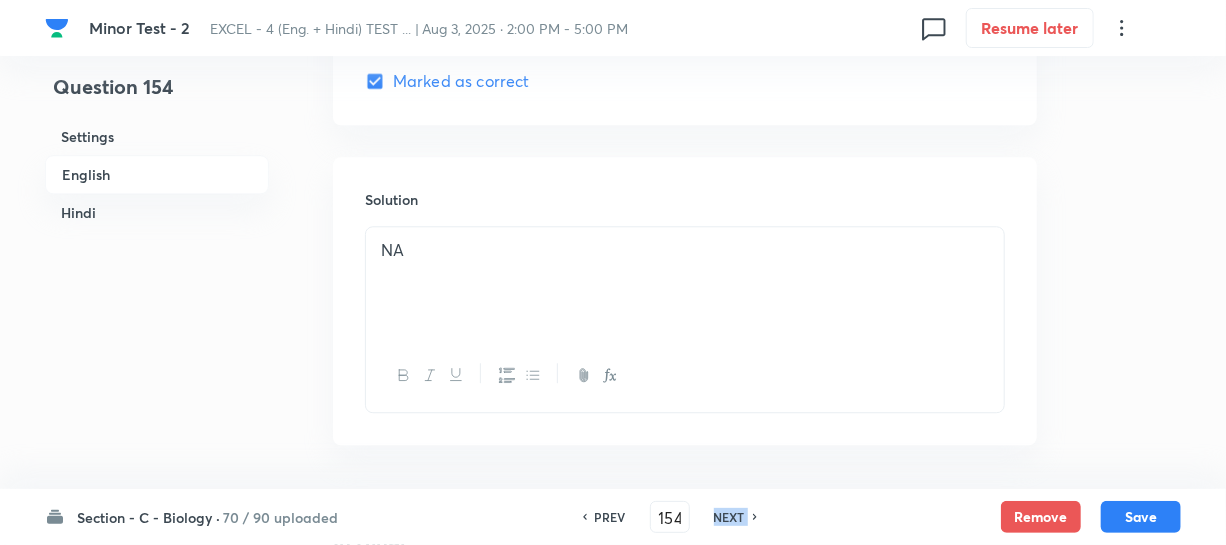 click on "NEXT" at bounding box center [729, 517] 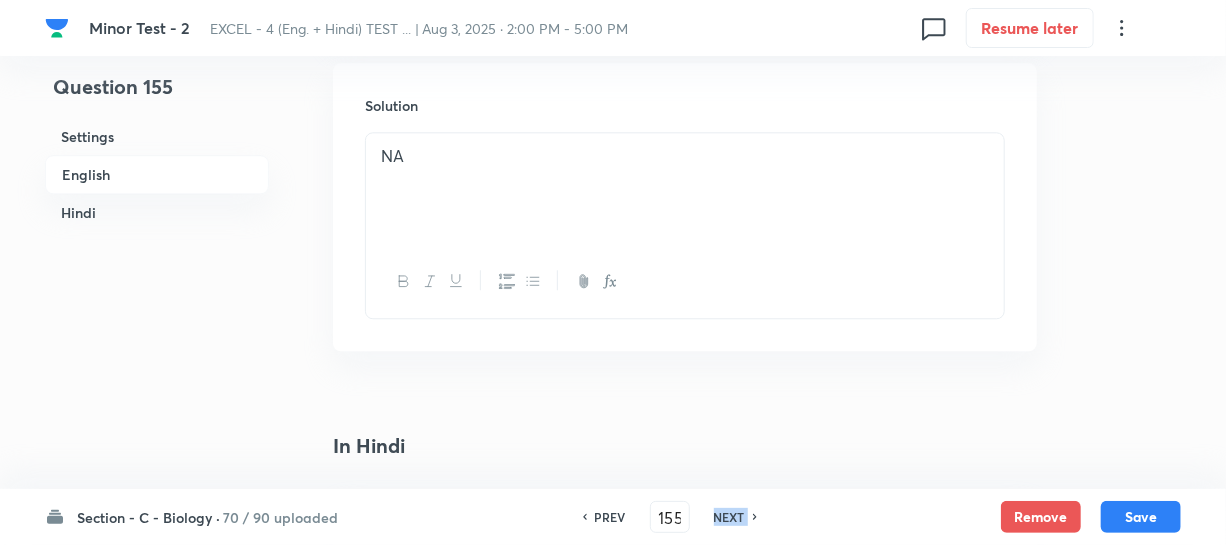 click on "NEXT" at bounding box center [729, 517] 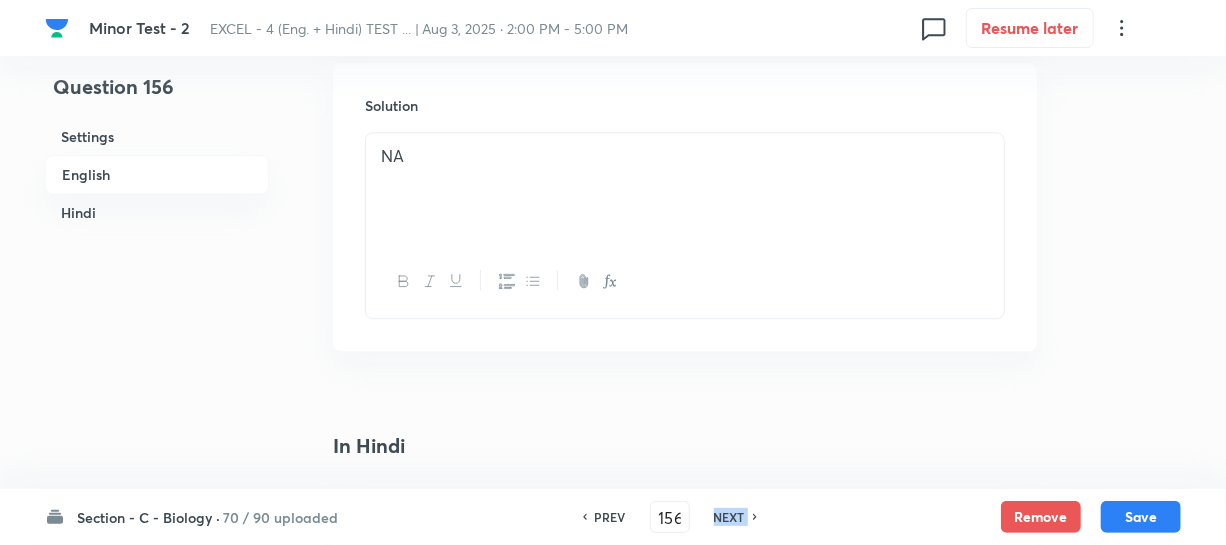 click on "NEXT" at bounding box center [729, 517] 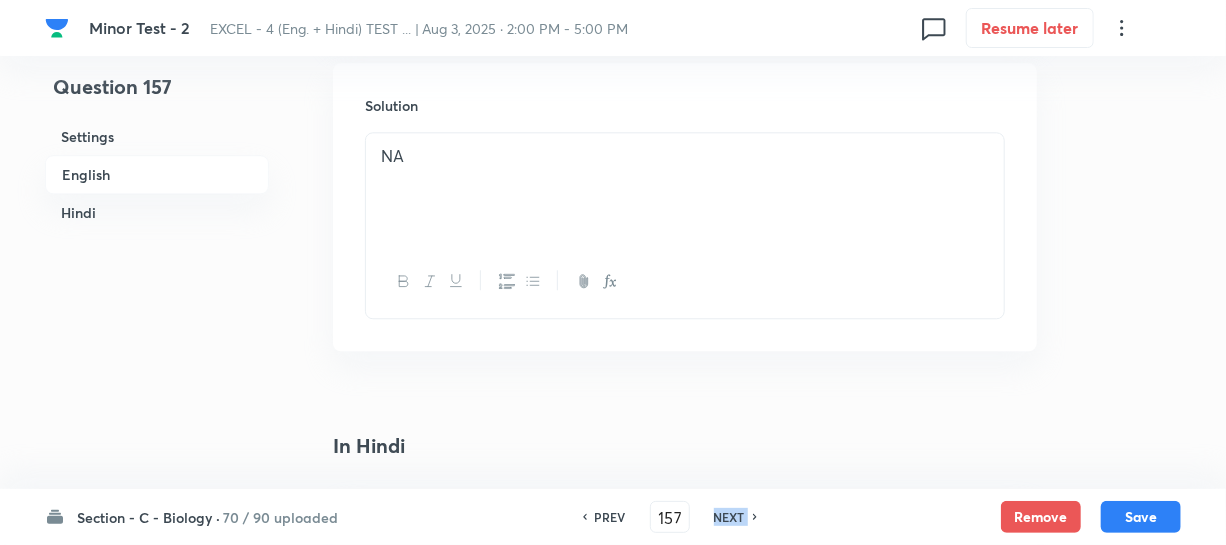 click on "NEXT" at bounding box center [729, 517] 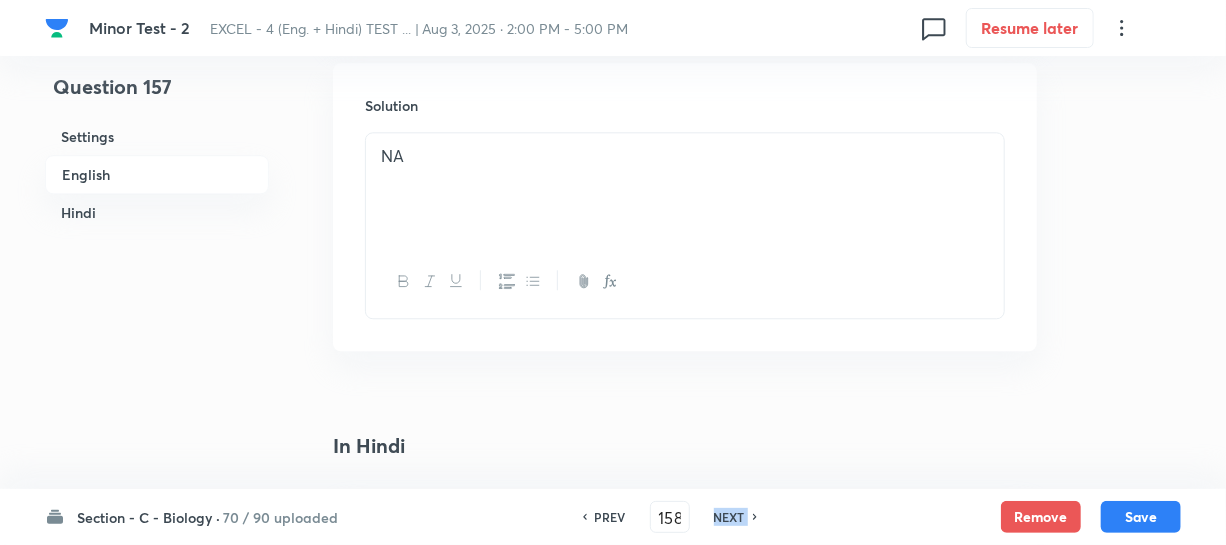 click on "NEXT" at bounding box center (729, 517) 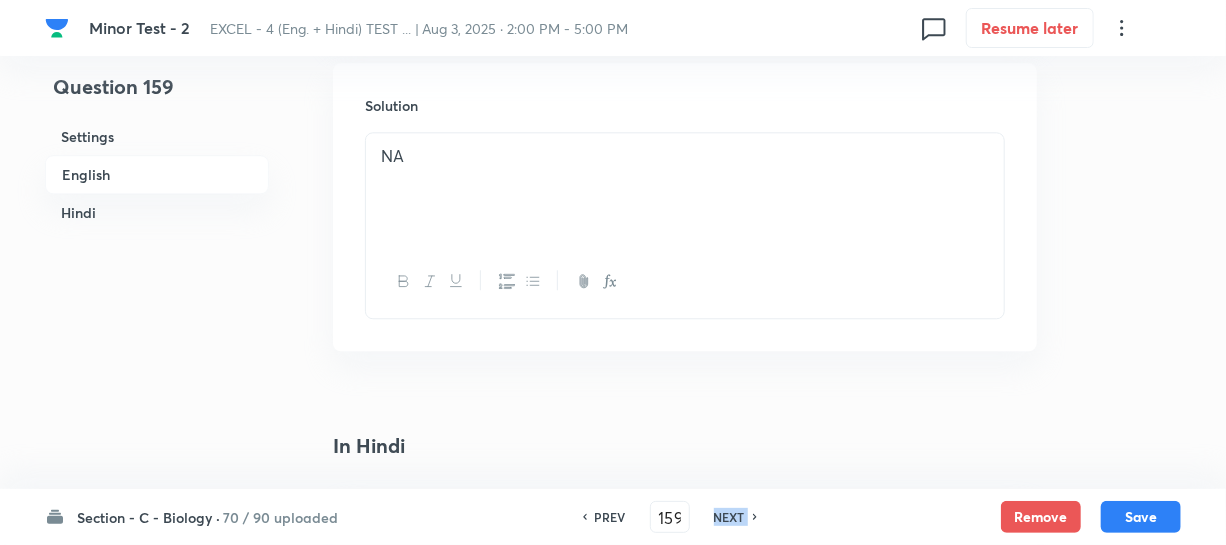 click on "NEXT" at bounding box center [729, 517] 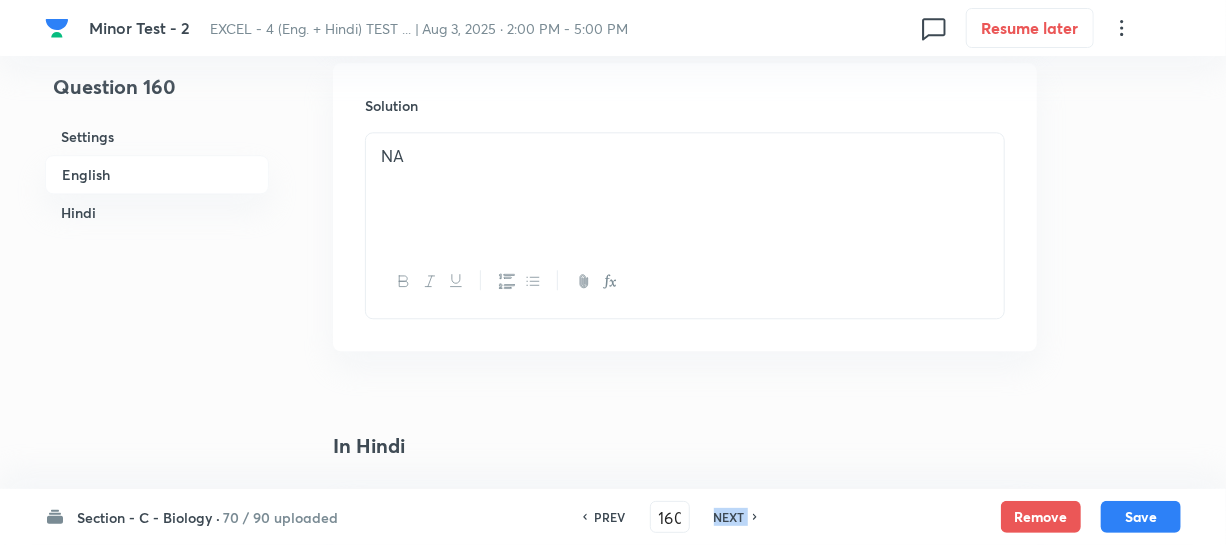 click on "NEXT" at bounding box center [729, 517] 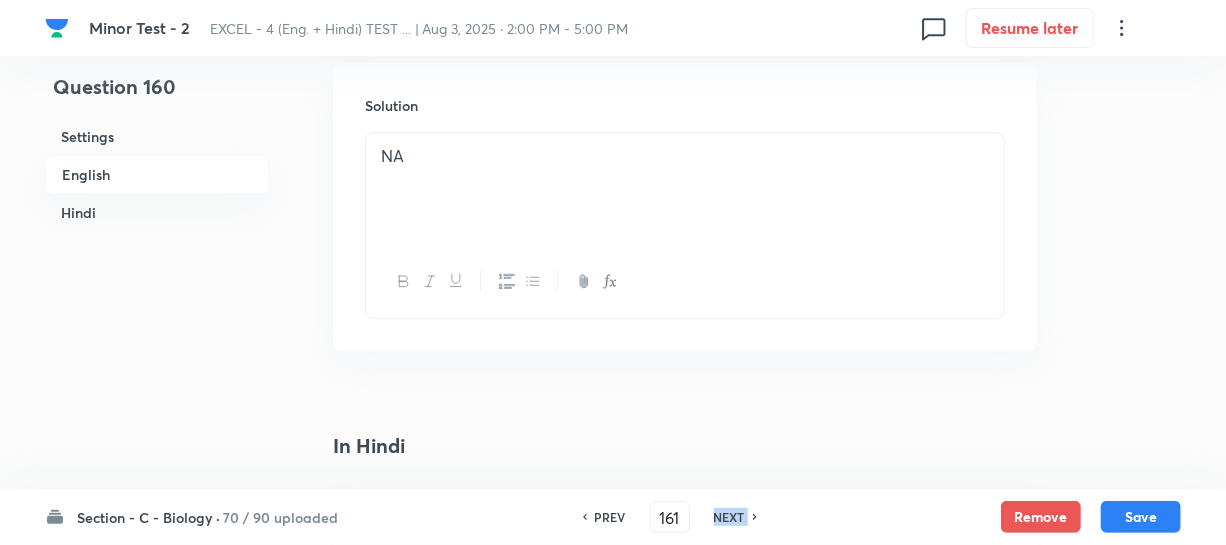 scroll, scrollTop: 0, scrollLeft: 0, axis: both 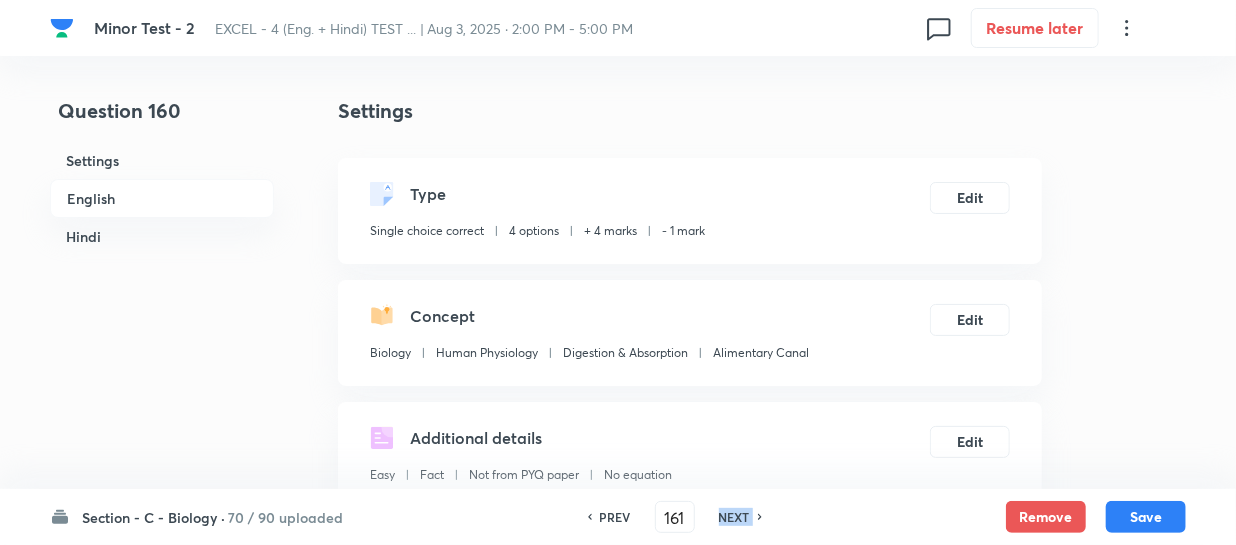 click on "NEXT" at bounding box center [734, 517] 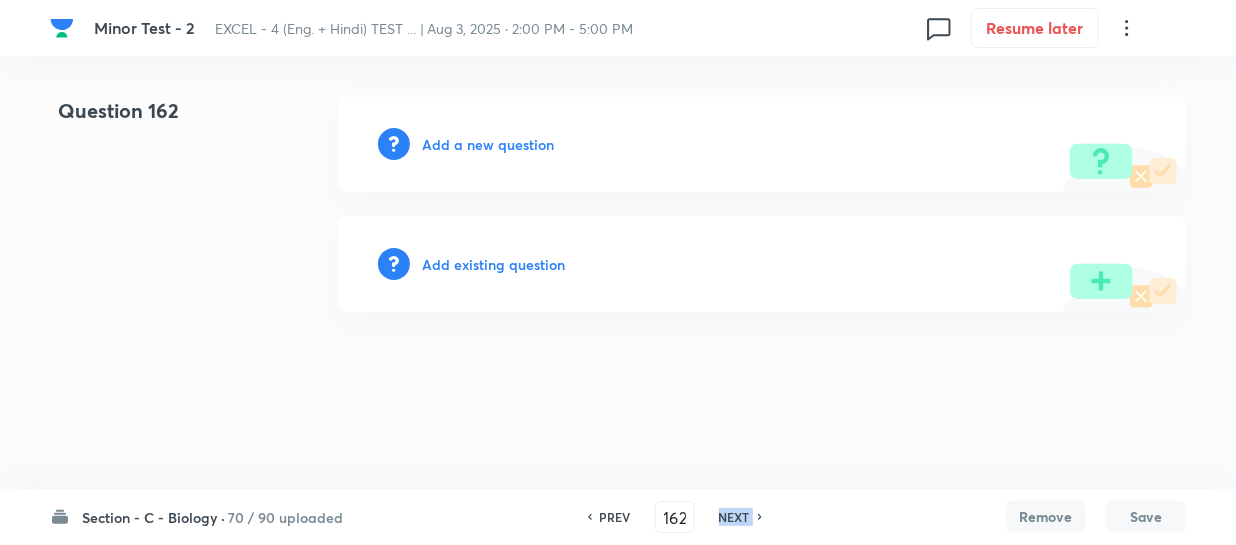click on "NEXT" at bounding box center [734, 517] 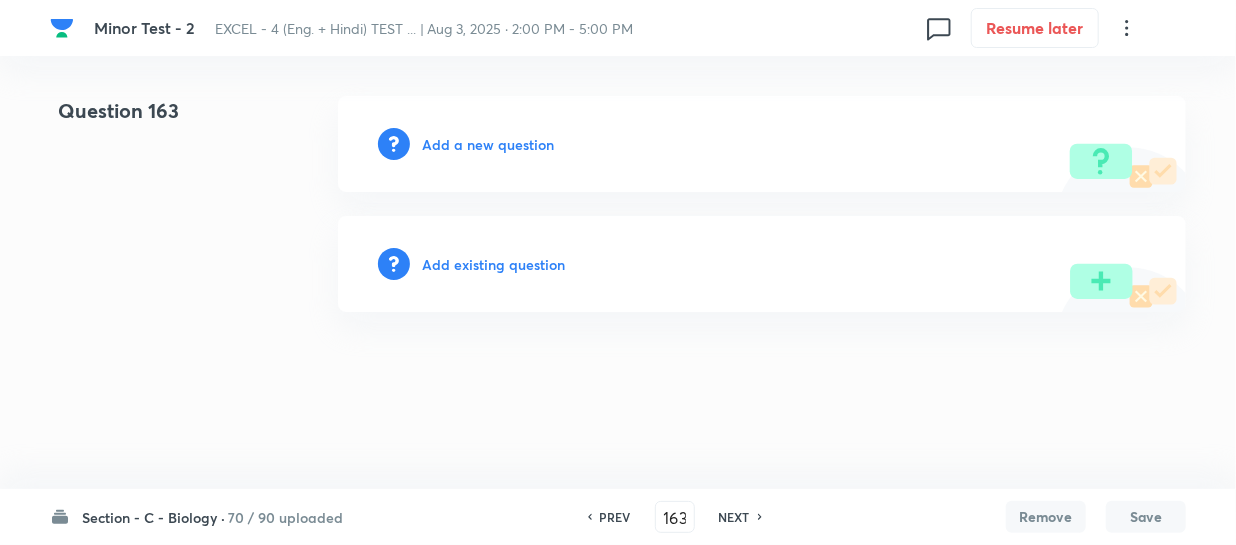 click on "PREV" at bounding box center [615, 517] 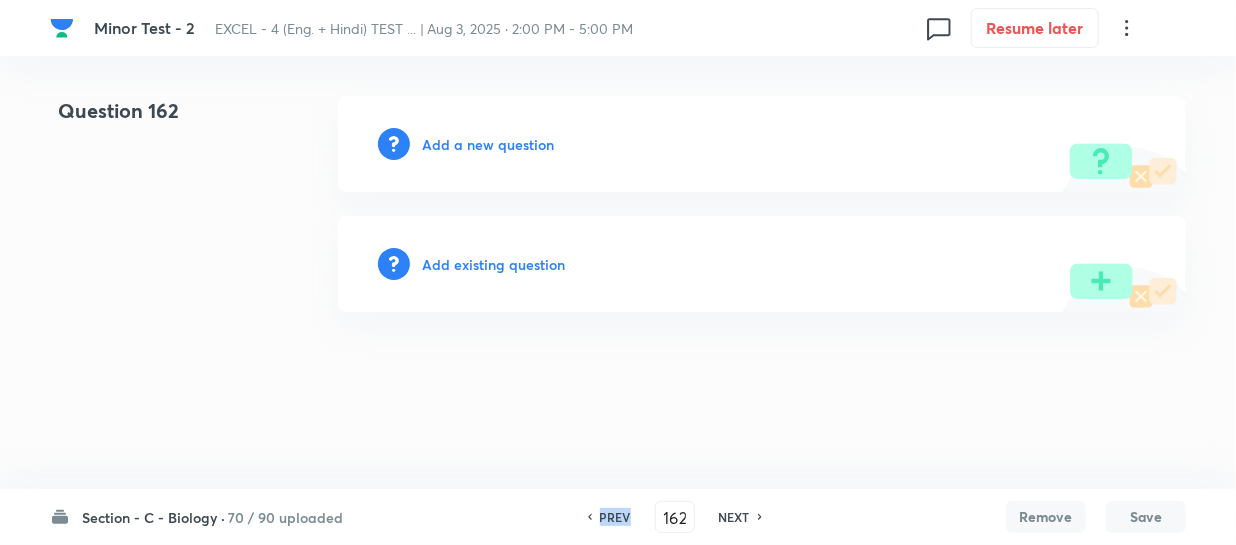click on "PREV" at bounding box center [615, 517] 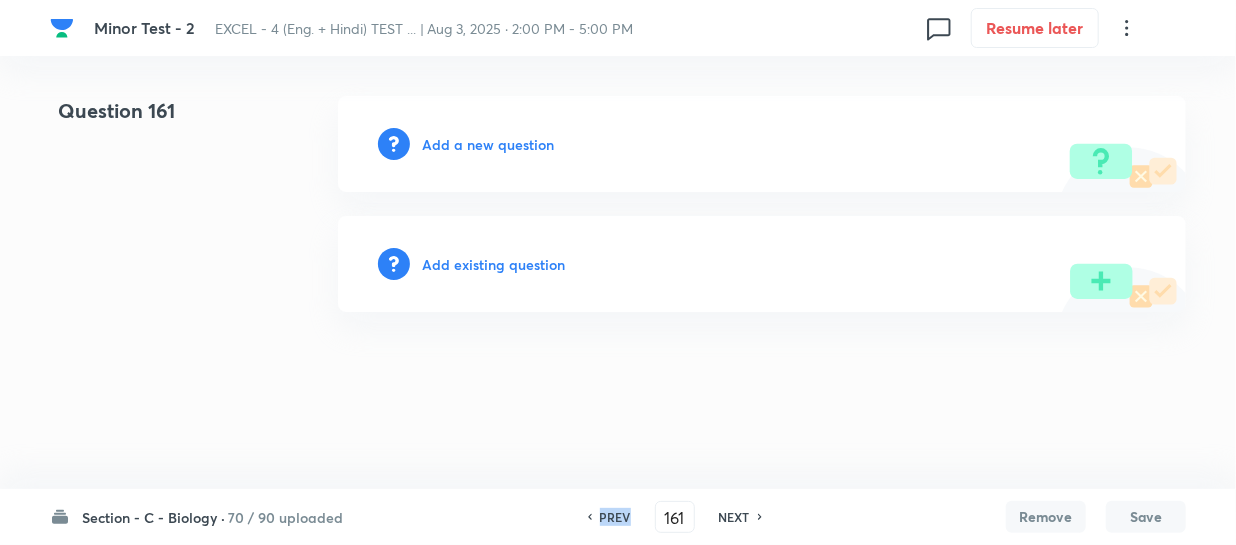 click on "PREV" at bounding box center [615, 517] 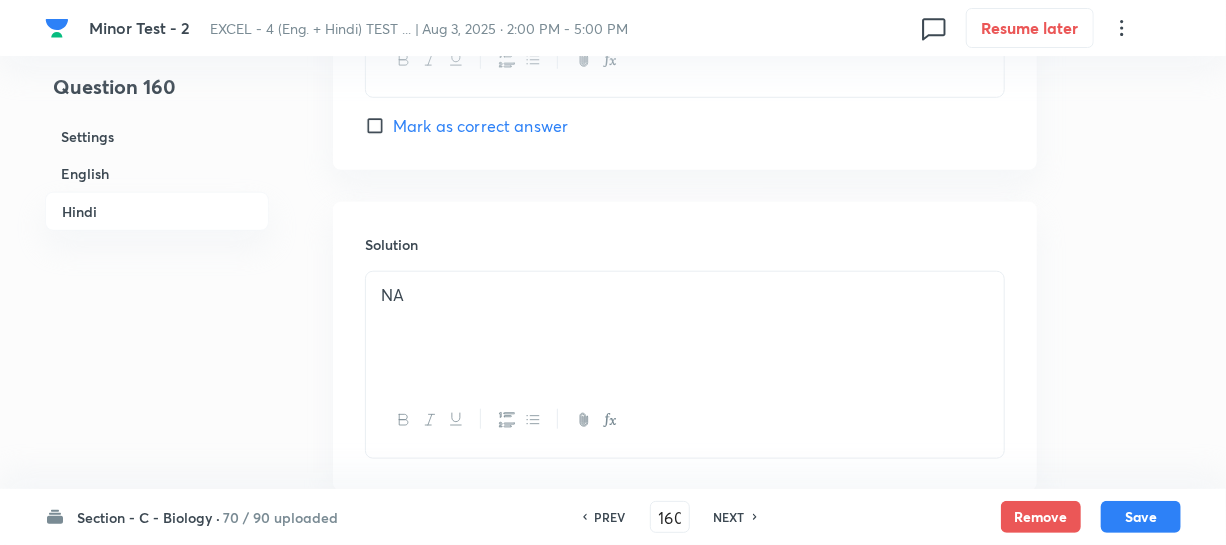scroll, scrollTop: 4190, scrollLeft: 0, axis: vertical 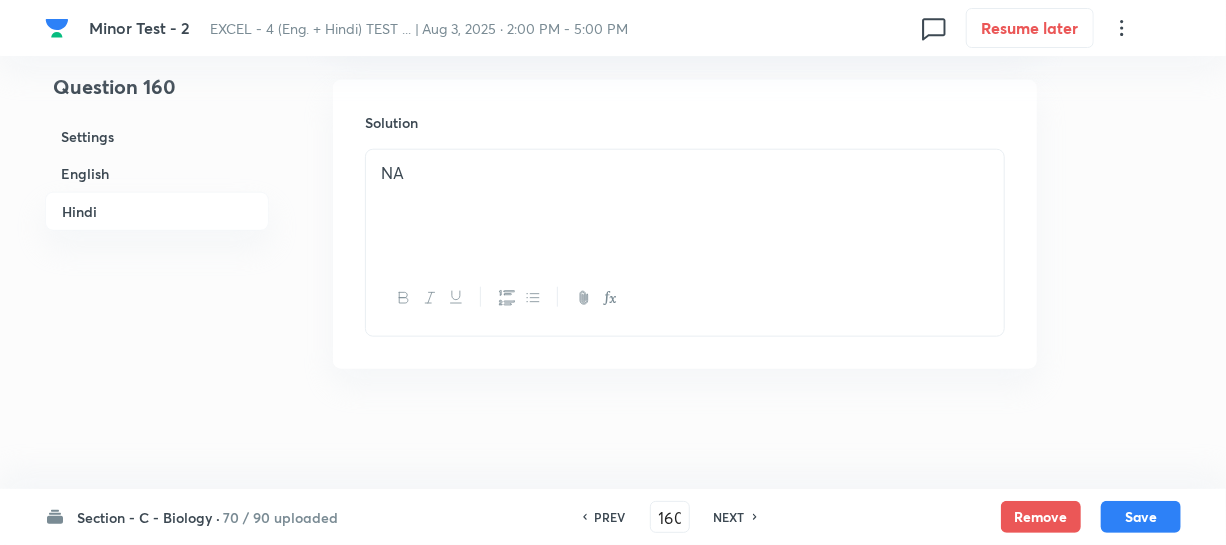 click on "NEXT" at bounding box center (729, 517) 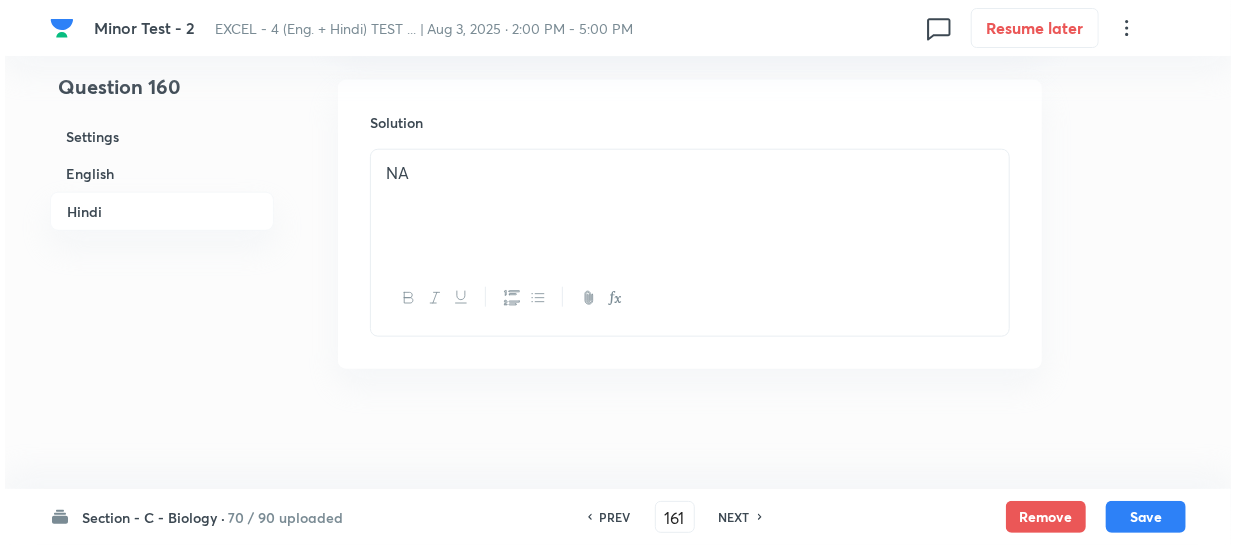 scroll, scrollTop: 0, scrollLeft: 0, axis: both 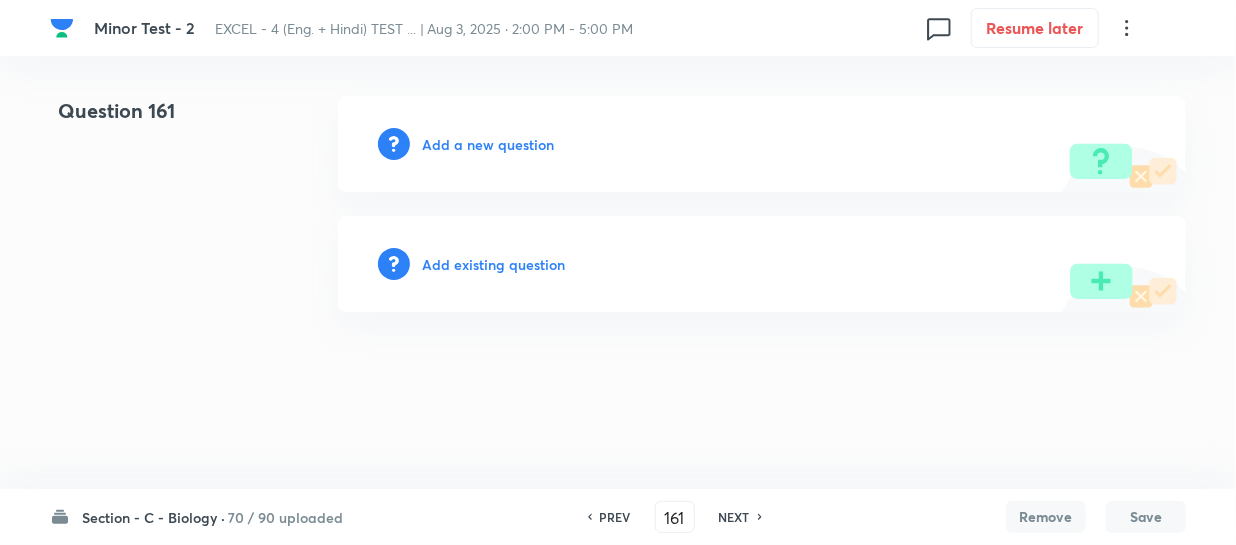click on "Add a new question" at bounding box center [488, 144] 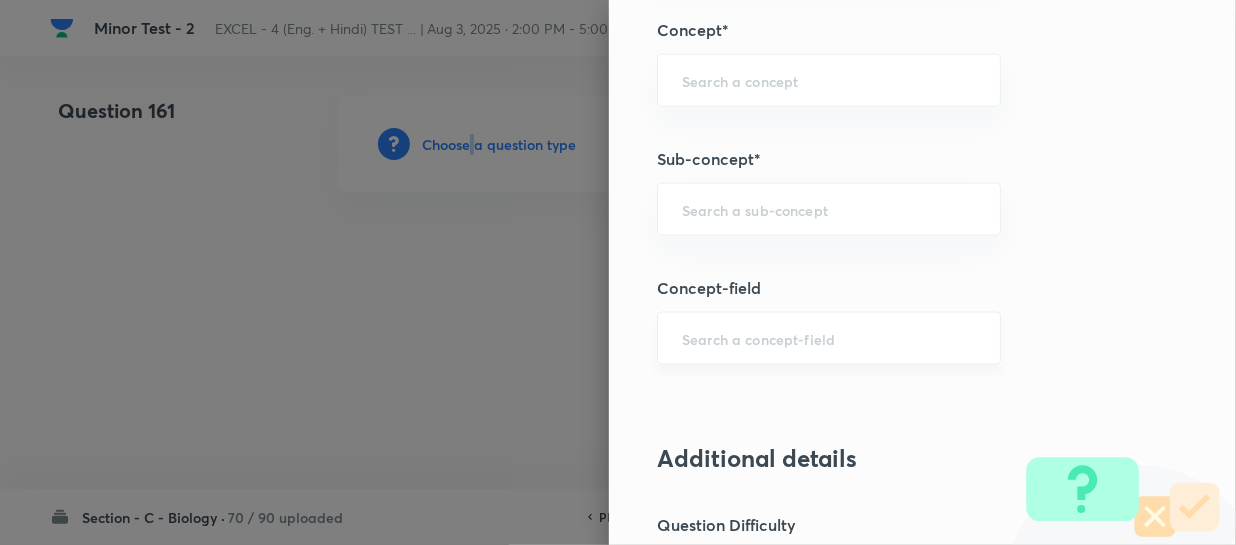 scroll, scrollTop: 1181, scrollLeft: 0, axis: vertical 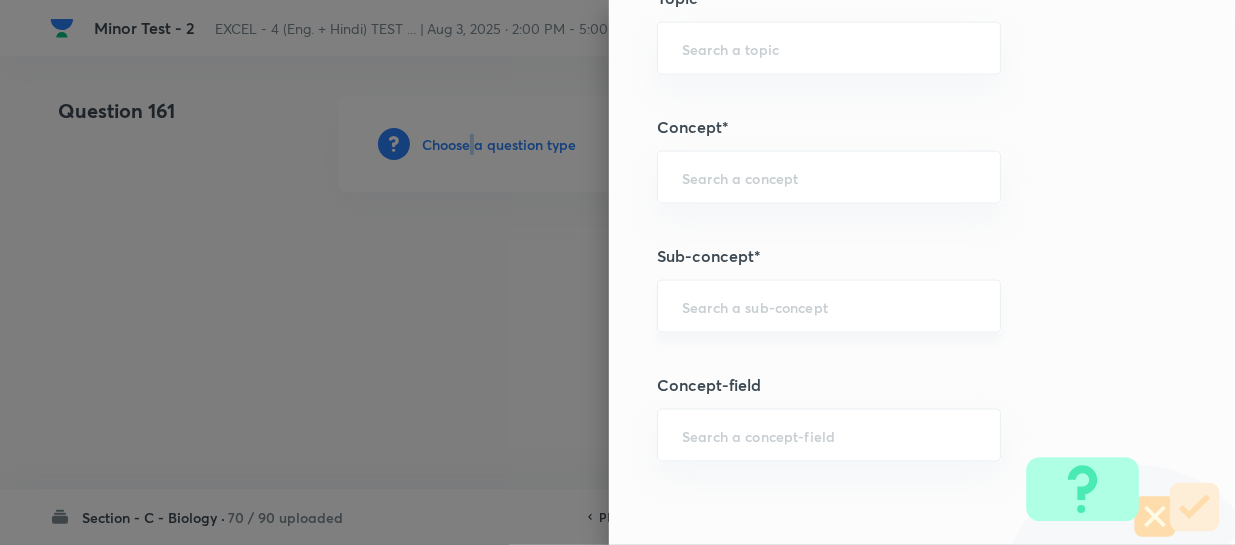 click on "​" at bounding box center [829, 306] 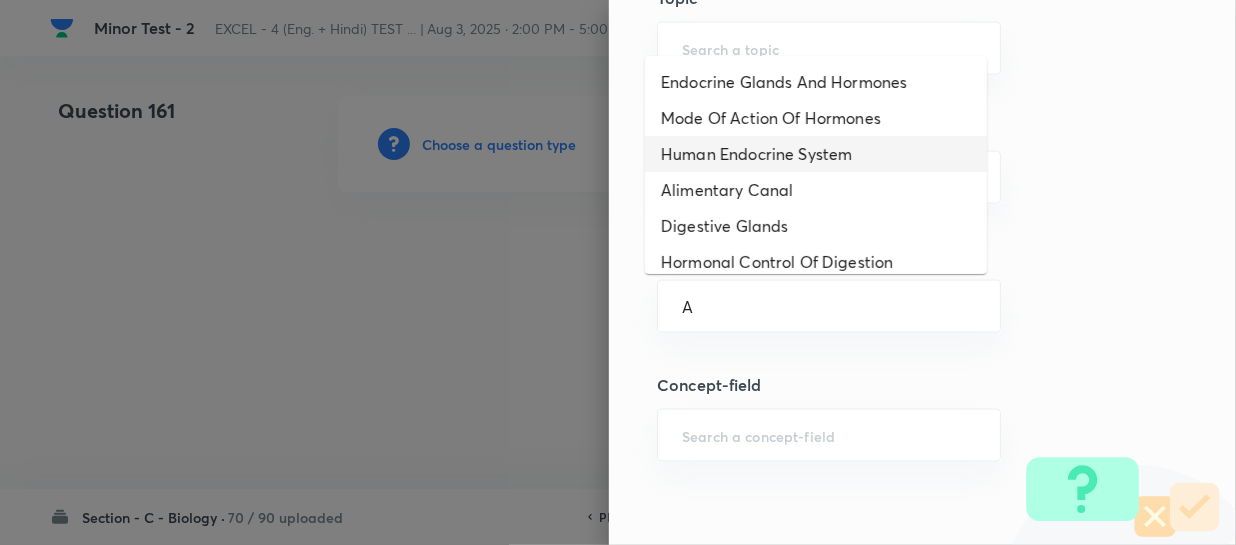 click on "Alimentary Canal" at bounding box center [816, 190] 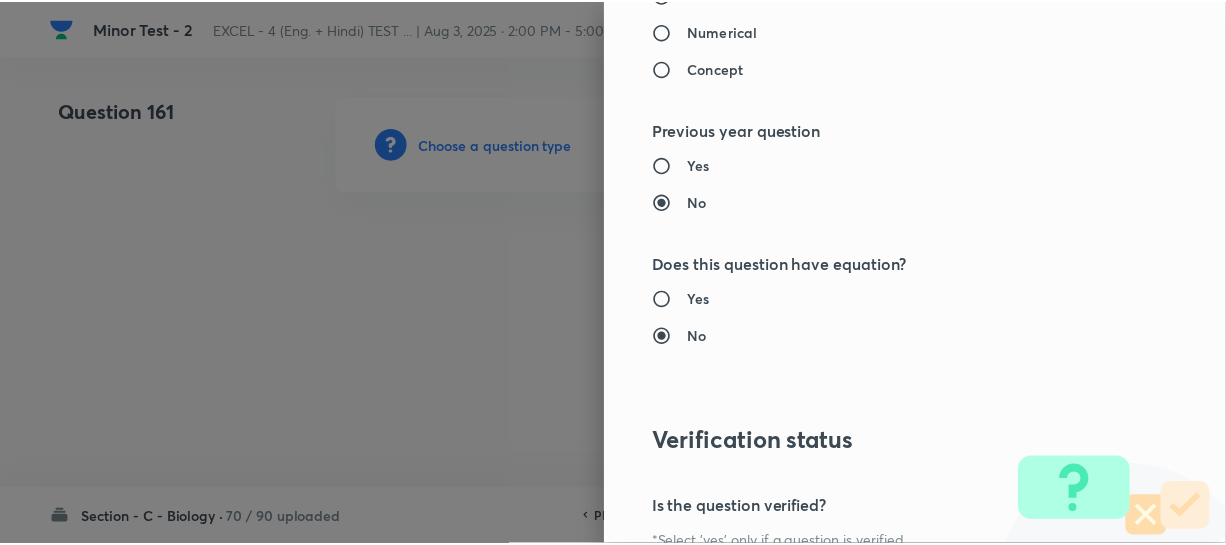 scroll, scrollTop: 2313, scrollLeft: 0, axis: vertical 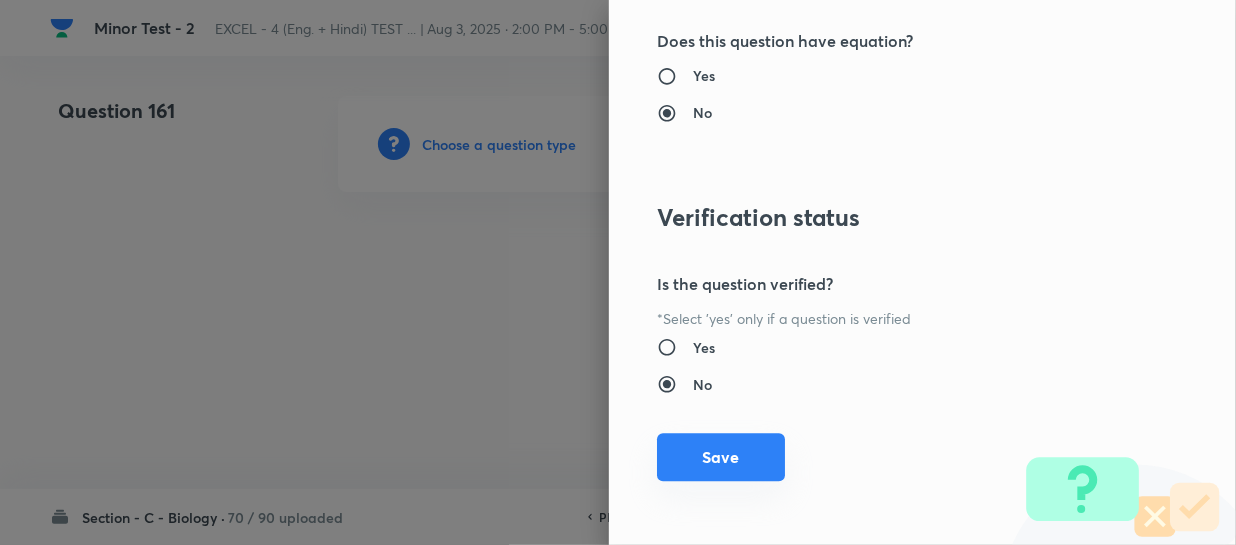 click on "Save" at bounding box center [721, 457] 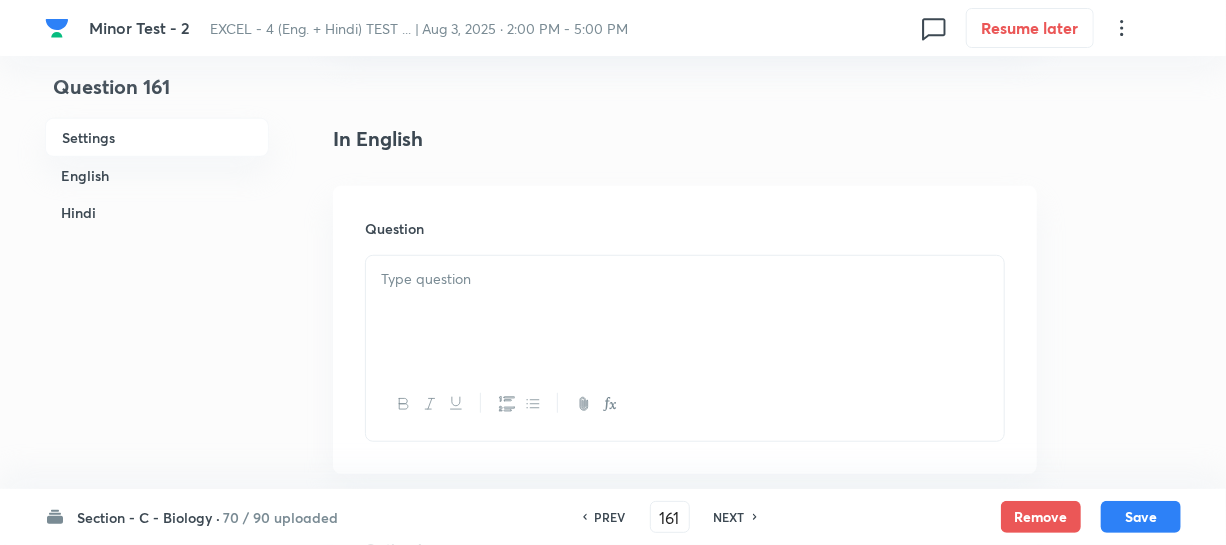 scroll, scrollTop: 454, scrollLeft: 0, axis: vertical 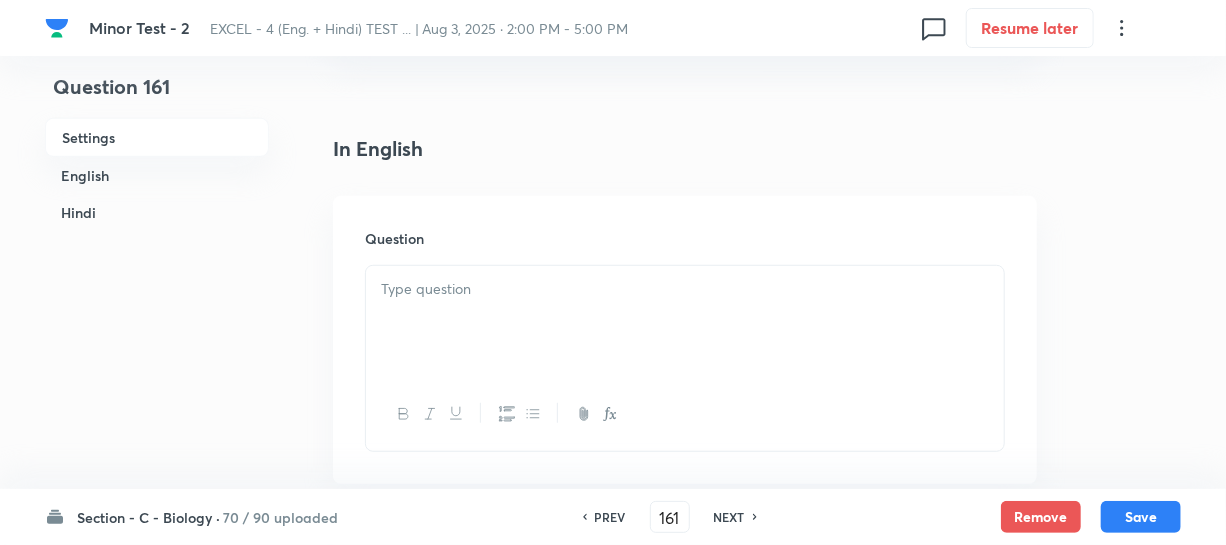 click at bounding box center [685, 322] 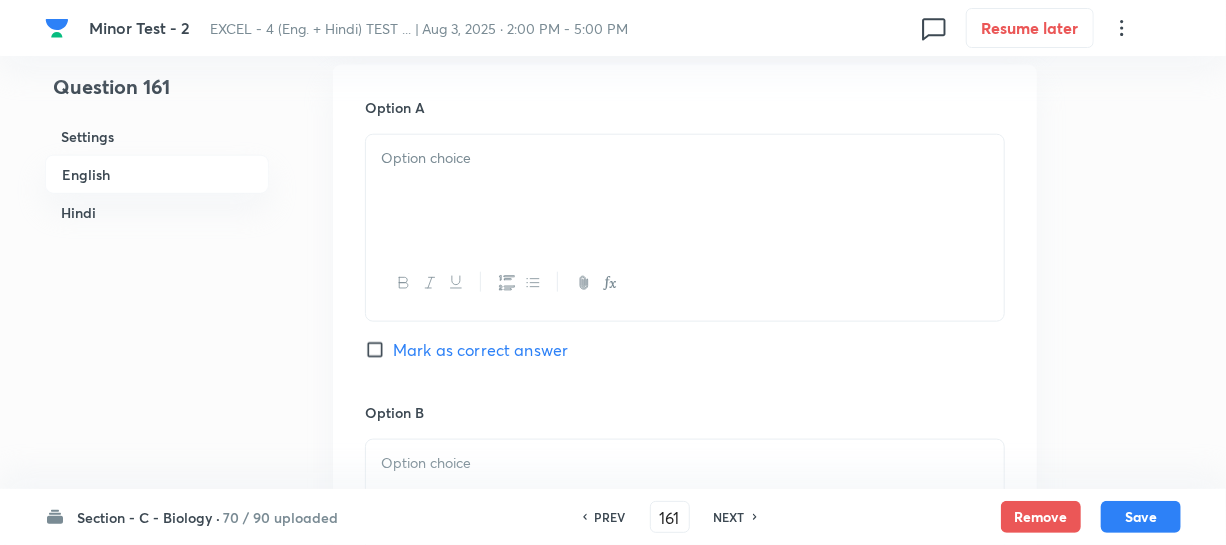 scroll, scrollTop: 909, scrollLeft: 0, axis: vertical 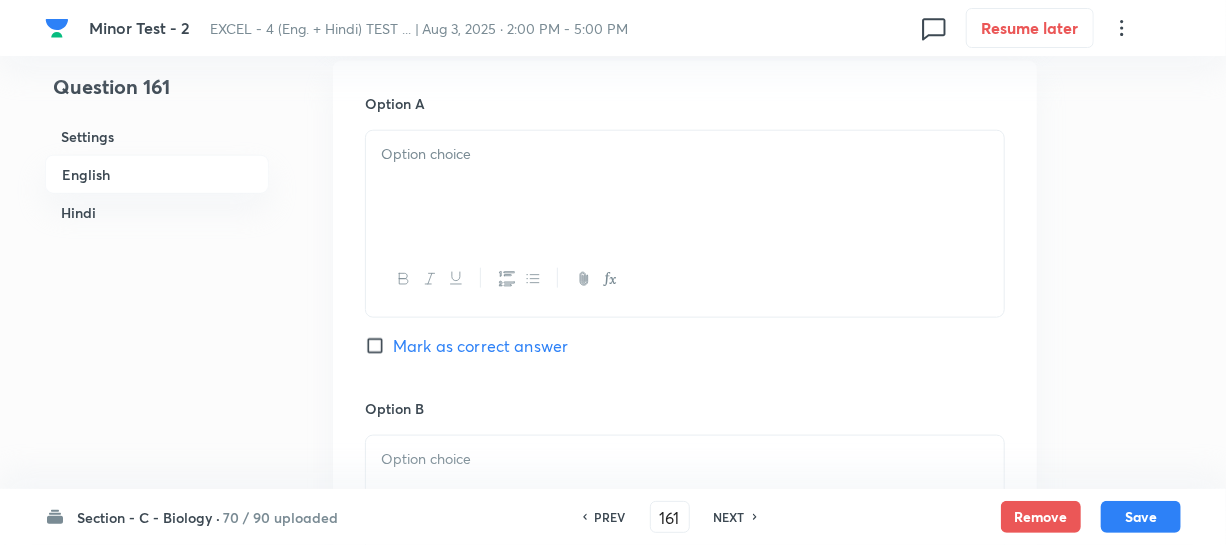 click at bounding box center [685, 187] 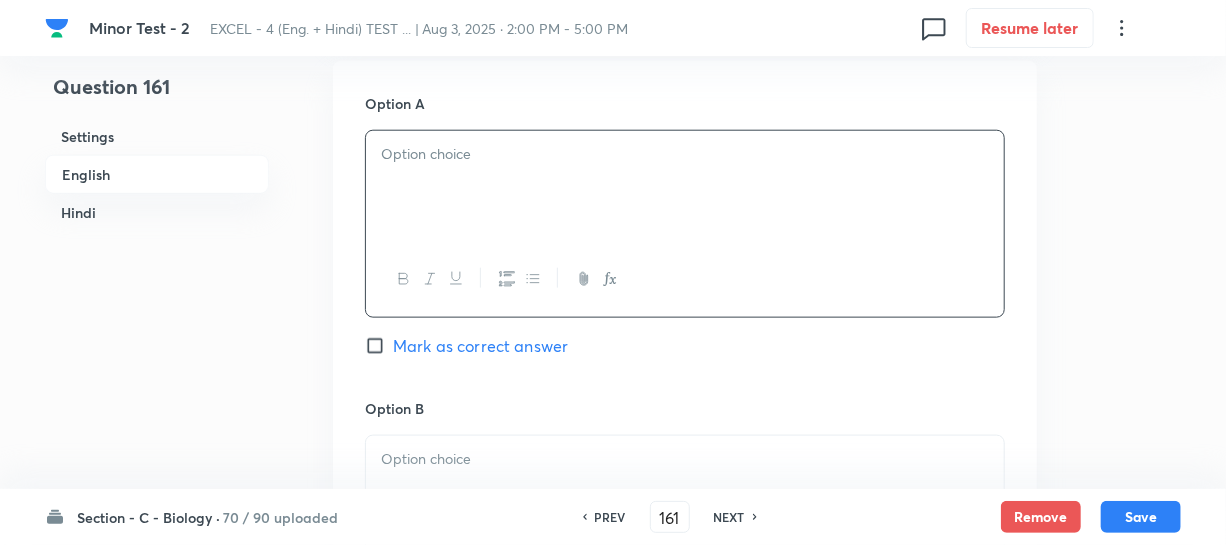 paste 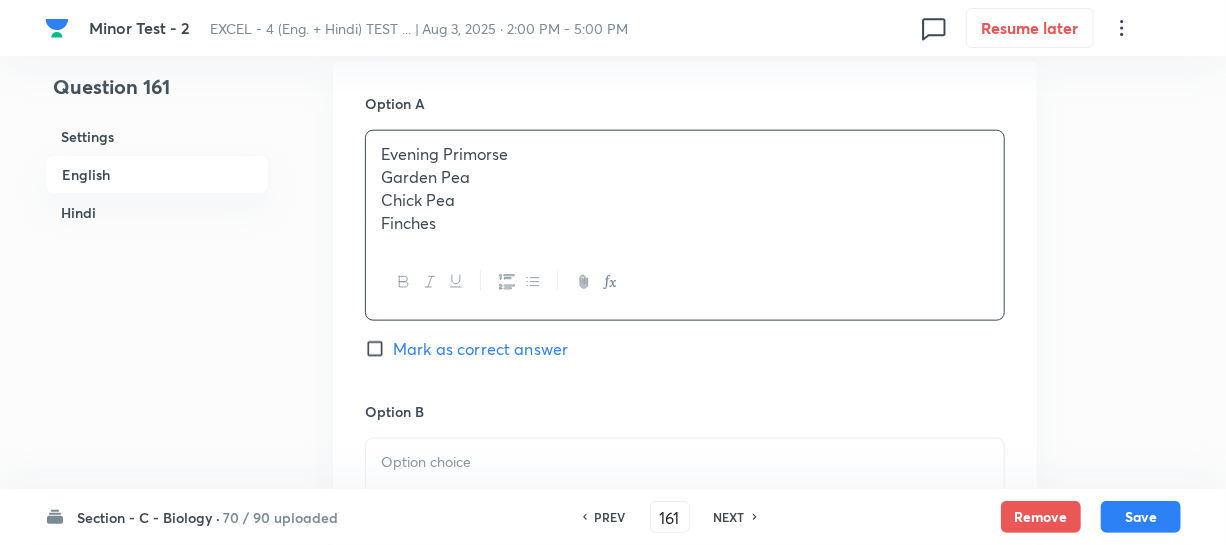 click on "Garden Pea" at bounding box center (685, 177) 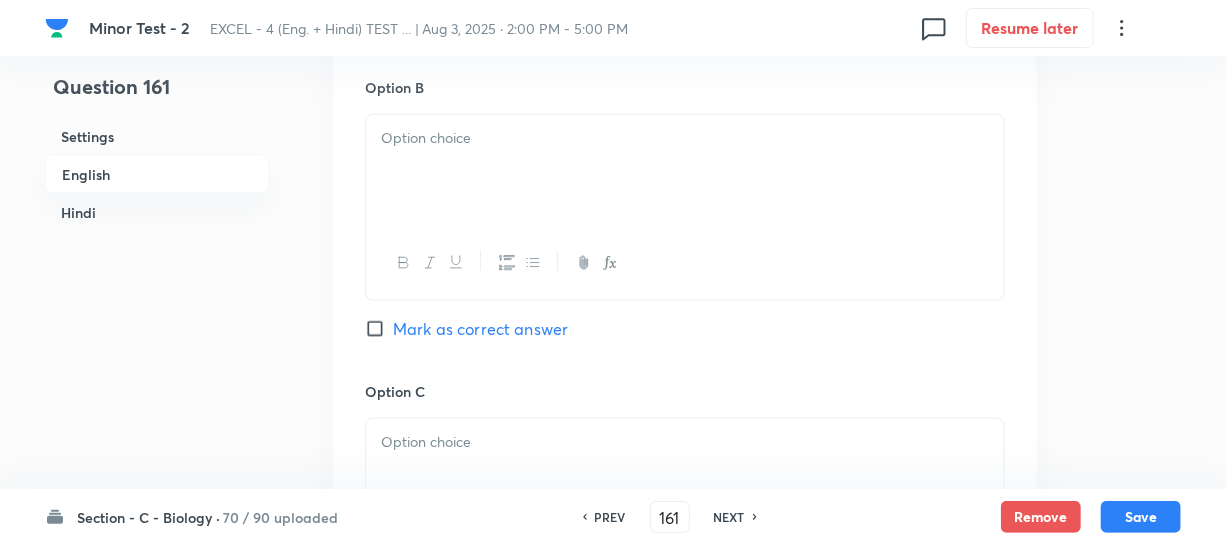 scroll, scrollTop: 1090, scrollLeft: 0, axis: vertical 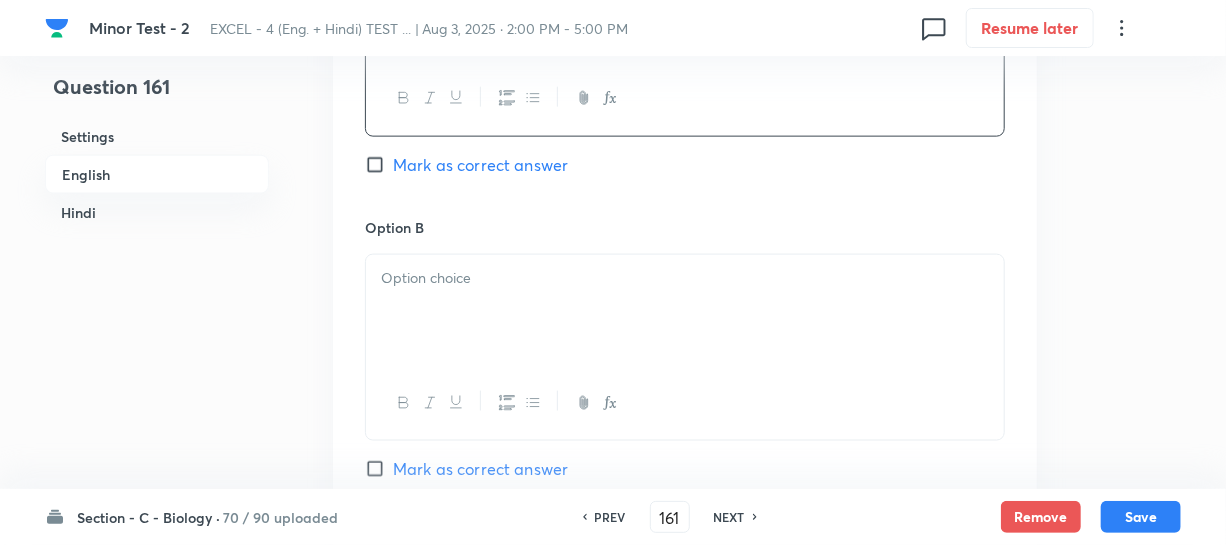 click at bounding box center (685, 278) 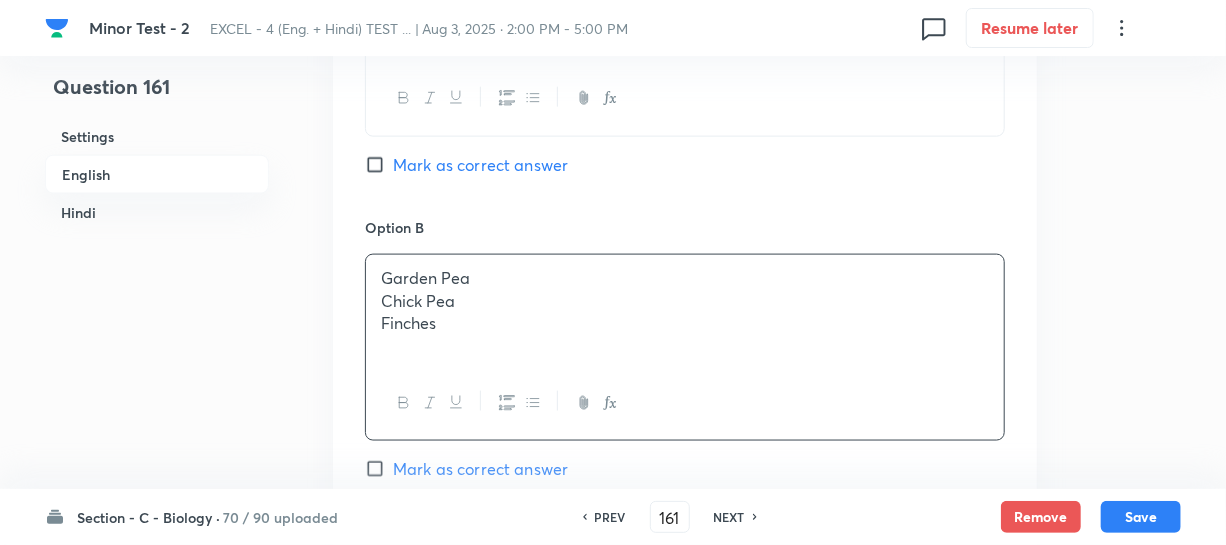 click on "Finches" at bounding box center [685, 323] 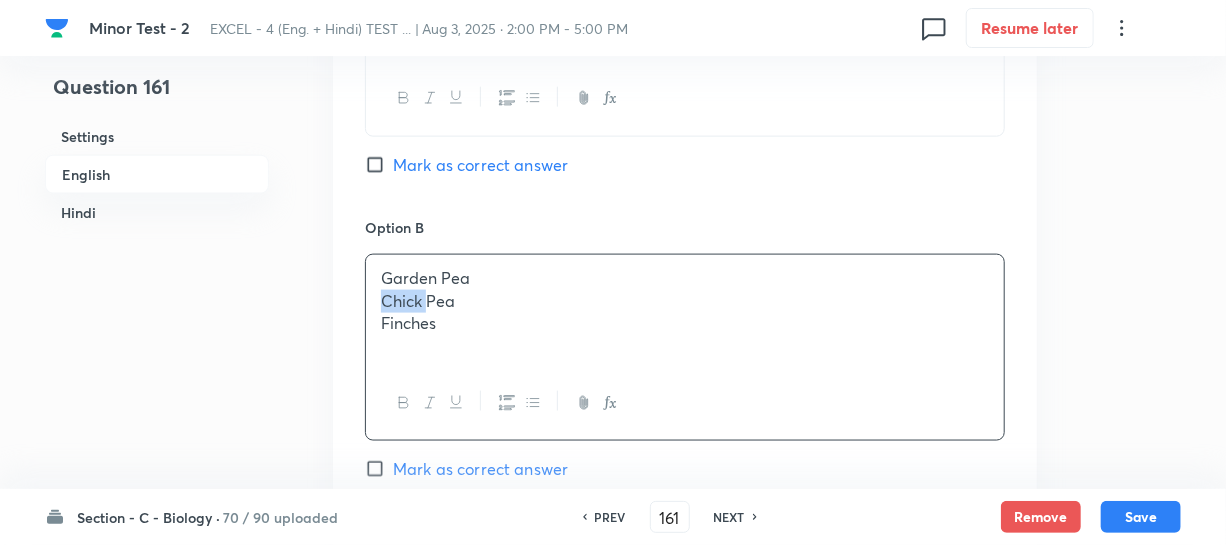 click on "Chick Pea" at bounding box center [685, 301] 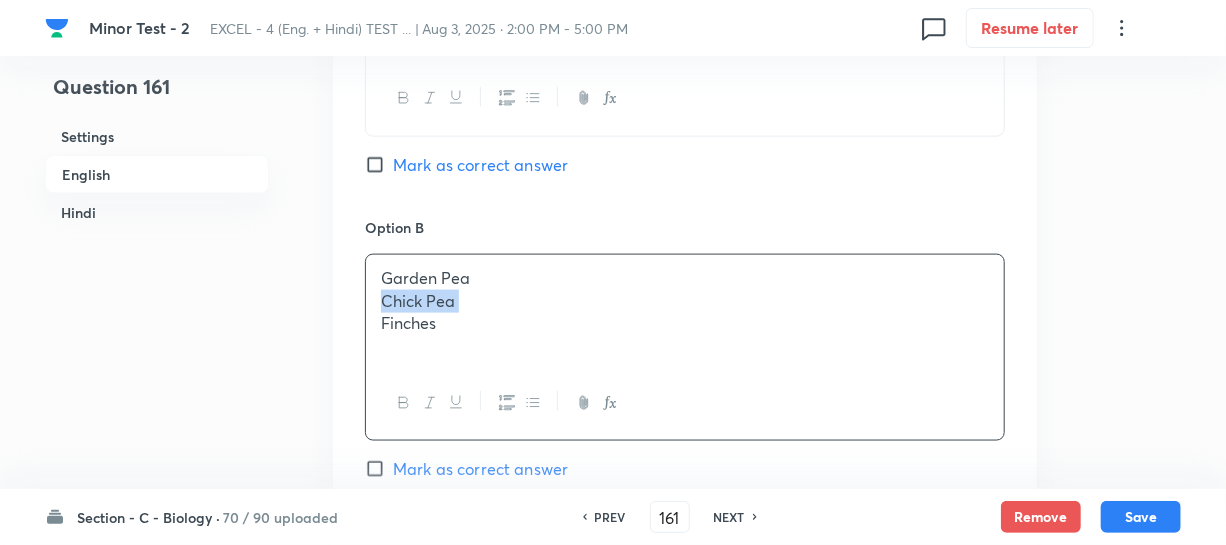 click on "Chick Pea" at bounding box center (685, 301) 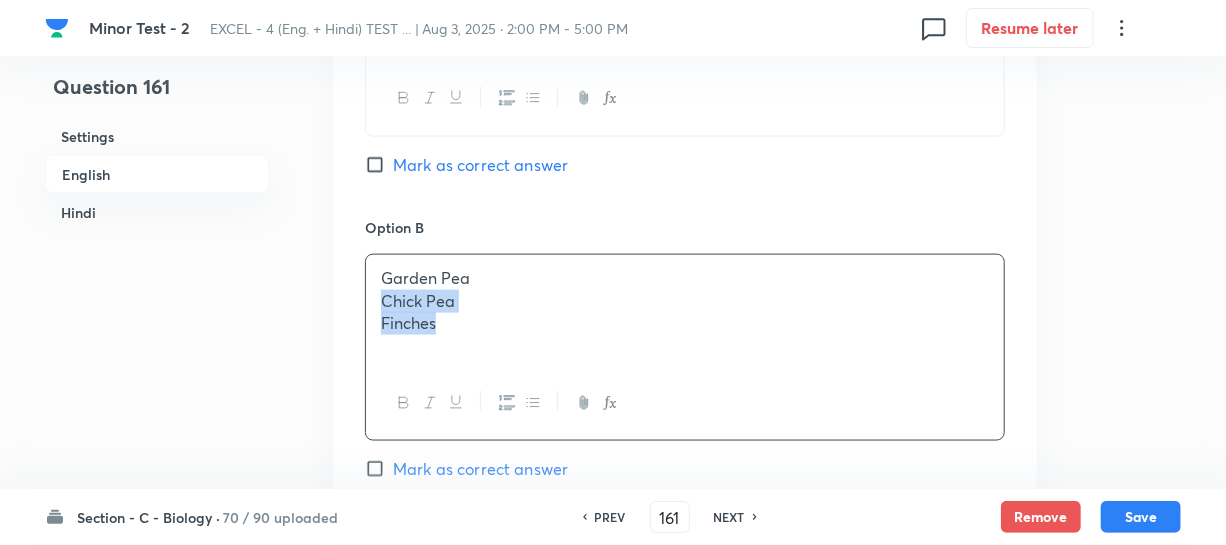 click on "Garden Pea Chick Pea Finches" at bounding box center [685, 311] 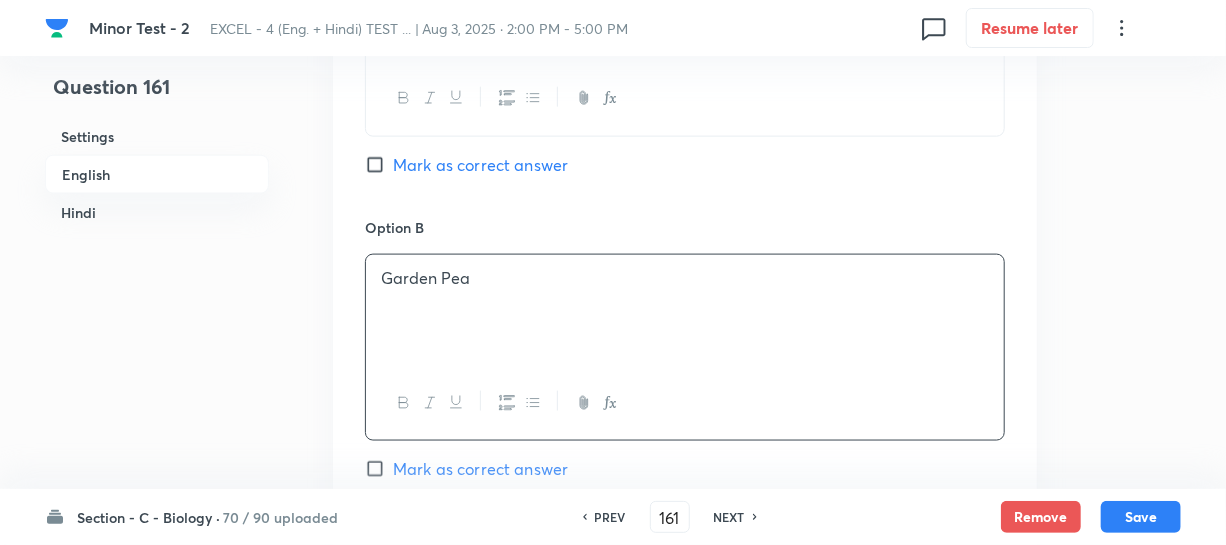 scroll, scrollTop: 1363, scrollLeft: 0, axis: vertical 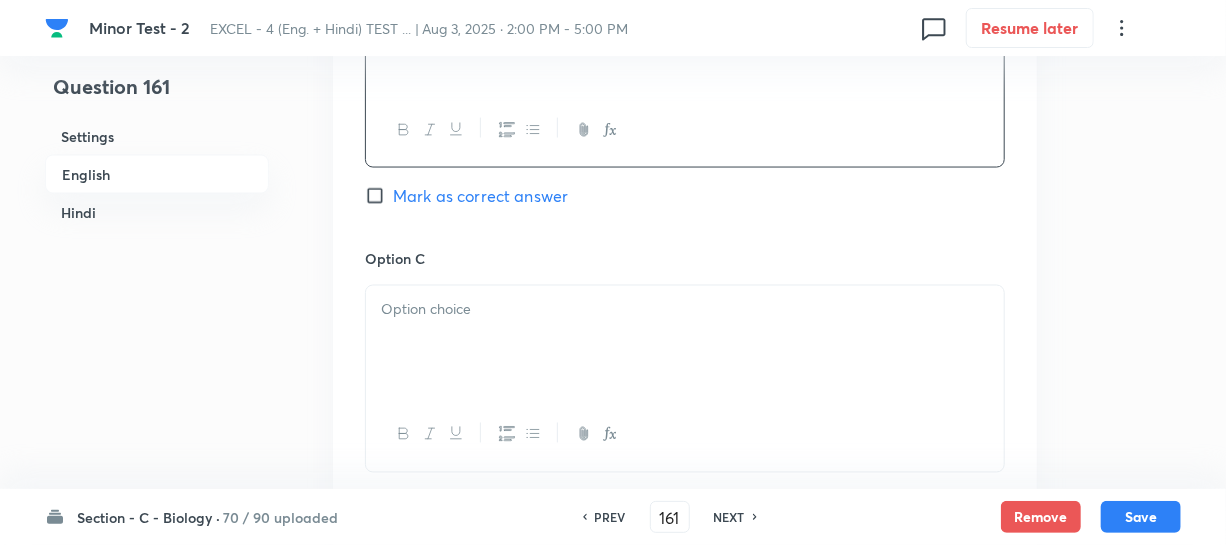 click at bounding box center (685, 342) 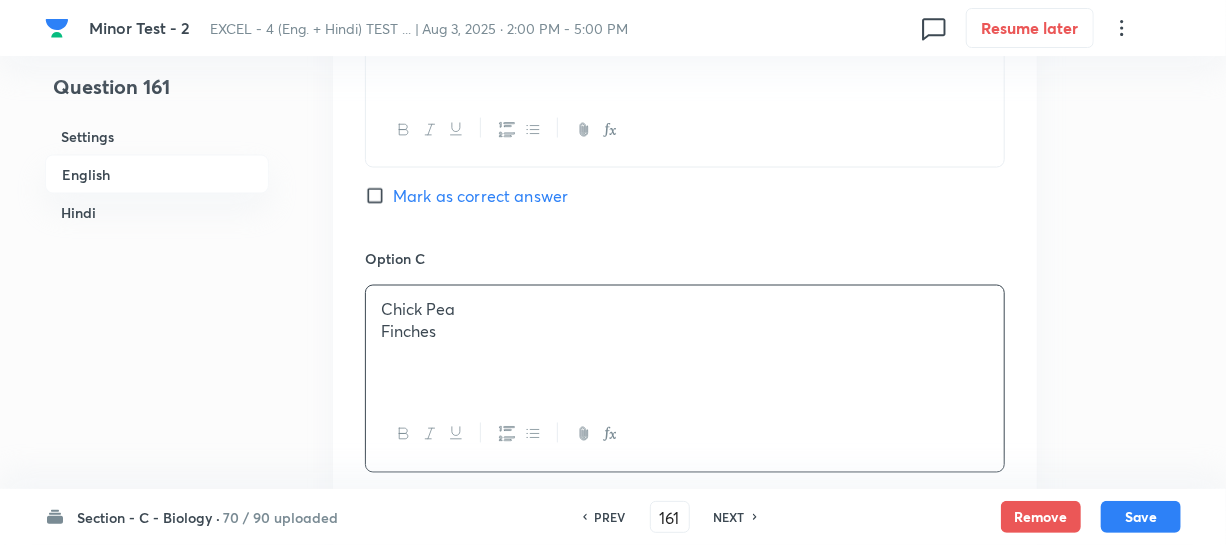 click on "Finches" at bounding box center [685, 332] 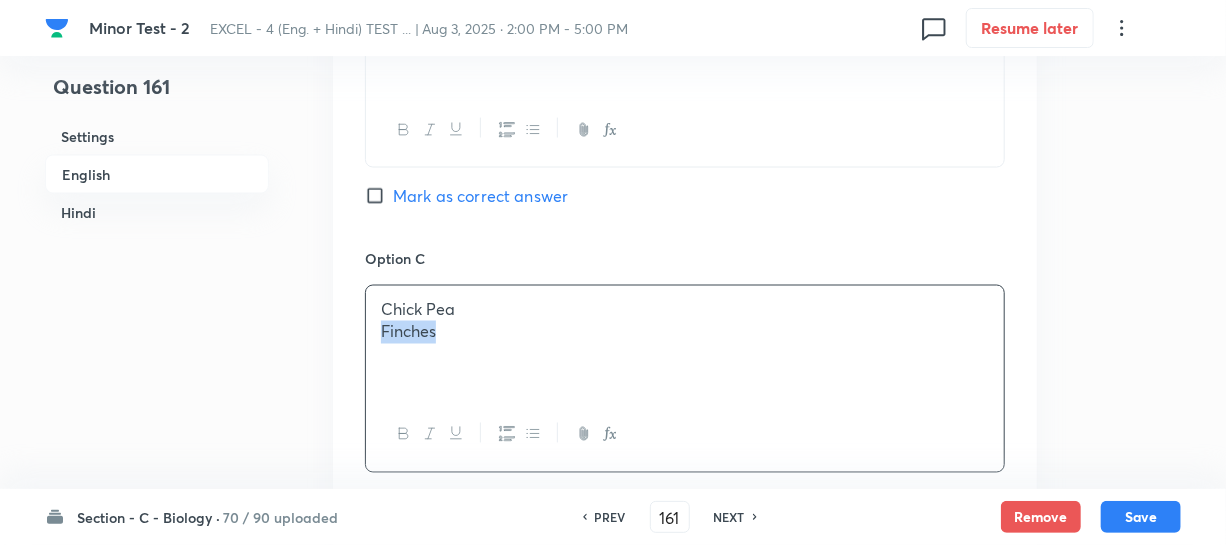 click on "Finches" at bounding box center [685, 332] 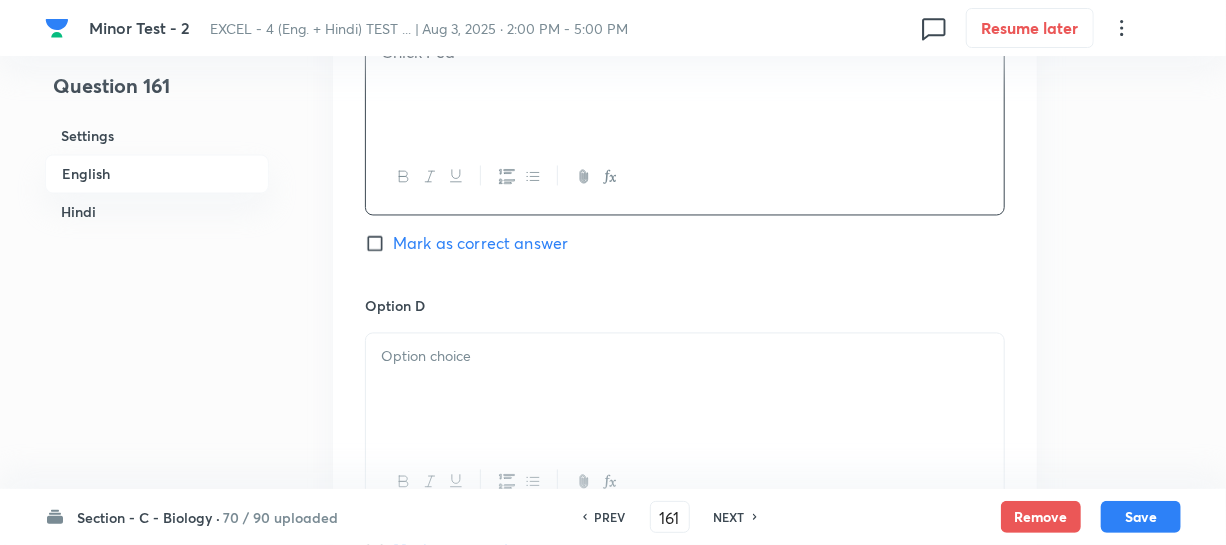 scroll, scrollTop: 1818, scrollLeft: 0, axis: vertical 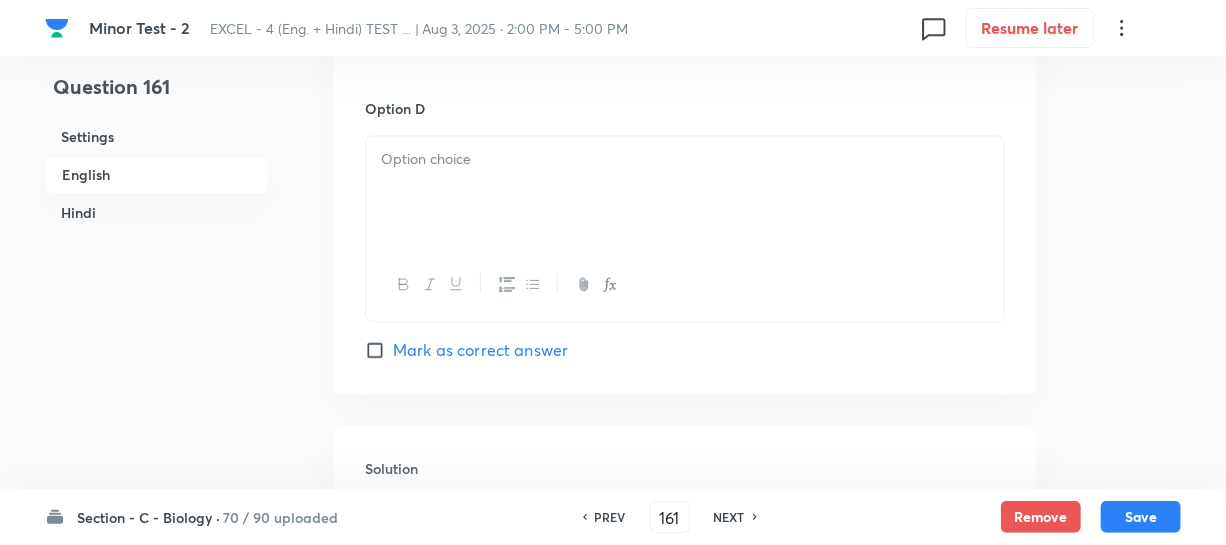 click at bounding box center [685, 192] 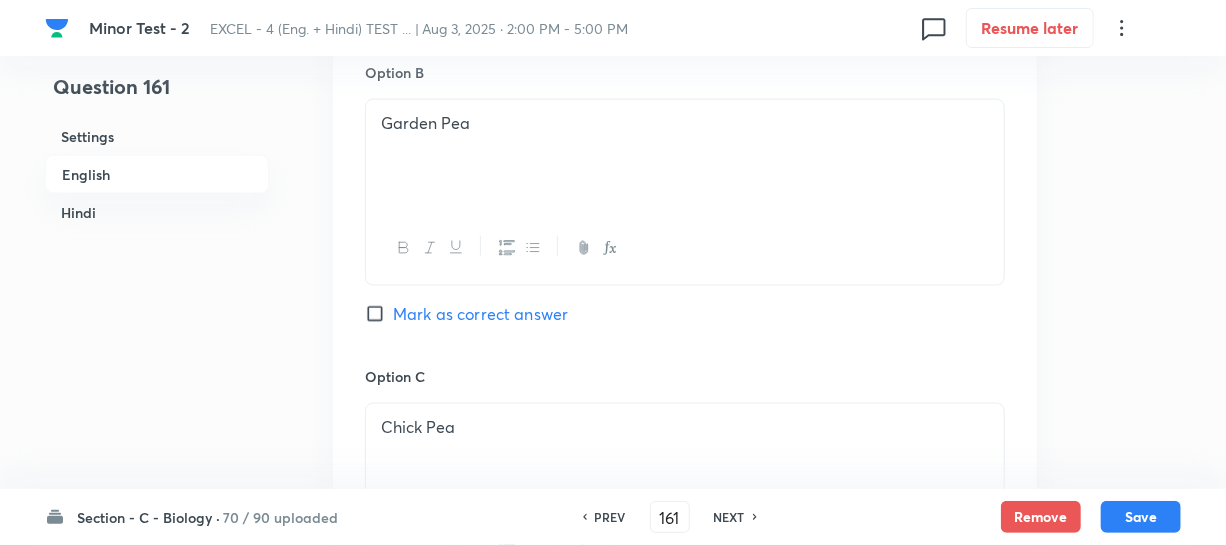 scroll, scrollTop: 1090, scrollLeft: 0, axis: vertical 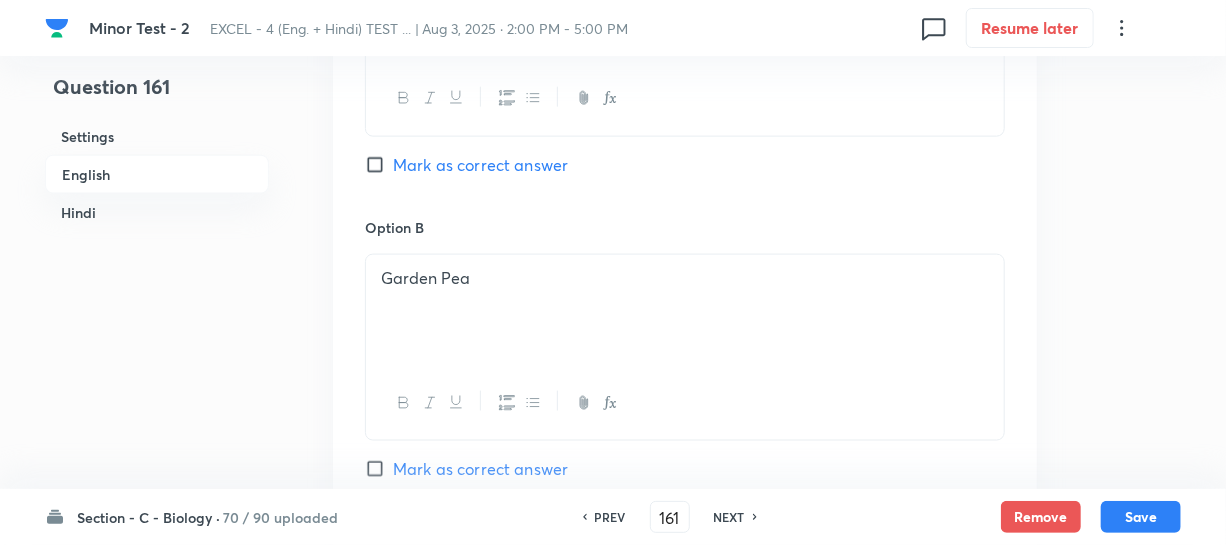click on "Mark as correct answer" at bounding box center [379, 165] 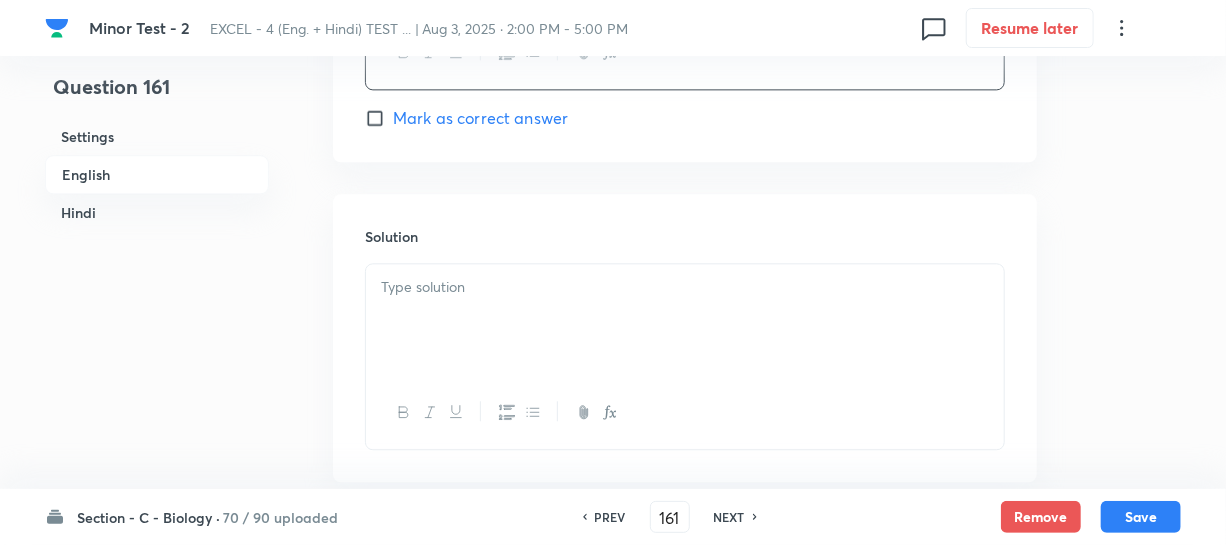 scroll, scrollTop: 2181, scrollLeft: 0, axis: vertical 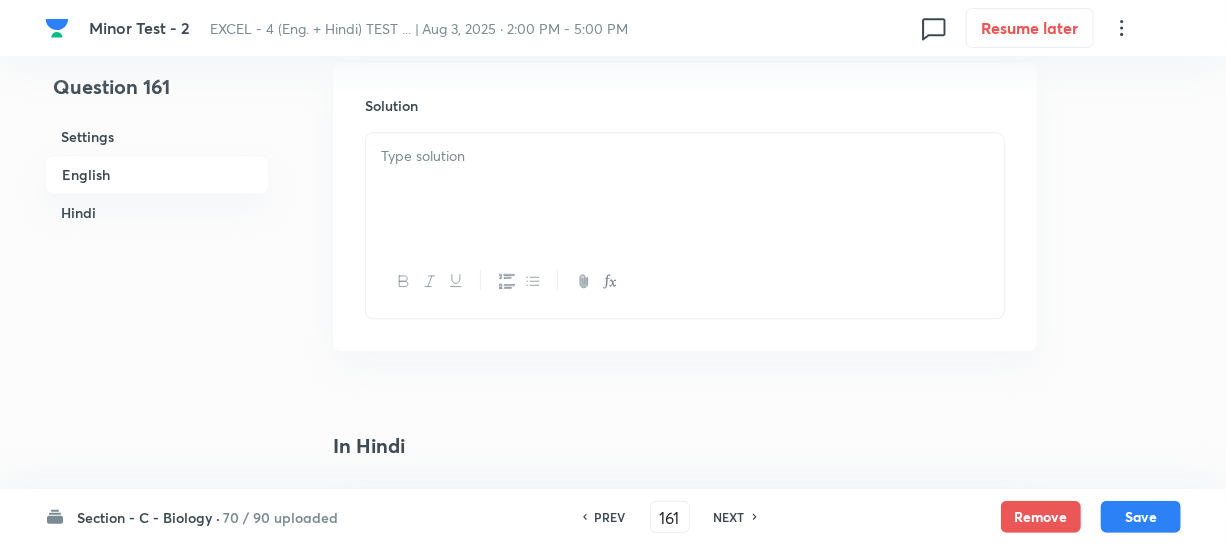 click at bounding box center [685, 189] 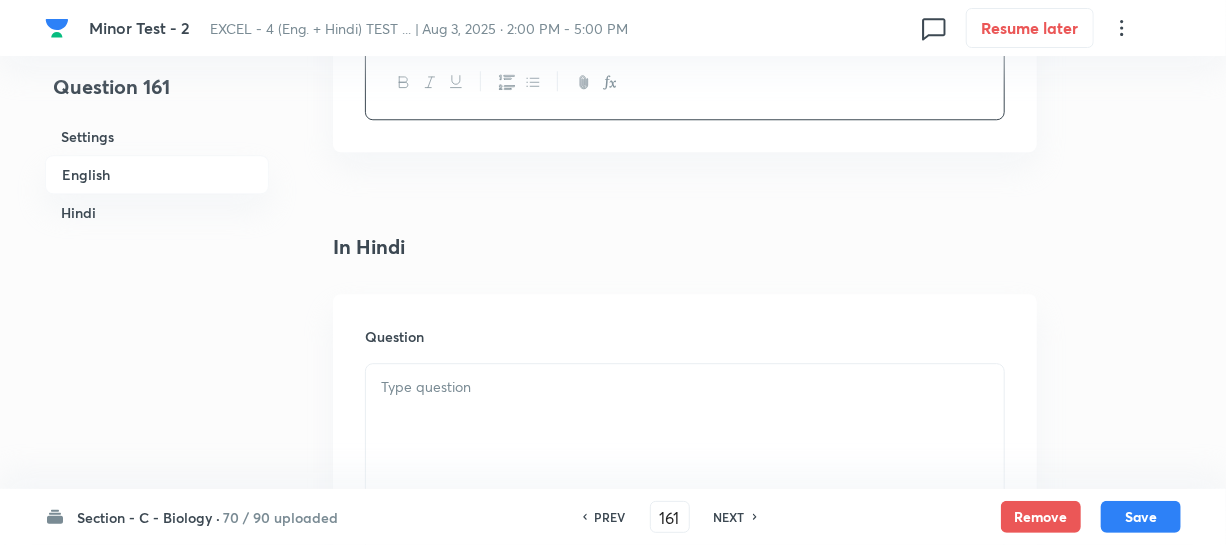 scroll, scrollTop: 2454, scrollLeft: 0, axis: vertical 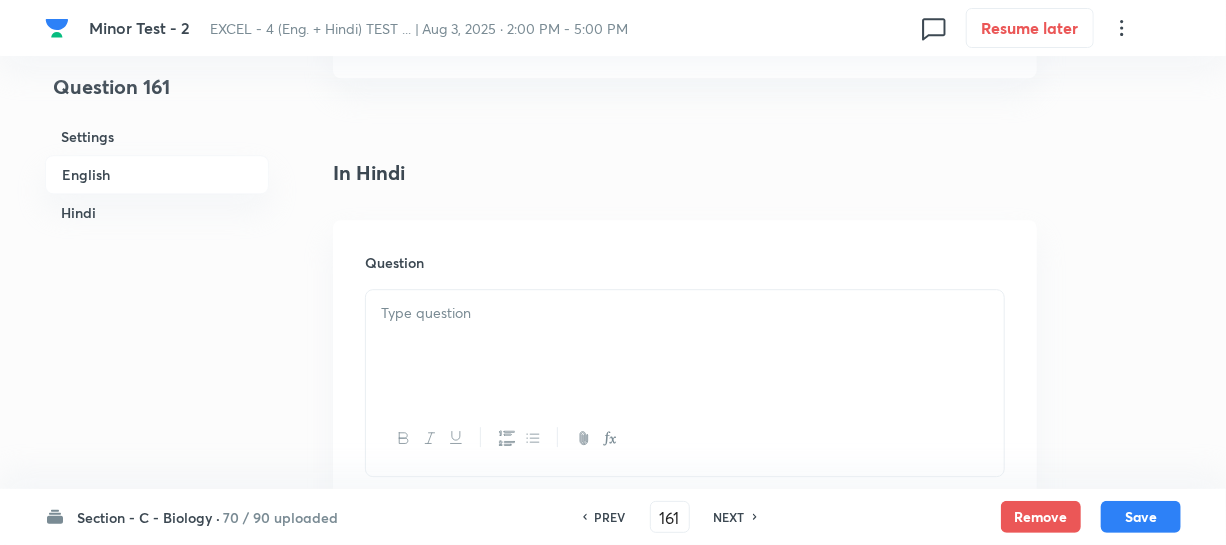 click on "Question" at bounding box center (685, 364) 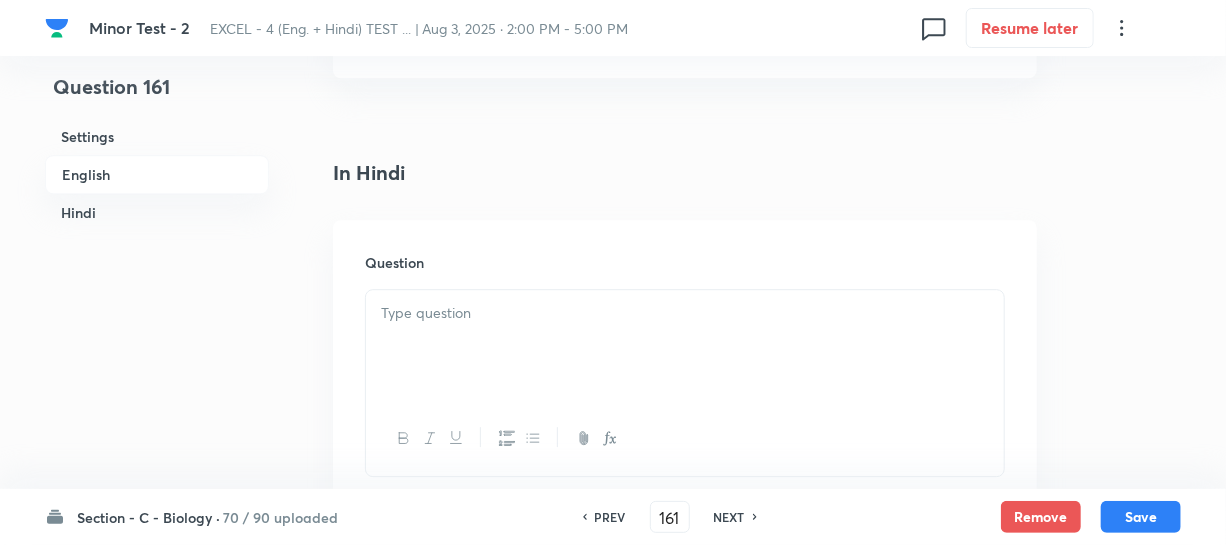 click at bounding box center (685, 346) 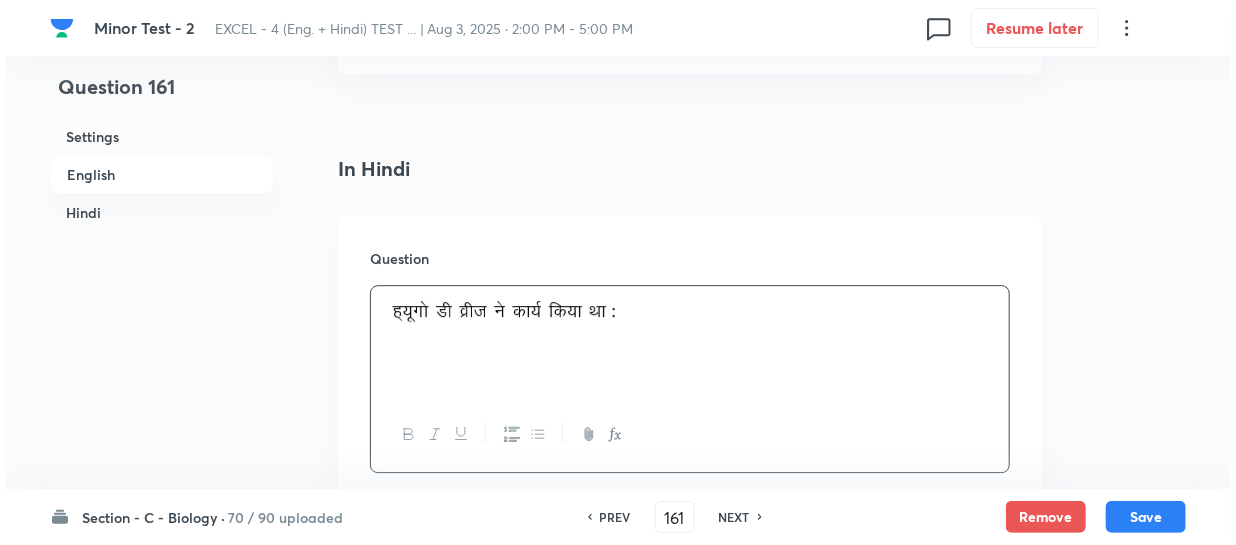 scroll, scrollTop: 2909, scrollLeft: 0, axis: vertical 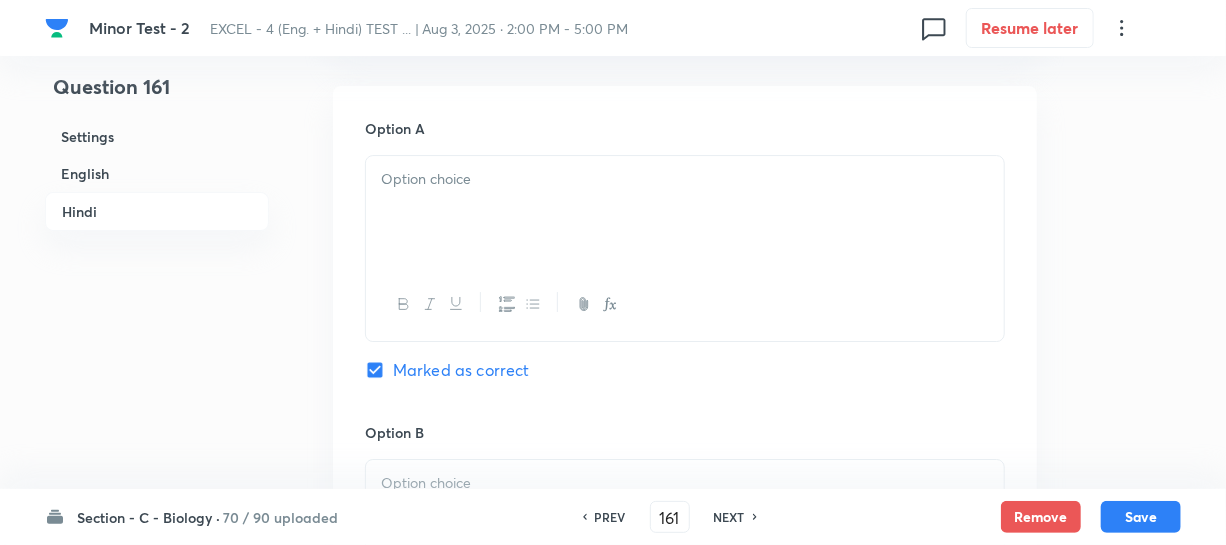 click at bounding box center [685, 212] 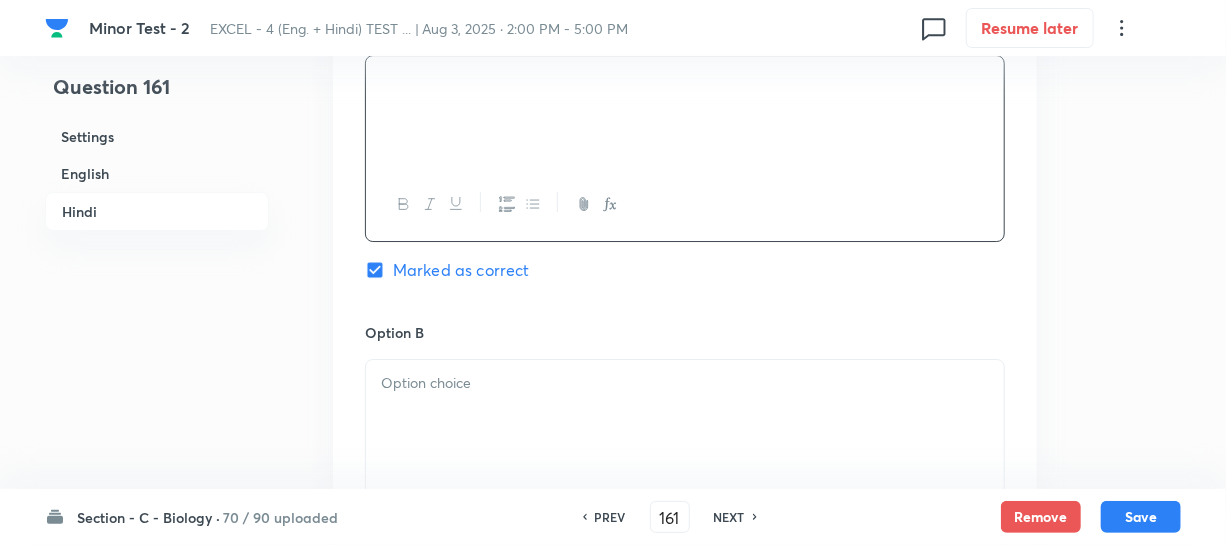 scroll, scrollTop: 3181, scrollLeft: 0, axis: vertical 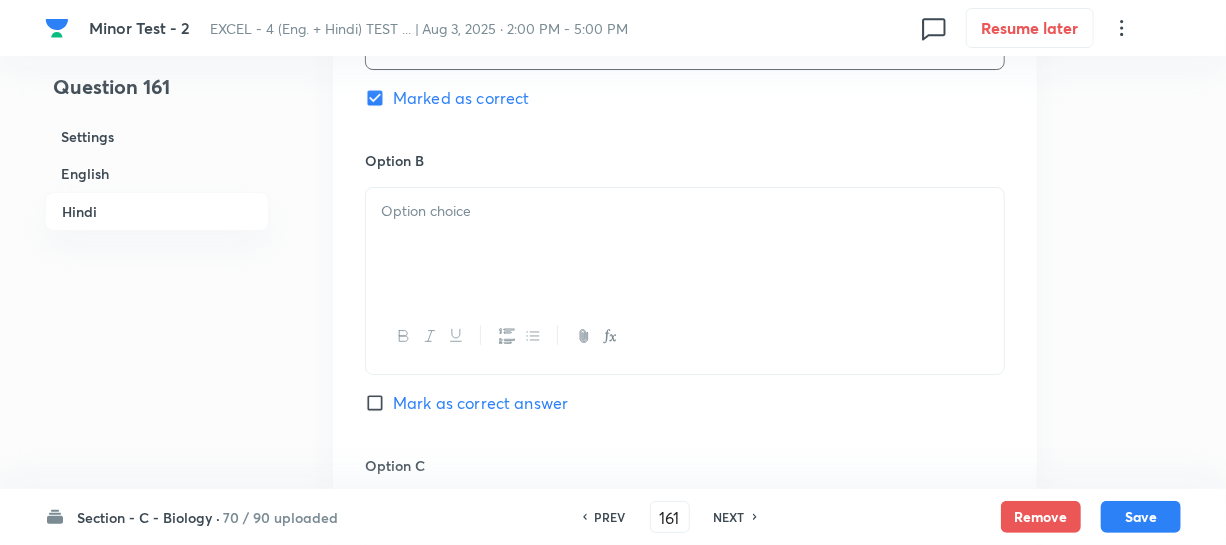 click at bounding box center (685, 244) 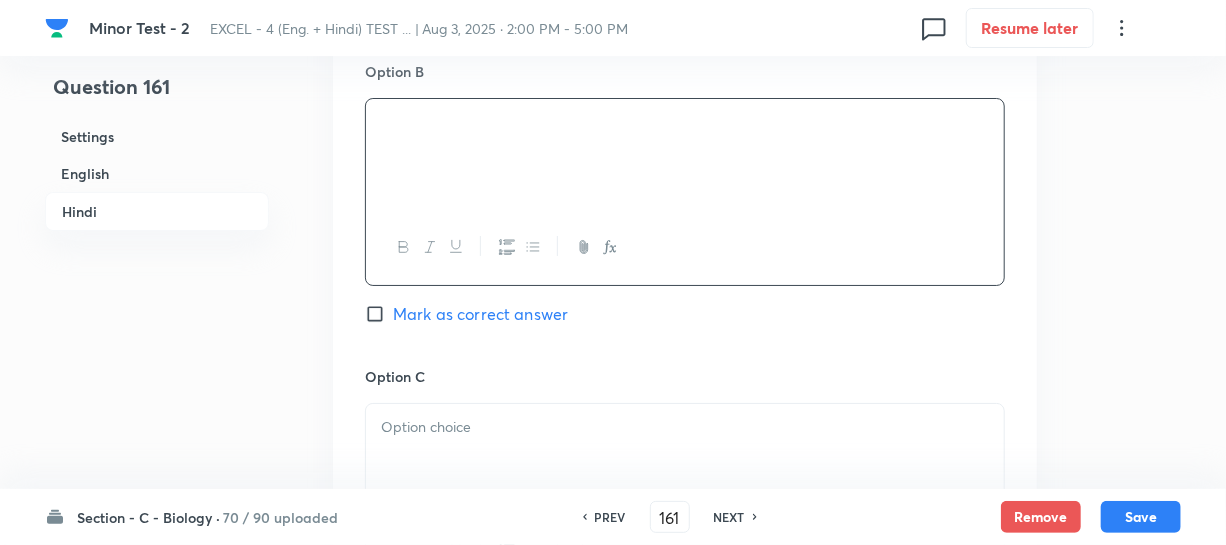 scroll, scrollTop: 3545, scrollLeft: 0, axis: vertical 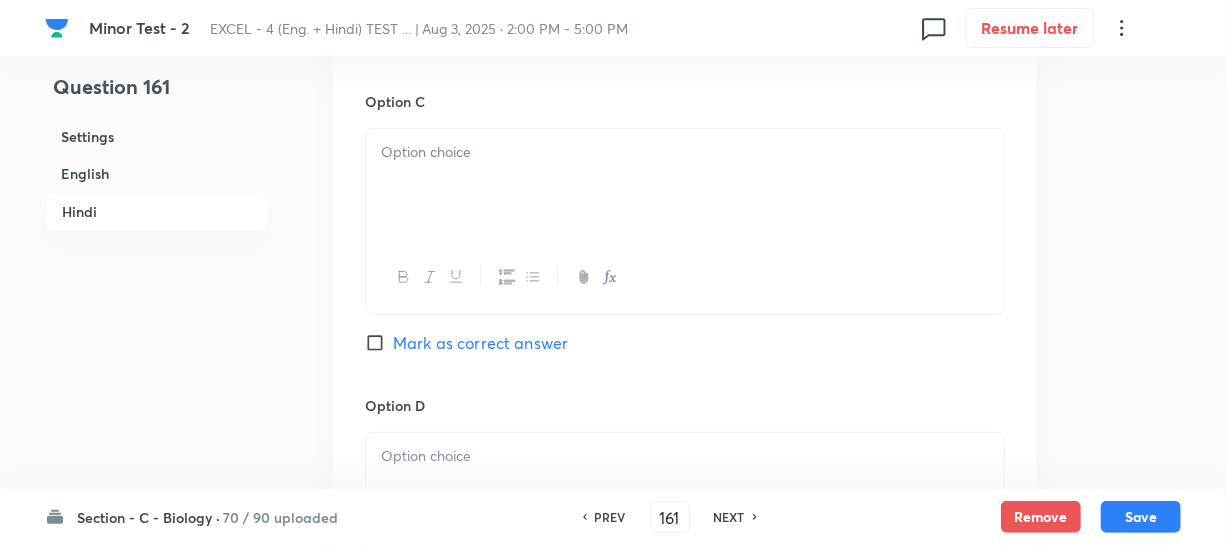 click at bounding box center (685, 185) 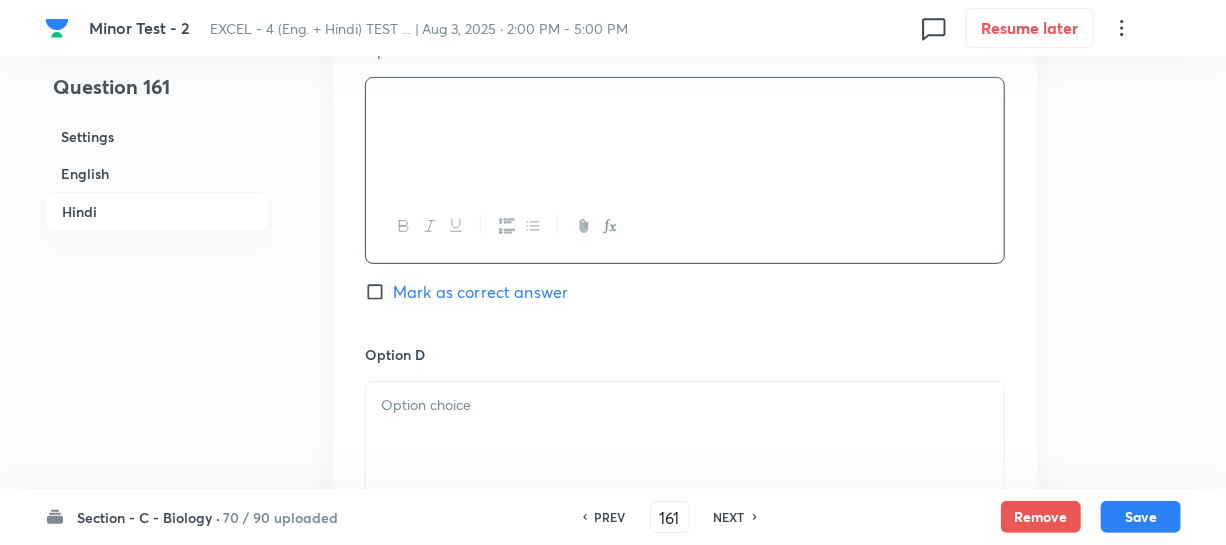scroll, scrollTop: 3636, scrollLeft: 0, axis: vertical 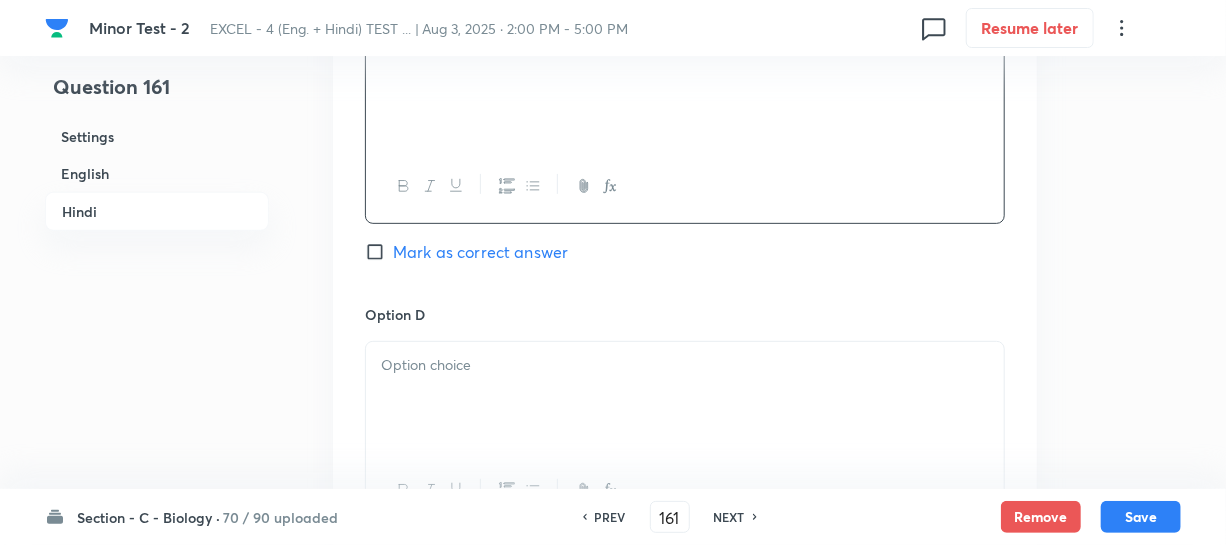 click at bounding box center [685, 365] 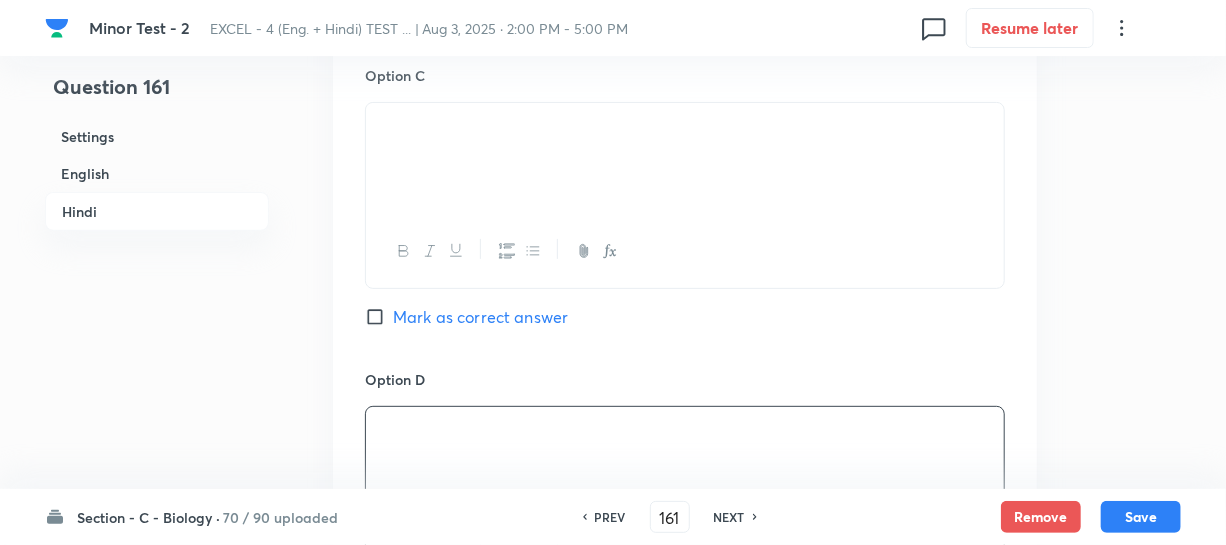 scroll, scrollTop: 3454, scrollLeft: 0, axis: vertical 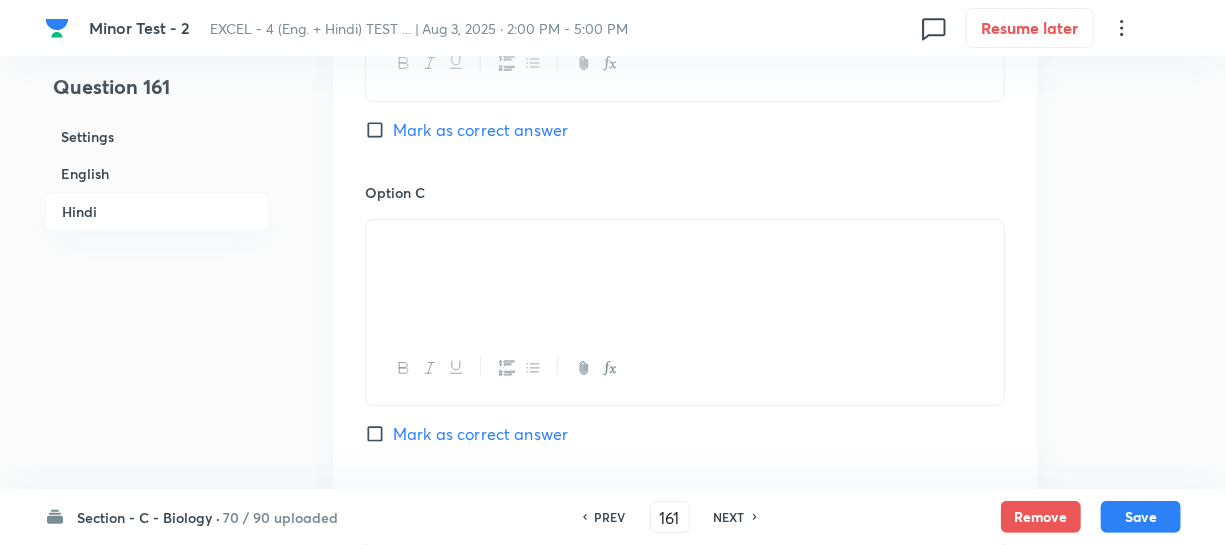 click at bounding box center [685, 243] 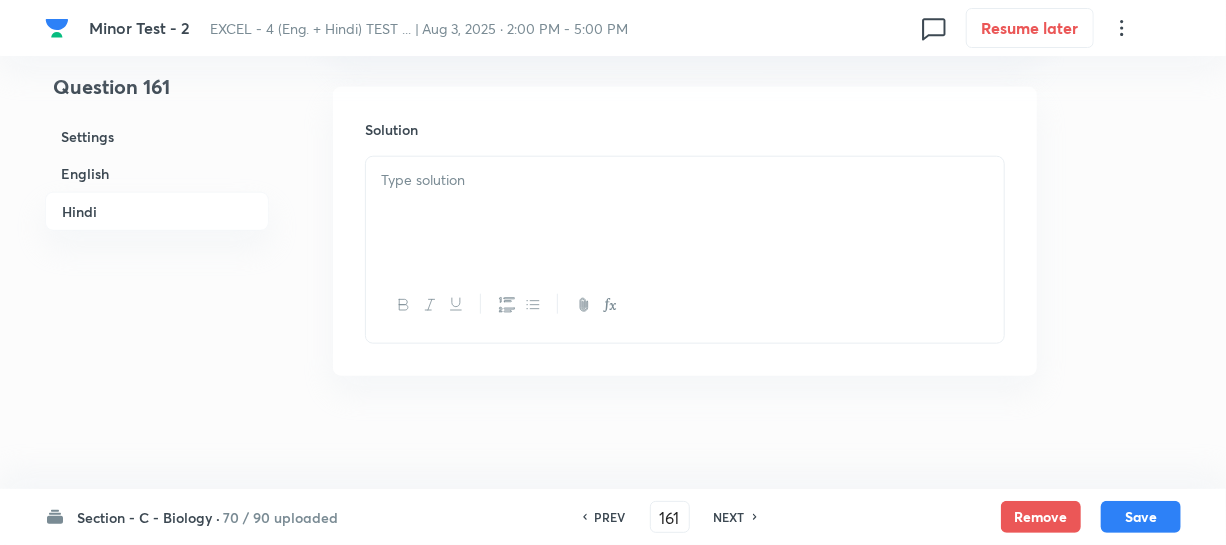 scroll, scrollTop: 4190, scrollLeft: 0, axis: vertical 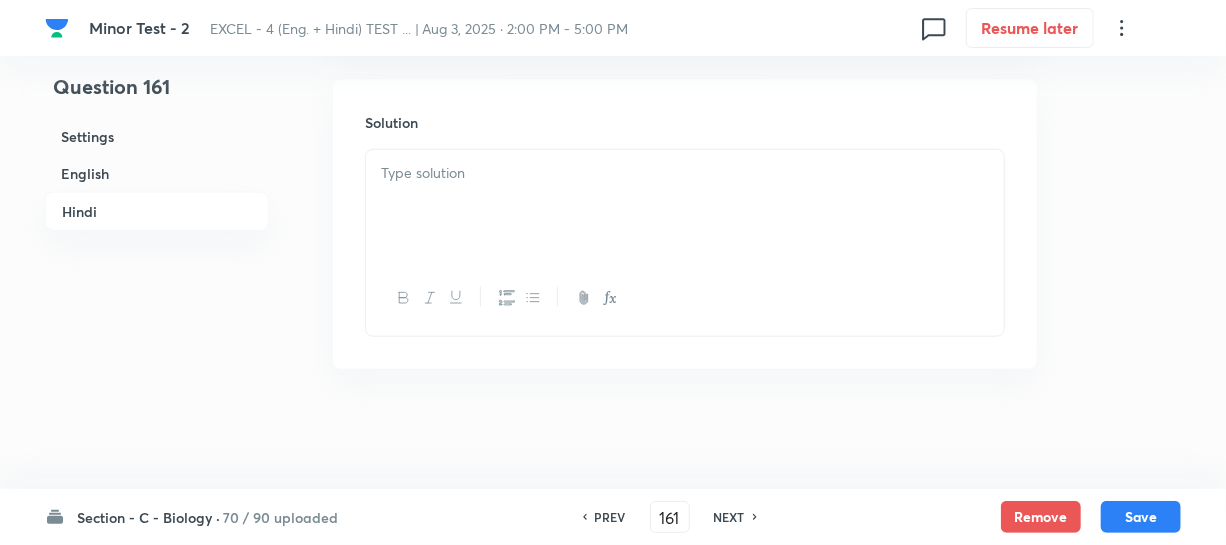 click at bounding box center (685, 206) 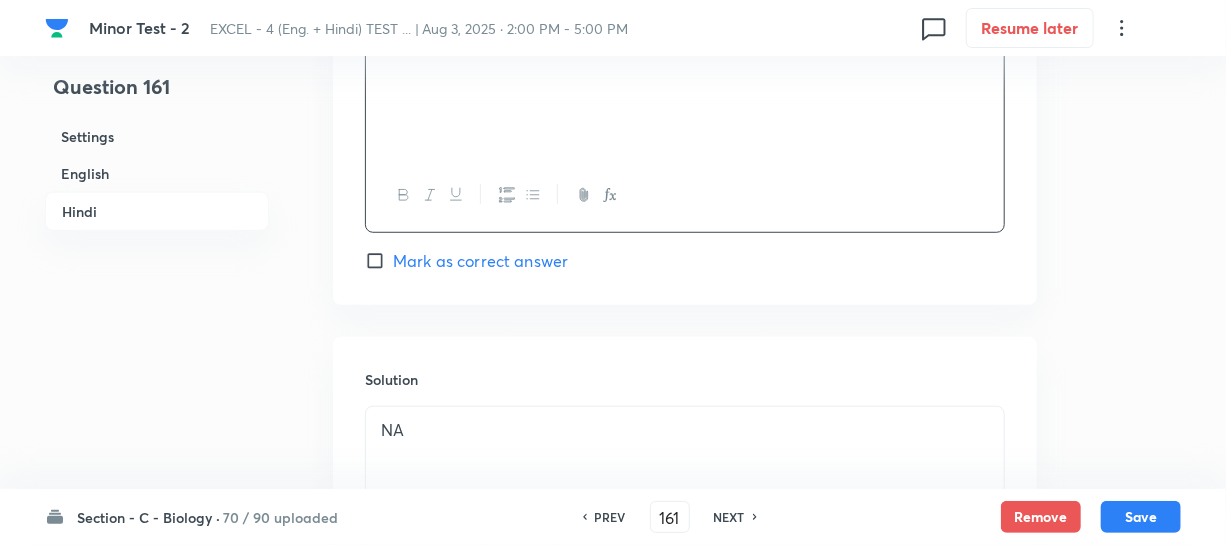 scroll, scrollTop: 4190, scrollLeft: 0, axis: vertical 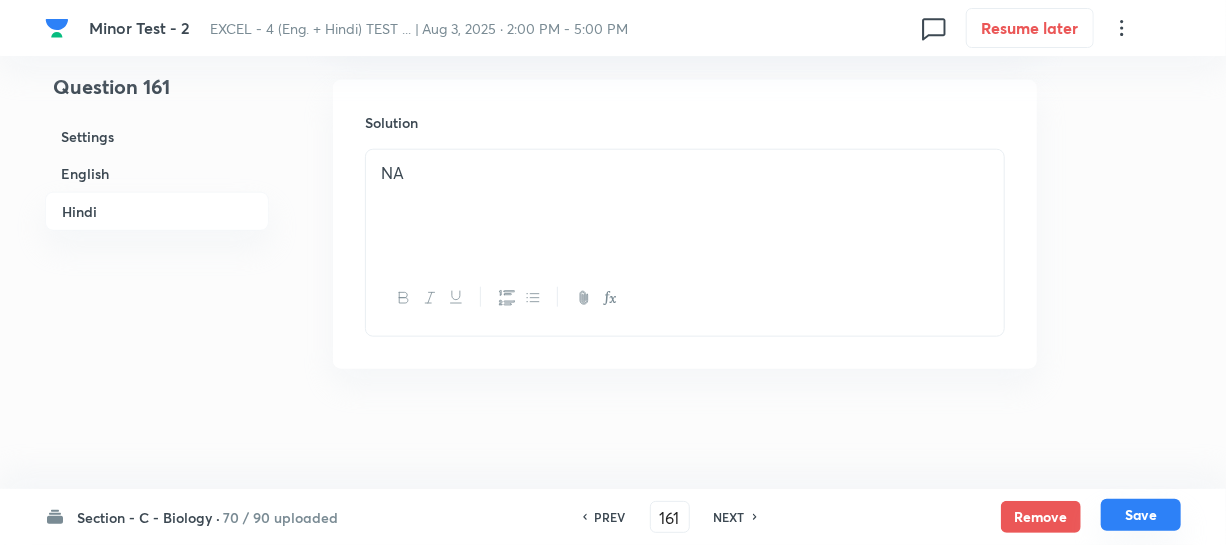 click on "Save" at bounding box center [1141, 515] 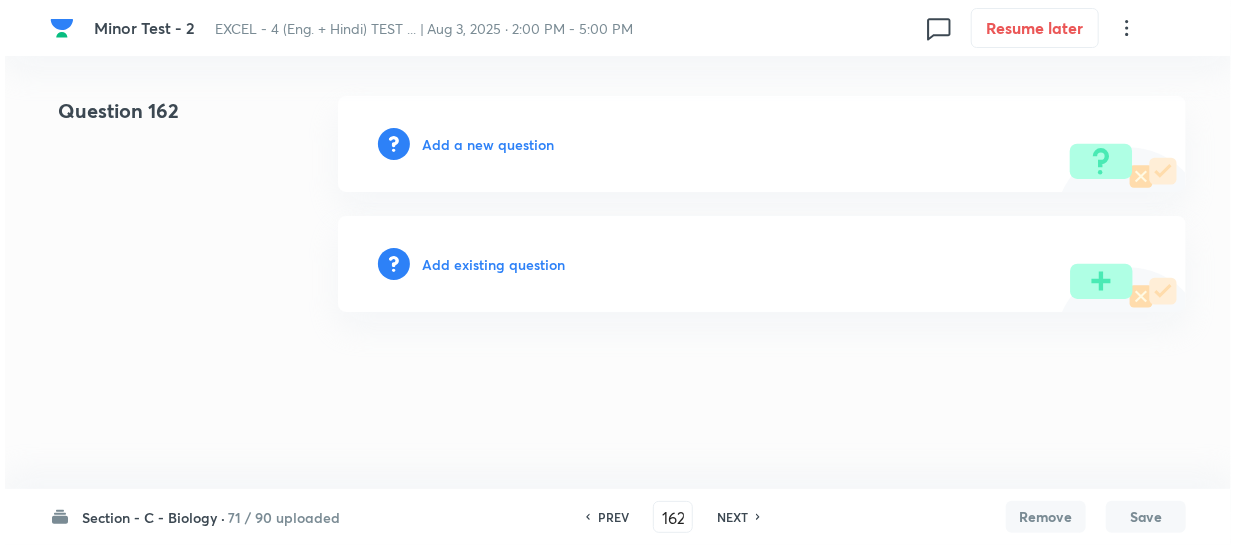 scroll, scrollTop: 0, scrollLeft: 0, axis: both 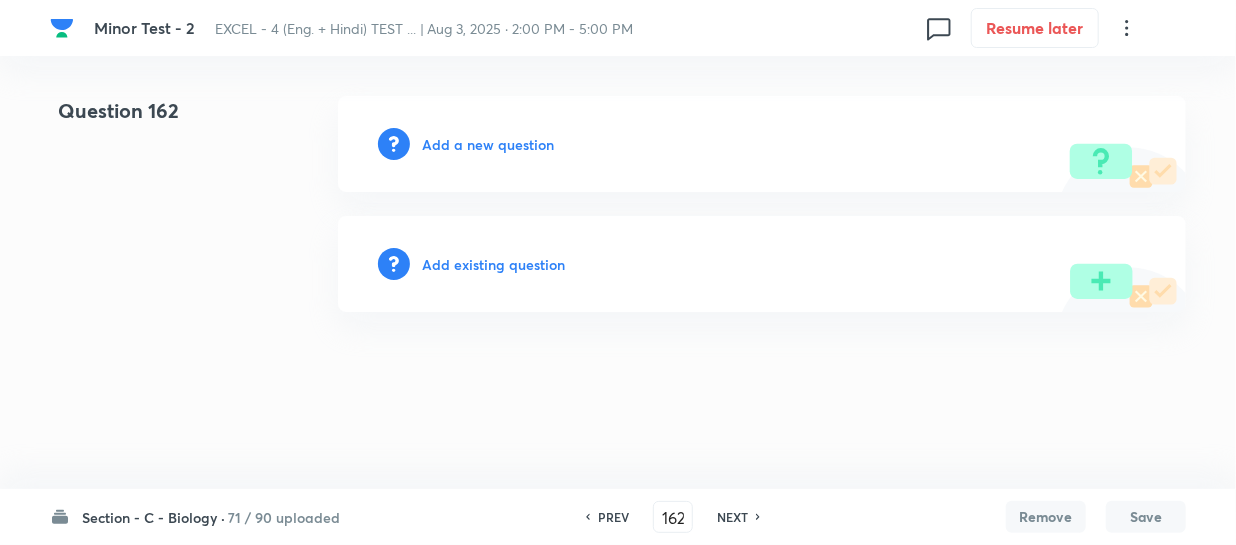 click on "Add a new question" at bounding box center [488, 144] 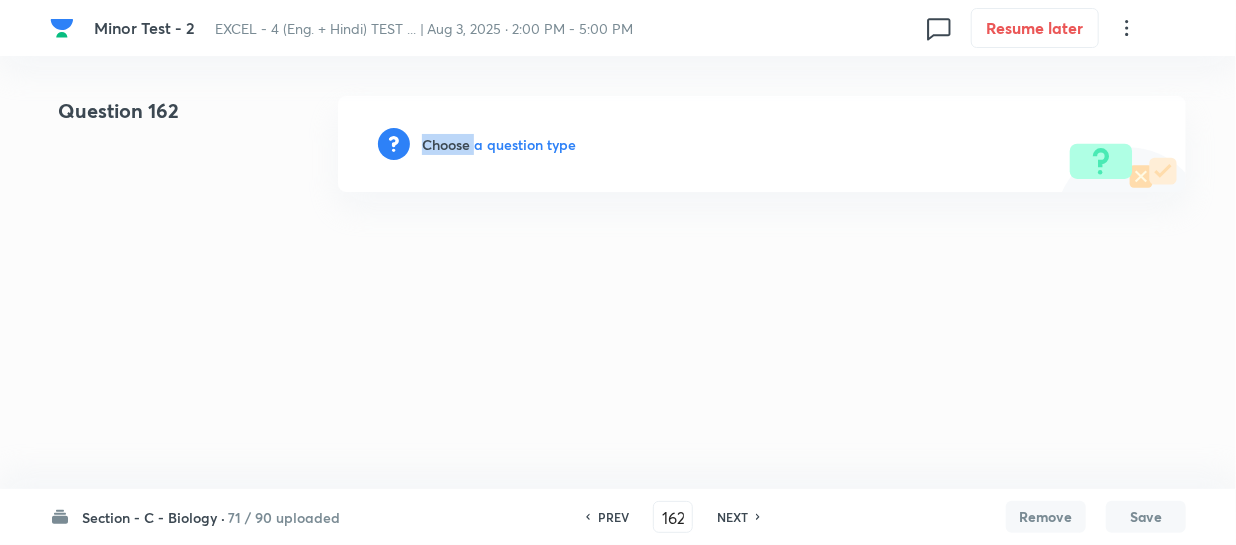 click on "Choose a question type" at bounding box center (499, 144) 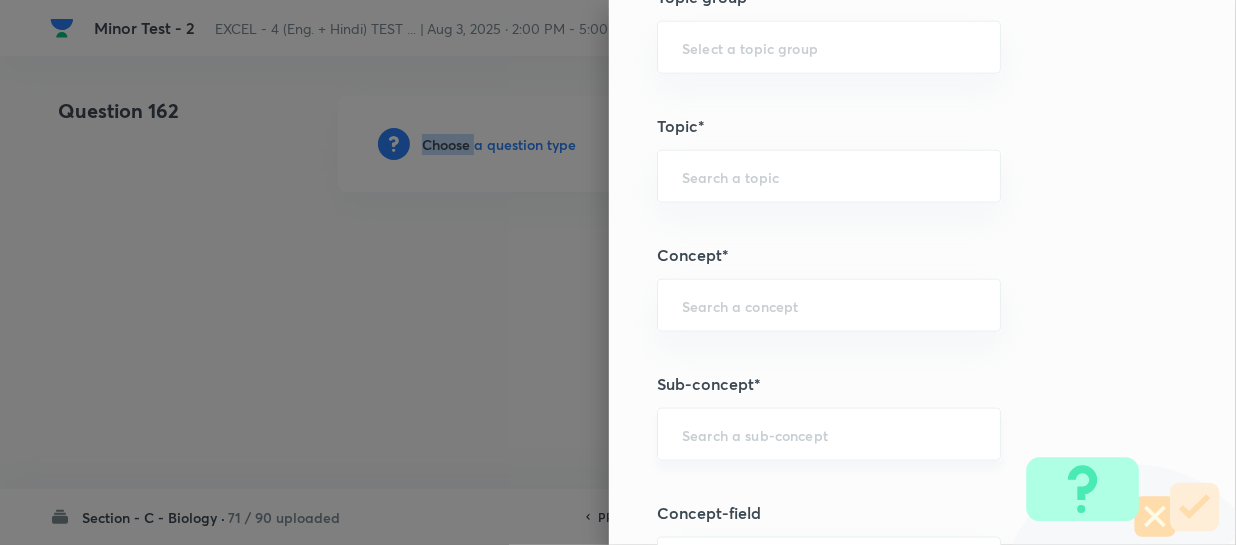 scroll, scrollTop: 1181, scrollLeft: 0, axis: vertical 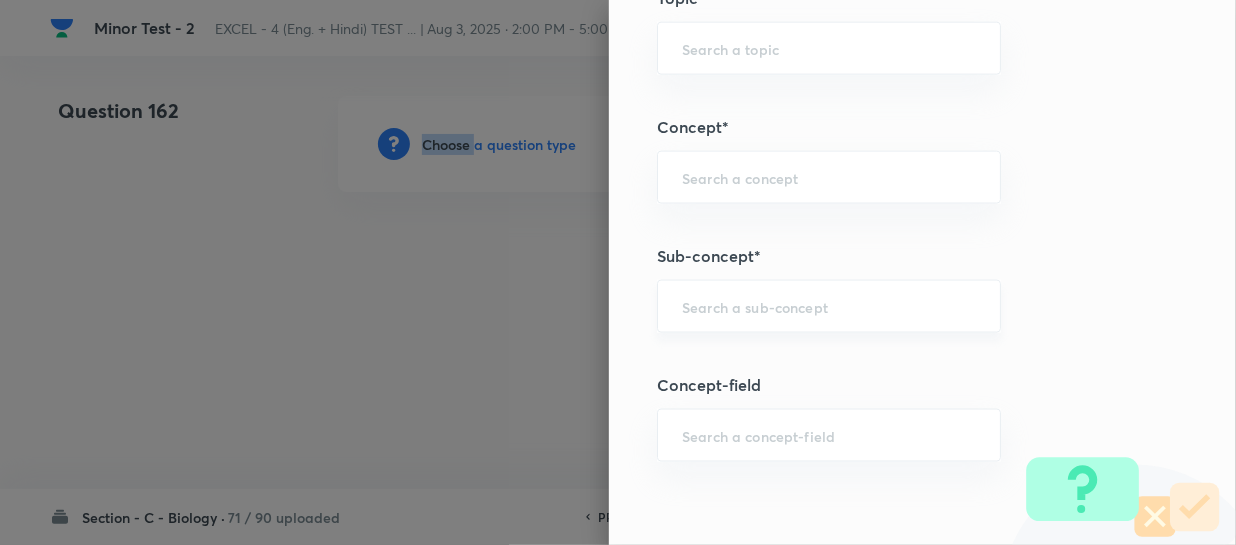 click on "​" at bounding box center [829, 306] 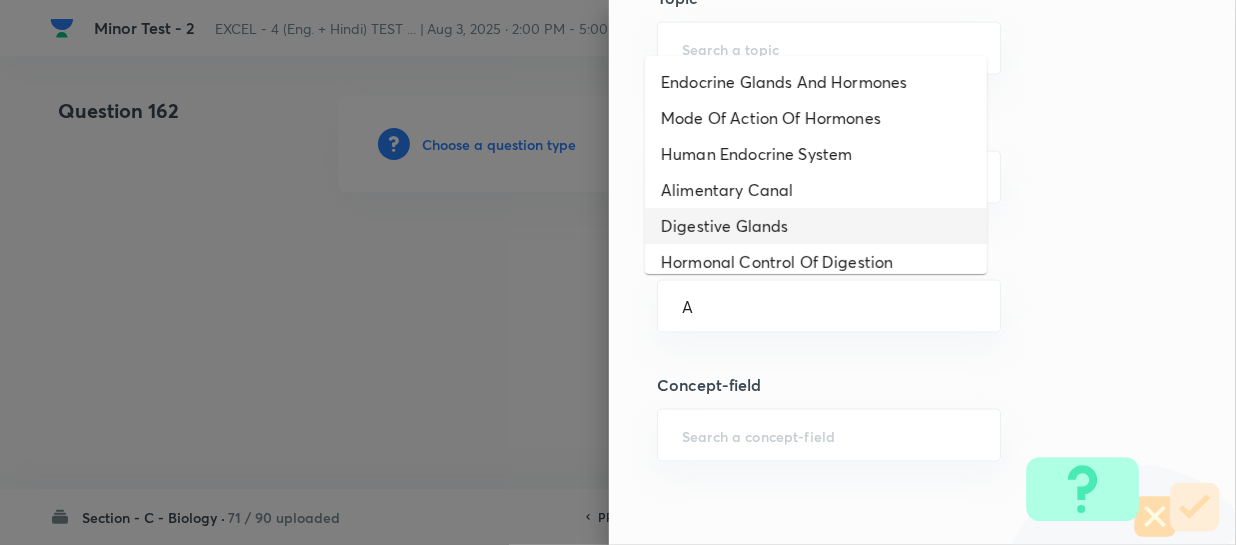 click on "Digestive Glands" at bounding box center (816, 226) 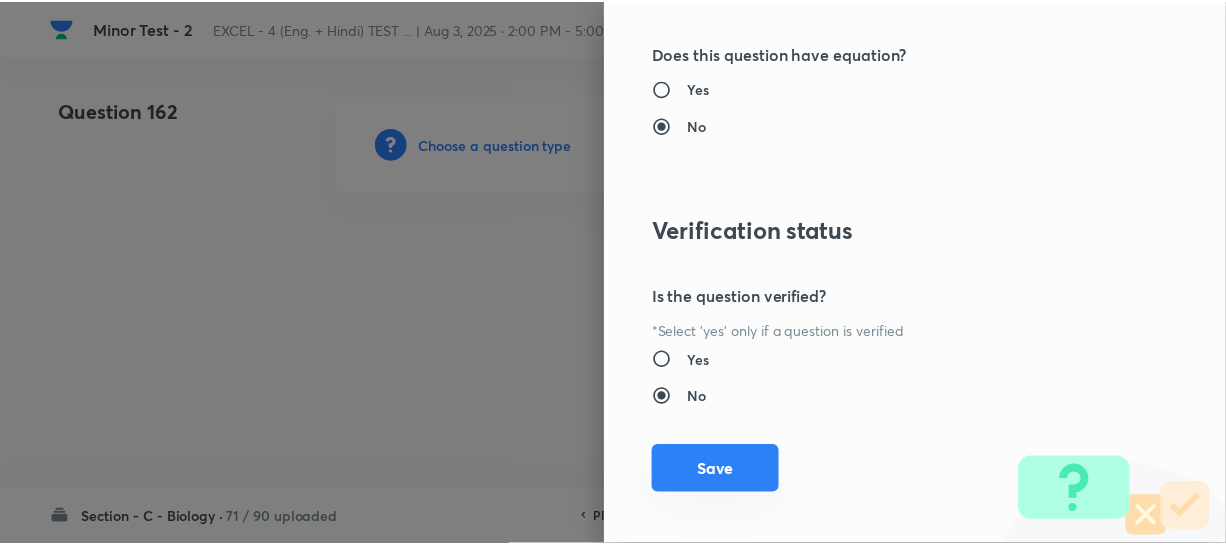 scroll, scrollTop: 2313, scrollLeft: 0, axis: vertical 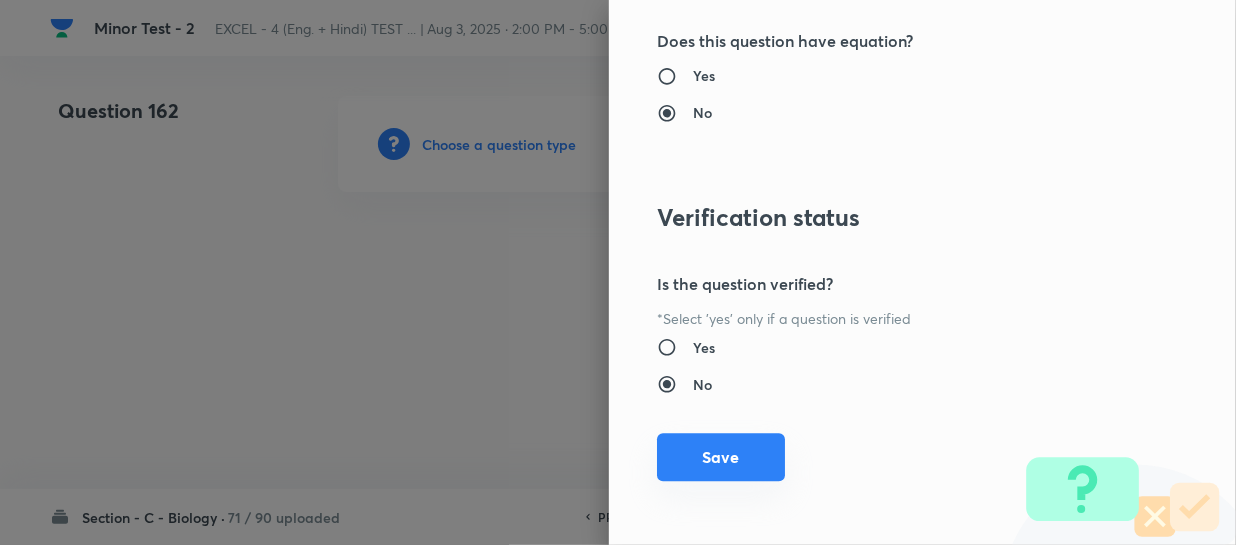 click on "Save" at bounding box center [721, 457] 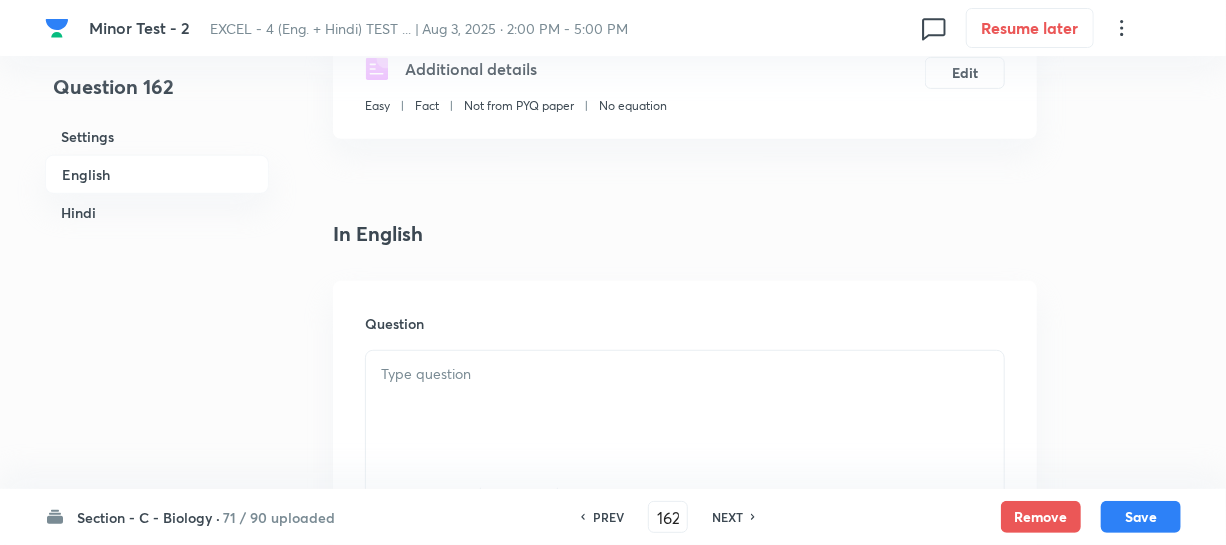 scroll, scrollTop: 545, scrollLeft: 0, axis: vertical 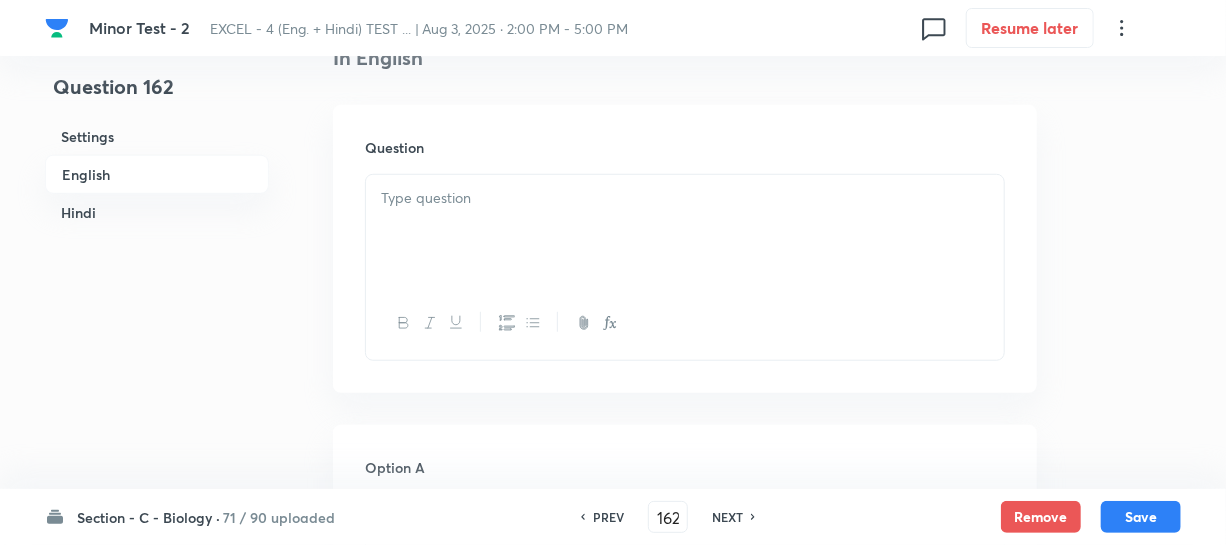 click at bounding box center [685, 231] 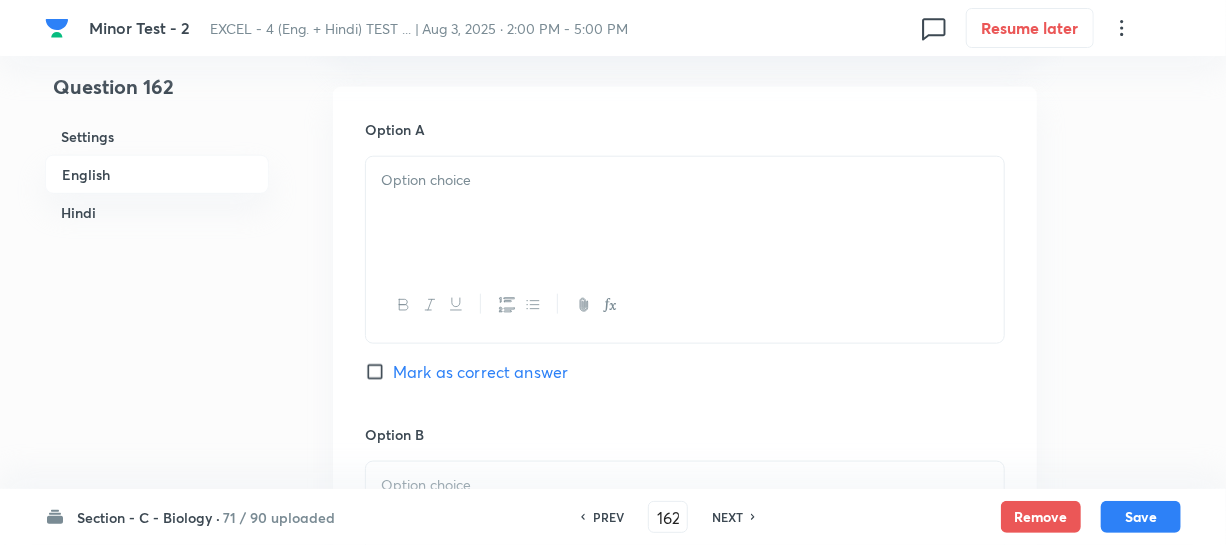 scroll, scrollTop: 909, scrollLeft: 0, axis: vertical 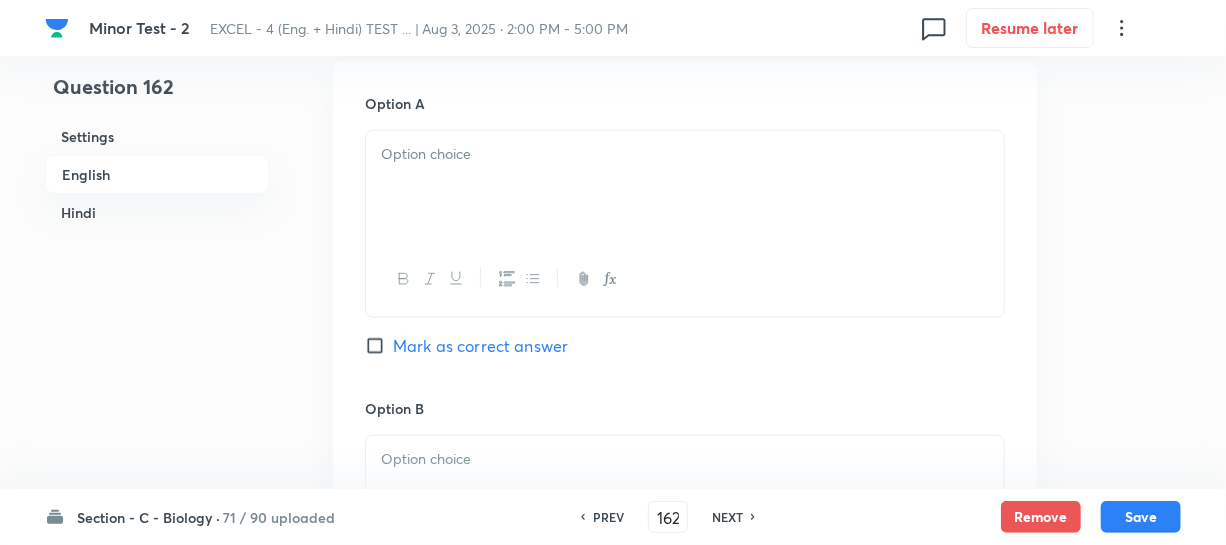 click at bounding box center [685, 154] 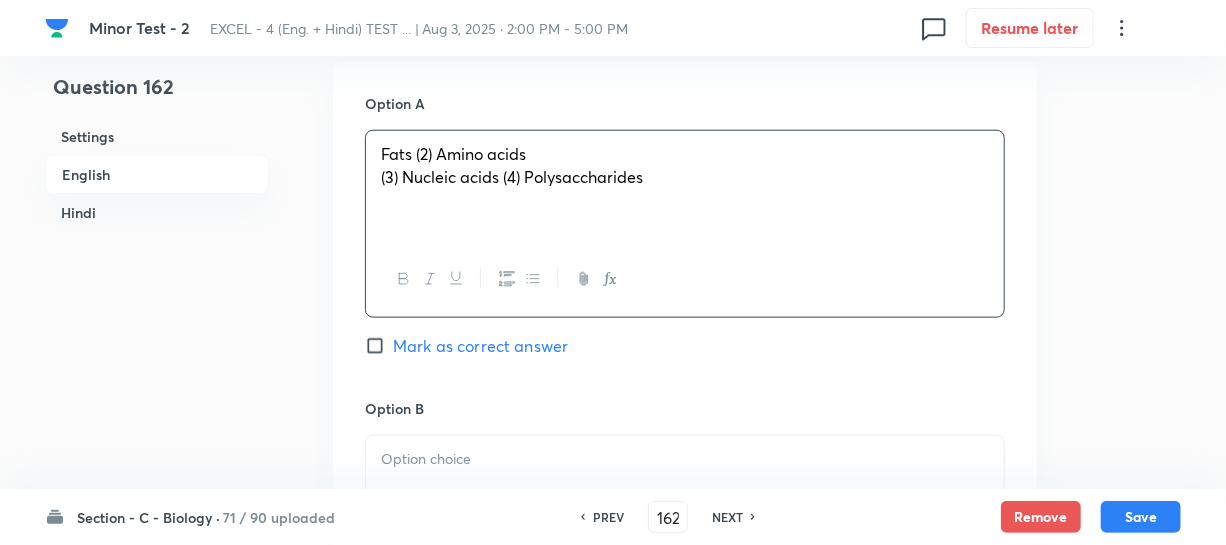 drag, startPoint x: 456, startPoint y: 146, endPoint x: 731, endPoint y: 182, distance: 277.34634 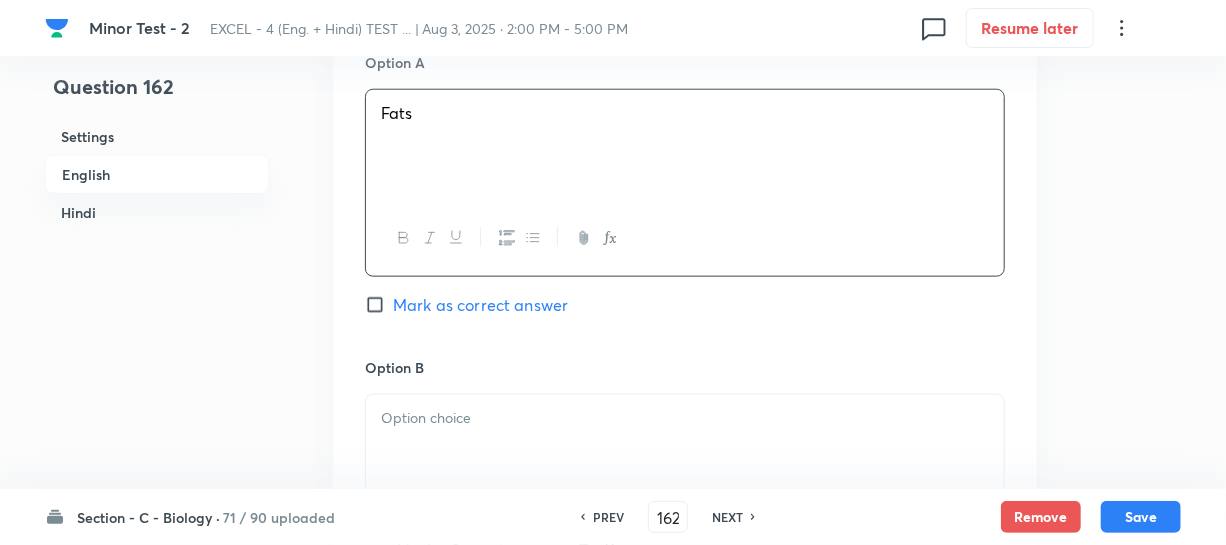 scroll, scrollTop: 1000, scrollLeft: 0, axis: vertical 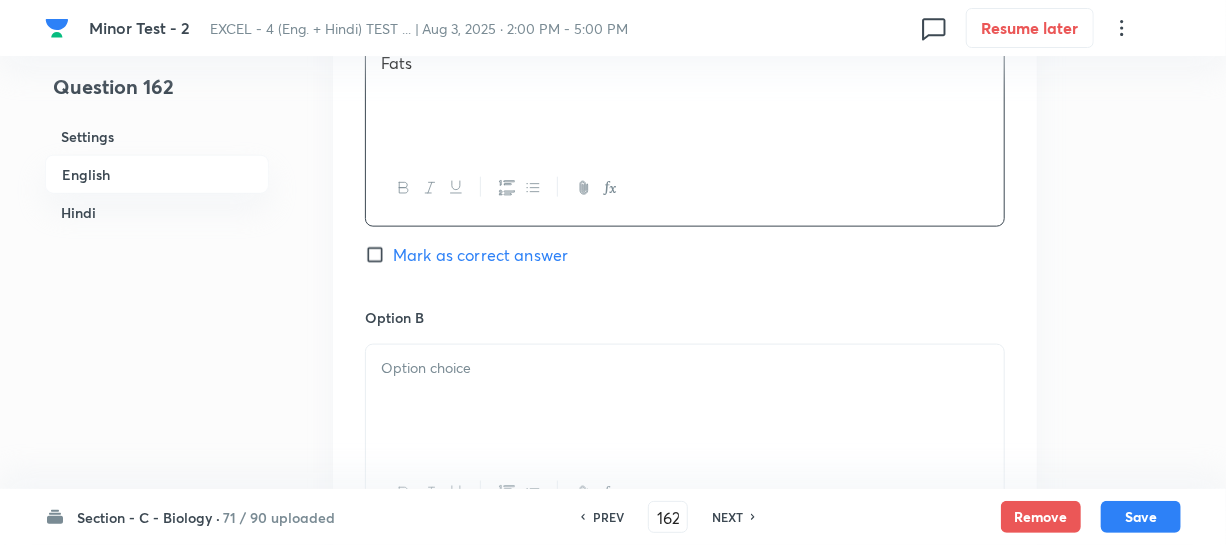 drag, startPoint x: 420, startPoint y: 423, endPoint x: 463, endPoint y: 407, distance: 45.88028 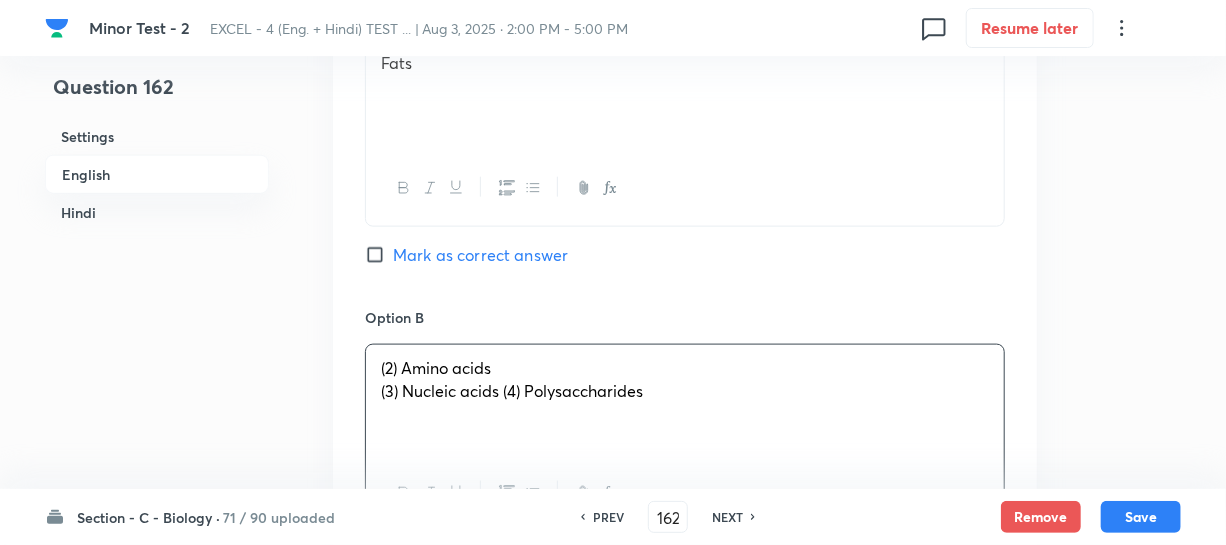 drag, startPoint x: 548, startPoint y: 360, endPoint x: 536, endPoint y: 347, distance: 17.691807 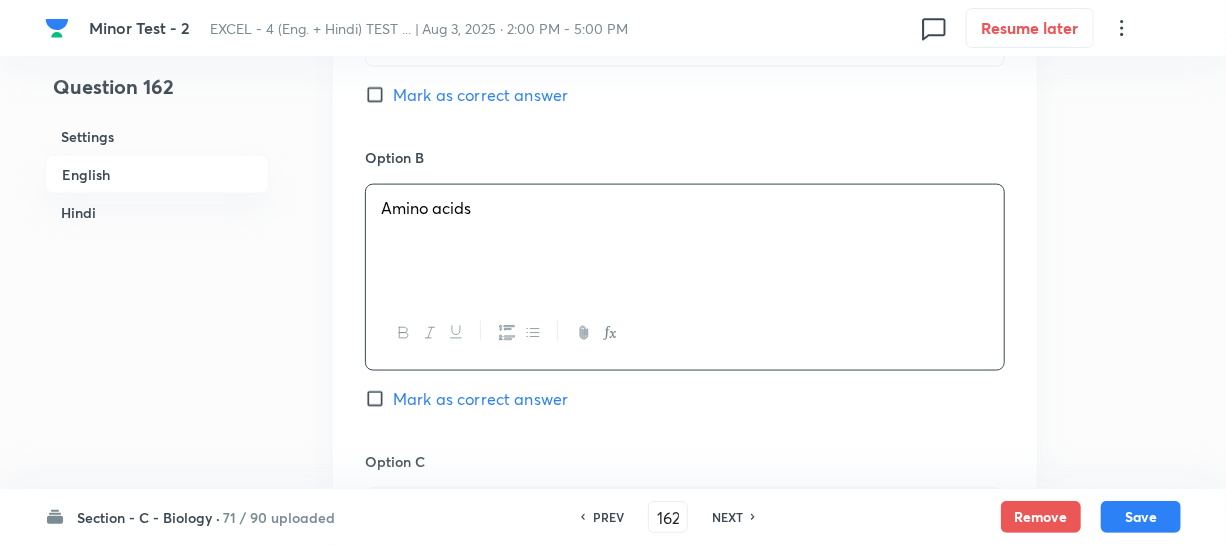 scroll, scrollTop: 1363, scrollLeft: 0, axis: vertical 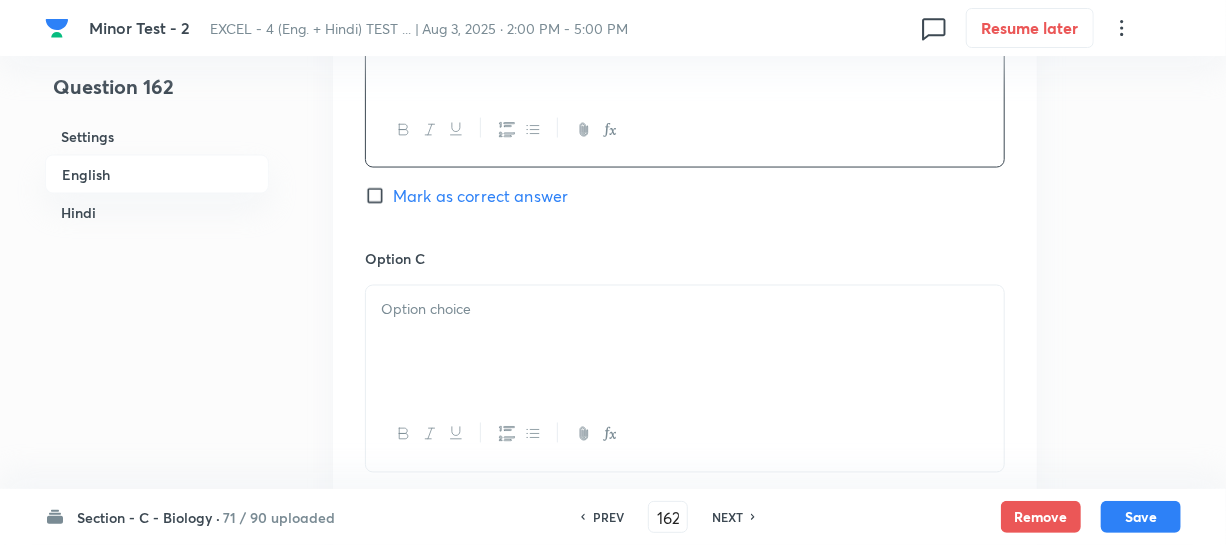click at bounding box center (685, 342) 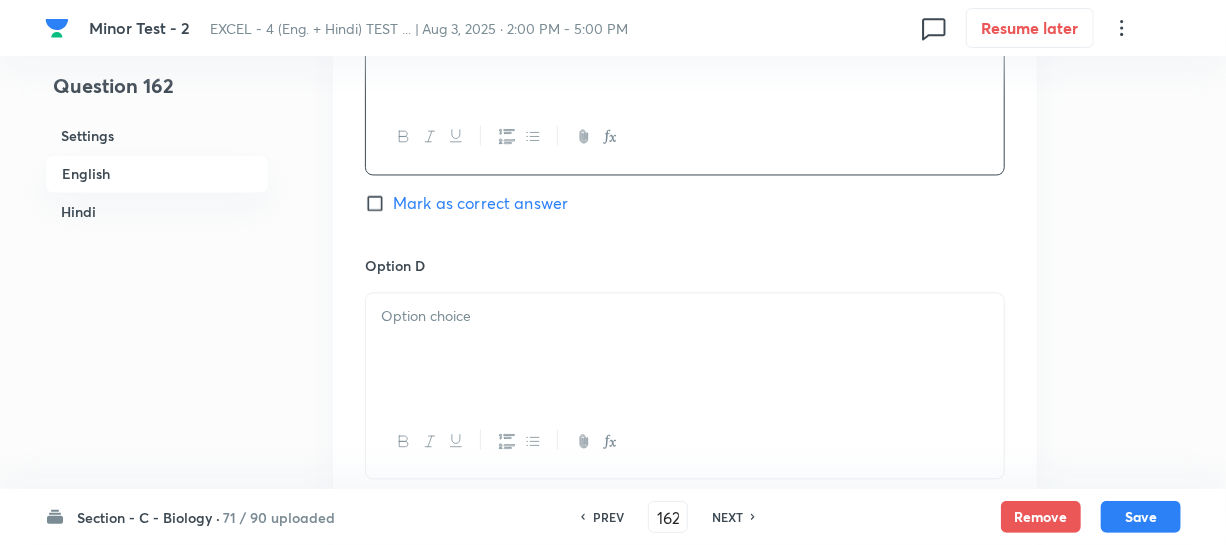 scroll, scrollTop: 1818, scrollLeft: 0, axis: vertical 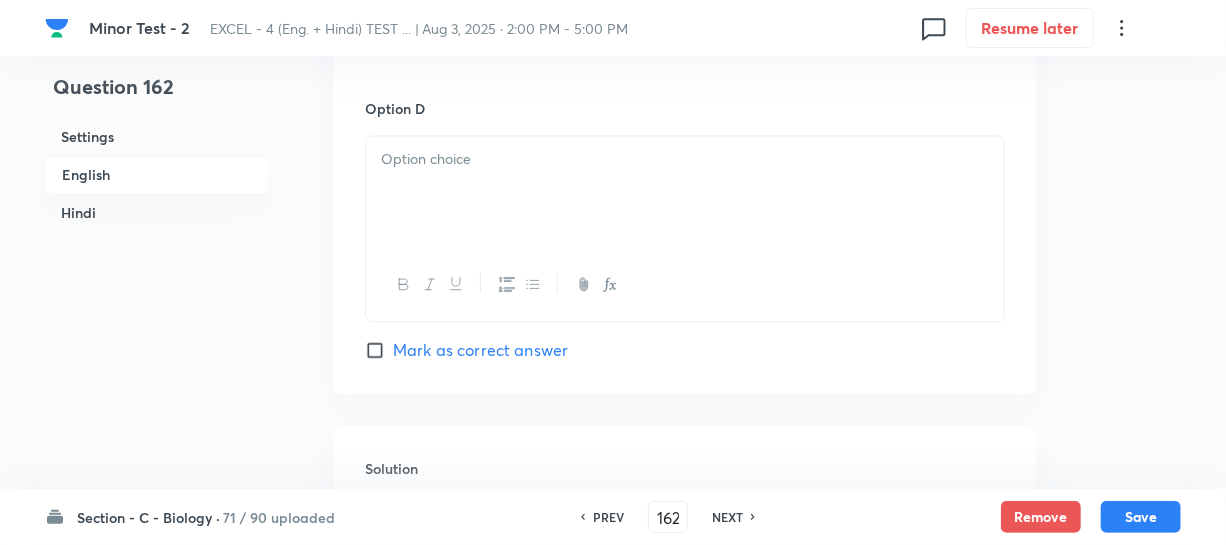 click at bounding box center (685, 192) 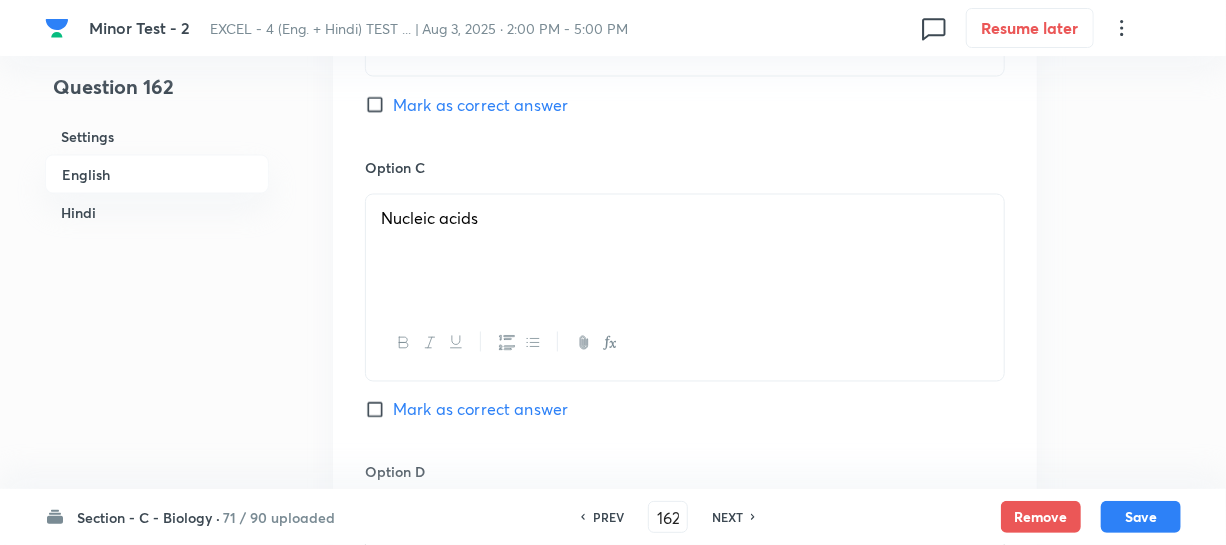 click on "Mark as correct answer" at bounding box center [379, 105] 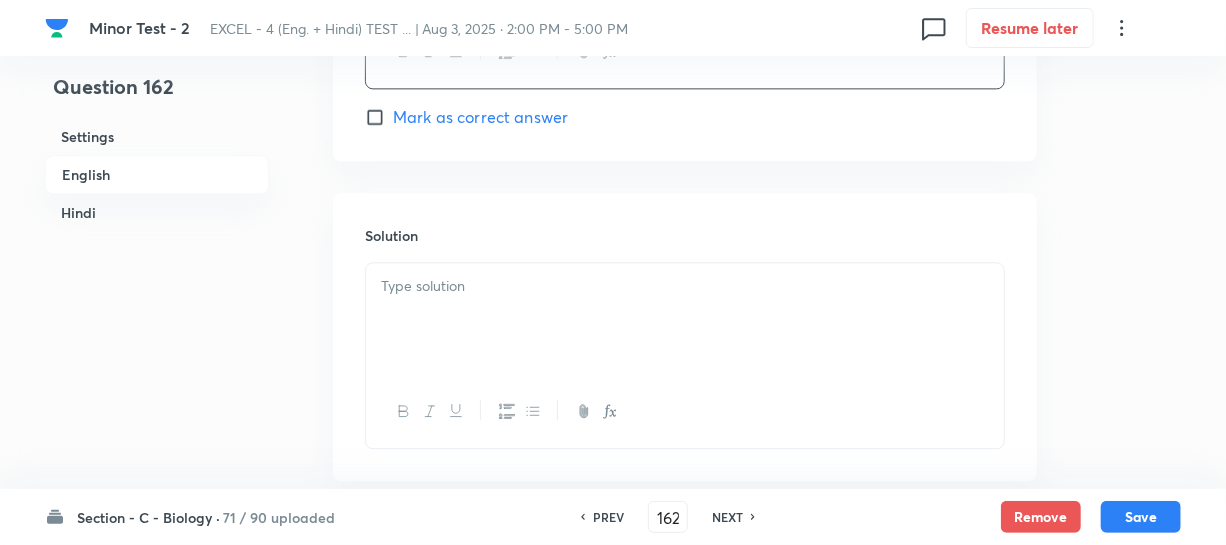 scroll, scrollTop: 2090, scrollLeft: 0, axis: vertical 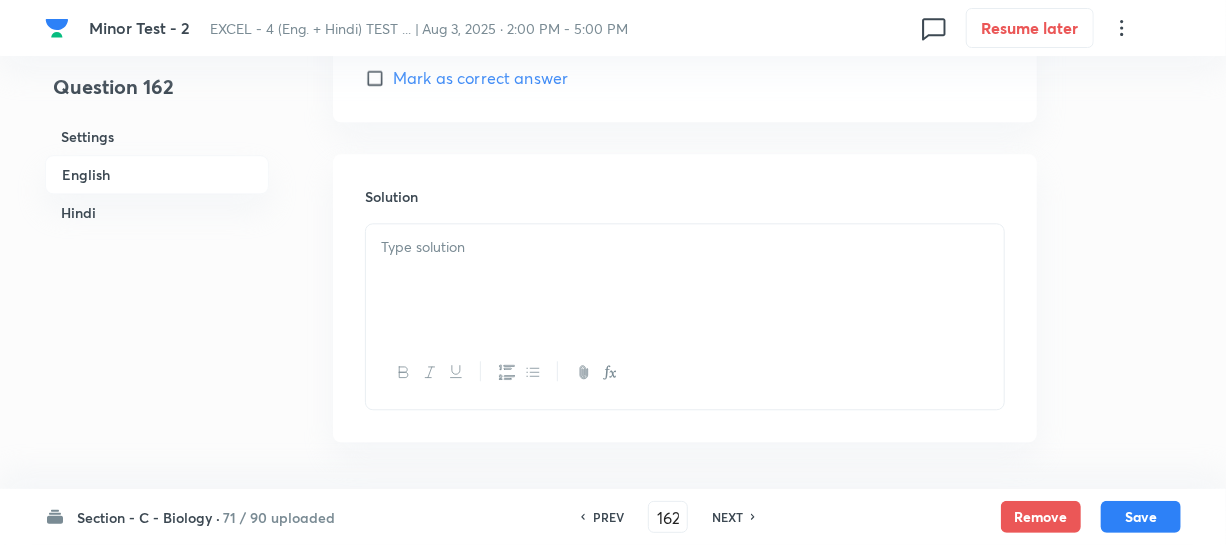 click at bounding box center [685, 280] 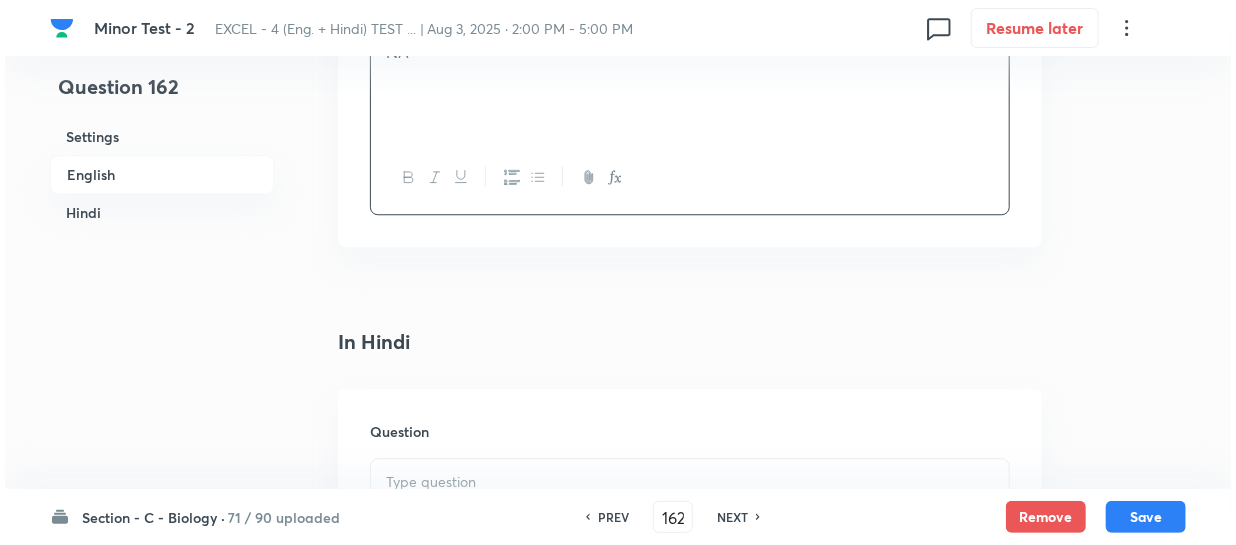 scroll, scrollTop: 2363, scrollLeft: 0, axis: vertical 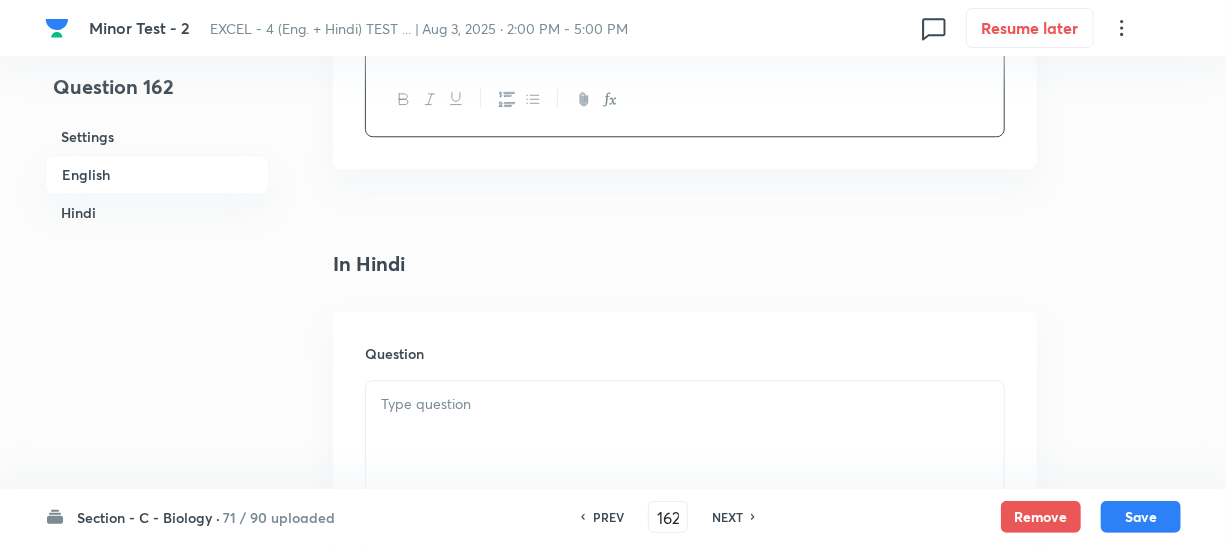 click at bounding box center [685, 404] 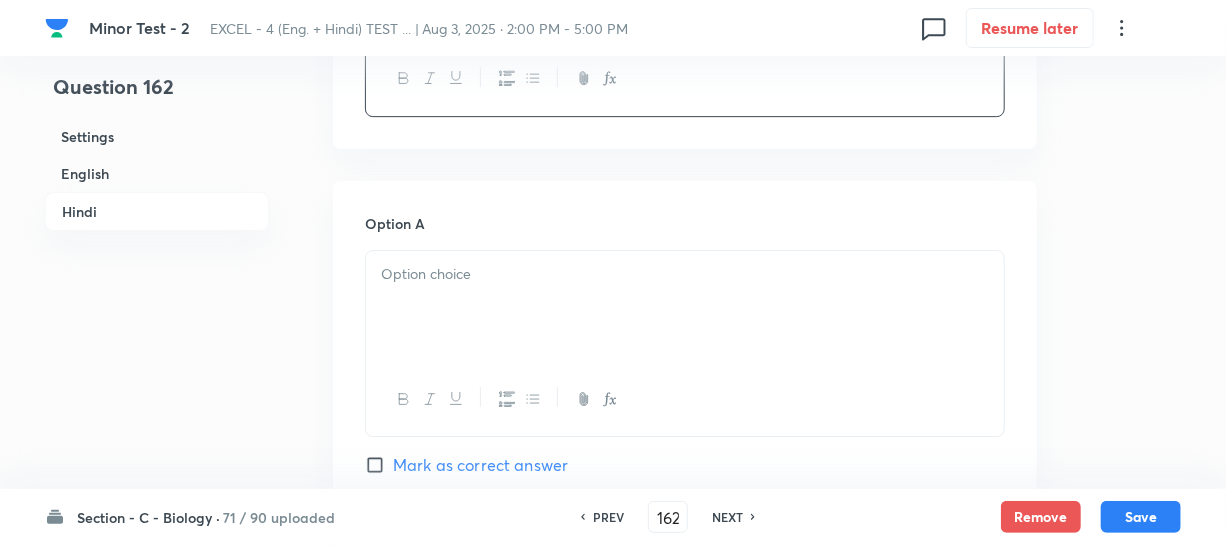 scroll, scrollTop: 2818, scrollLeft: 0, axis: vertical 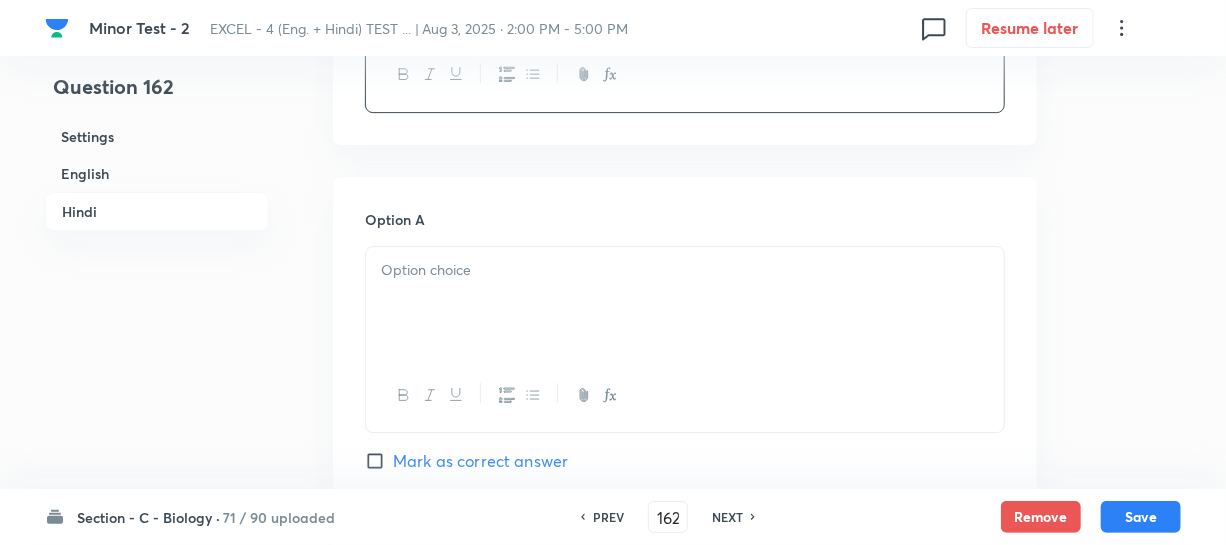 click at bounding box center (685, 303) 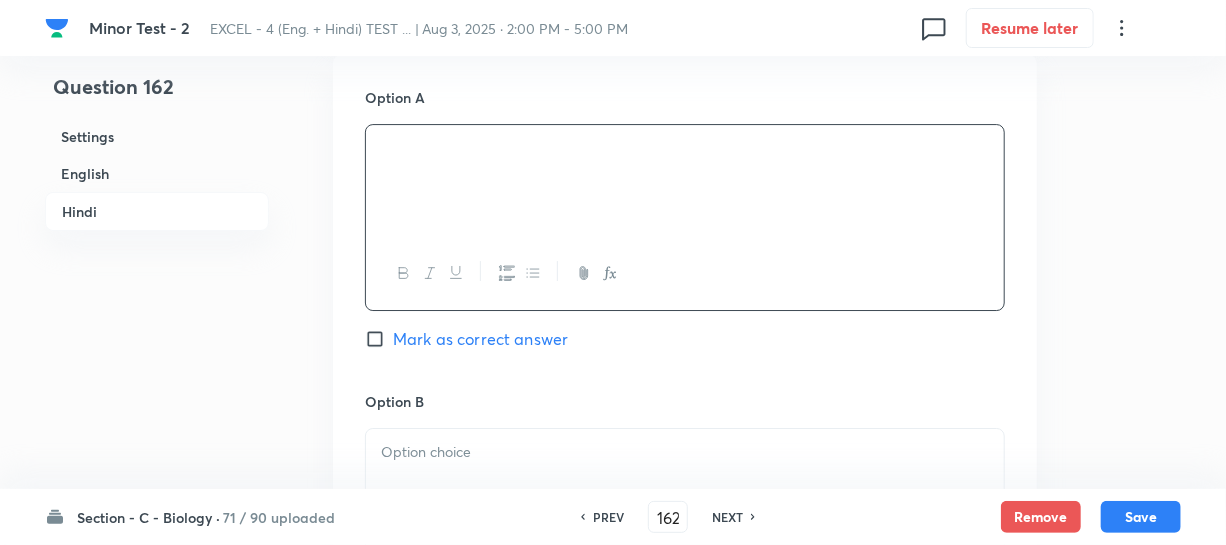 scroll, scrollTop: 3000, scrollLeft: 0, axis: vertical 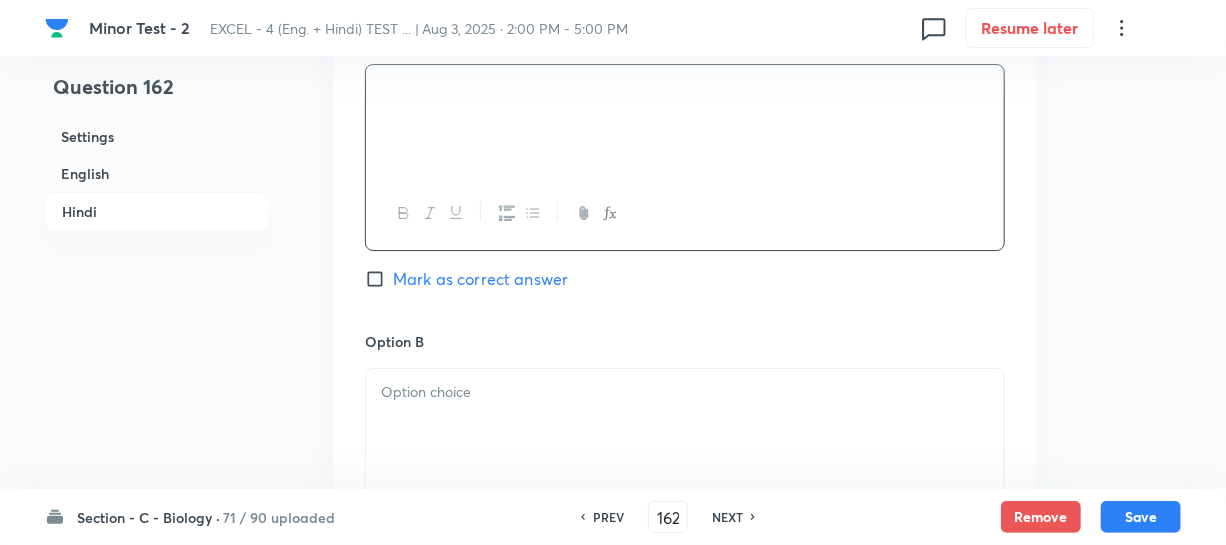 click at bounding box center (685, 425) 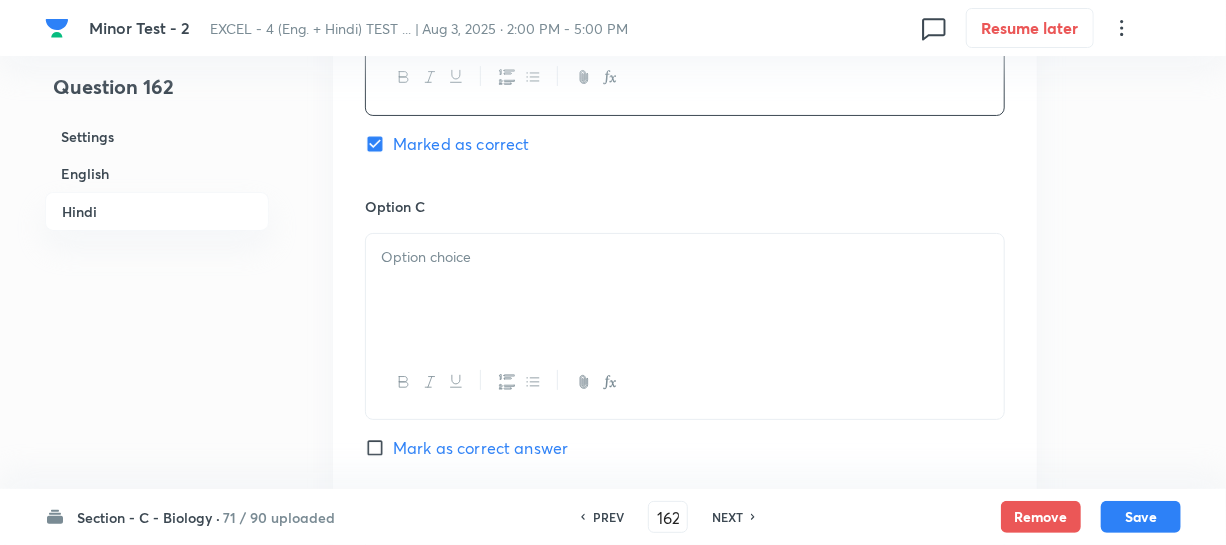 scroll, scrollTop: 3454, scrollLeft: 0, axis: vertical 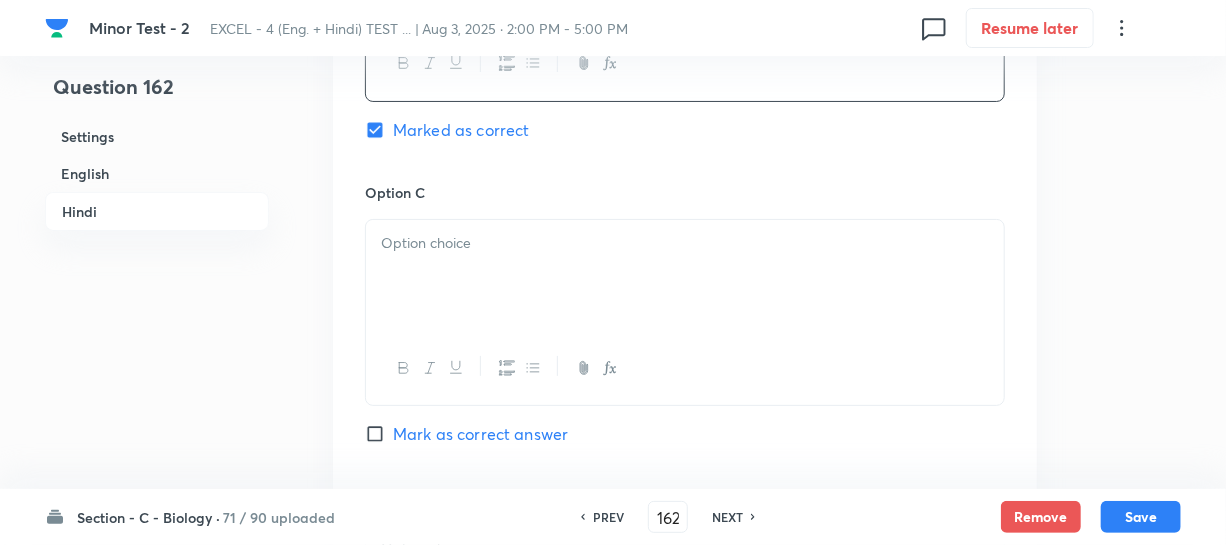 click at bounding box center [685, 276] 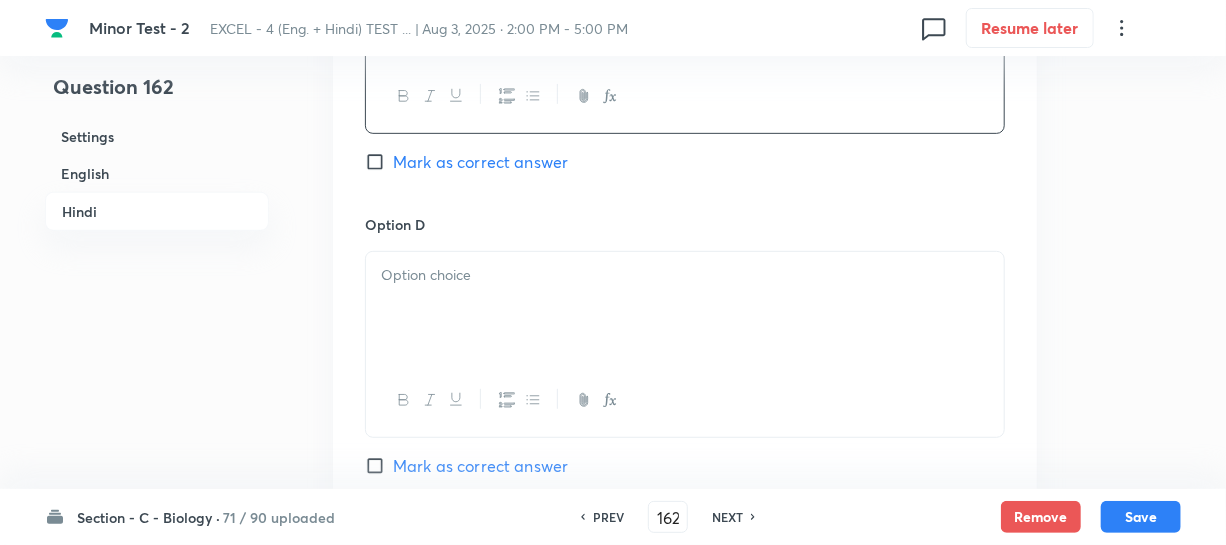 scroll, scrollTop: 3727, scrollLeft: 0, axis: vertical 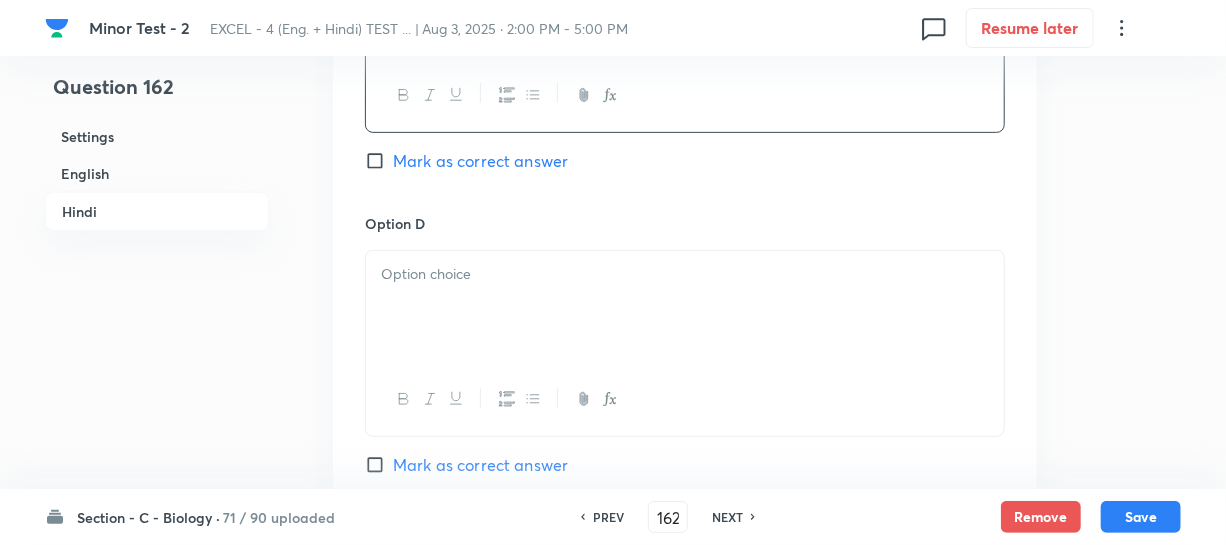 click at bounding box center (685, 307) 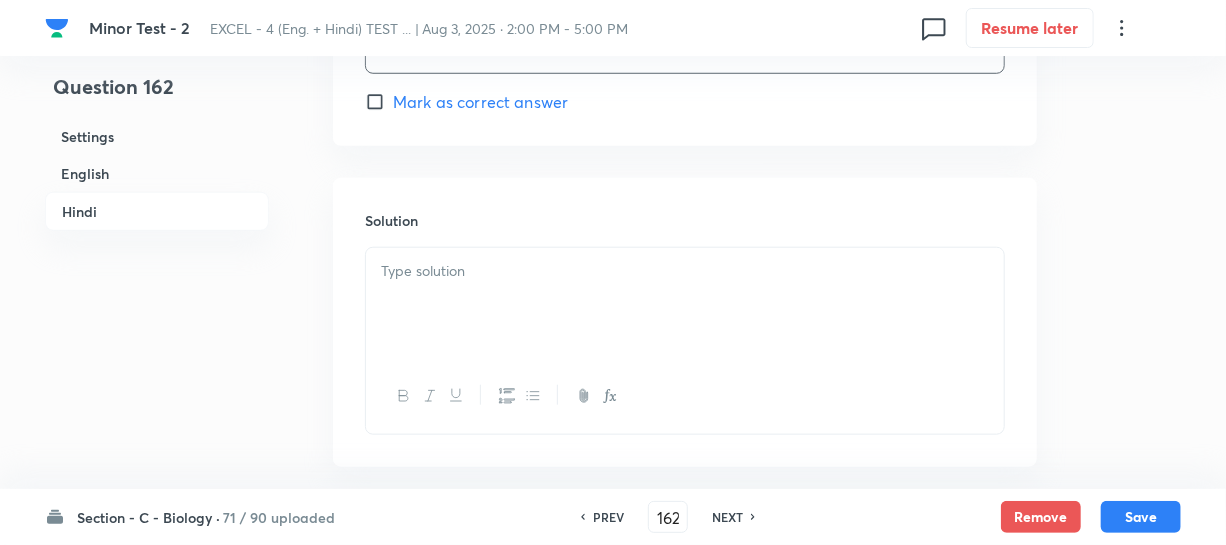scroll, scrollTop: 4181, scrollLeft: 0, axis: vertical 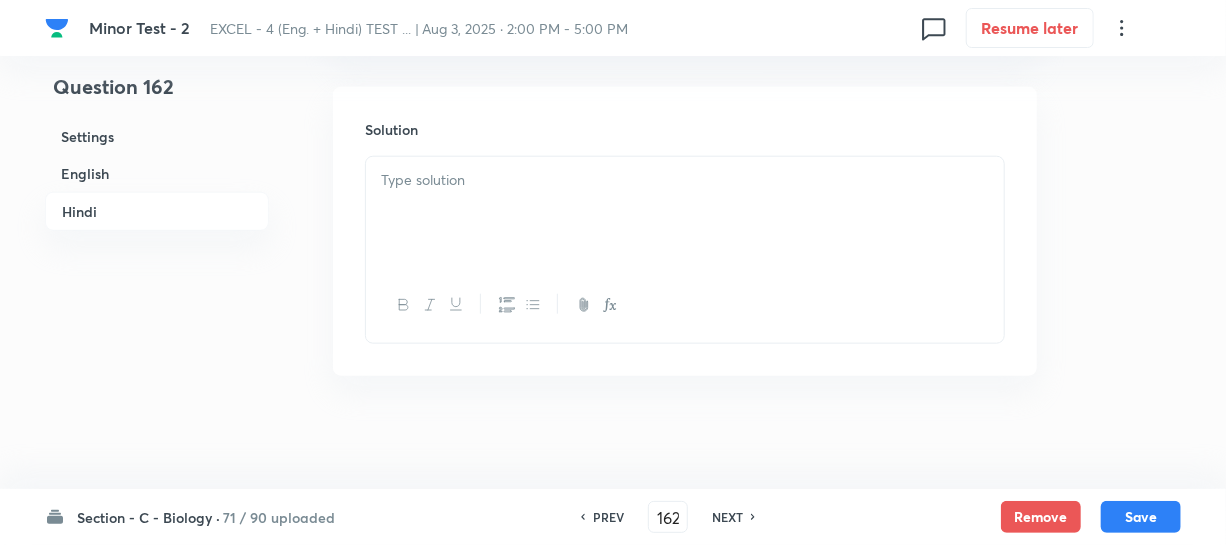 click at bounding box center [685, 213] 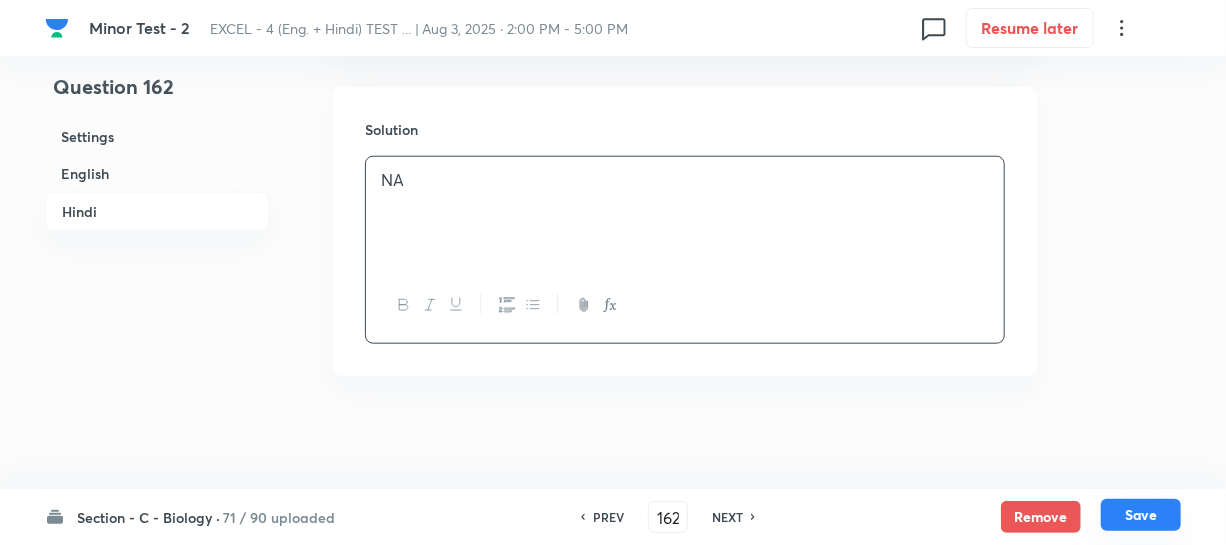 click on "Save" at bounding box center [1141, 515] 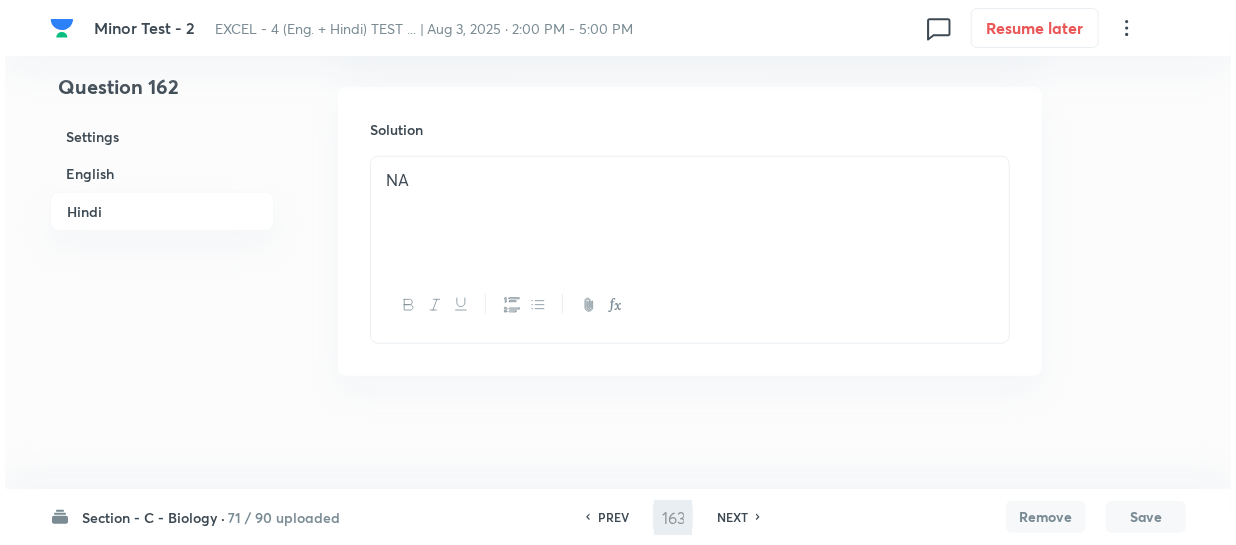 scroll, scrollTop: 0, scrollLeft: 0, axis: both 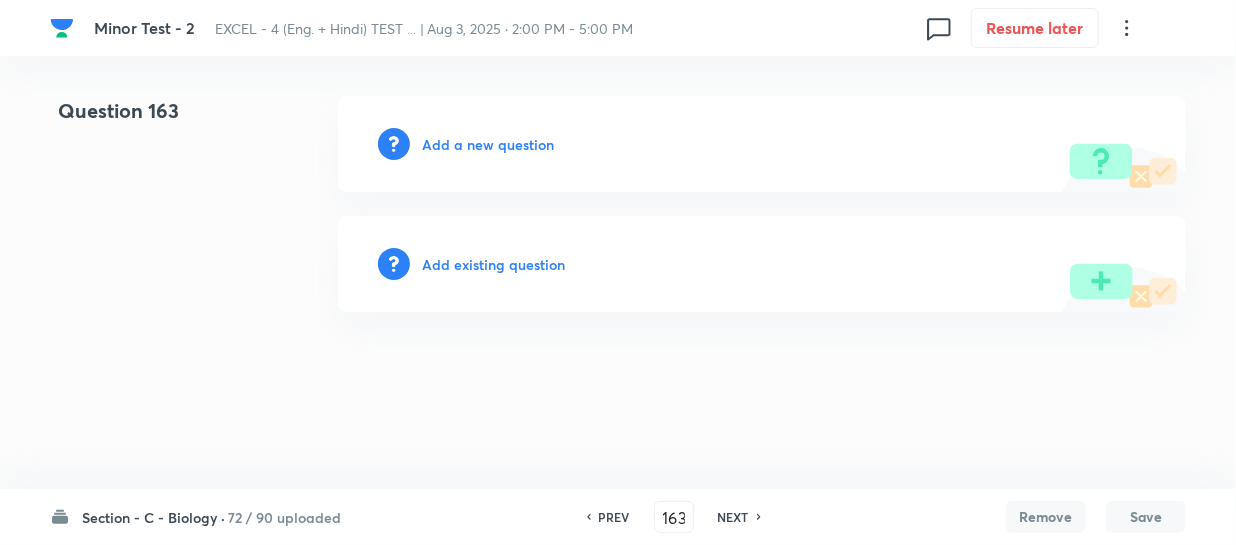 click on "Add a new question" at bounding box center [488, 144] 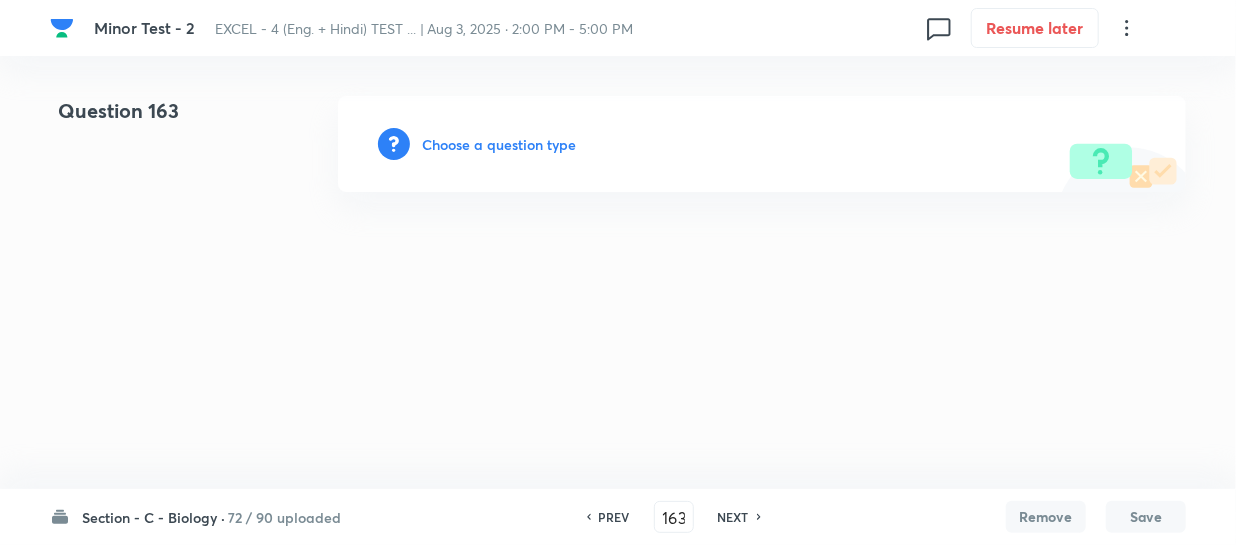 click on "Choose a question type" at bounding box center [499, 144] 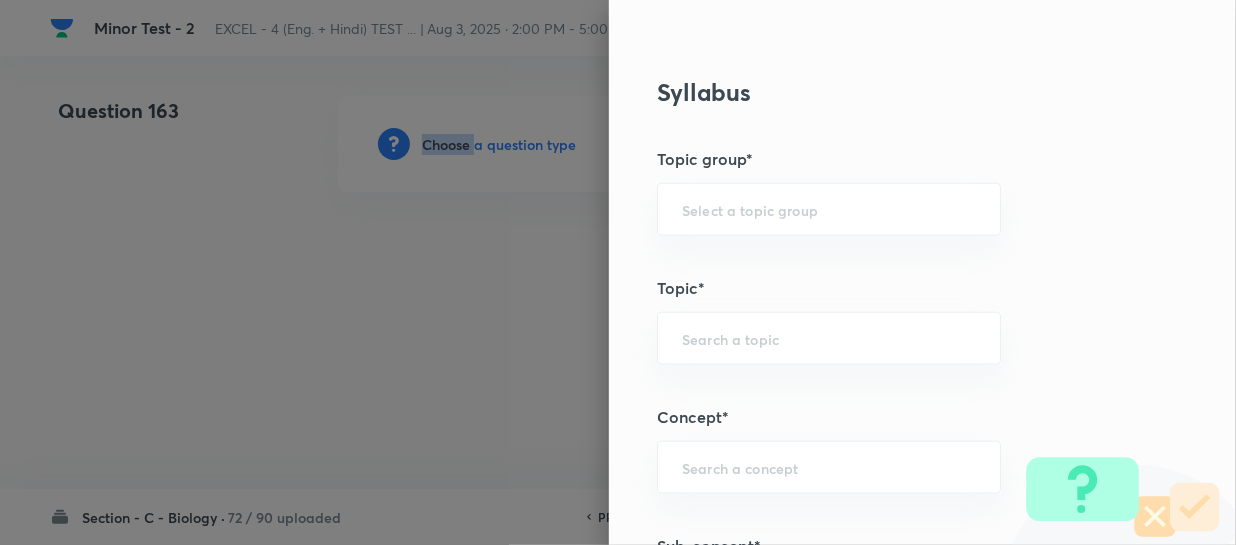 scroll, scrollTop: 1090, scrollLeft: 0, axis: vertical 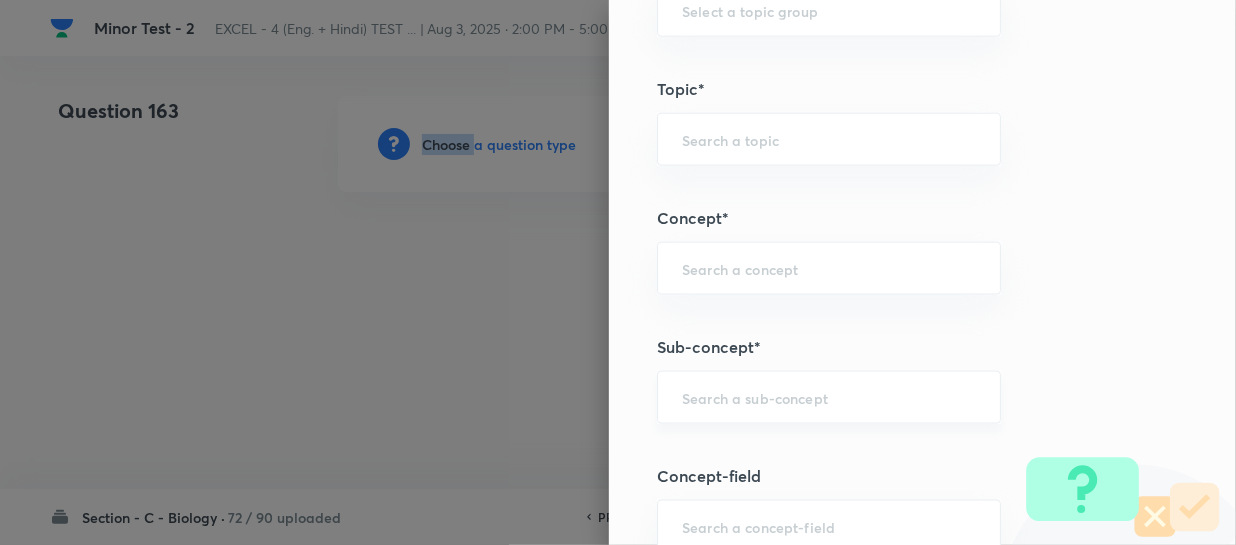 click on "​" at bounding box center [829, 397] 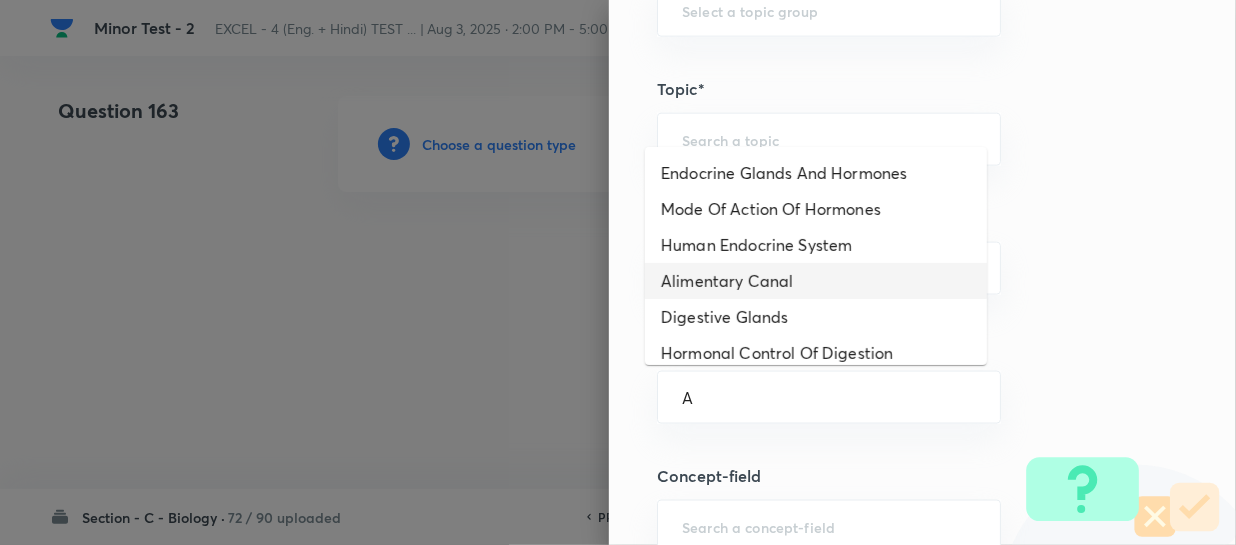 click on "Alimentary Canal" at bounding box center [816, 281] 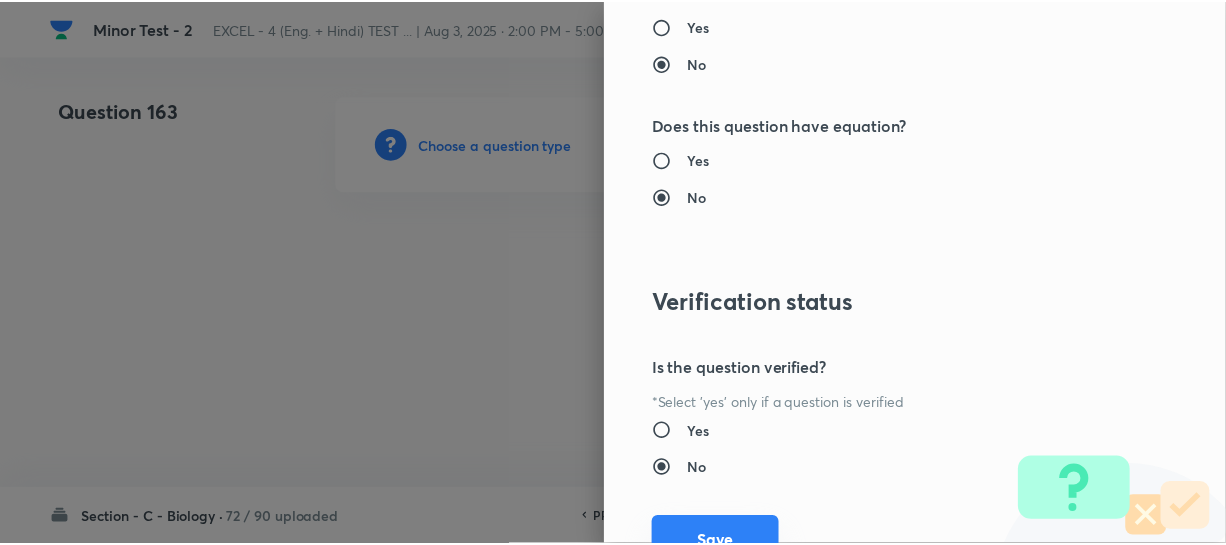 scroll, scrollTop: 2313, scrollLeft: 0, axis: vertical 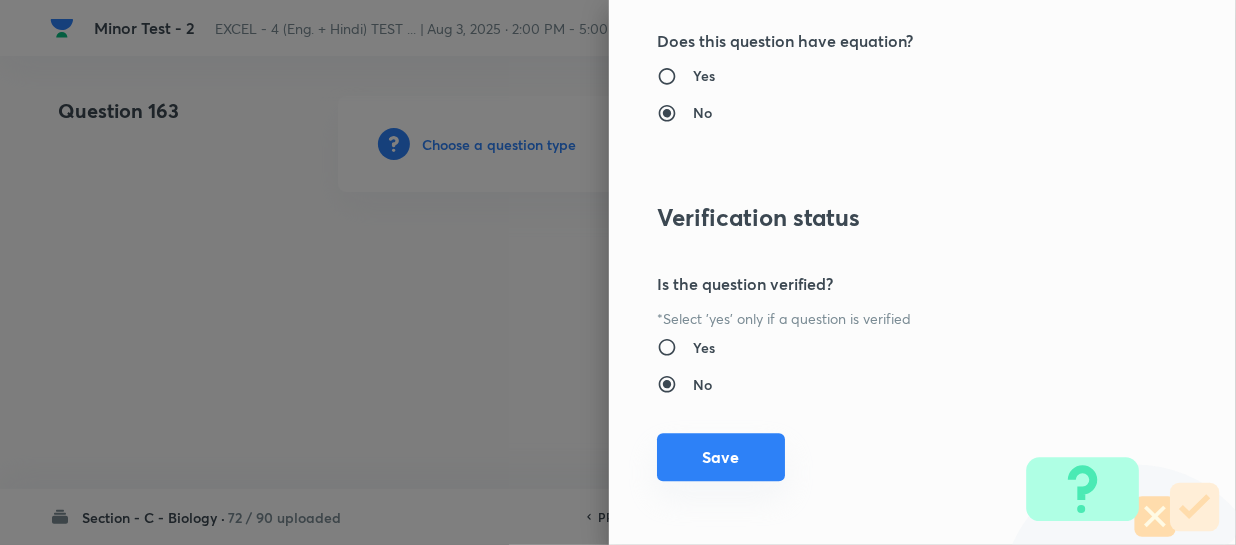 click on "Save" at bounding box center [721, 457] 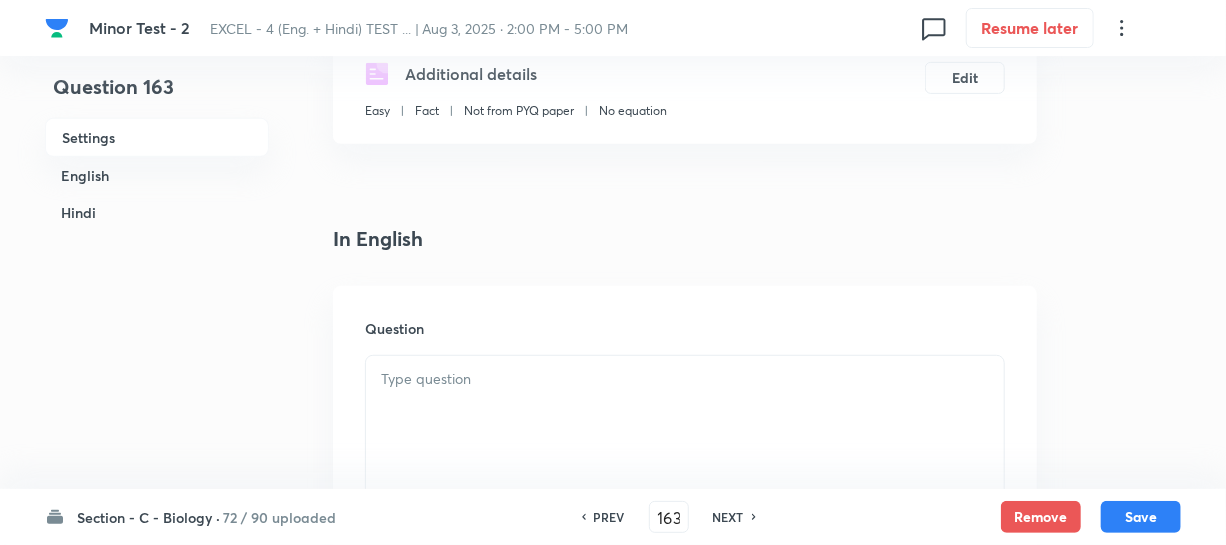 scroll, scrollTop: 454, scrollLeft: 0, axis: vertical 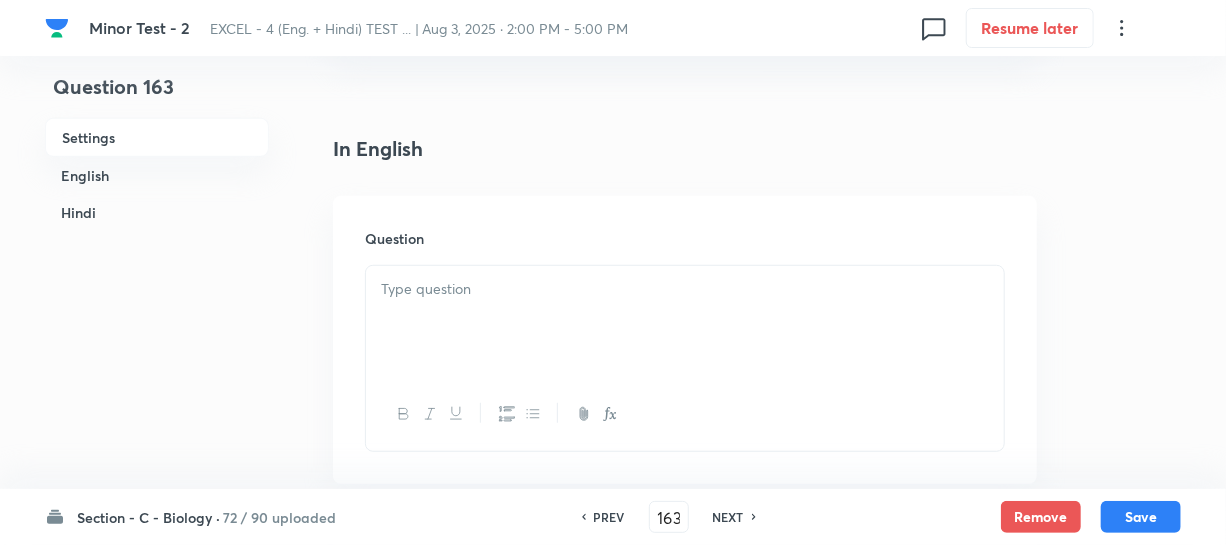 click at bounding box center [685, 322] 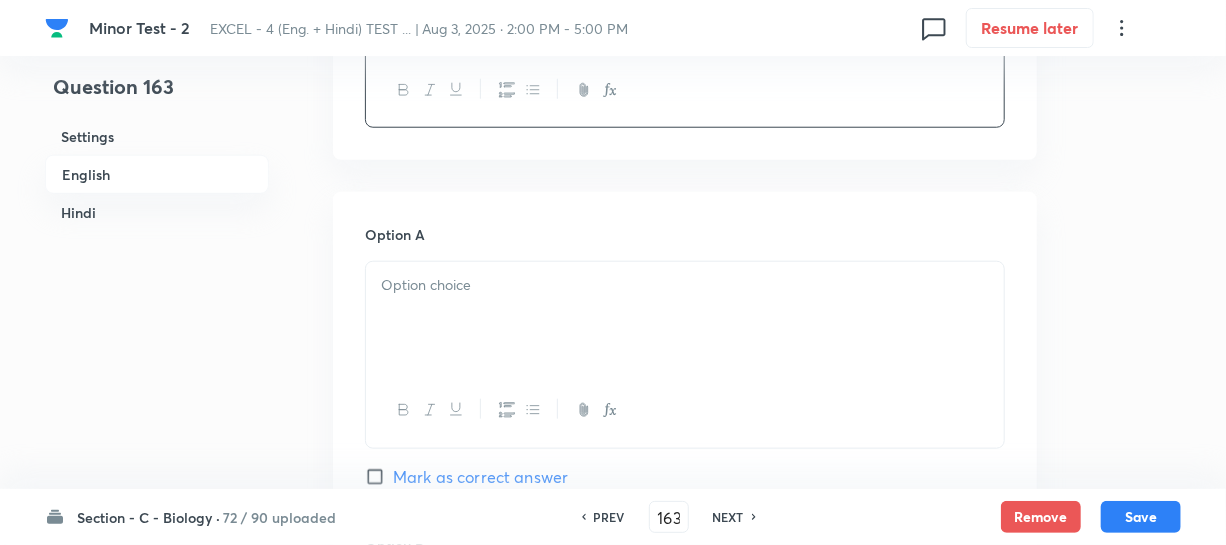 scroll, scrollTop: 818, scrollLeft: 0, axis: vertical 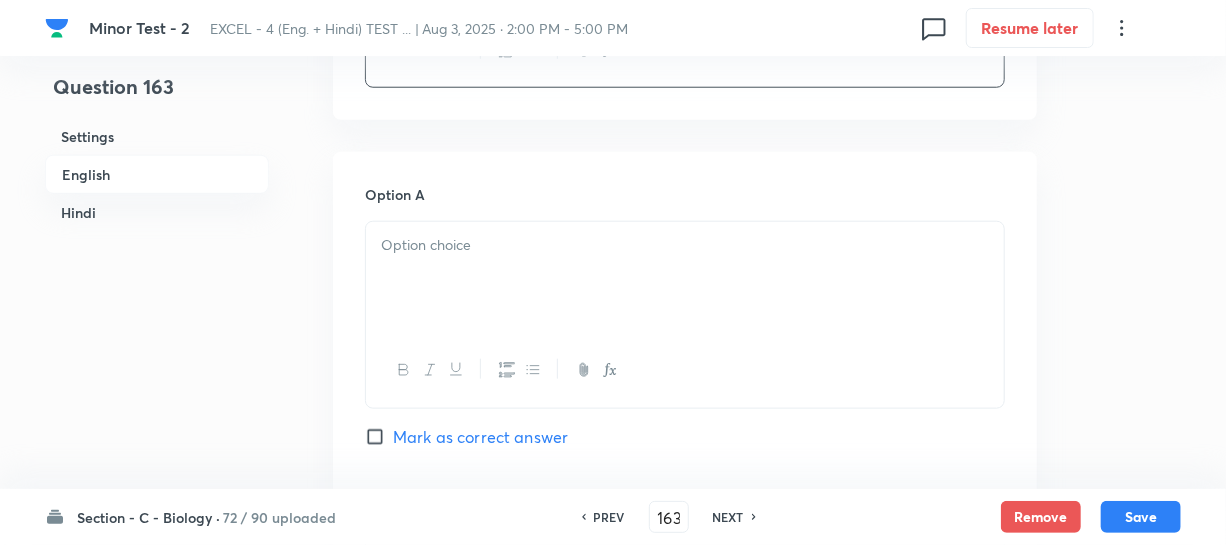 click at bounding box center (685, 278) 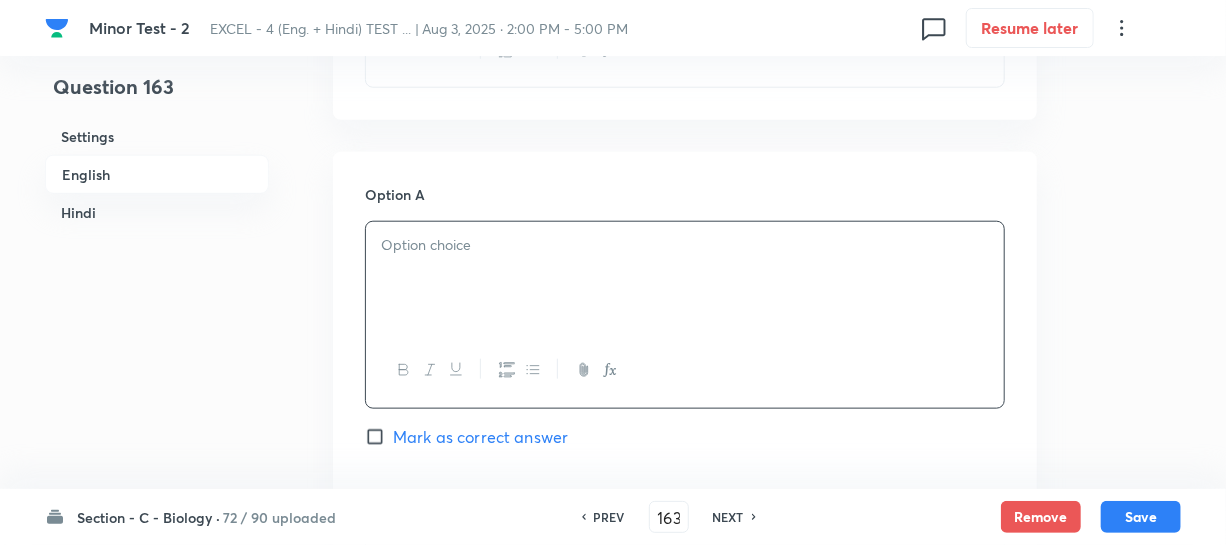 paste 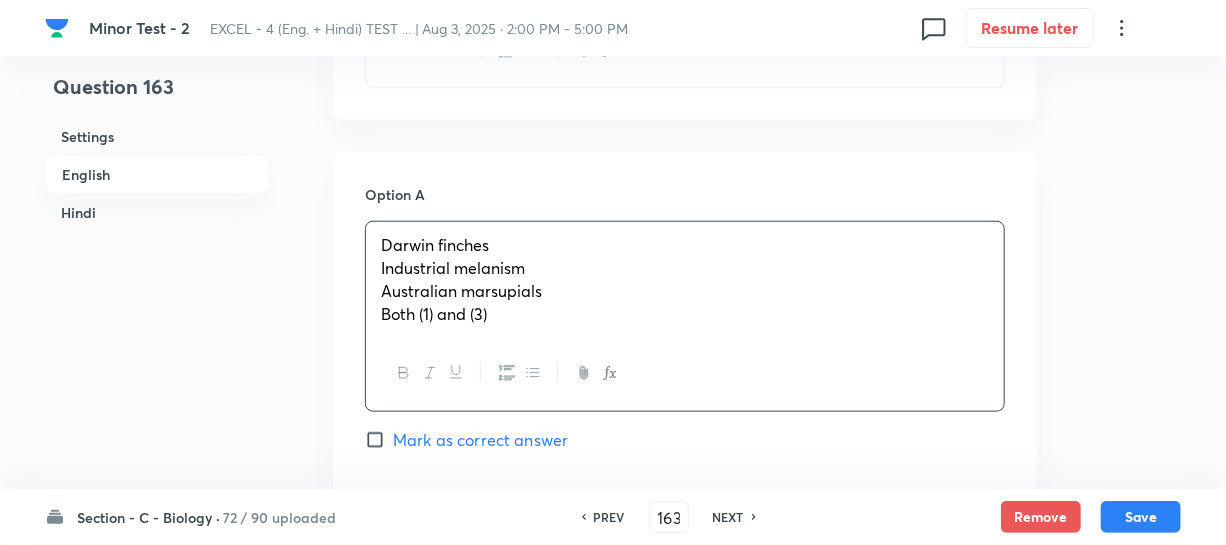 click on "Industrial melanism" at bounding box center (453, 267) 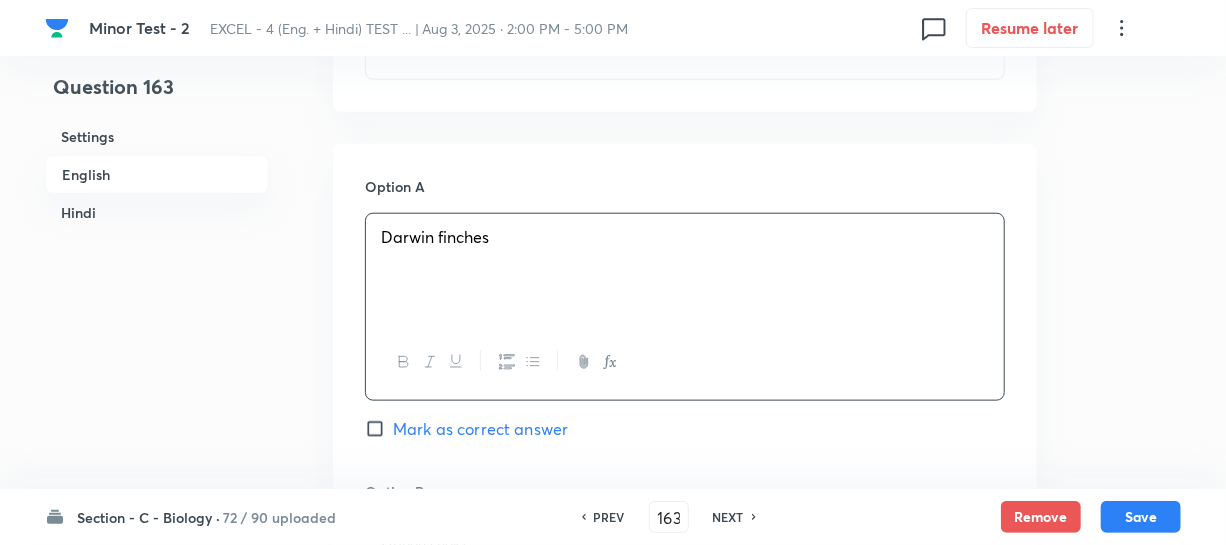 scroll, scrollTop: 1090, scrollLeft: 0, axis: vertical 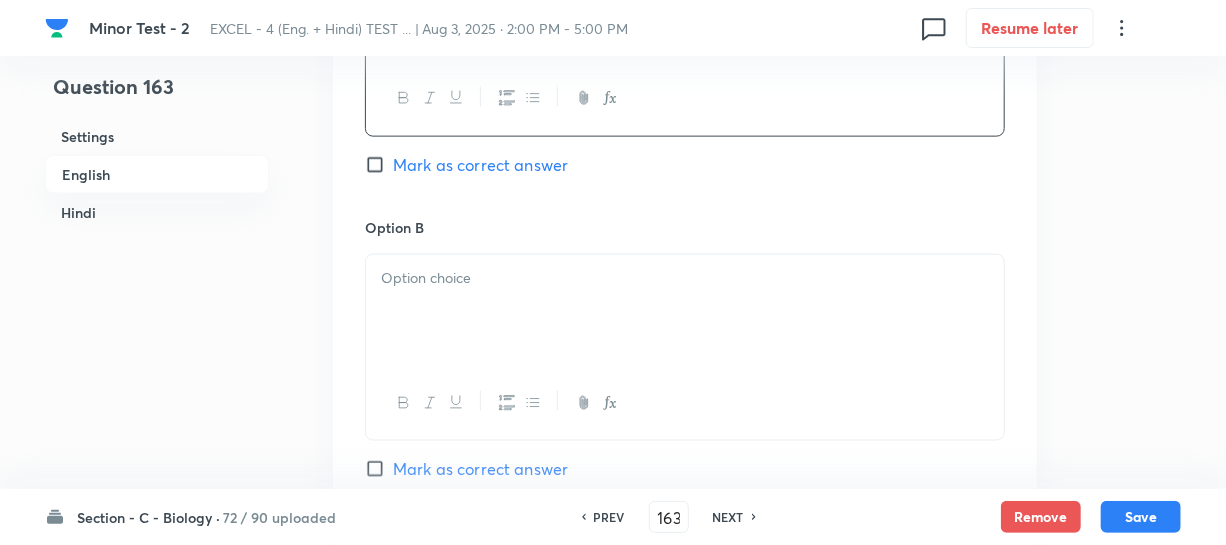 click at bounding box center [685, 311] 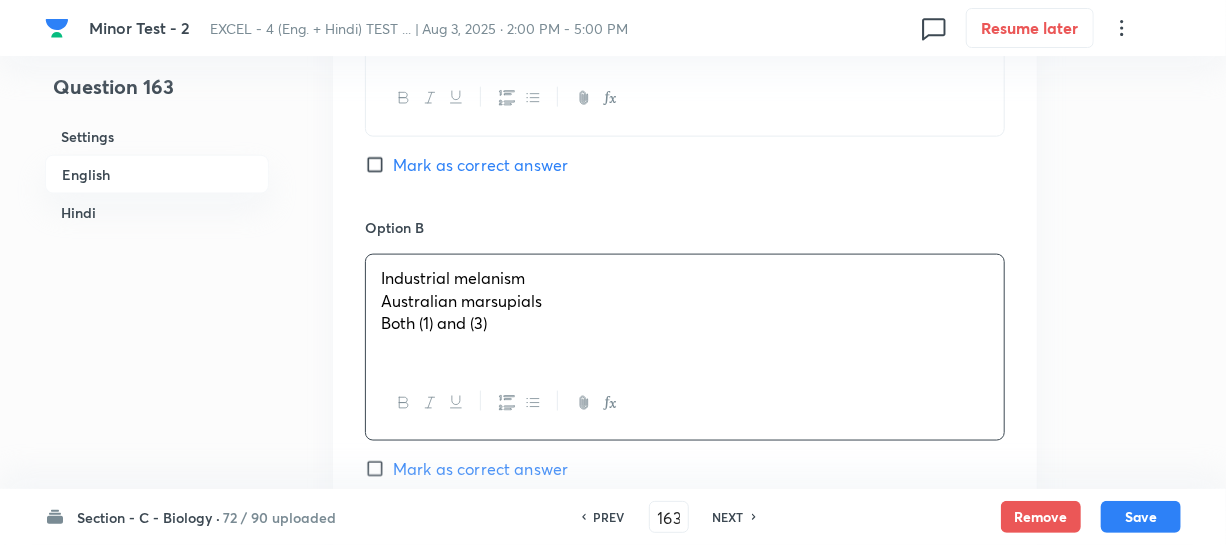 click on "Australian marsupials" at bounding box center (461, 300) 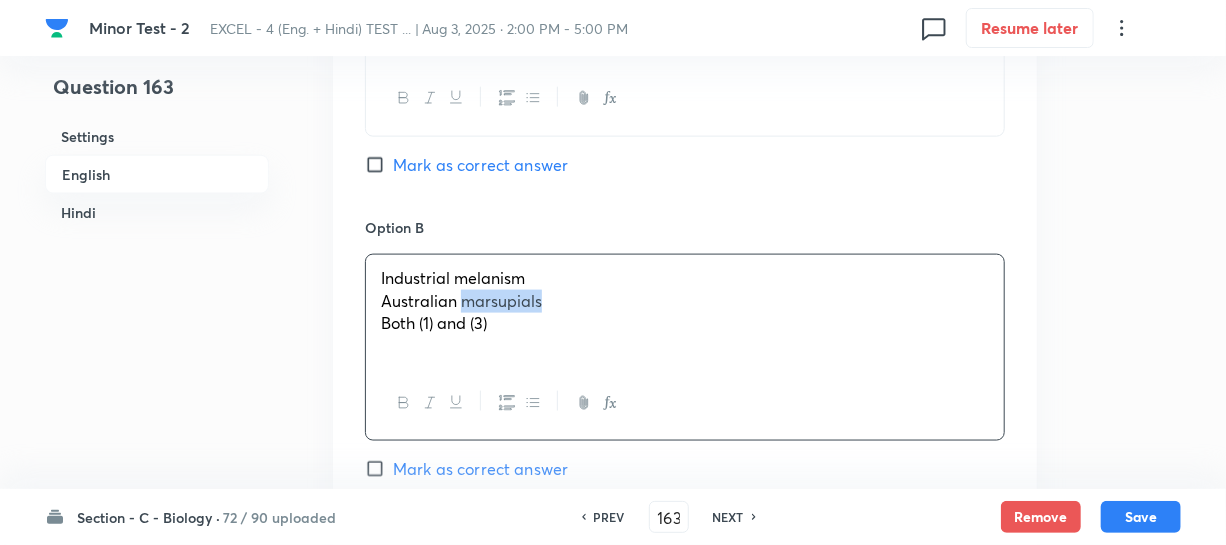 click on "Australian marsupials" at bounding box center [461, 300] 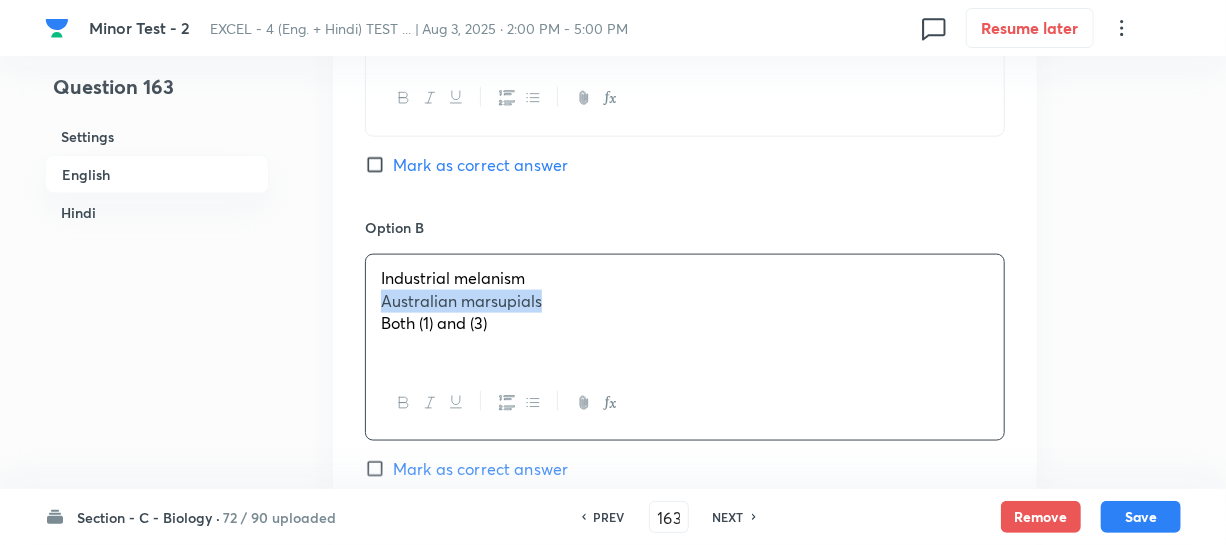 click on "Australian marsupials" at bounding box center (461, 300) 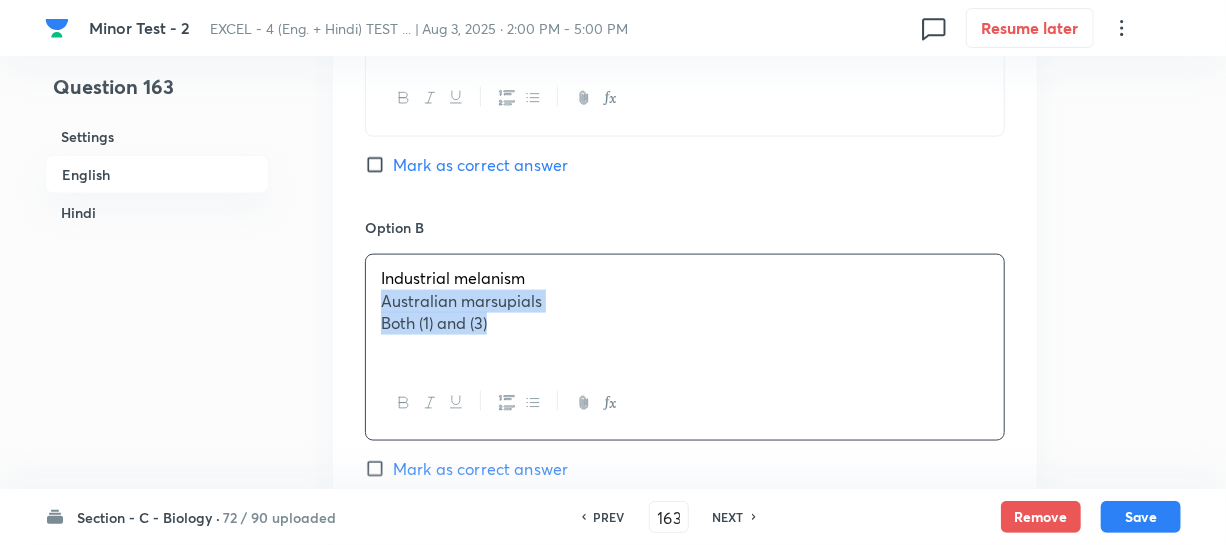 click on "Both (1) and (3)" at bounding box center [685, 323] 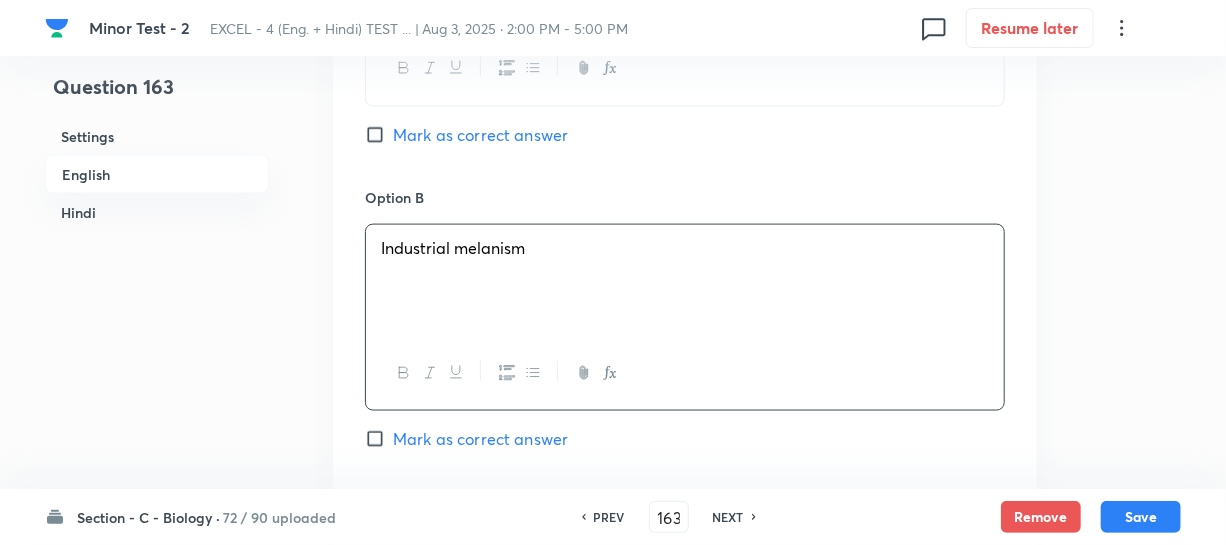 scroll, scrollTop: 1454, scrollLeft: 0, axis: vertical 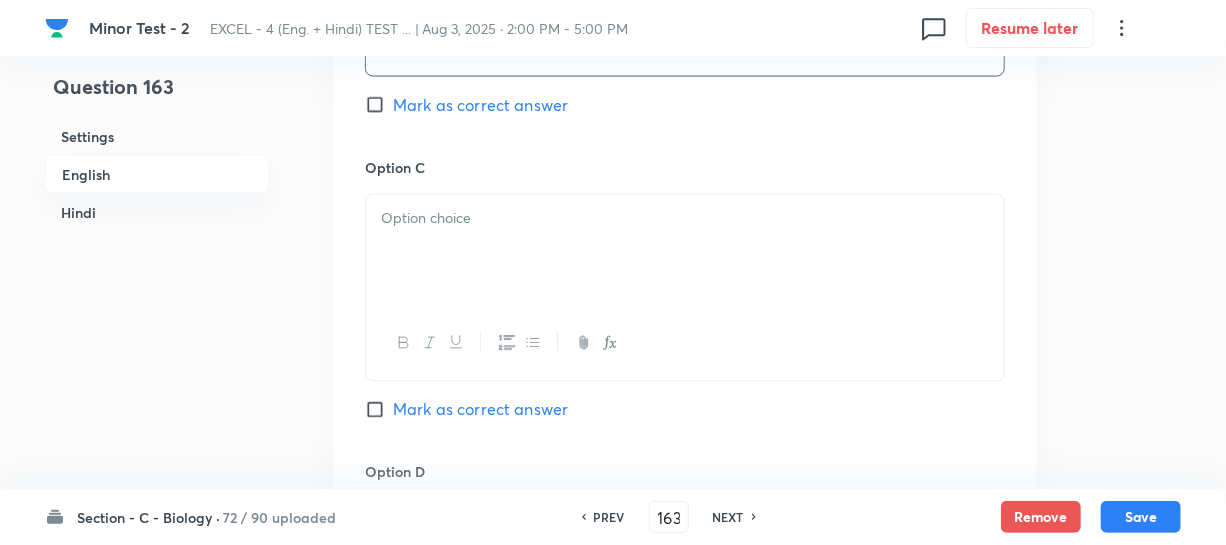 click at bounding box center (685, 343) 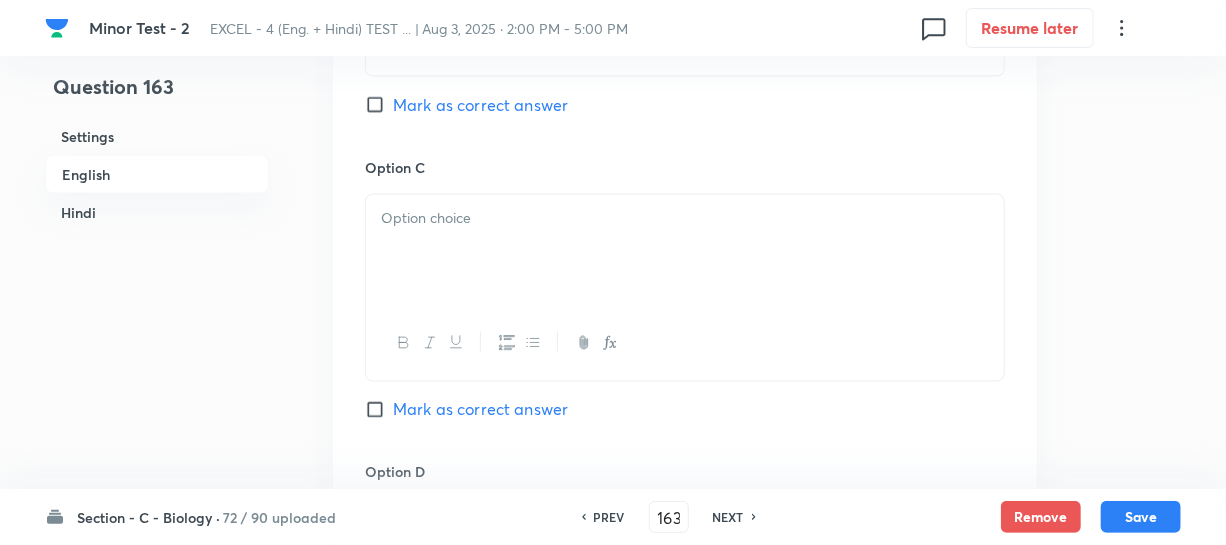 click at bounding box center (685, 251) 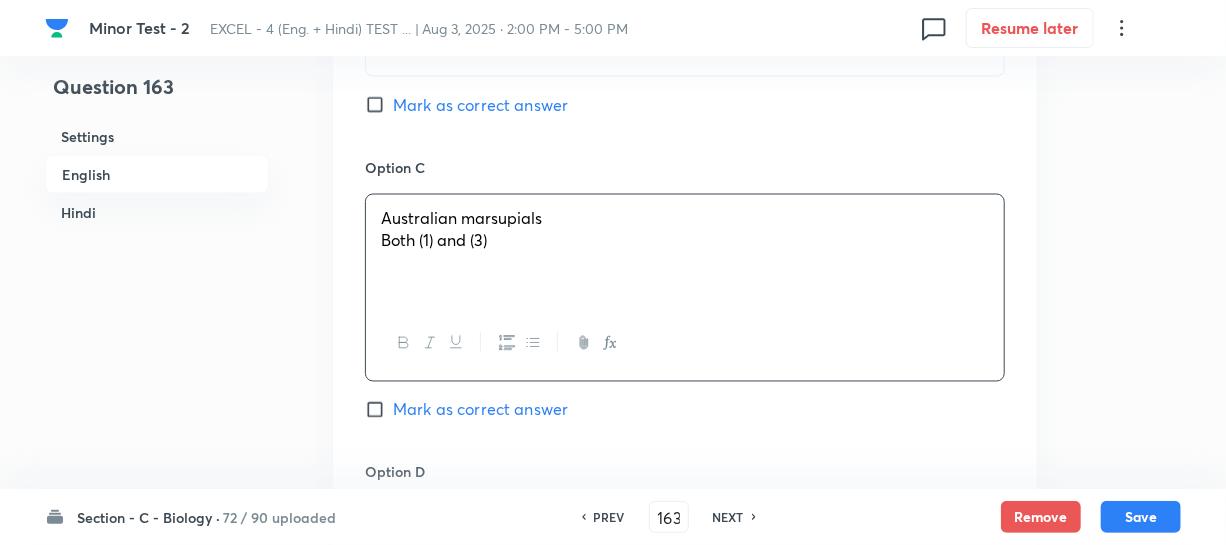 click on "Industrial melanism [NATIONALITY] marsupials Both (1) and (3)" at bounding box center (685, 251) 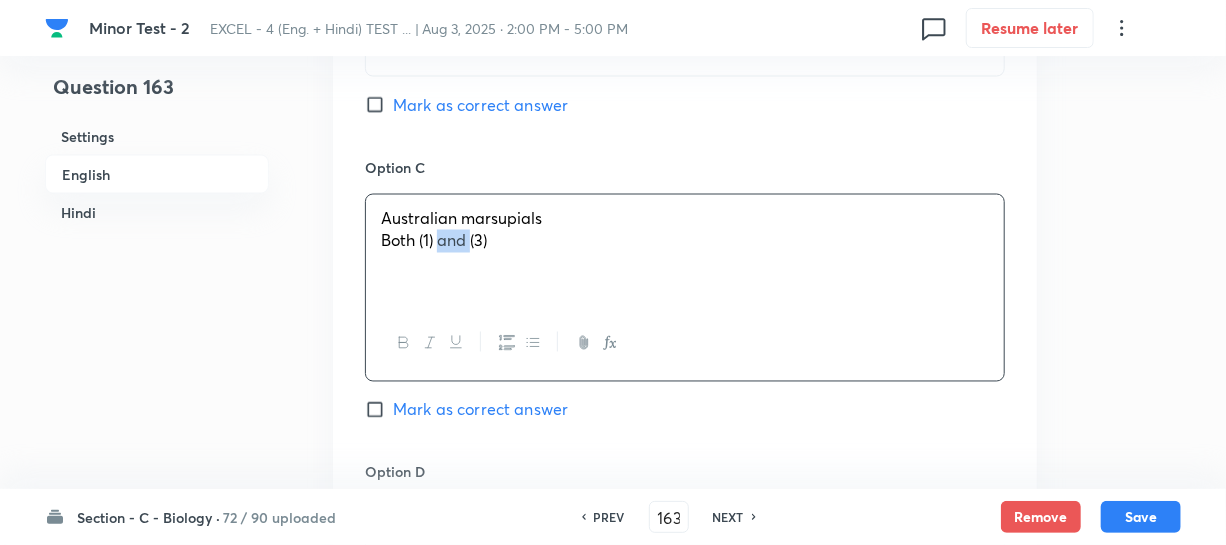 click on "Industrial melanism [NATIONALITY] marsupials Both (1) and (3)" at bounding box center (685, 251) 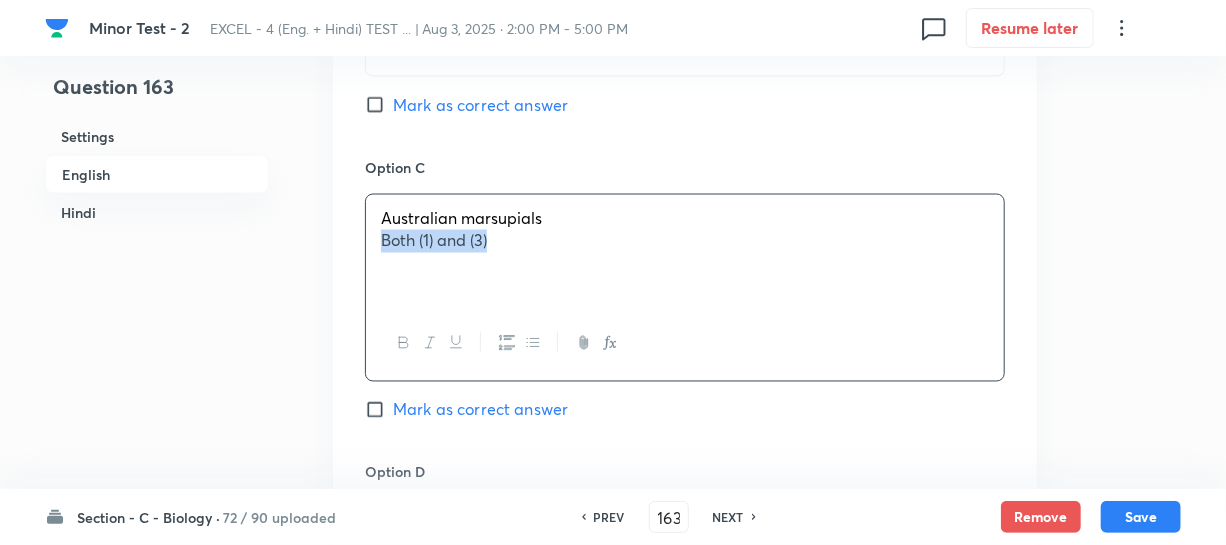 click on "Industrial melanism [NATIONALITY] marsupials Both (1) and (3)" at bounding box center (685, 251) 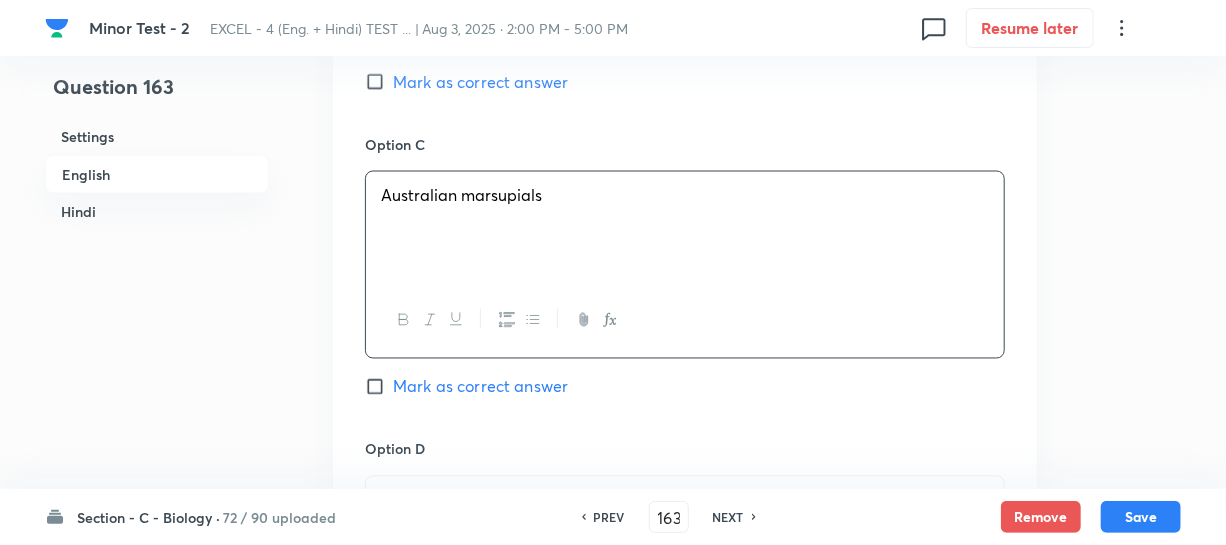 scroll, scrollTop: 1818, scrollLeft: 0, axis: vertical 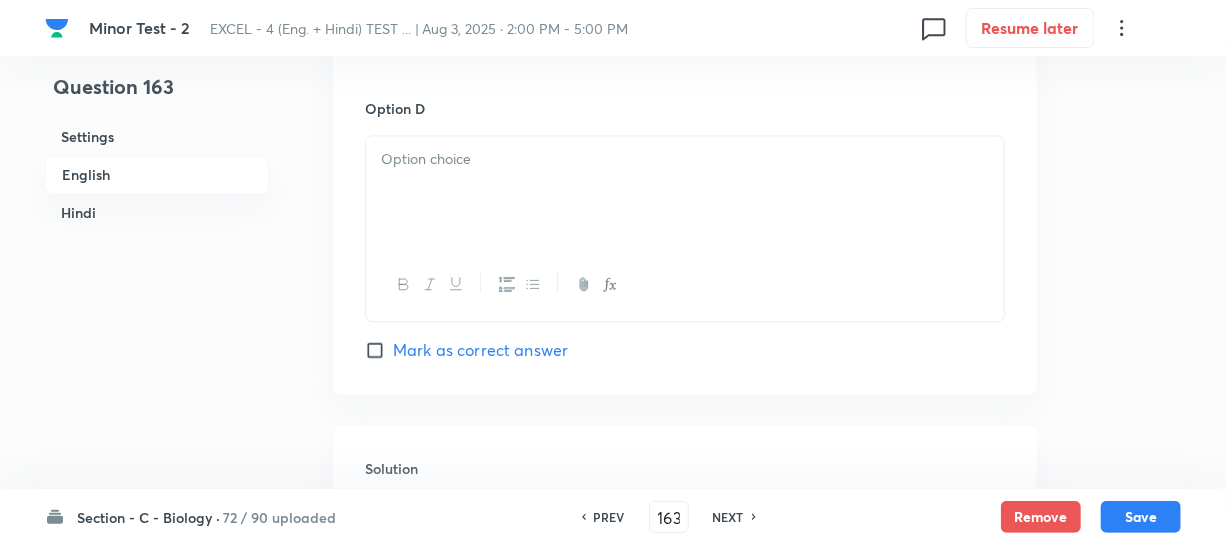 click at bounding box center (685, 192) 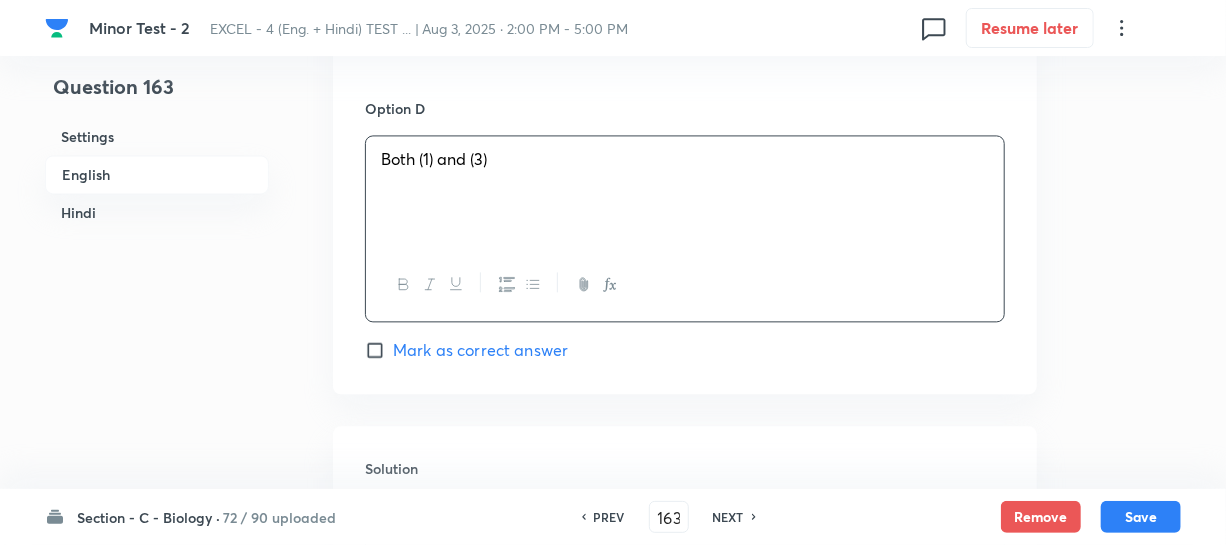 click on "Mark as correct answer" at bounding box center (379, 350) 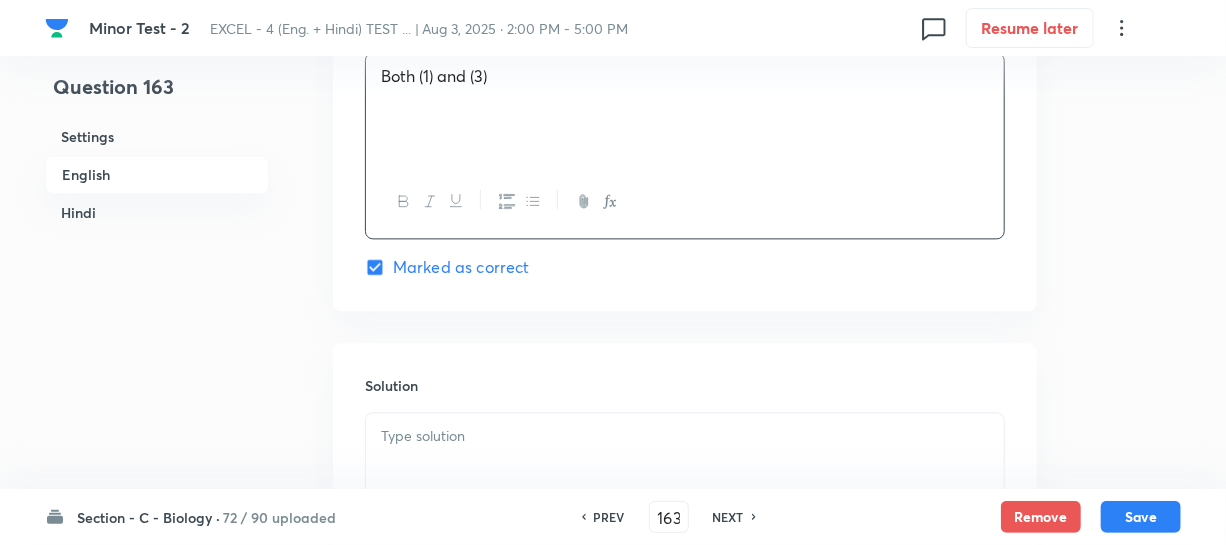 scroll, scrollTop: 1909, scrollLeft: 0, axis: vertical 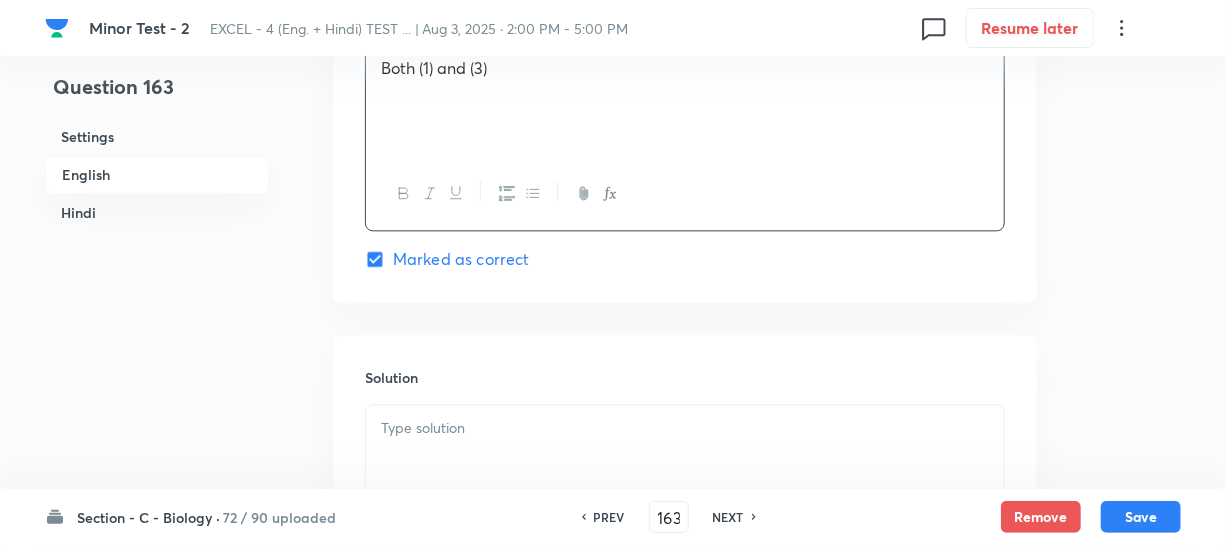 click at bounding box center [685, 428] 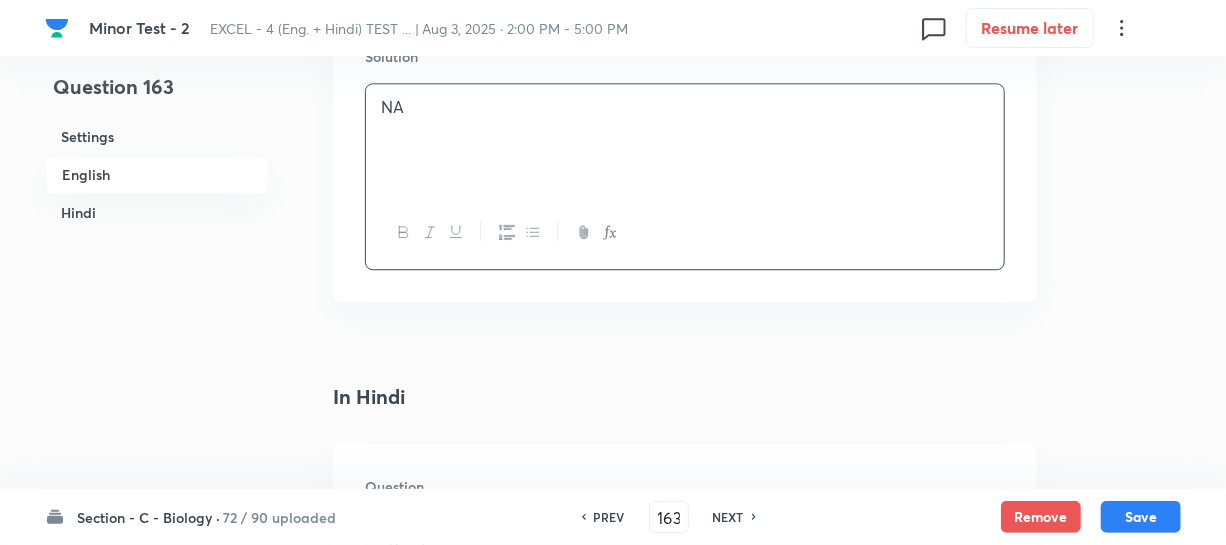 scroll, scrollTop: 2454, scrollLeft: 0, axis: vertical 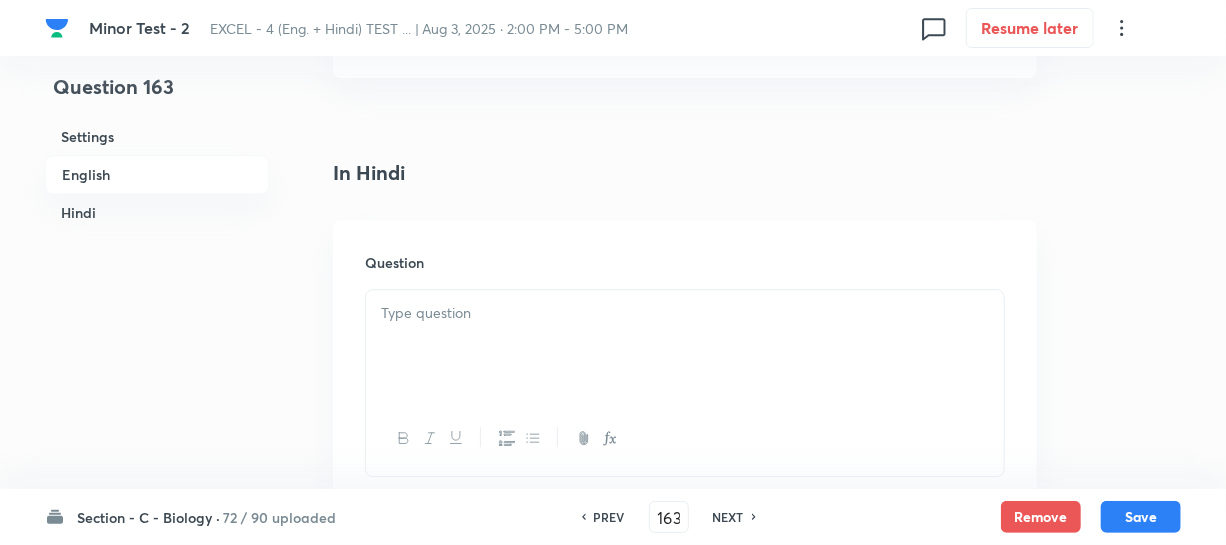 click at bounding box center (685, 346) 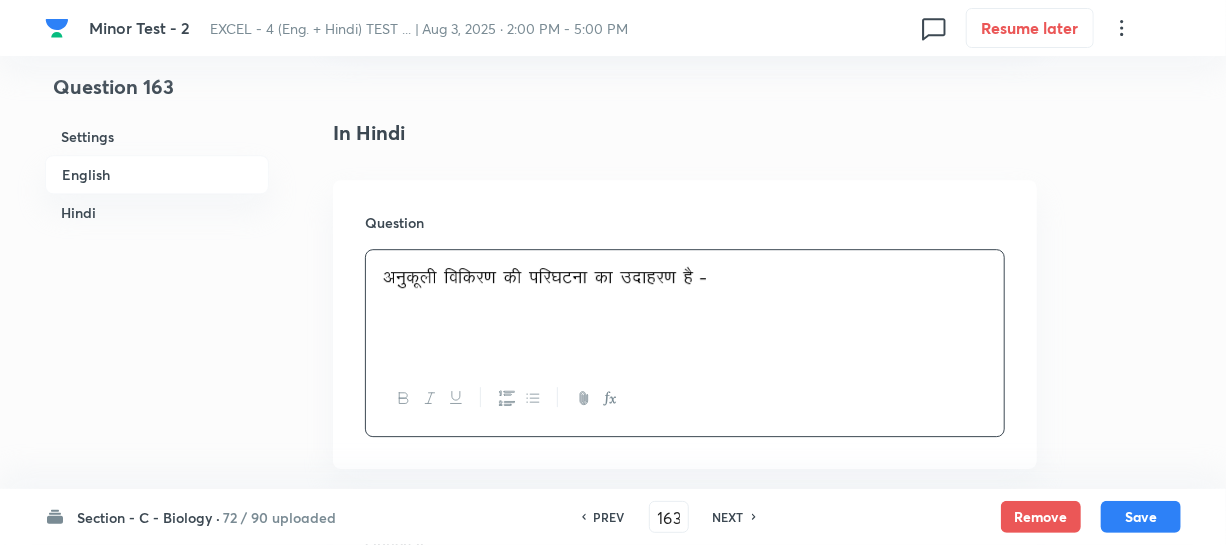 scroll, scrollTop: 2727, scrollLeft: 0, axis: vertical 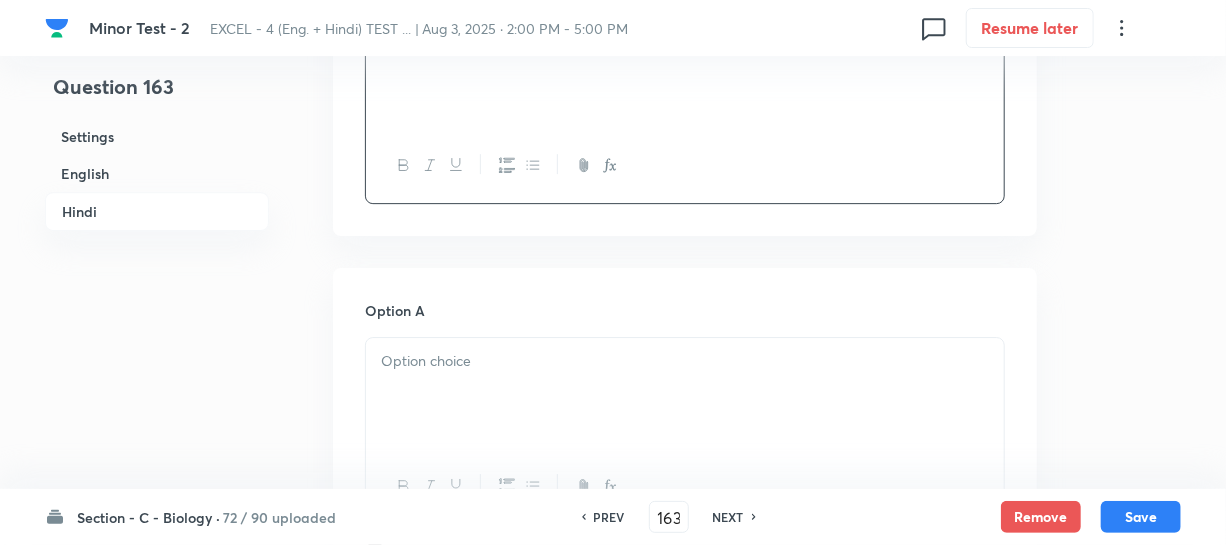 click at bounding box center (685, 394) 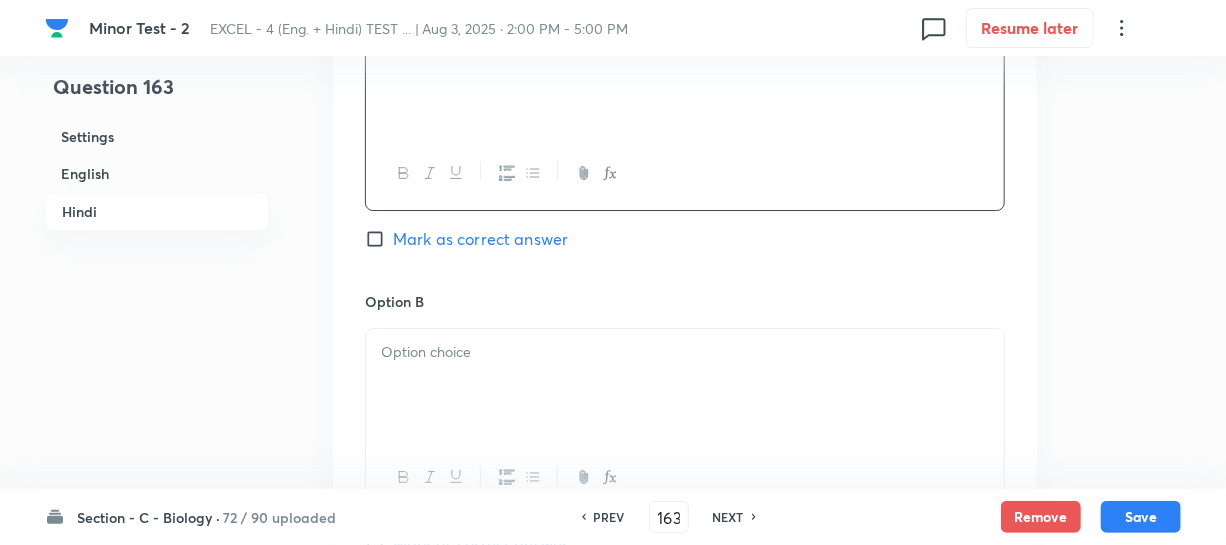 scroll, scrollTop: 3090, scrollLeft: 0, axis: vertical 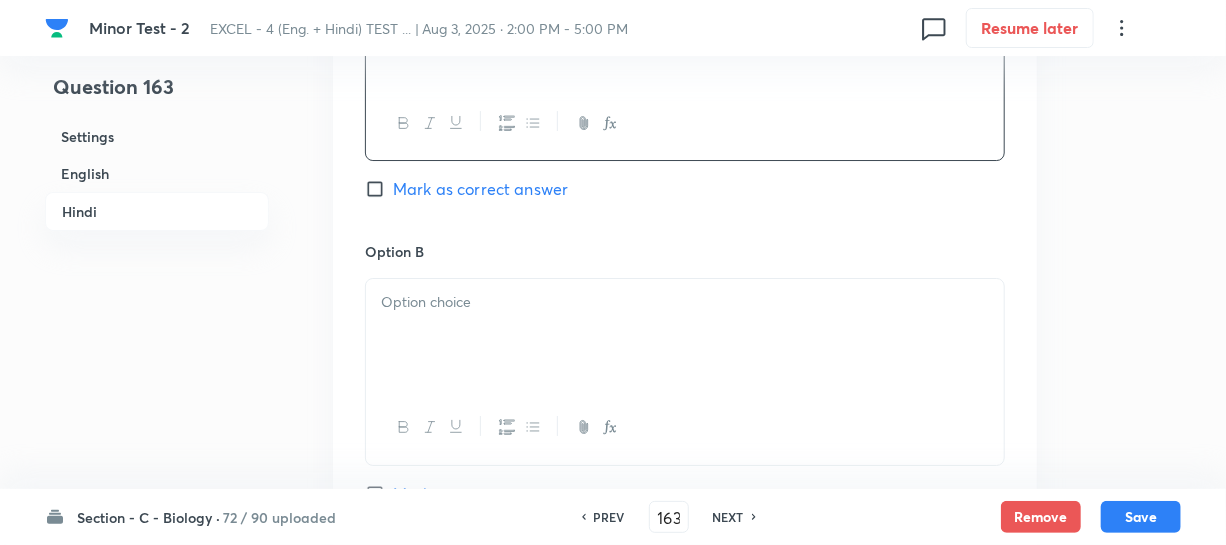 click at bounding box center (685, 335) 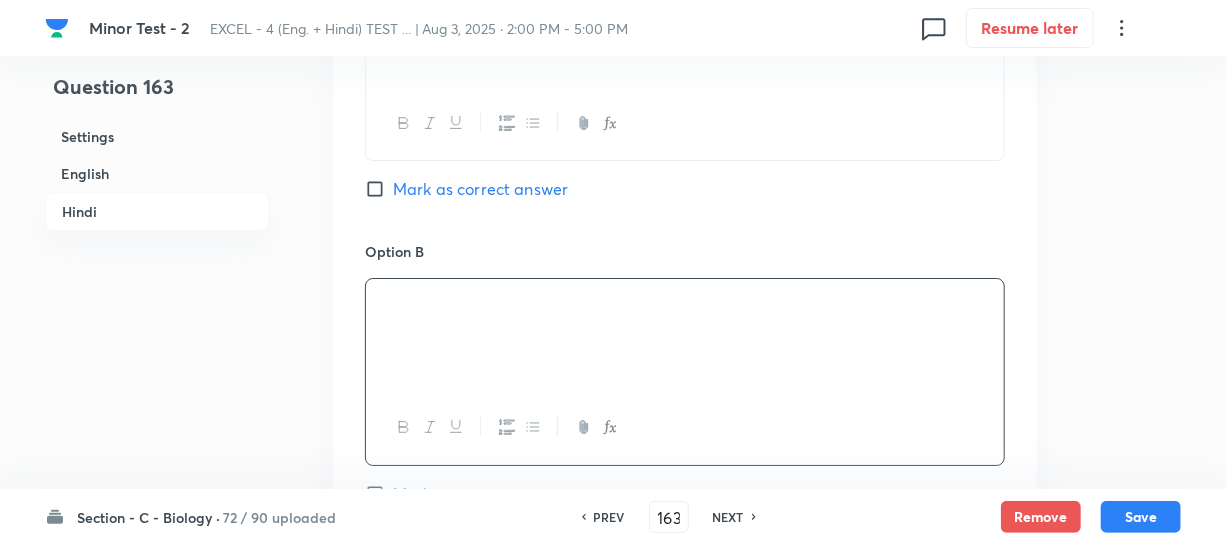 scroll, scrollTop: 3545, scrollLeft: 0, axis: vertical 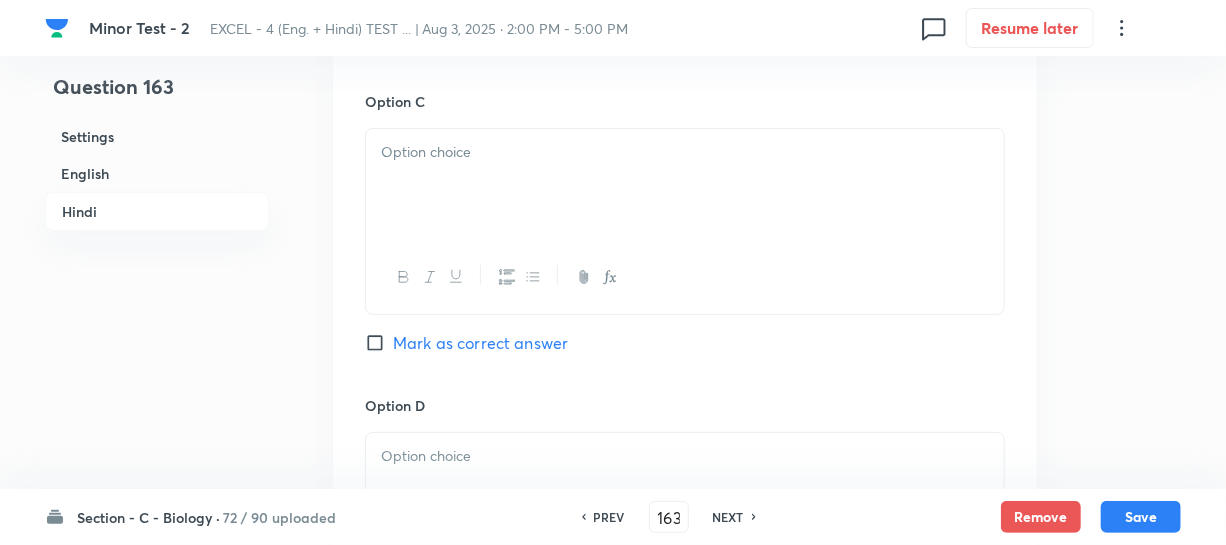 click at bounding box center (685, 185) 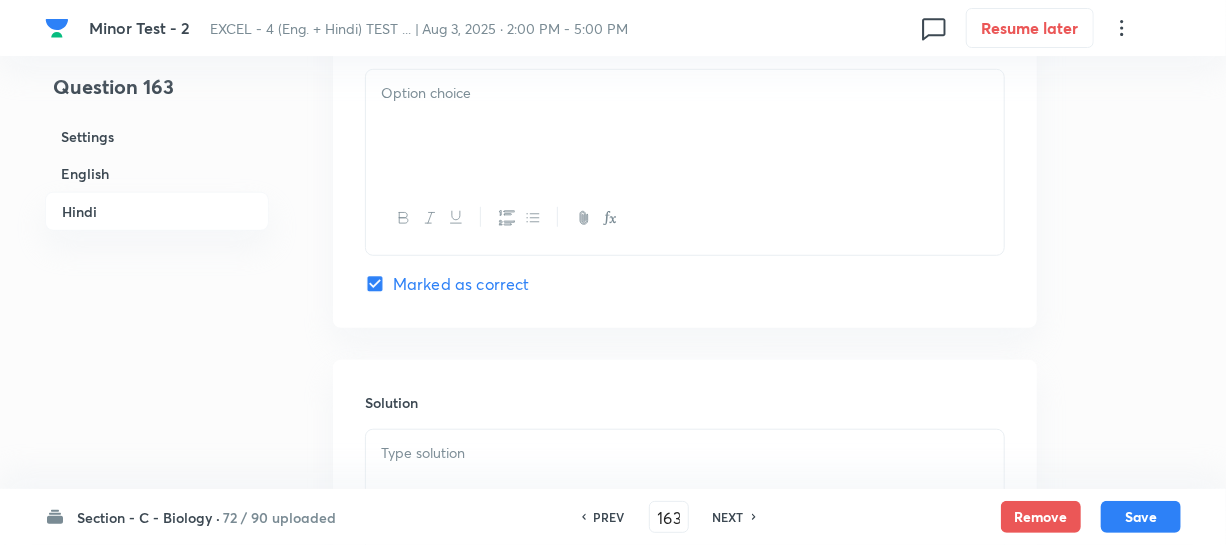 scroll, scrollTop: 3818, scrollLeft: 0, axis: vertical 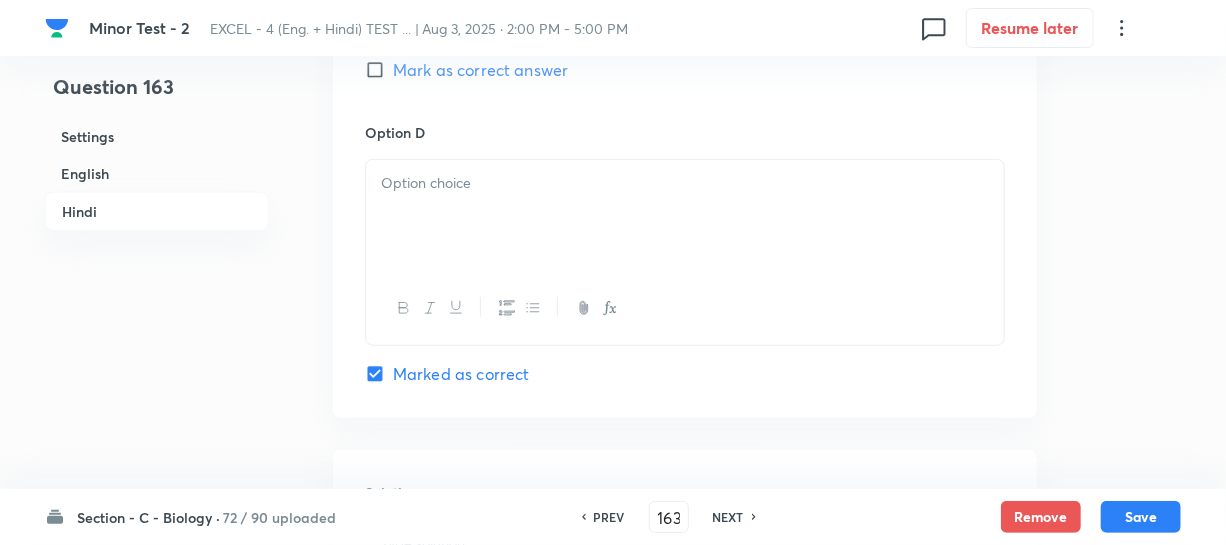 click at bounding box center [685, 216] 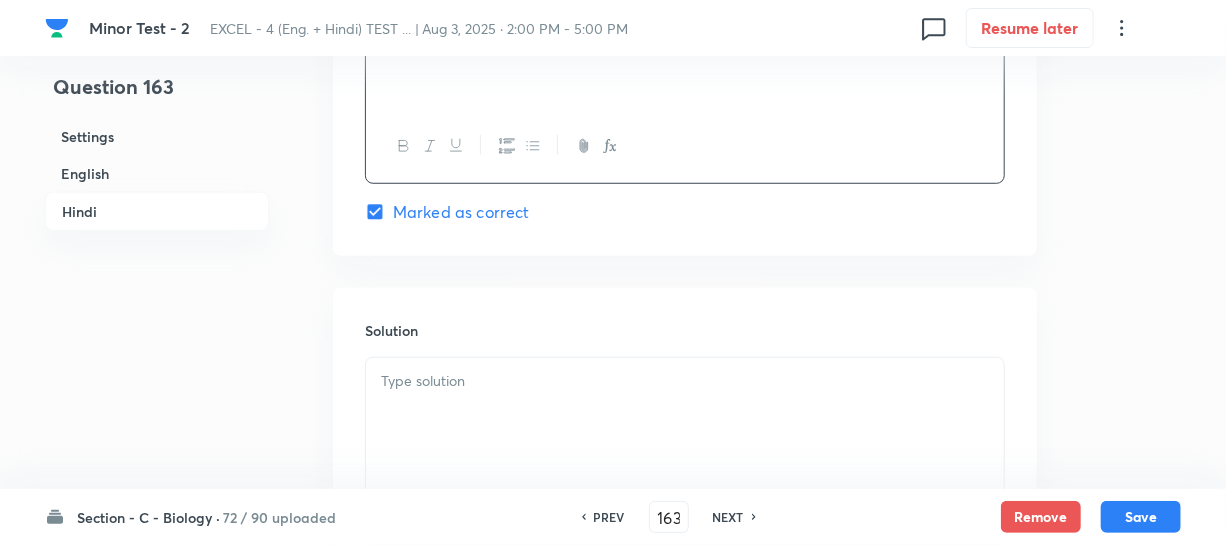 scroll, scrollTop: 4090, scrollLeft: 0, axis: vertical 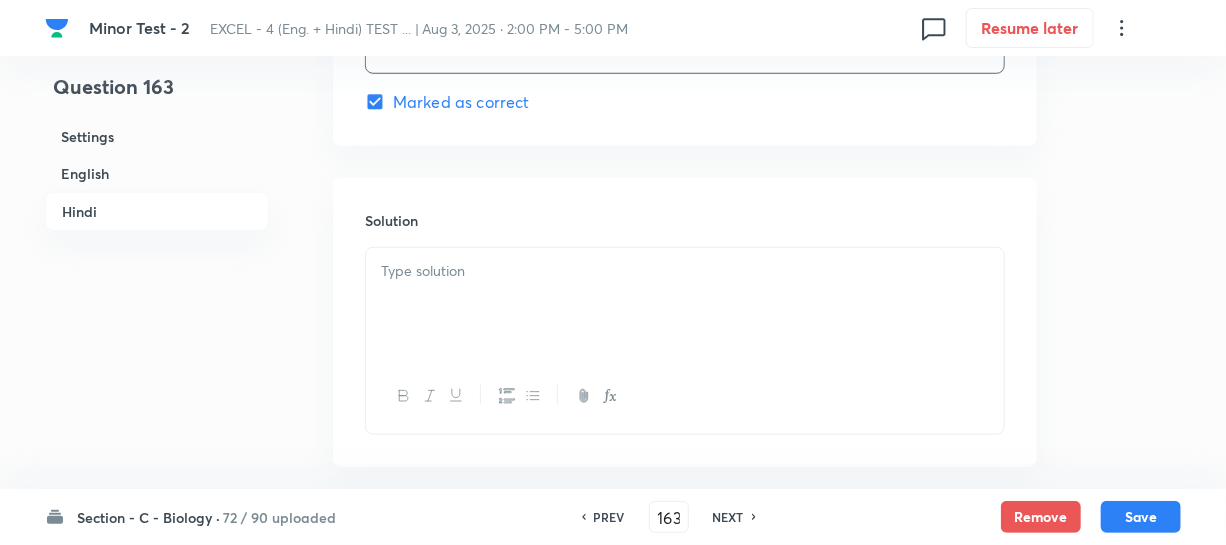 click at bounding box center [685, 304] 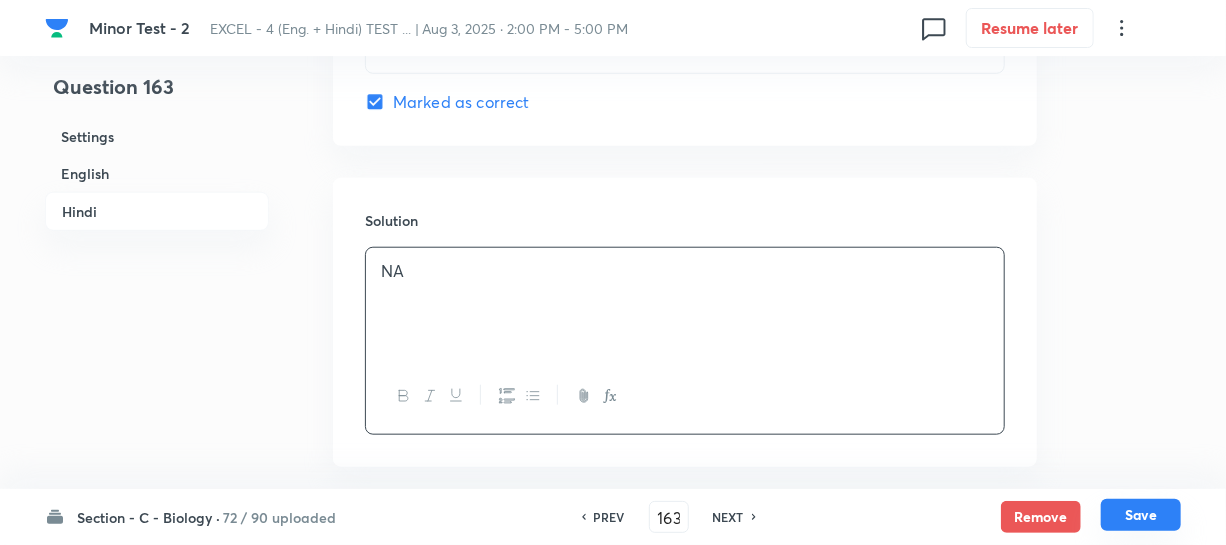 click on "Save" at bounding box center [1141, 515] 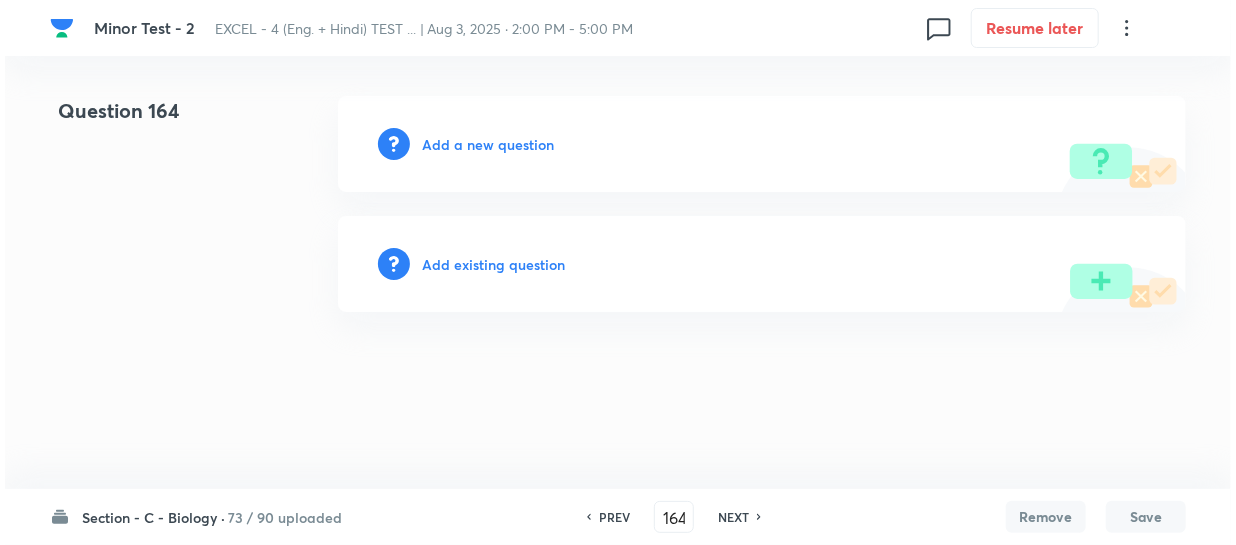 scroll, scrollTop: 0, scrollLeft: 0, axis: both 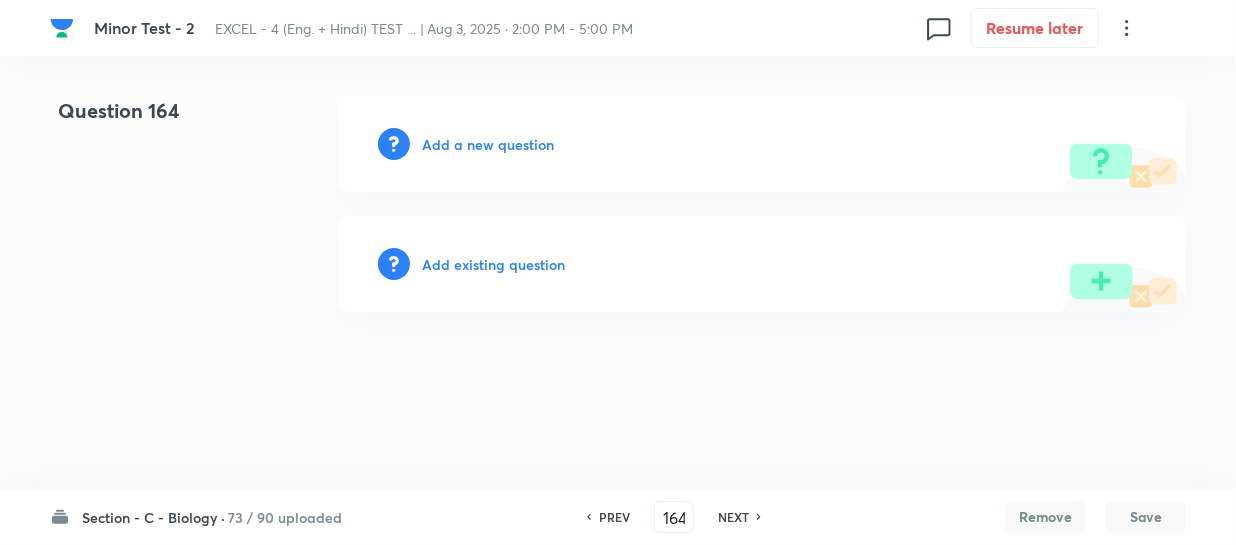 click on "Add a new question" at bounding box center (488, 144) 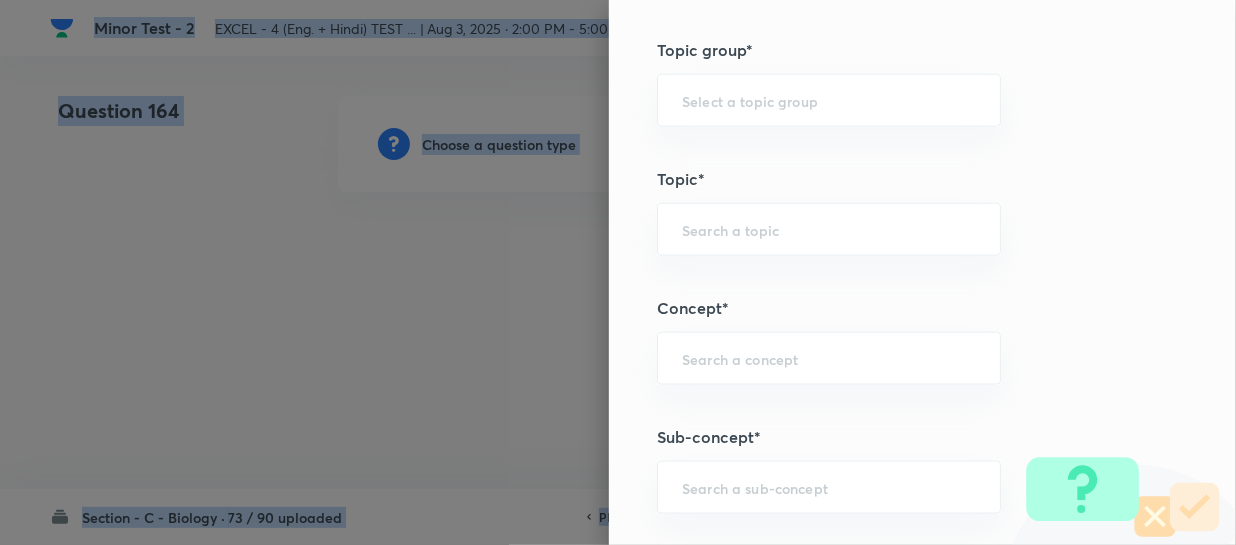 scroll, scrollTop: 1272, scrollLeft: 0, axis: vertical 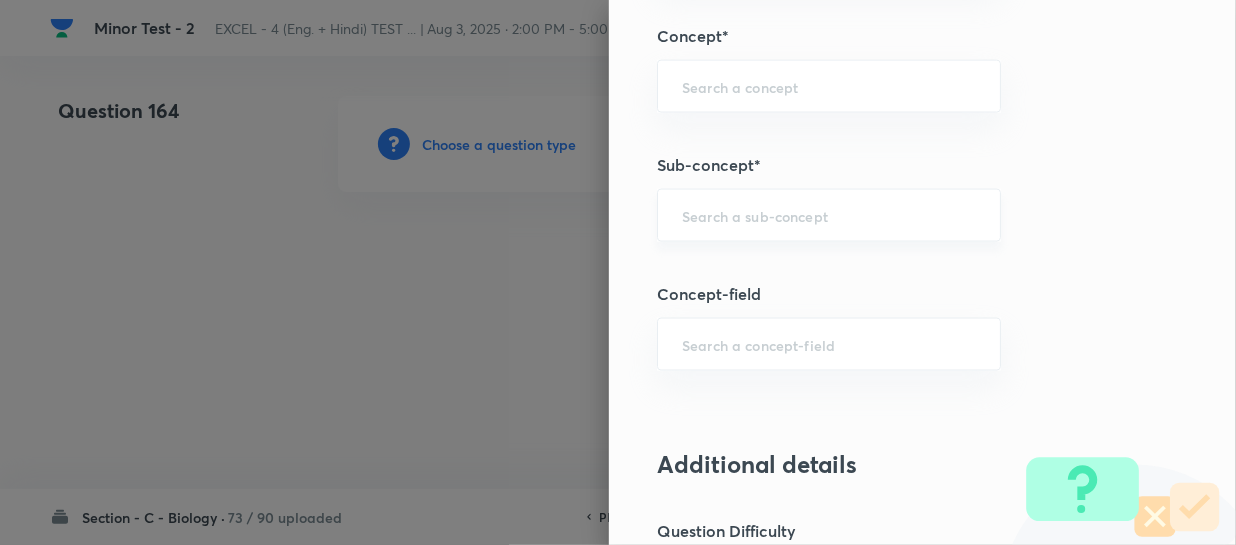 click at bounding box center [829, 215] 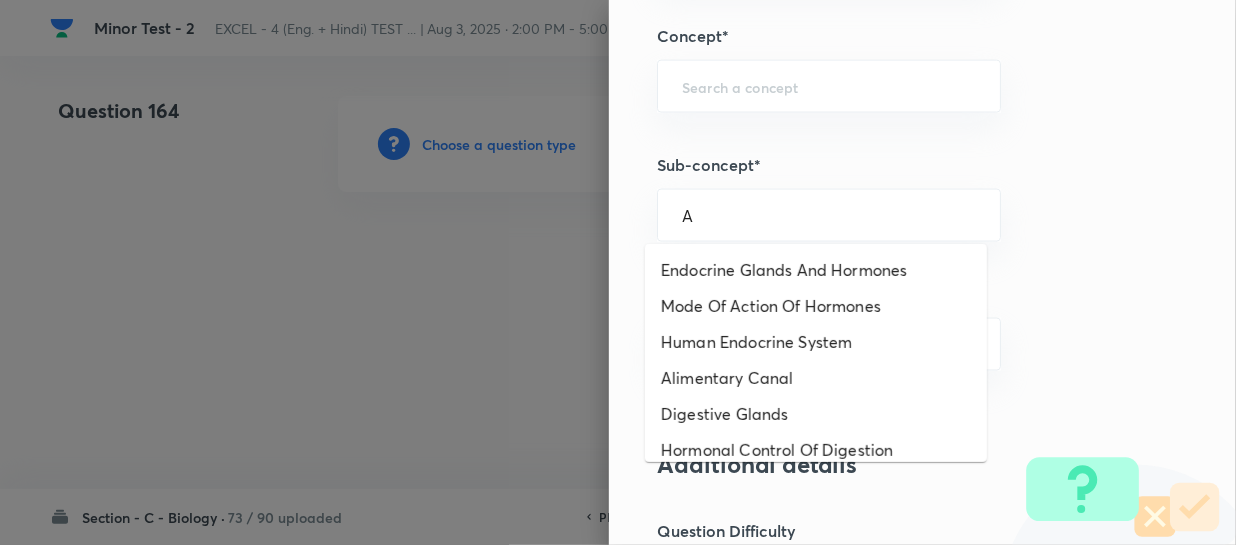 click on "Endocrine Glands And Hormones Mode Of Action Of Hormones Human Endocrine System Alimentary Canal Digestive Glands Hormonal Control Of Digestion Absorption Of Digested Products What Is Living? Systematics Types Of Taxonomy Assimilation Egestion (Defecation) Respiratory Organs Fundamental Components Of Taxonomy Mechanism Of Breathing Exchange Of Gases Transport Of Gases Regulation Of Respiration Taxonomic Categories Disorders Of Respiratory System Lymphatic System Taxonomical Aids Circulatory Pathways Double Circulation Regulation Of Cardiac Activity The Three Domains Of Life Disorders Of Circulatory System Heart System Of Classification Electrocardiogram Excretory Products And Their Elimination Kingdom Monera Urine Formation Kingdom Protista Regulation Of Kidney Function Counter-Current Mechanism Renin-Angiotensin–Aldosterone System (RAAS) Role Of Other Organs In Excretion Haemodialysis/Dialysis/Artificial Kidney Kingdom Plantae" at bounding box center (816, 353) 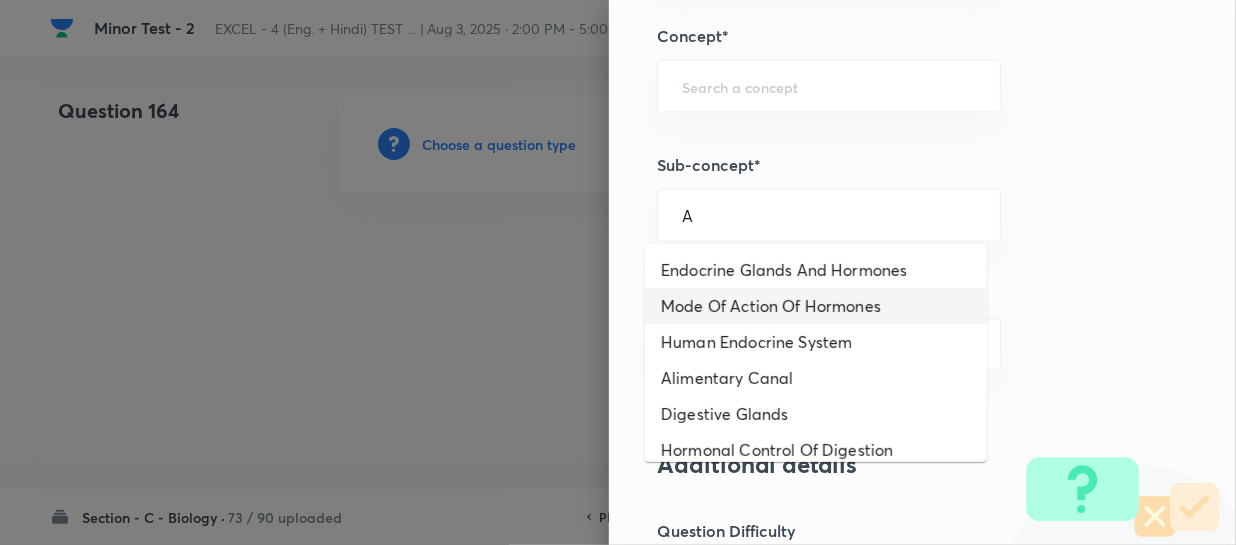 click on "Mode Of Action Of Hormones" at bounding box center (816, 306) 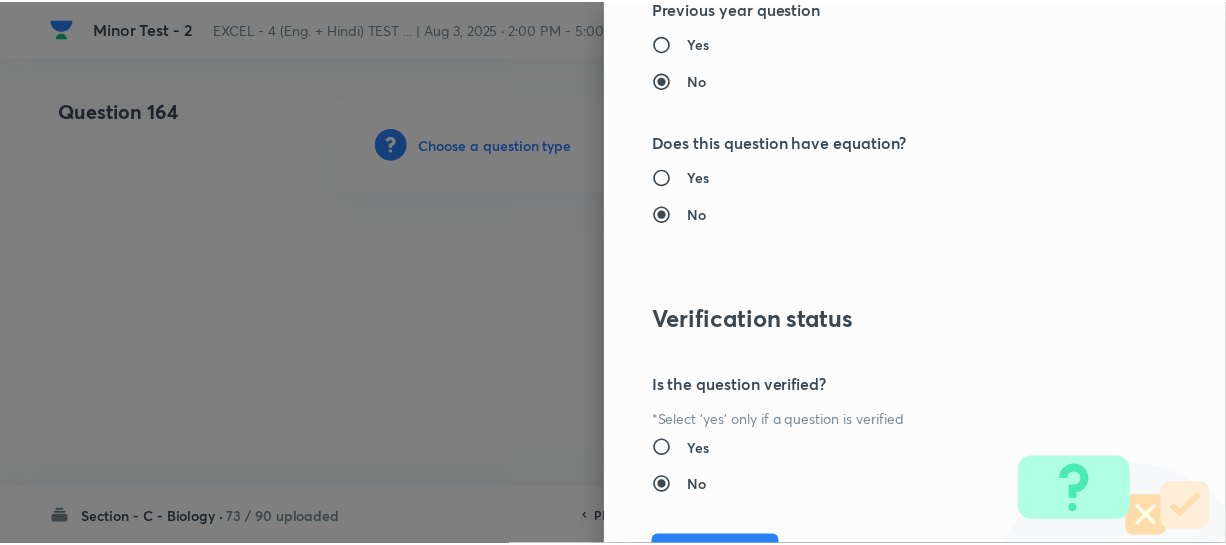 scroll, scrollTop: 2313, scrollLeft: 0, axis: vertical 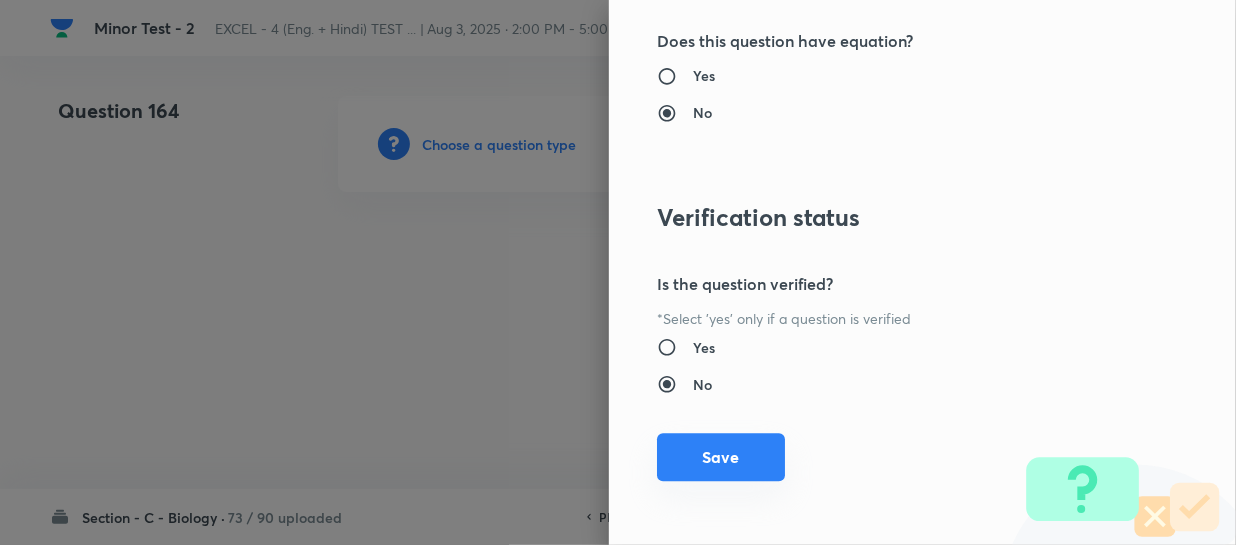 click on "Save" at bounding box center (721, 457) 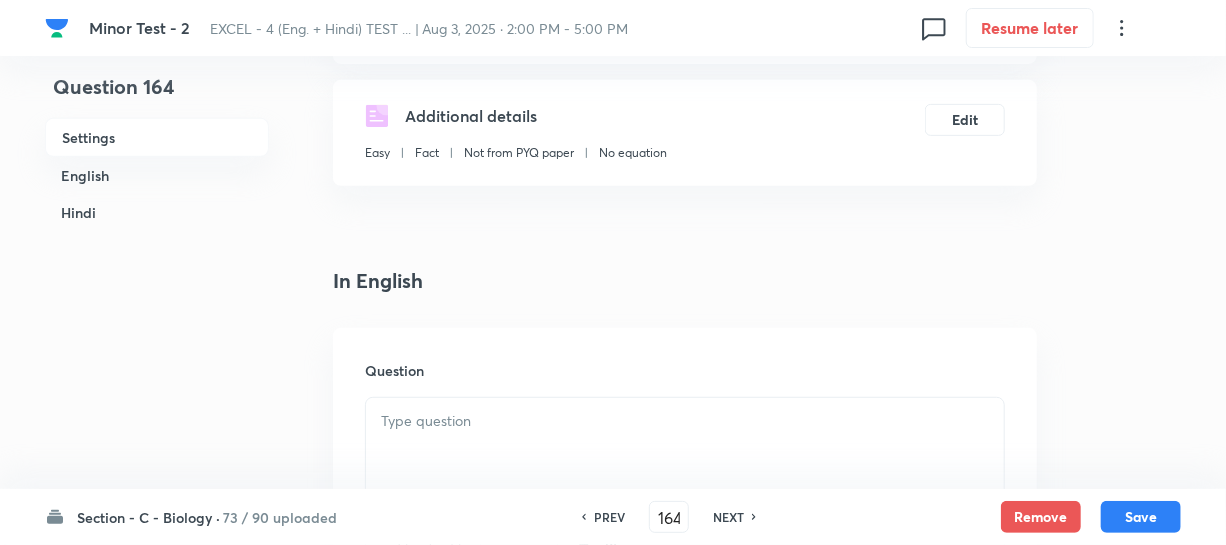 scroll, scrollTop: 454, scrollLeft: 0, axis: vertical 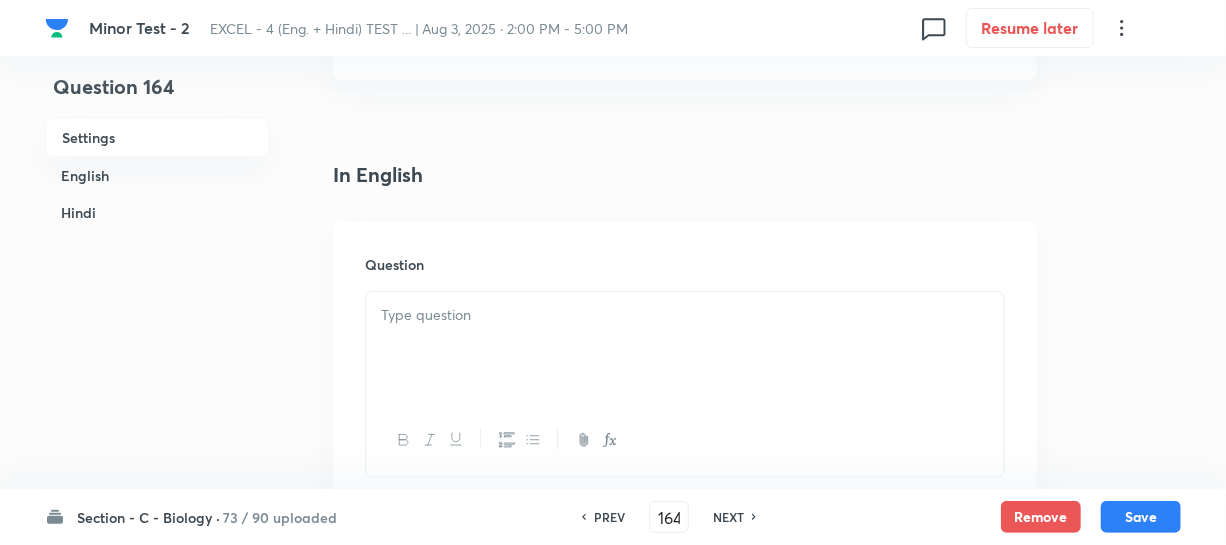 click at bounding box center (685, 348) 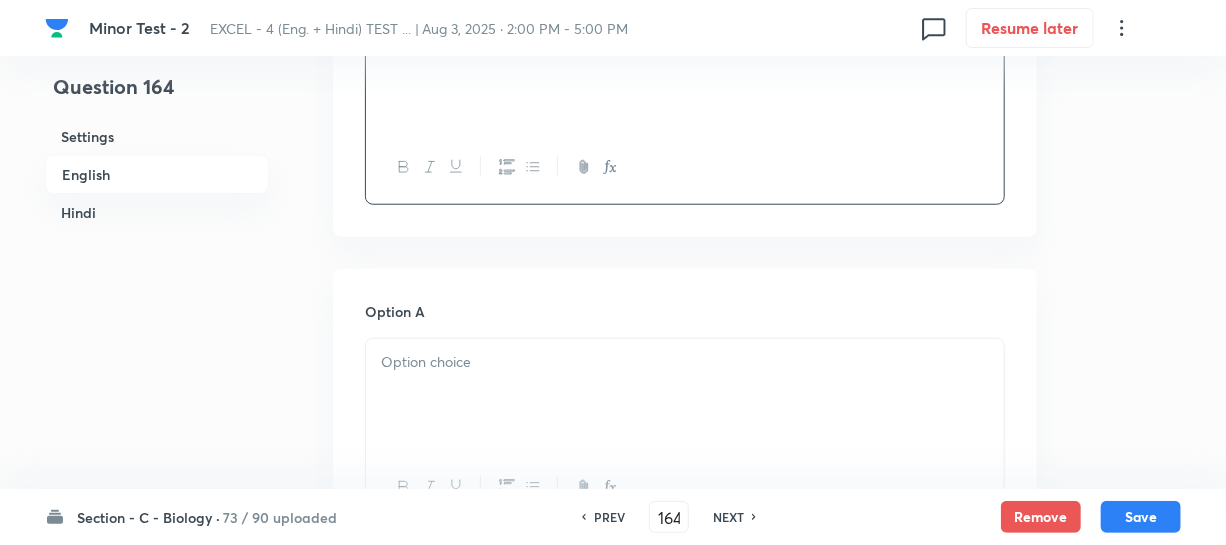 scroll, scrollTop: 818, scrollLeft: 0, axis: vertical 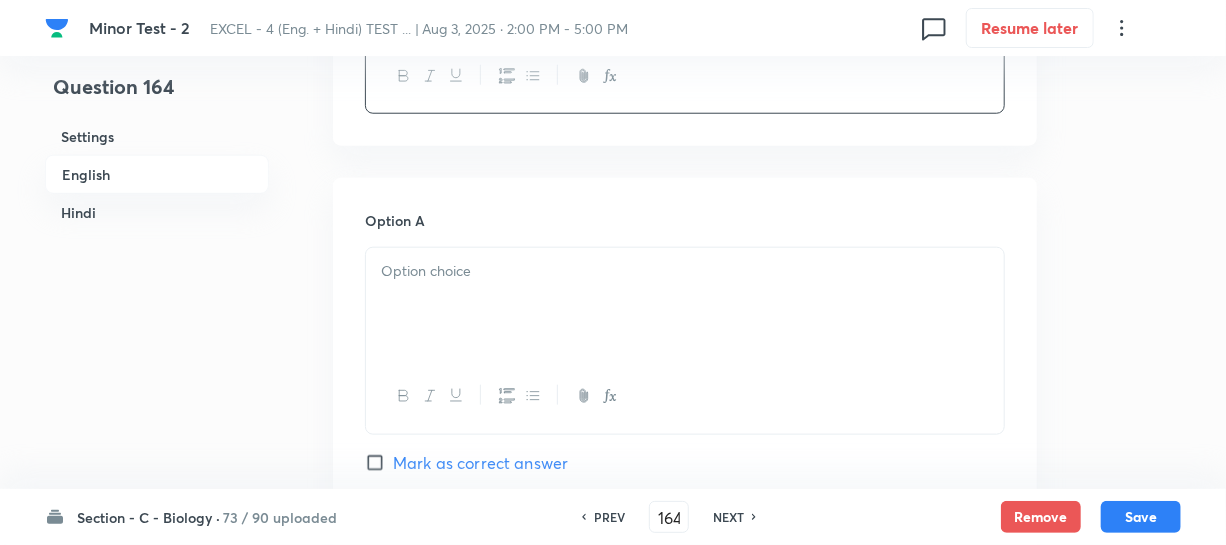 click at bounding box center (685, 304) 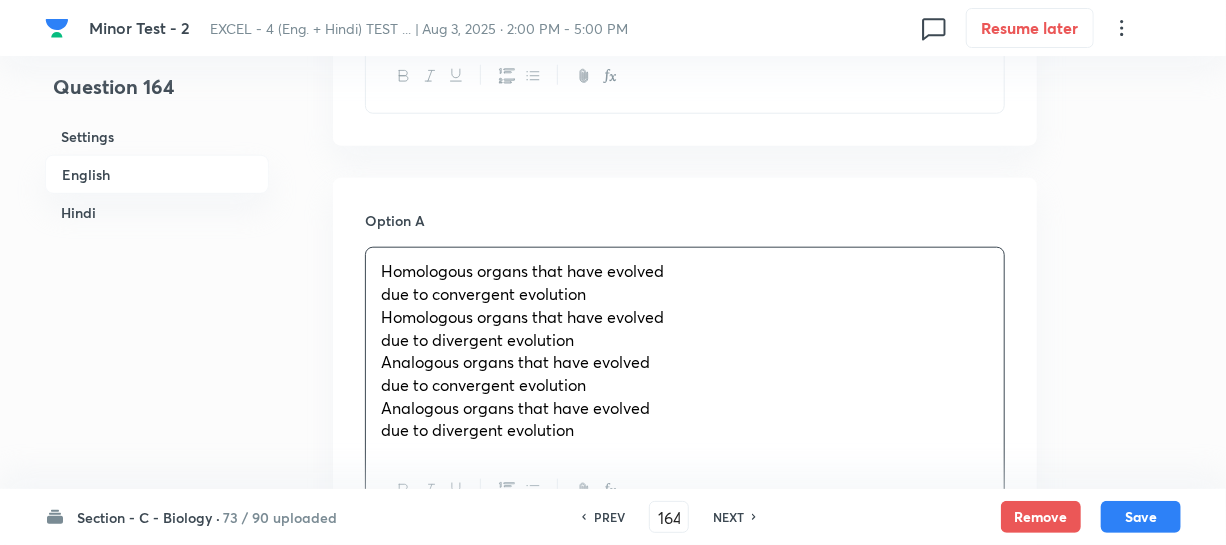 click on "Homologous organs that have evolved" at bounding box center (522, 316) 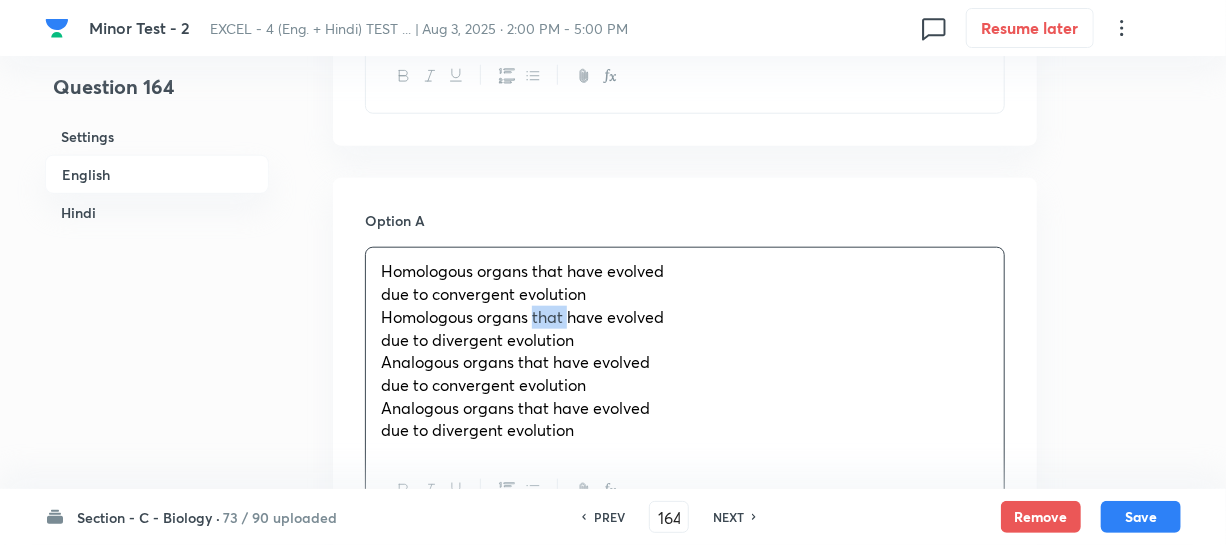 click on "Homologous organs that have evolved" at bounding box center (522, 316) 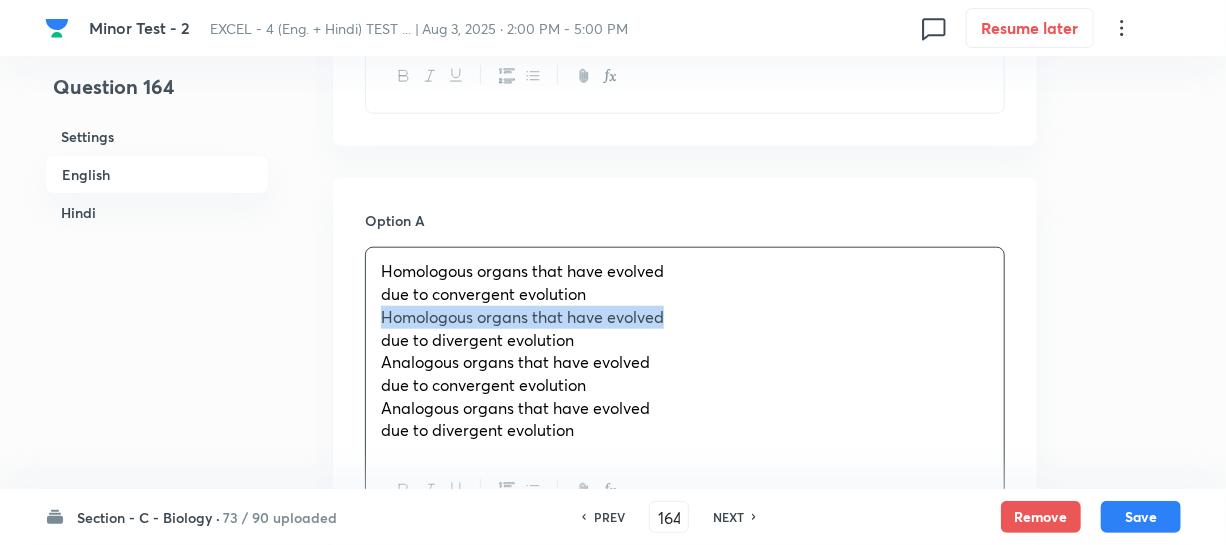 click on "Homologous organs that have evolved" at bounding box center (522, 316) 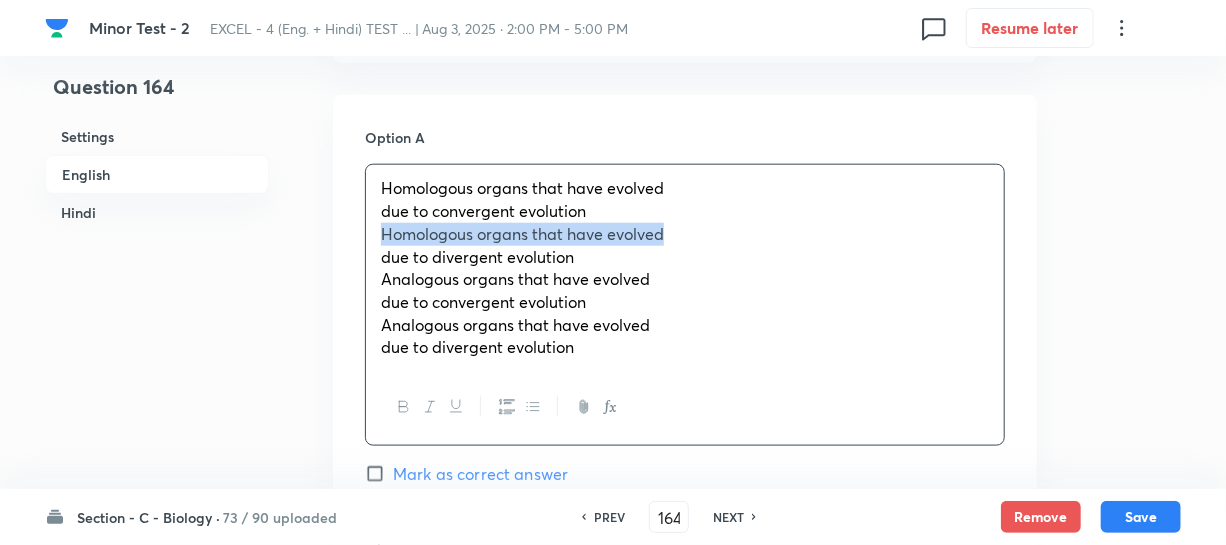 scroll, scrollTop: 909, scrollLeft: 0, axis: vertical 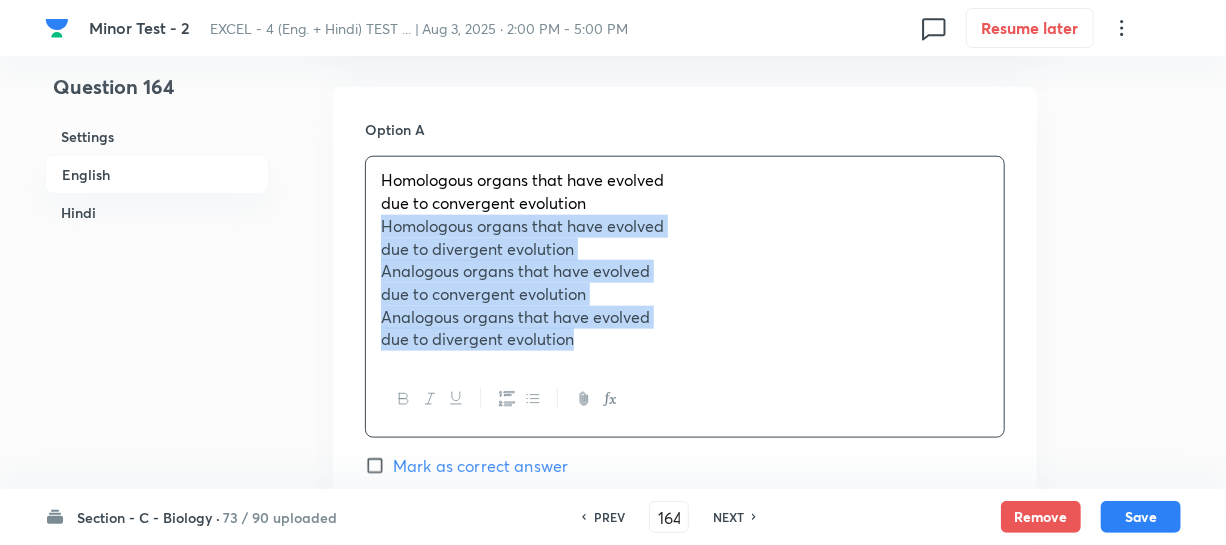 click on "due to divergent evolution" at bounding box center (685, 339) 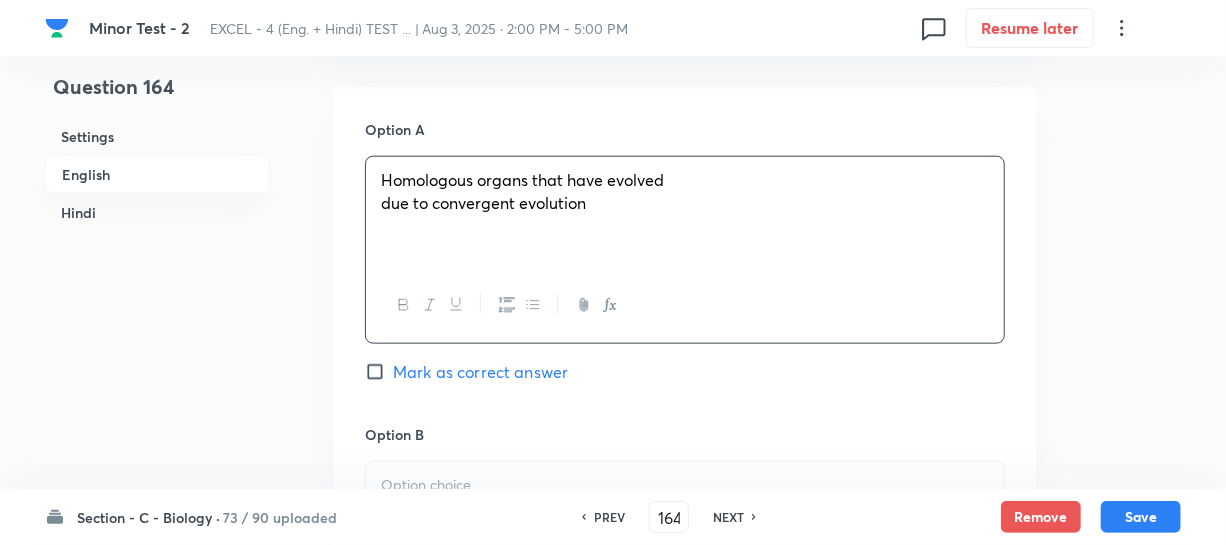 scroll, scrollTop: 1181, scrollLeft: 0, axis: vertical 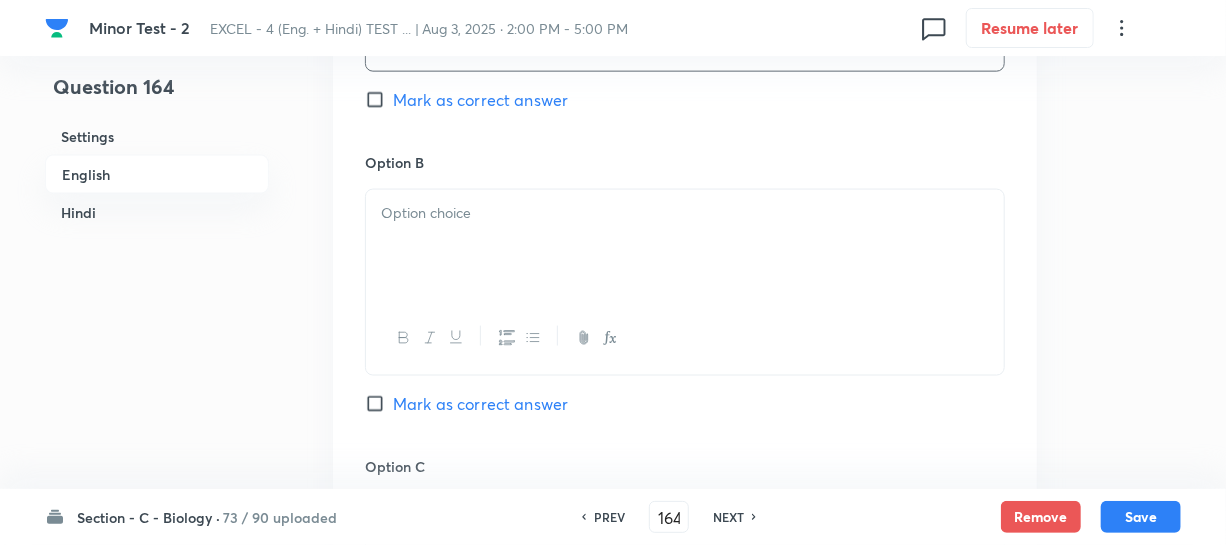 click at bounding box center (685, 213) 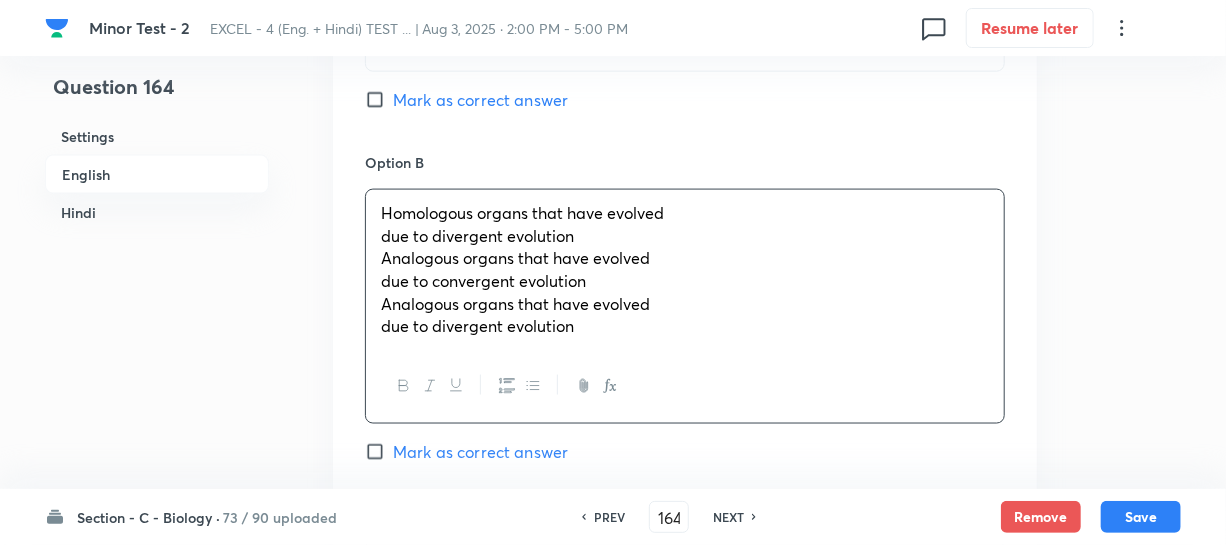 click on "Analogous organs that have evolved" at bounding box center (515, 257) 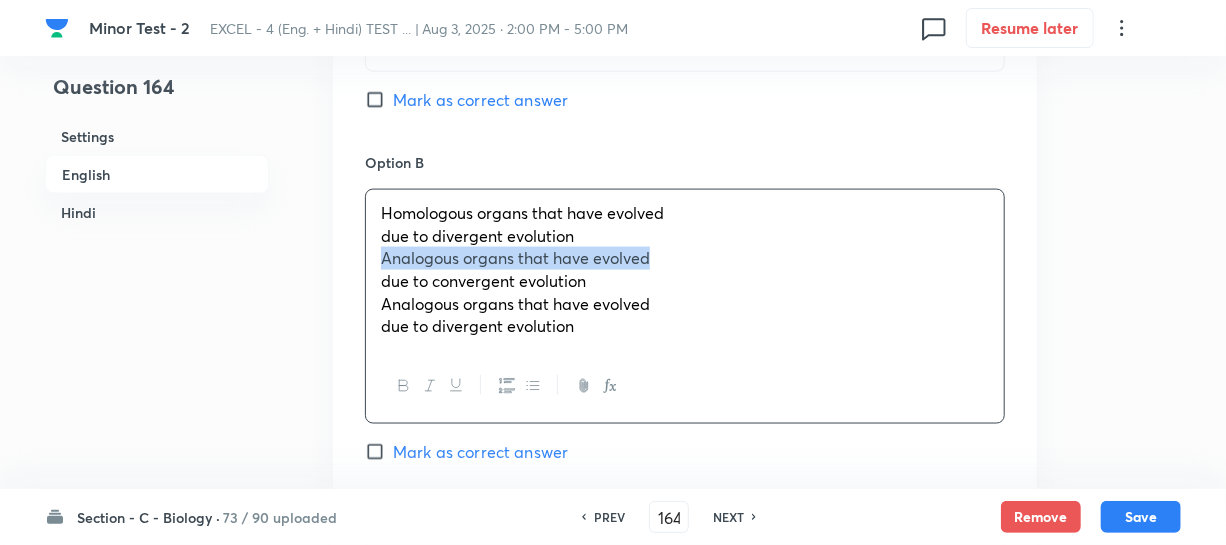 click on "Analogous organs that have evolved" at bounding box center (515, 257) 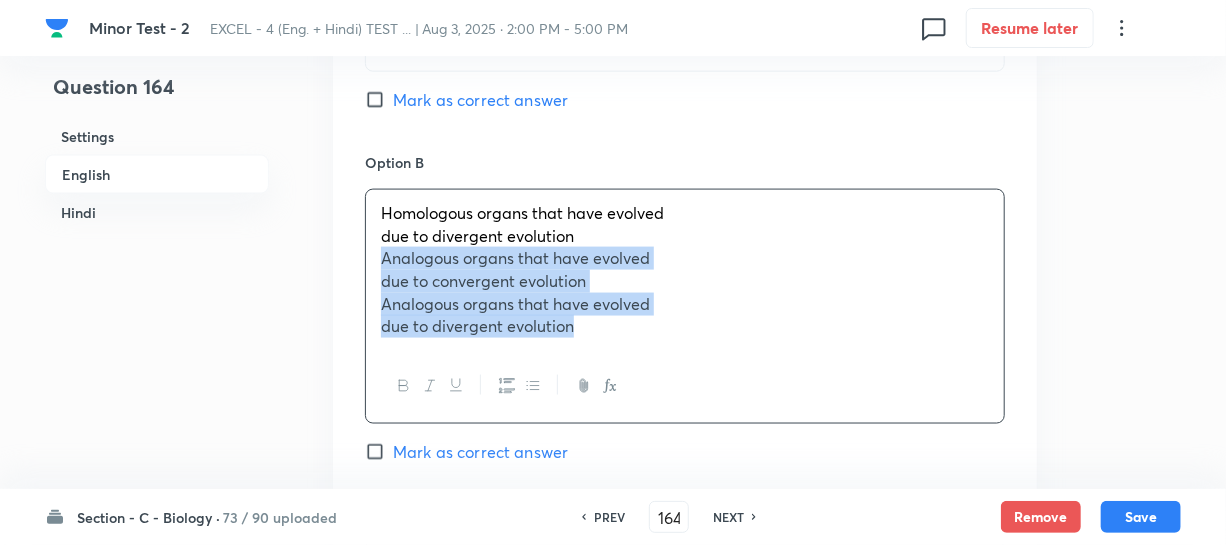 click on "due to divergent evolution" at bounding box center (685, 326) 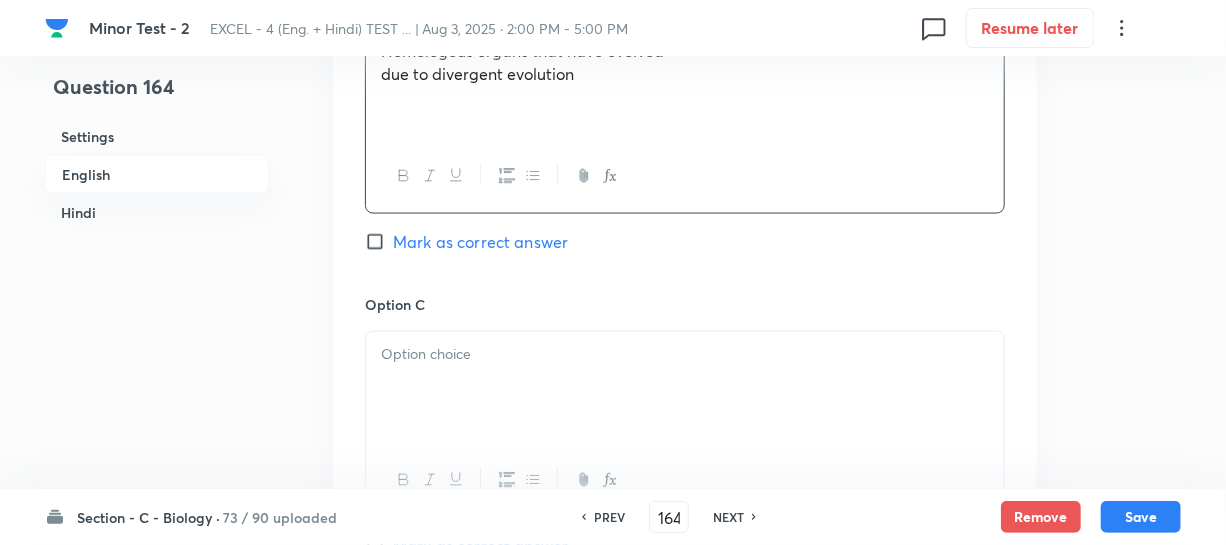 scroll, scrollTop: 1454, scrollLeft: 0, axis: vertical 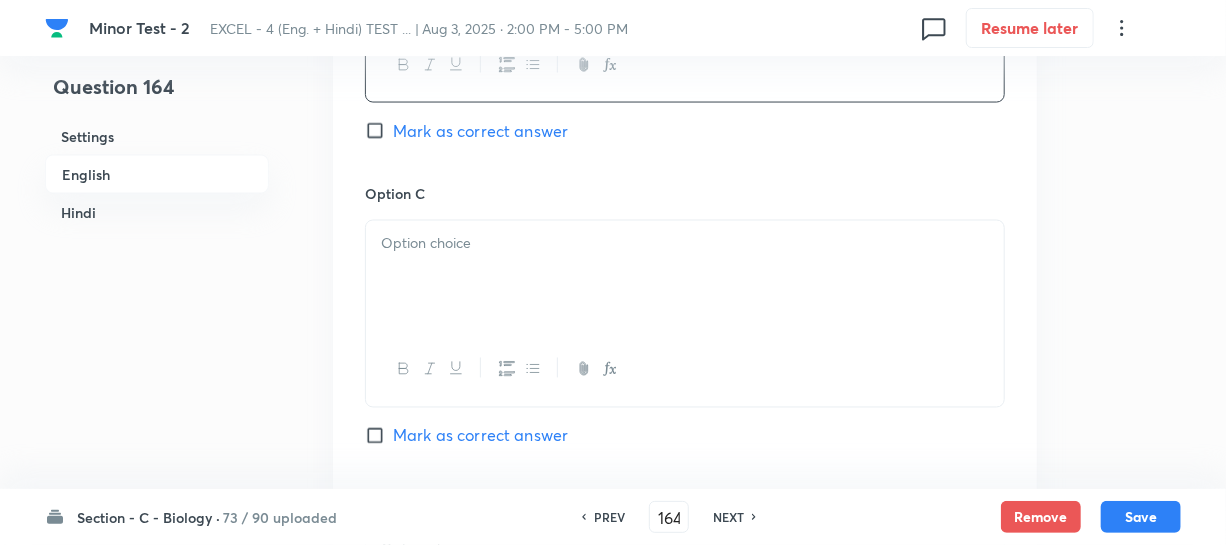 click at bounding box center (685, 277) 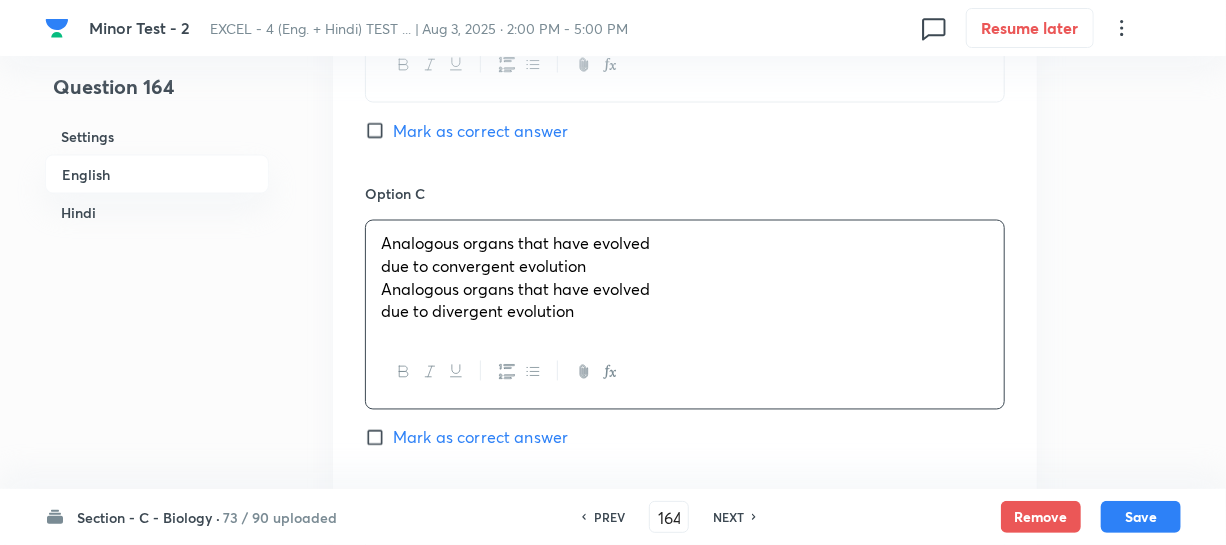click on "Analogous organs that have evolved" at bounding box center [515, 289] 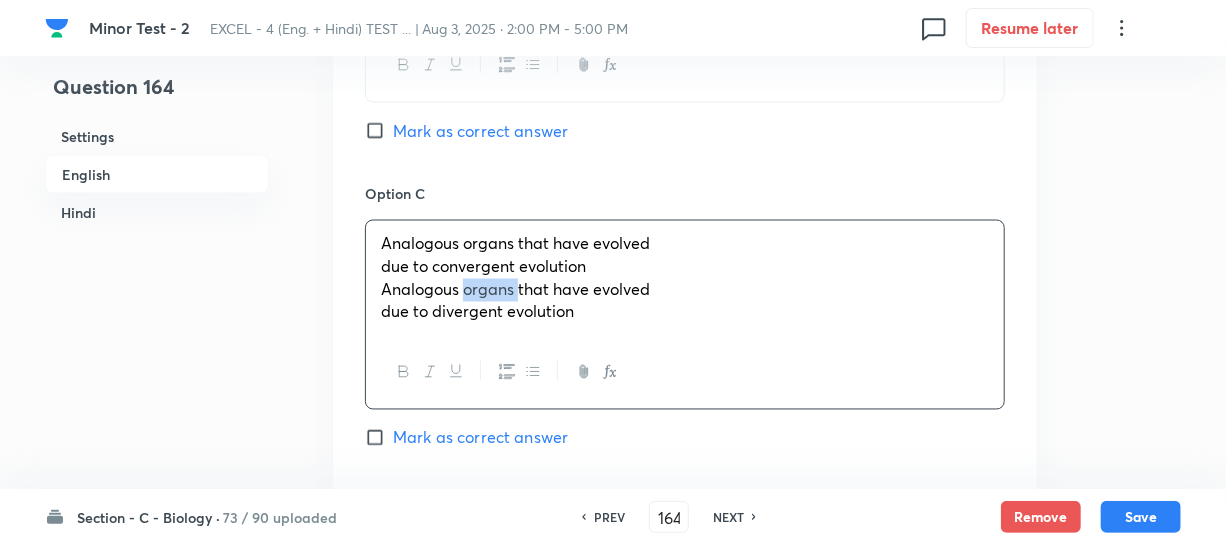 click on "Analogous organs that have evolved" at bounding box center [515, 289] 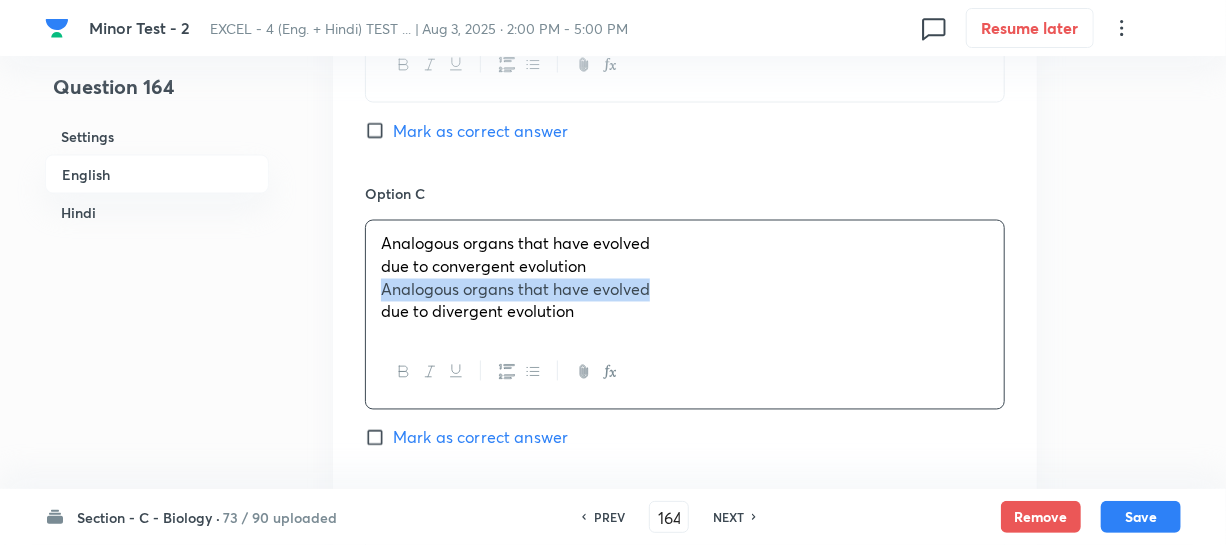 click on "Analogous organs that have evolved" at bounding box center [515, 289] 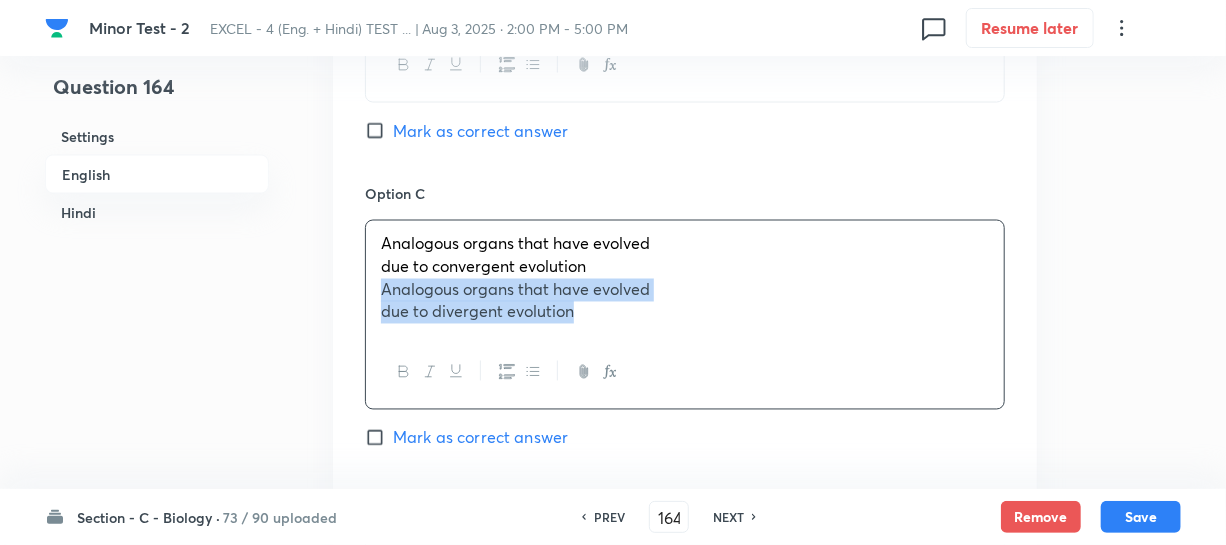 click on "Analogous organs that have evolved  due to convergent evolution Analogous organs that have evolved  due to divergent evolution" at bounding box center [685, 278] 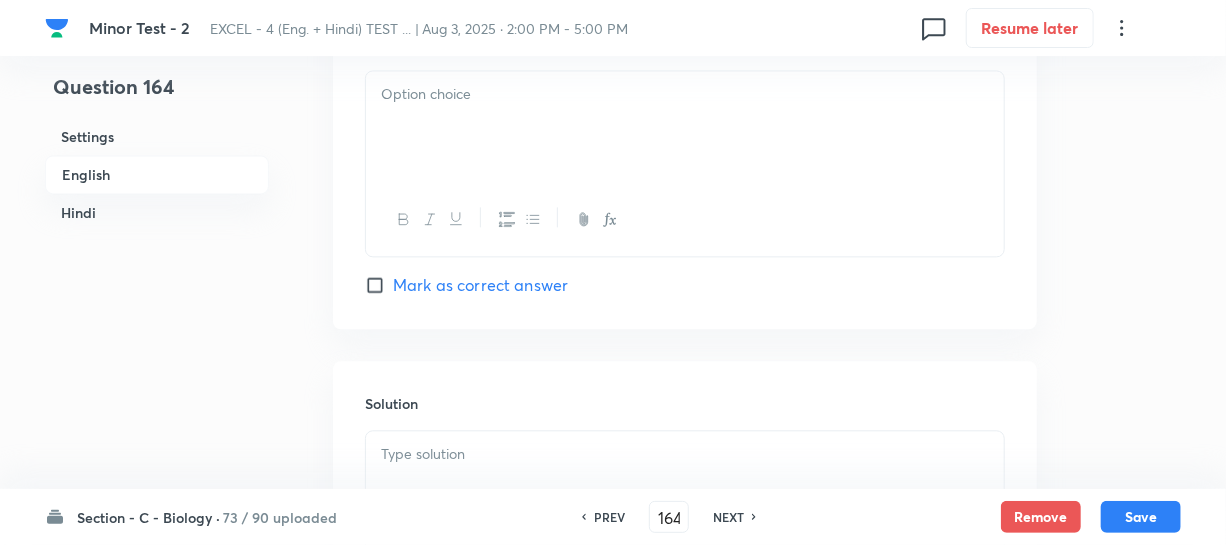 click at bounding box center [685, 127] 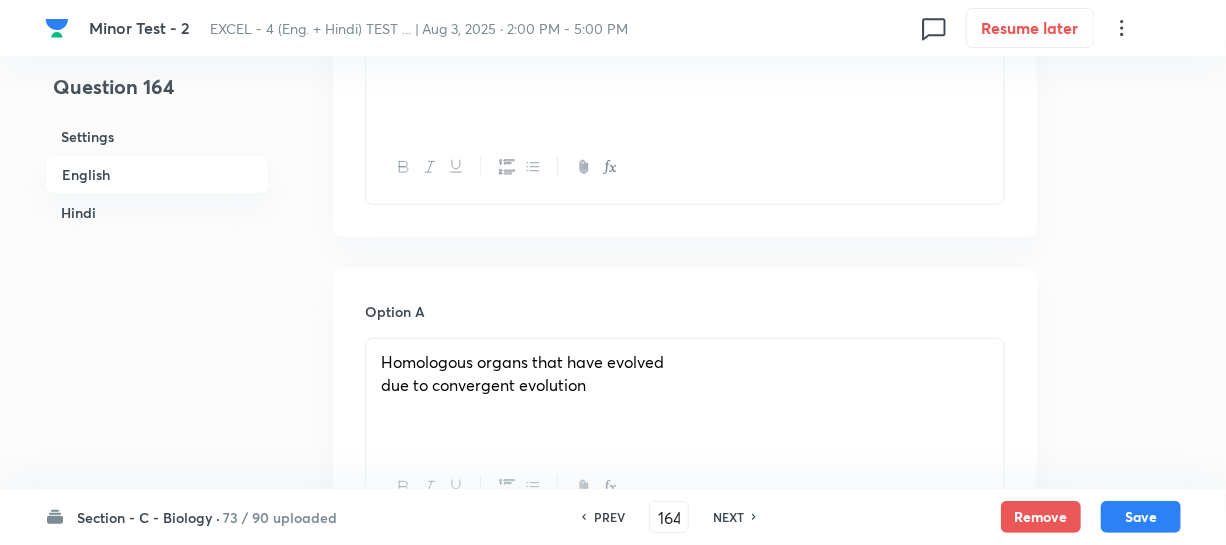 click on "Homologous organs that have evolved" at bounding box center [685, 362] 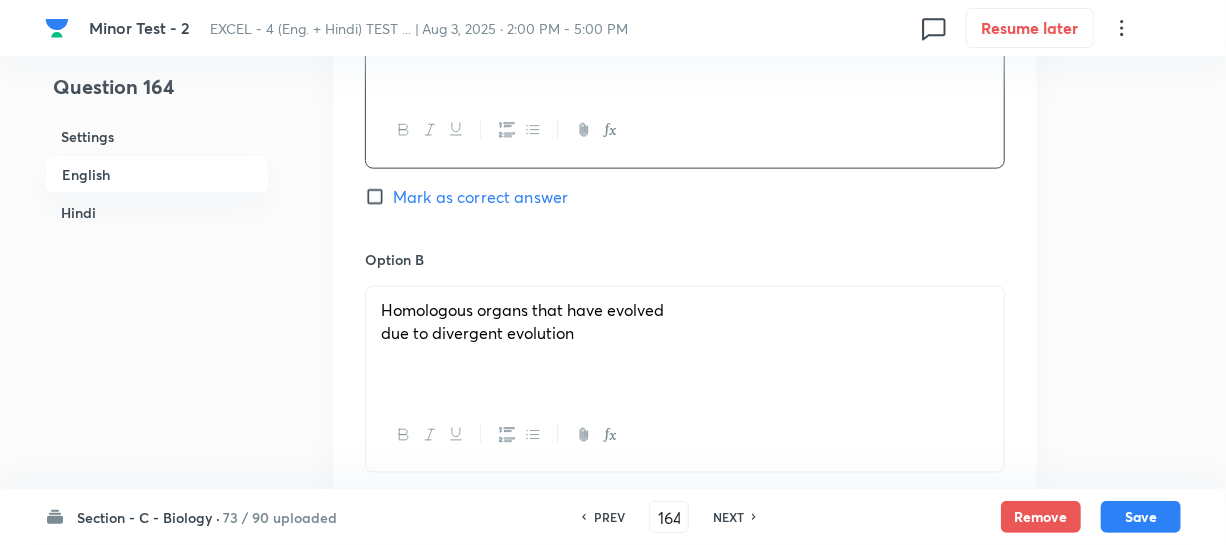 scroll, scrollTop: 1181, scrollLeft: 0, axis: vertical 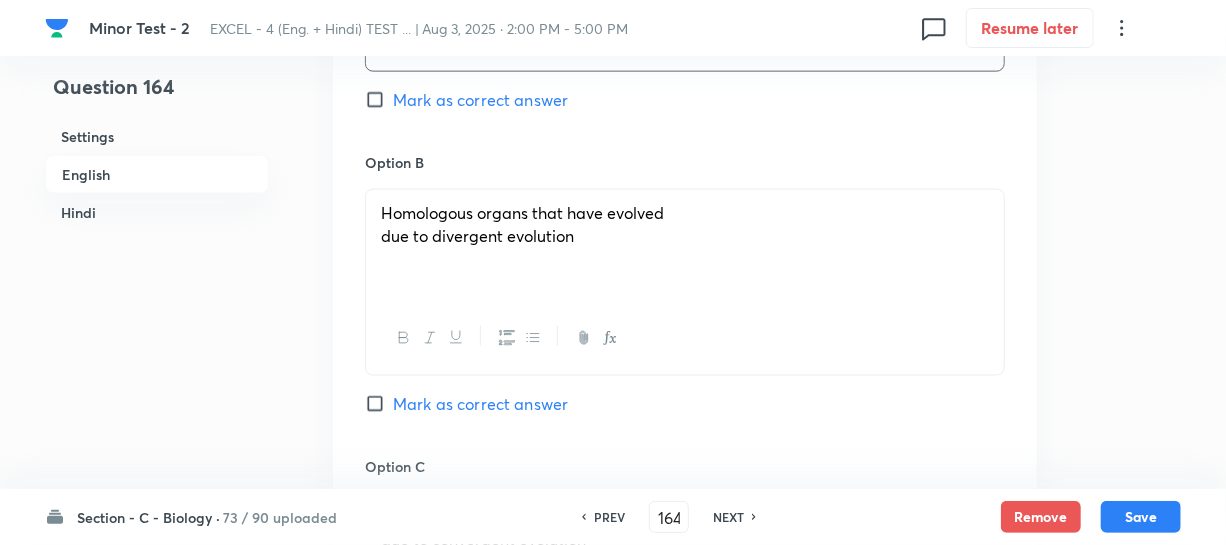click on "Homologous organs that have evolved due to divergent evolution" at bounding box center [685, 246] 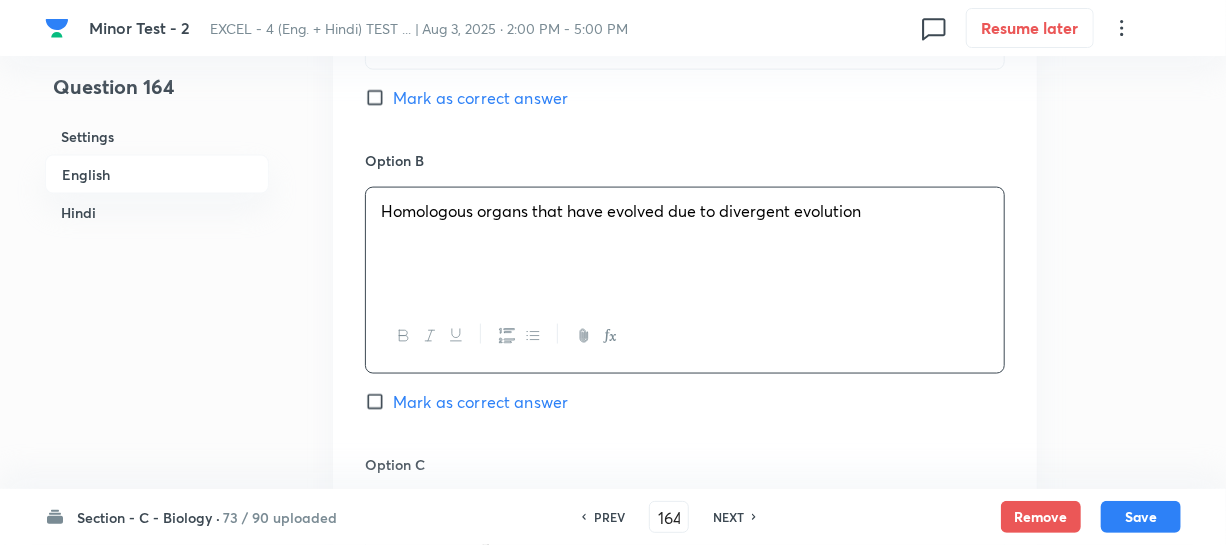 scroll, scrollTop: 1545, scrollLeft: 0, axis: vertical 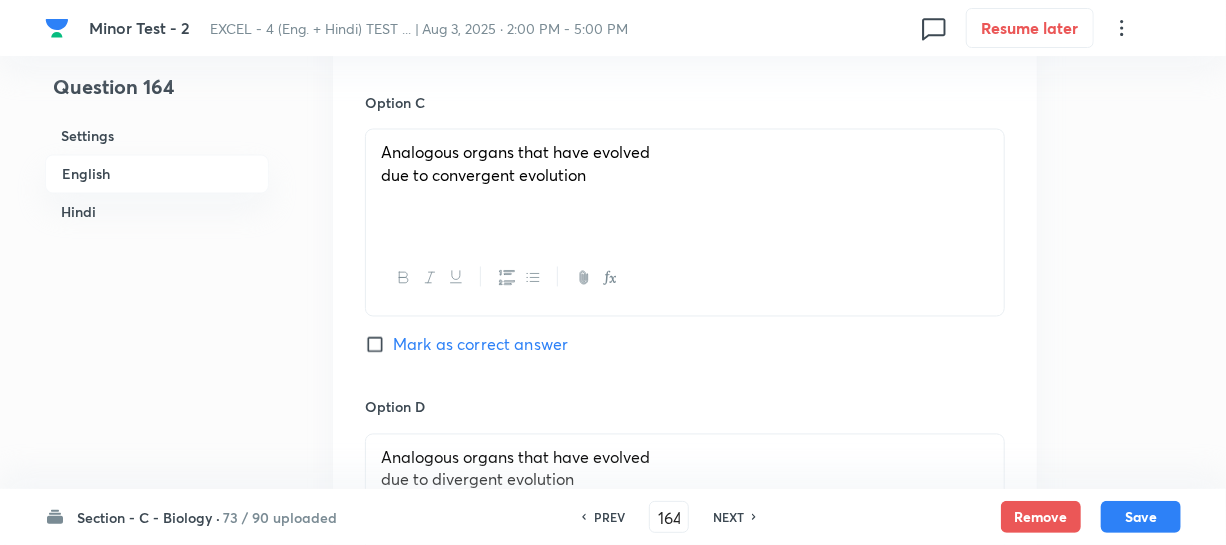 click on "Analogous organs that have evolved due to convergent evolution" at bounding box center (685, 186) 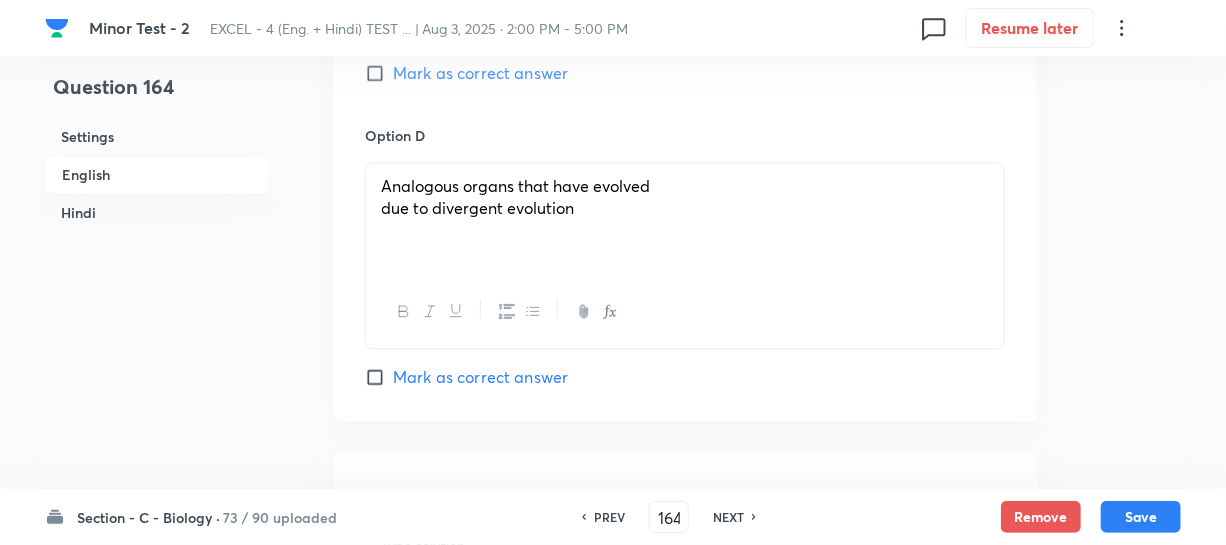 scroll, scrollTop: 1818, scrollLeft: 0, axis: vertical 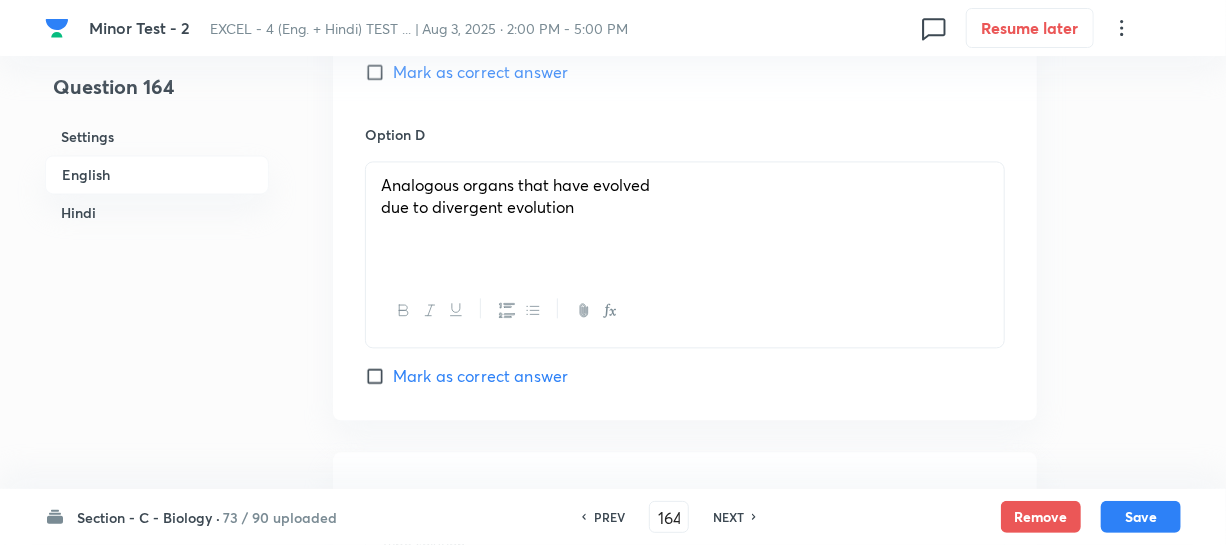 click on "due to divergent evolution" at bounding box center (685, 207) 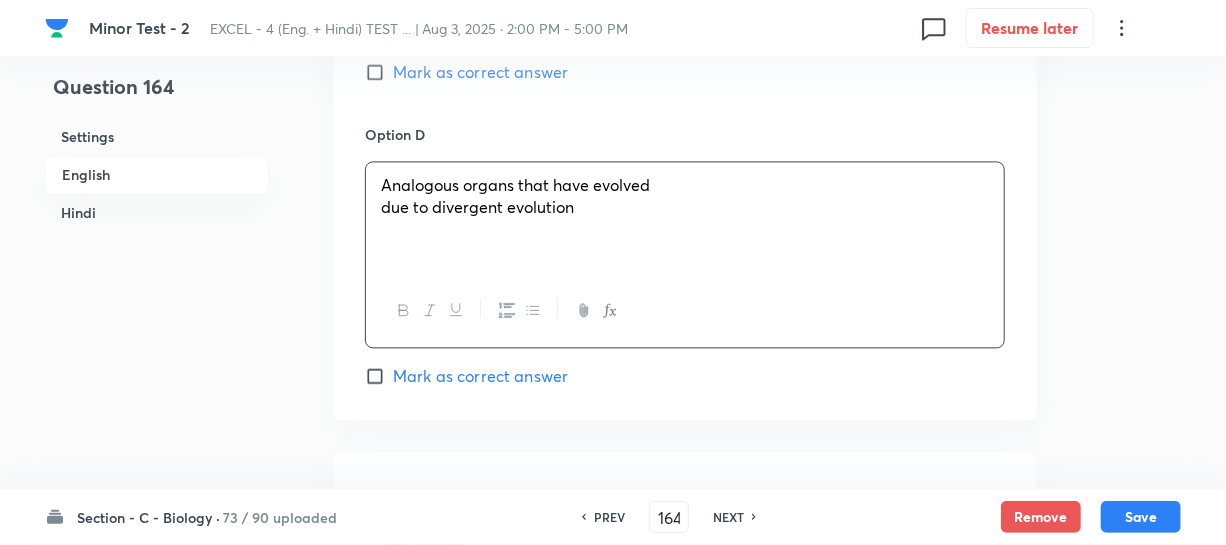 click on "Analogous organs that have evolved due to divergent evolution" at bounding box center (685, 218) 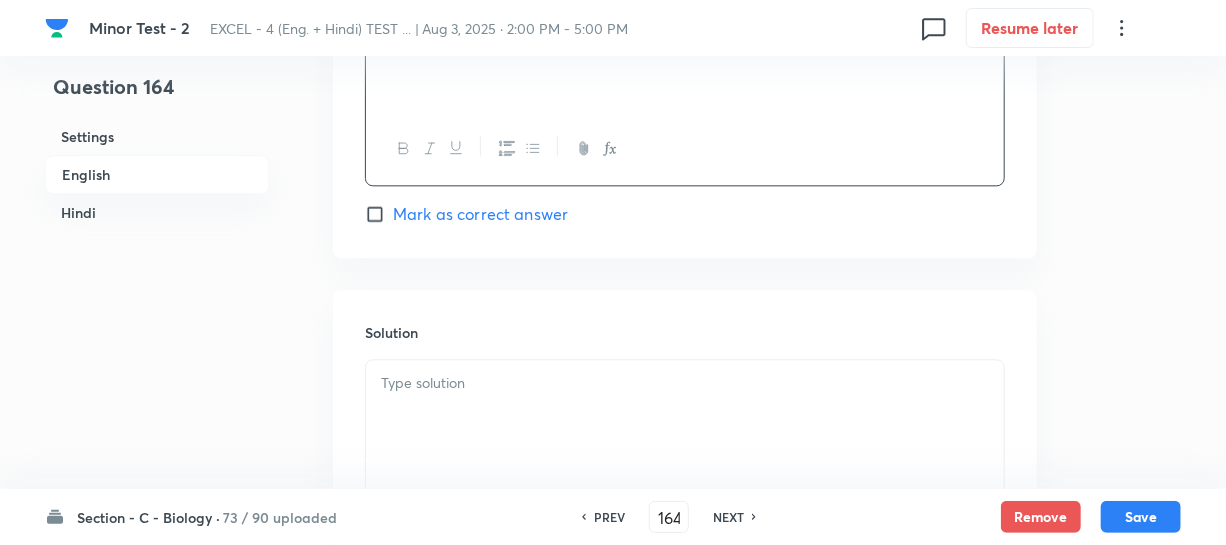 scroll, scrollTop: 2272, scrollLeft: 0, axis: vertical 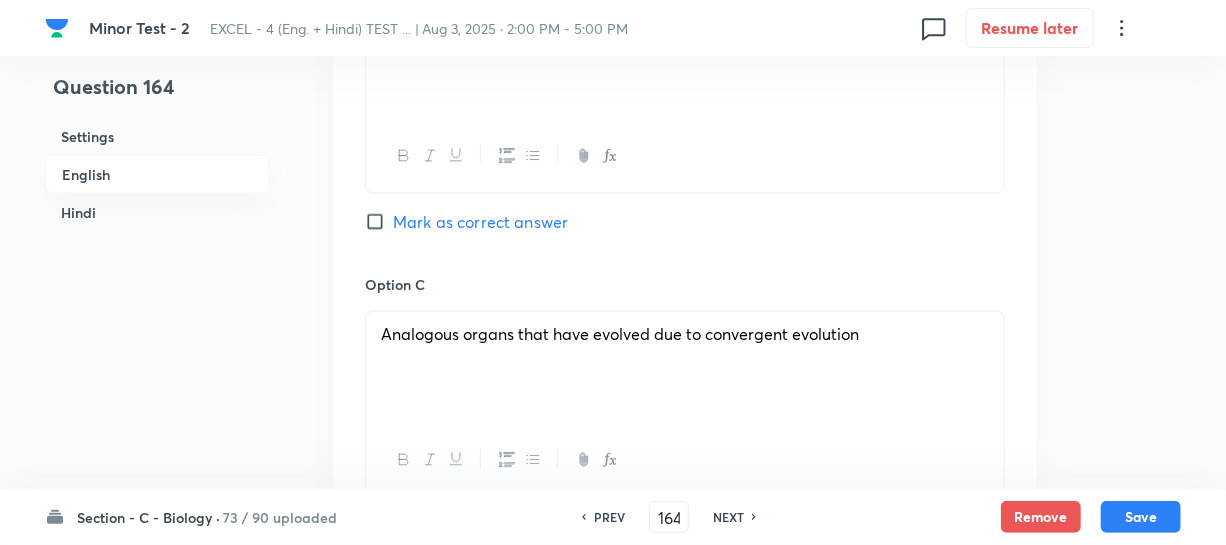 click on "Mark as correct answer" at bounding box center (379, 222) 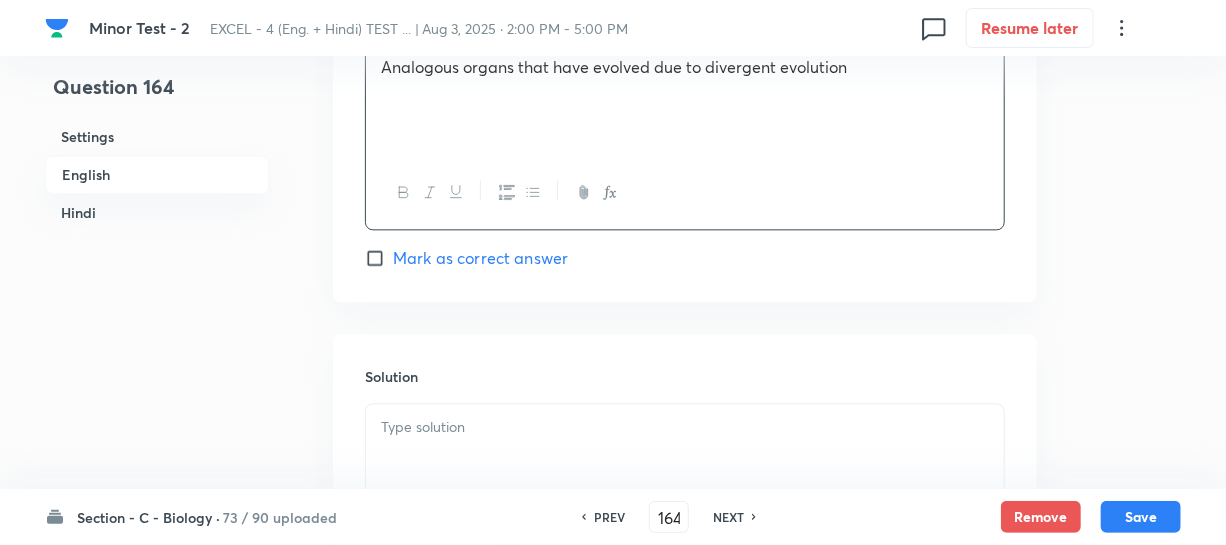 scroll, scrollTop: 2090, scrollLeft: 0, axis: vertical 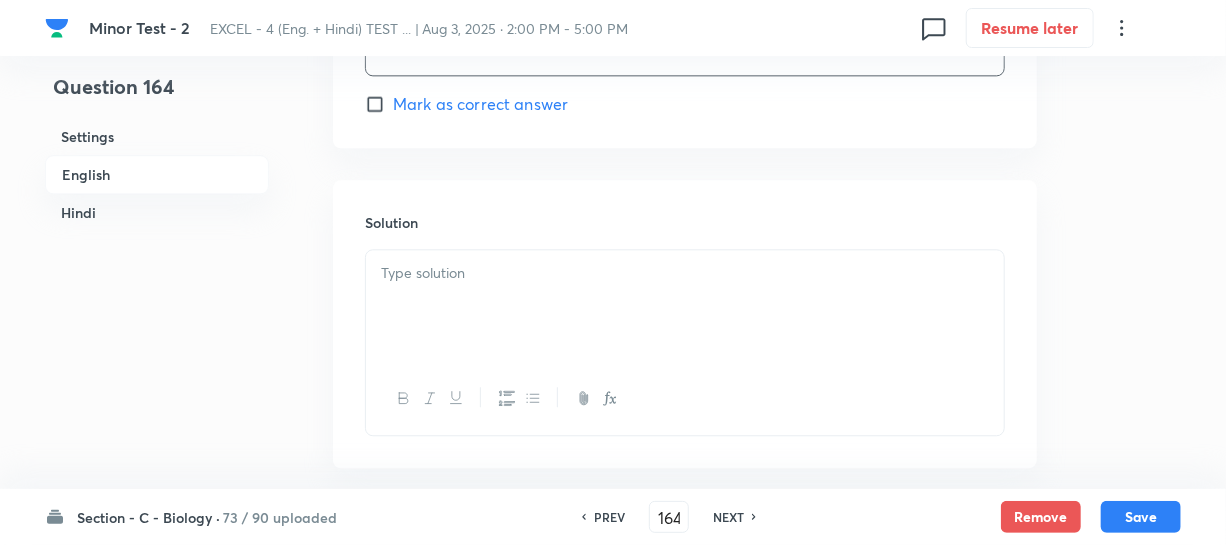 click at bounding box center (685, 273) 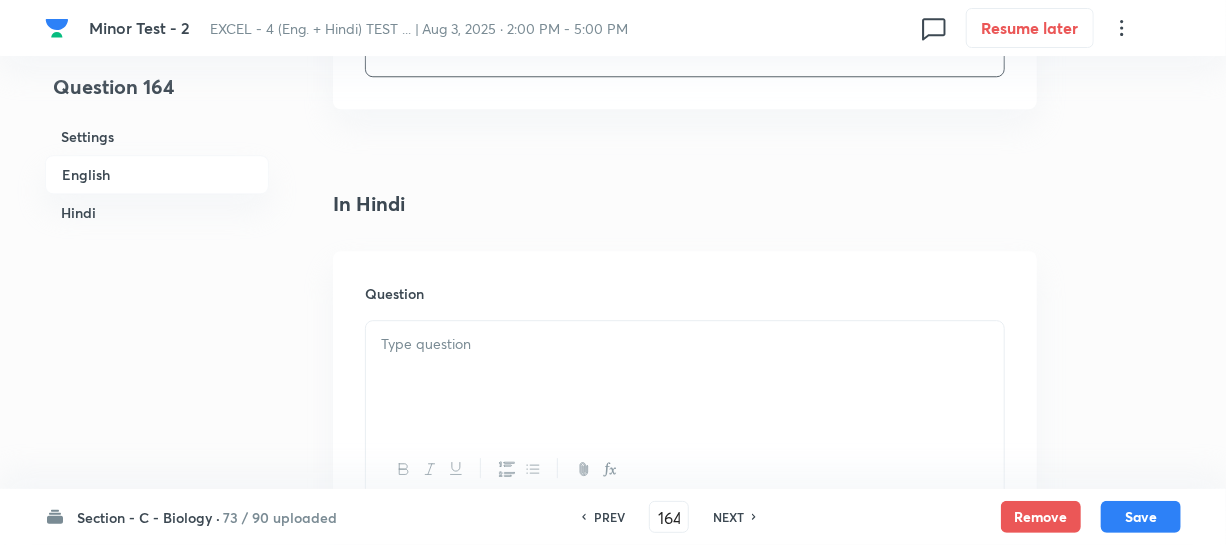 scroll, scrollTop: 2454, scrollLeft: 0, axis: vertical 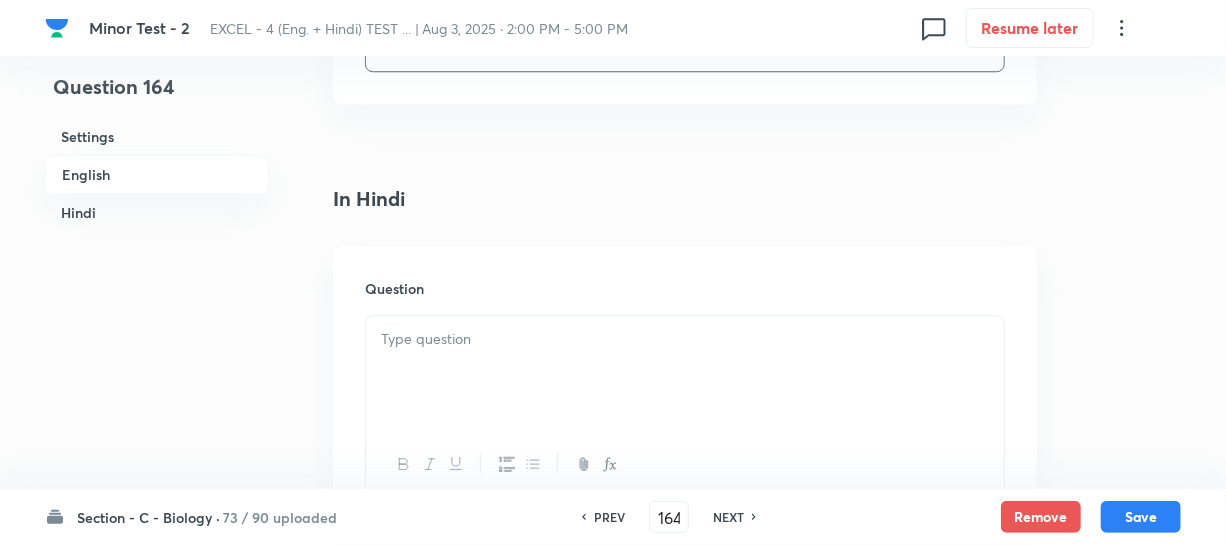 click at bounding box center (685, 339) 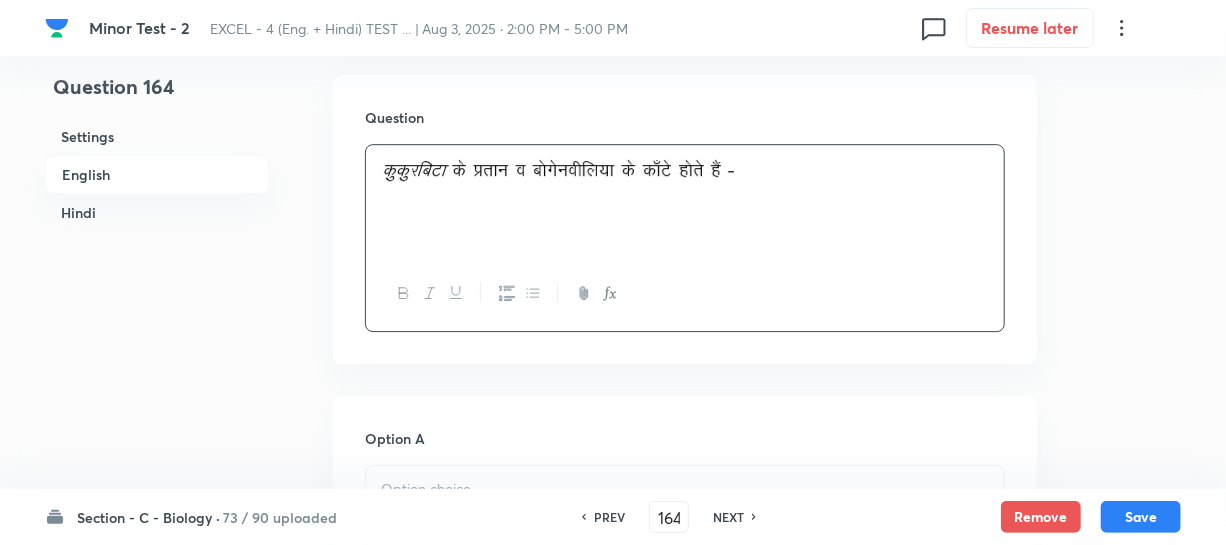scroll, scrollTop: 2818, scrollLeft: 0, axis: vertical 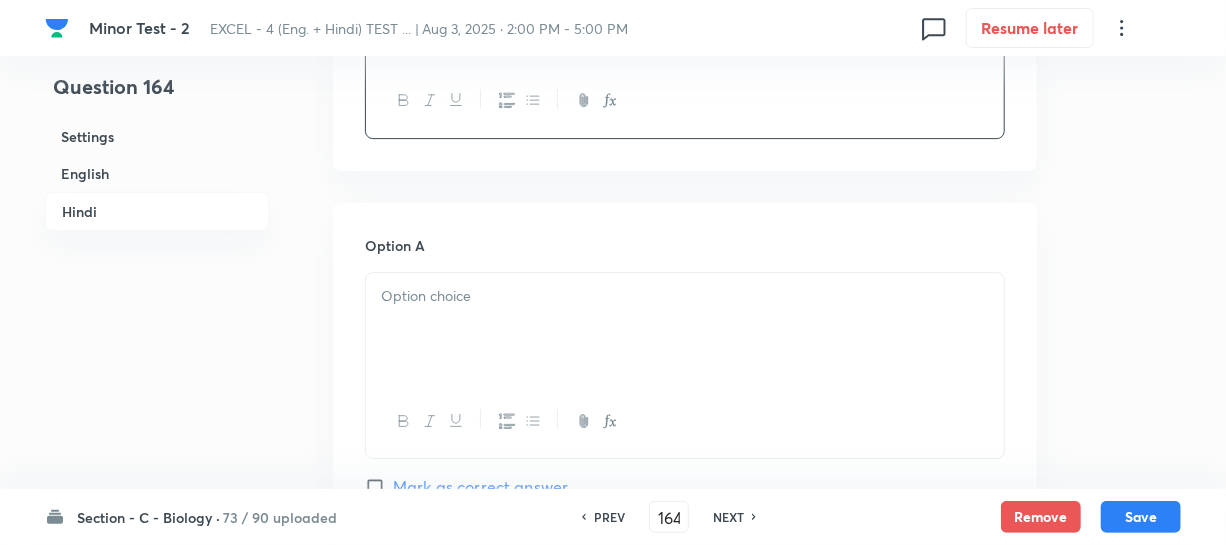 click at bounding box center (685, 329) 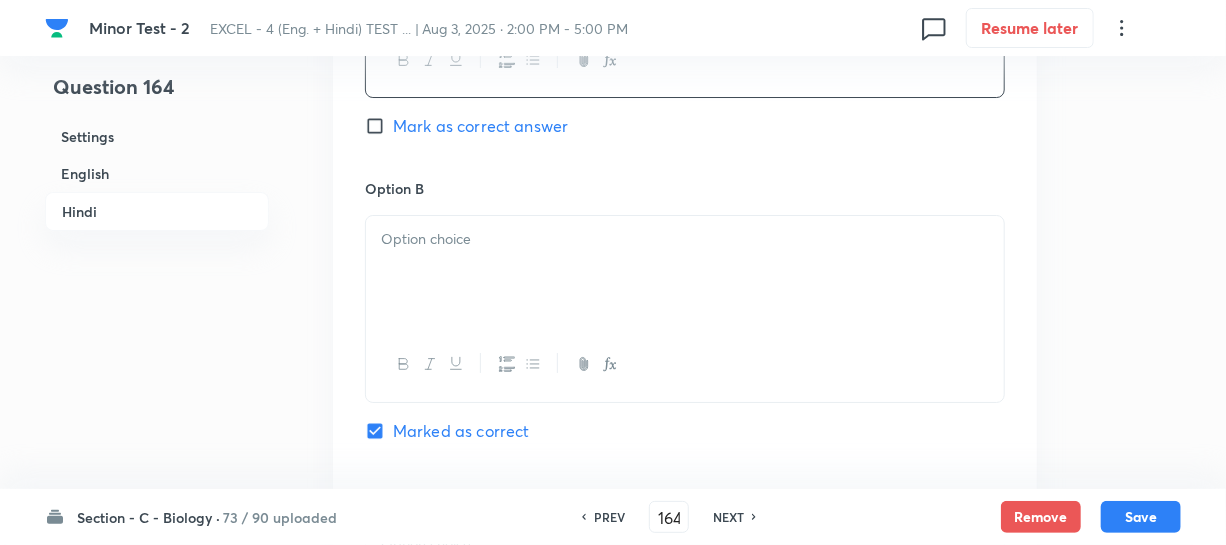 scroll, scrollTop: 3181, scrollLeft: 0, axis: vertical 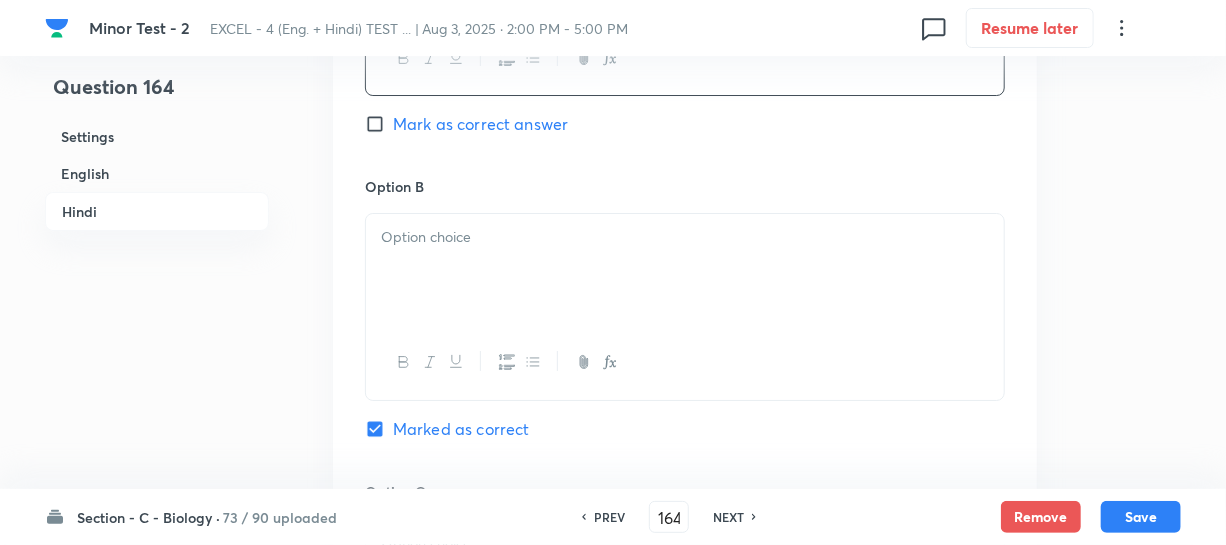 click at bounding box center [685, 270] 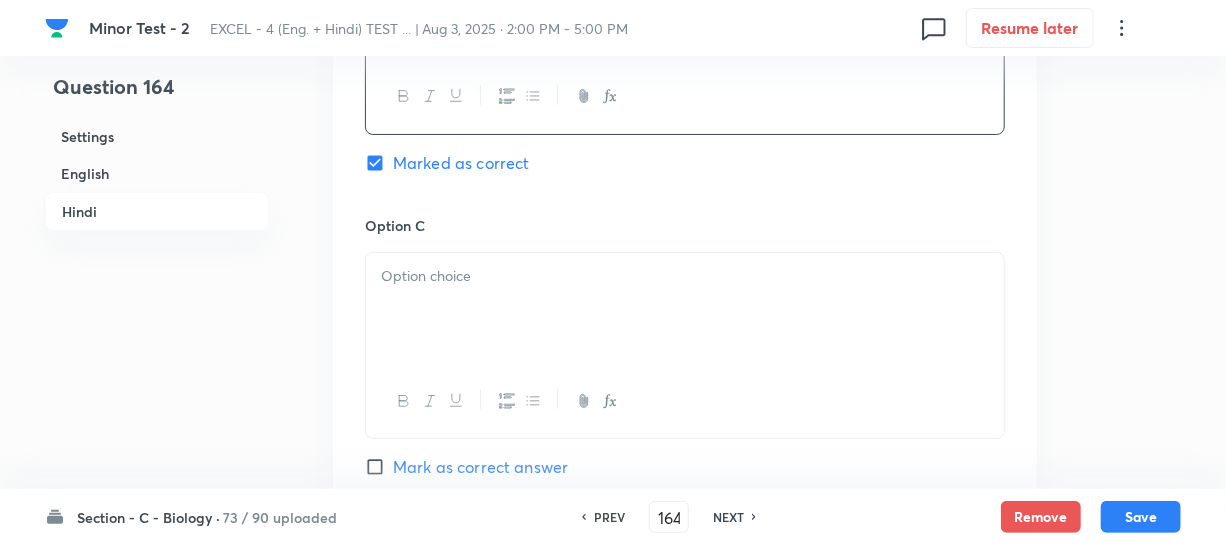 scroll, scrollTop: 3454, scrollLeft: 0, axis: vertical 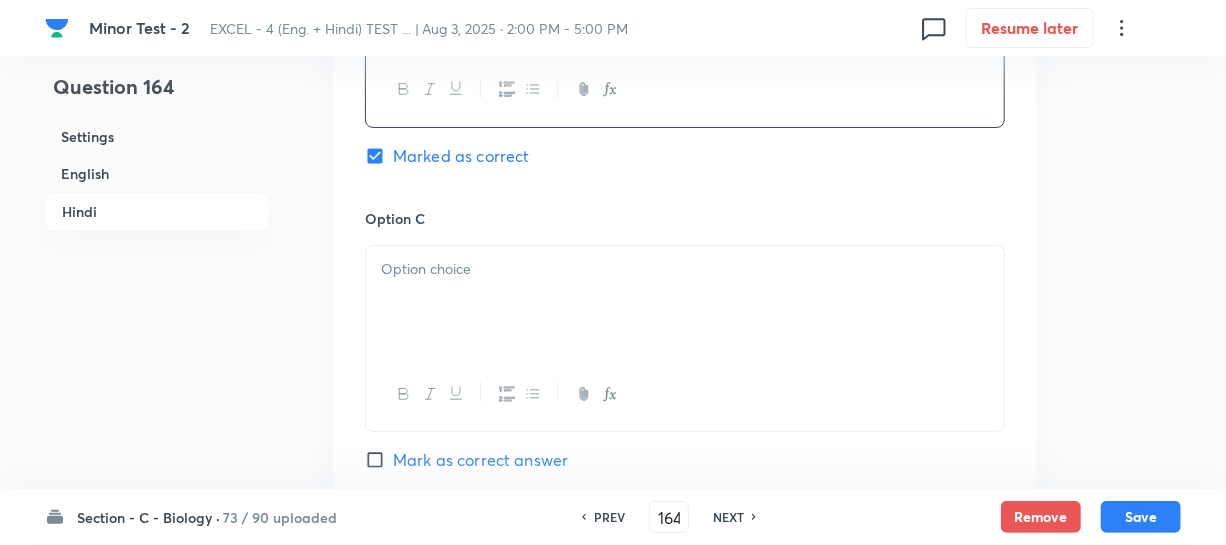 click at bounding box center (685, 302) 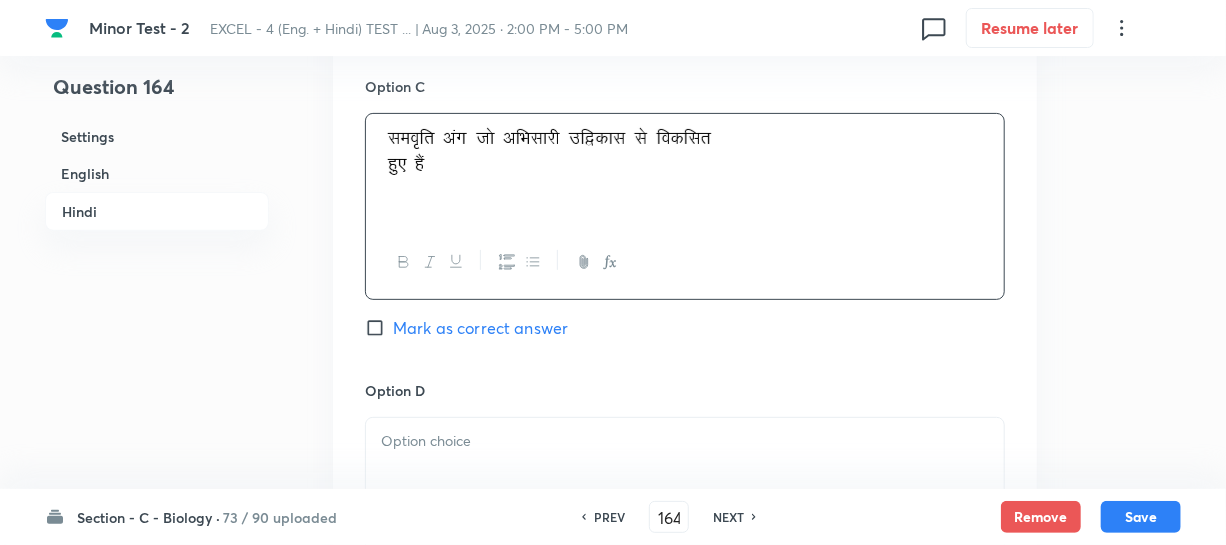 scroll, scrollTop: 3818, scrollLeft: 0, axis: vertical 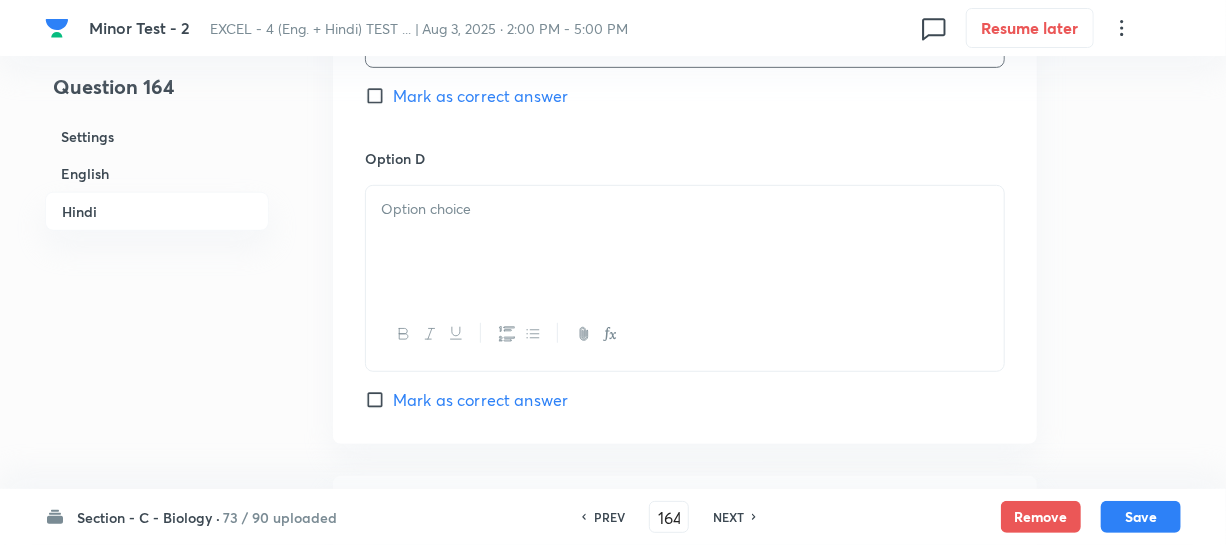 drag, startPoint x: 427, startPoint y: 210, endPoint x: 518, endPoint y: 262, distance: 104.80935 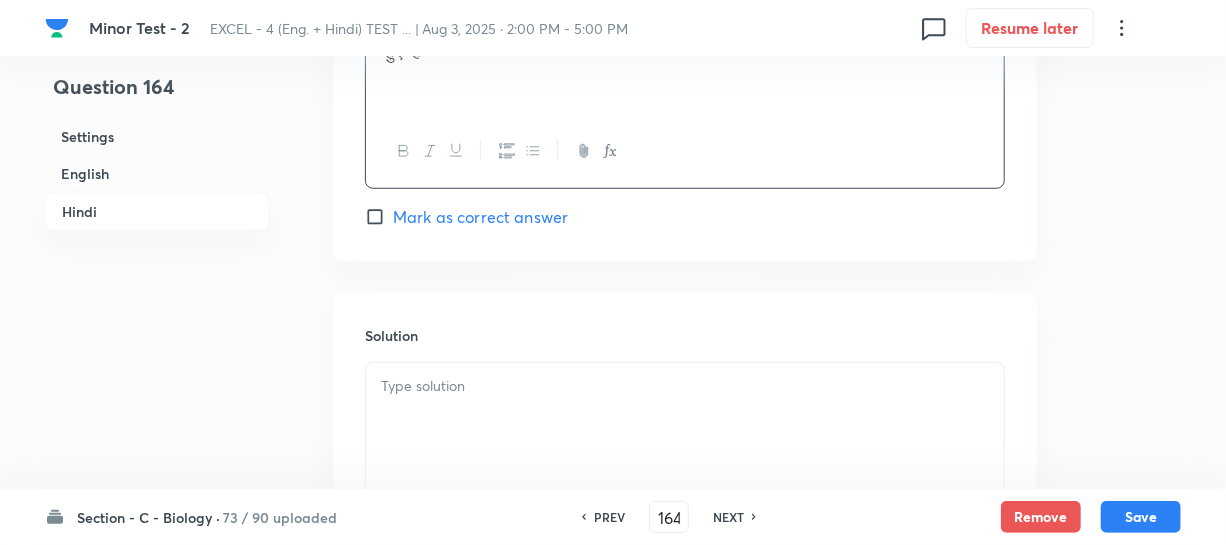 scroll, scrollTop: 4216, scrollLeft: 0, axis: vertical 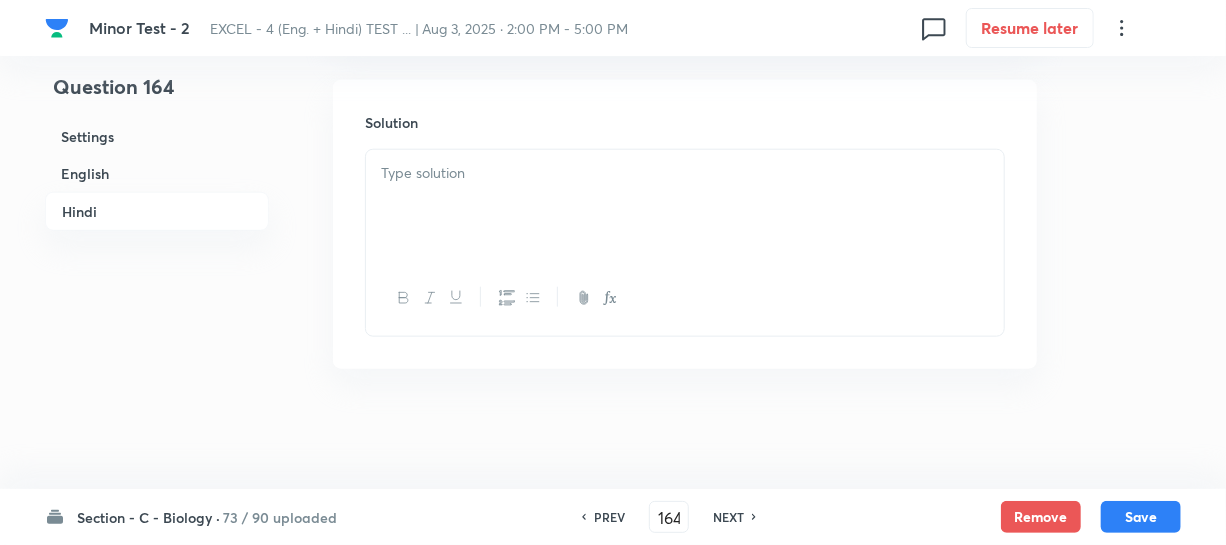 click at bounding box center (685, 173) 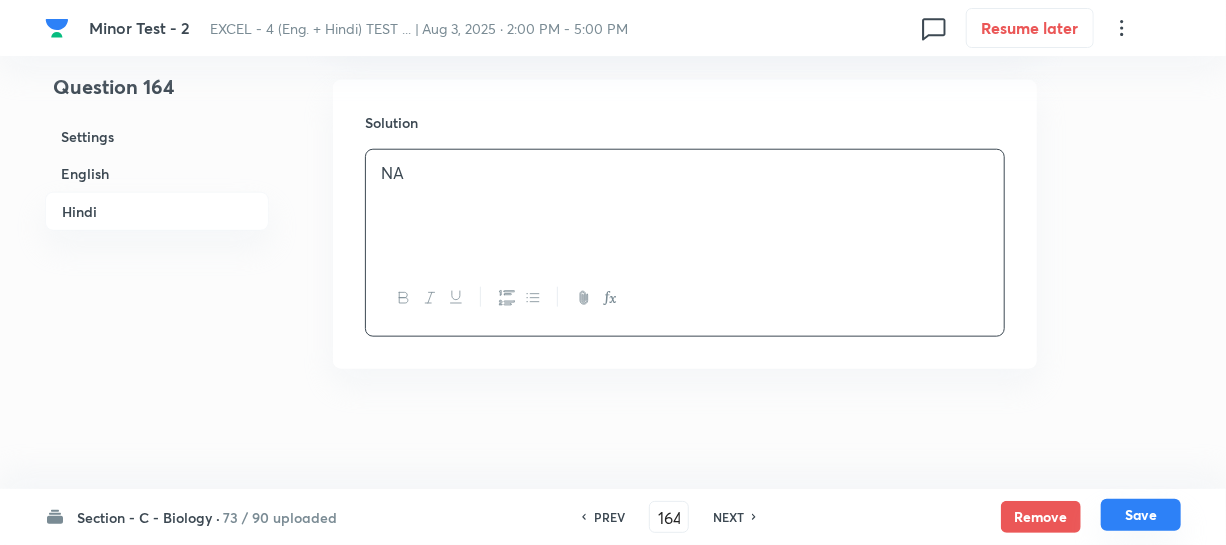 click on "Save" at bounding box center (1141, 515) 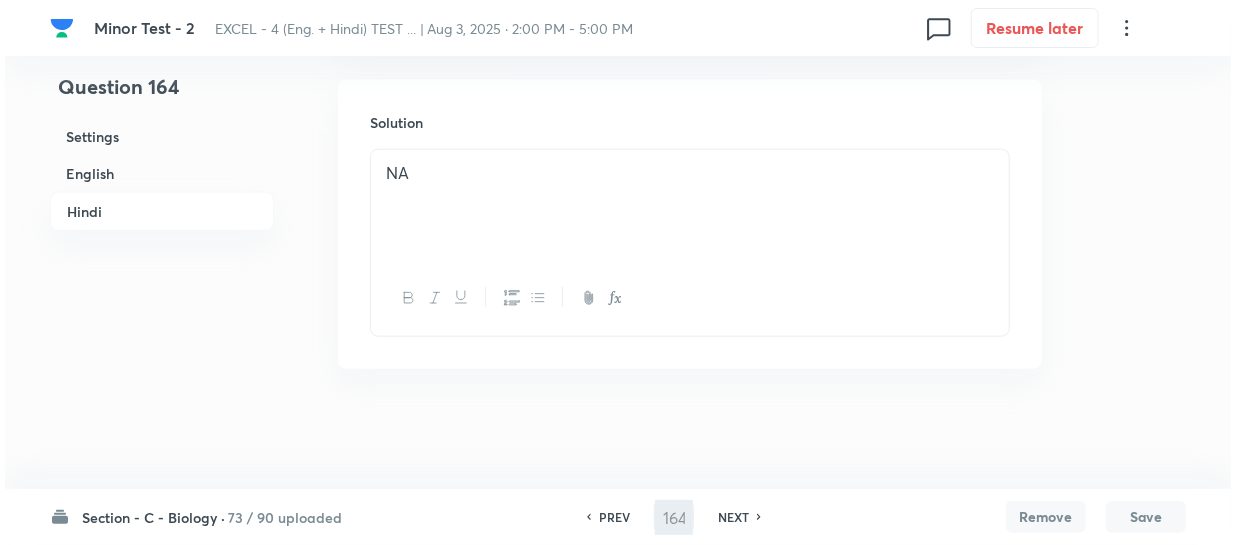 scroll, scrollTop: 0, scrollLeft: 0, axis: both 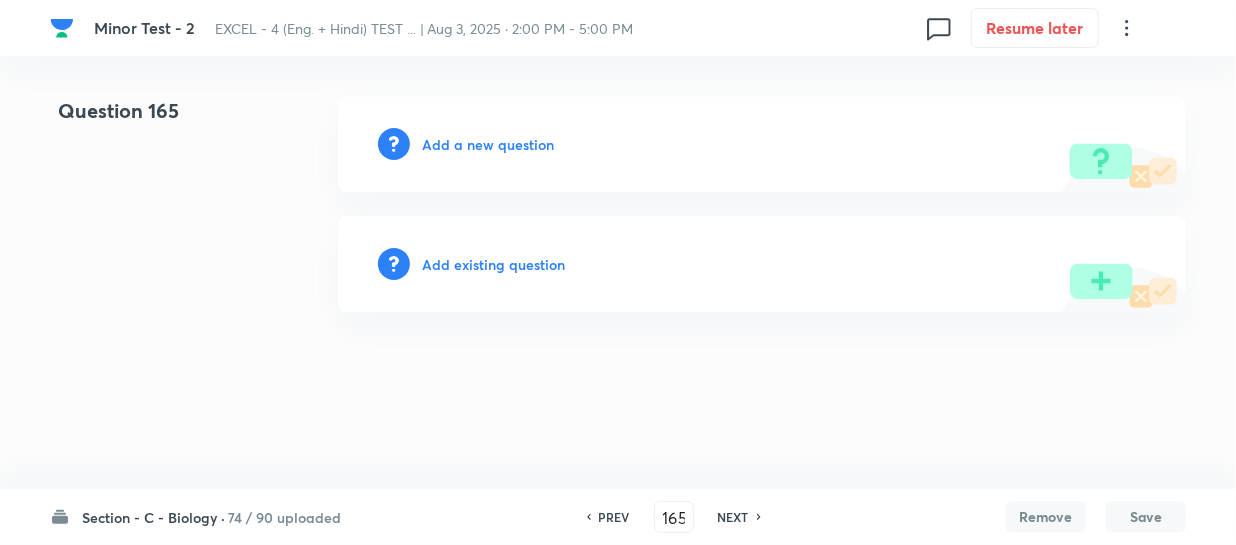 click on "Add a new question" at bounding box center [488, 144] 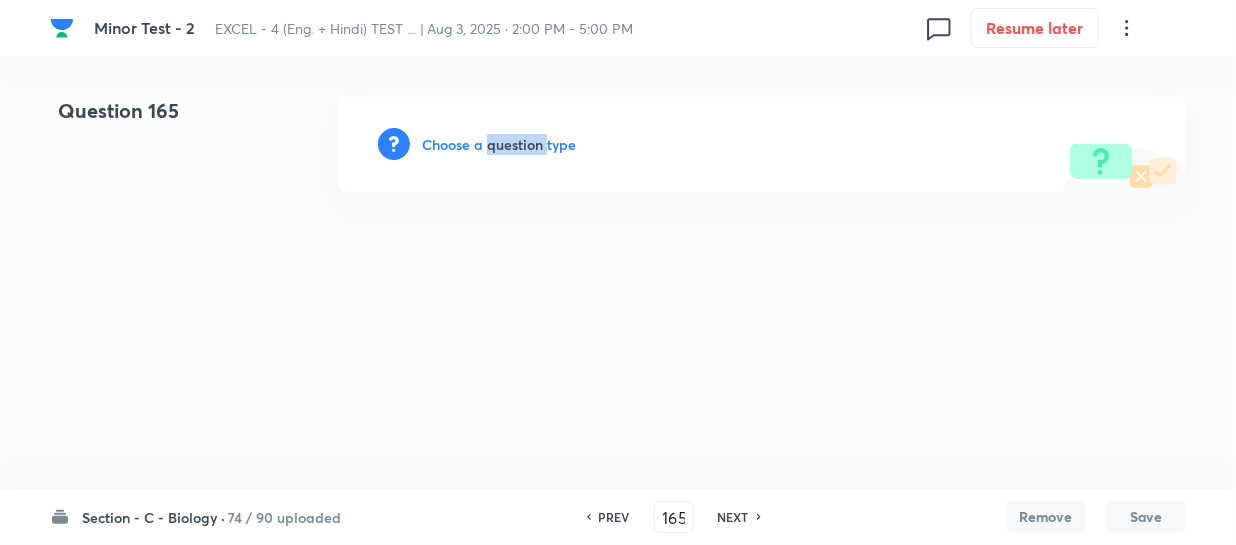 click on "Choose a question type" at bounding box center (499, 144) 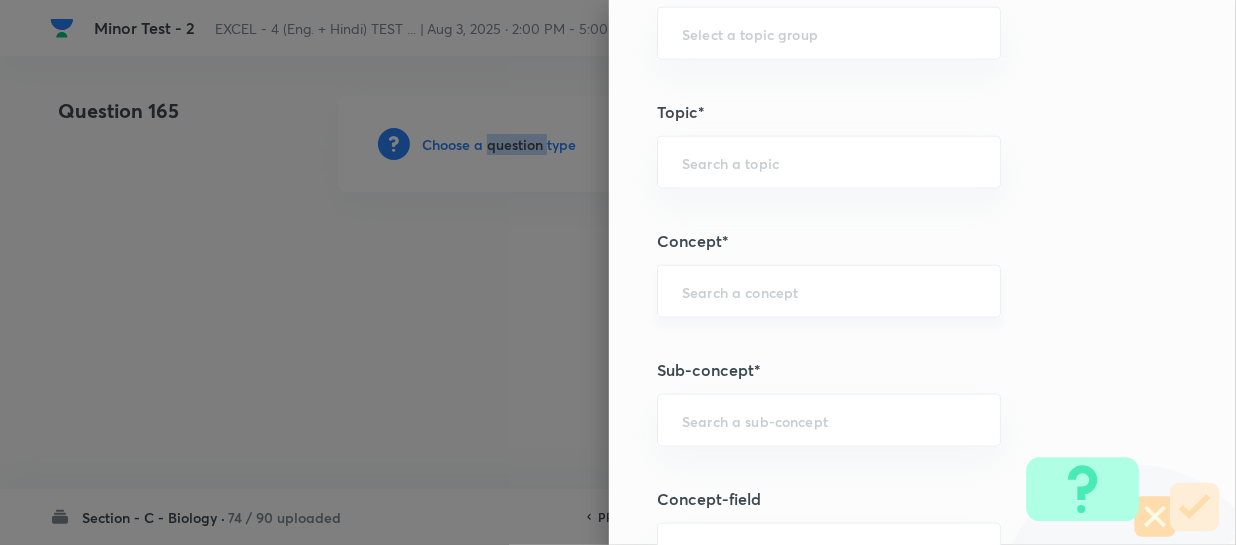 scroll, scrollTop: 1272, scrollLeft: 0, axis: vertical 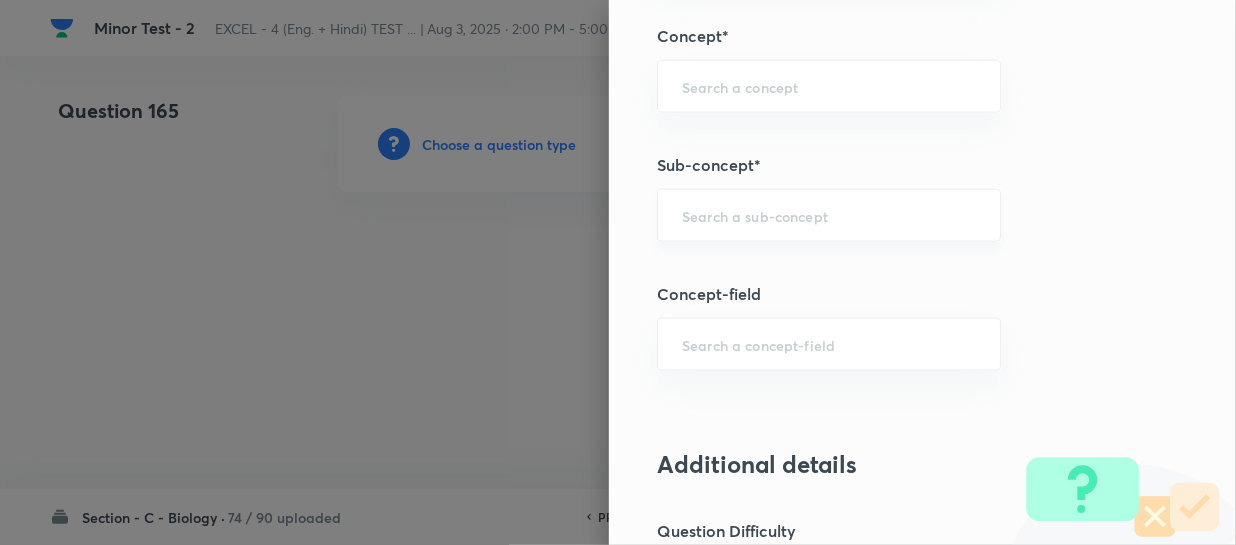 click at bounding box center [829, 215] 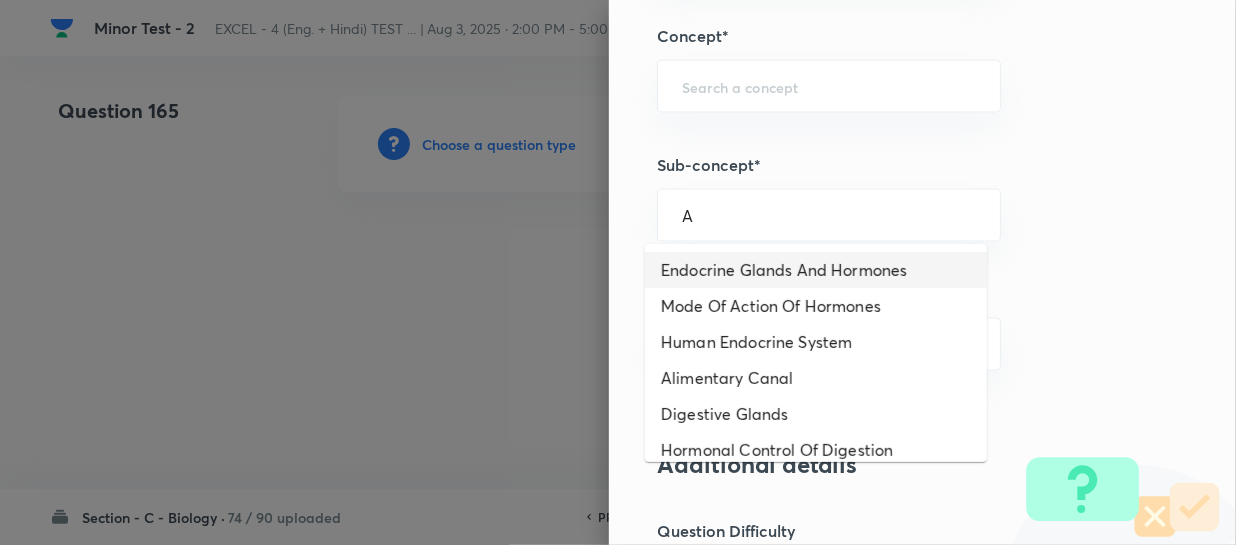 click on "Endocrine Glands And Hormones" at bounding box center [816, 270] 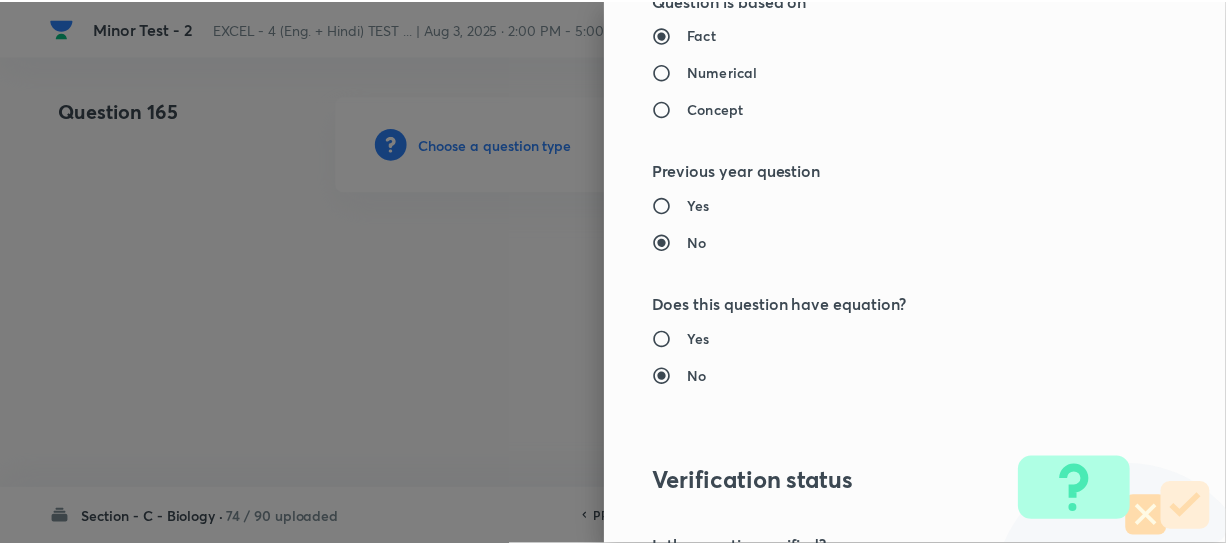 scroll, scrollTop: 2313, scrollLeft: 0, axis: vertical 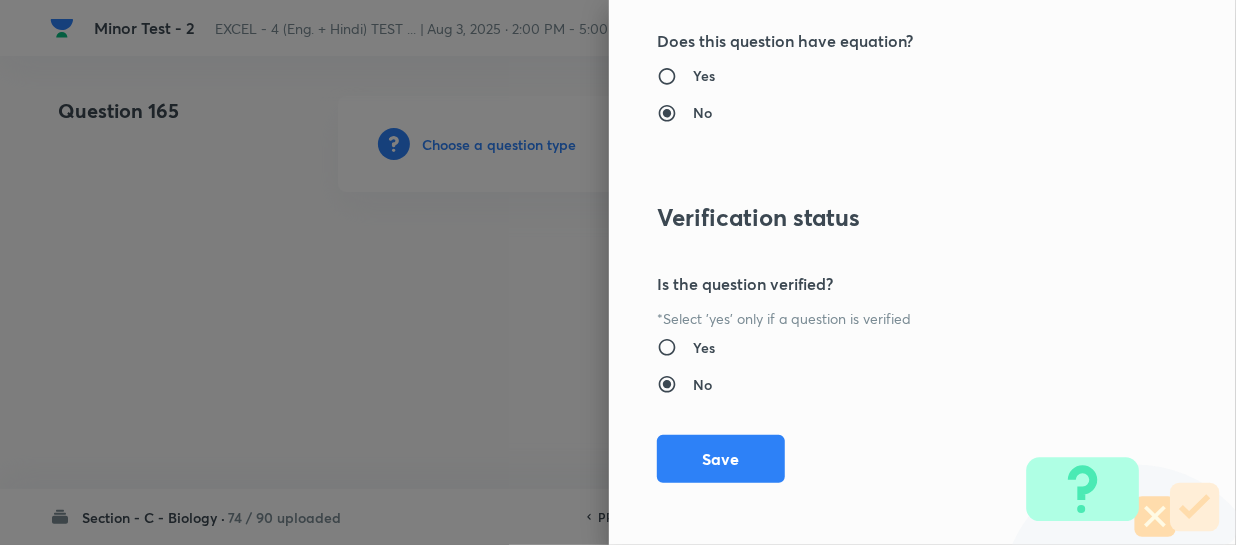 click on "Save" at bounding box center [721, 459] 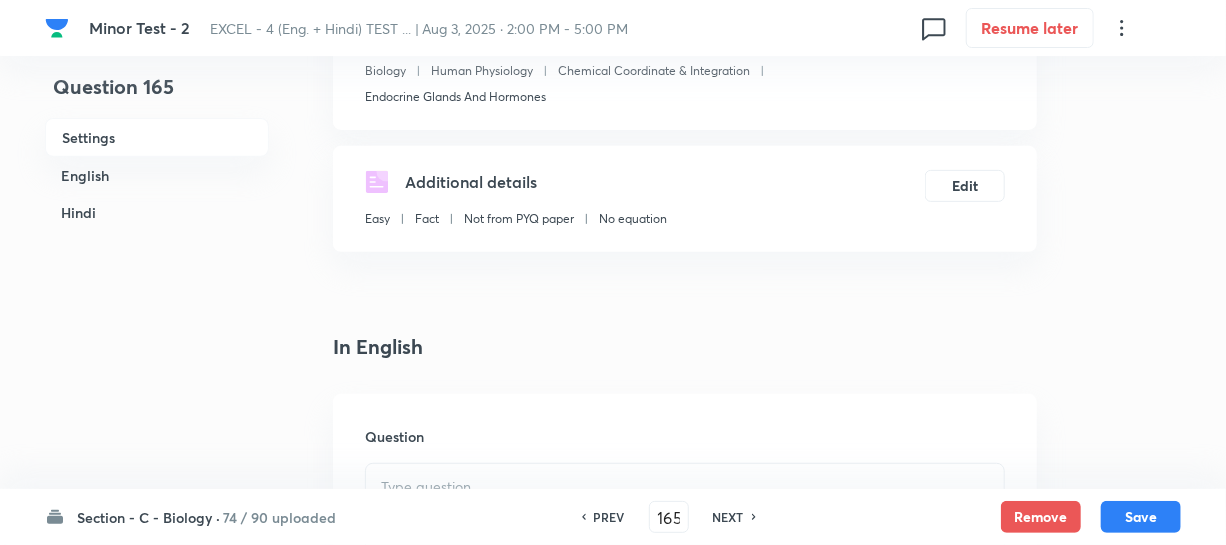 scroll, scrollTop: 454, scrollLeft: 0, axis: vertical 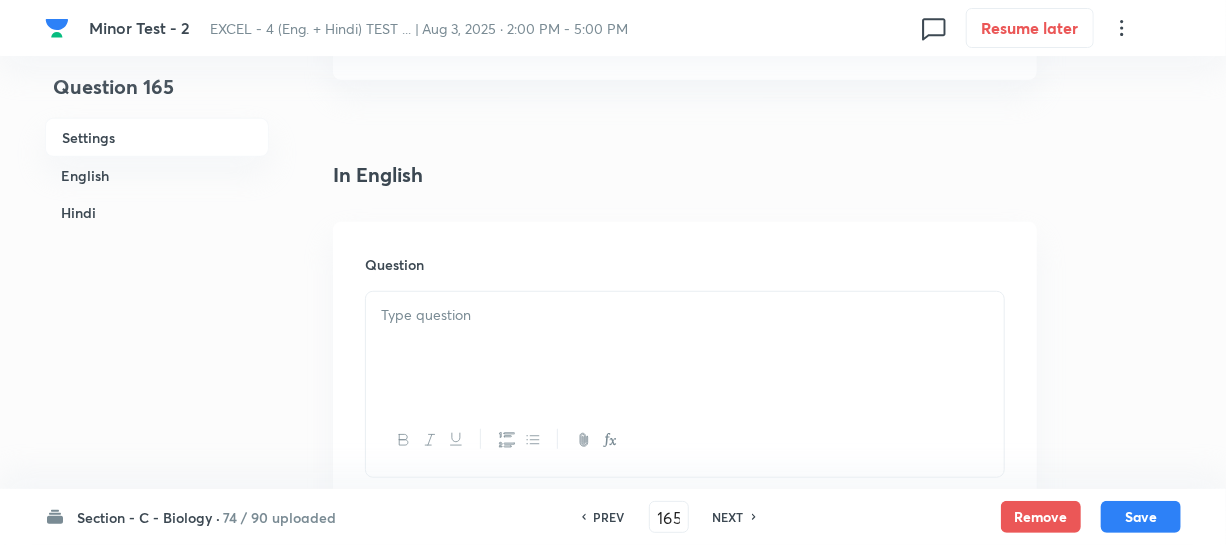 click at bounding box center [685, 348] 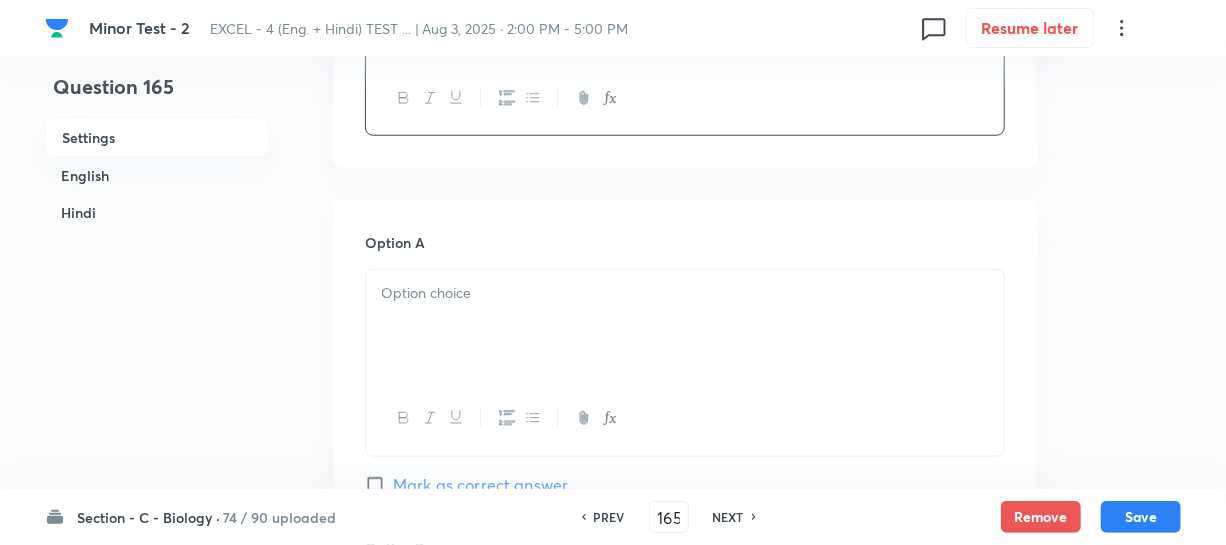 scroll, scrollTop: 818, scrollLeft: 0, axis: vertical 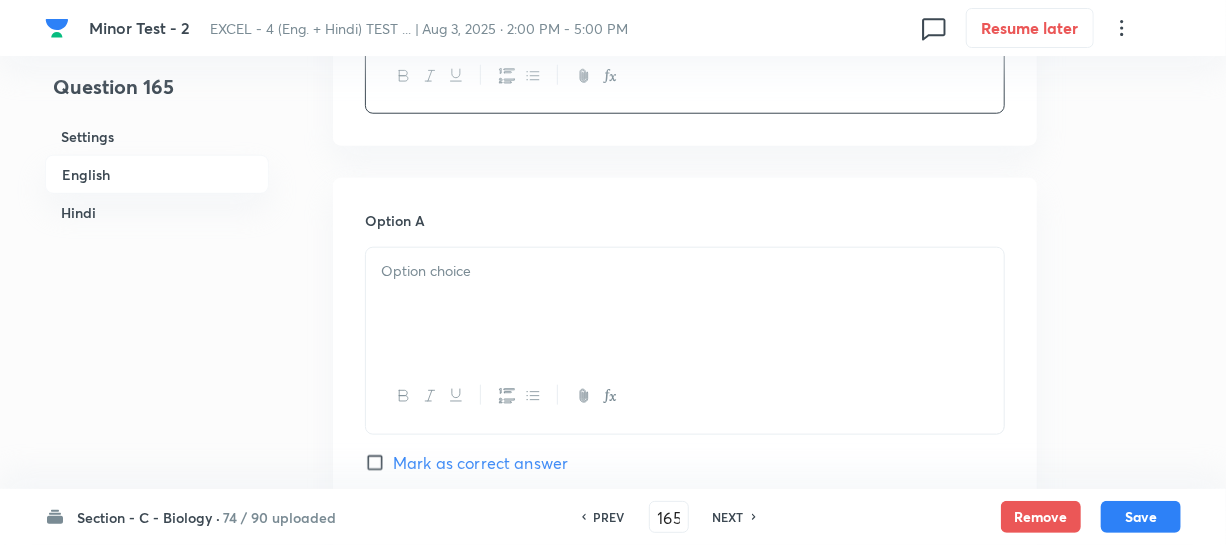 drag, startPoint x: 520, startPoint y: 300, endPoint x: 935, endPoint y: 256, distance: 417.32602 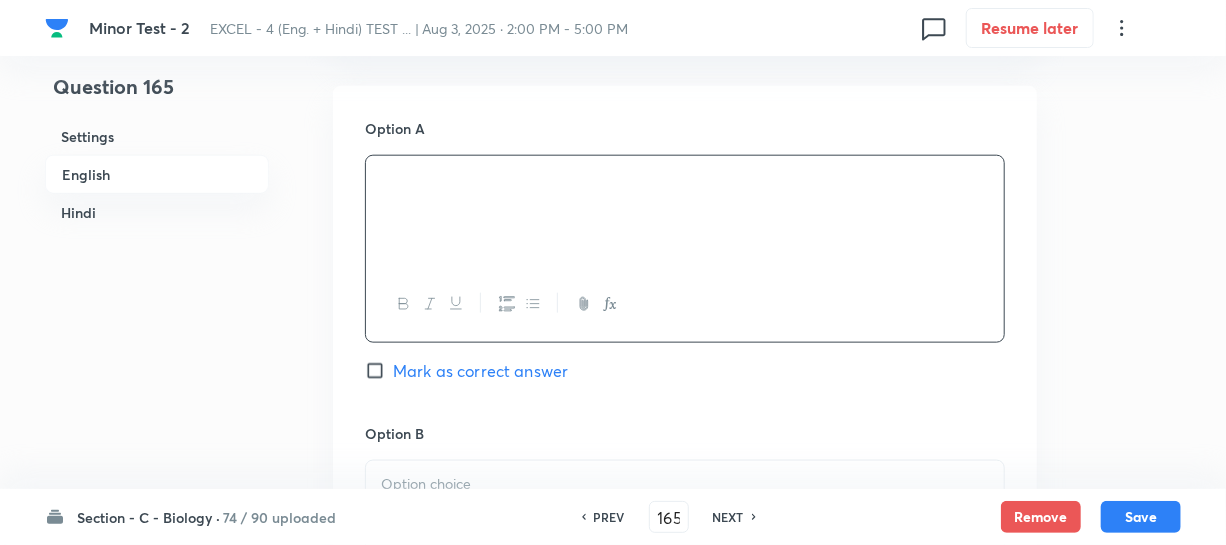 scroll, scrollTop: 1090, scrollLeft: 0, axis: vertical 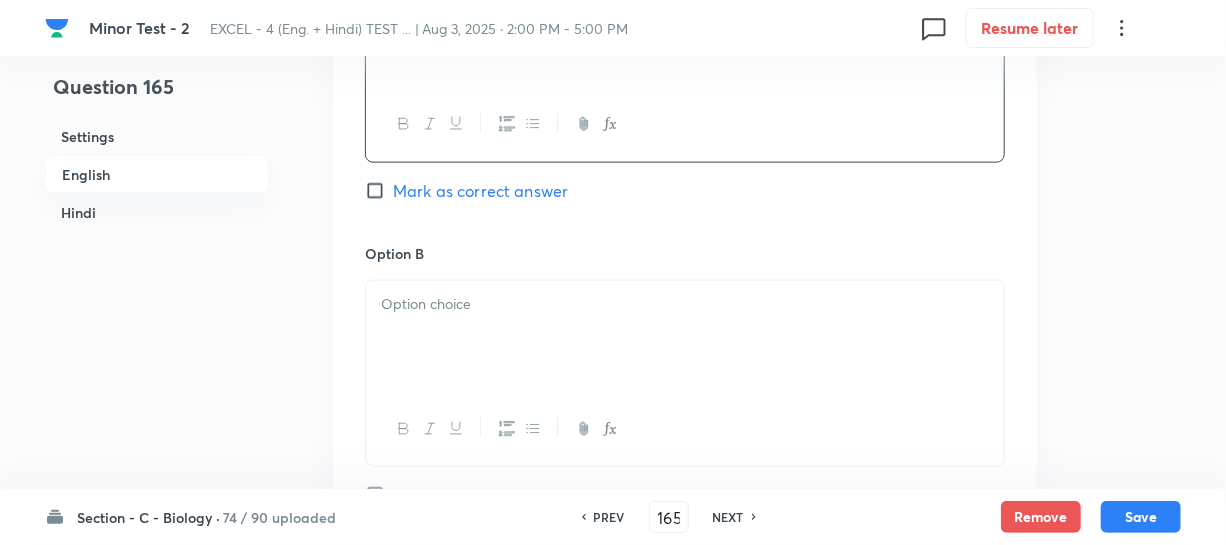 click at bounding box center [685, 304] 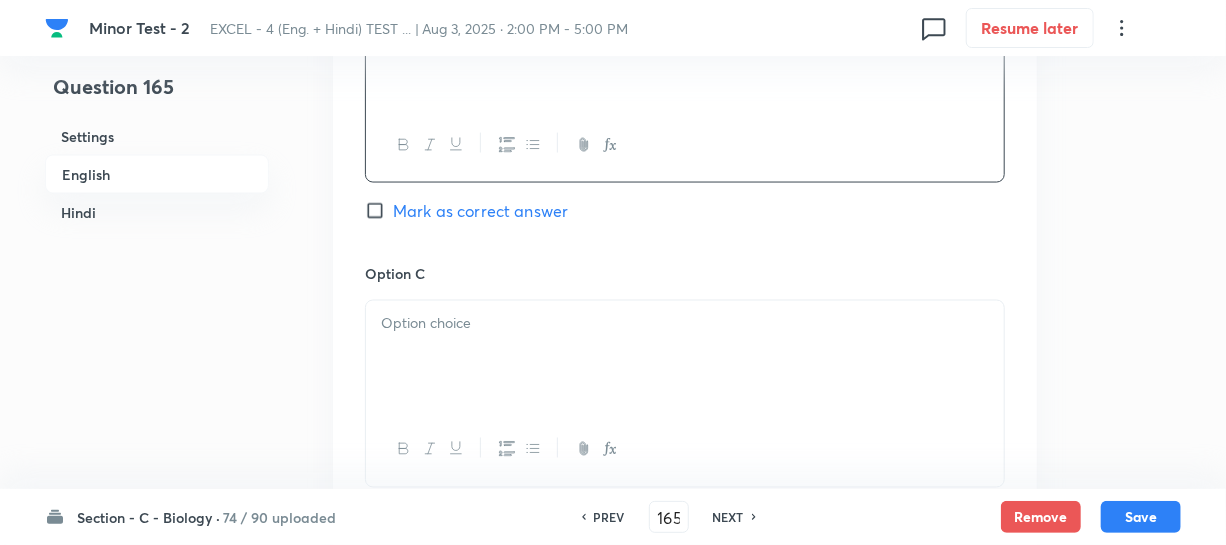 scroll, scrollTop: 1454, scrollLeft: 0, axis: vertical 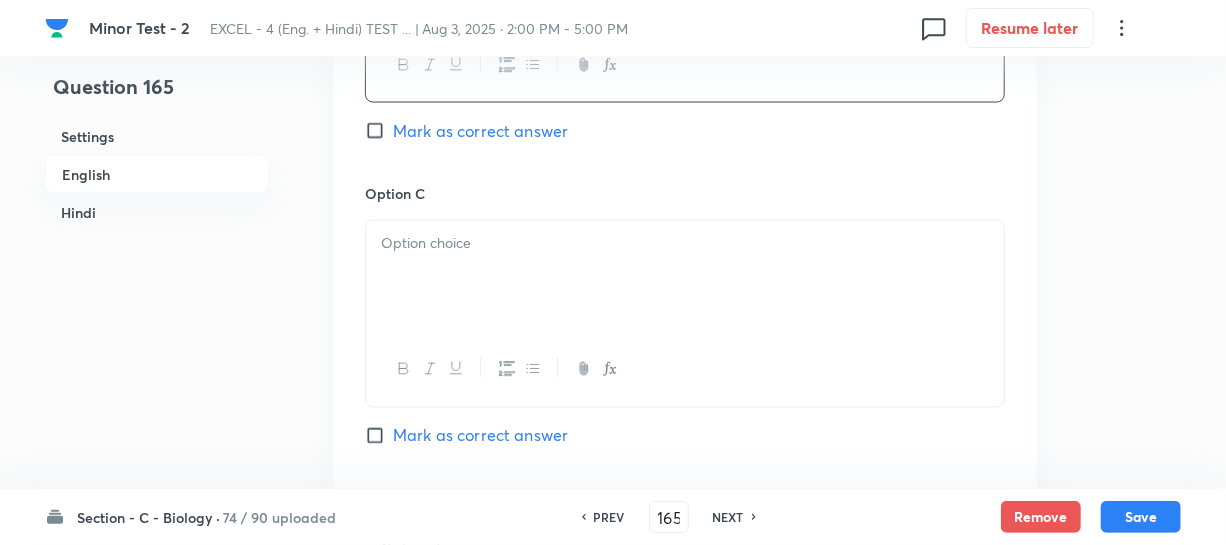 click at bounding box center (685, 277) 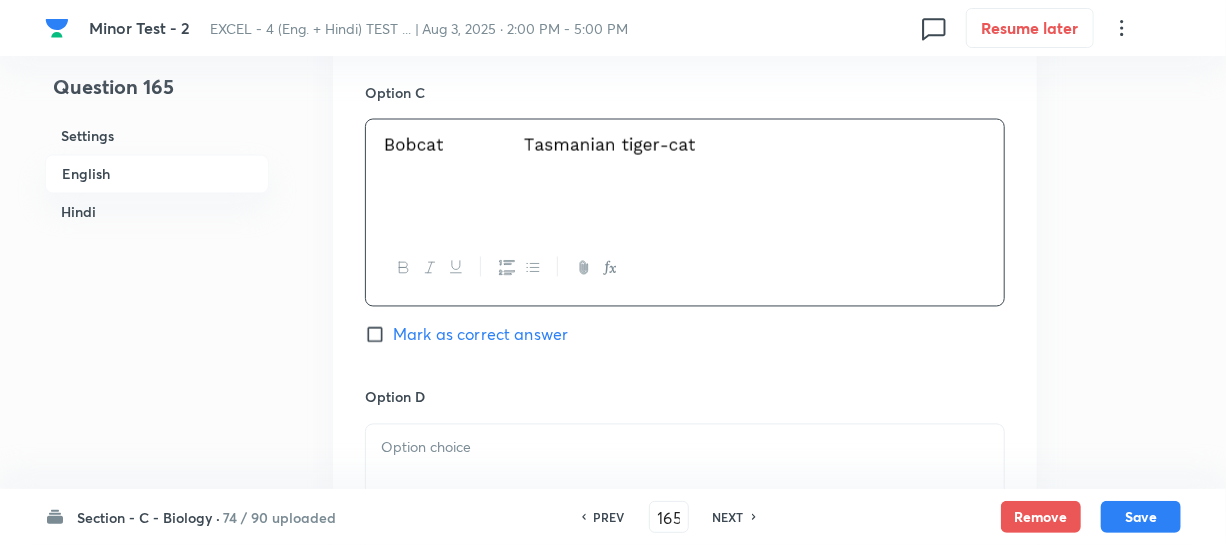 scroll, scrollTop: 1909, scrollLeft: 0, axis: vertical 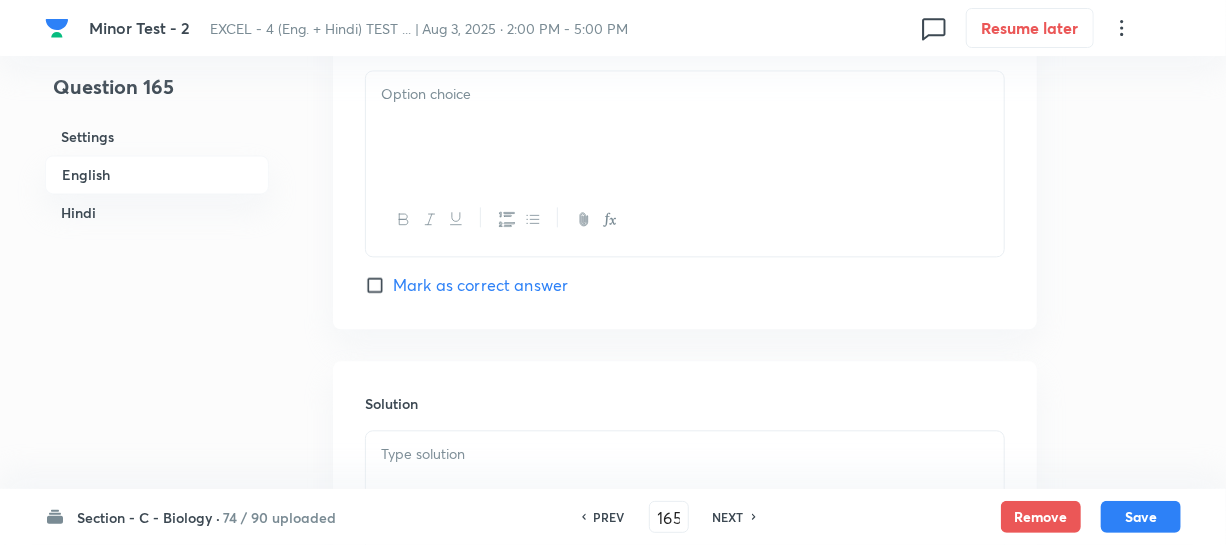 click at bounding box center (685, 127) 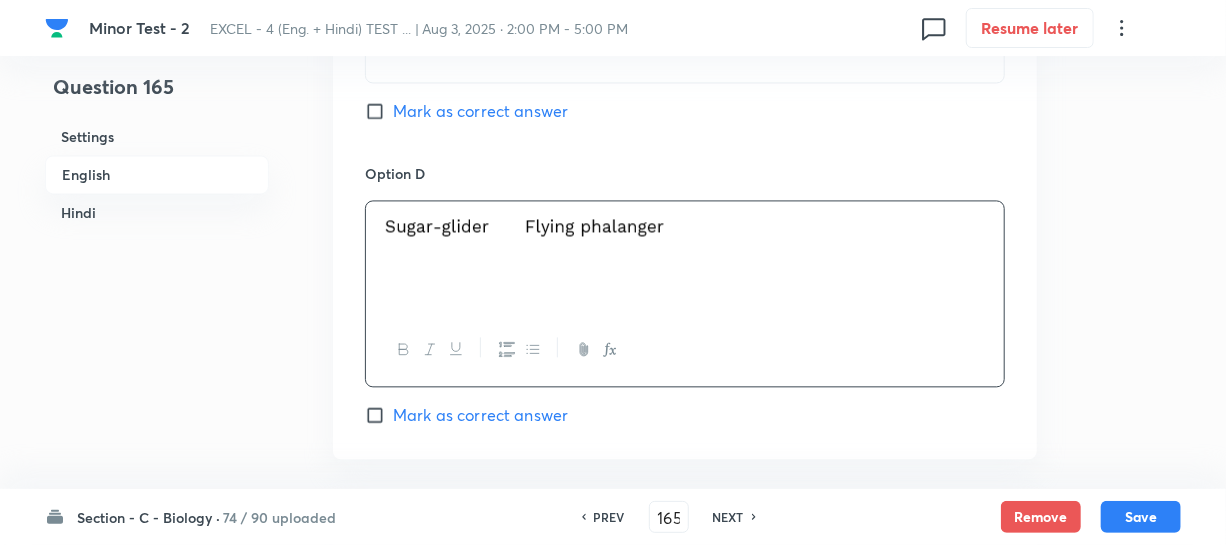 scroll, scrollTop: 1818, scrollLeft: 0, axis: vertical 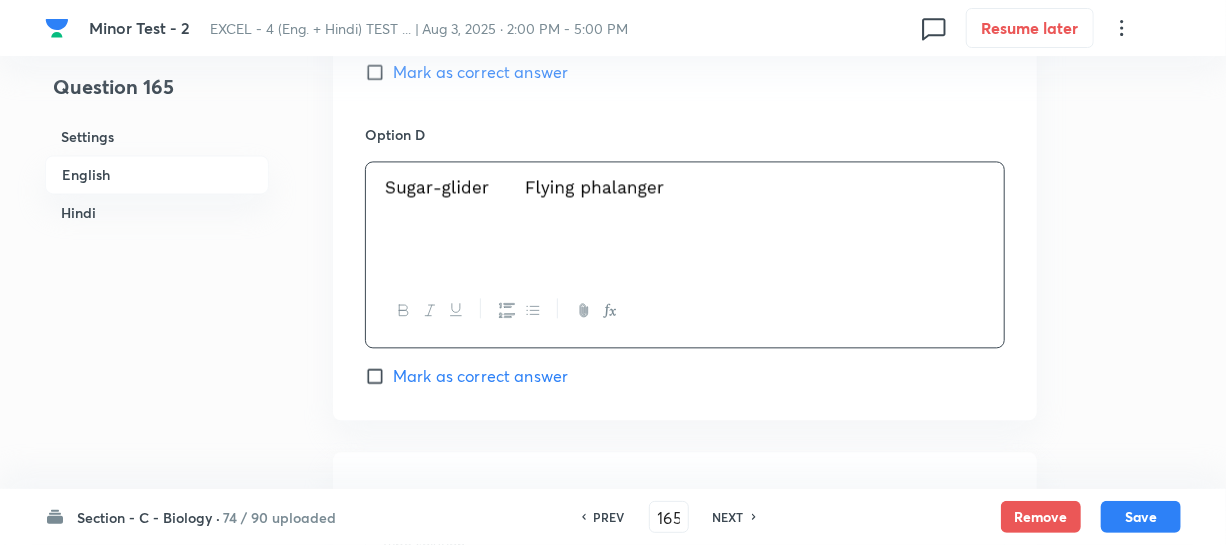 click on "Mark as correct answer" at bounding box center [379, 376] 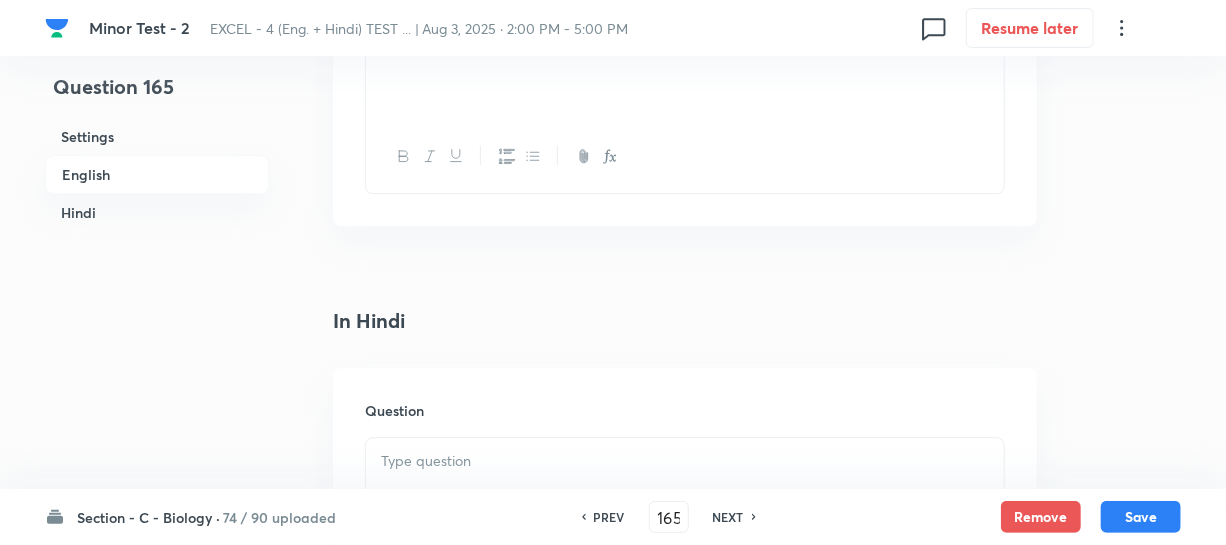 scroll, scrollTop: 2454, scrollLeft: 0, axis: vertical 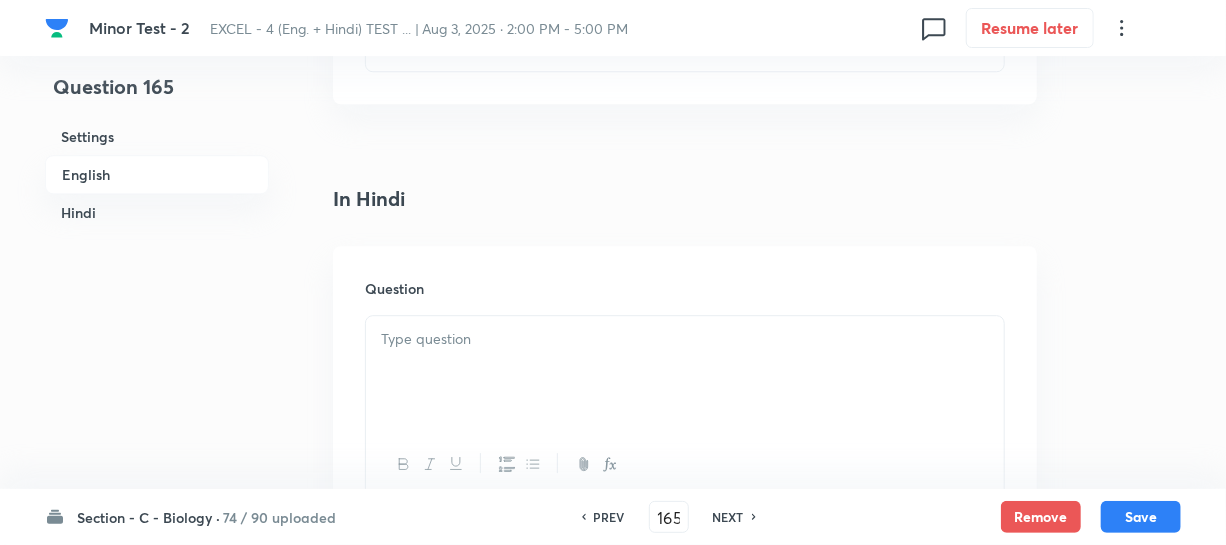 click at bounding box center (685, 372) 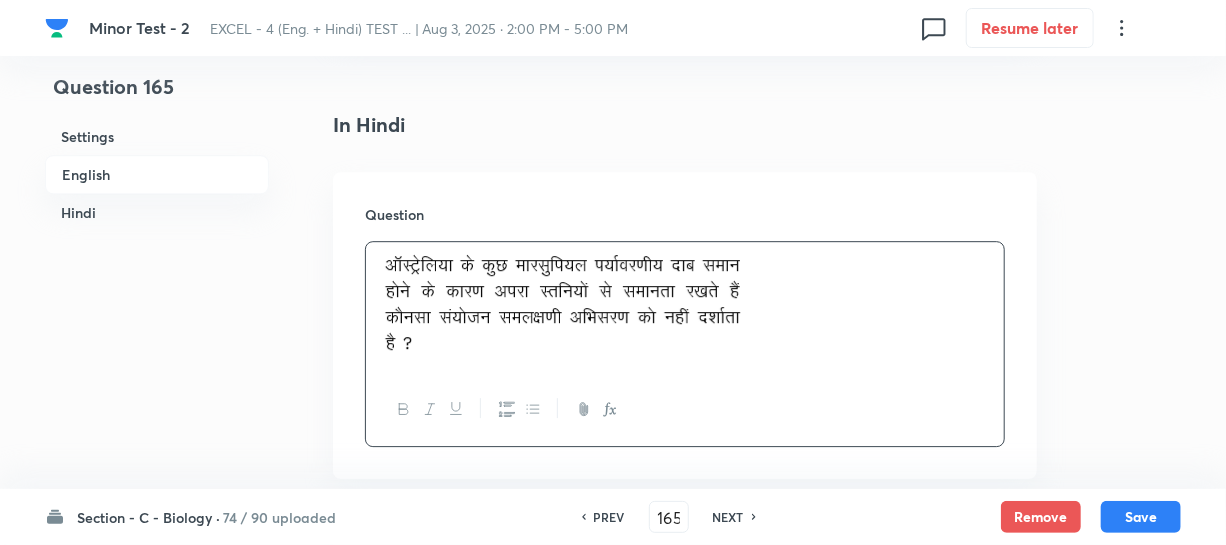 scroll, scrollTop: 2909, scrollLeft: 0, axis: vertical 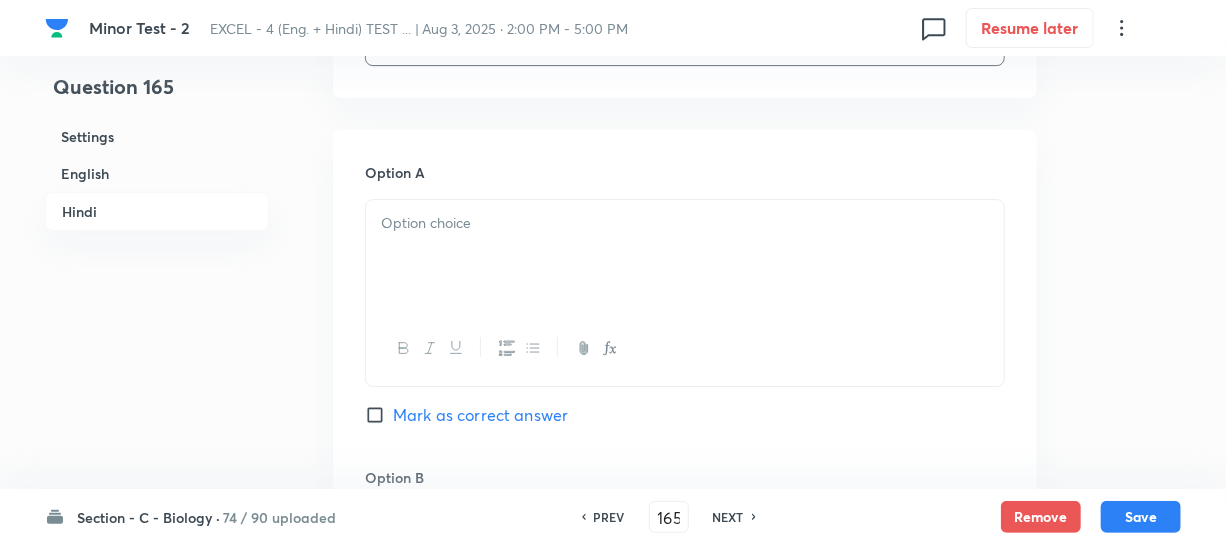 click at bounding box center (685, 256) 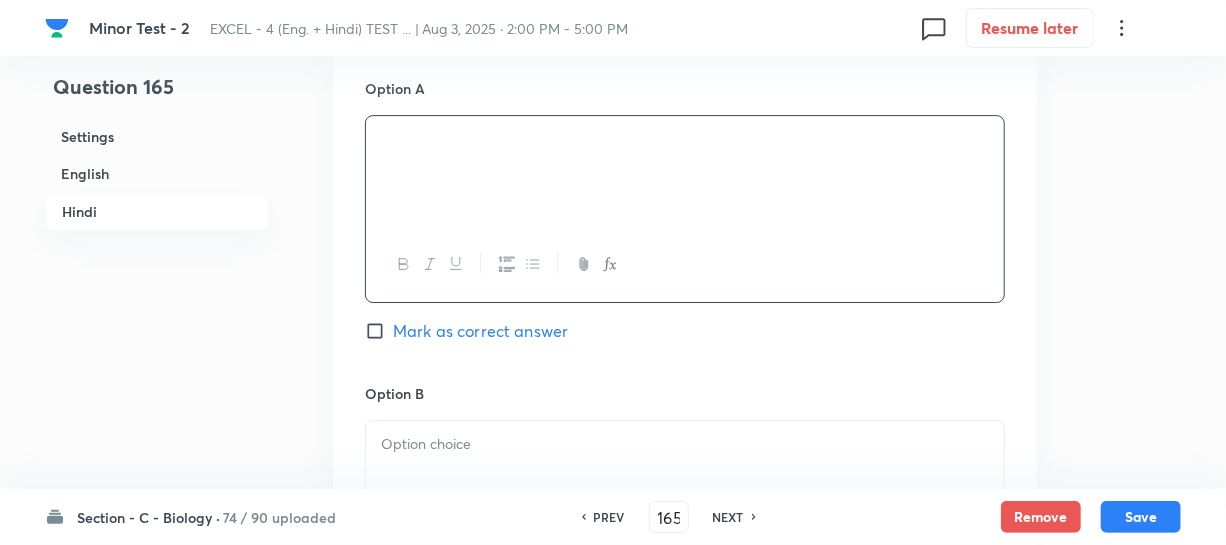 scroll, scrollTop: 3090, scrollLeft: 0, axis: vertical 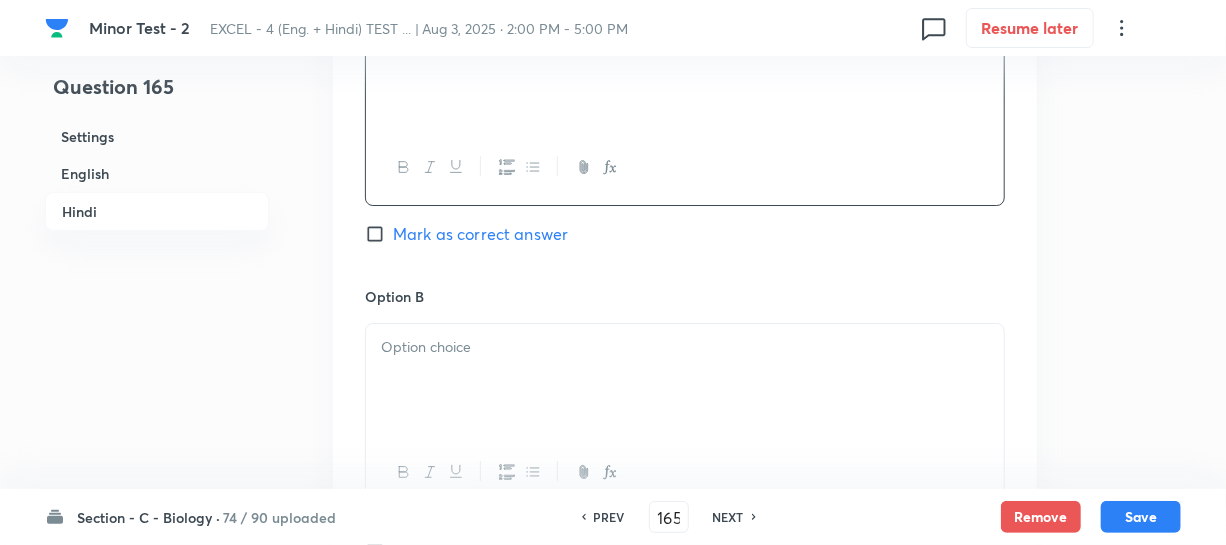 click at bounding box center [685, 380] 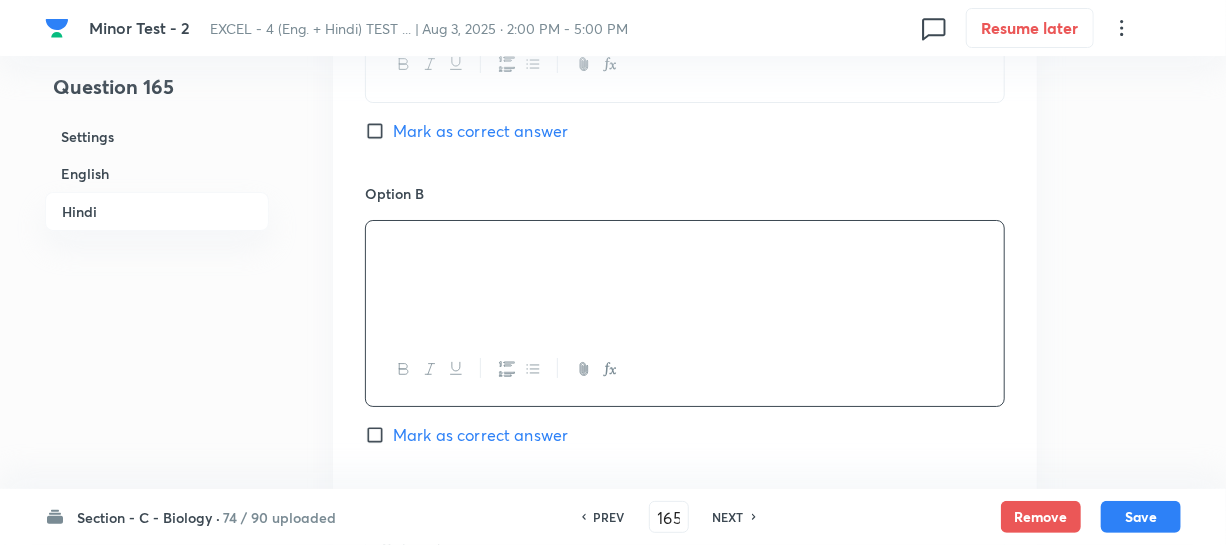 scroll, scrollTop: 3454, scrollLeft: 0, axis: vertical 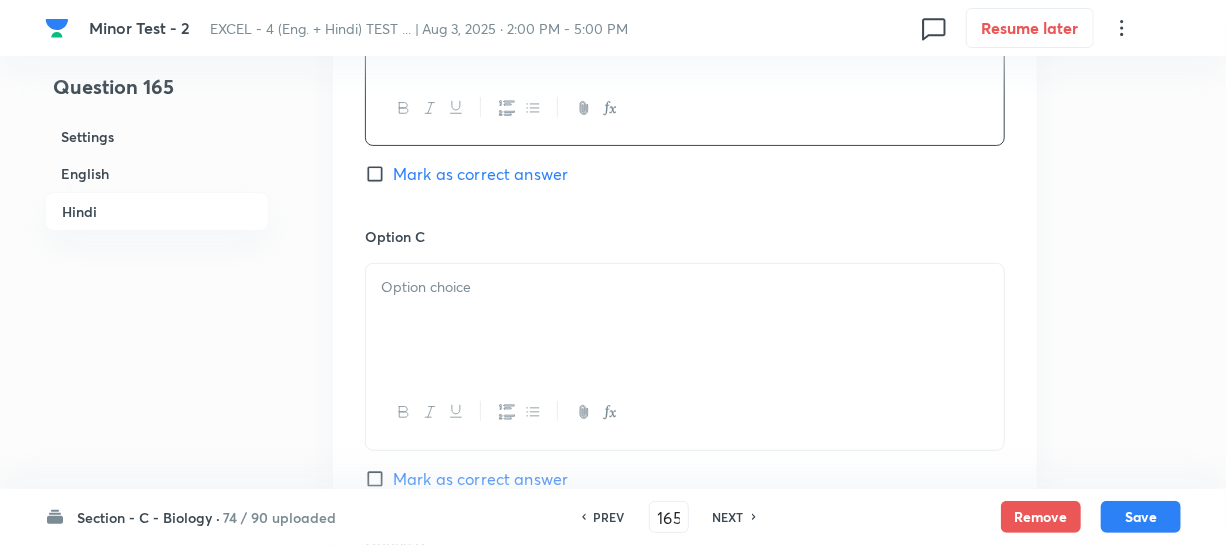 click at bounding box center (685, 320) 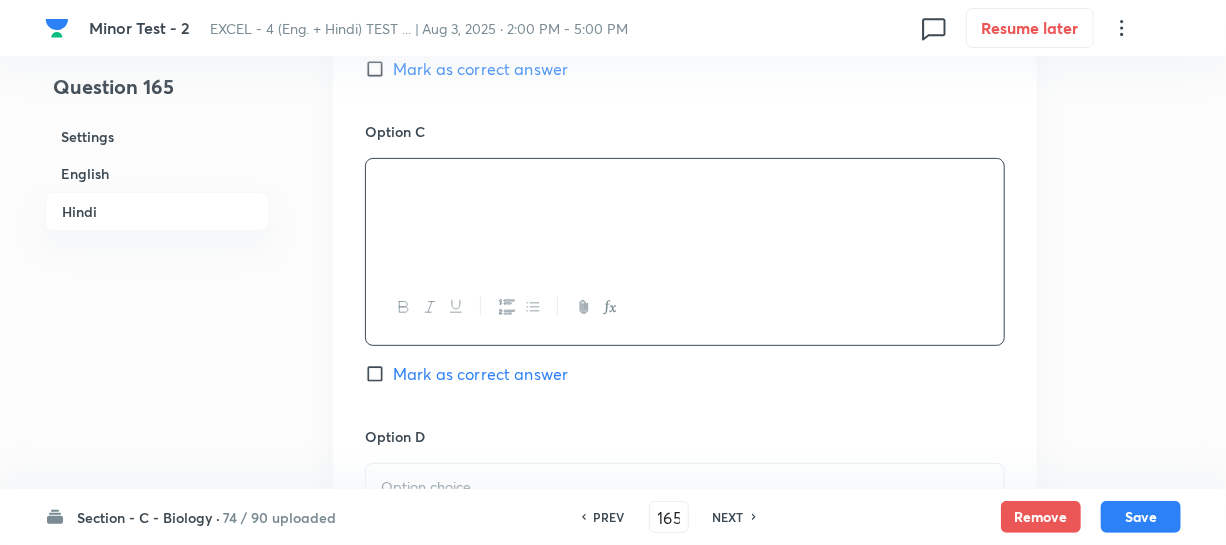 scroll, scrollTop: 3727, scrollLeft: 0, axis: vertical 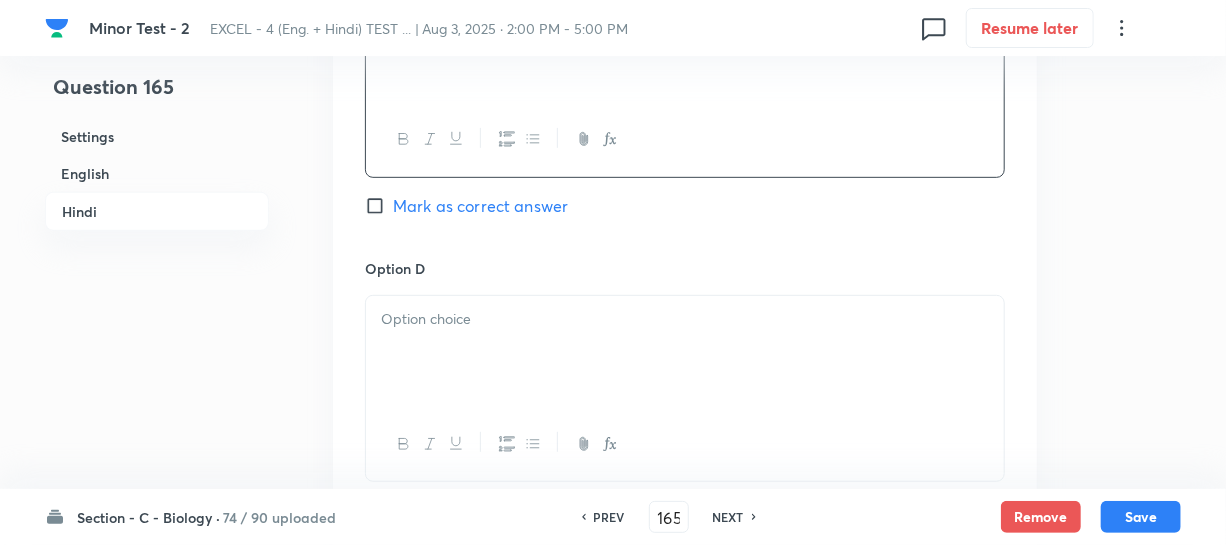 click at bounding box center (685, 352) 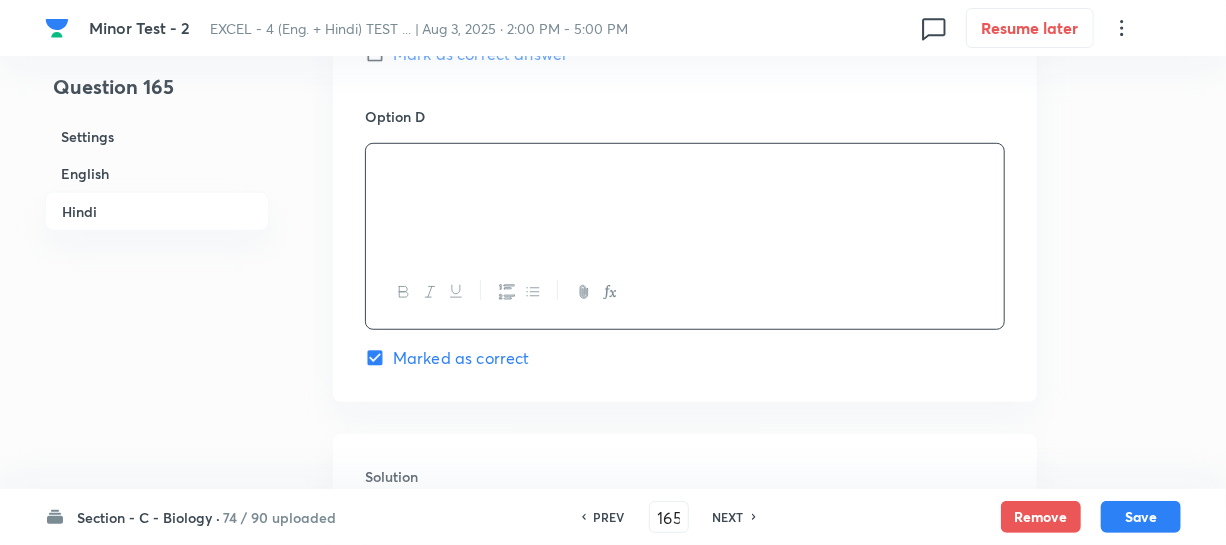 scroll, scrollTop: 4090, scrollLeft: 0, axis: vertical 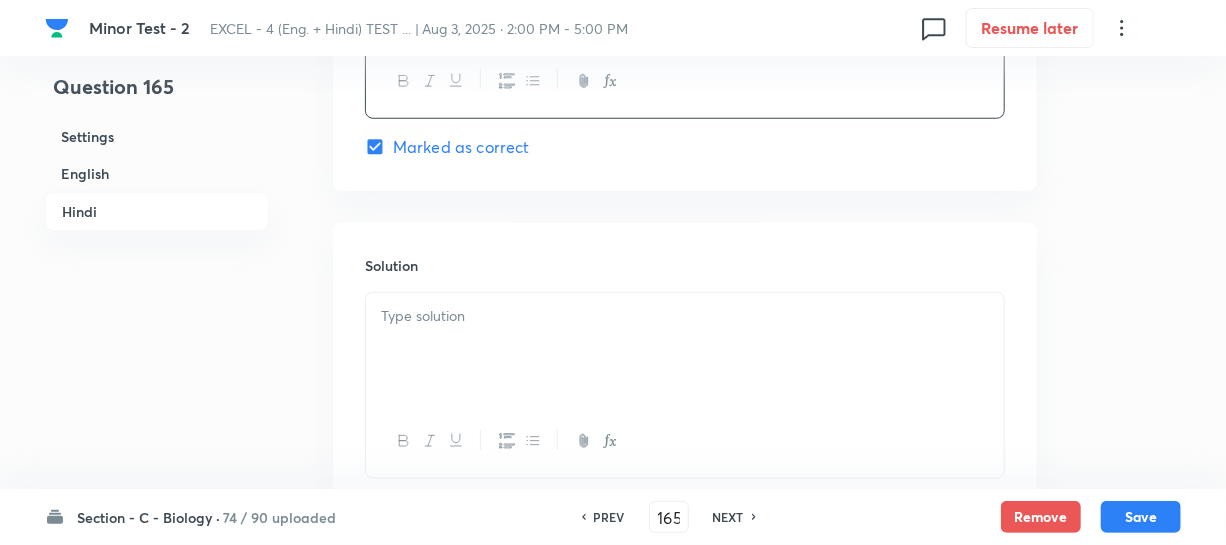 click on "Solution" at bounding box center (685, 265) 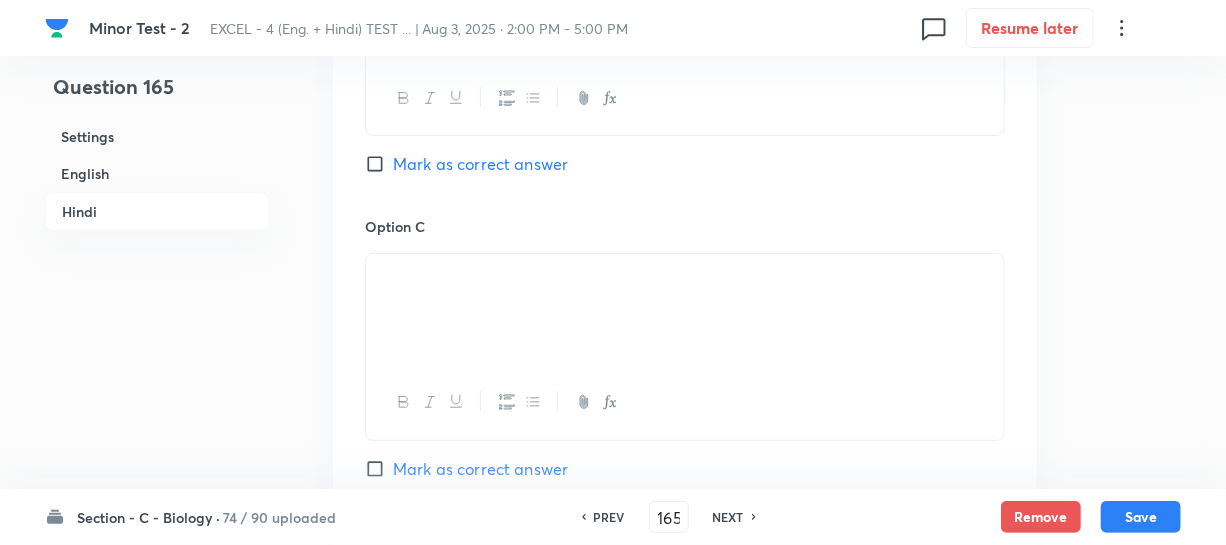 scroll, scrollTop: 3818, scrollLeft: 0, axis: vertical 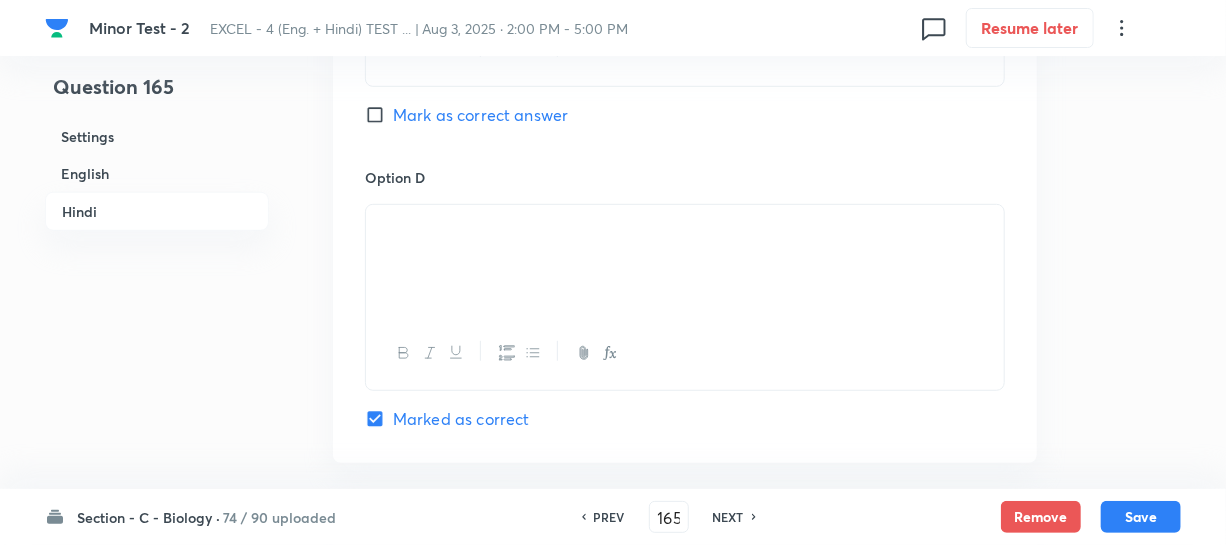 drag, startPoint x: 402, startPoint y: 219, endPoint x: 319, endPoint y: 219, distance: 83 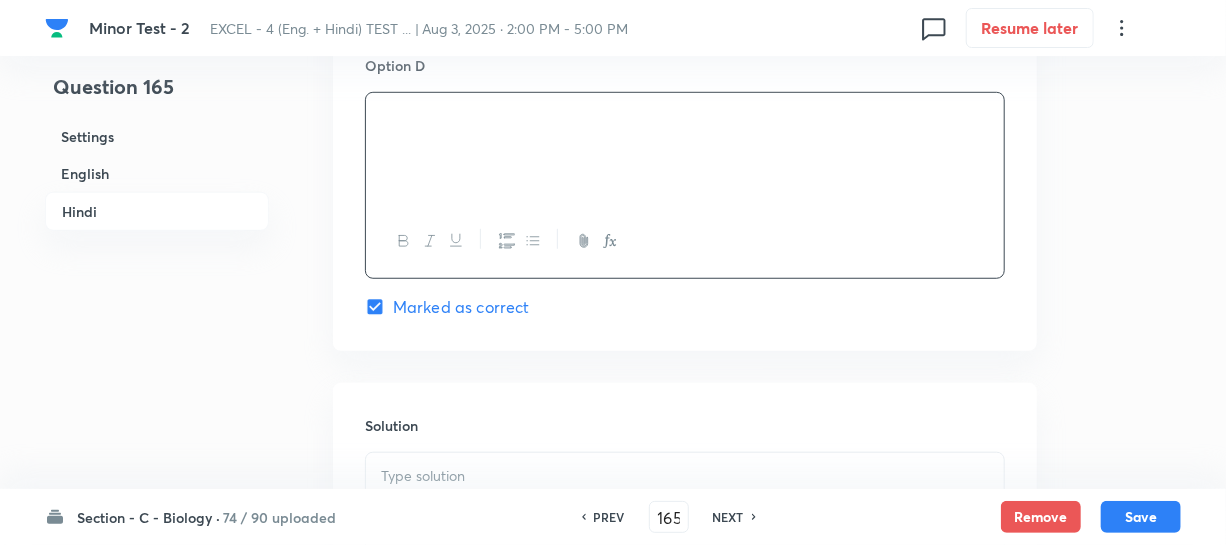 scroll, scrollTop: 4181, scrollLeft: 0, axis: vertical 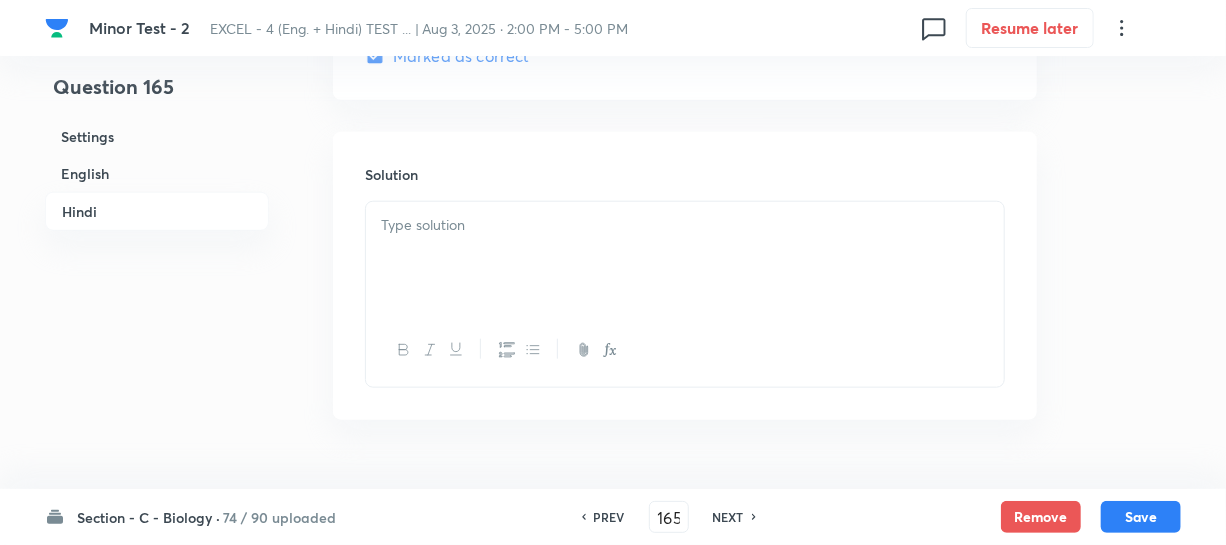 click at bounding box center (685, 258) 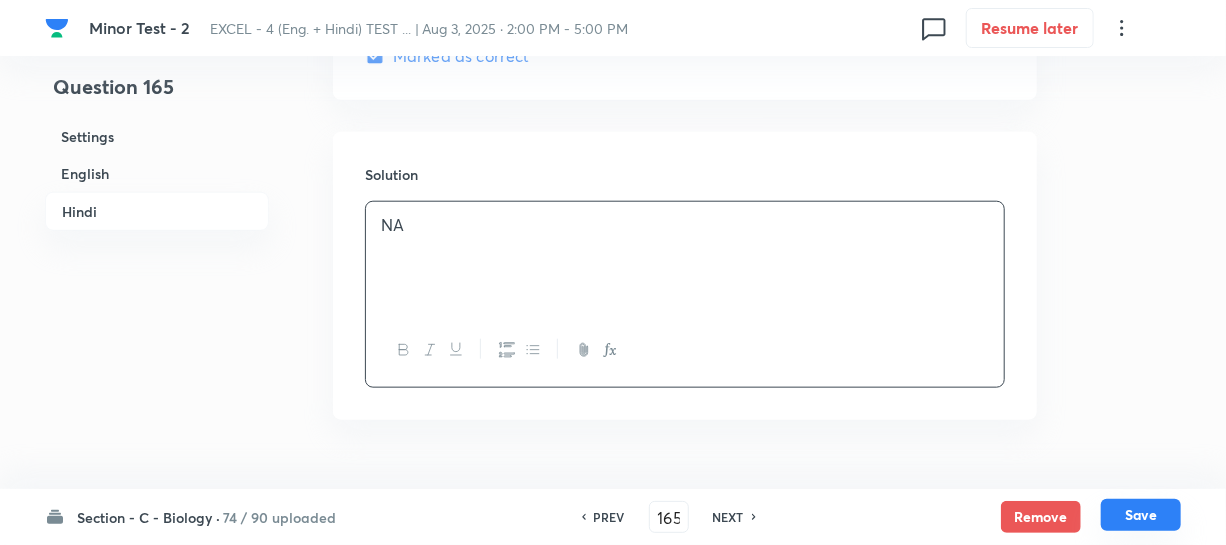 click on "Save" at bounding box center [1141, 515] 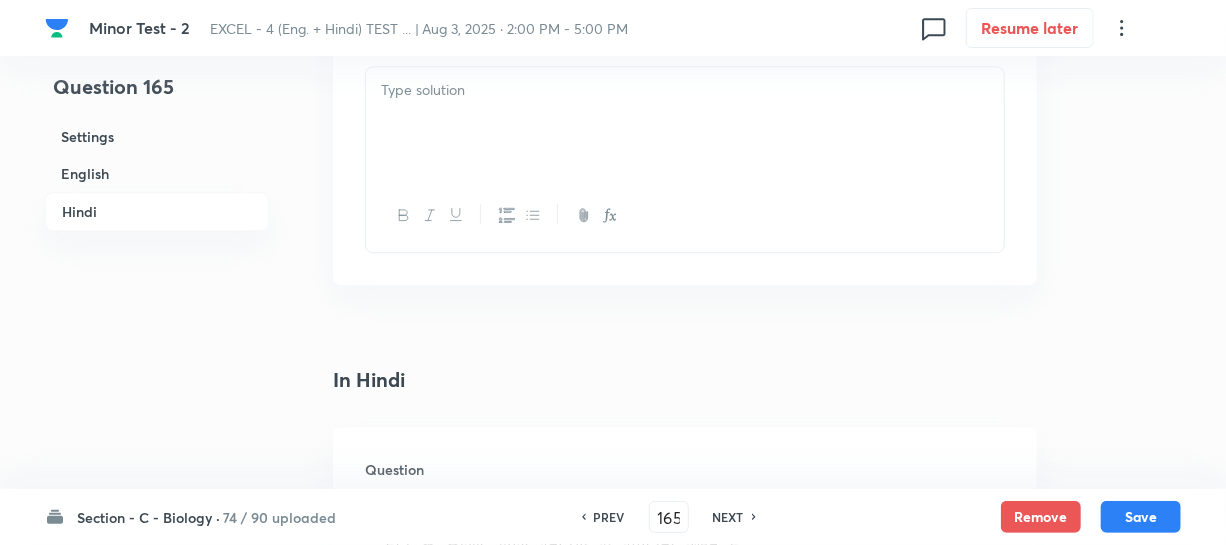 scroll, scrollTop: 2272, scrollLeft: 0, axis: vertical 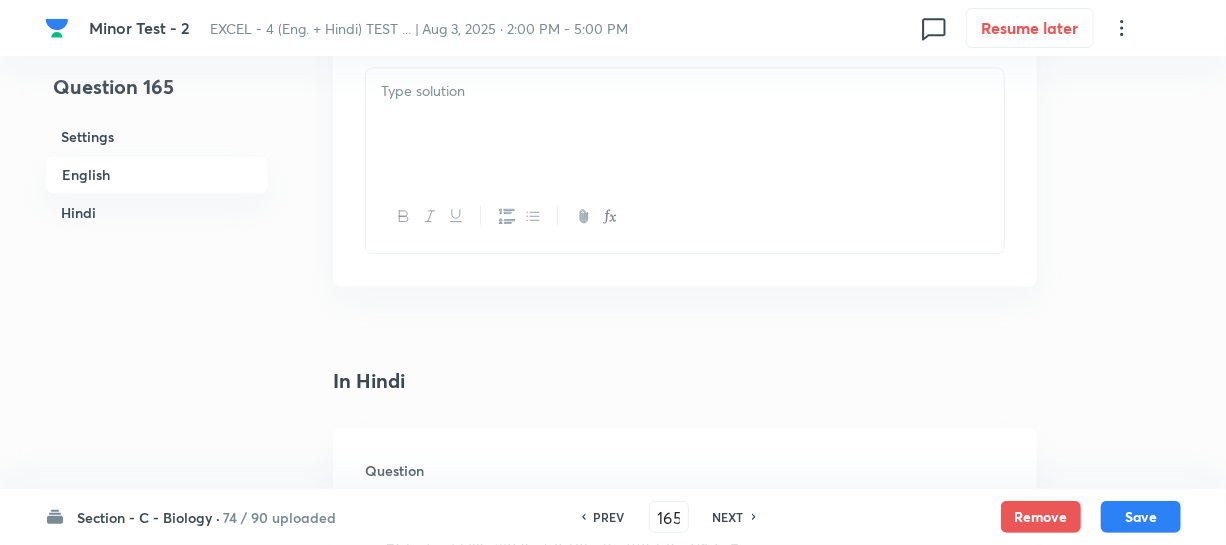 click at bounding box center [685, 124] 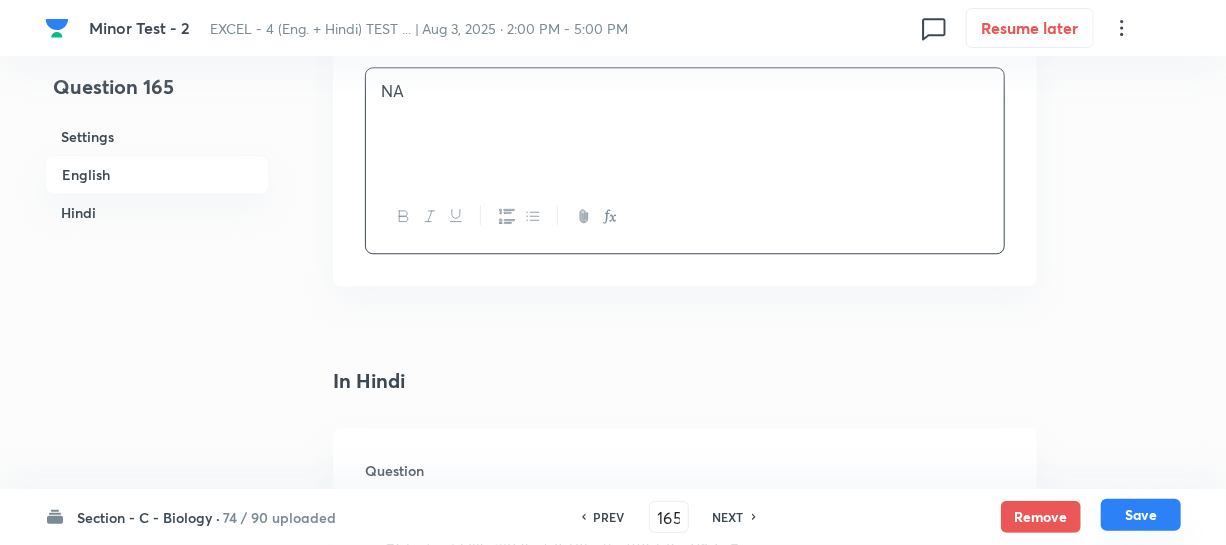 click on "Save" at bounding box center (1141, 515) 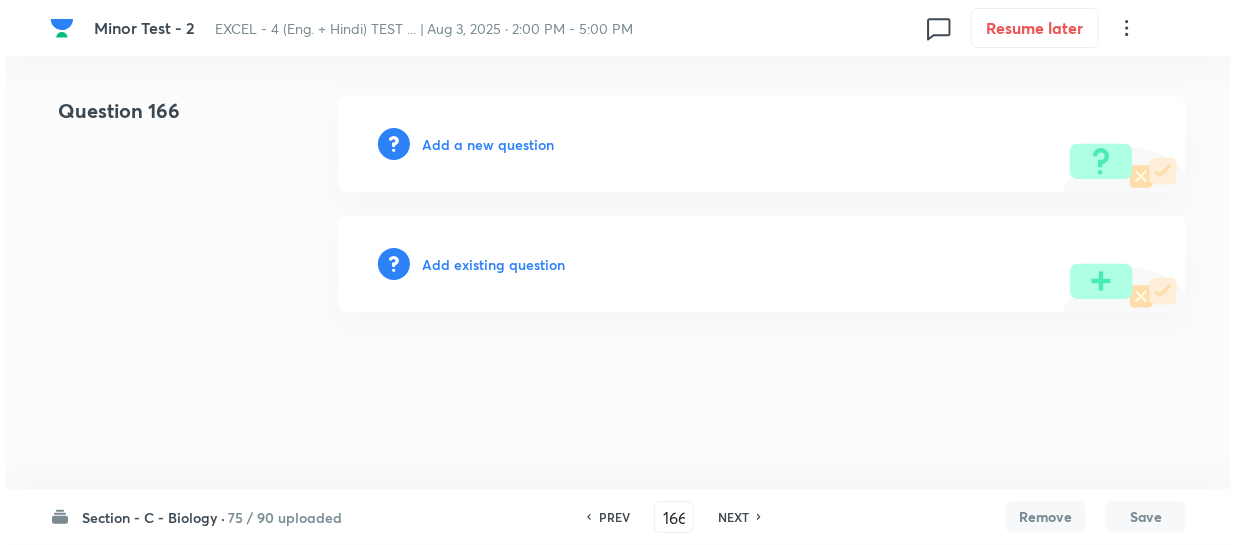 scroll, scrollTop: 0, scrollLeft: 0, axis: both 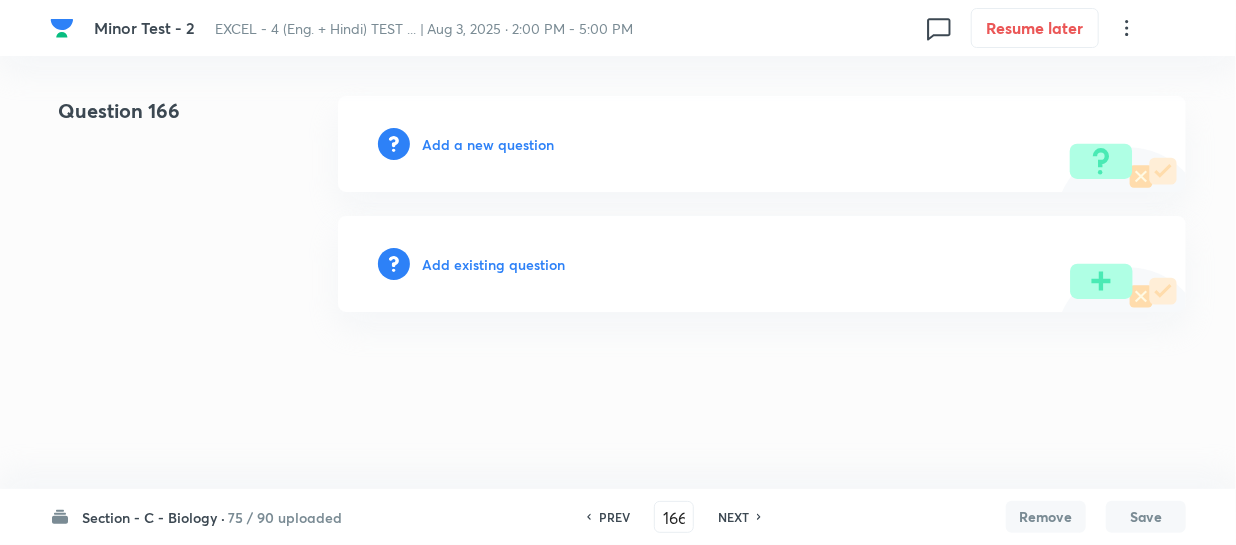 click on "Add a new question" at bounding box center [488, 144] 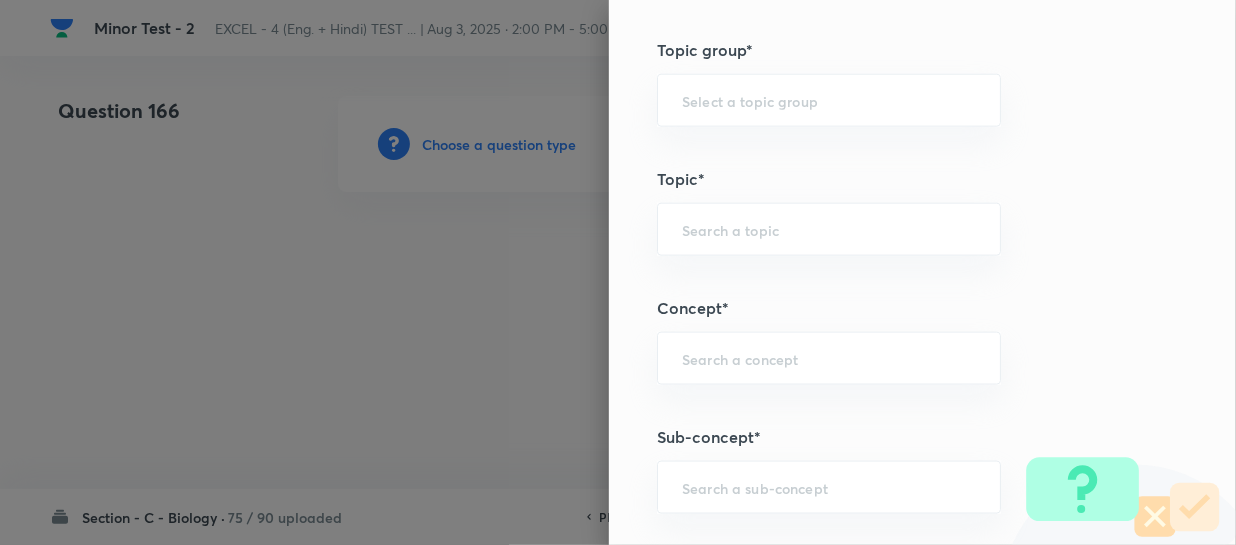 scroll, scrollTop: 1181, scrollLeft: 0, axis: vertical 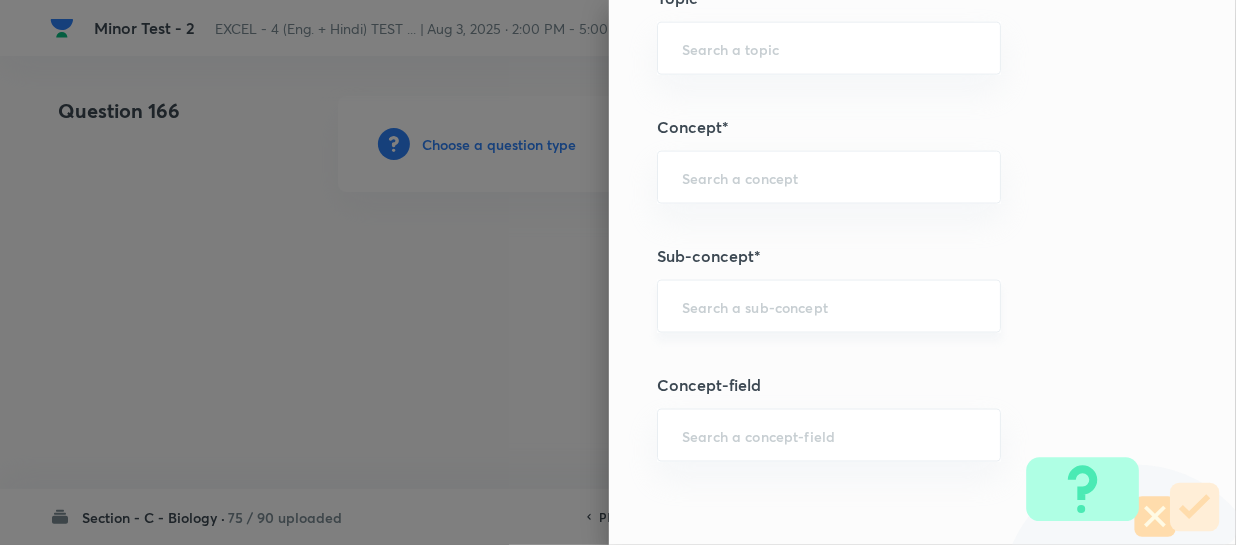 click at bounding box center [829, 306] 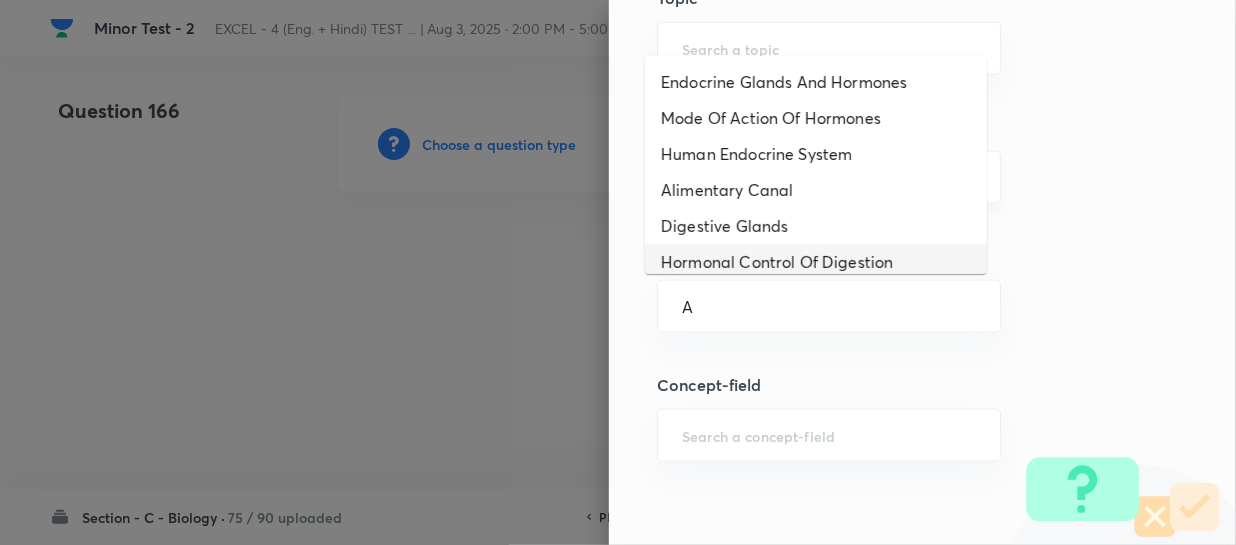 click on "Alimentary Canal" at bounding box center (816, 190) 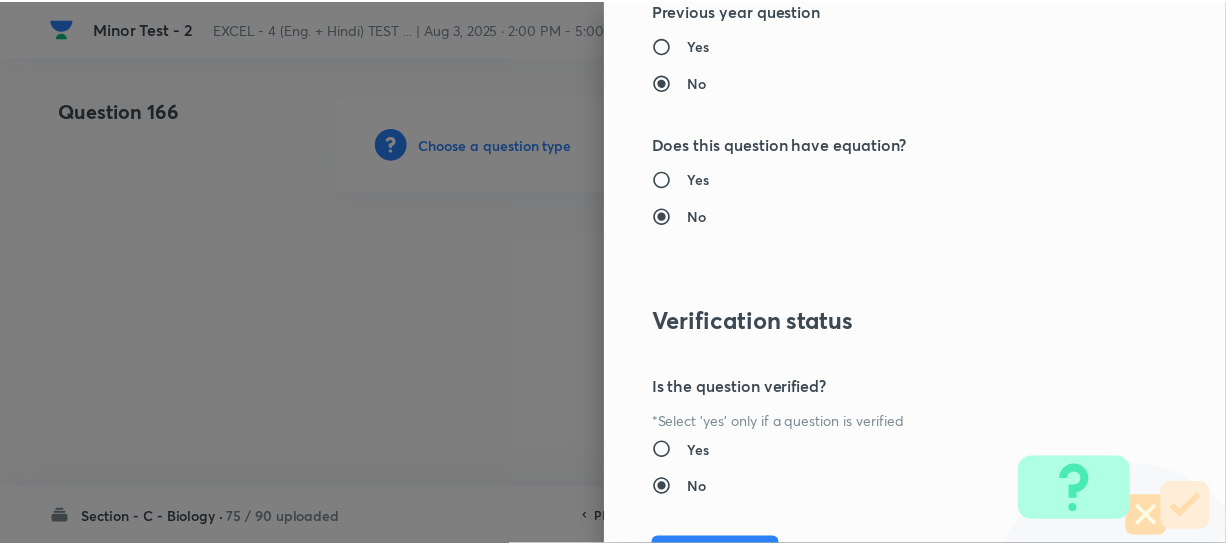 scroll, scrollTop: 2313, scrollLeft: 0, axis: vertical 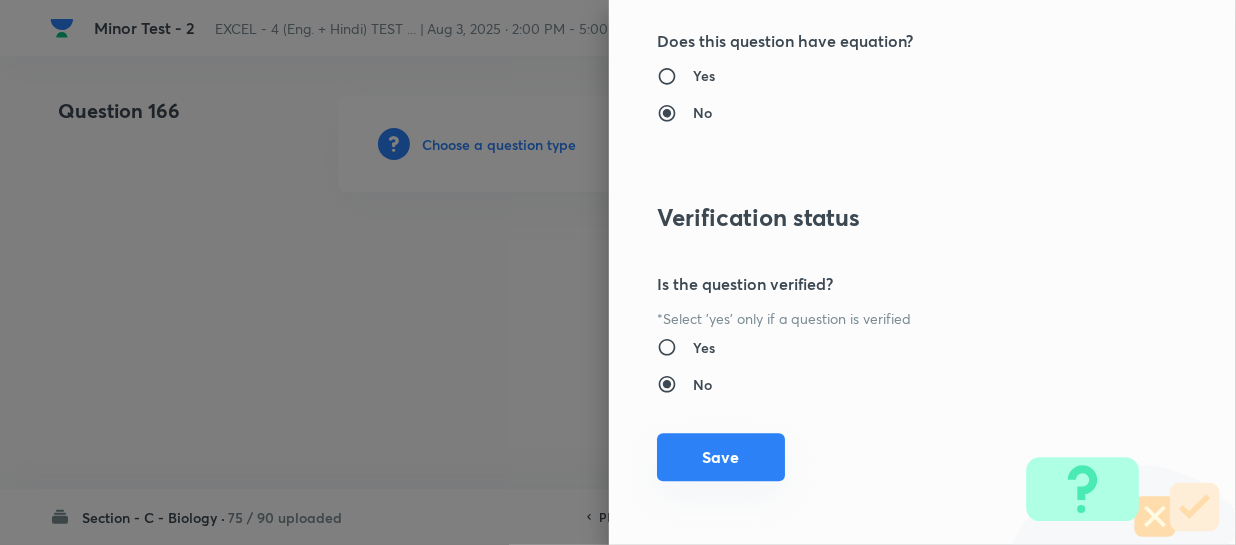 drag, startPoint x: 684, startPoint y: 466, endPoint x: 759, endPoint y: 459, distance: 75.32596 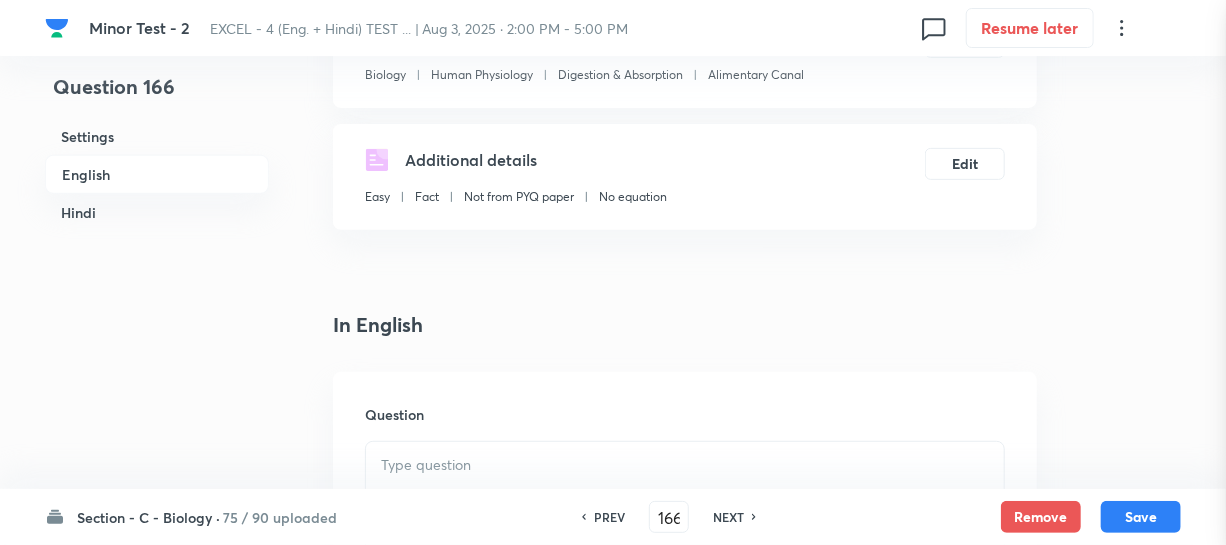 scroll, scrollTop: 363, scrollLeft: 0, axis: vertical 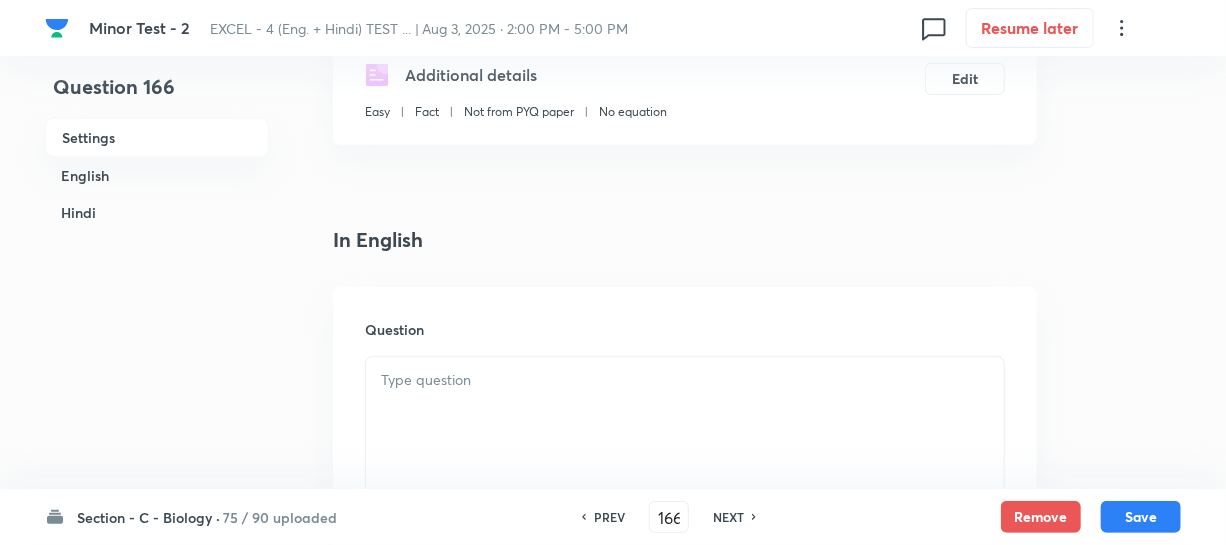 click at bounding box center [685, 413] 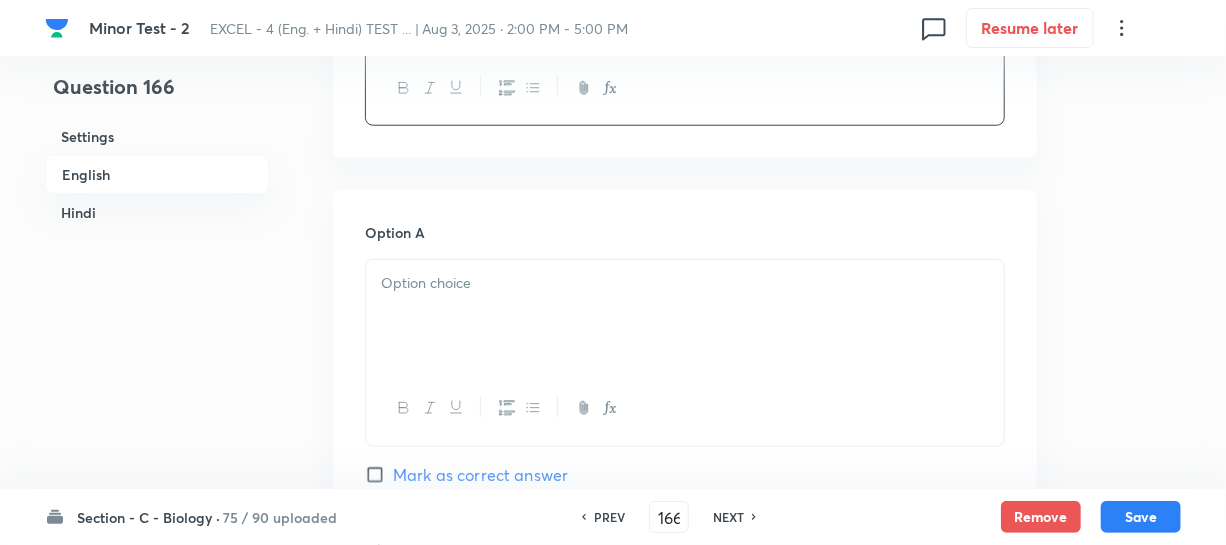 scroll, scrollTop: 818, scrollLeft: 0, axis: vertical 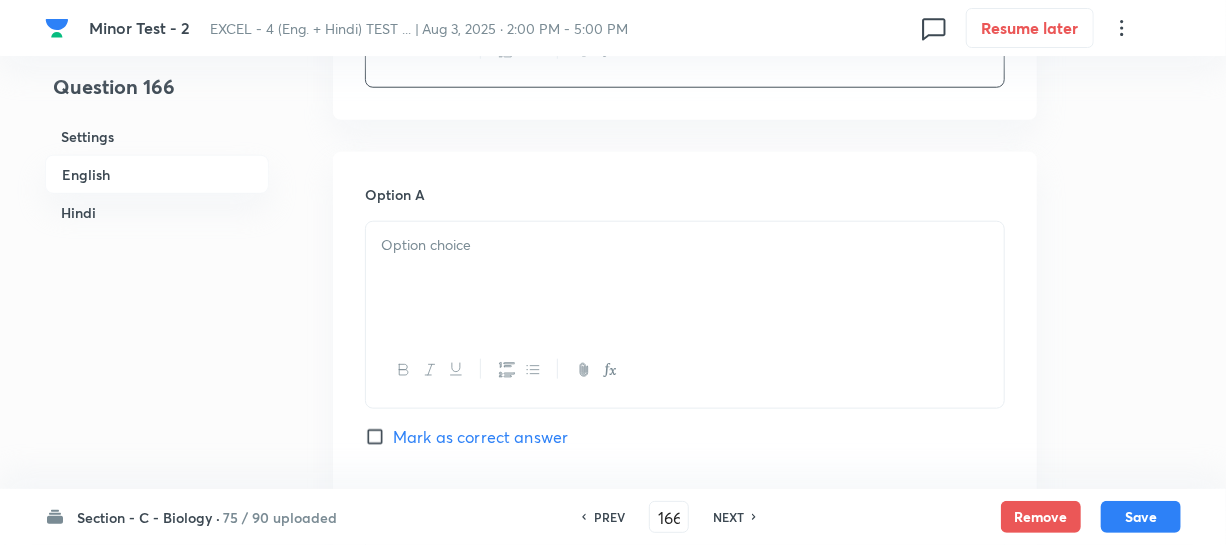 click at bounding box center [685, 278] 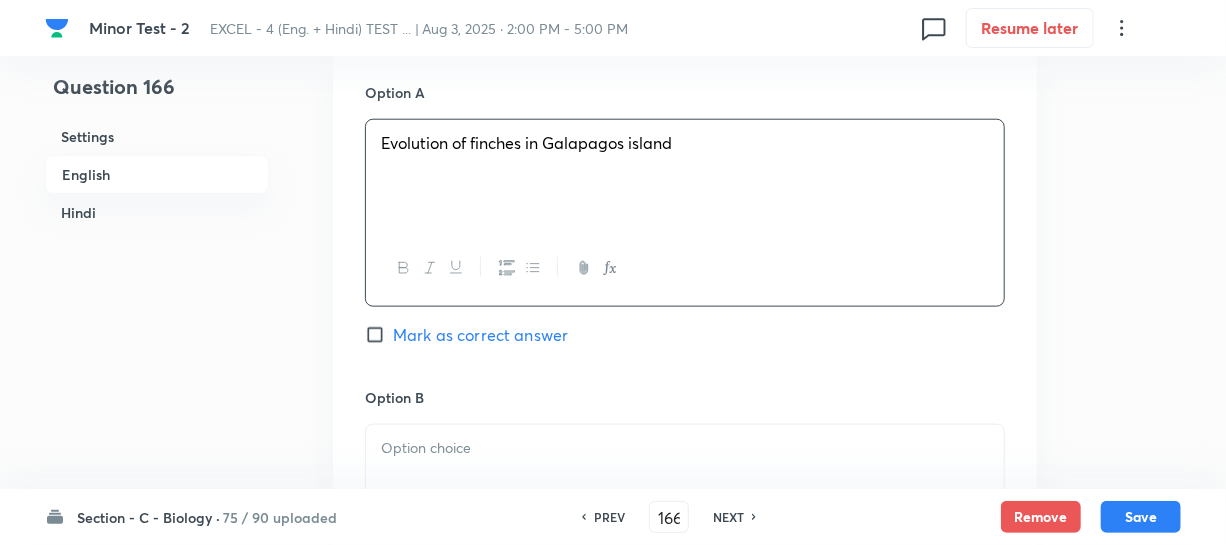 scroll, scrollTop: 1181, scrollLeft: 0, axis: vertical 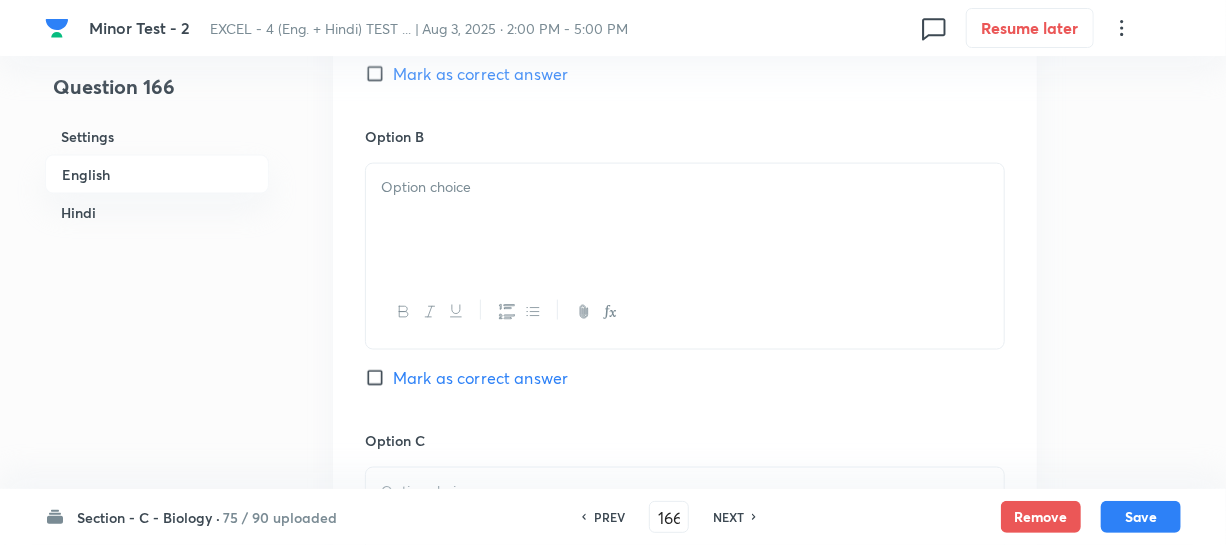 click at bounding box center [685, 220] 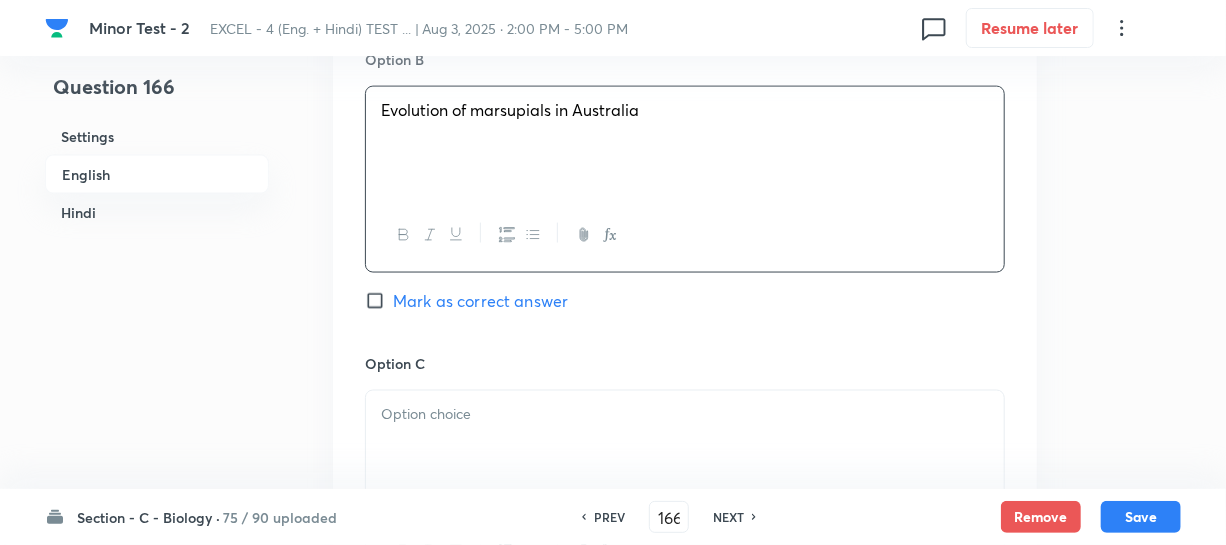 scroll, scrollTop: 1454, scrollLeft: 0, axis: vertical 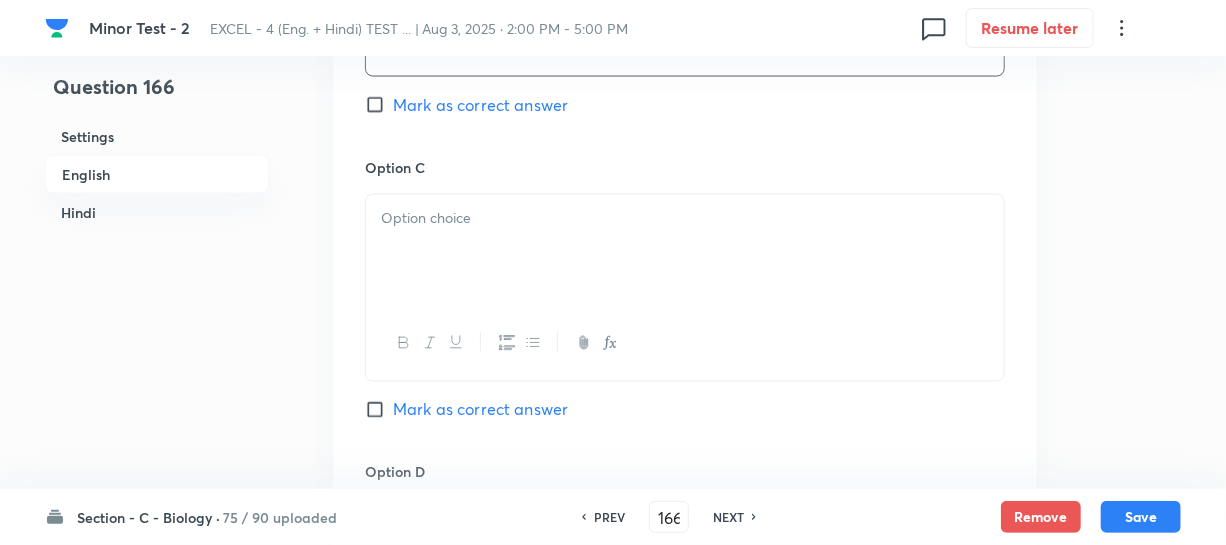 click at bounding box center (685, 251) 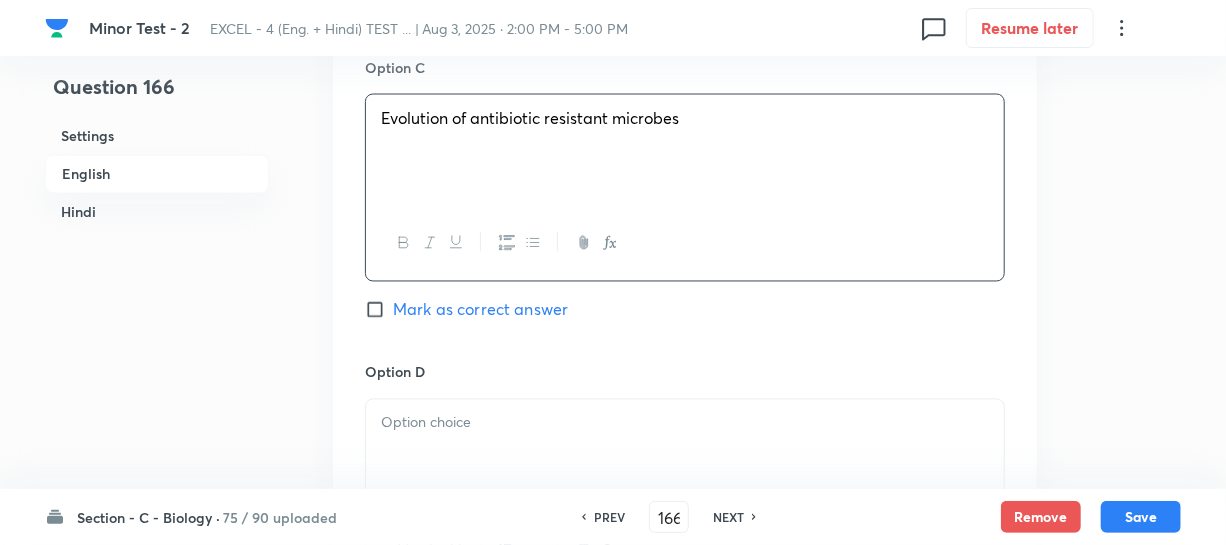 scroll, scrollTop: 1727, scrollLeft: 0, axis: vertical 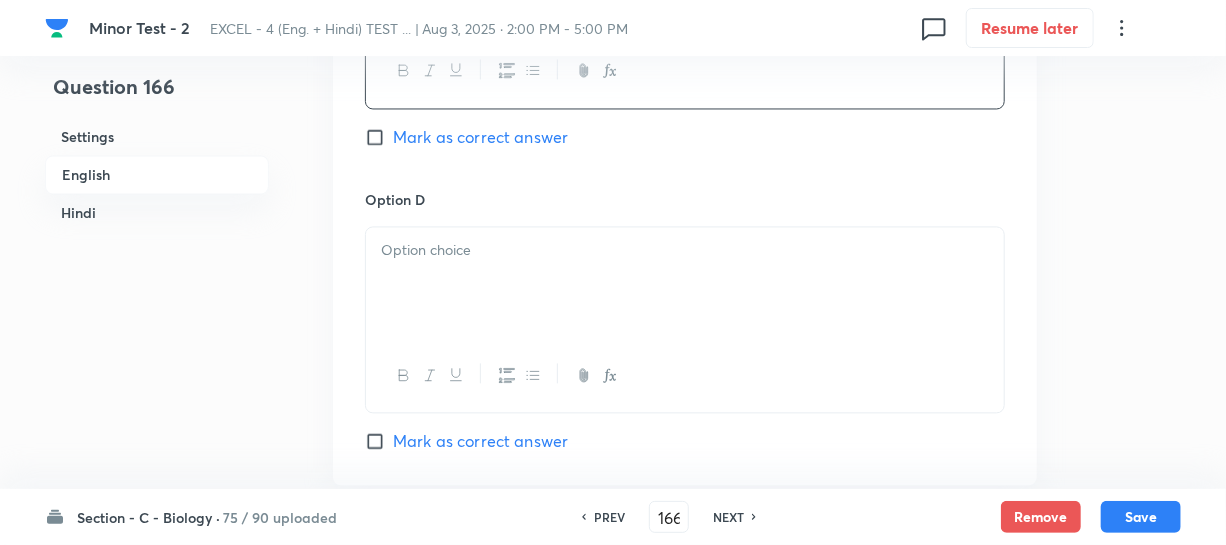 drag, startPoint x: 436, startPoint y: 294, endPoint x: 451, endPoint y: 298, distance: 15.524175 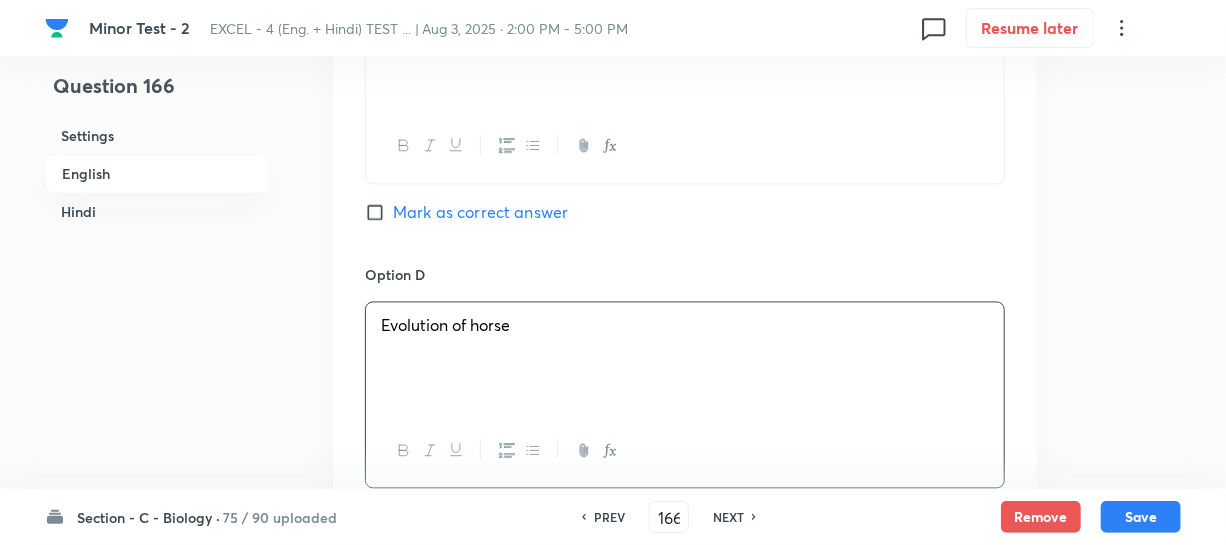 scroll, scrollTop: 1545, scrollLeft: 0, axis: vertical 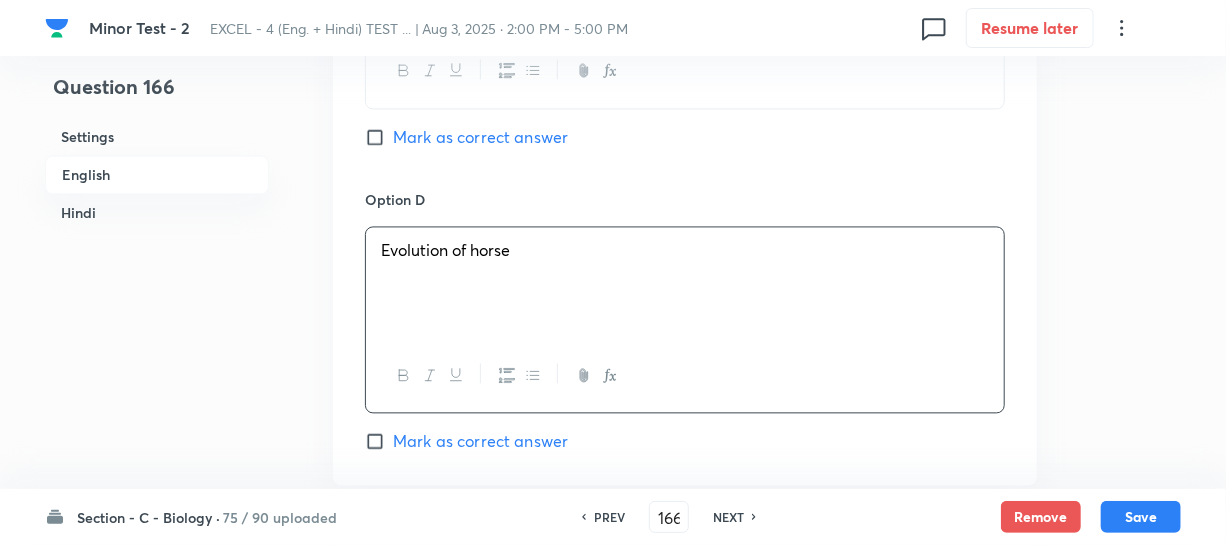 click on "Option C Evolution of antibiotic resistant microbes Mark as correct answer" at bounding box center (685, 36) 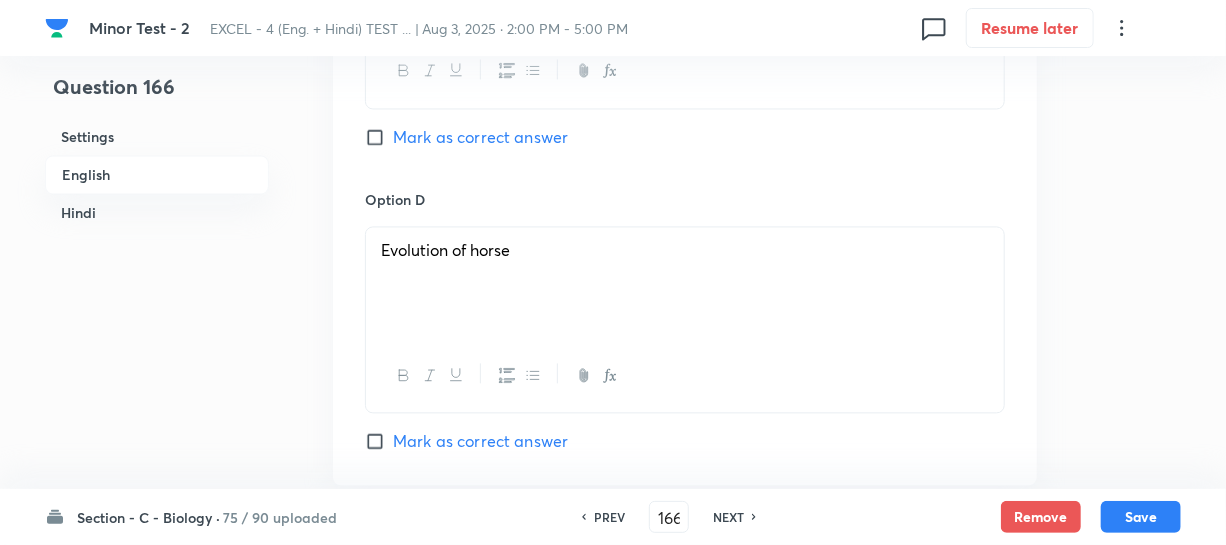 click on "Mark as correct answer" at bounding box center [379, 137] 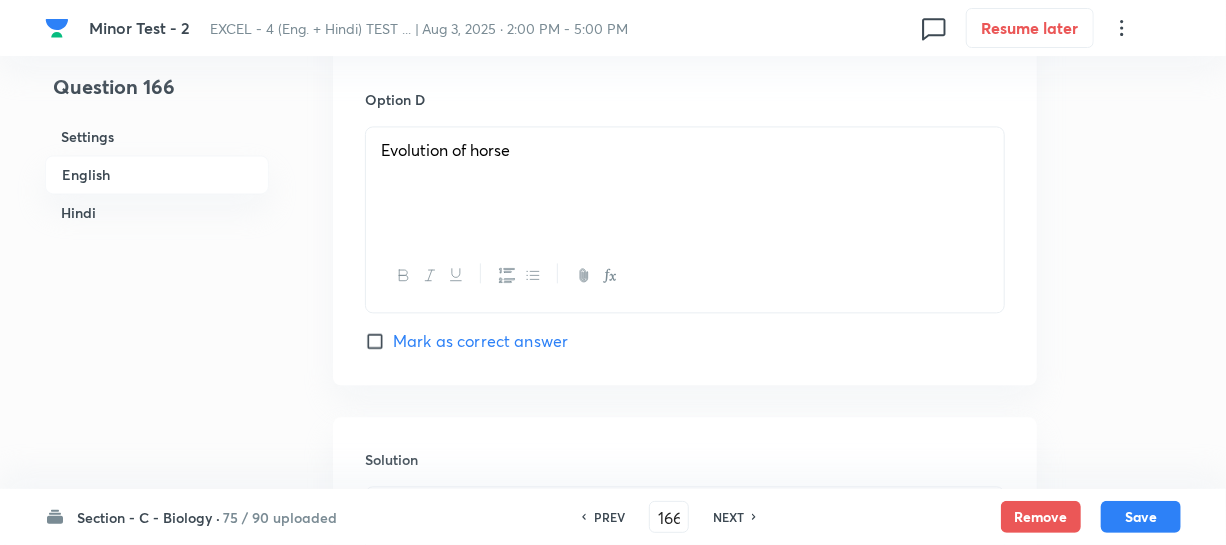 scroll, scrollTop: 2090, scrollLeft: 0, axis: vertical 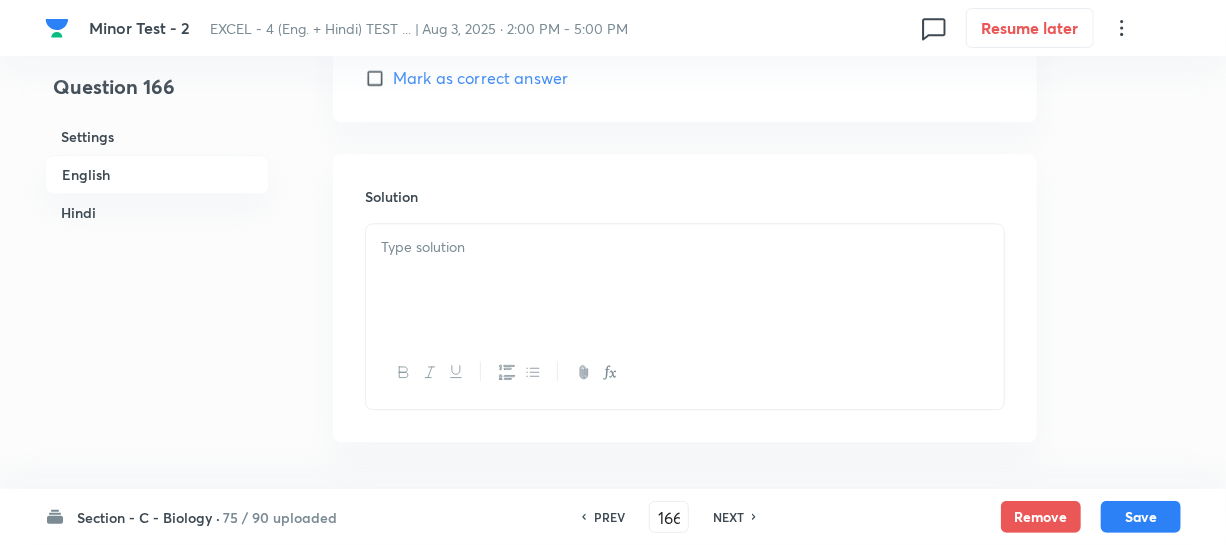 click at bounding box center [685, 280] 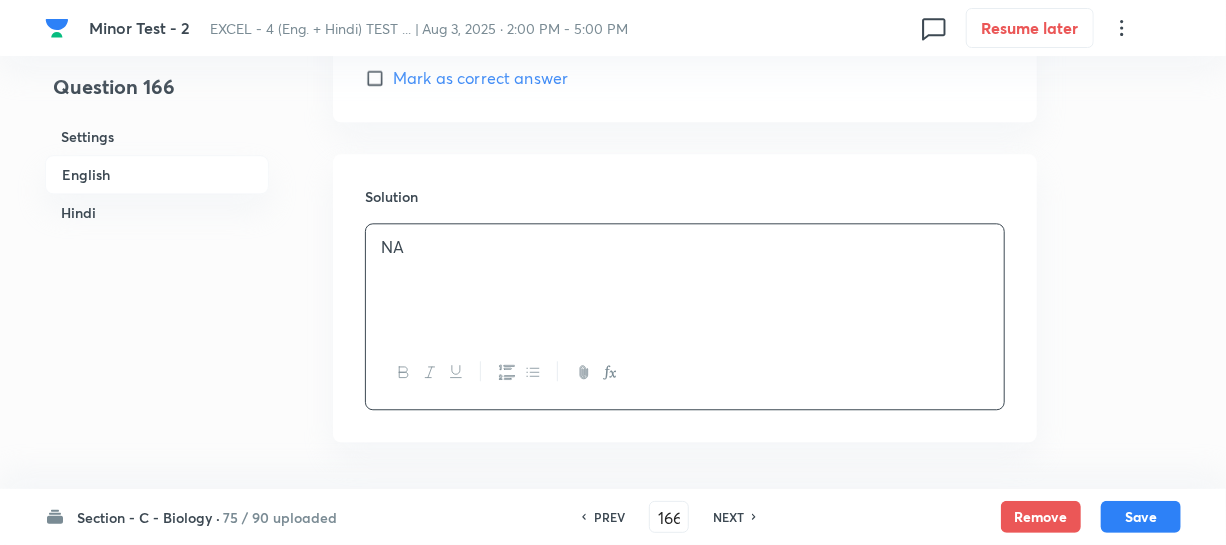 scroll, scrollTop: 2454, scrollLeft: 0, axis: vertical 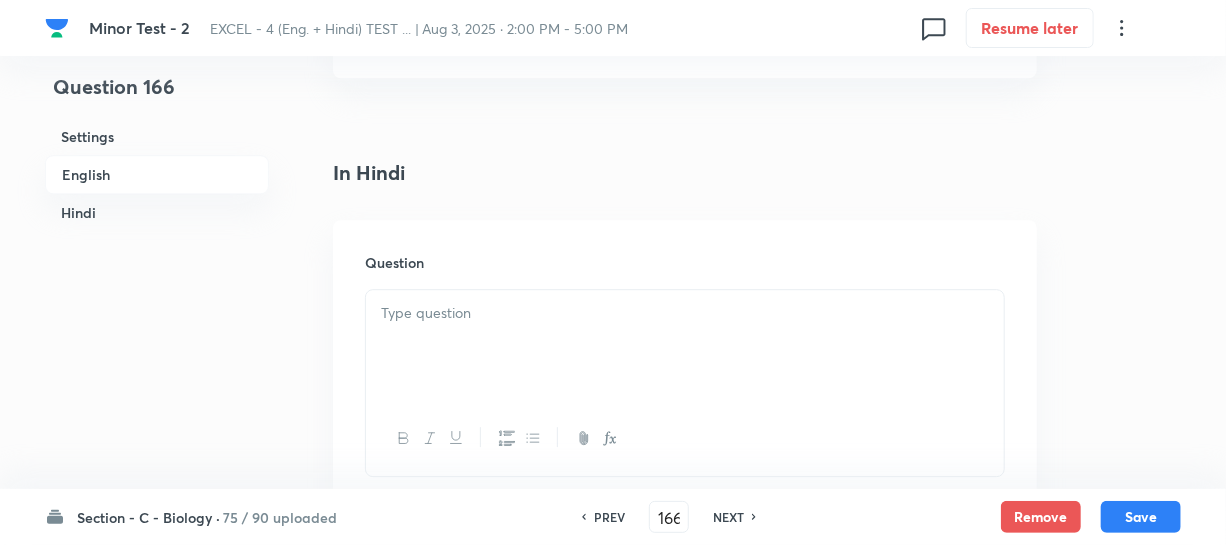 click at bounding box center (685, 346) 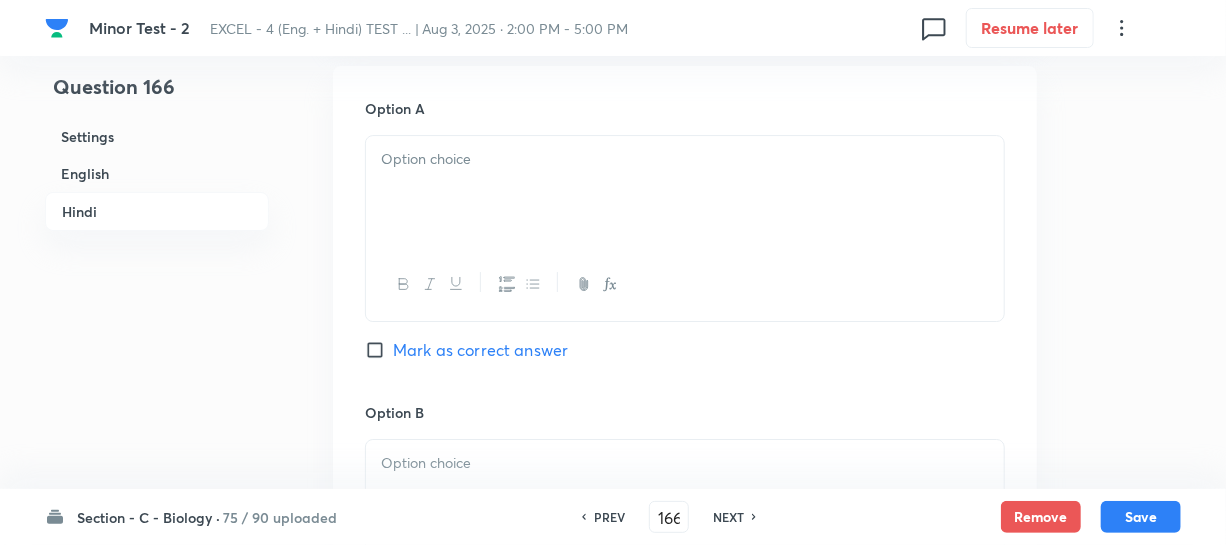 scroll, scrollTop: 2818, scrollLeft: 0, axis: vertical 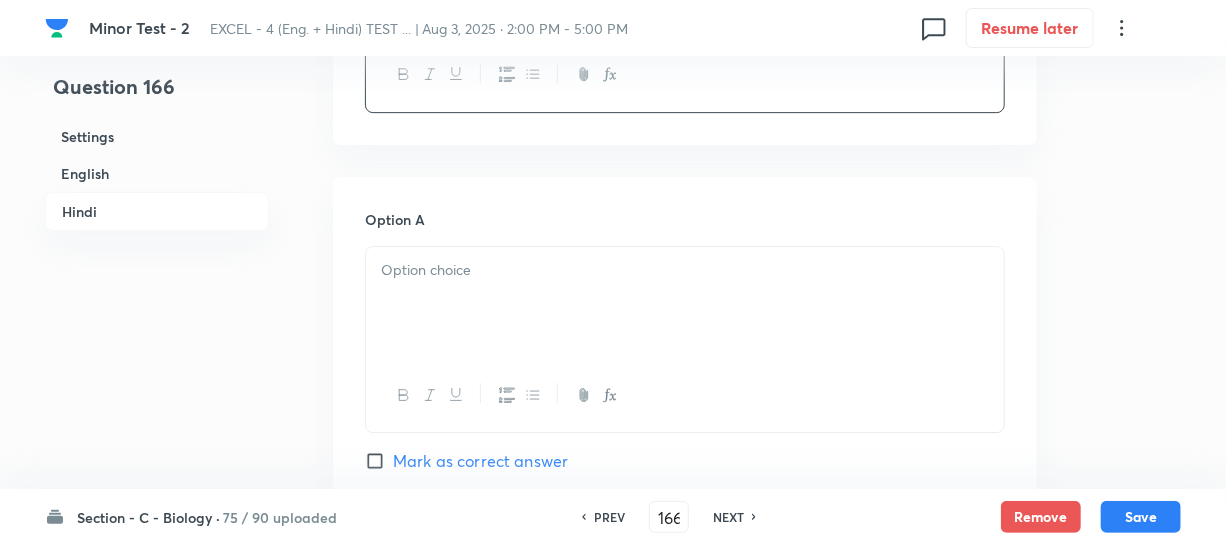 click at bounding box center [685, 303] 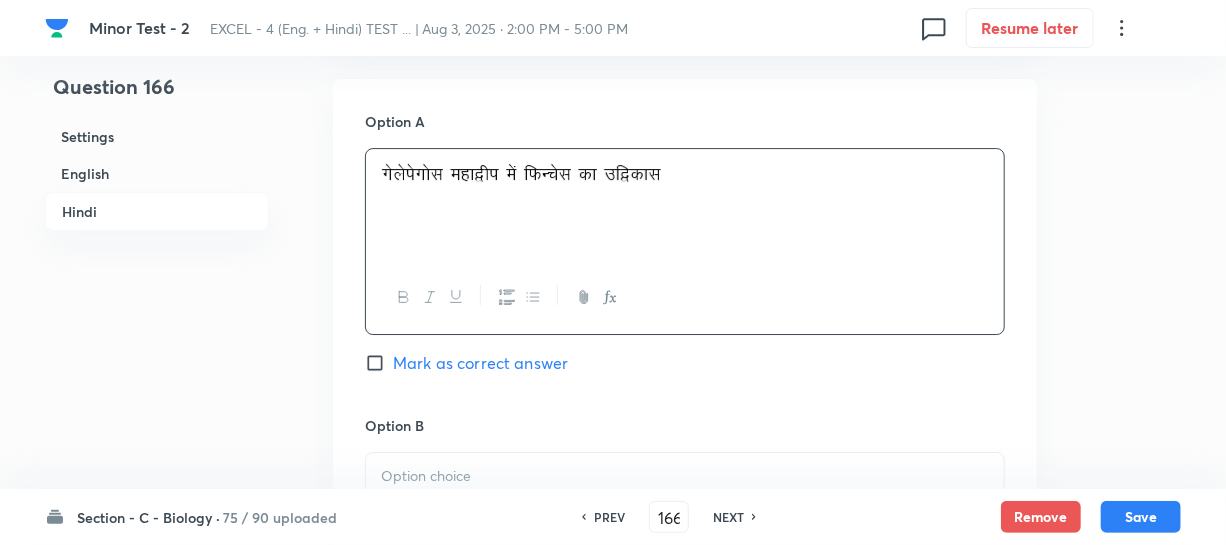 scroll, scrollTop: 3181, scrollLeft: 0, axis: vertical 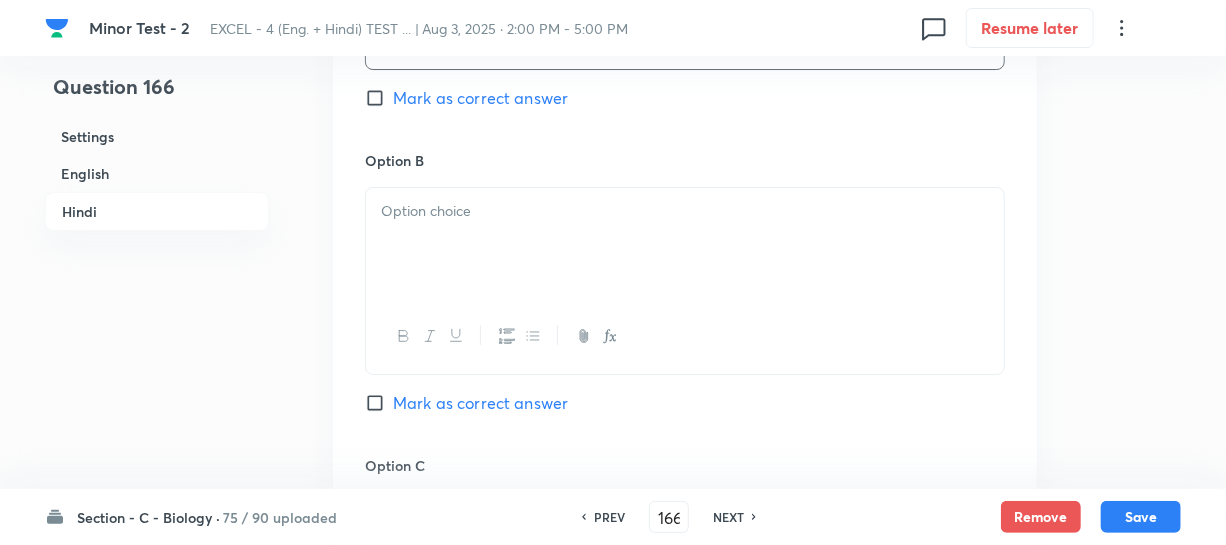 drag, startPoint x: 533, startPoint y: 220, endPoint x: 1077, endPoint y: 247, distance: 544.6696 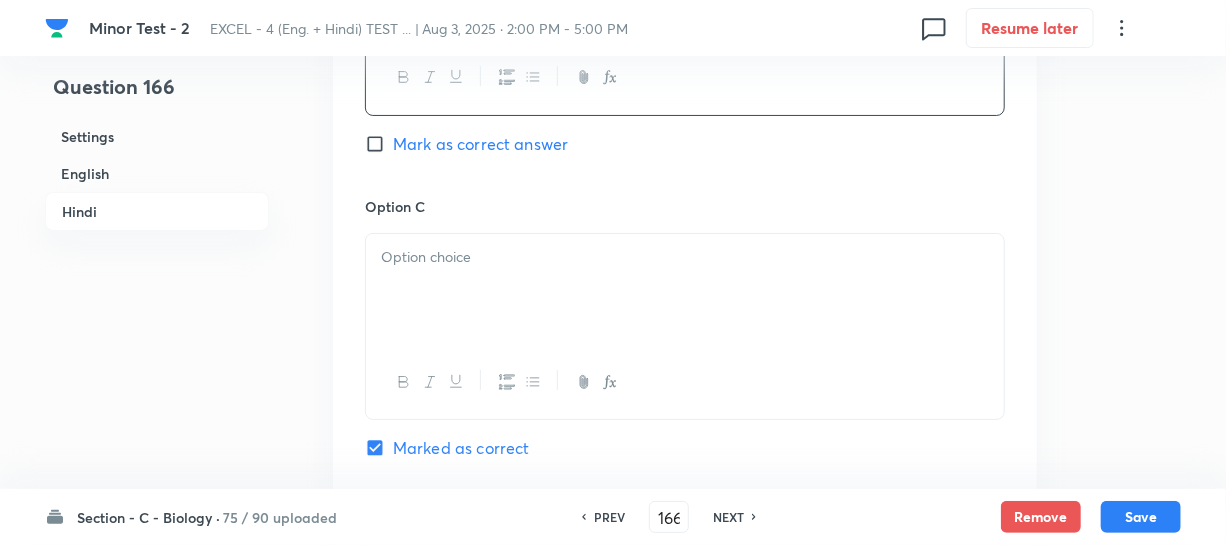 scroll, scrollTop: 3454, scrollLeft: 0, axis: vertical 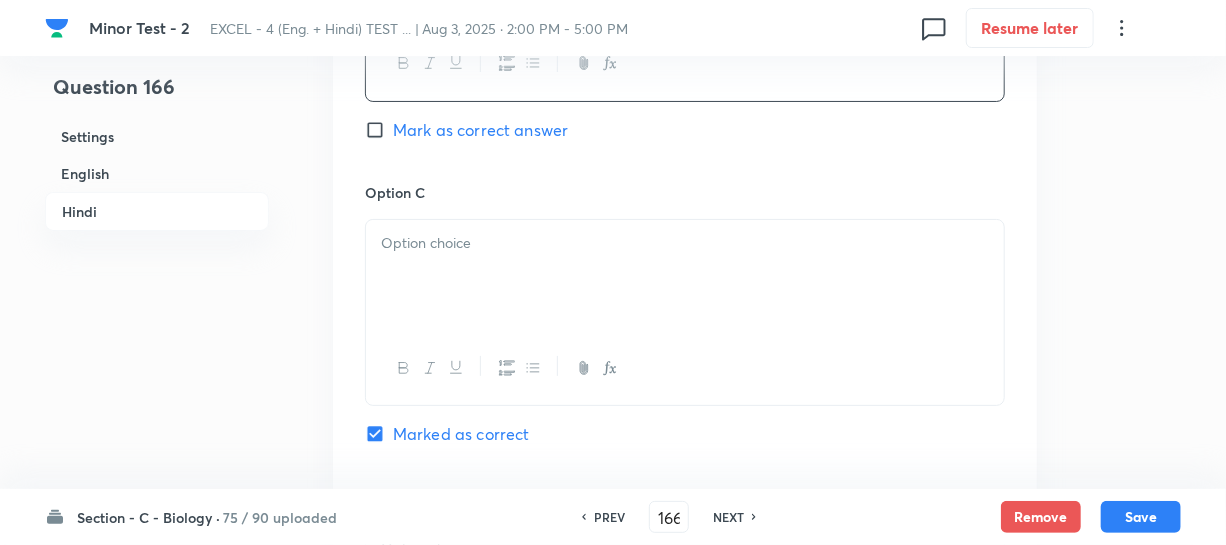 click at bounding box center [685, 276] 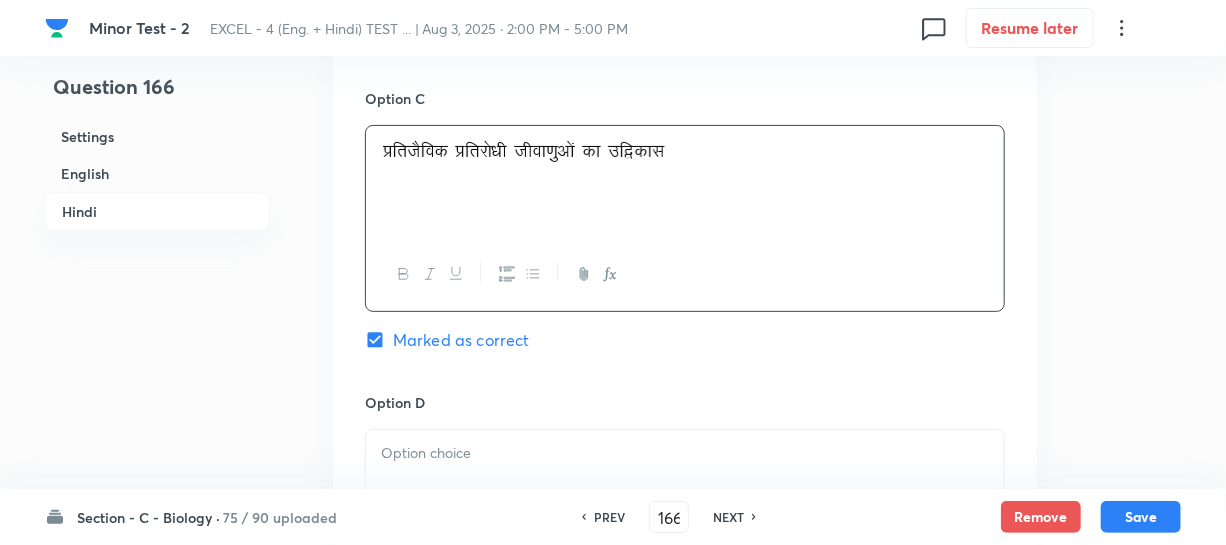 scroll, scrollTop: 3727, scrollLeft: 0, axis: vertical 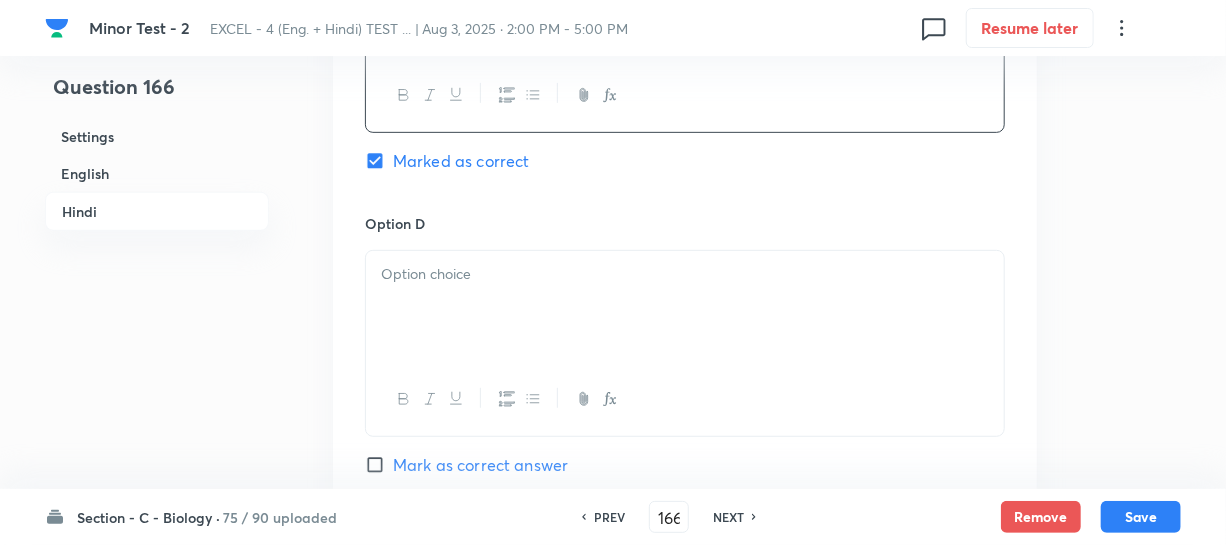 drag, startPoint x: 459, startPoint y: 267, endPoint x: 462, endPoint y: 300, distance: 33.13608 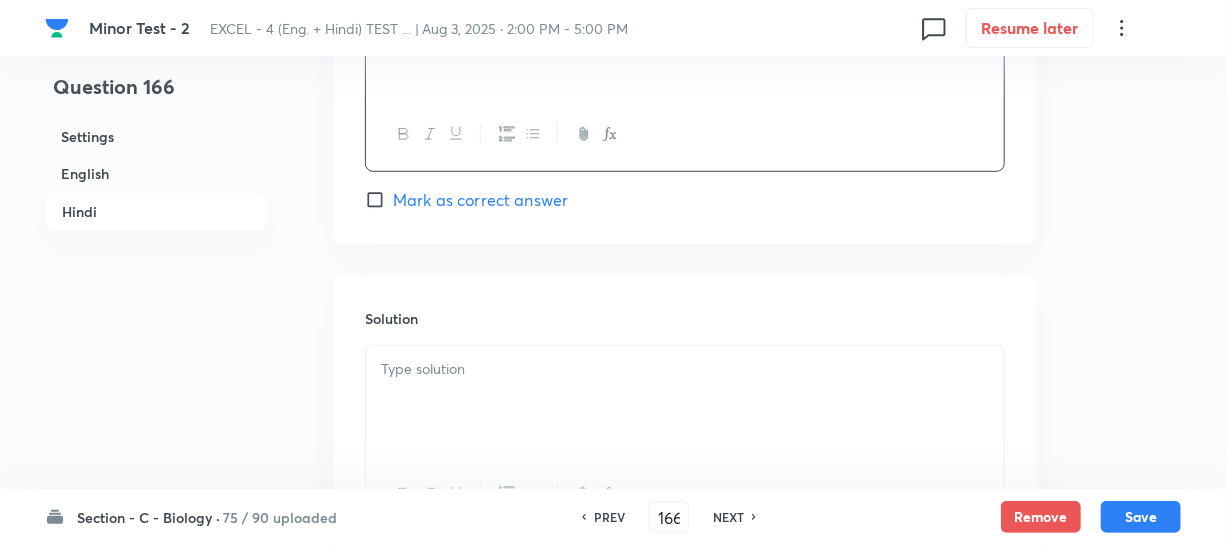 scroll, scrollTop: 4000, scrollLeft: 0, axis: vertical 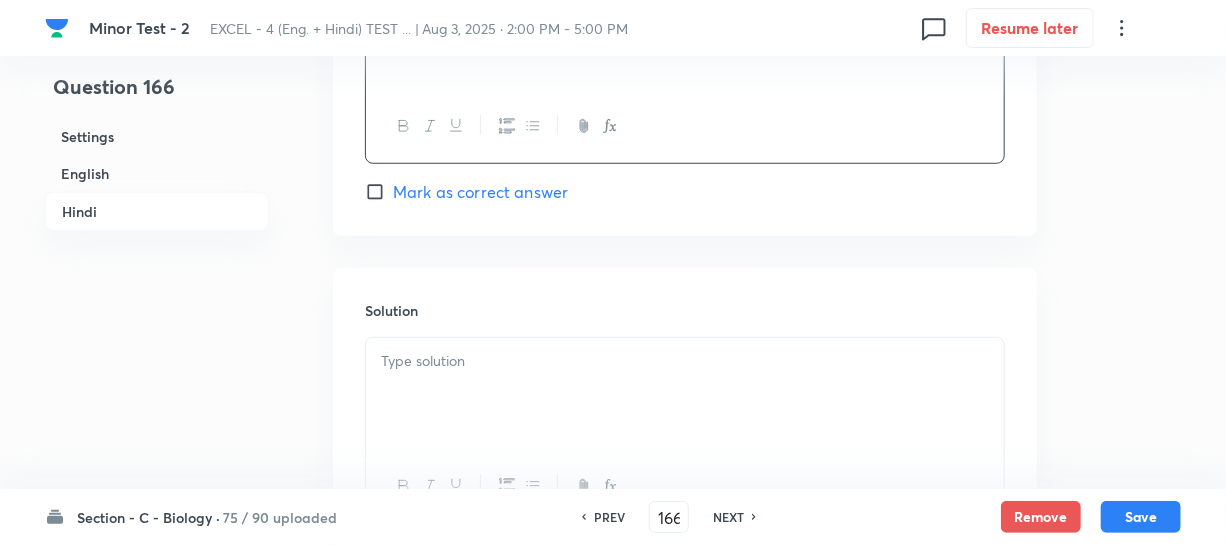 click at bounding box center [685, 361] 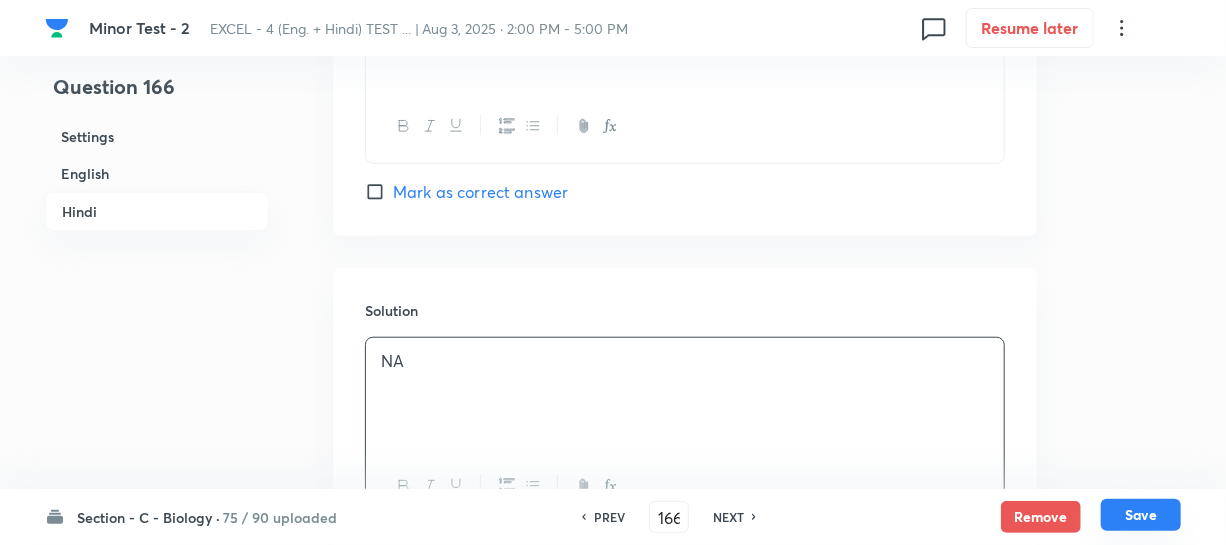 click on "Save" at bounding box center (1141, 515) 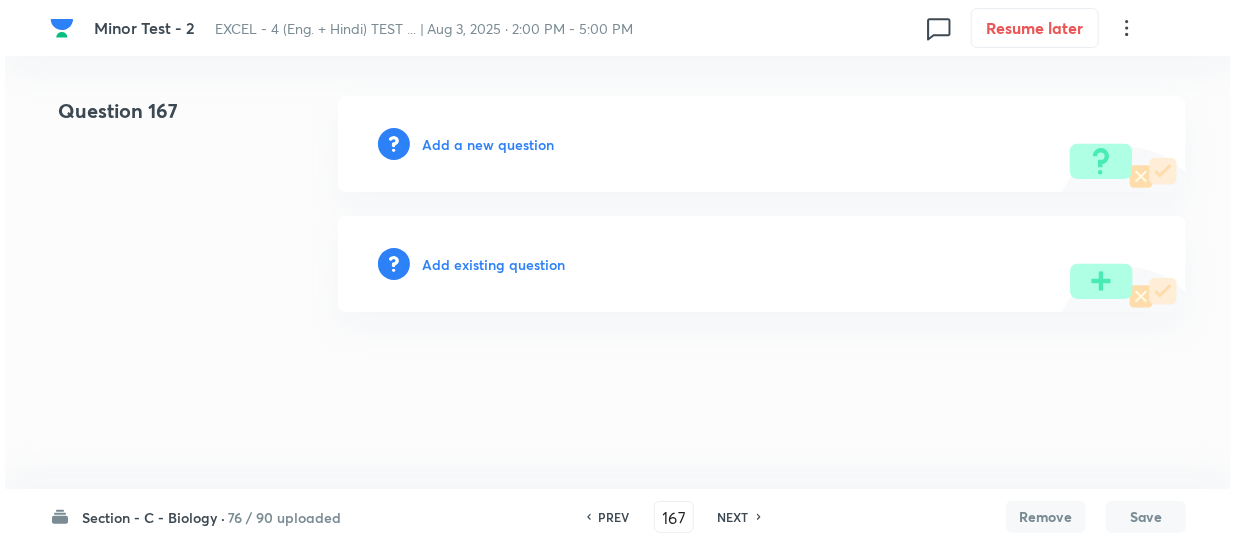 scroll, scrollTop: 0, scrollLeft: 0, axis: both 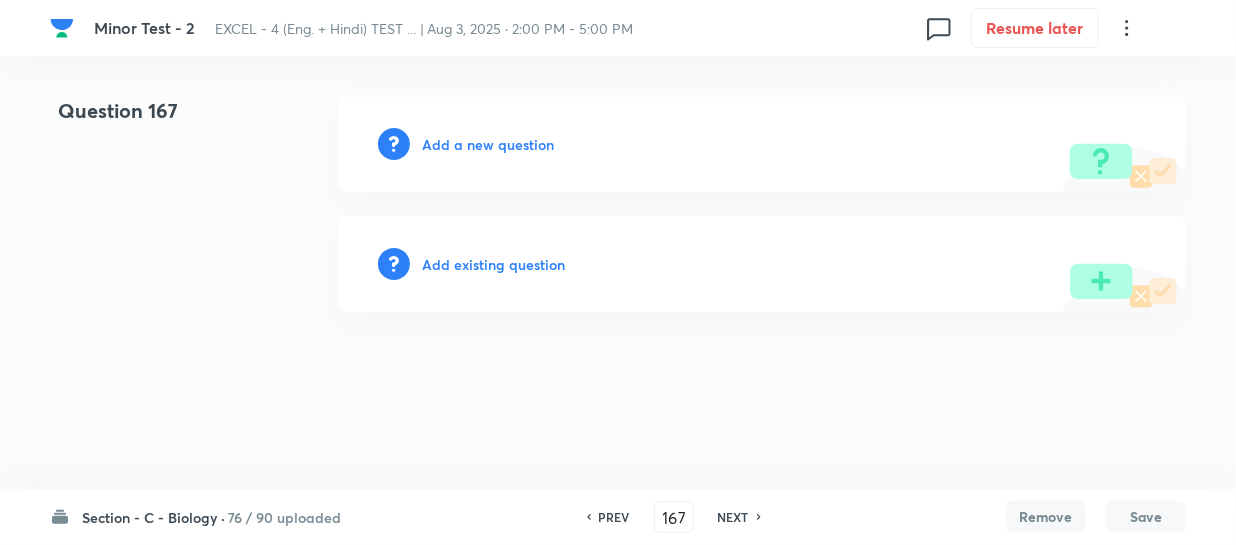 click on "Add a new question" at bounding box center [488, 144] 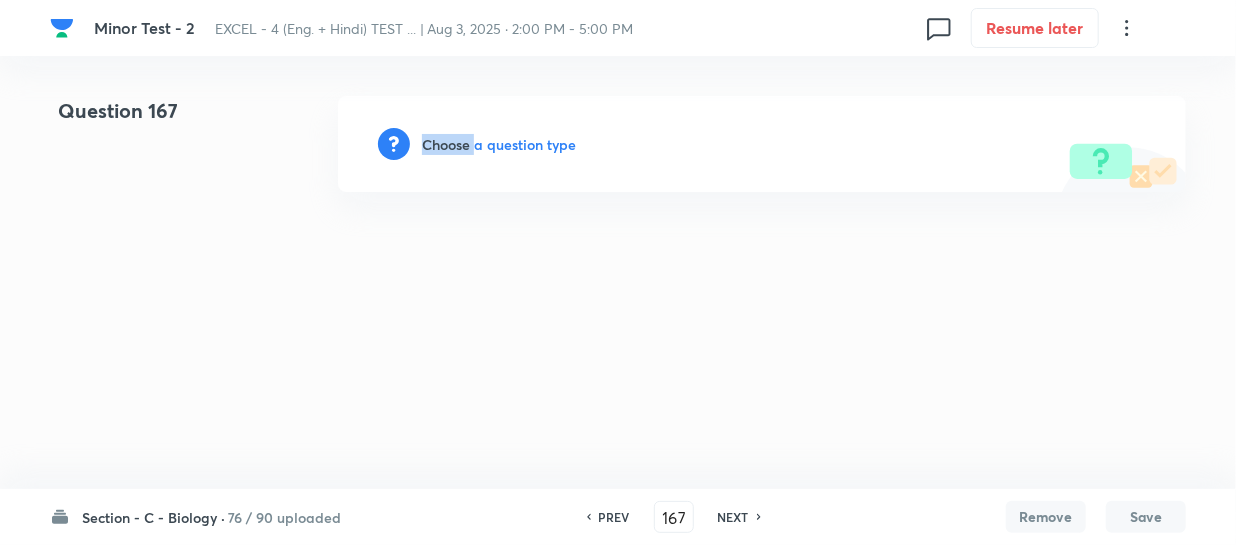 click on "Choose a question type" at bounding box center (499, 144) 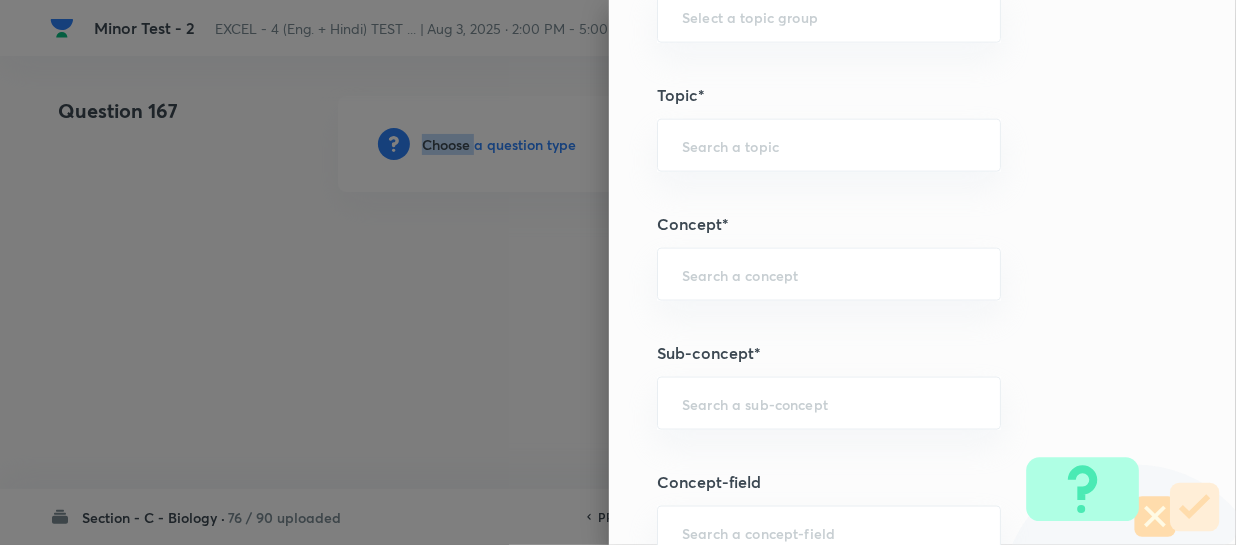 scroll, scrollTop: 1272, scrollLeft: 0, axis: vertical 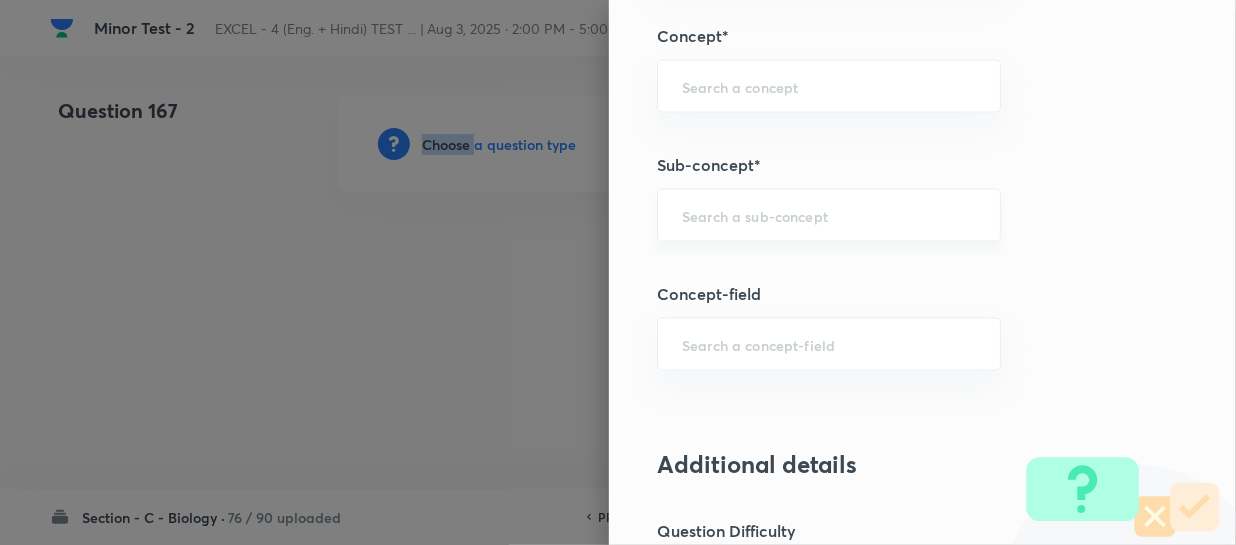 click on "​" at bounding box center [829, 215] 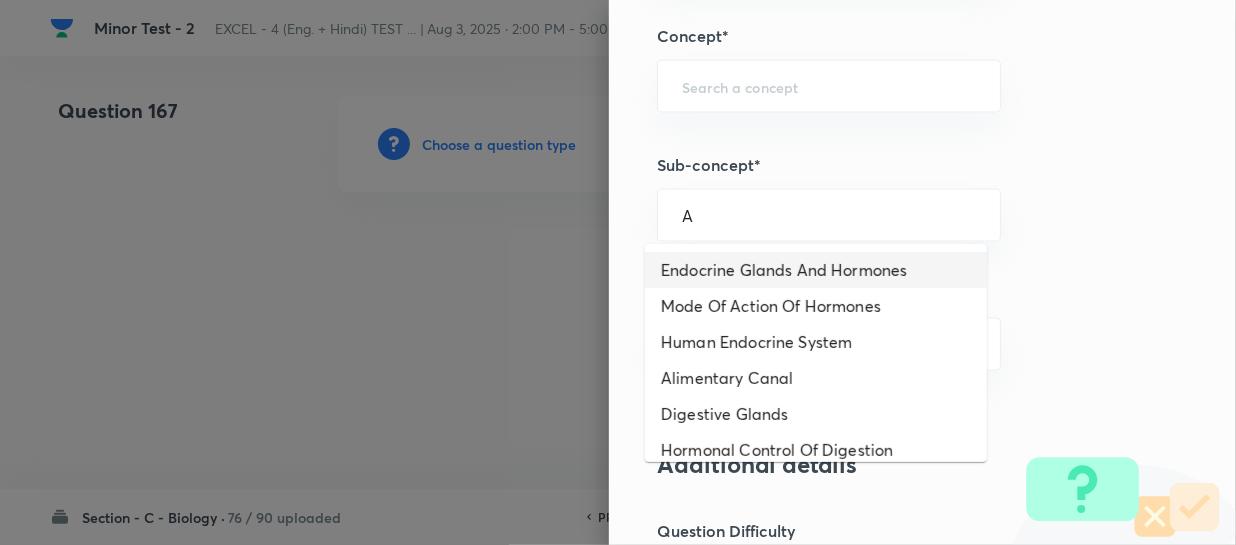 click on "Endocrine Glands And Hormones" at bounding box center [816, 270] 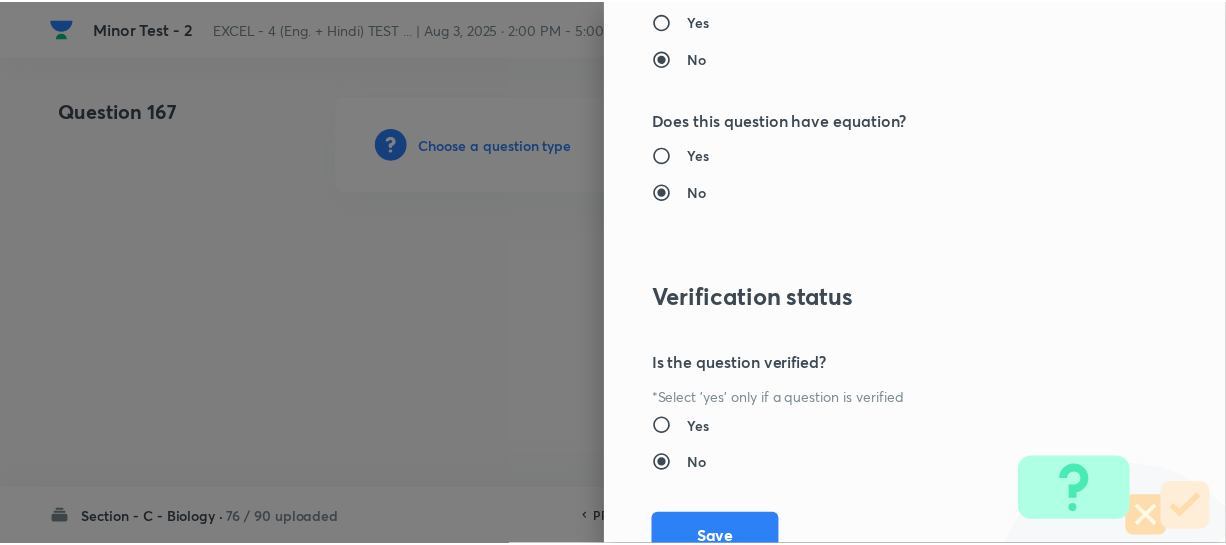 scroll, scrollTop: 2313, scrollLeft: 0, axis: vertical 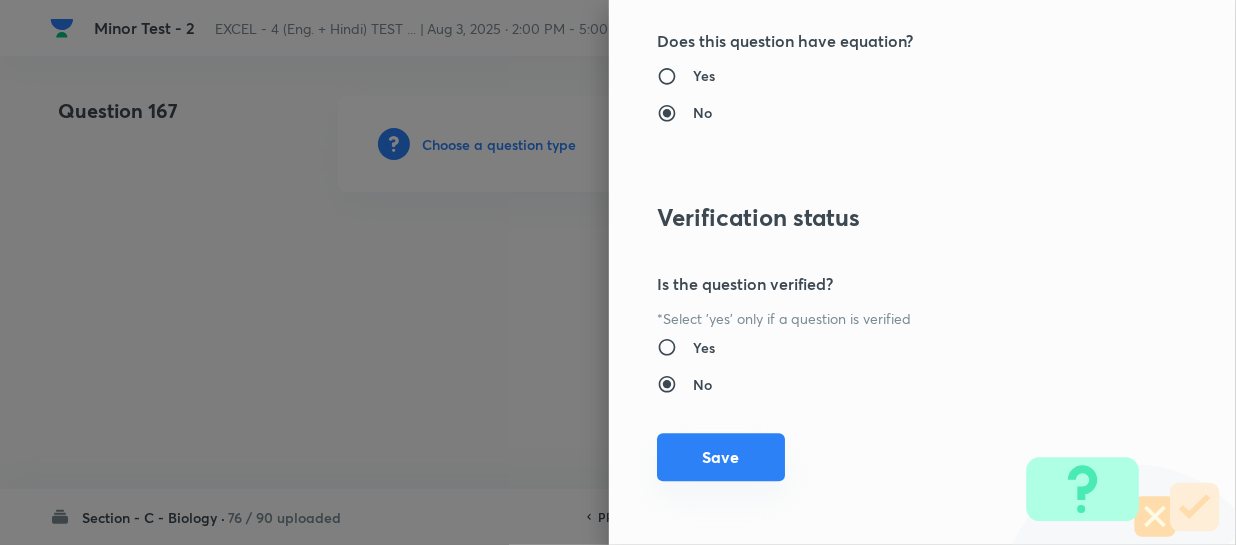 drag, startPoint x: 700, startPoint y: 459, endPoint x: 730, endPoint y: 448, distance: 31.95309 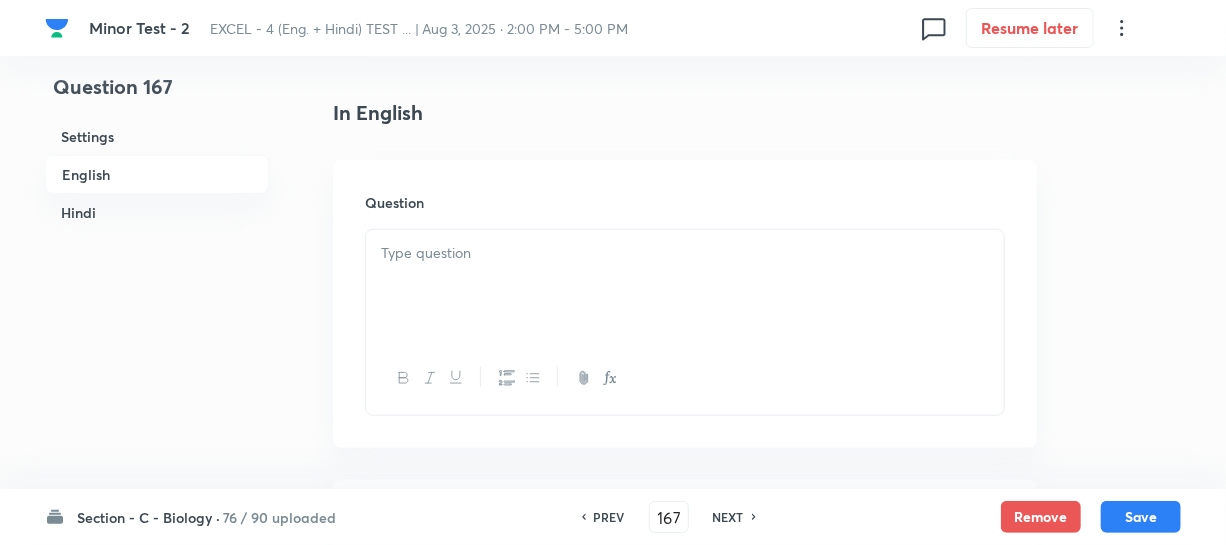 scroll, scrollTop: 636, scrollLeft: 0, axis: vertical 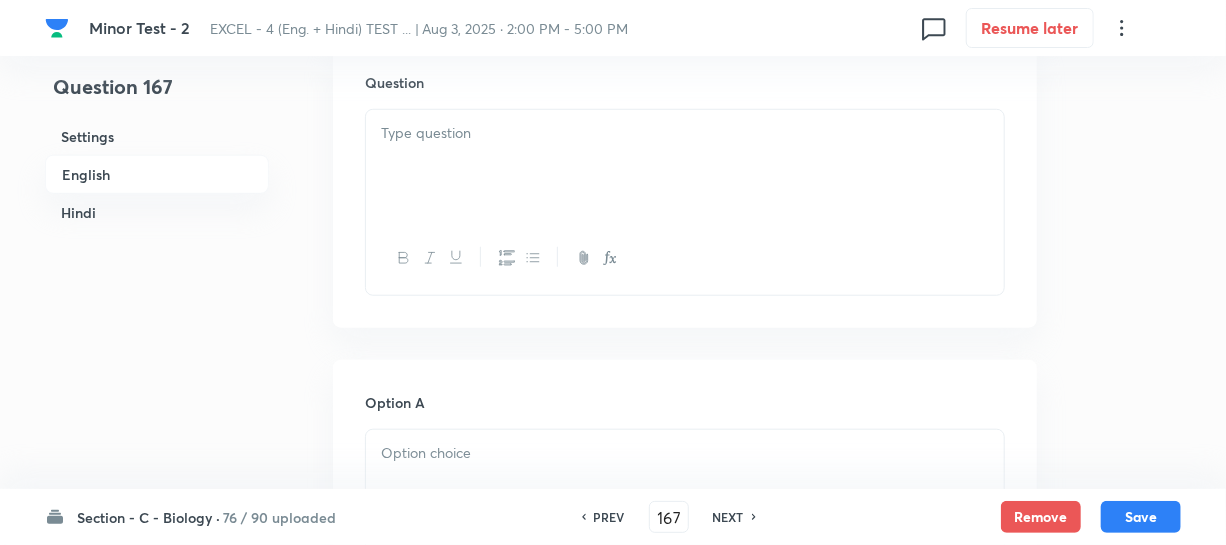 drag, startPoint x: 499, startPoint y: 159, endPoint x: 582, endPoint y: 197, distance: 91.28527 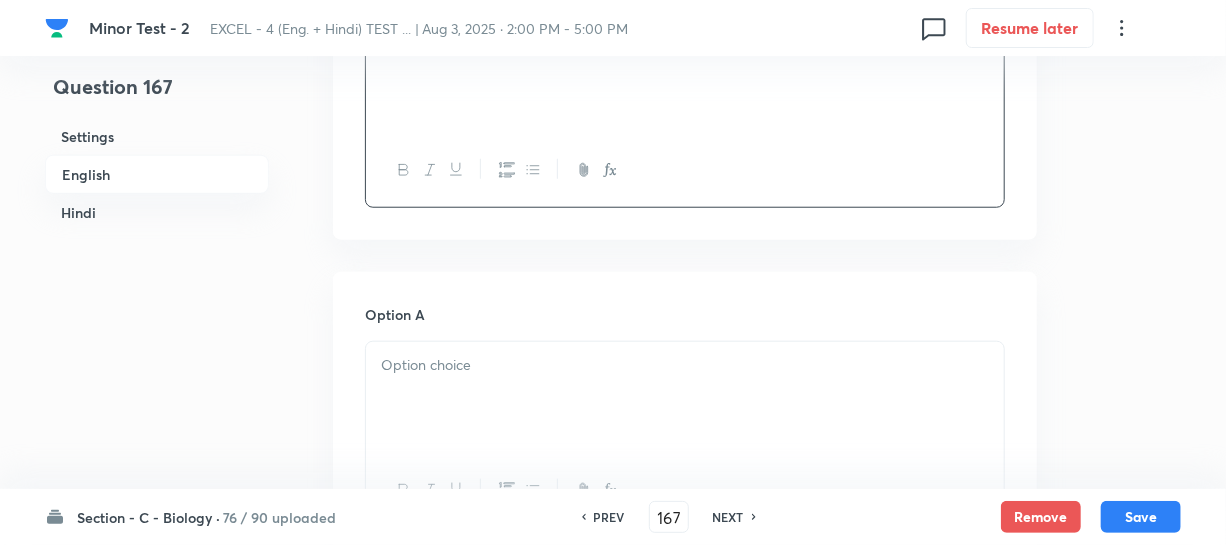 scroll, scrollTop: 727, scrollLeft: 0, axis: vertical 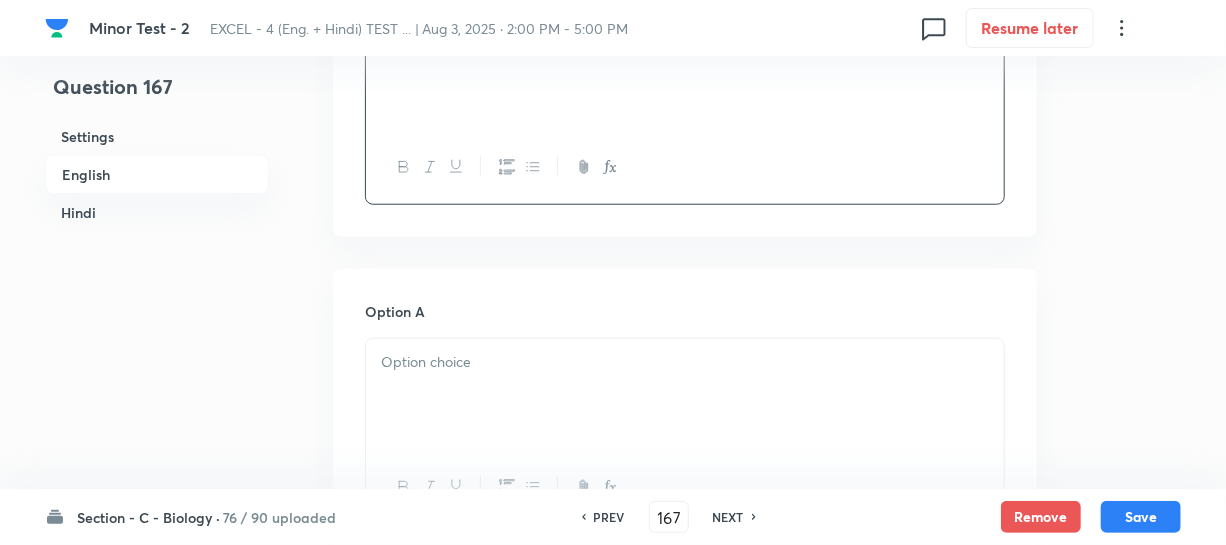 drag, startPoint x: 434, startPoint y: 384, endPoint x: 1235, endPoint y: 384, distance: 801 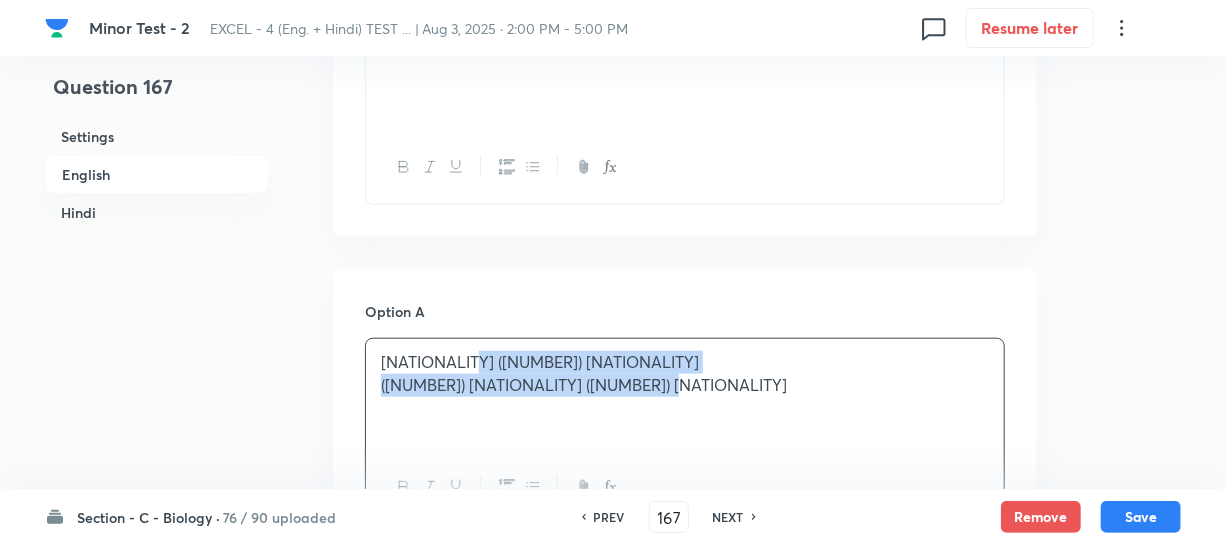 drag, startPoint x: 459, startPoint y: 359, endPoint x: 627, endPoint y: 373, distance: 168.58232 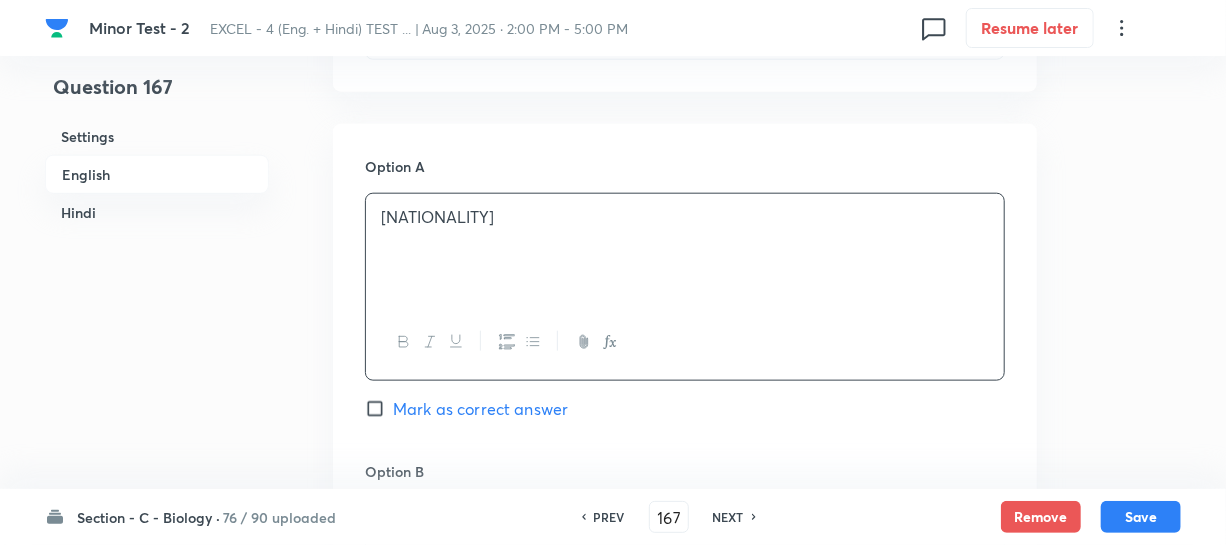 scroll, scrollTop: 1000, scrollLeft: 0, axis: vertical 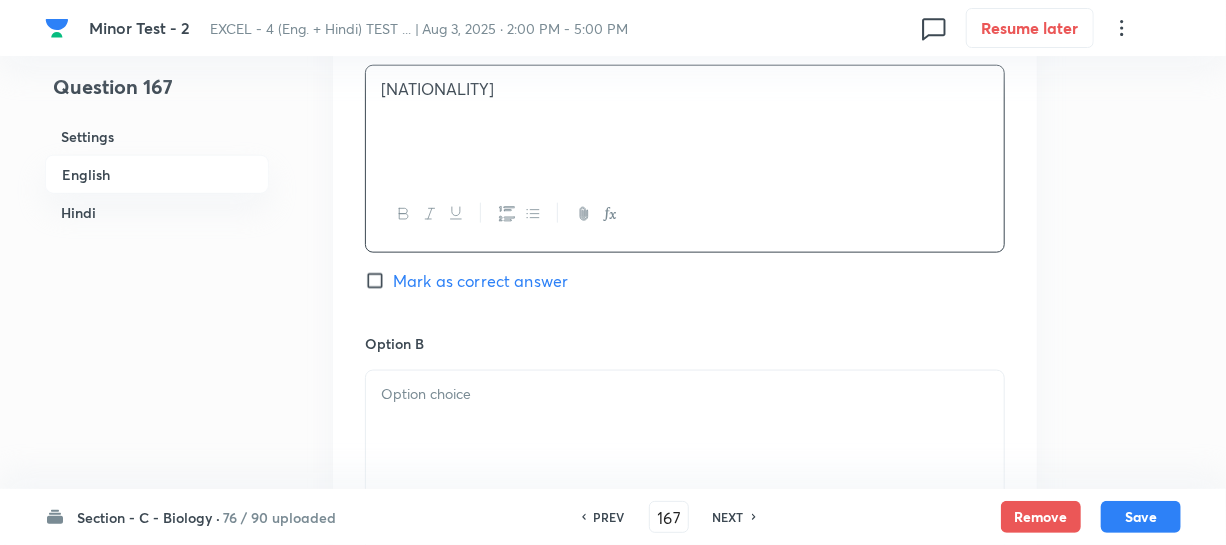 click at bounding box center [685, 394] 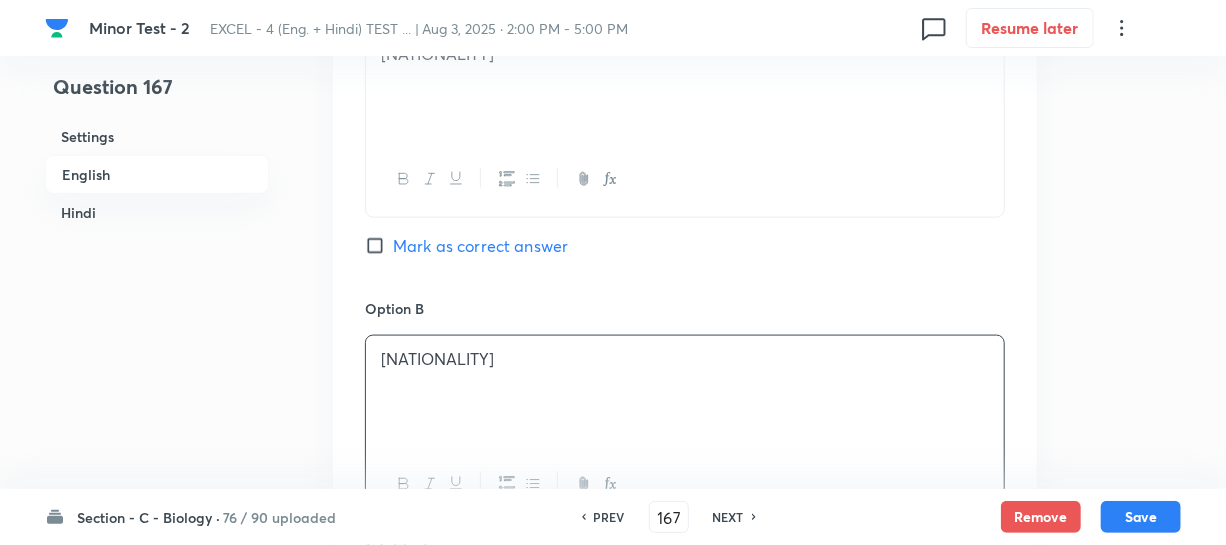 scroll, scrollTop: 1454, scrollLeft: 0, axis: vertical 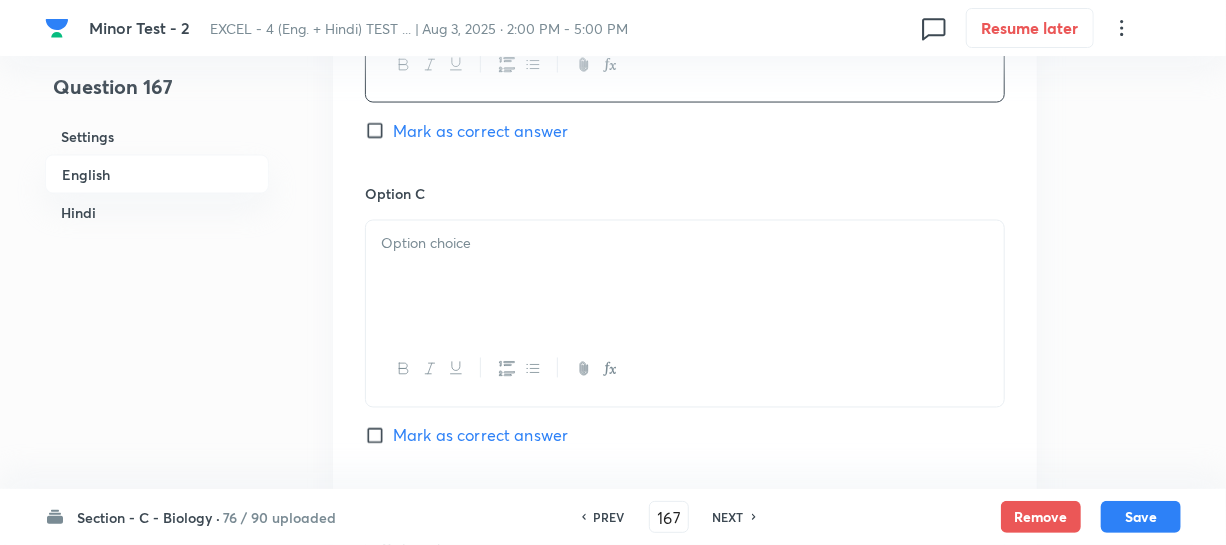 click at bounding box center [685, 277] 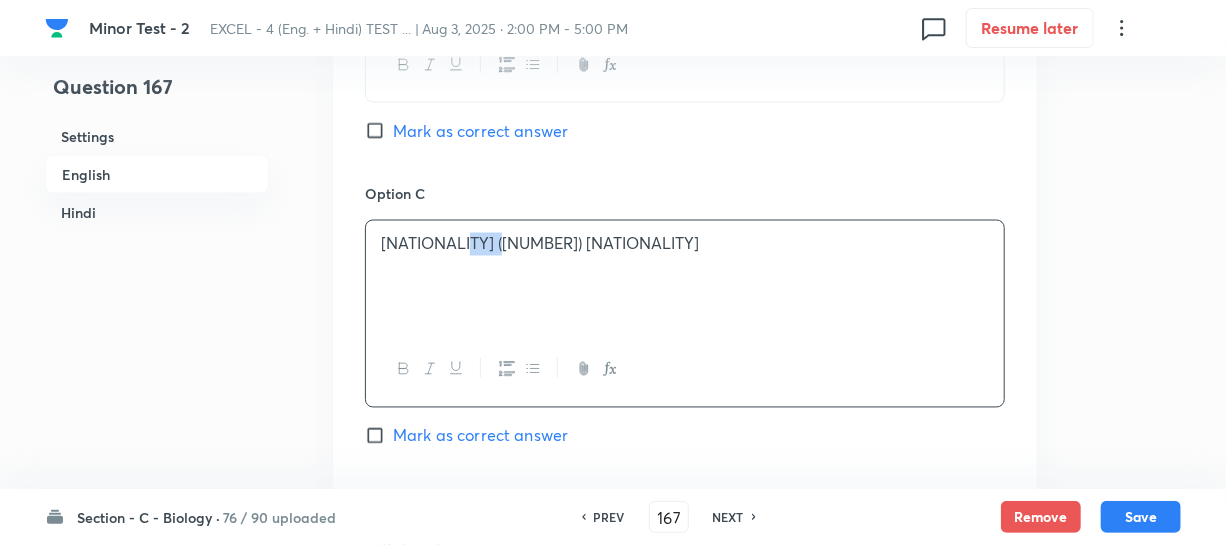 drag, startPoint x: 459, startPoint y: 244, endPoint x: 483, endPoint y: 249, distance: 24.5153 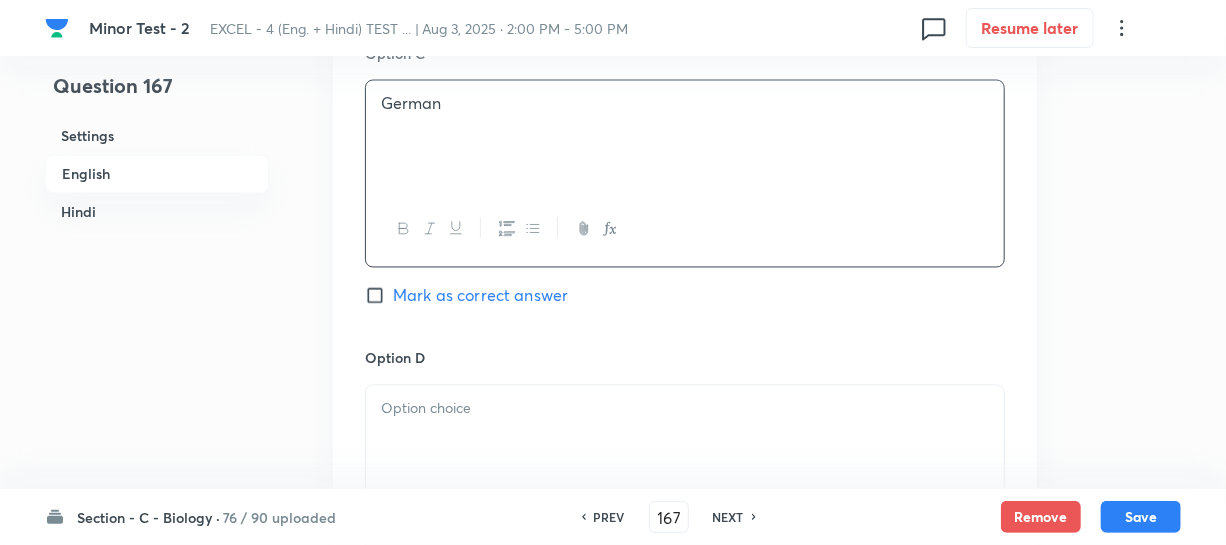 scroll, scrollTop: 1727, scrollLeft: 0, axis: vertical 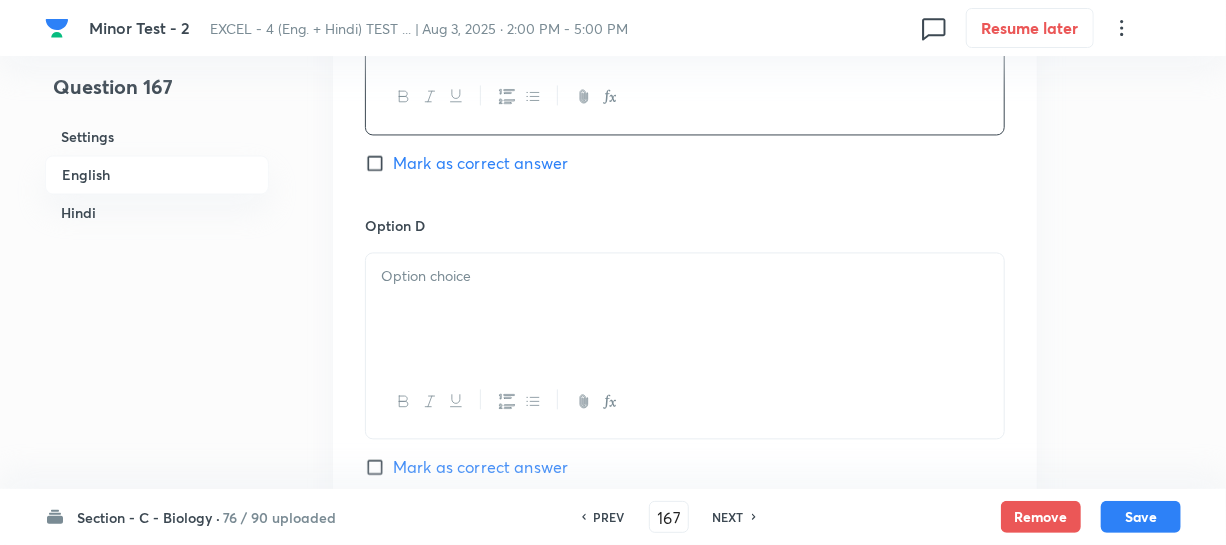 click at bounding box center [685, 309] 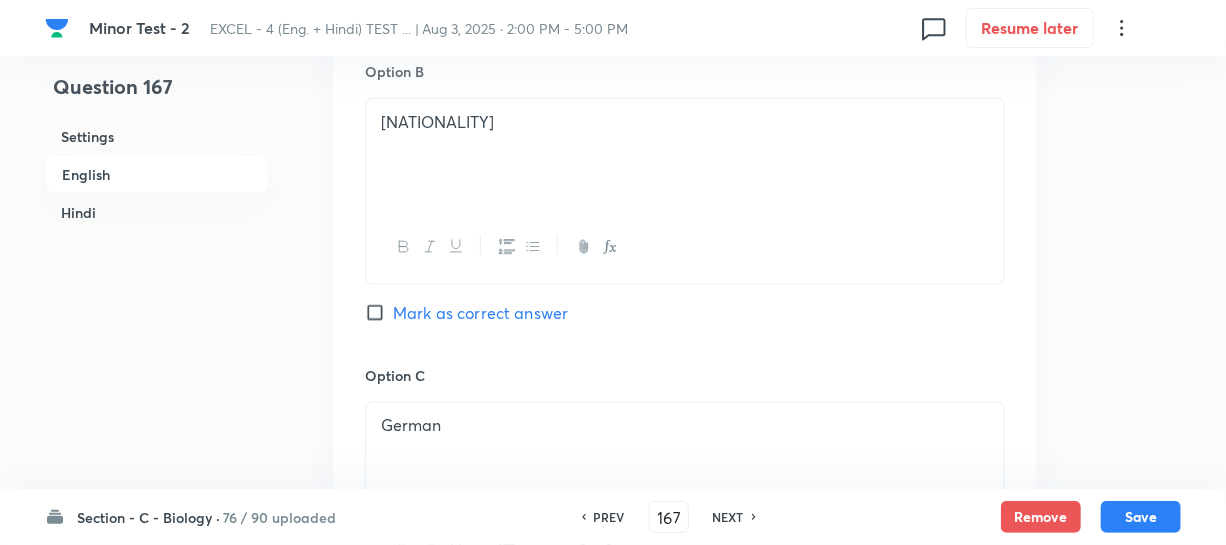 click on "Mark as correct answer" at bounding box center (466, 313) 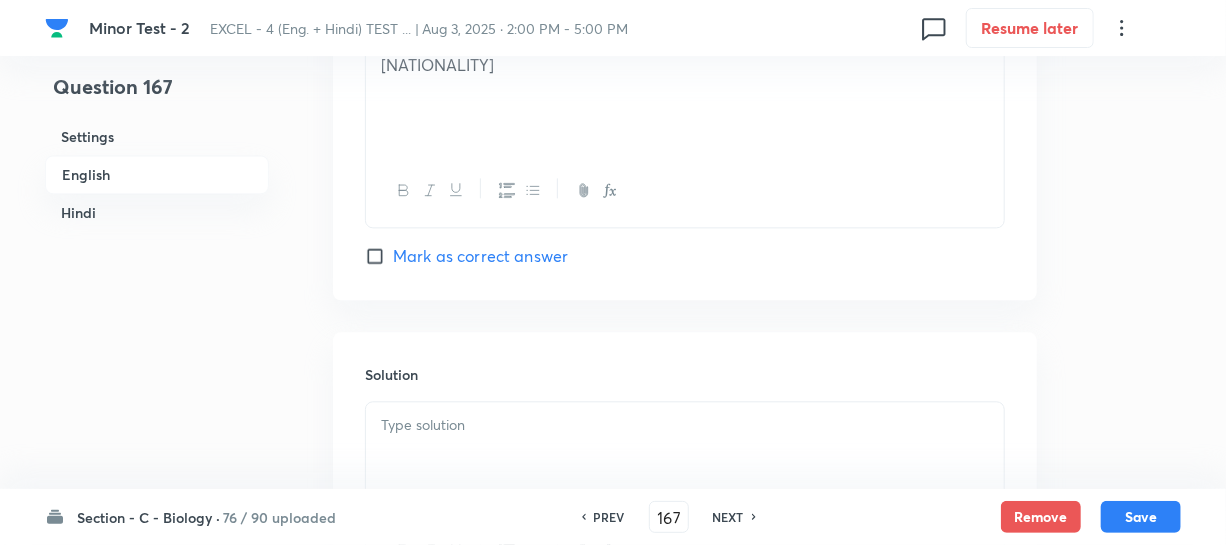 scroll, scrollTop: 2272, scrollLeft: 0, axis: vertical 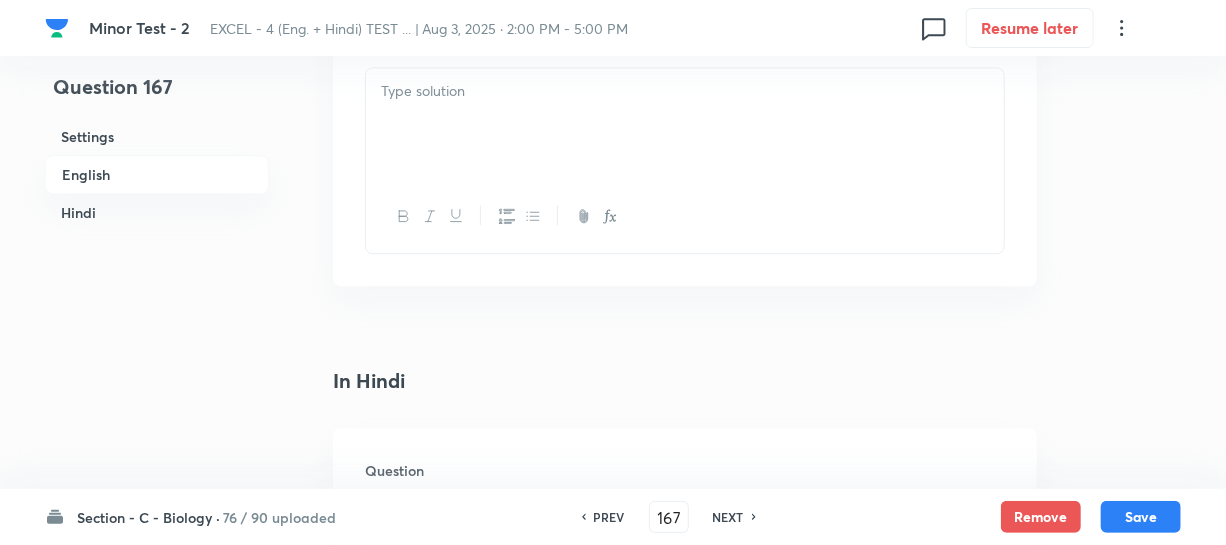 click at bounding box center [685, 124] 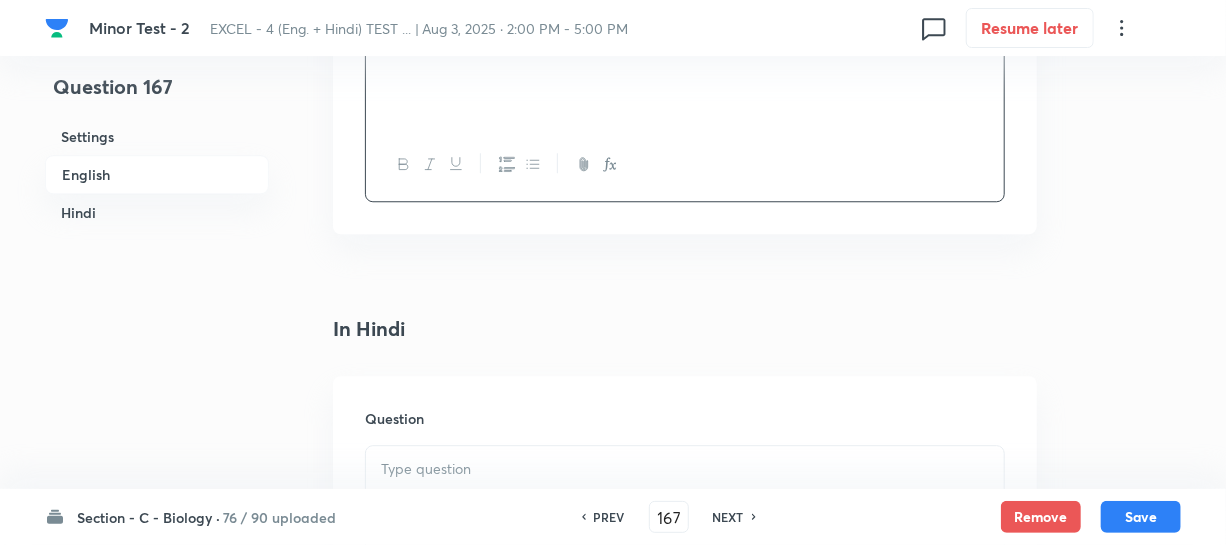 scroll, scrollTop: 2363, scrollLeft: 0, axis: vertical 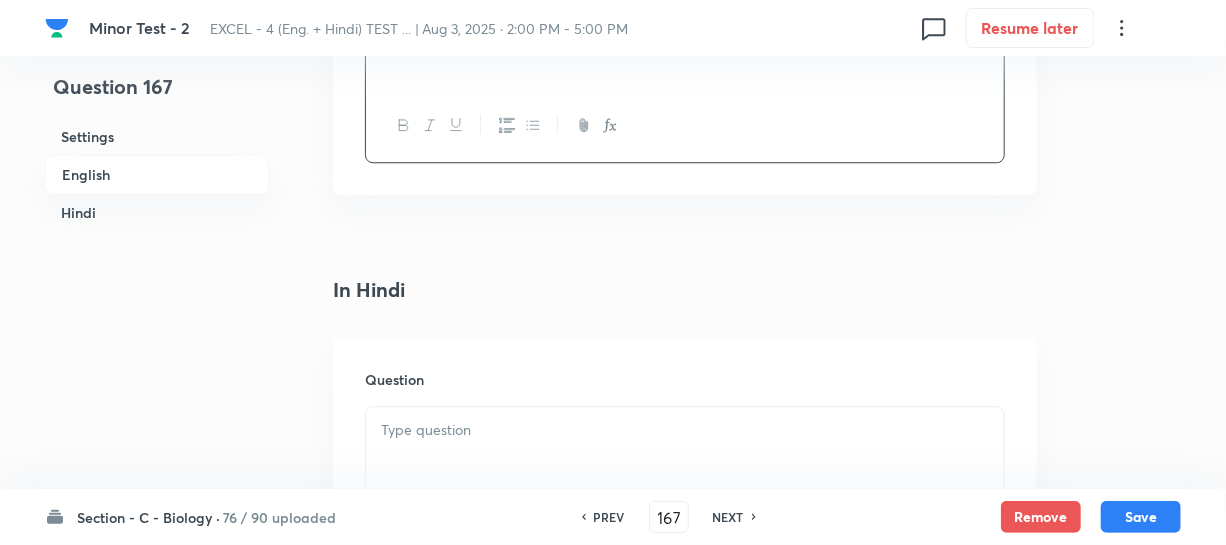 click at bounding box center [685, 430] 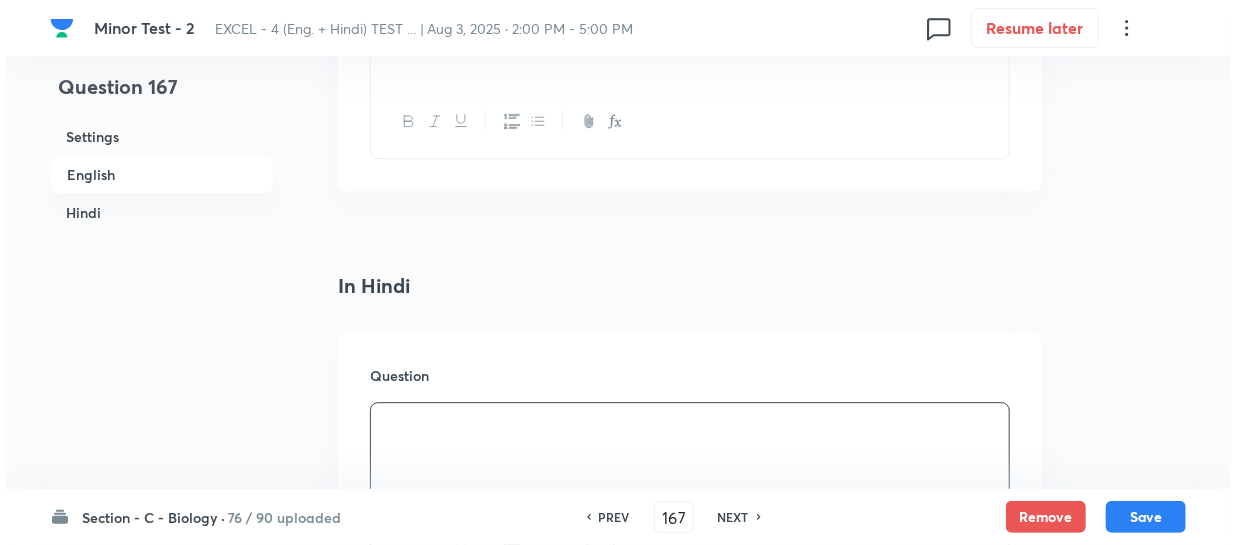 scroll, scrollTop: 2727, scrollLeft: 0, axis: vertical 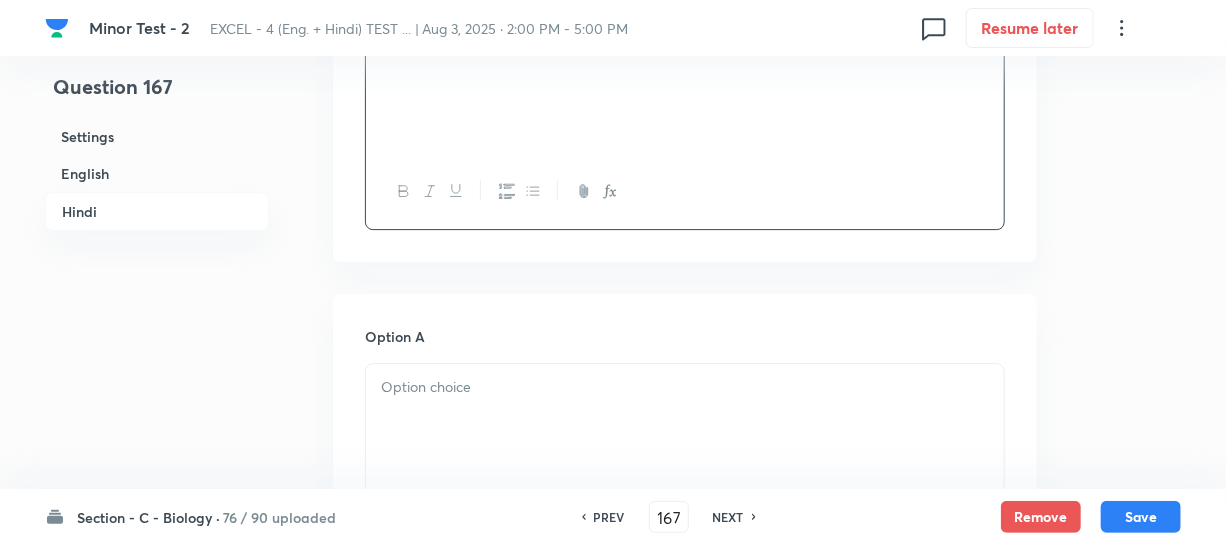 click at bounding box center [685, 420] 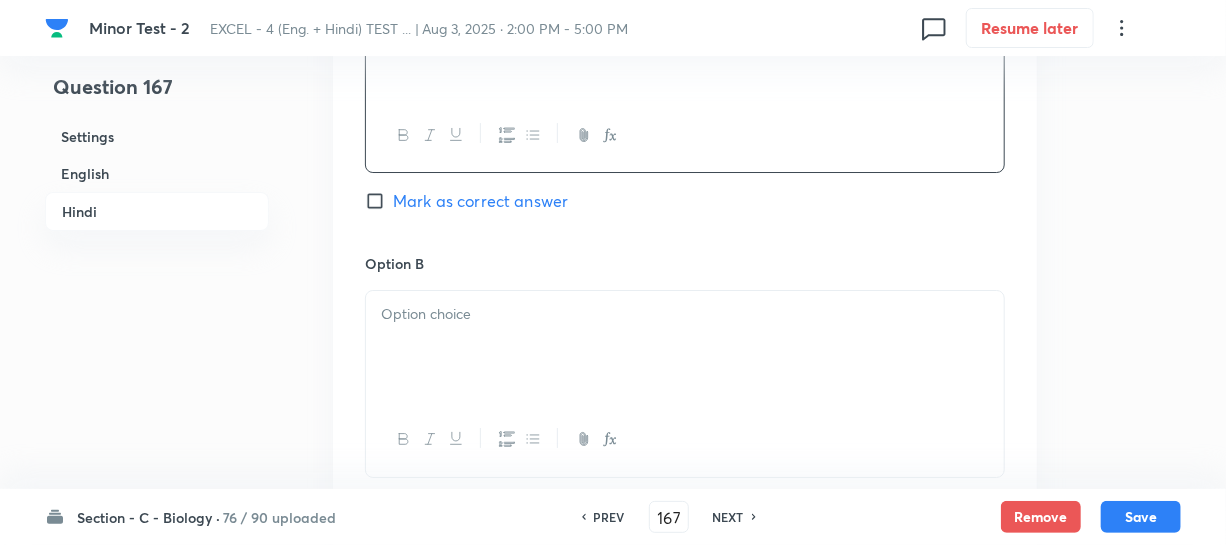 scroll, scrollTop: 3181, scrollLeft: 0, axis: vertical 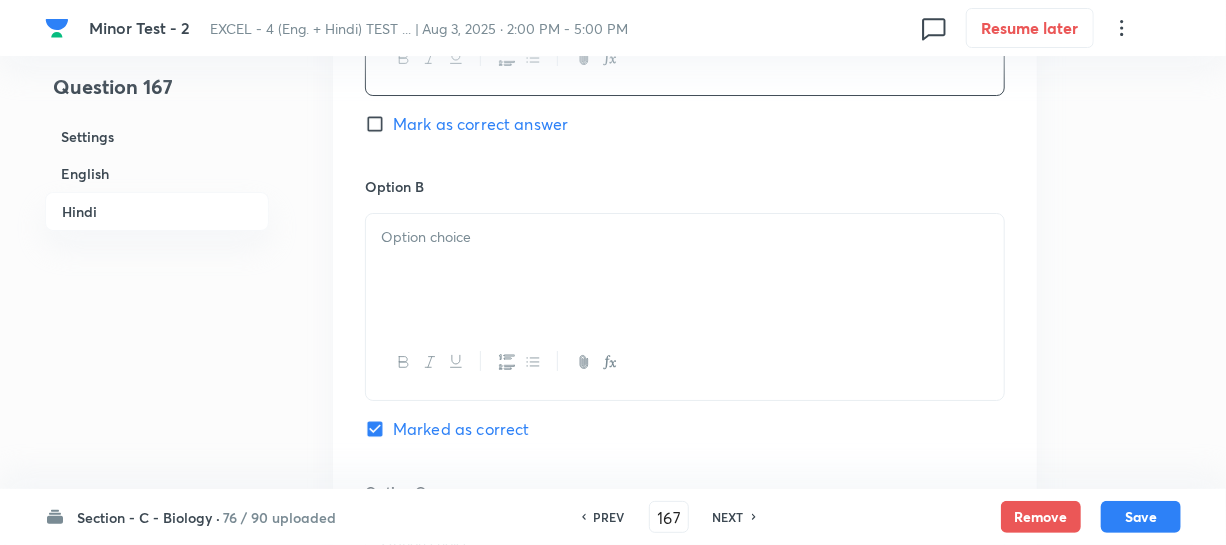 click at bounding box center (685, 270) 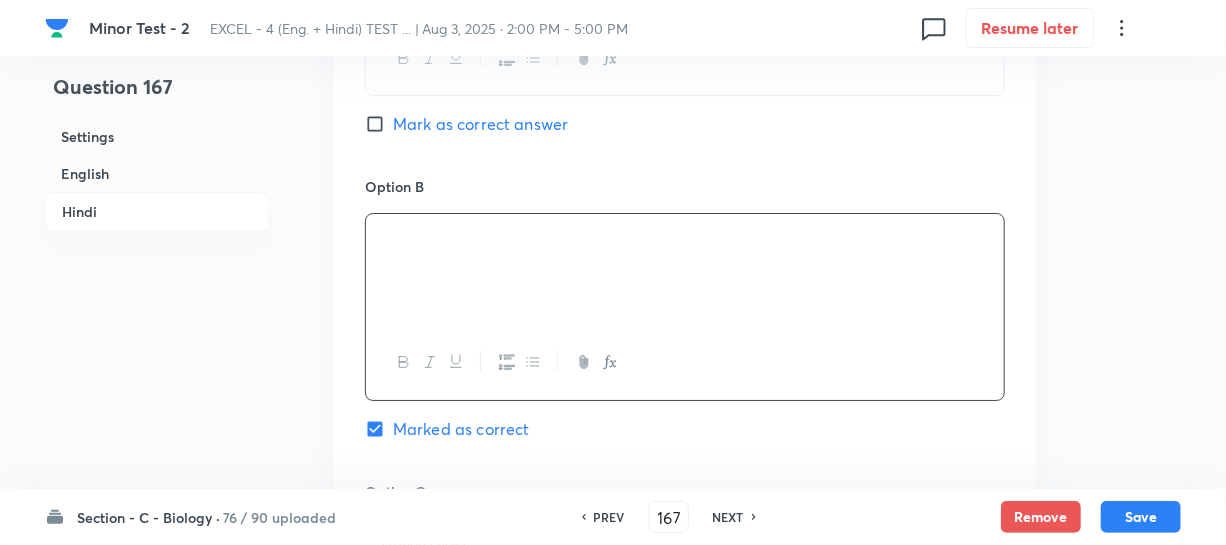 scroll, scrollTop: 3454, scrollLeft: 0, axis: vertical 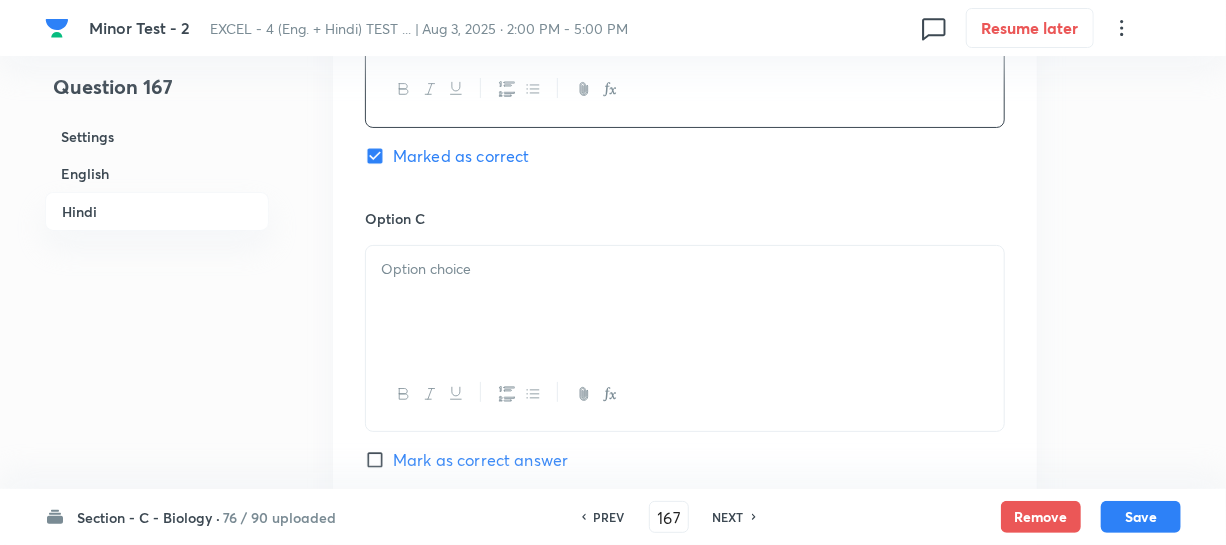 click at bounding box center (685, 302) 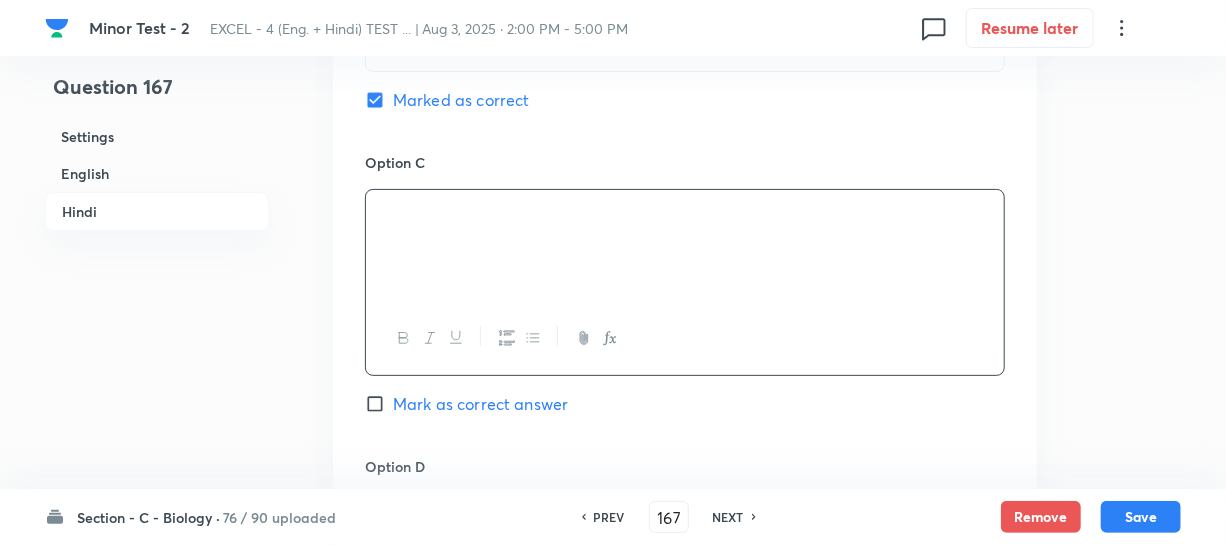 scroll, scrollTop: 3818, scrollLeft: 0, axis: vertical 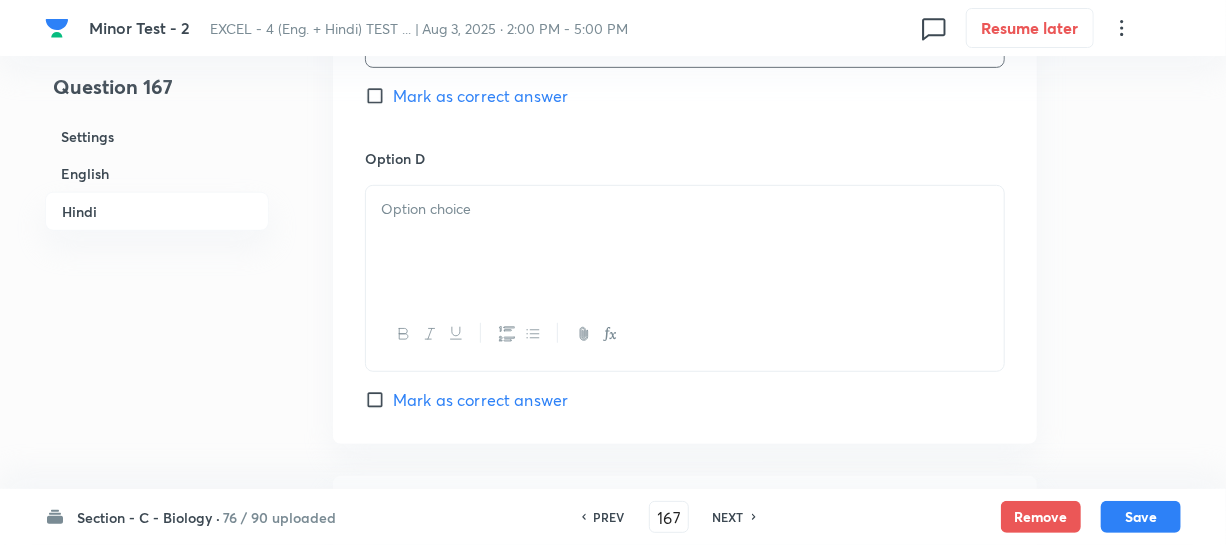 click at bounding box center (685, 242) 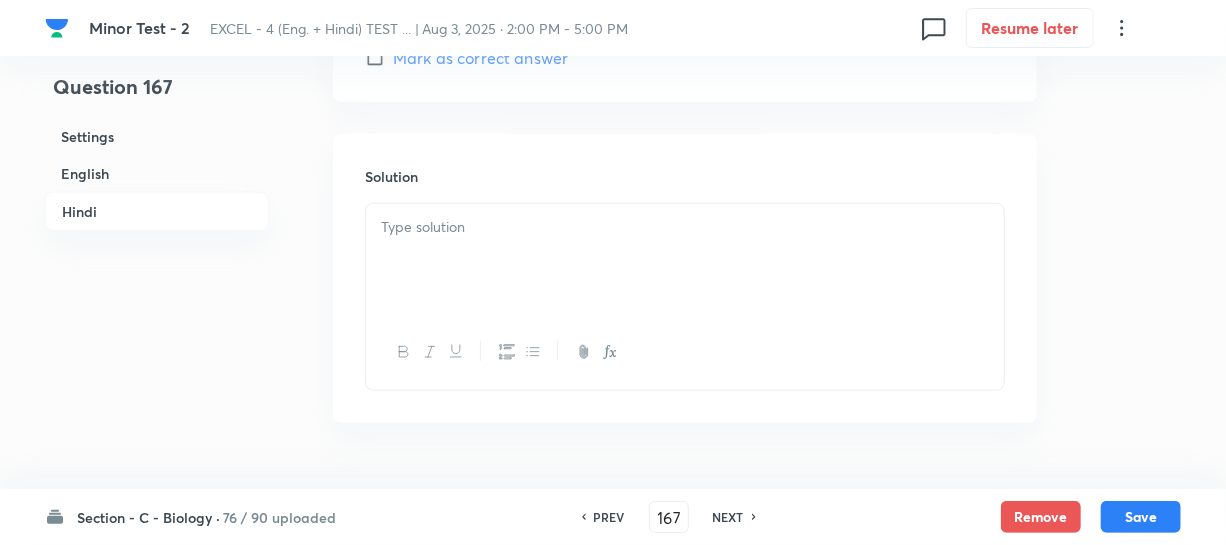 scroll, scrollTop: 4181, scrollLeft: 0, axis: vertical 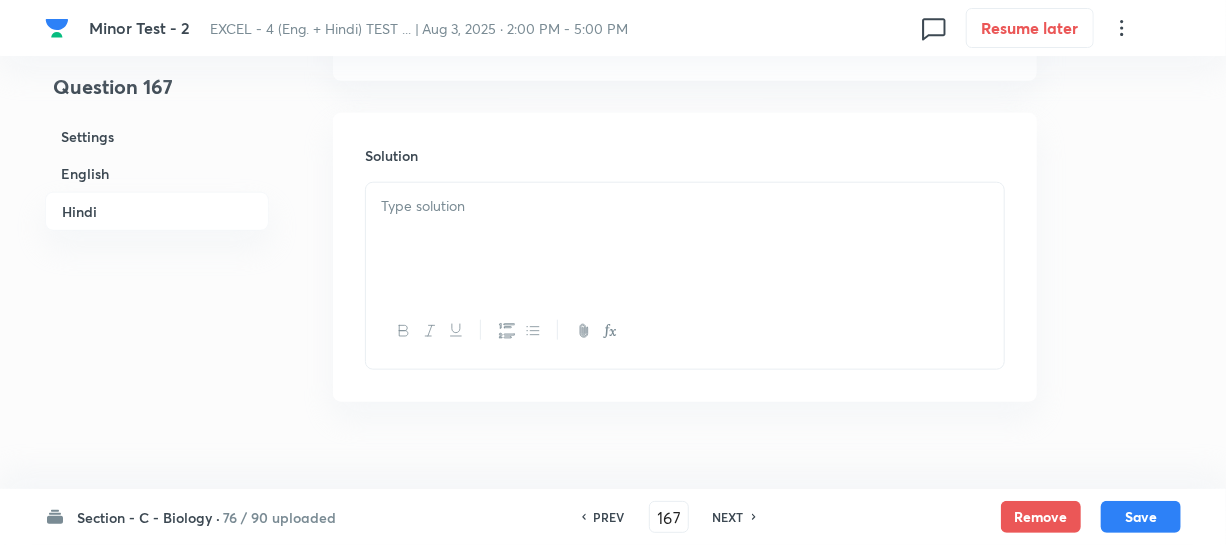 click at bounding box center [685, 239] 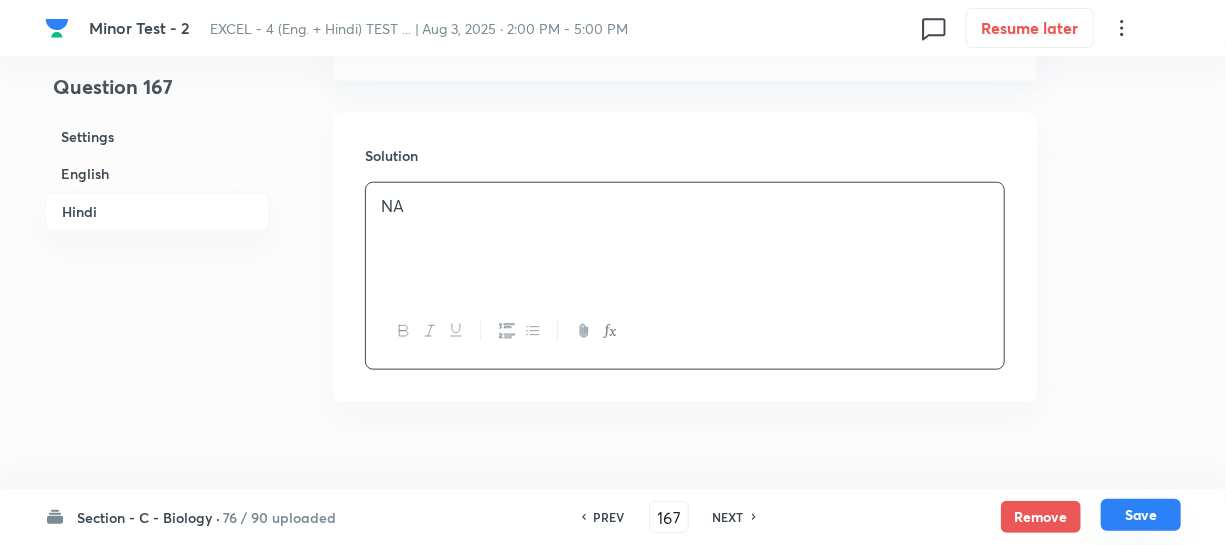click on "Save" at bounding box center (1141, 515) 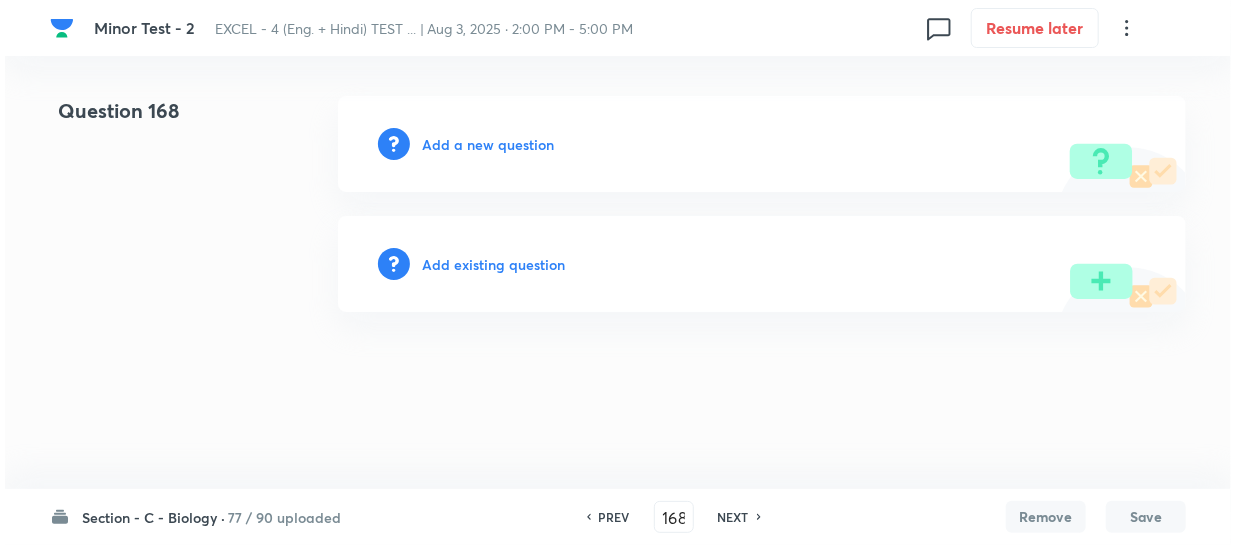 scroll, scrollTop: 0, scrollLeft: 0, axis: both 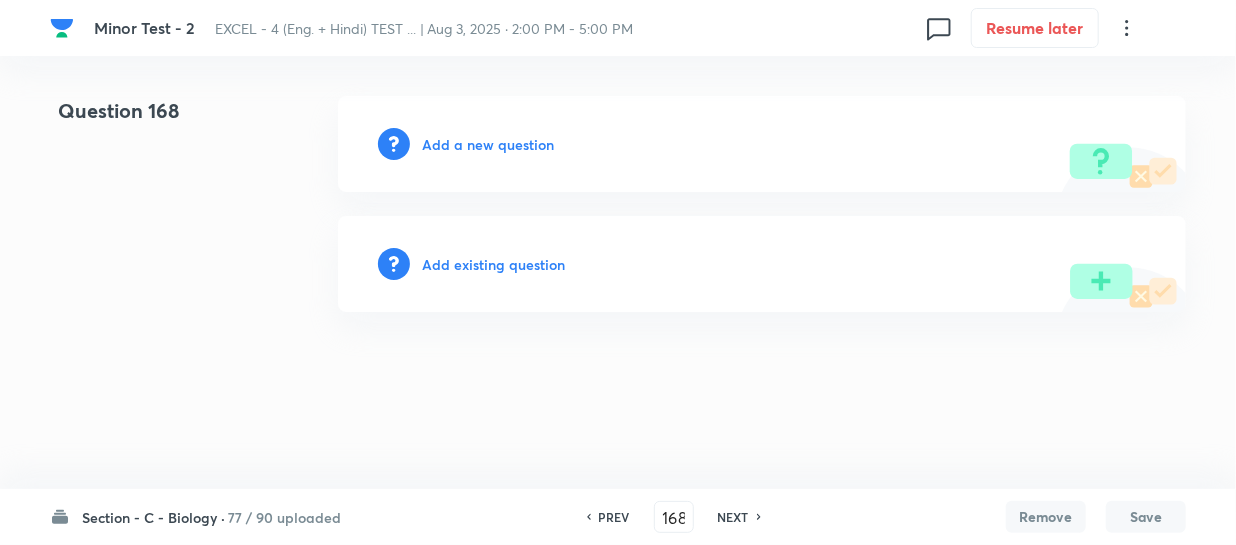 click on "Add a new question" at bounding box center (488, 144) 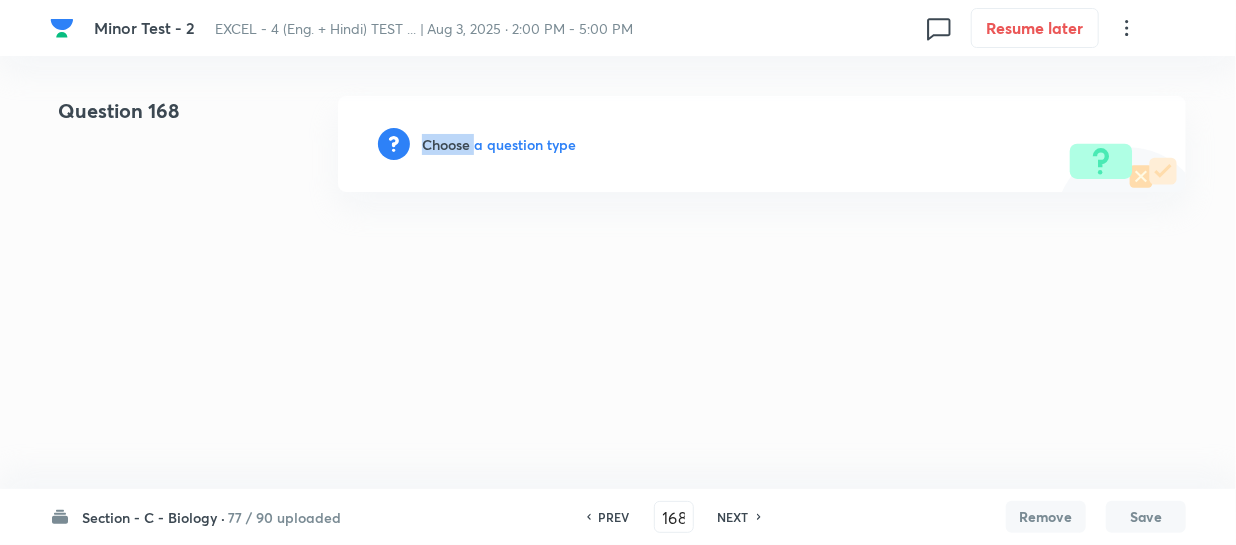click on "Choose a question type" at bounding box center [499, 144] 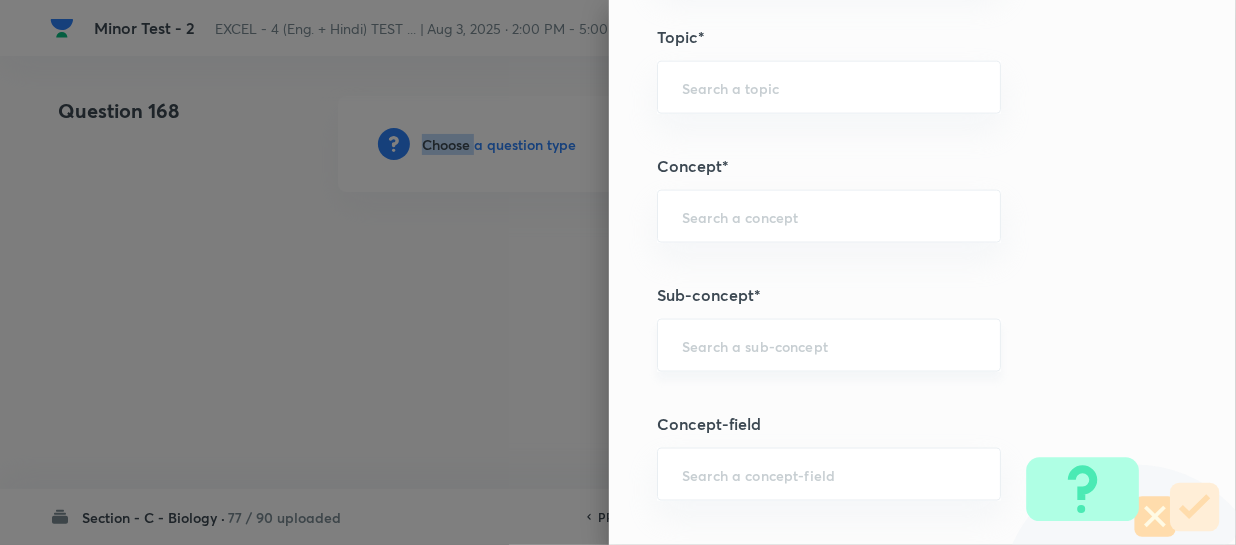 scroll, scrollTop: 1181, scrollLeft: 0, axis: vertical 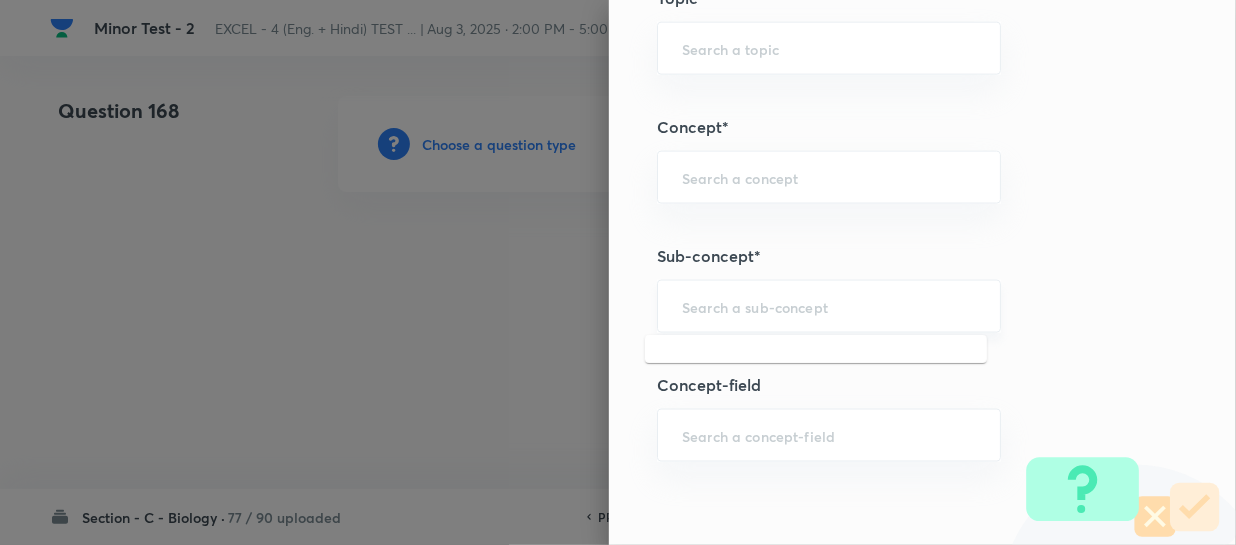 click at bounding box center [829, 306] 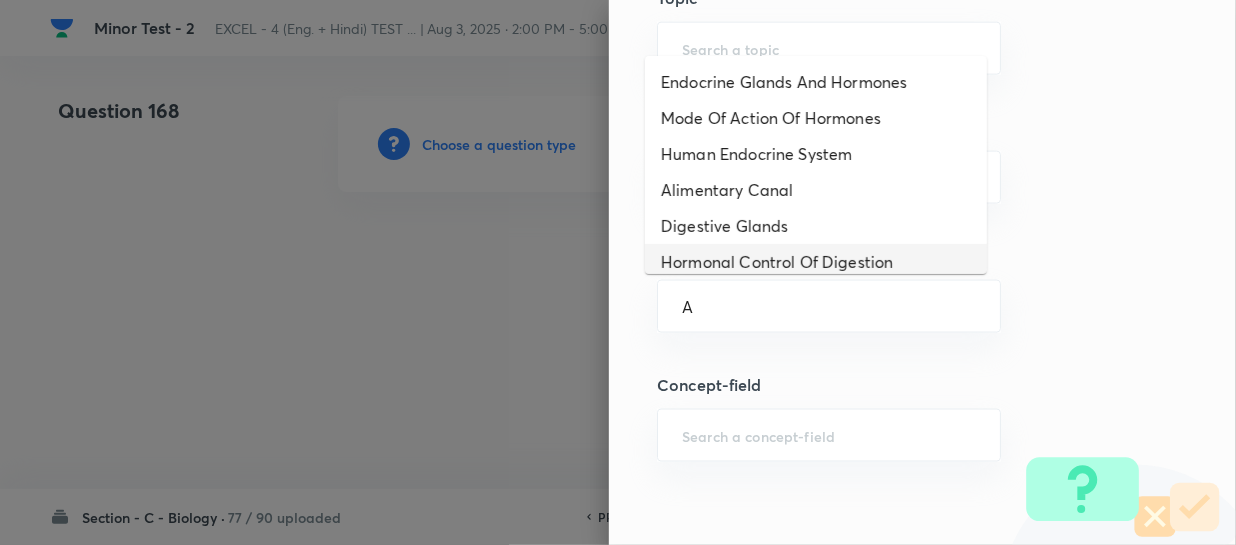 click on "Digestive Glands" at bounding box center (816, 226) 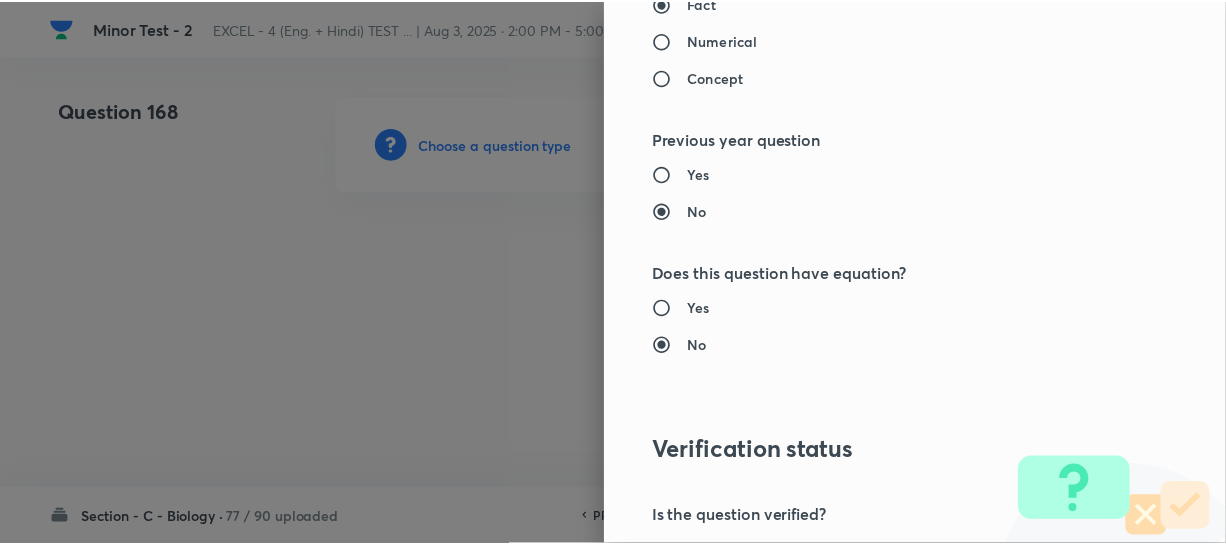 scroll, scrollTop: 2313, scrollLeft: 0, axis: vertical 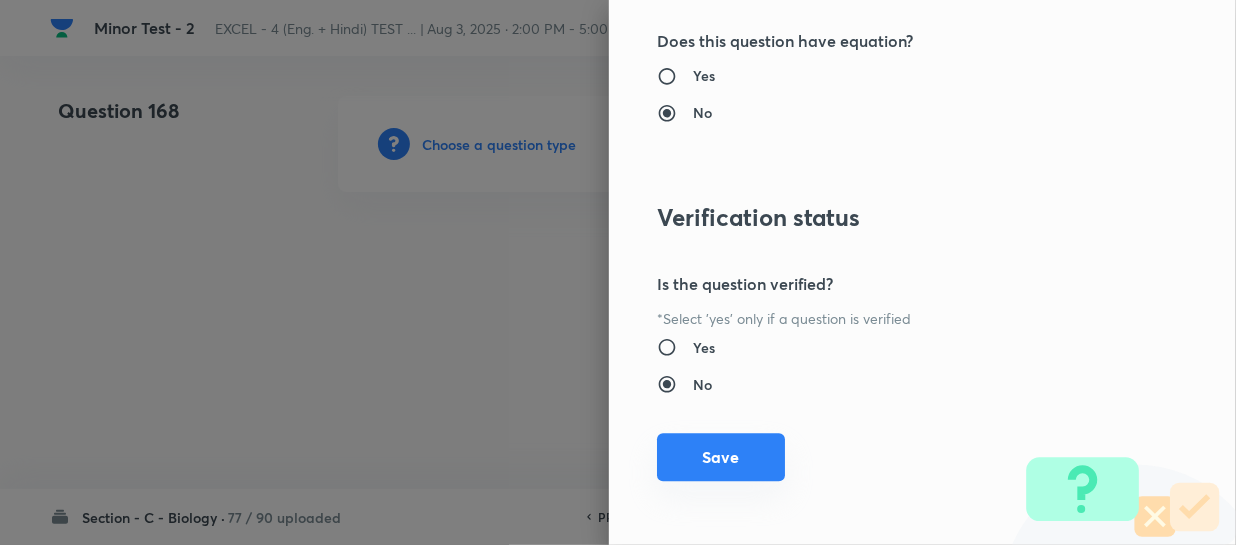 drag, startPoint x: 682, startPoint y: 456, endPoint x: 697, endPoint y: 439, distance: 22.671568 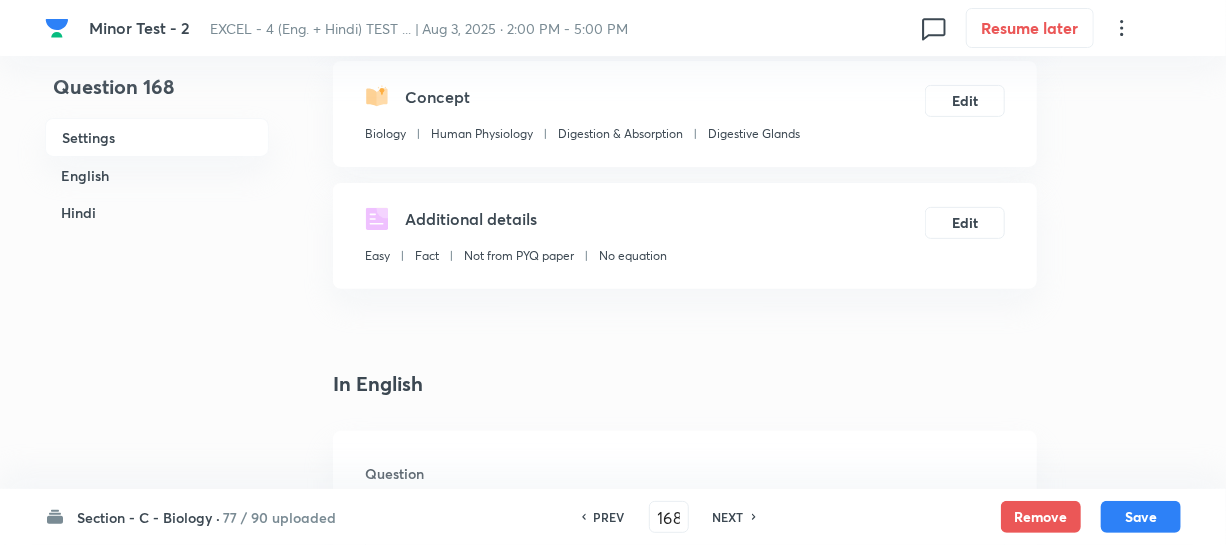 scroll, scrollTop: 363, scrollLeft: 0, axis: vertical 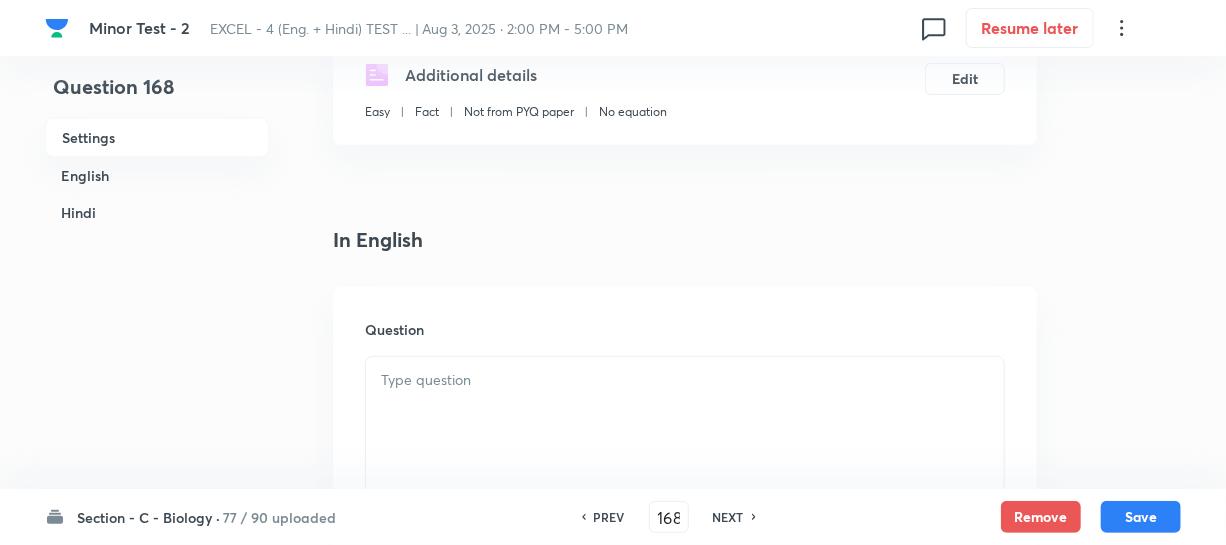 click at bounding box center [685, 413] 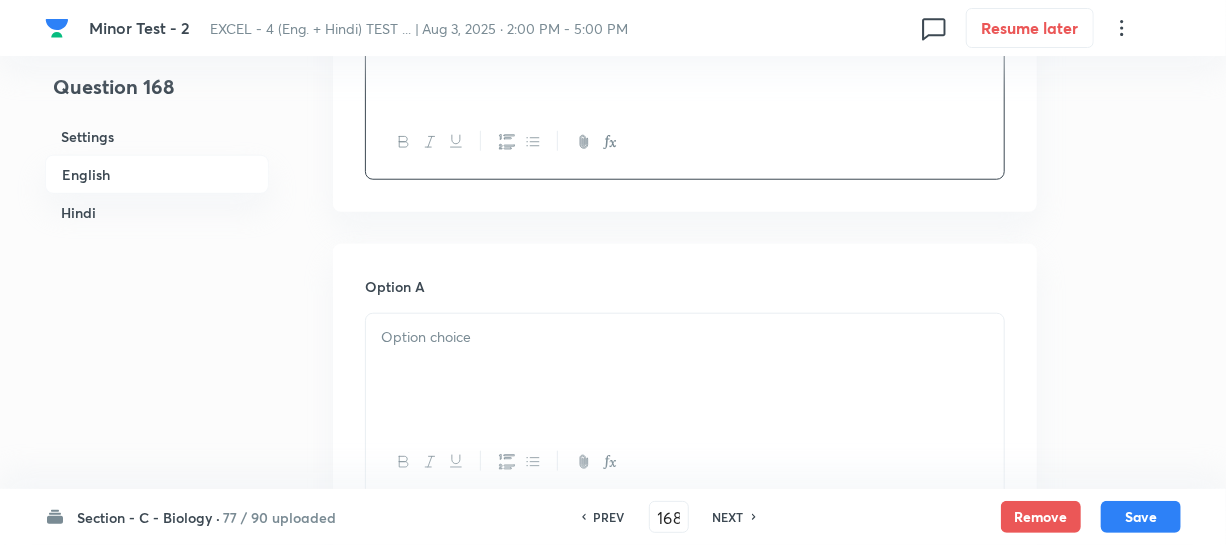 scroll, scrollTop: 727, scrollLeft: 0, axis: vertical 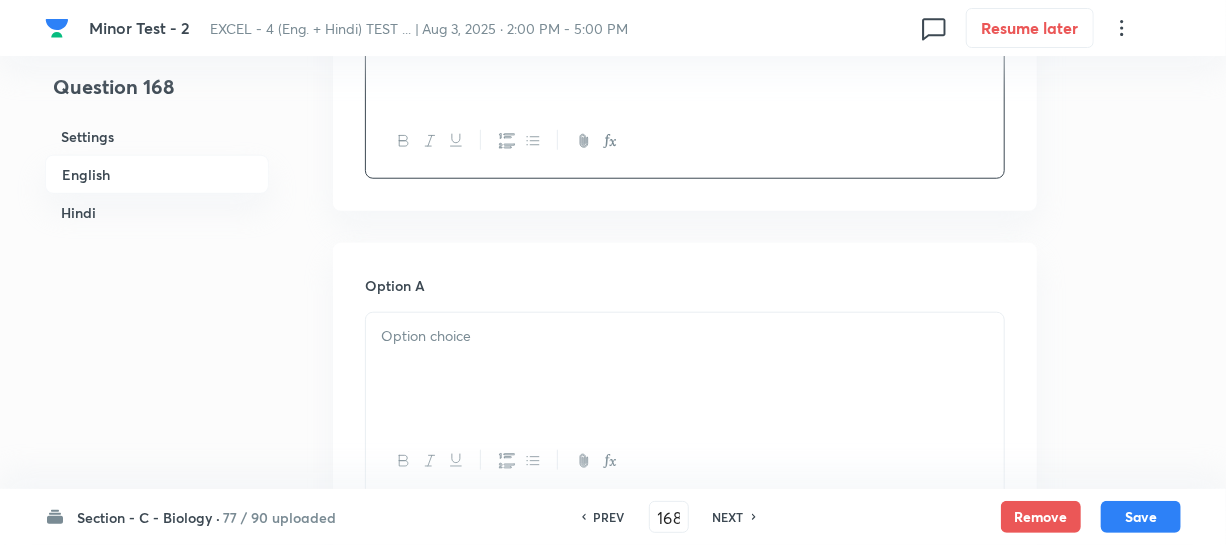 click at bounding box center [685, 369] 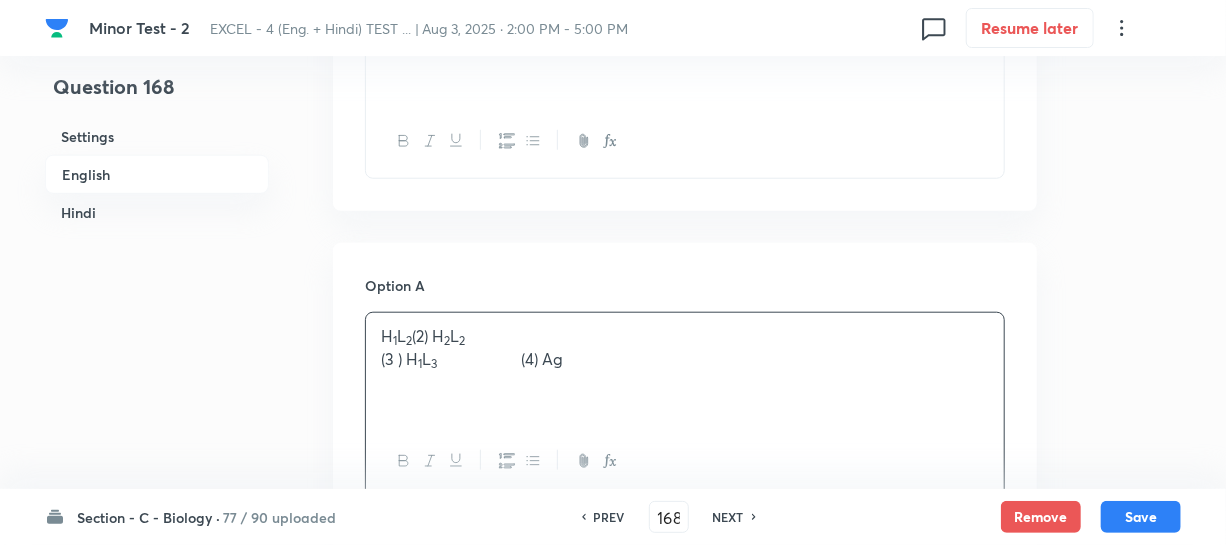 drag, startPoint x: 533, startPoint y: 333, endPoint x: 624, endPoint y: 367, distance: 97.144226 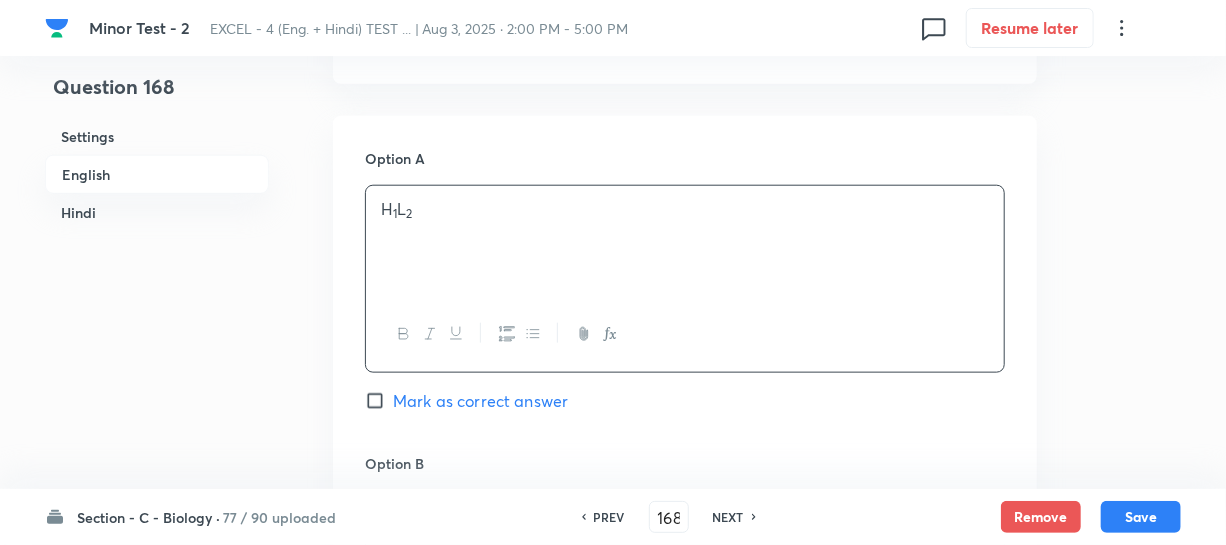 scroll, scrollTop: 1000, scrollLeft: 0, axis: vertical 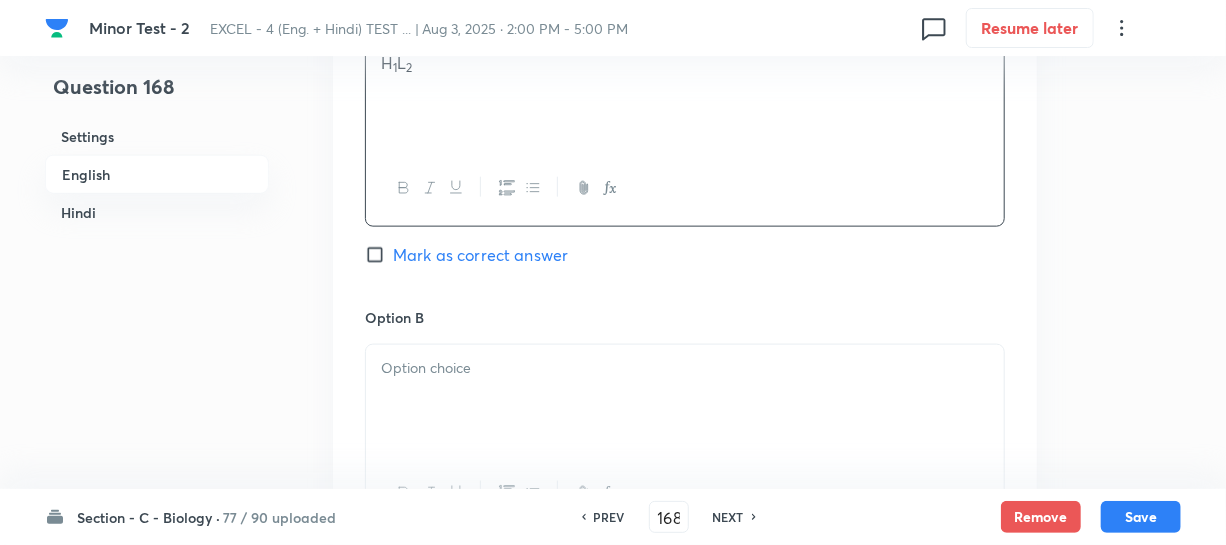 click at bounding box center [685, 401] 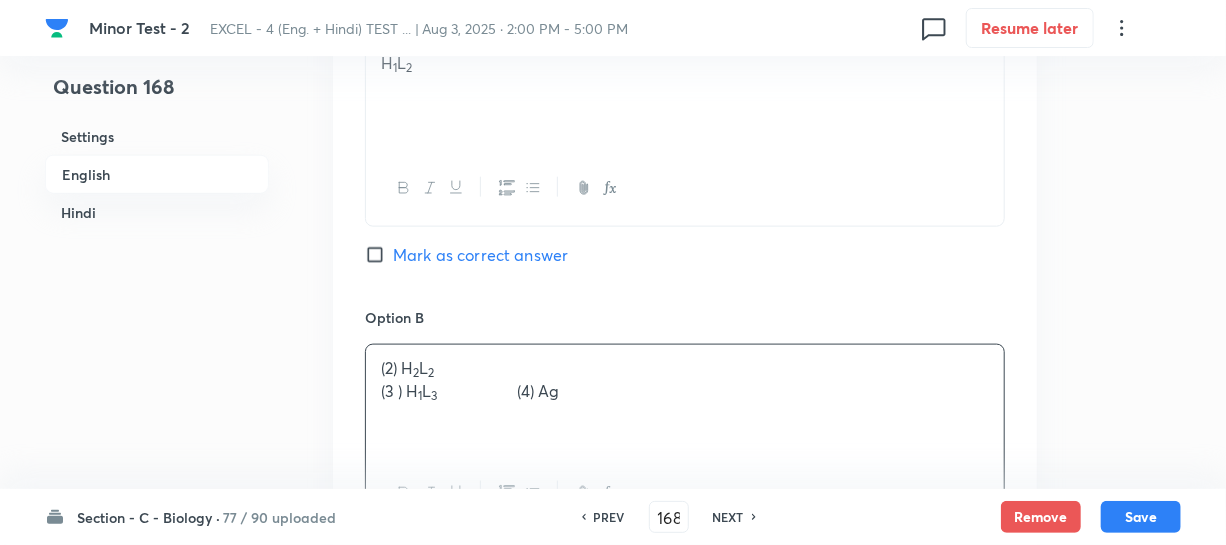 click on "(2) H 2 L 2" at bounding box center [685, 368] 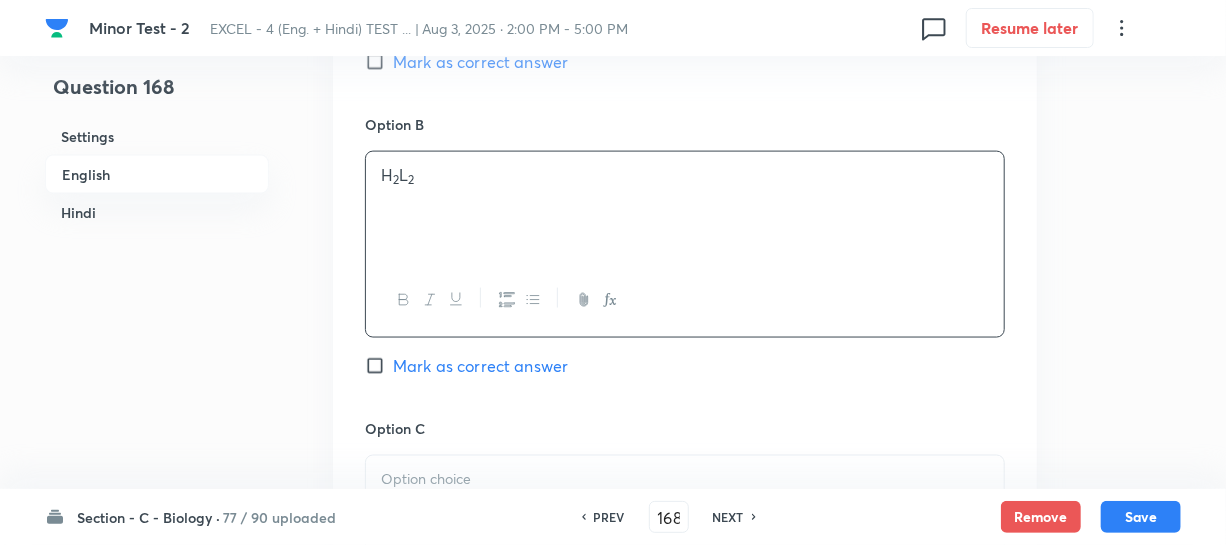 scroll, scrollTop: 1454, scrollLeft: 0, axis: vertical 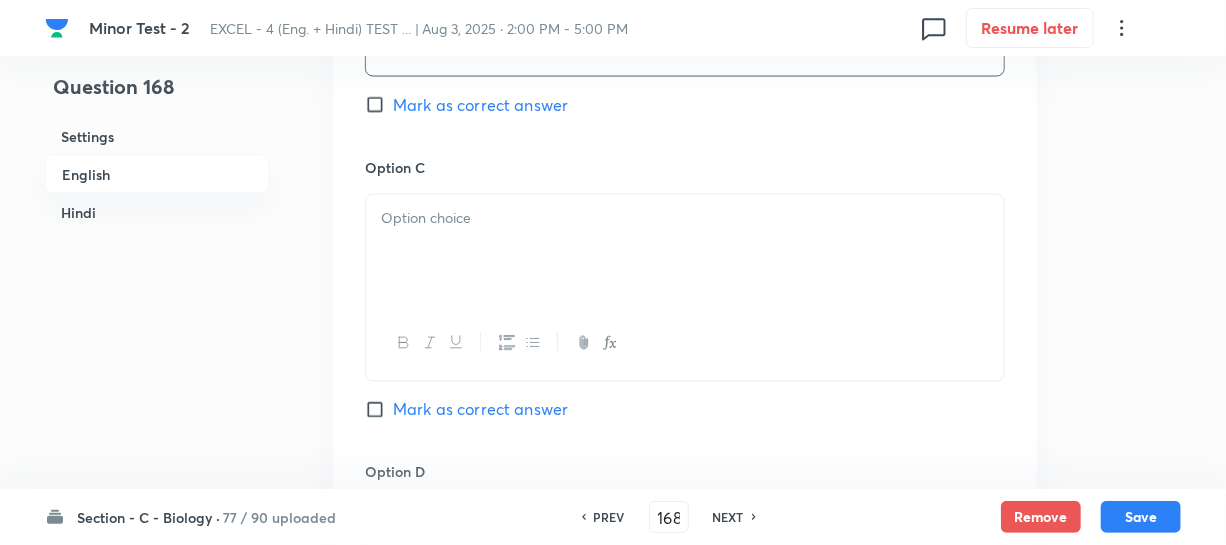 click at bounding box center (685, 251) 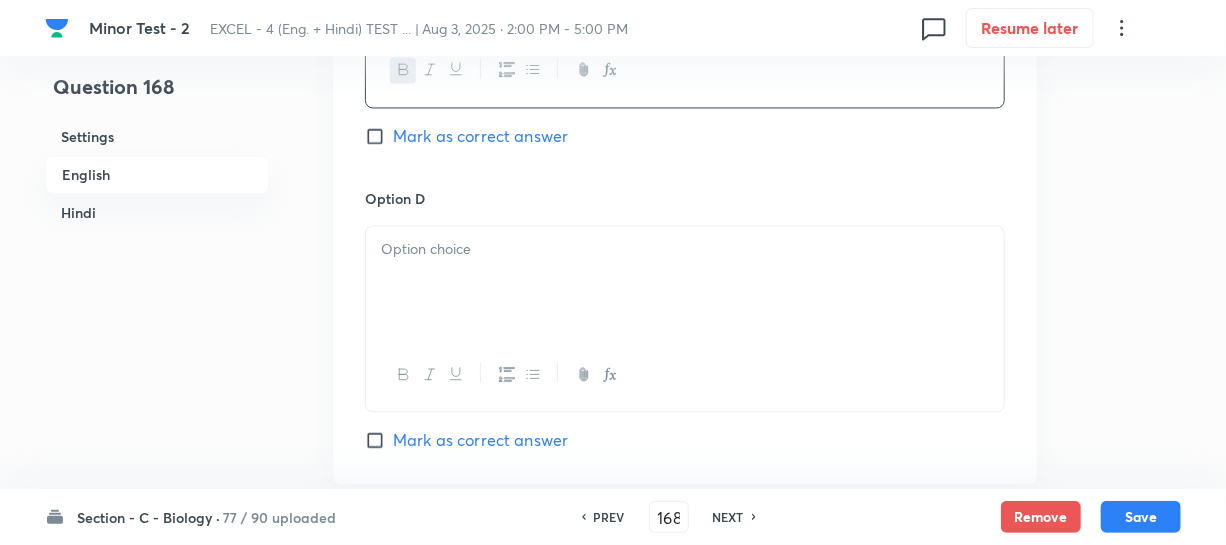 scroll, scrollTop: 1727, scrollLeft: 0, axis: vertical 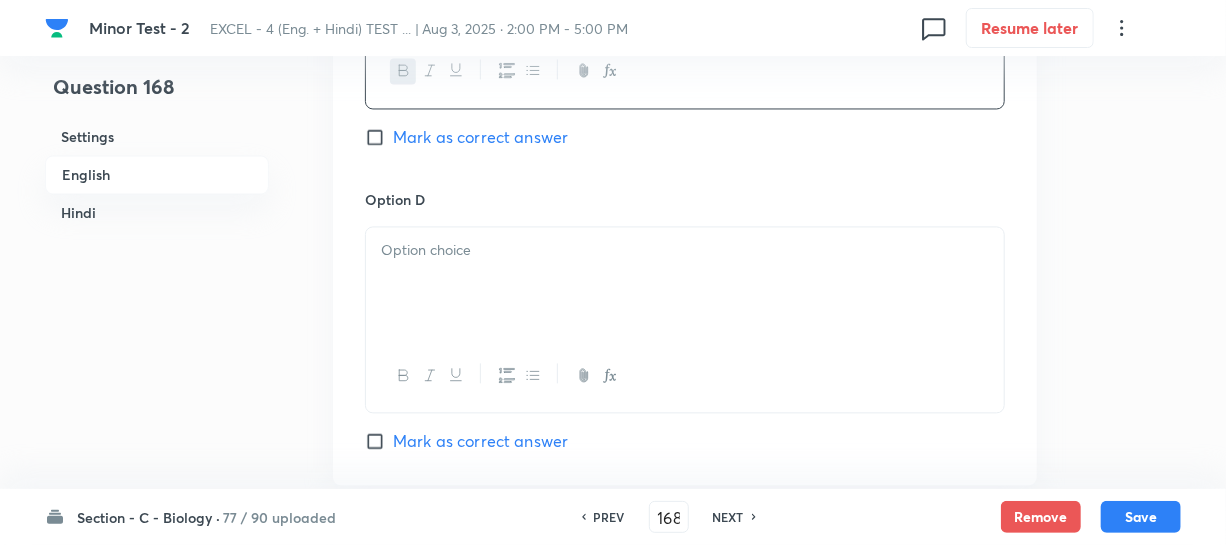 click at bounding box center (685, 250) 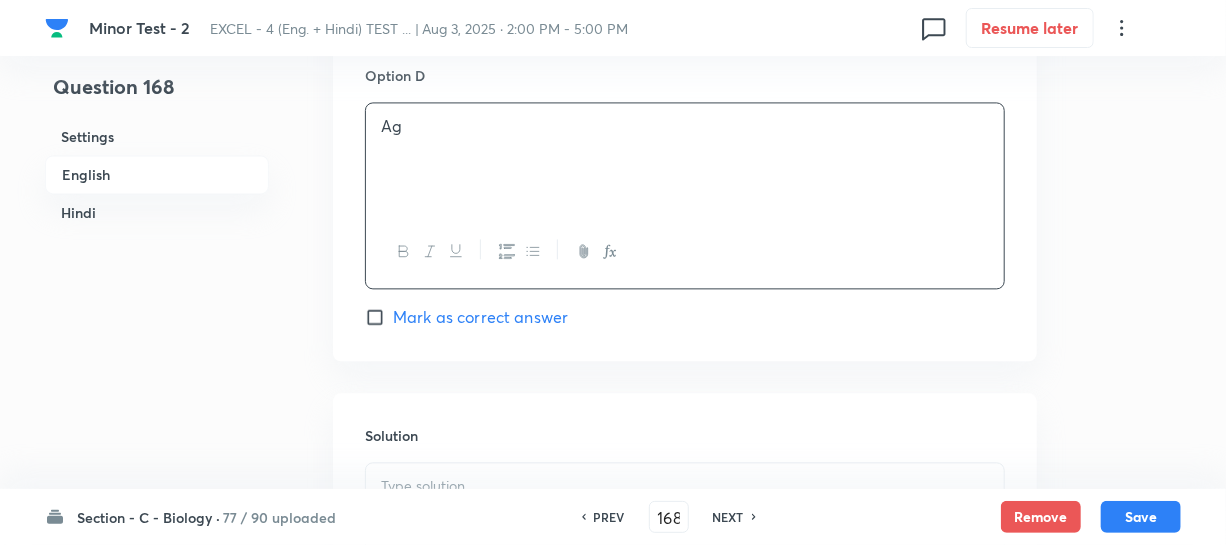 scroll, scrollTop: 2090, scrollLeft: 0, axis: vertical 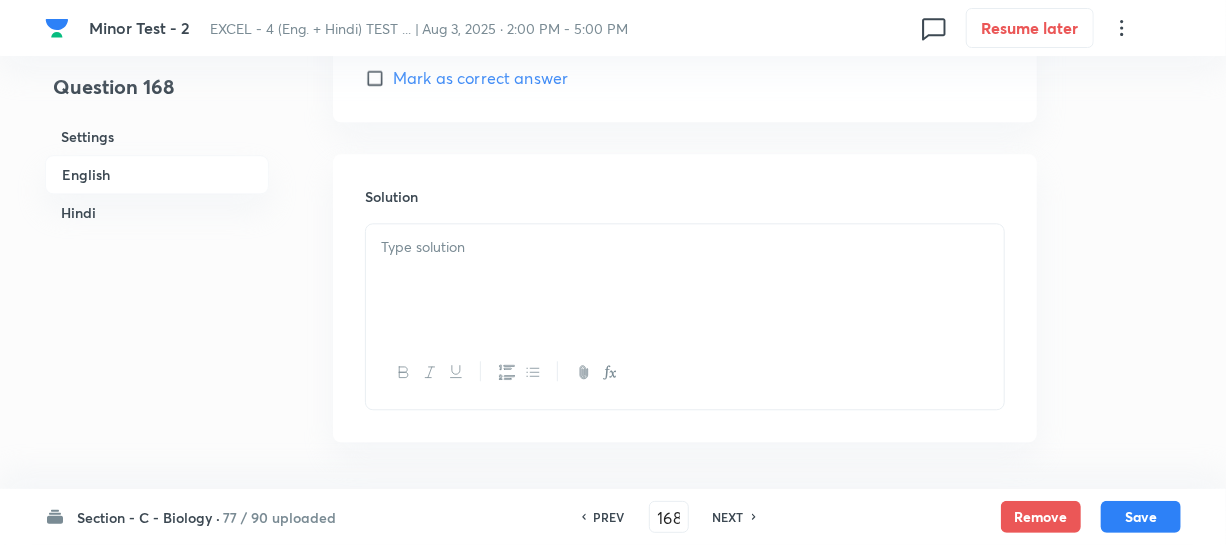 click at bounding box center [685, 280] 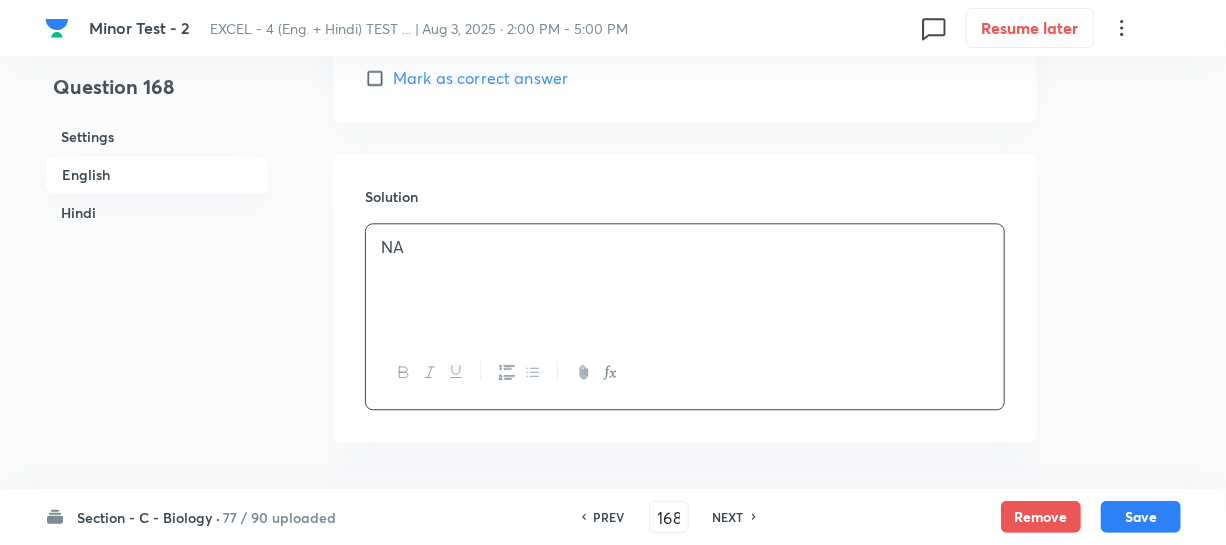 scroll, scrollTop: 2454, scrollLeft: 0, axis: vertical 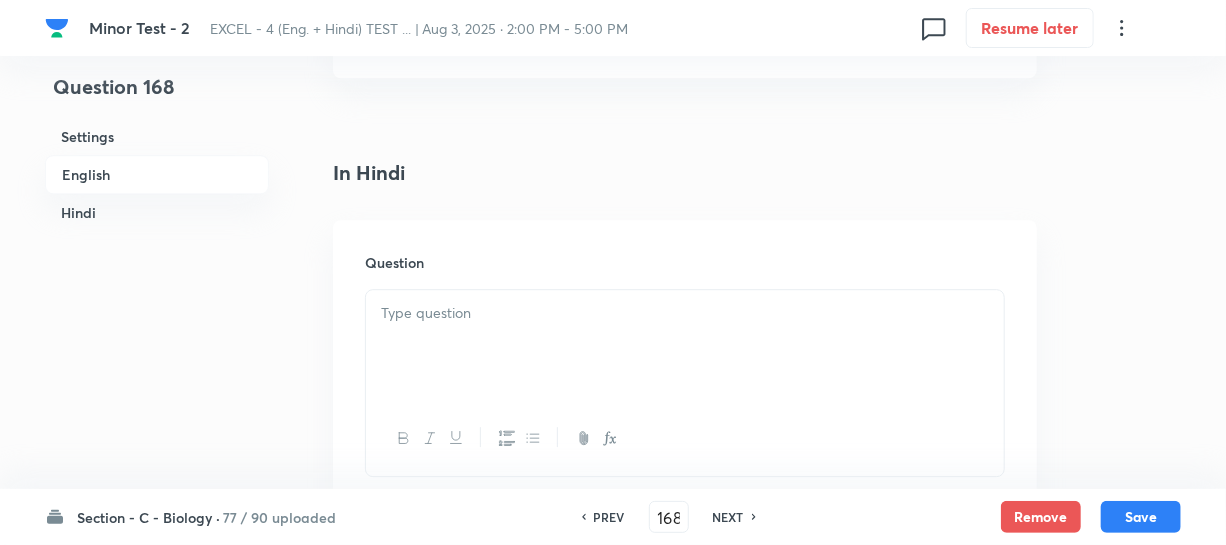 click at bounding box center [685, 346] 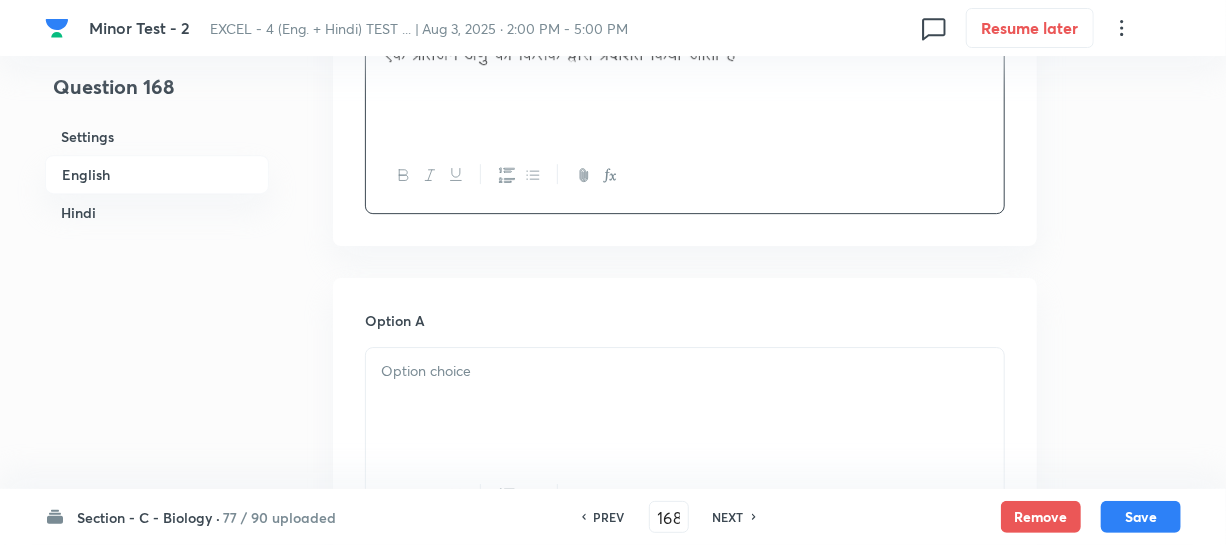 scroll, scrollTop: 2727, scrollLeft: 0, axis: vertical 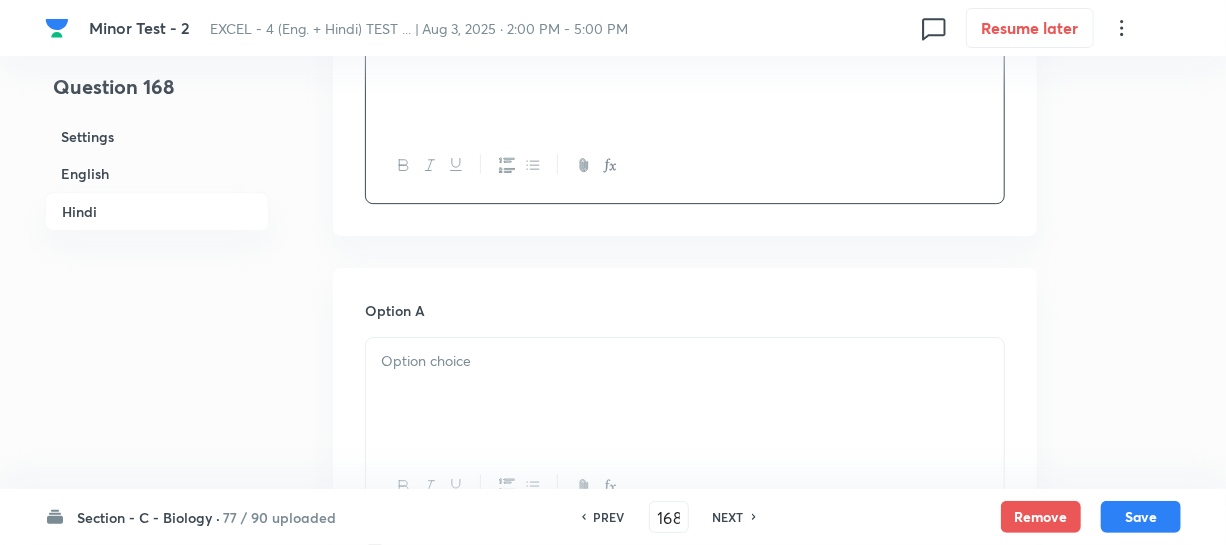 drag, startPoint x: 474, startPoint y: 388, endPoint x: 534, endPoint y: 394, distance: 60.299255 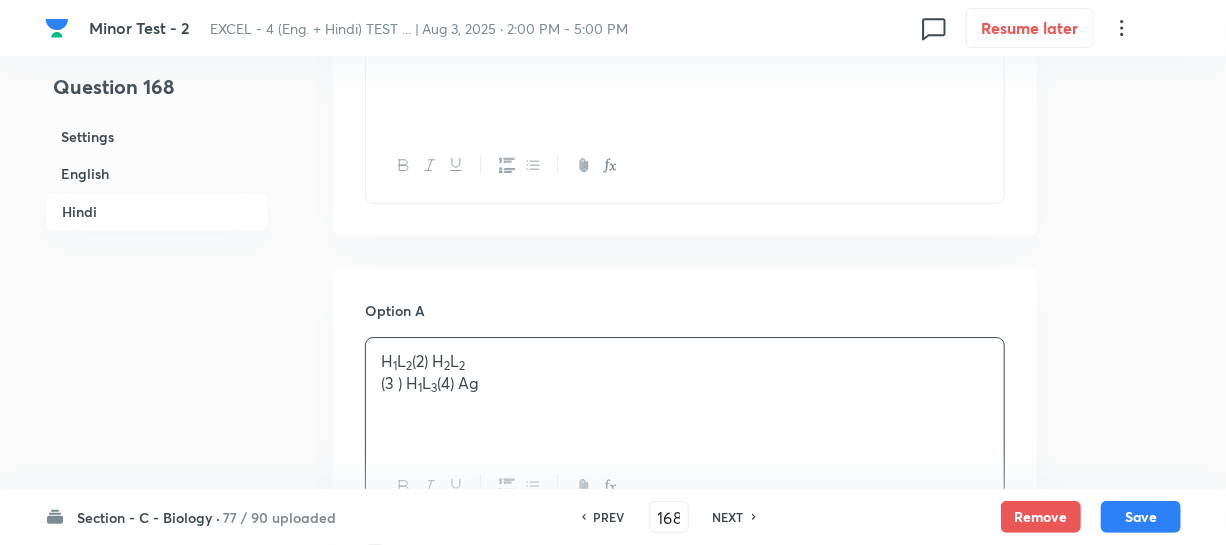 drag, startPoint x: 438, startPoint y: 360, endPoint x: 727, endPoint y: 399, distance: 291.61963 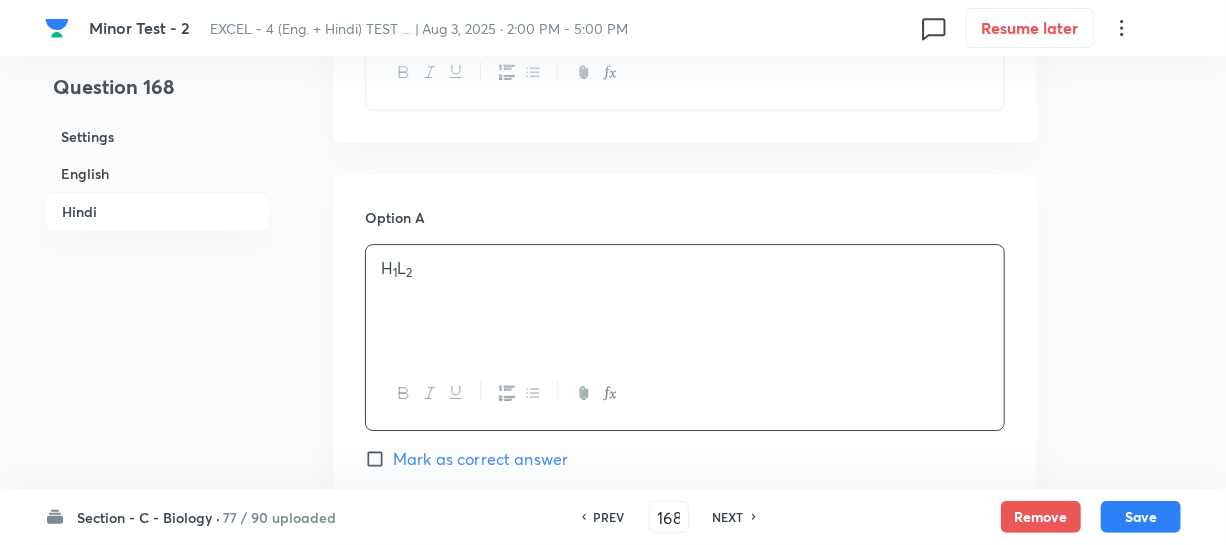 scroll, scrollTop: 3000, scrollLeft: 0, axis: vertical 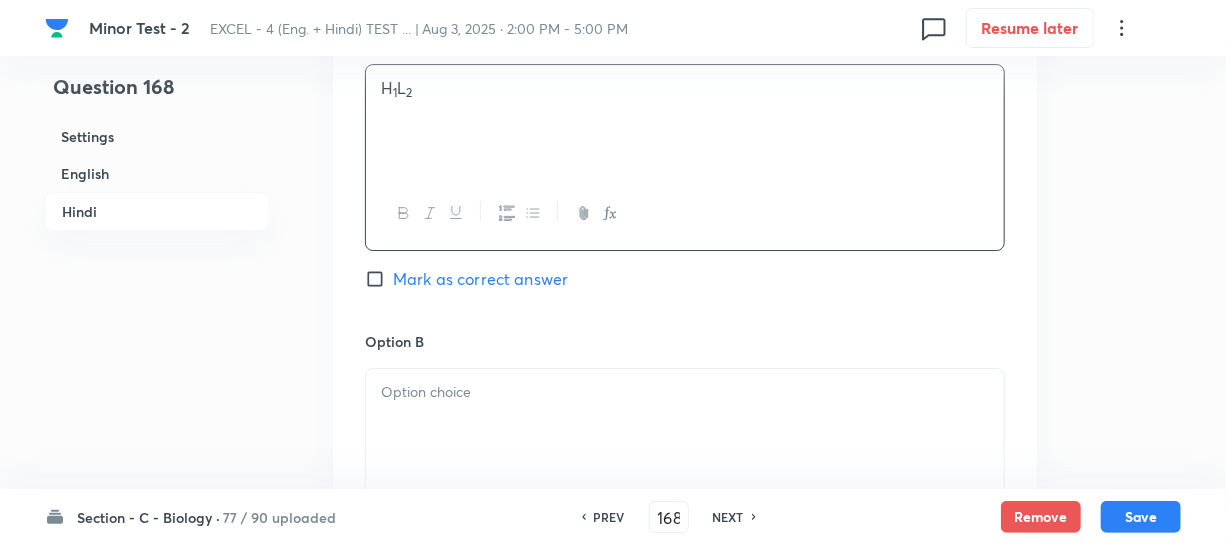 click at bounding box center [685, 425] 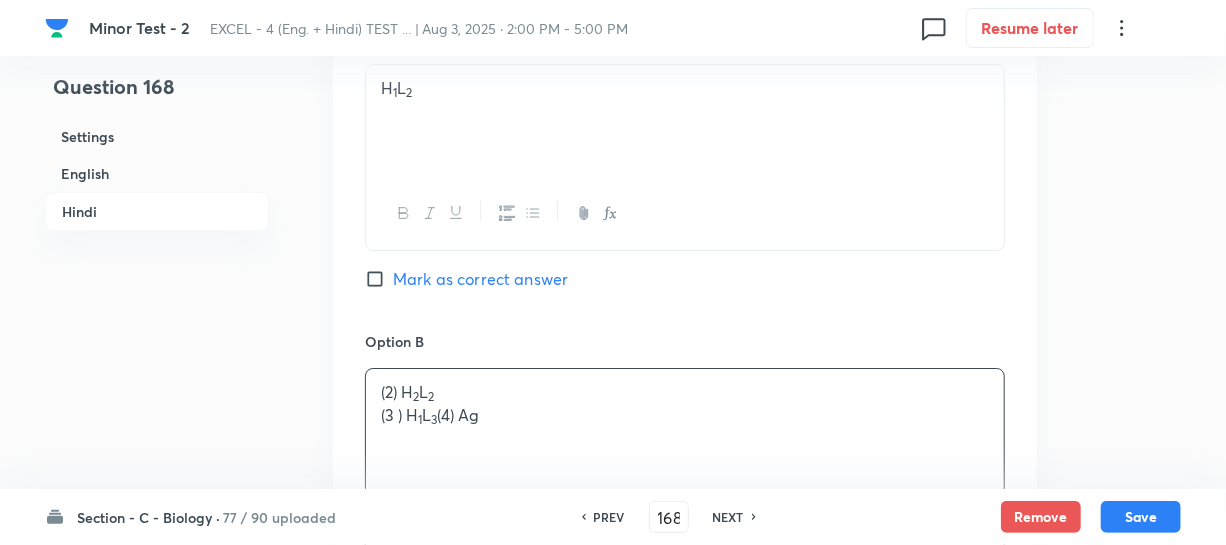 click on "(2) H 2 L 2" at bounding box center (685, 392) 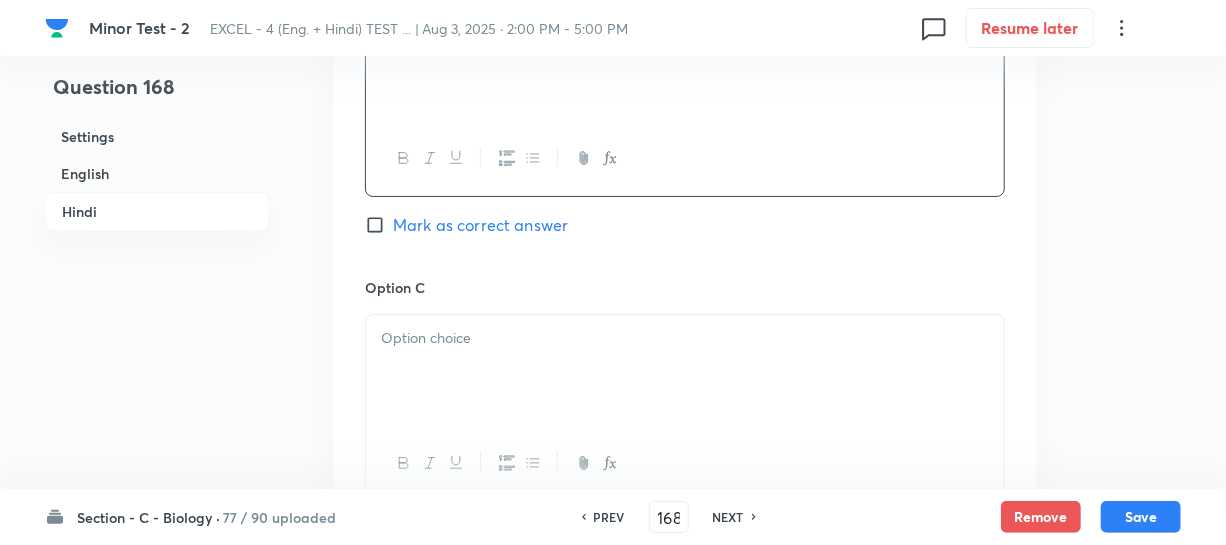 scroll, scrollTop: 3363, scrollLeft: 0, axis: vertical 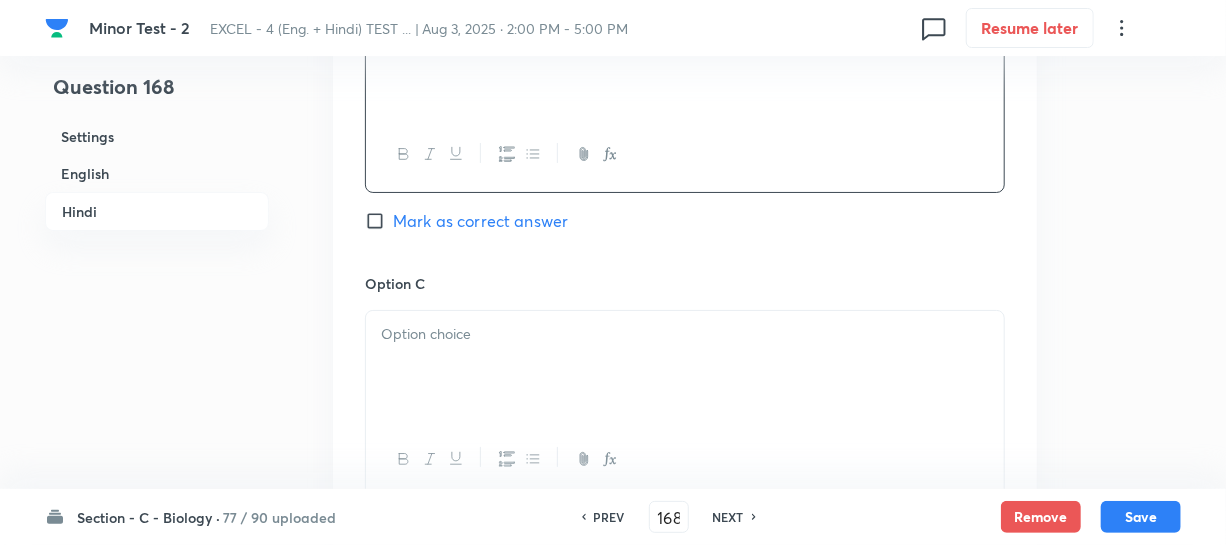 click at bounding box center [685, 367] 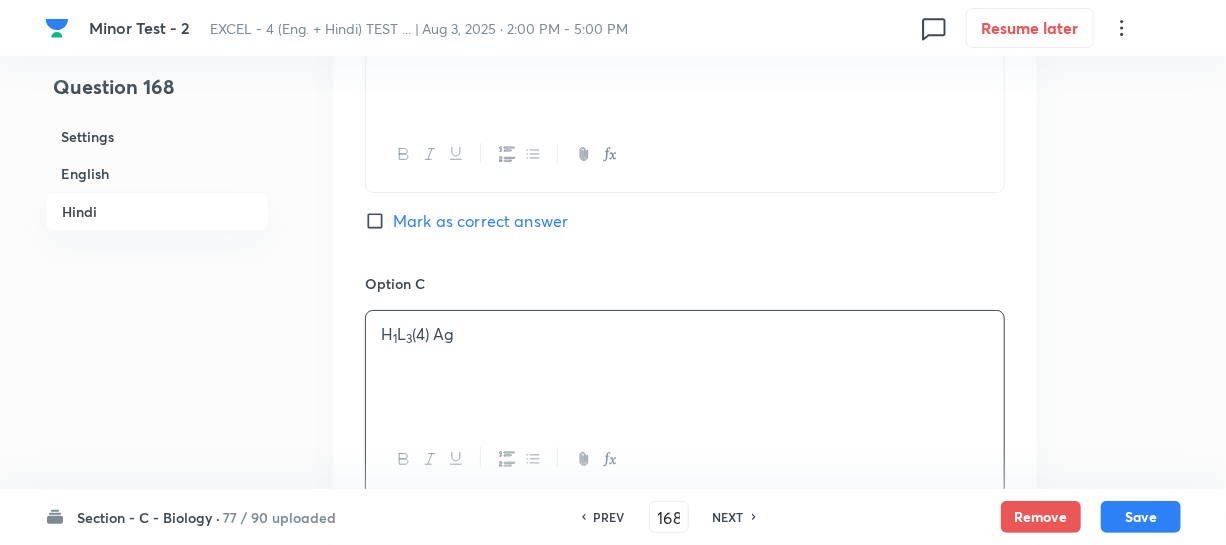 drag, startPoint x: 498, startPoint y: 335, endPoint x: 529, endPoint y: 336, distance: 31.016125 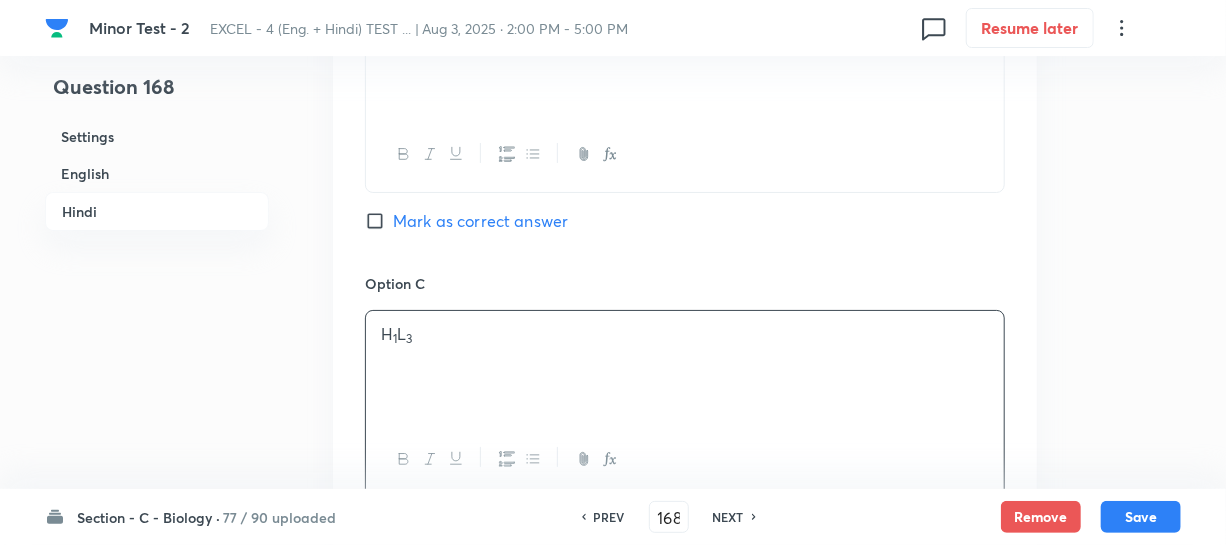 scroll, scrollTop: 3727, scrollLeft: 0, axis: vertical 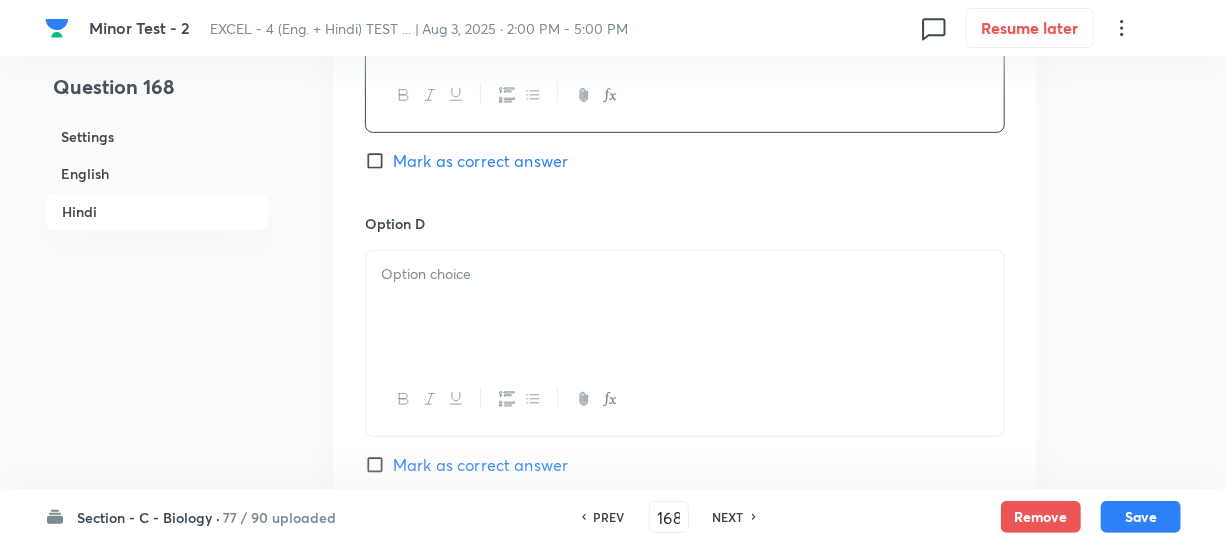 click at bounding box center [685, 307] 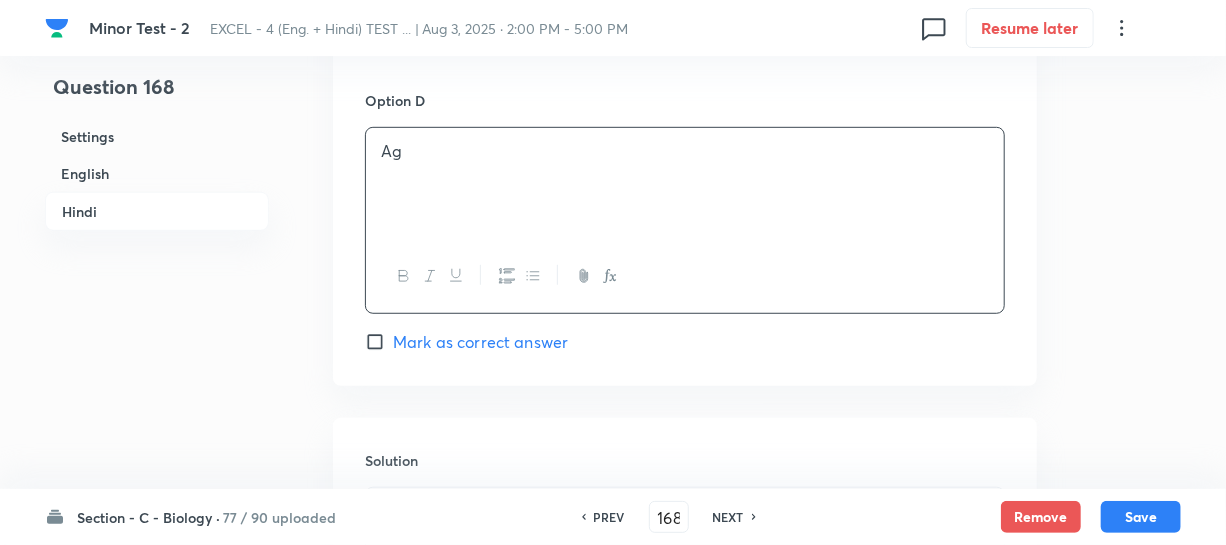 scroll, scrollTop: 4090, scrollLeft: 0, axis: vertical 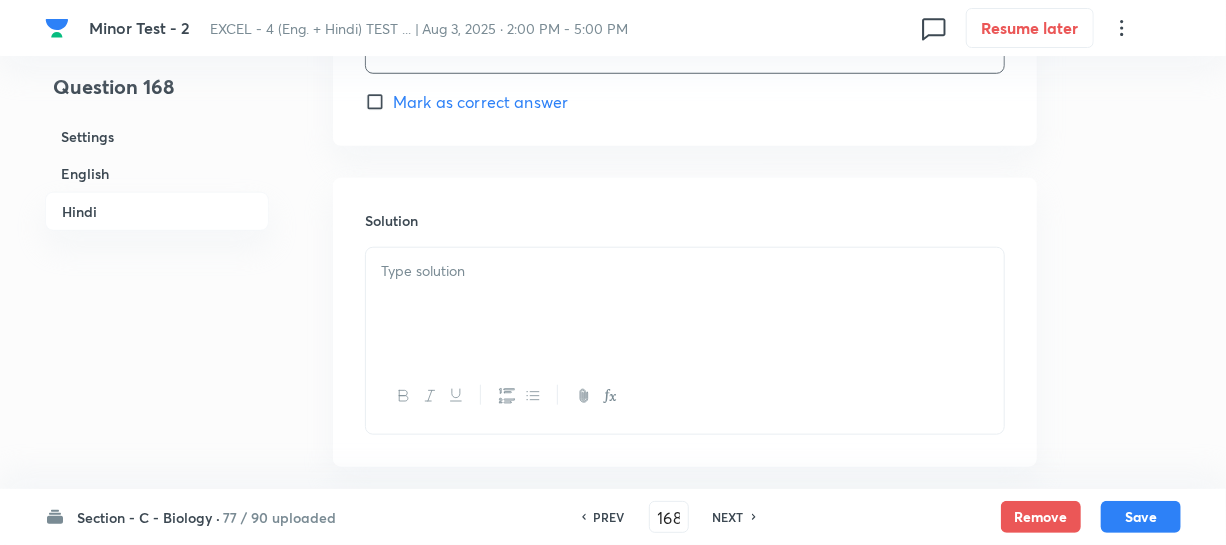click at bounding box center [685, 304] 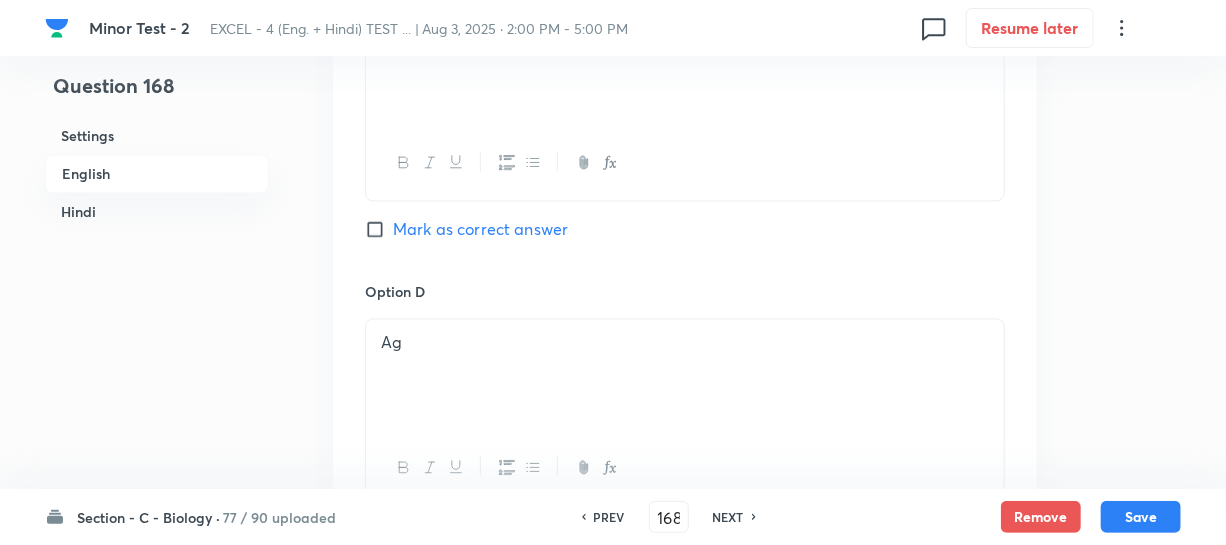 scroll, scrollTop: 1454, scrollLeft: 0, axis: vertical 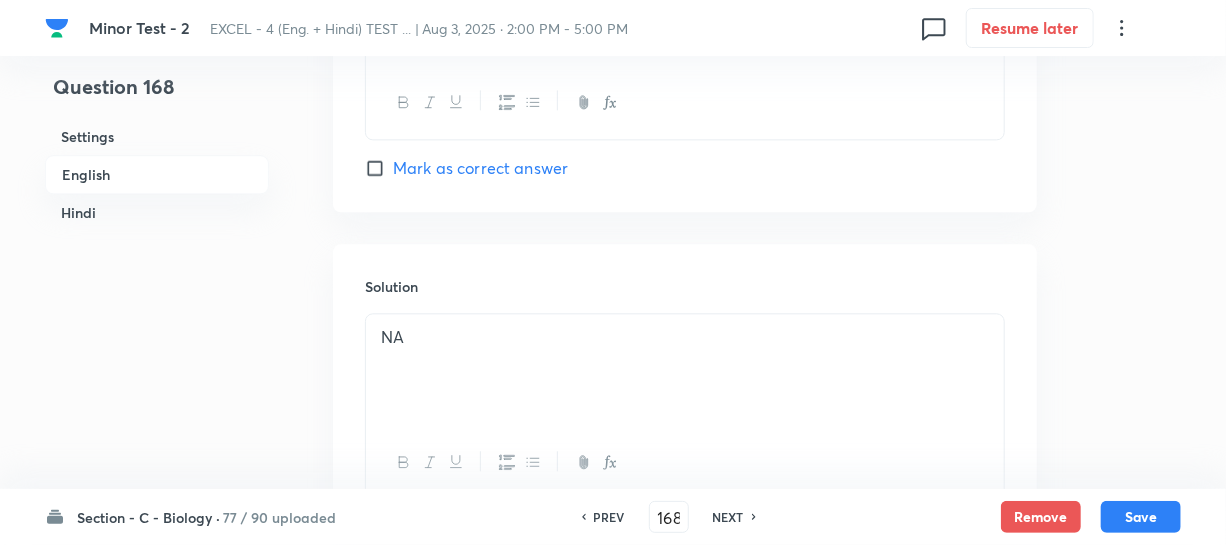 click on "Mark as correct answer" at bounding box center [379, 168] 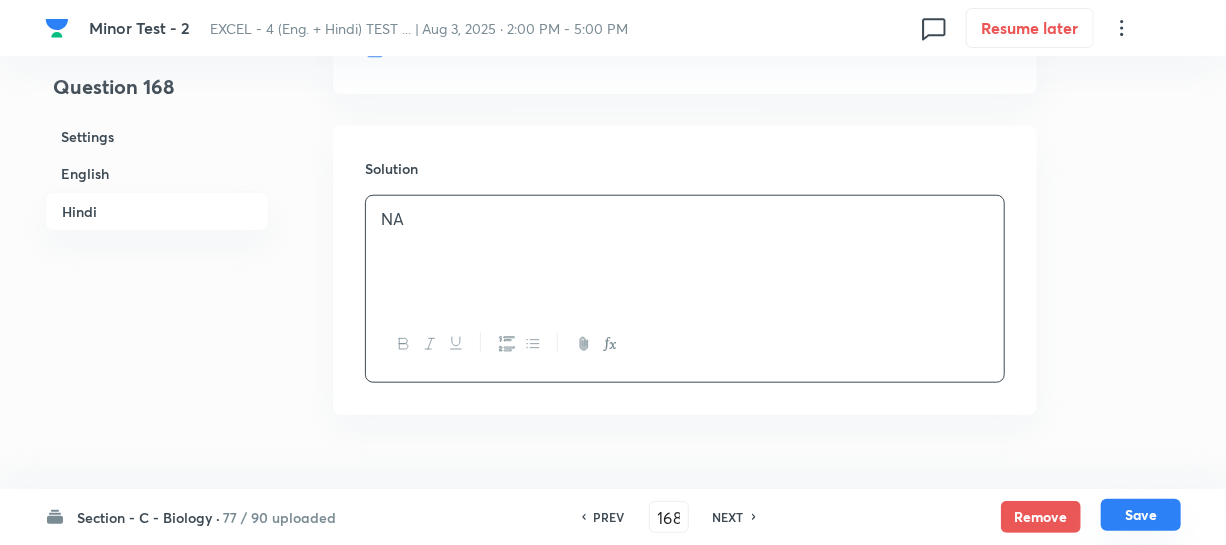 scroll, scrollTop: 4190, scrollLeft: 0, axis: vertical 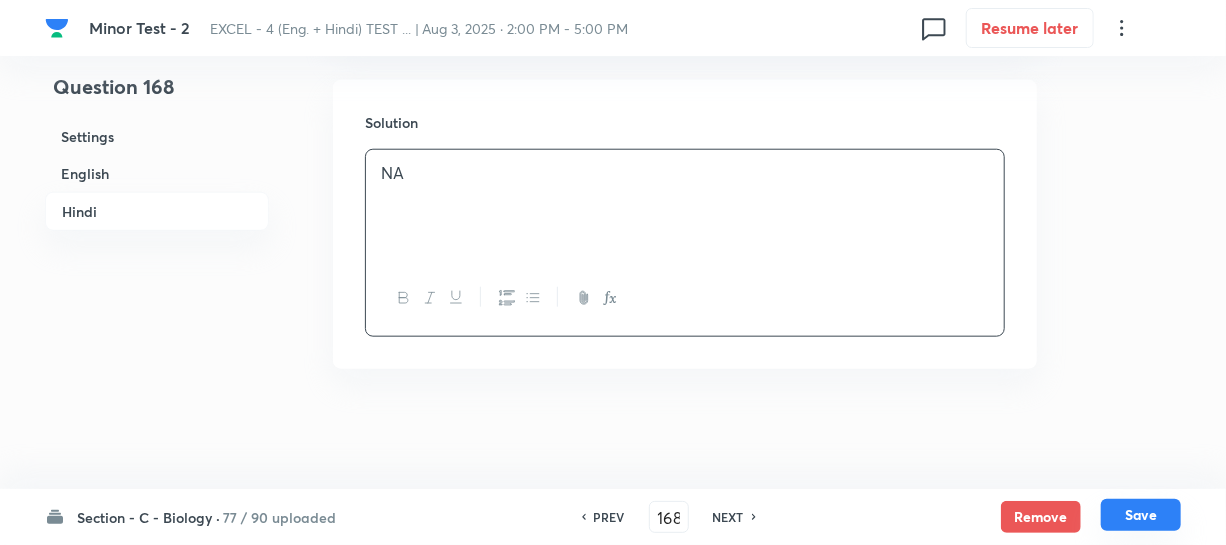 drag, startPoint x: 1122, startPoint y: 525, endPoint x: 1136, endPoint y: 517, distance: 16.124516 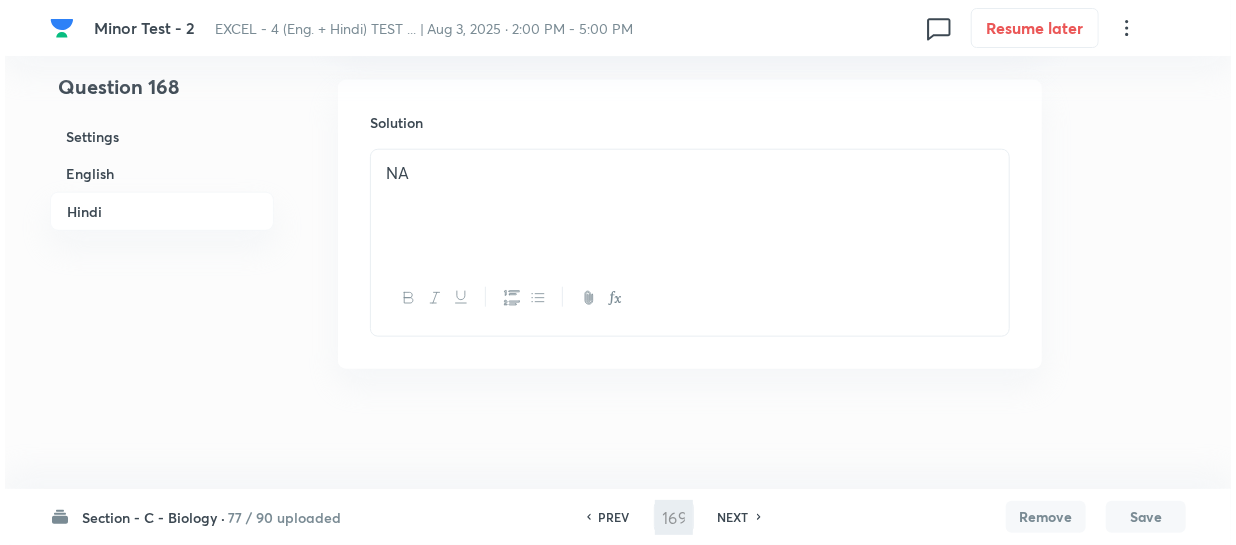 scroll, scrollTop: 0, scrollLeft: 0, axis: both 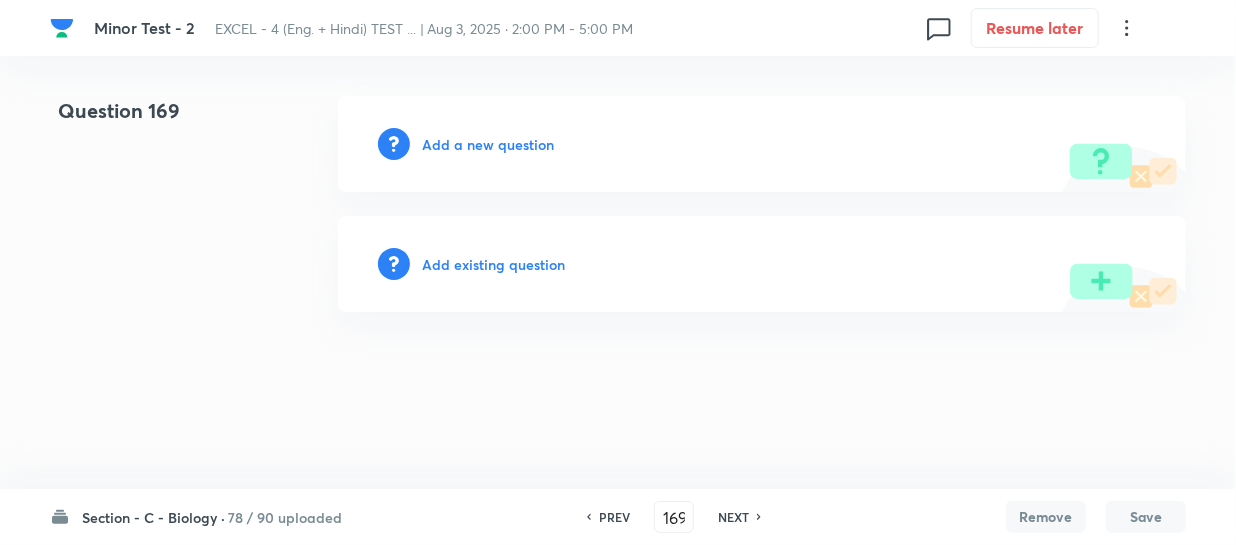 click on "Add a new question" at bounding box center (488, 144) 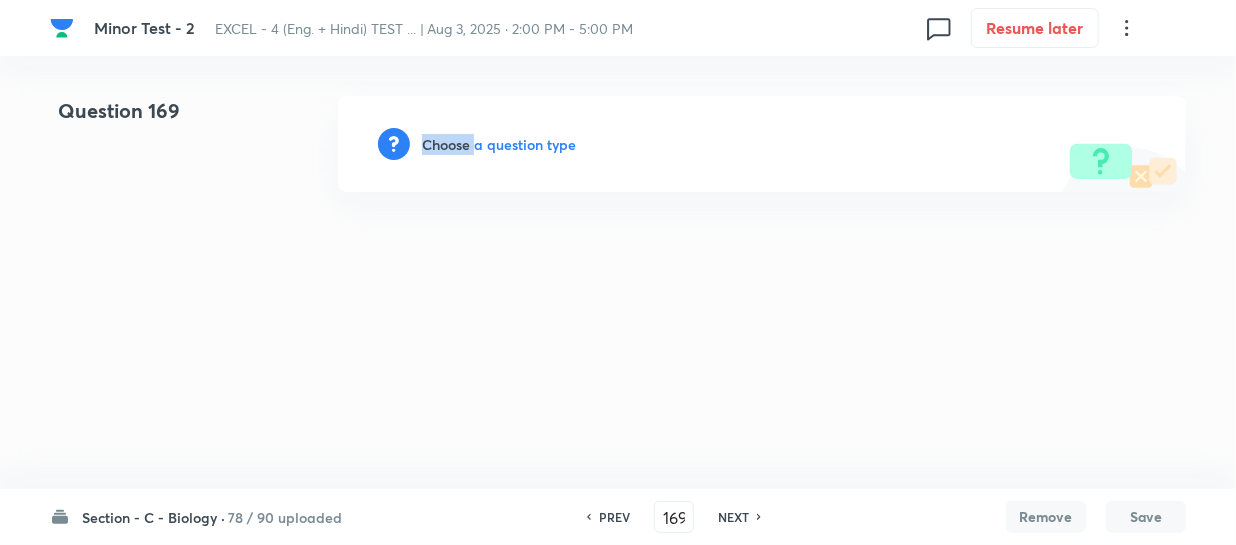 click on "Choose a question type" at bounding box center [499, 144] 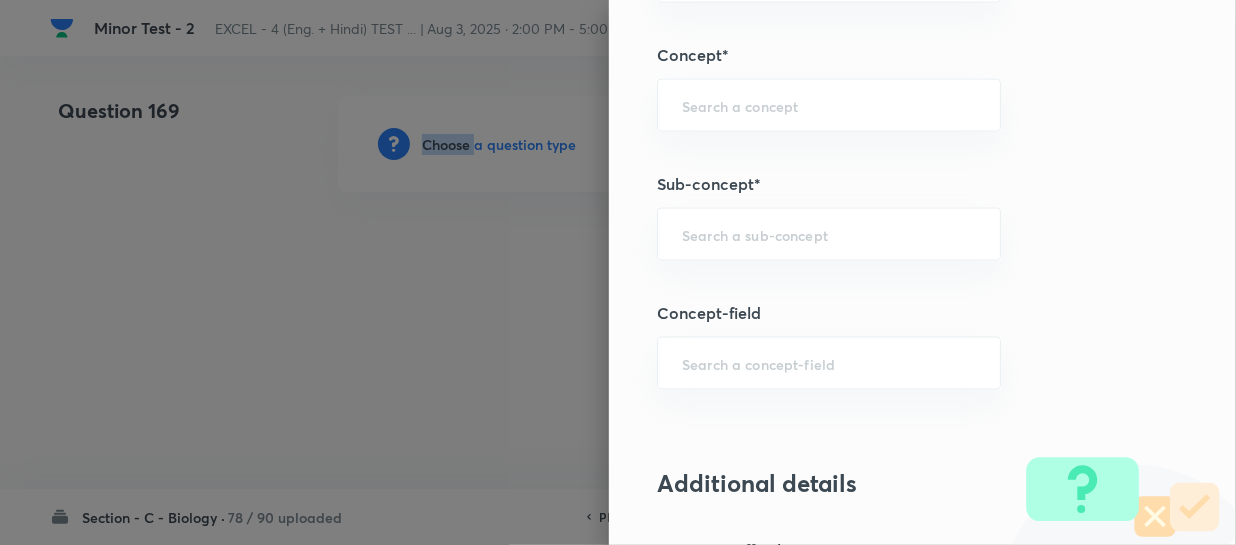 scroll, scrollTop: 1363, scrollLeft: 0, axis: vertical 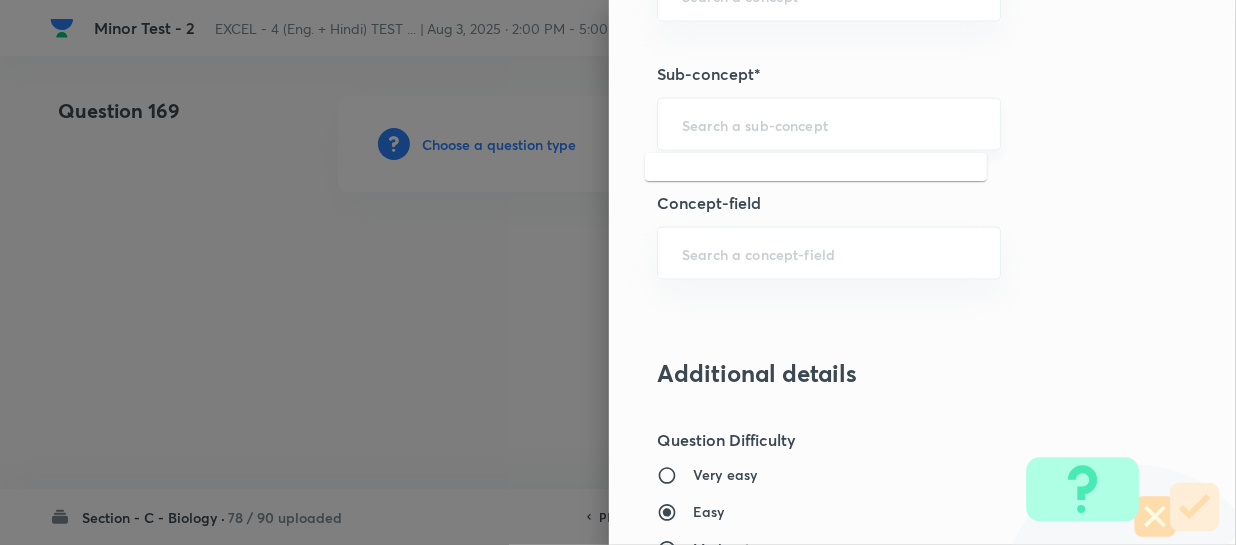click at bounding box center [829, 124] 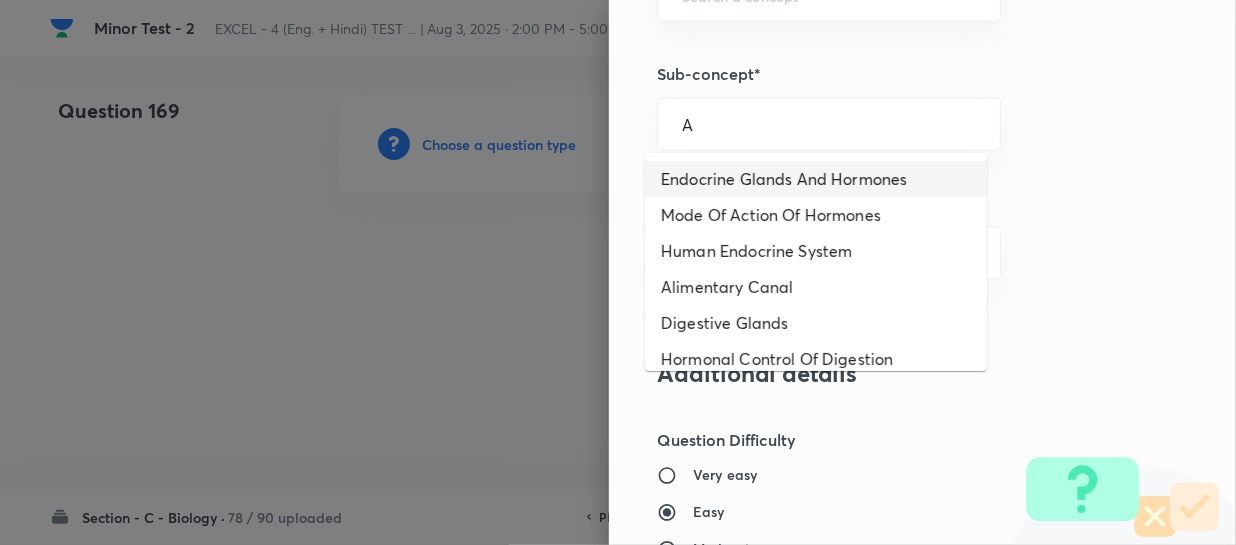 click on "Endocrine Glands And Hormones" at bounding box center [816, 179] 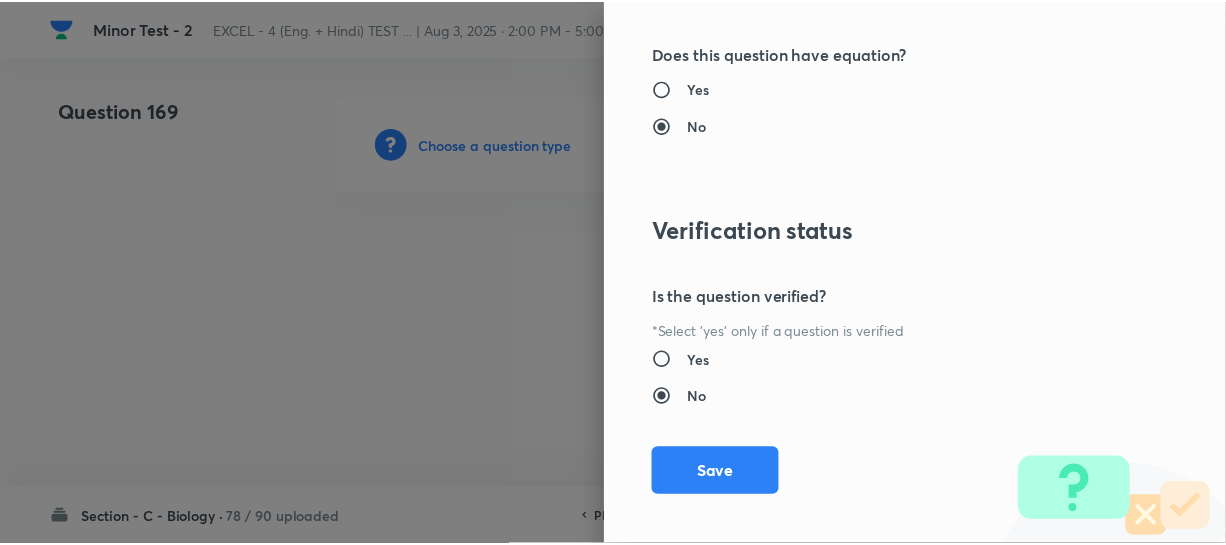 scroll, scrollTop: 2313, scrollLeft: 0, axis: vertical 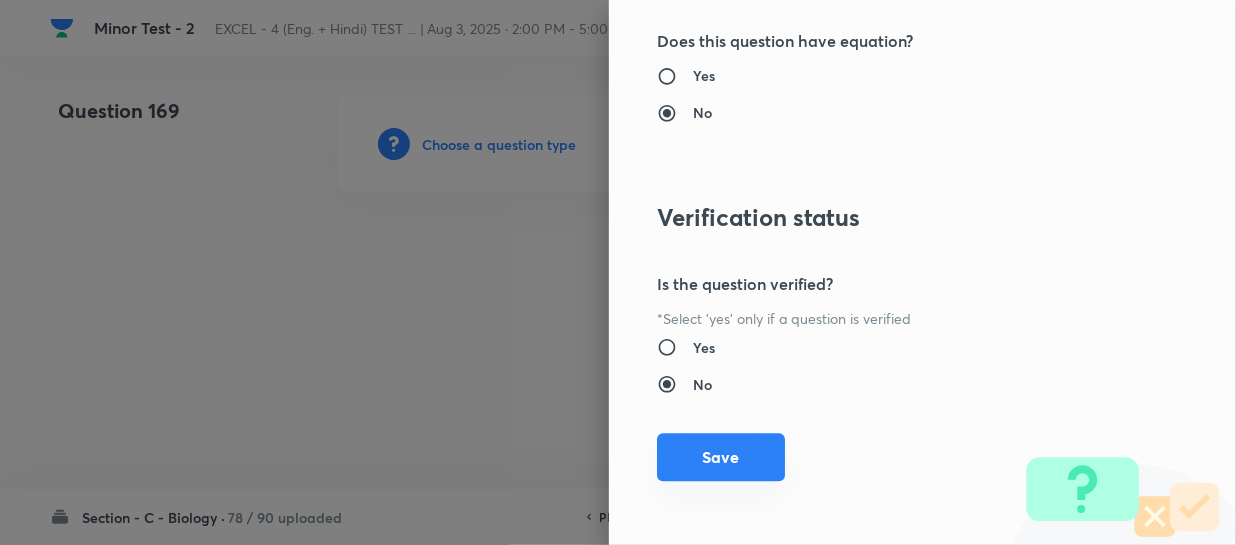 click on "Save" at bounding box center (721, 457) 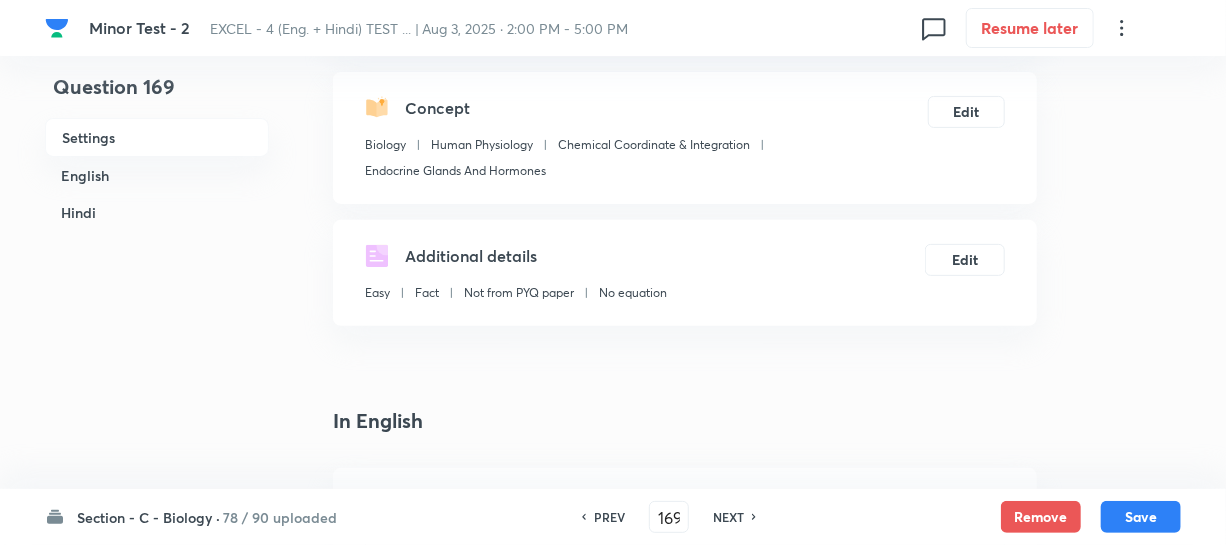 scroll, scrollTop: 454, scrollLeft: 0, axis: vertical 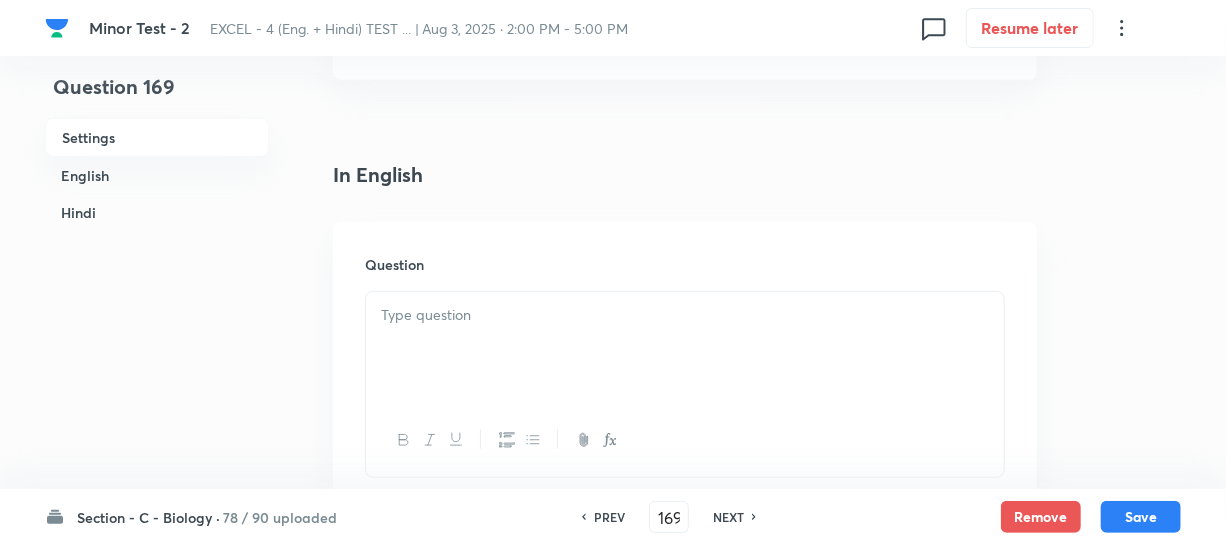 click at bounding box center [685, 315] 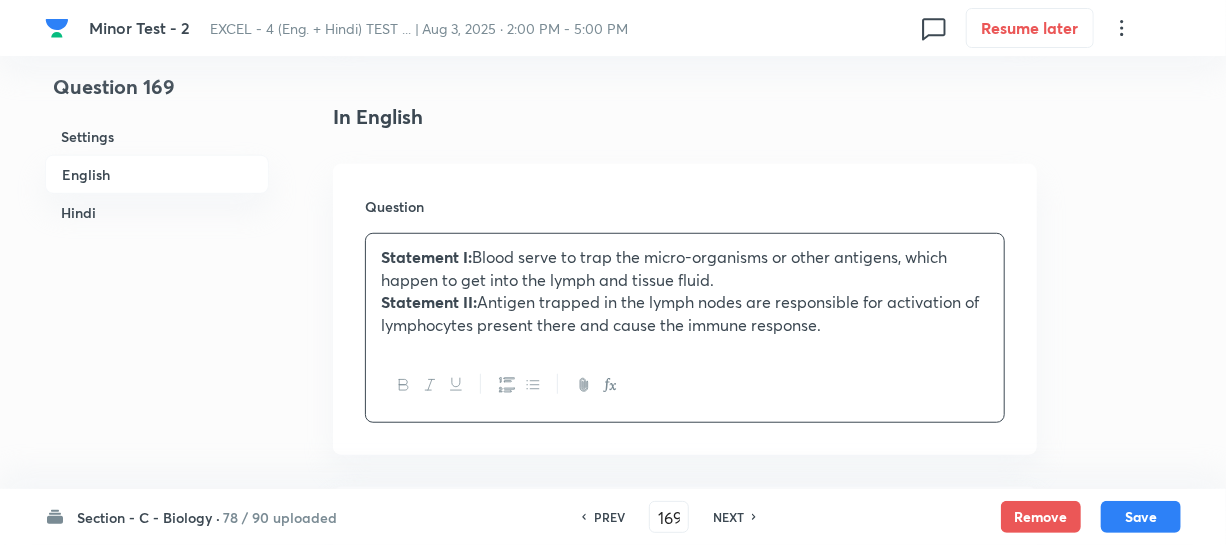 scroll, scrollTop: 636, scrollLeft: 0, axis: vertical 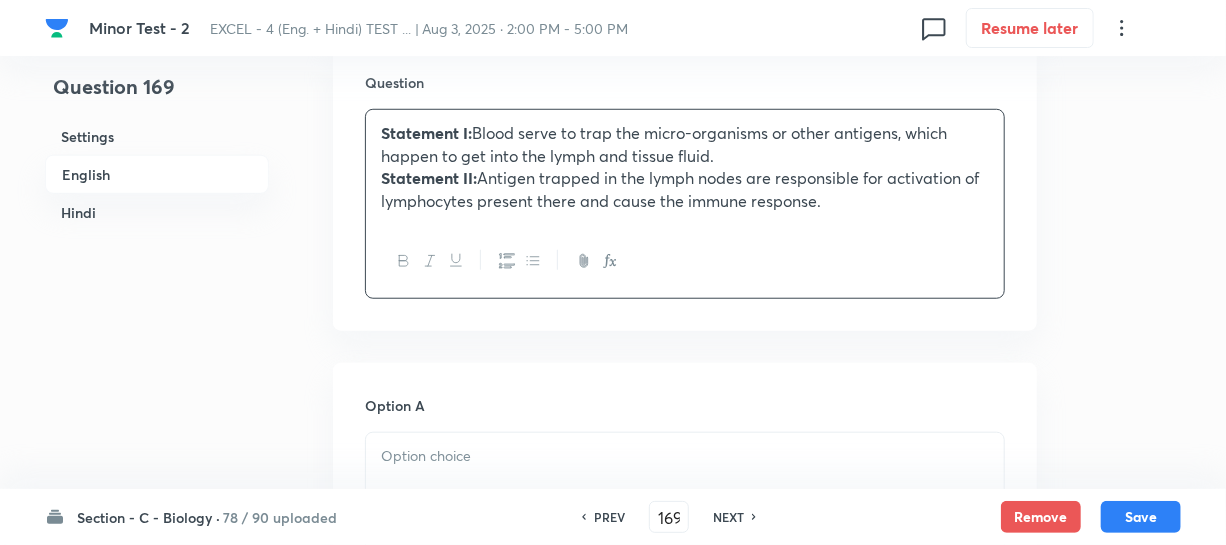 click on "Statement II:" at bounding box center (429, 177) 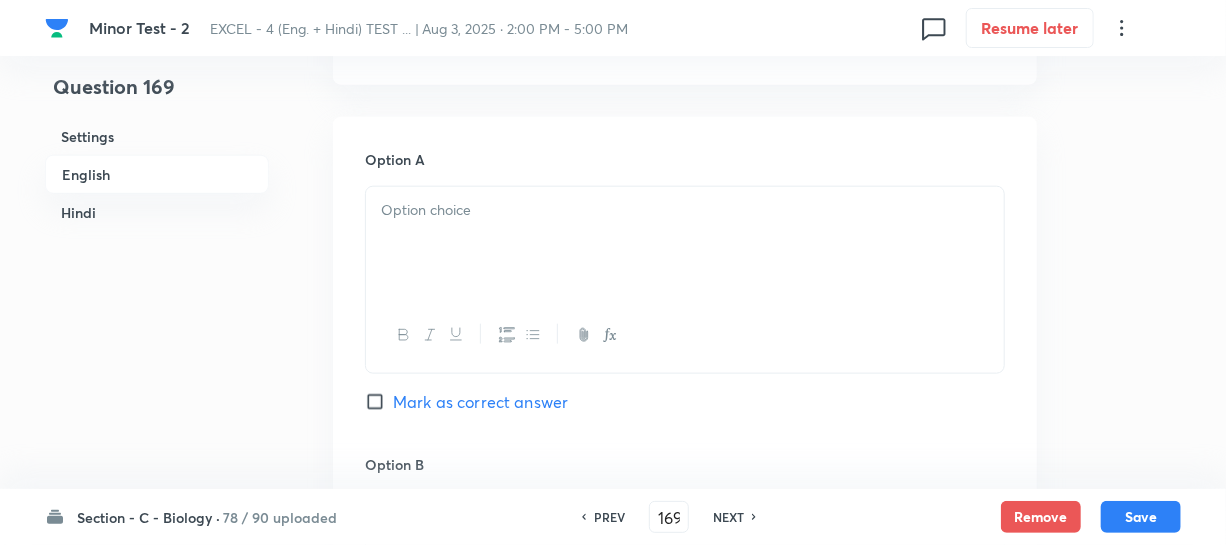 scroll, scrollTop: 909, scrollLeft: 0, axis: vertical 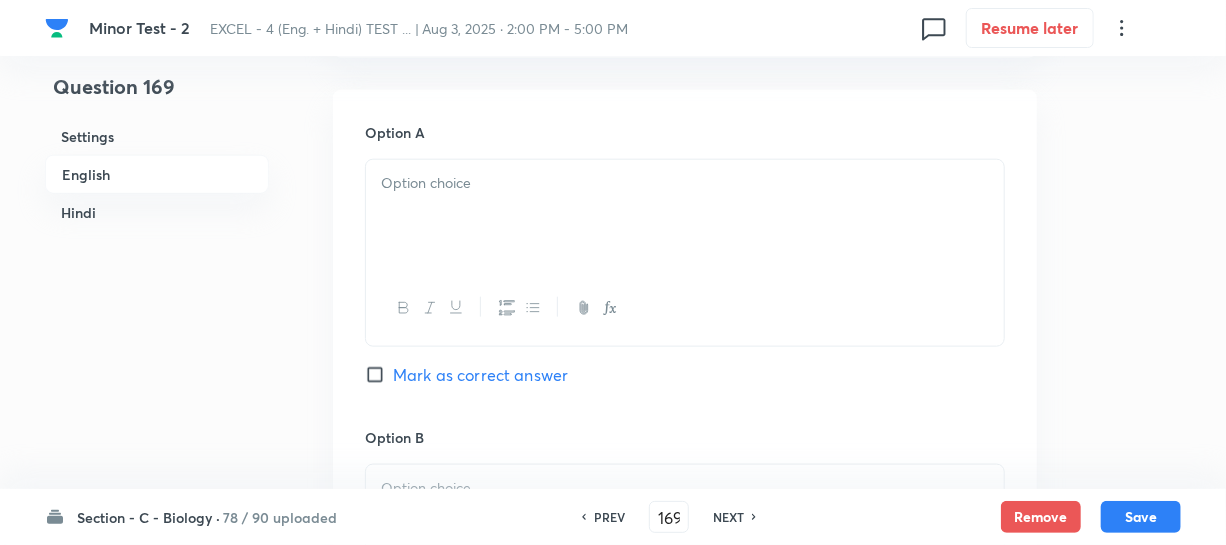 click at bounding box center [685, 216] 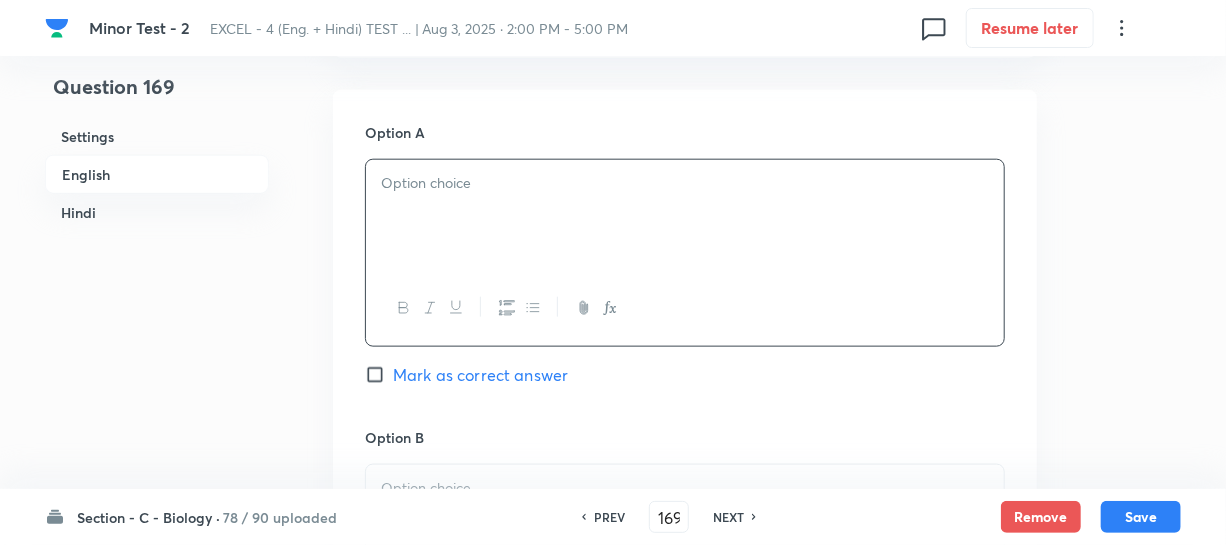 paste 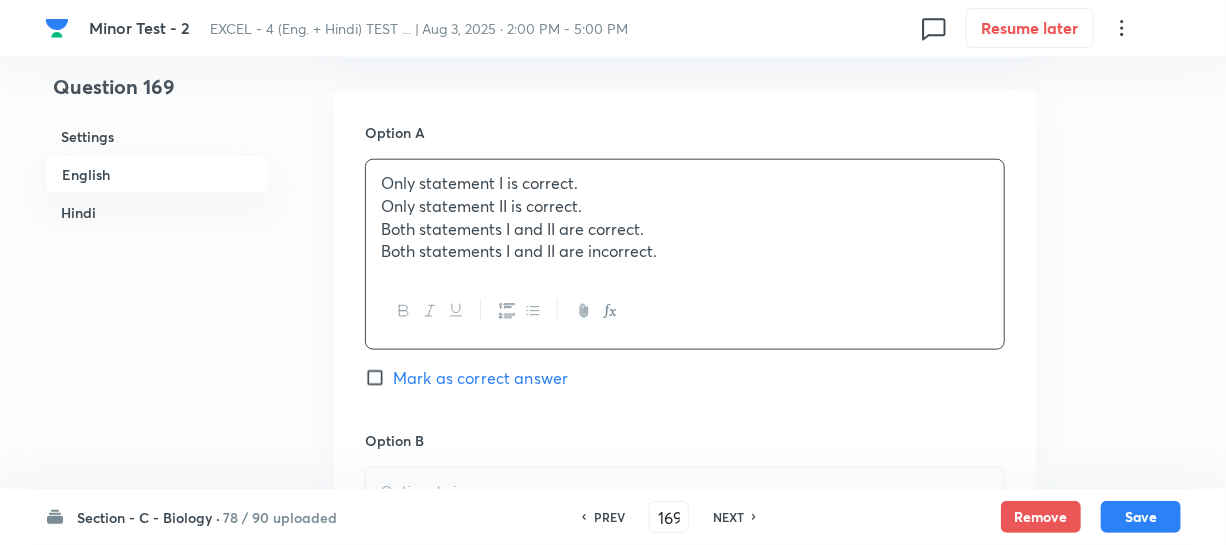click on "Only statement II is correct." at bounding box center (685, 206) 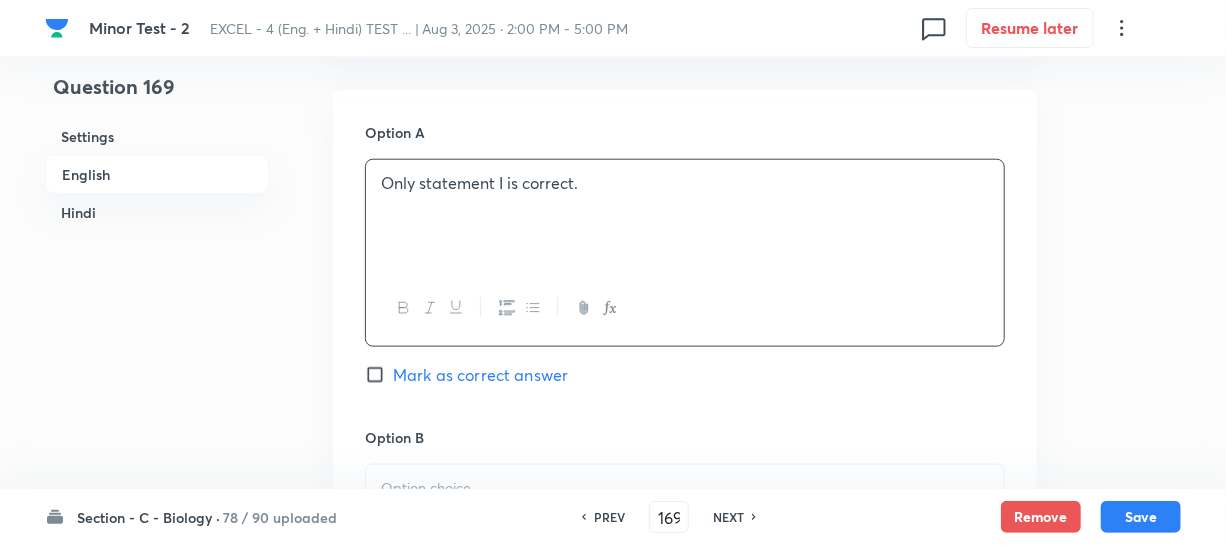 scroll, scrollTop: 1272, scrollLeft: 0, axis: vertical 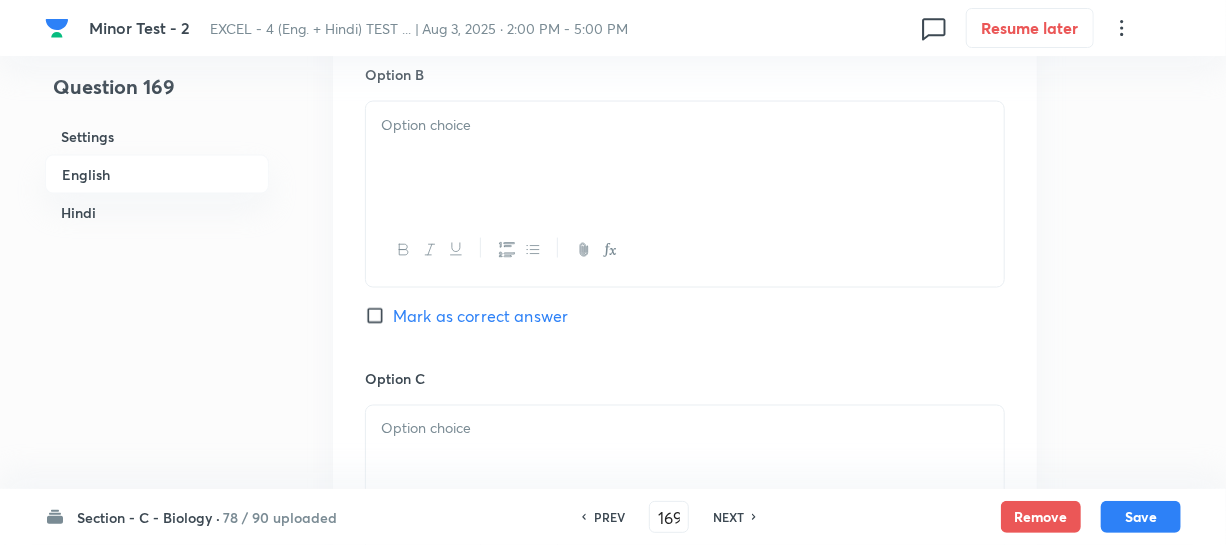 click at bounding box center (685, 158) 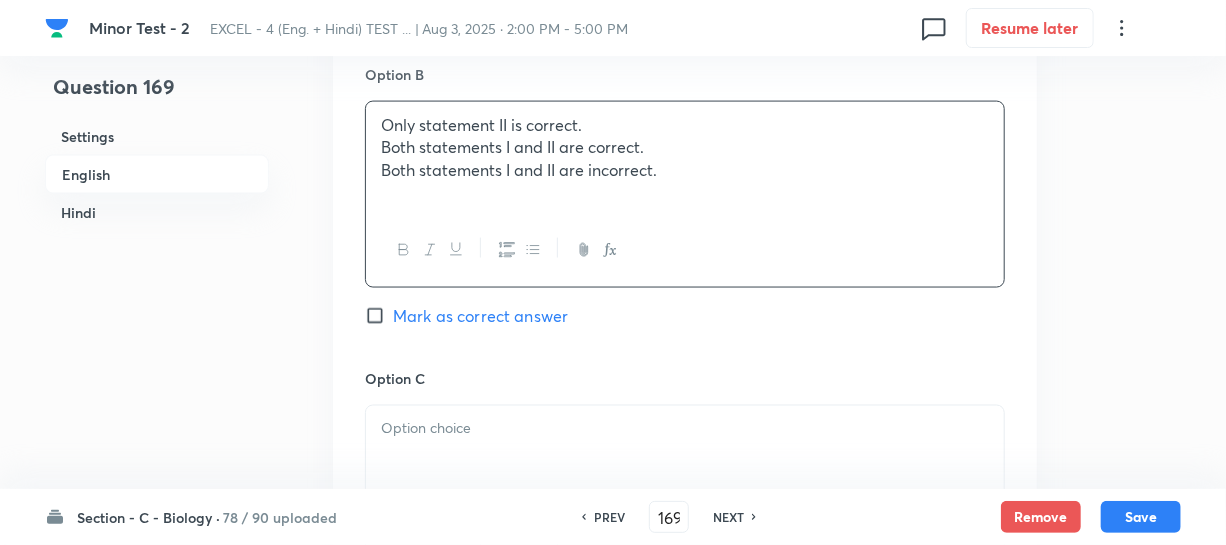 click on "Both statements I and II are correct." at bounding box center [685, 147] 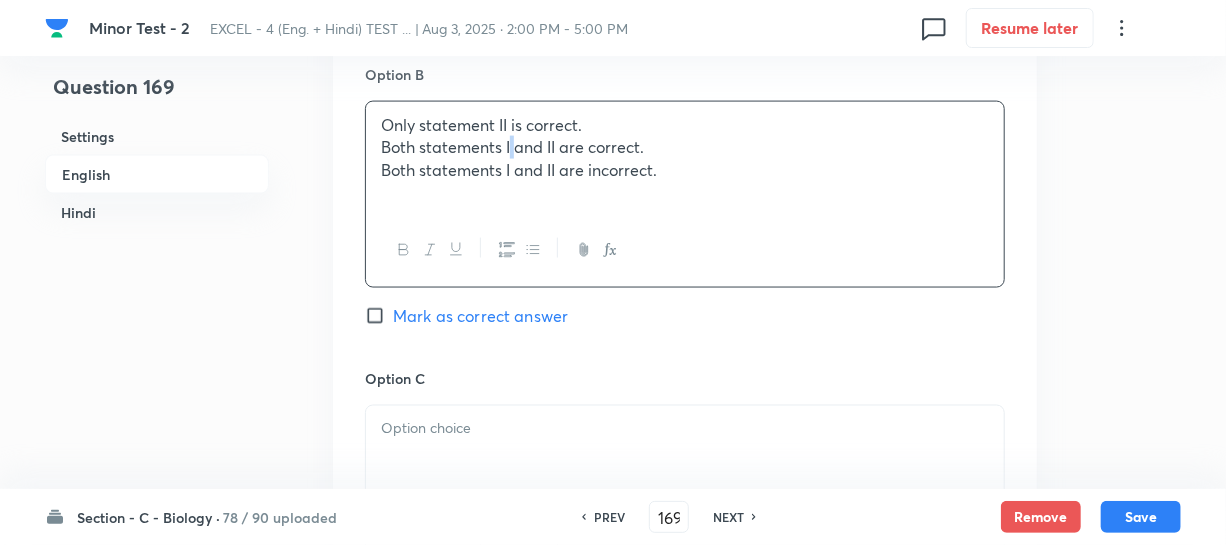 click on "Both statements I and II are correct." at bounding box center (685, 147) 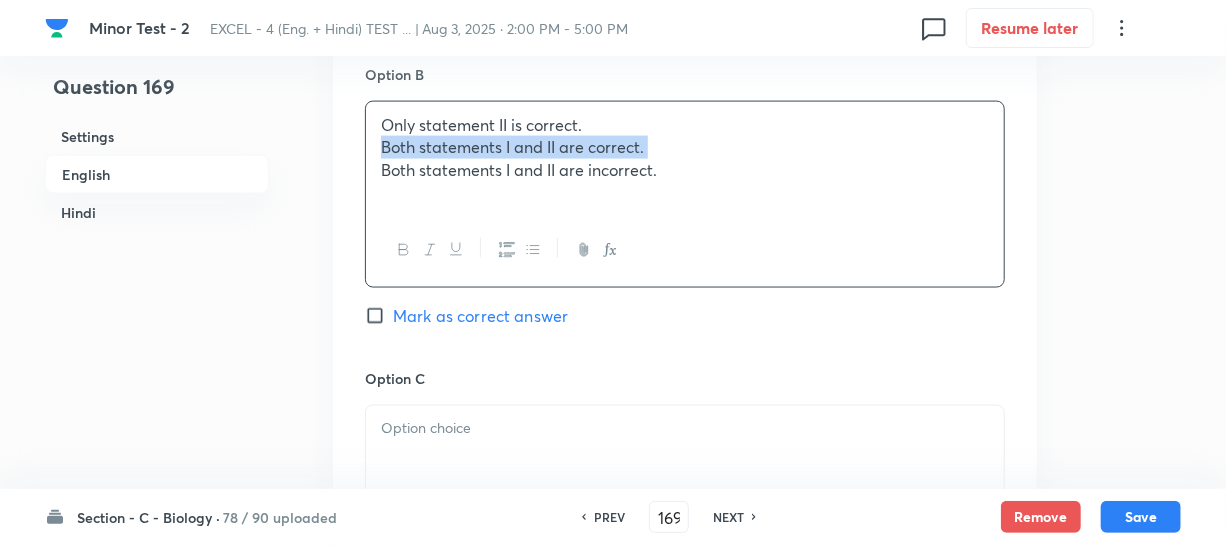 click on "Both statements I and II are correct." at bounding box center (685, 147) 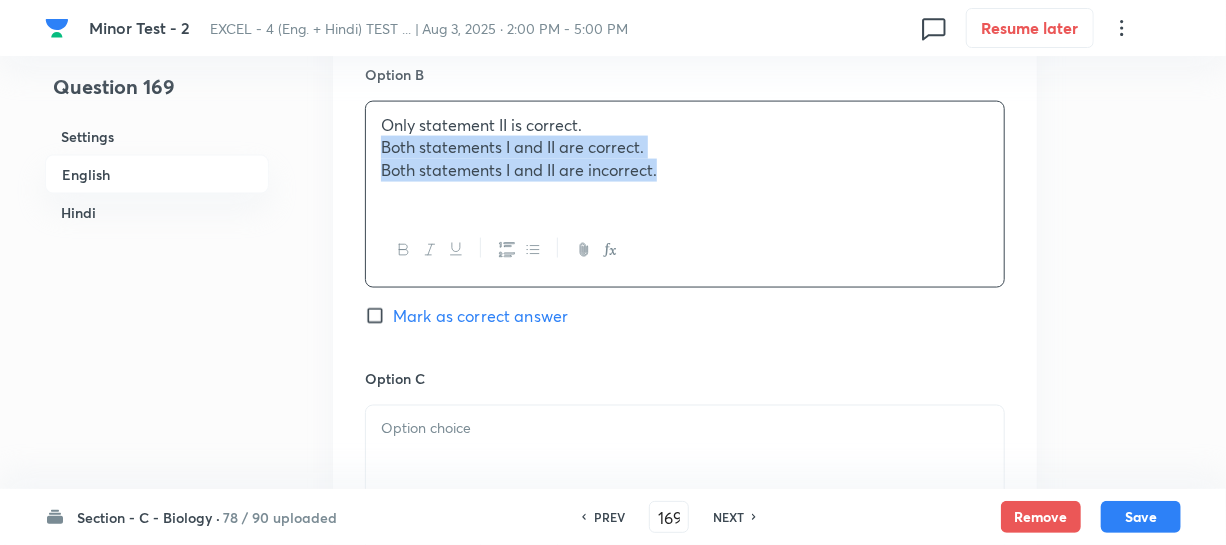 click on "Only statement II is correct. Both statements I and II are correct. Both statements I and II are incorrect." at bounding box center [685, 158] 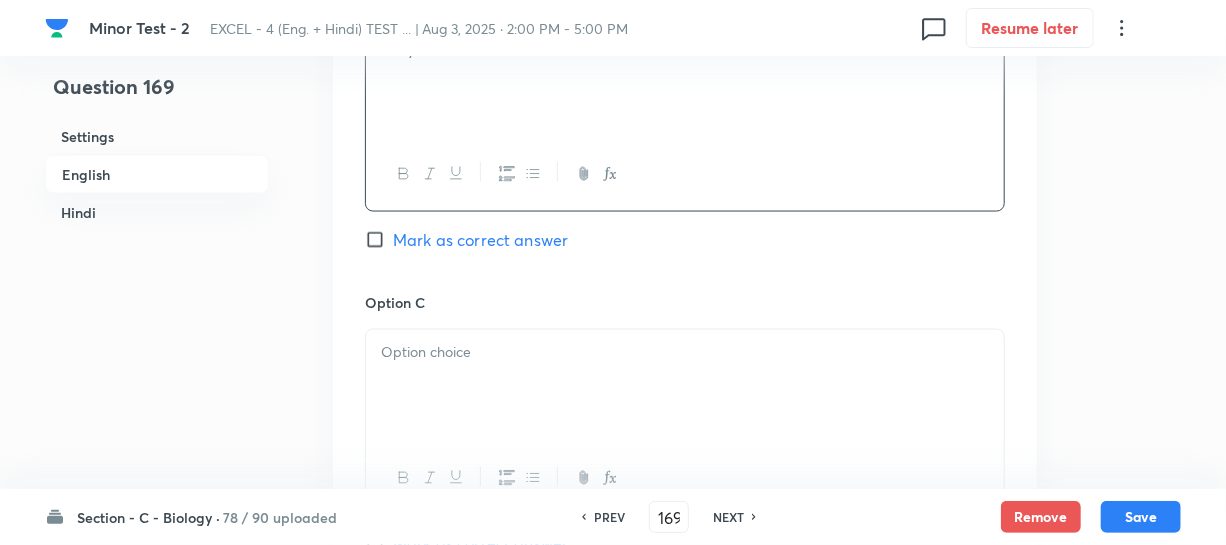 scroll, scrollTop: 1454, scrollLeft: 0, axis: vertical 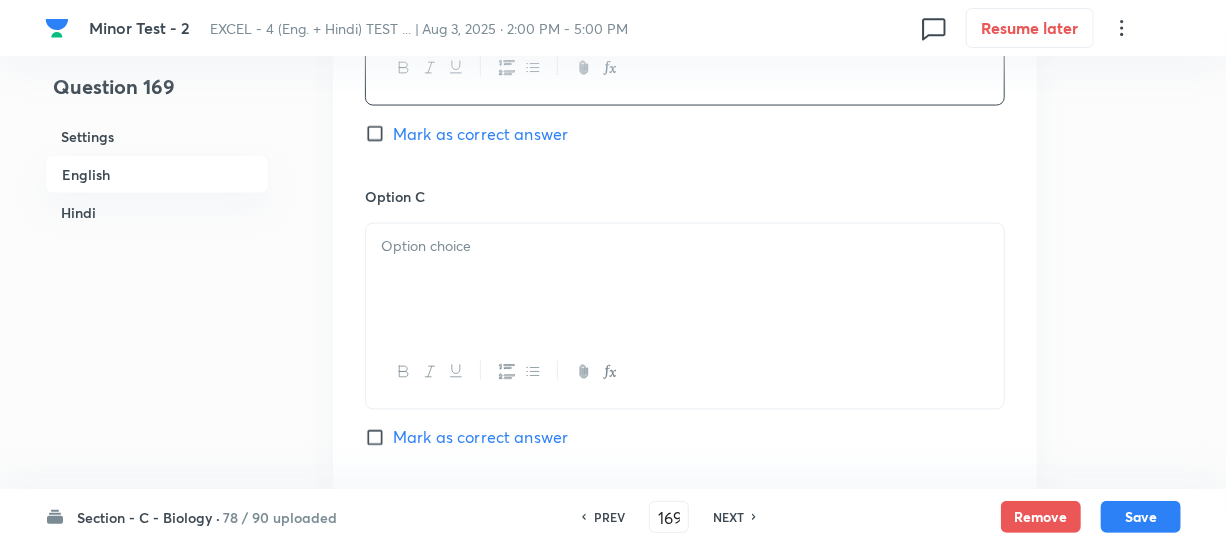 click at bounding box center (685, 280) 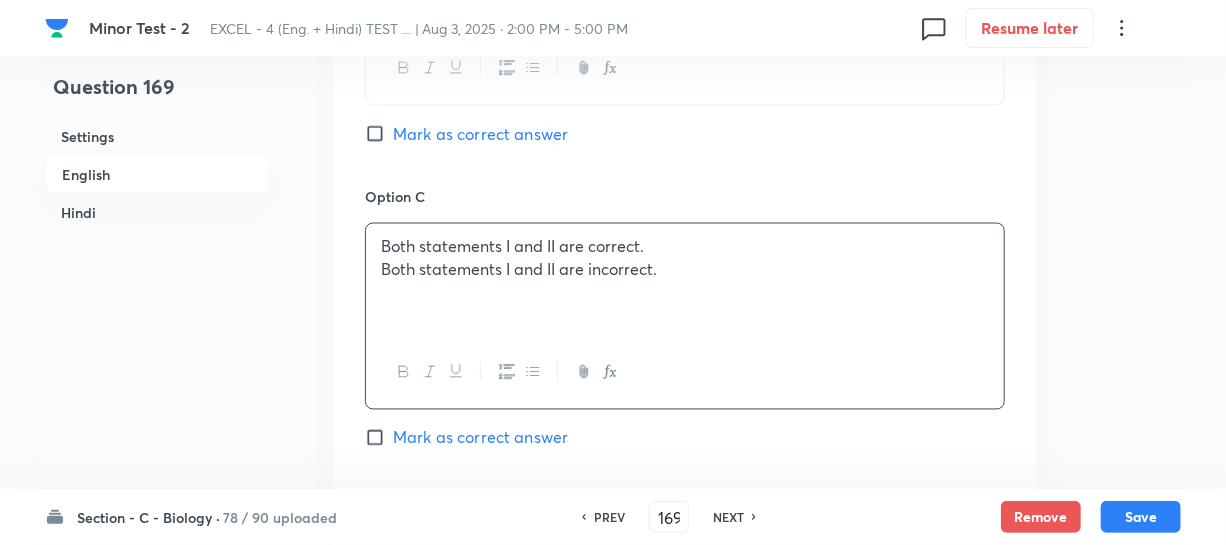 click on "Both statements I and II are incorrect." at bounding box center (685, 270) 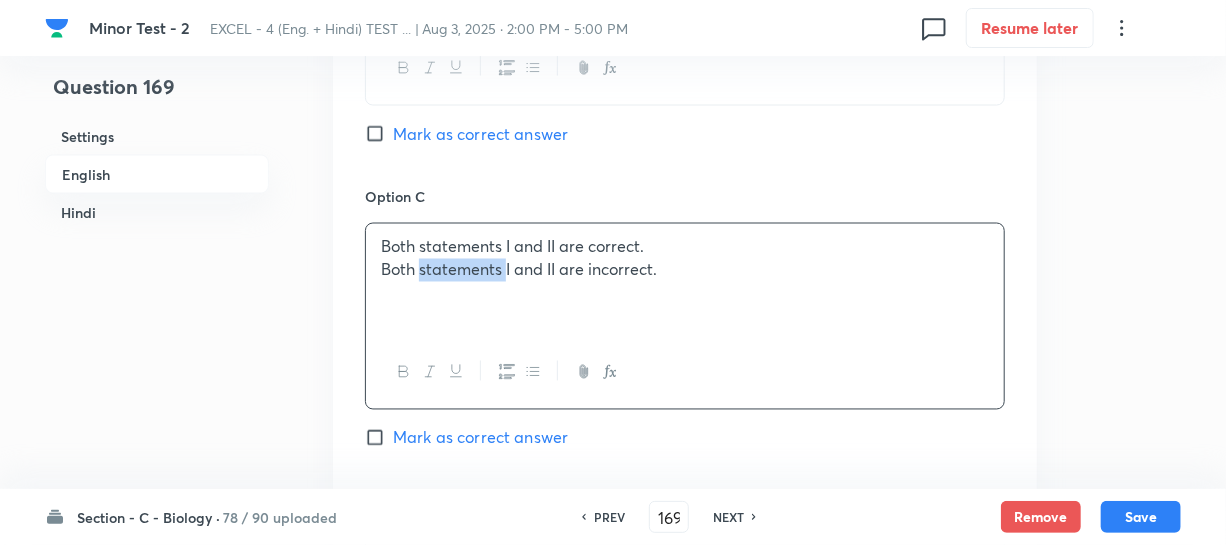 click on "Both statements I and II are incorrect." at bounding box center [685, 270] 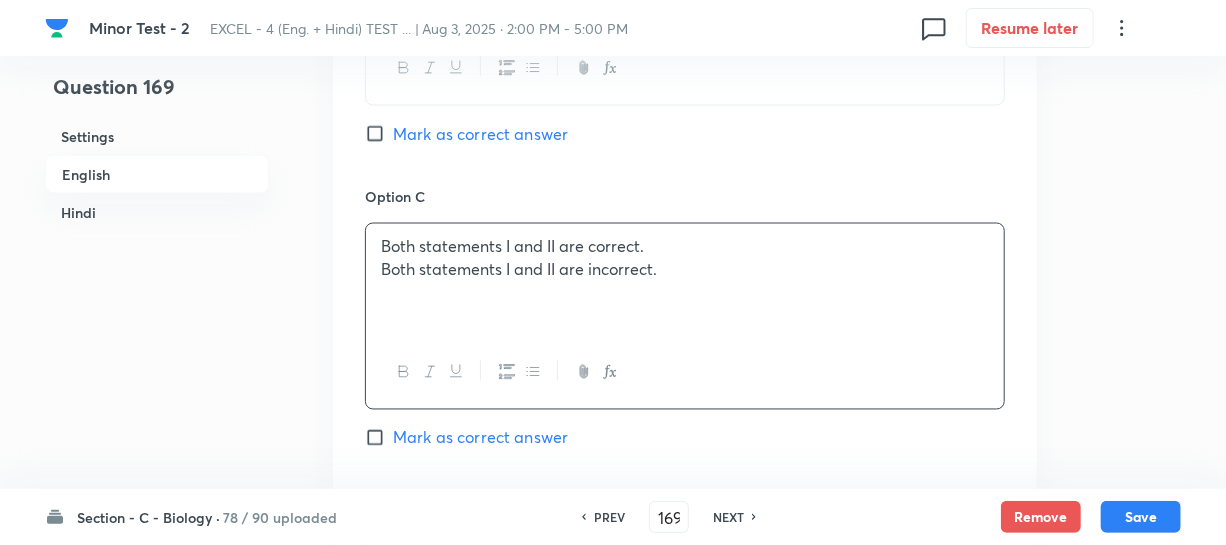 click on "Both statements I and II are incorrect." at bounding box center (685, 270) 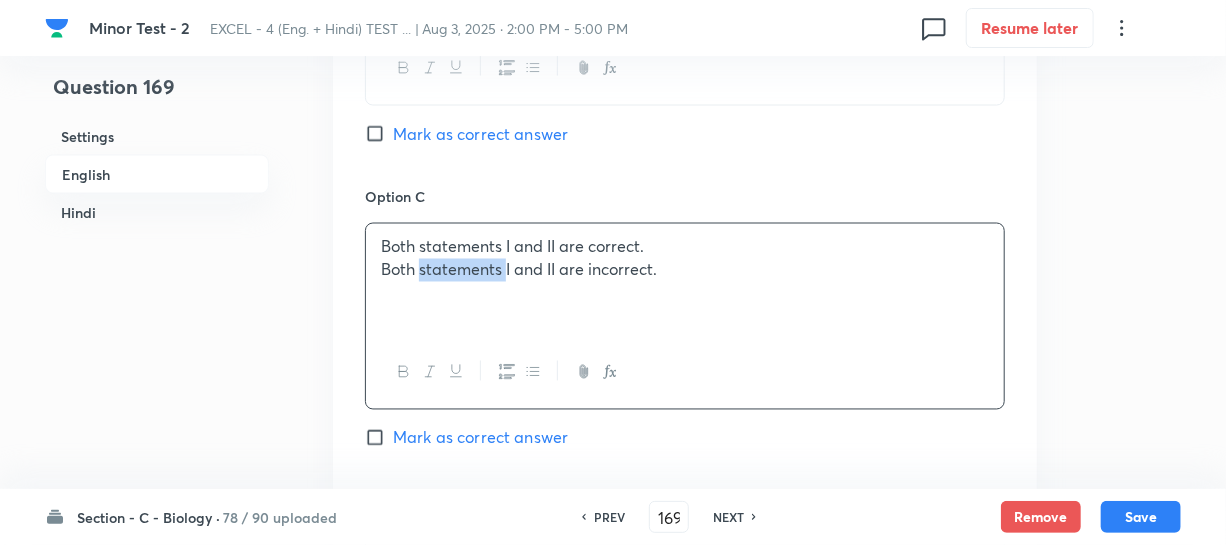 click on "Both statements I and II are incorrect." at bounding box center (685, 270) 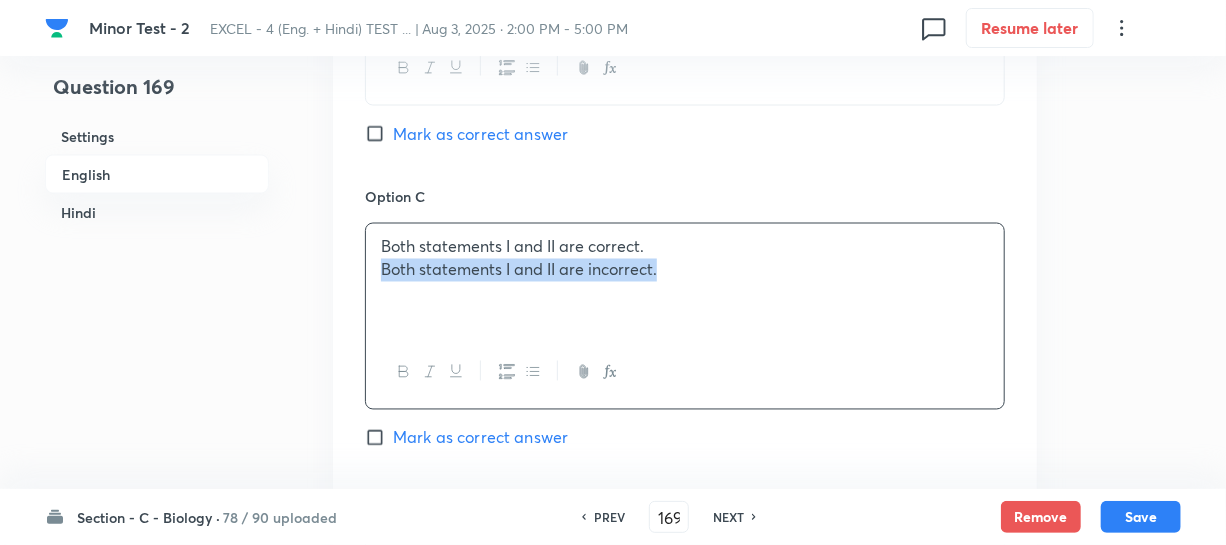 click on "Both statements I and II are incorrect." at bounding box center [685, 270] 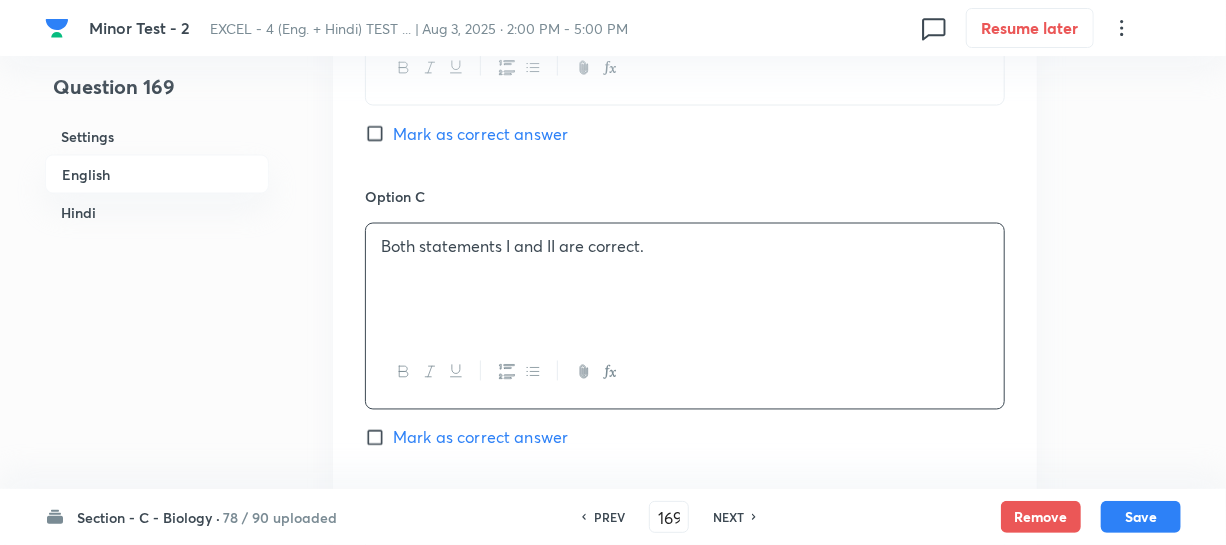 scroll, scrollTop: 1727, scrollLeft: 0, axis: vertical 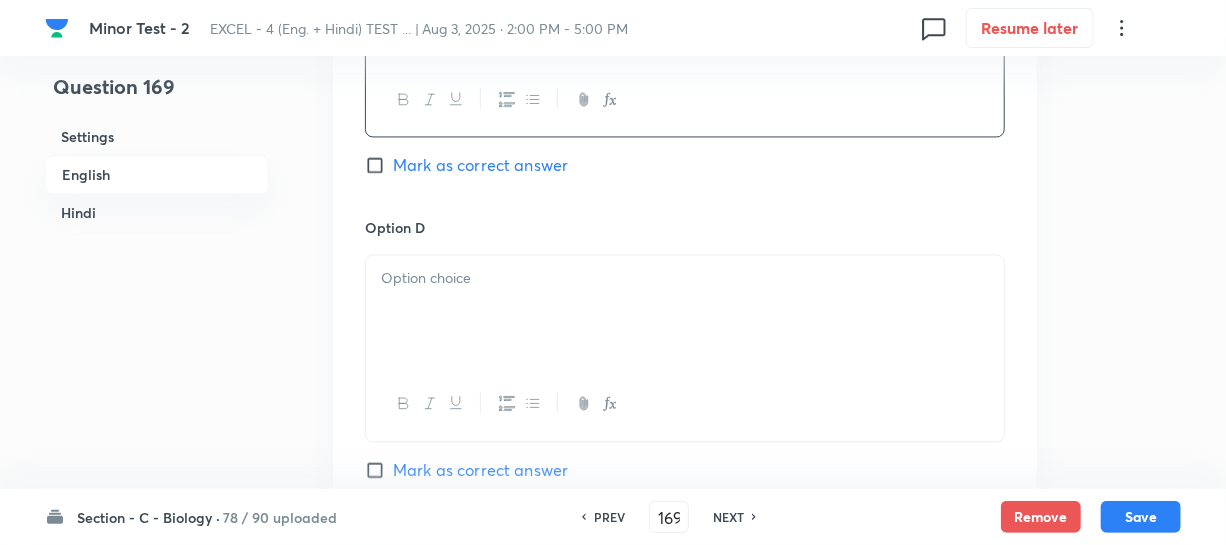 click at bounding box center (685, 311) 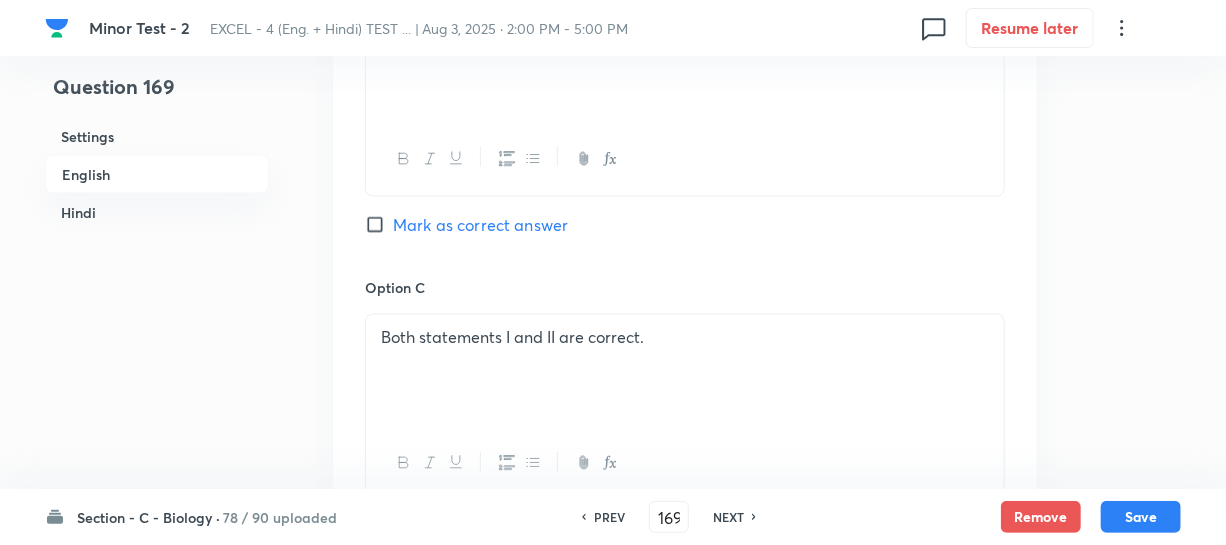 click on "Mark as correct answer" at bounding box center (379, 225) 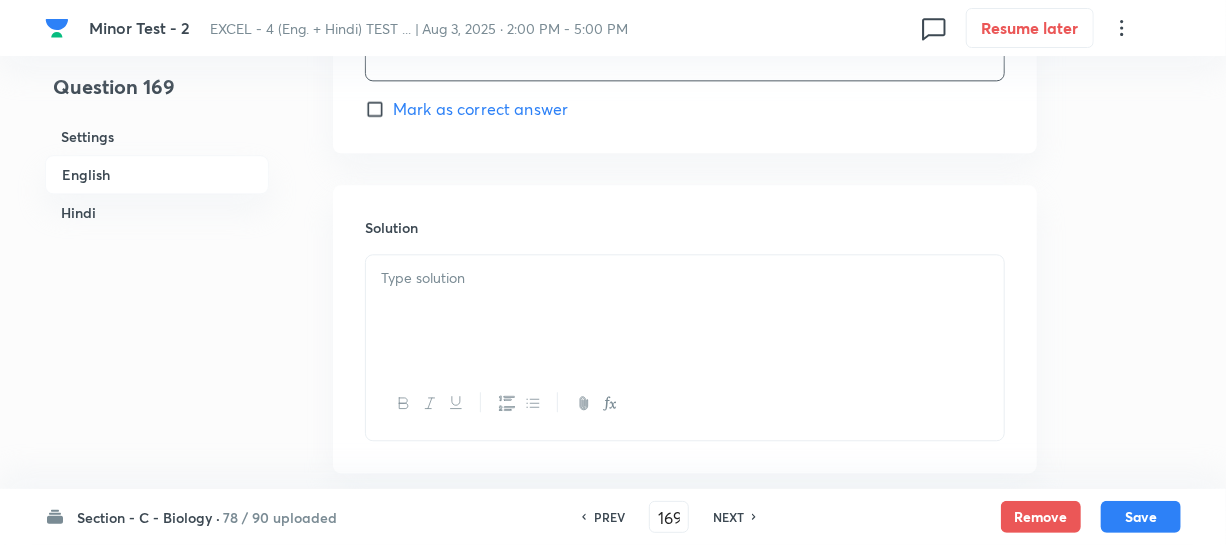 scroll, scrollTop: 2272, scrollLeft: 0, axis: vertical 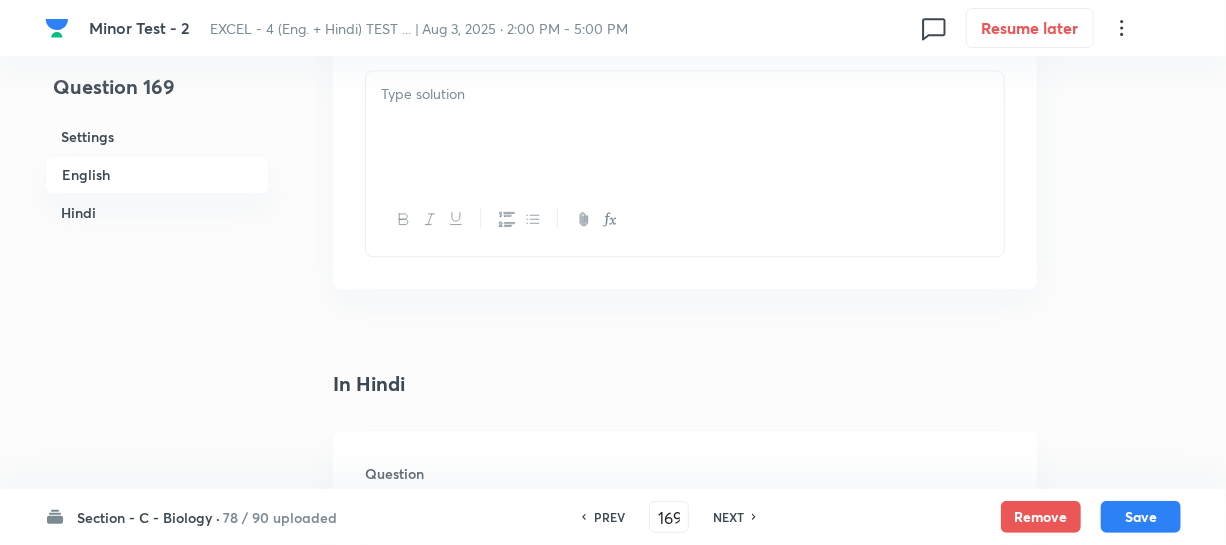 click at bounding box center (685, 127) 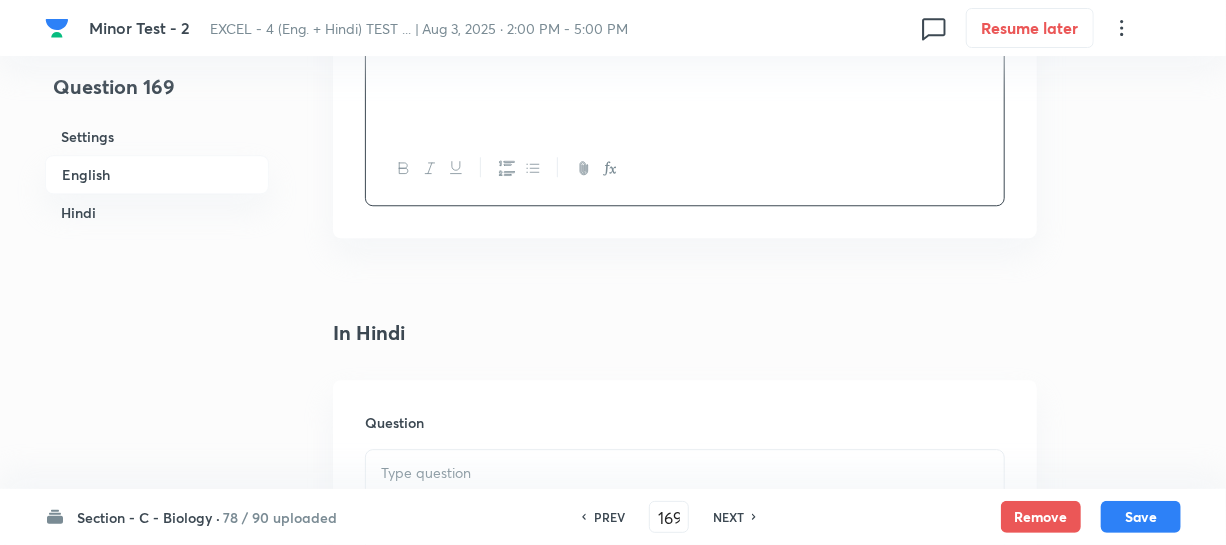 scroll, scrollTop: 2363, scrollLeft: 0, axis: vertical 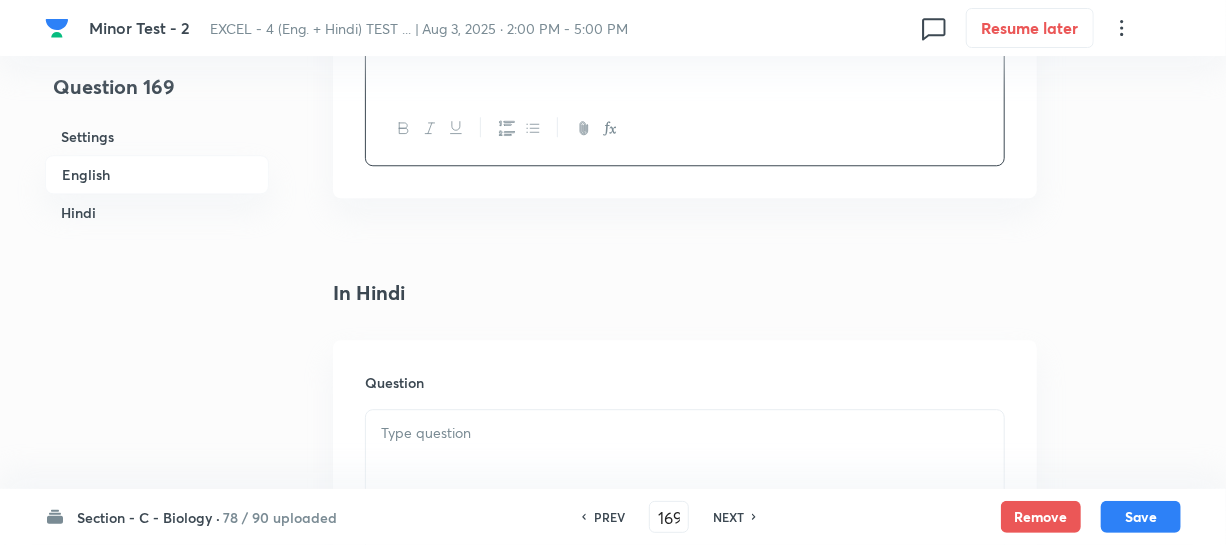 click at bounding box center (685, 433) 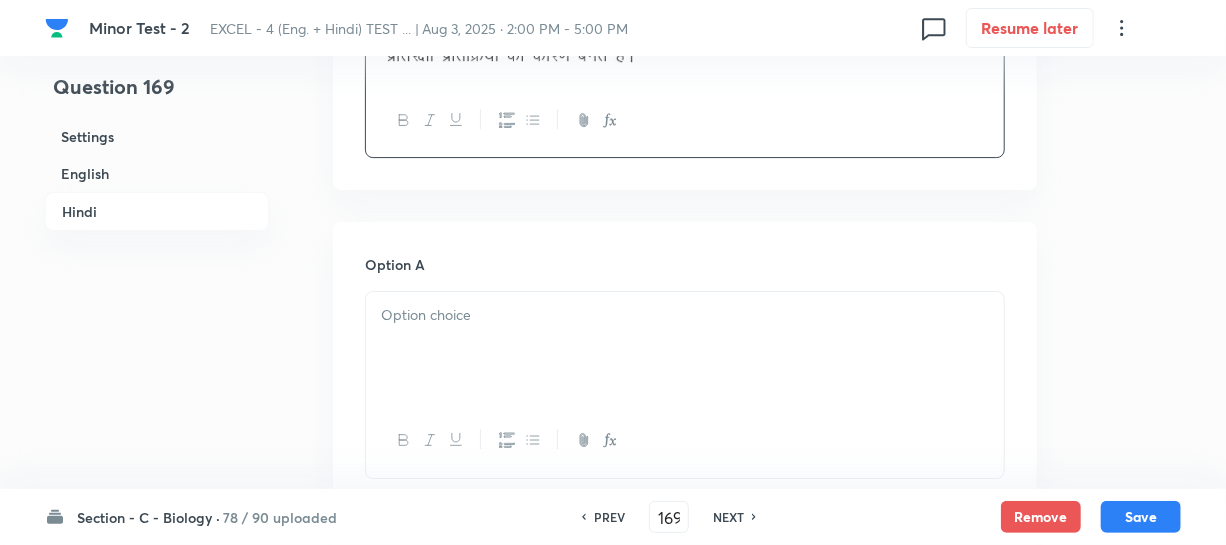 scroll, scrollTop: 2909, scrollLeft: 0, axis: vertical 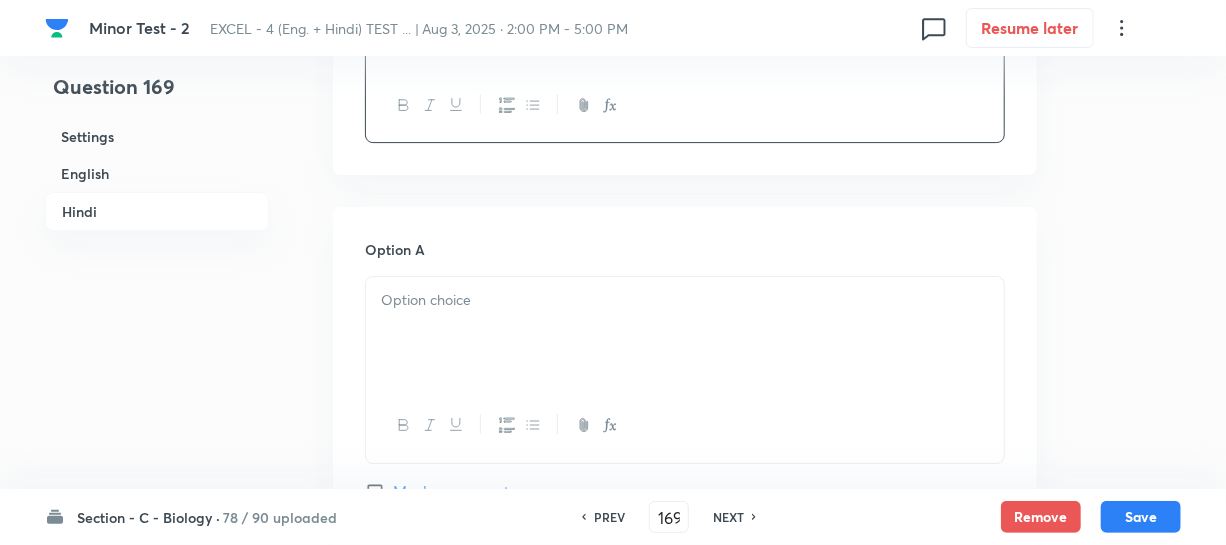 drag, startPoint x: 451, startPoint y: 327, endPoint x: 534, endPoint y: 330, distance: 83.0542 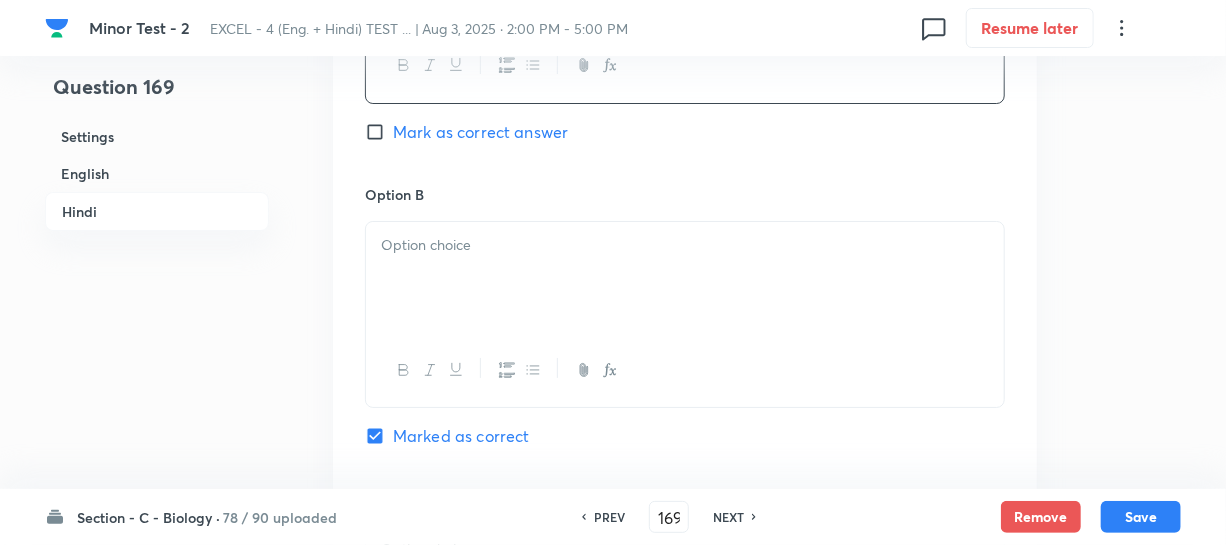 scroll, scrollTop: 3363, scrollLeft: 0, axis: vertical 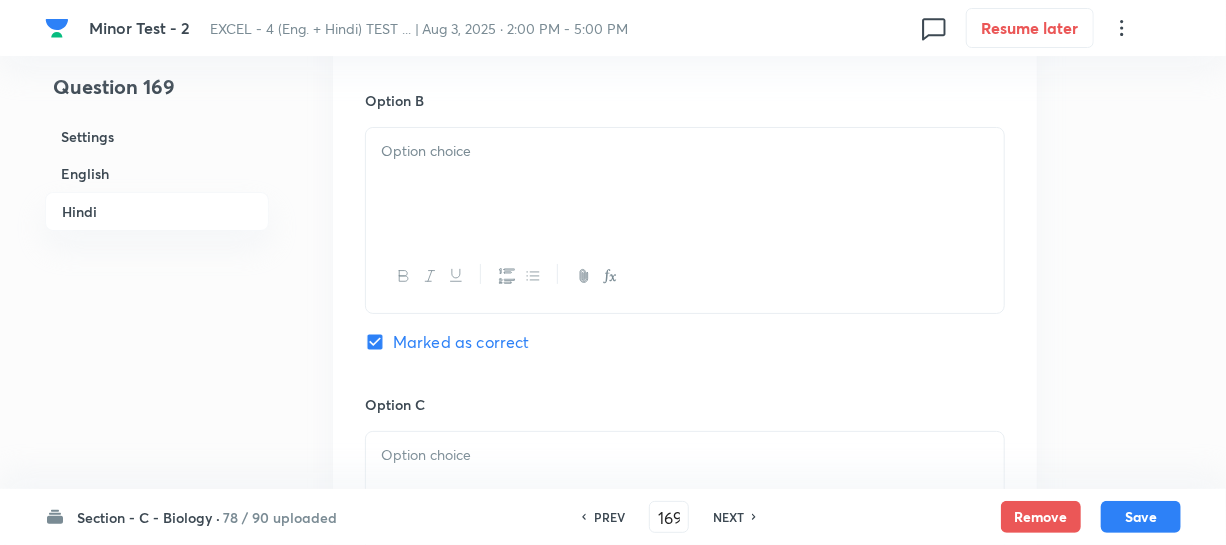 click at bounding box center (685, 184) 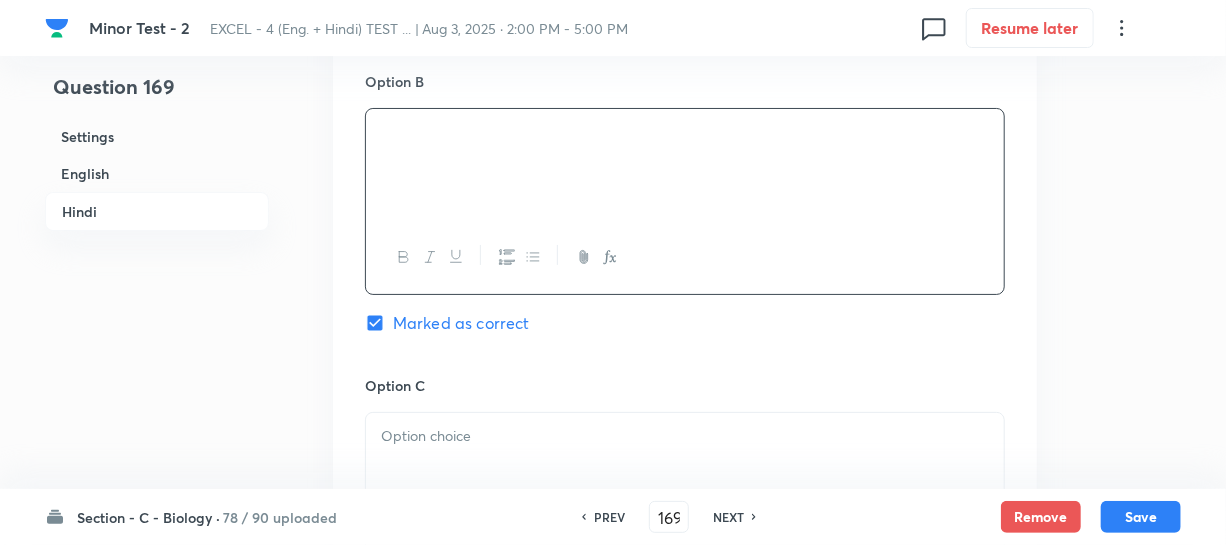 scroll, scrollTop: 3636, scrollLeft: 0, axis: vertical 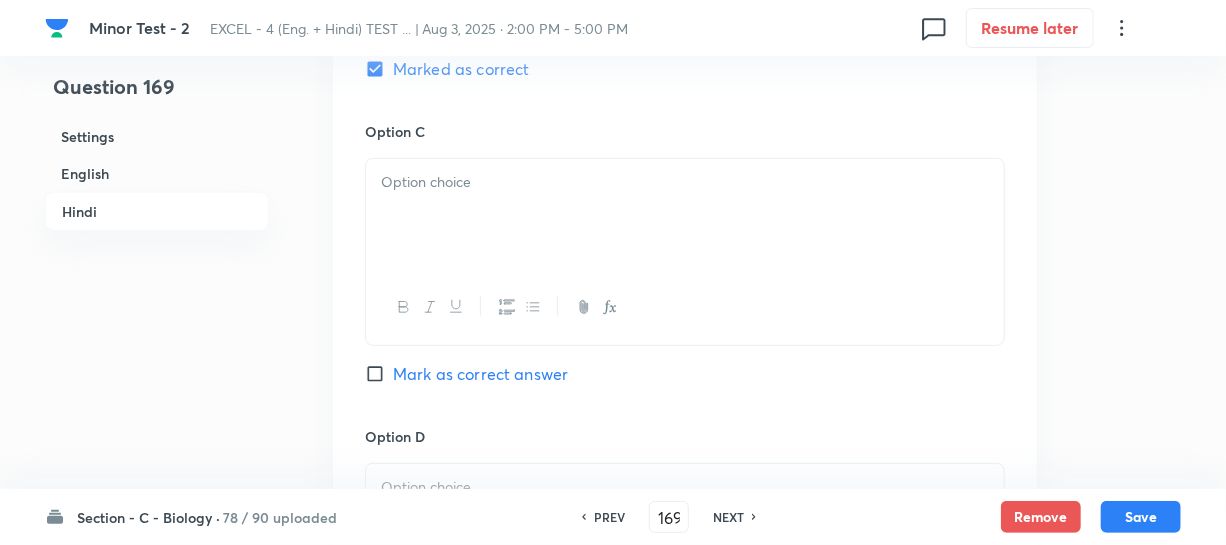 click at bounding box center (685, 215) 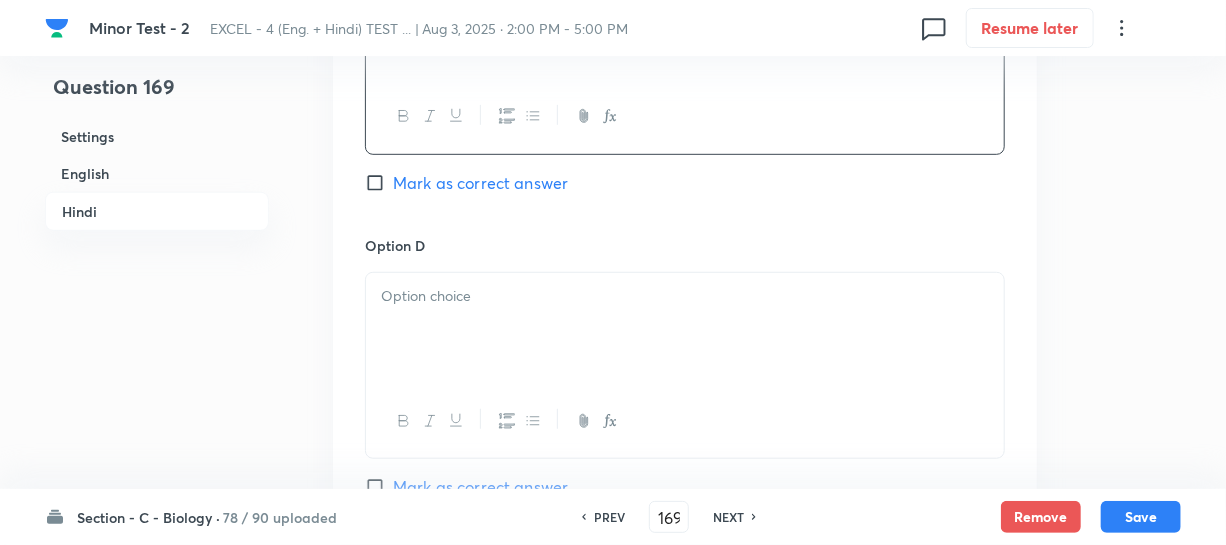scroll, scrollTop: 3909, scrollLeft: 0, axis: vertical 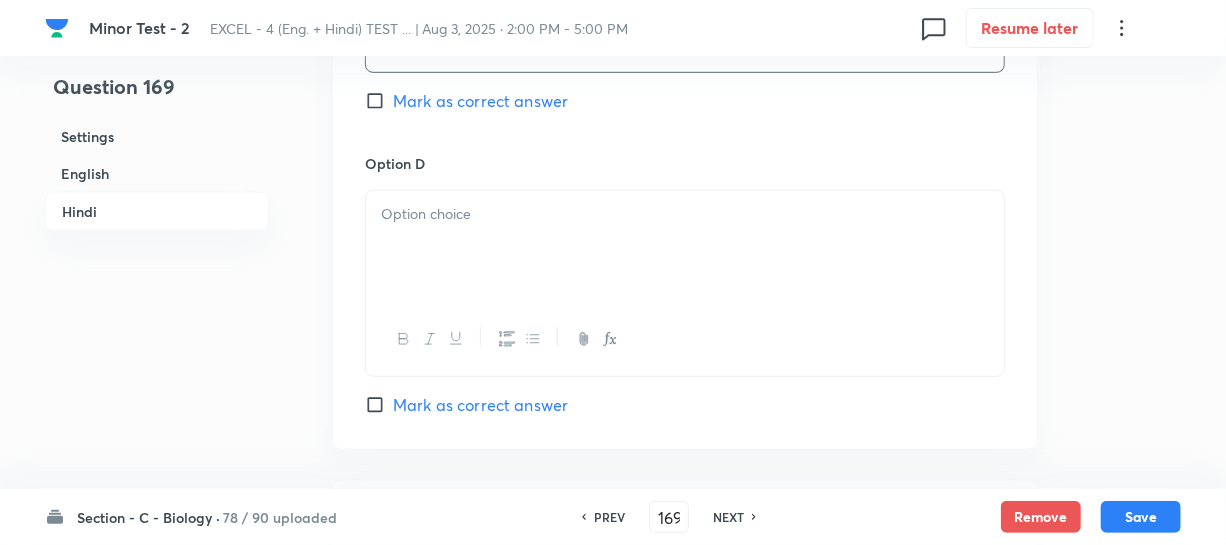 drag, startPoint x: 436, startPoint y: 253, endPoint x: 459, endPoint y: 250, distance: 23.194826 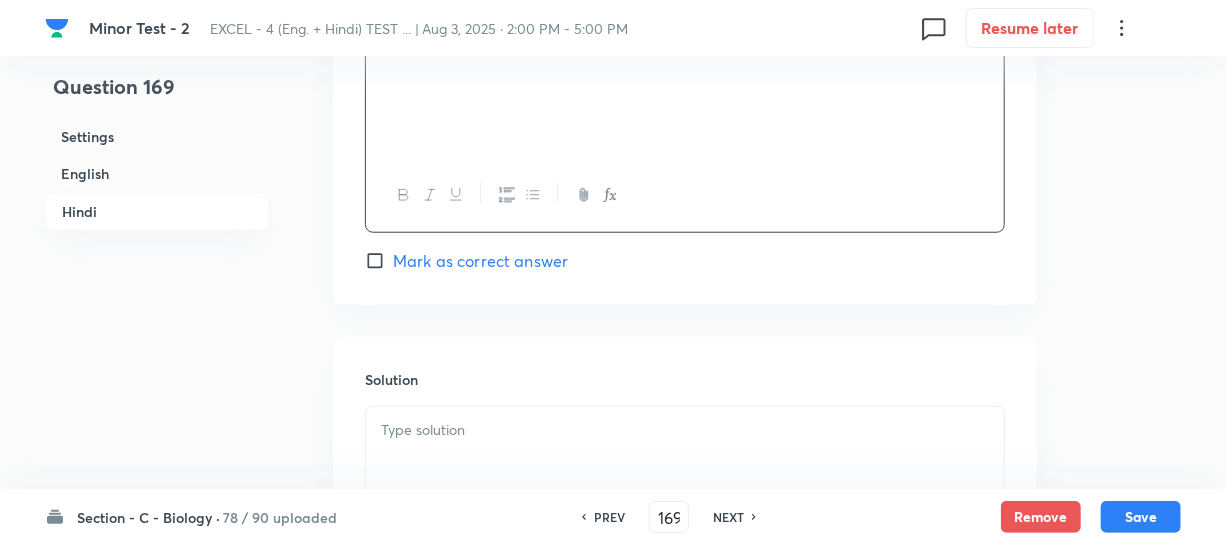 scroll, scrollTop: 4181, scrollLeft: 0, axis: vertical 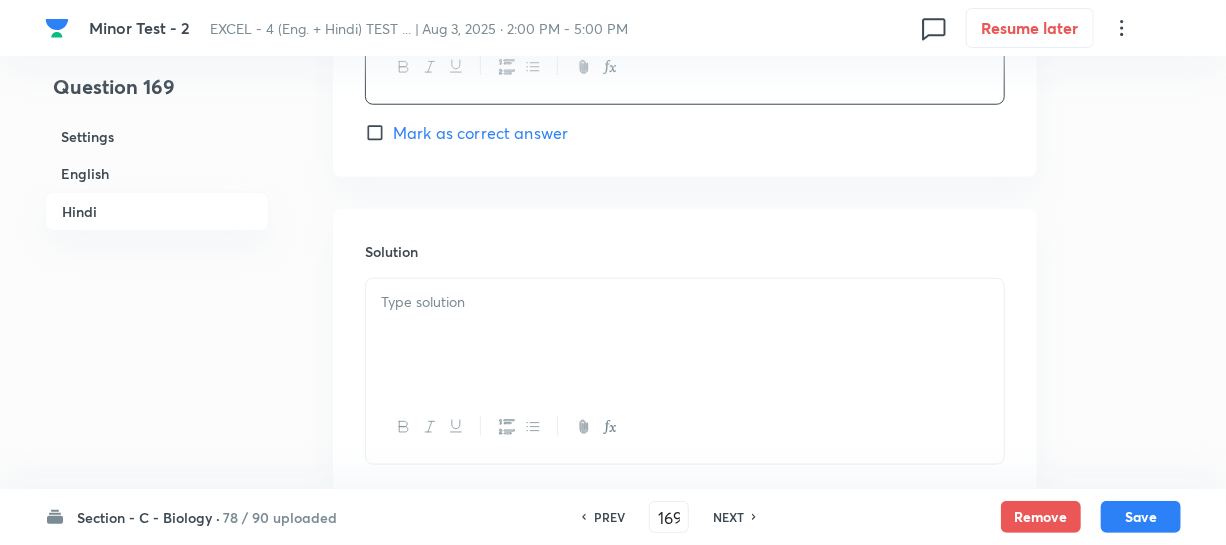 click at bounding box center (685, 302) 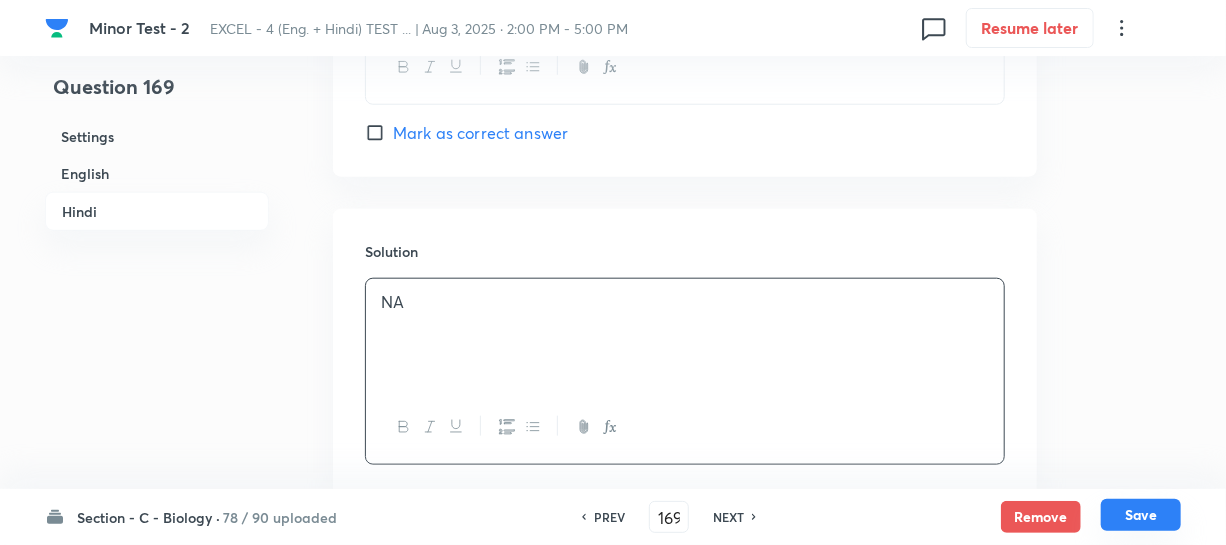 click on "Save" at bounding box center [1141, 515] 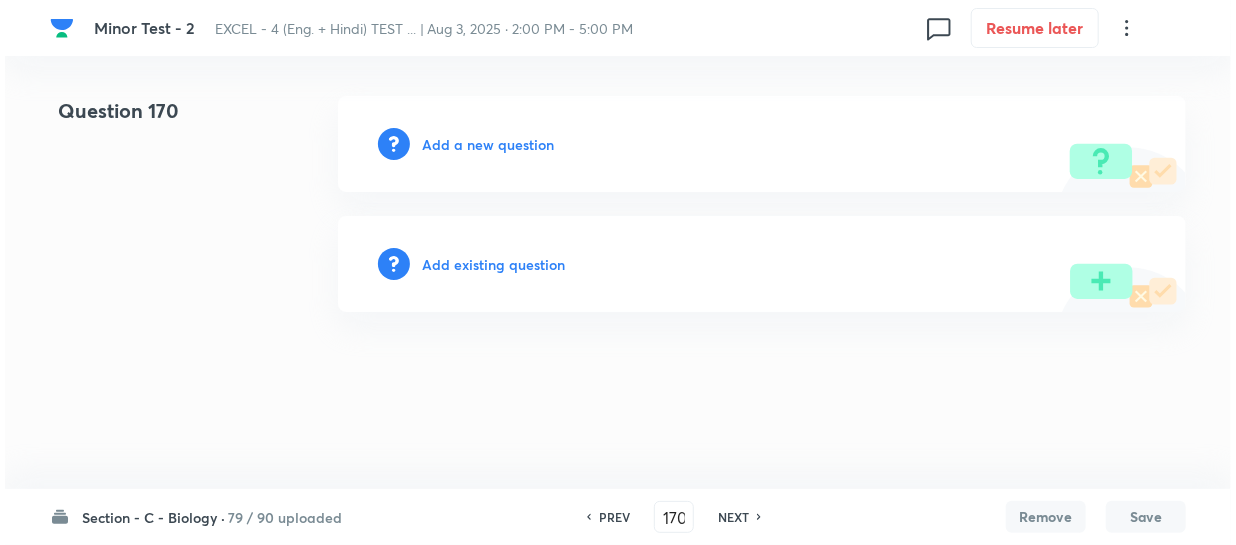 scroll, scrollTop: 0, scrollLeft: 0, axis: both 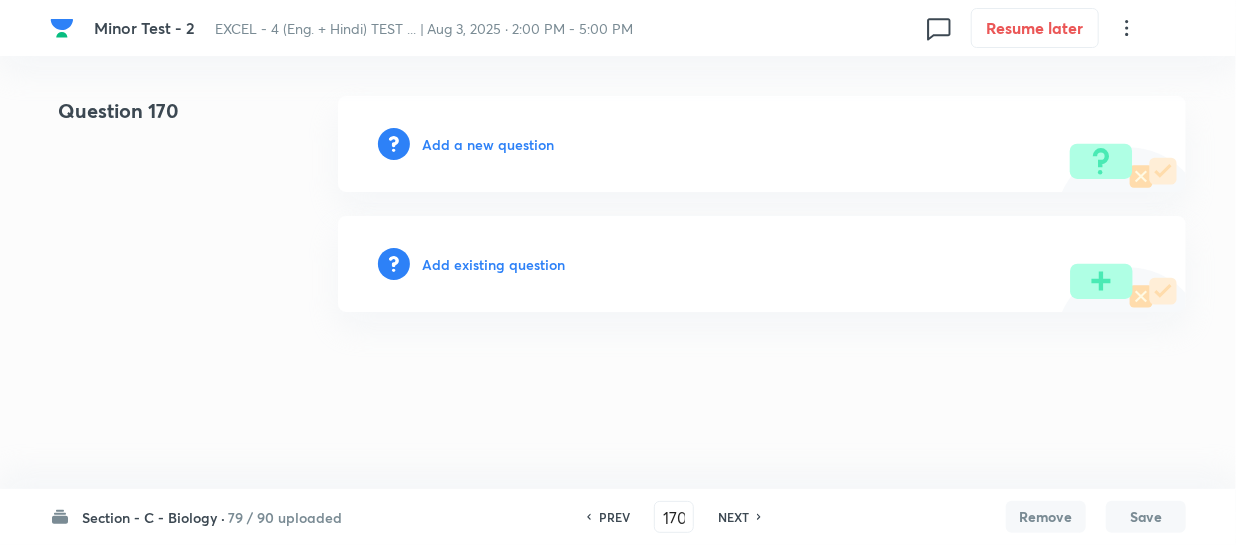 click on "Add a new question" at bounding box center [488, 144] 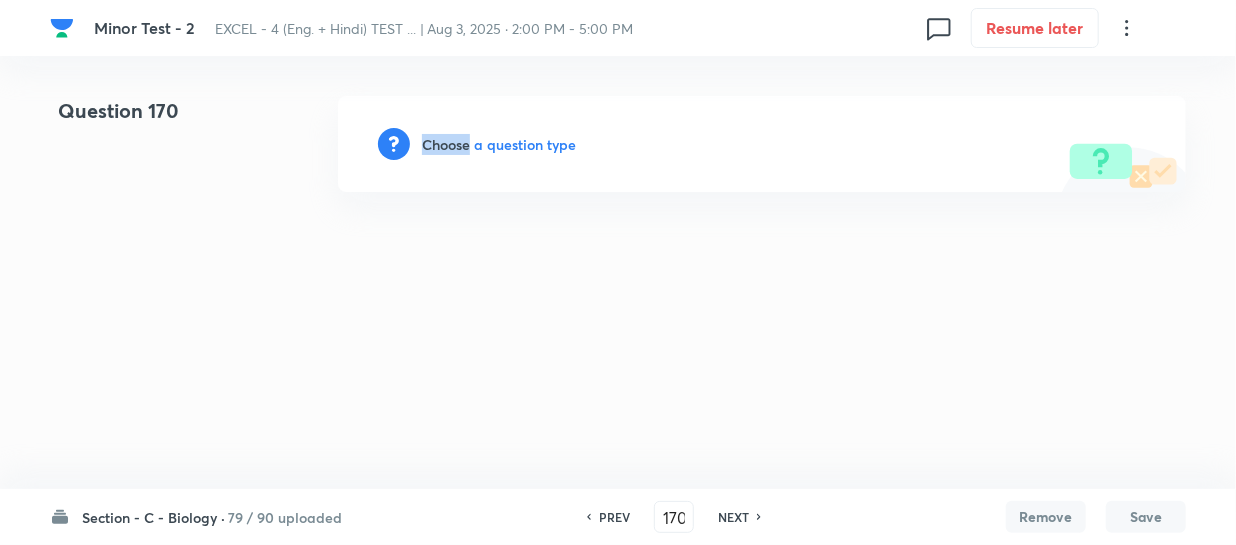 click on "Choose a question type" at bounding box center [499, 144] 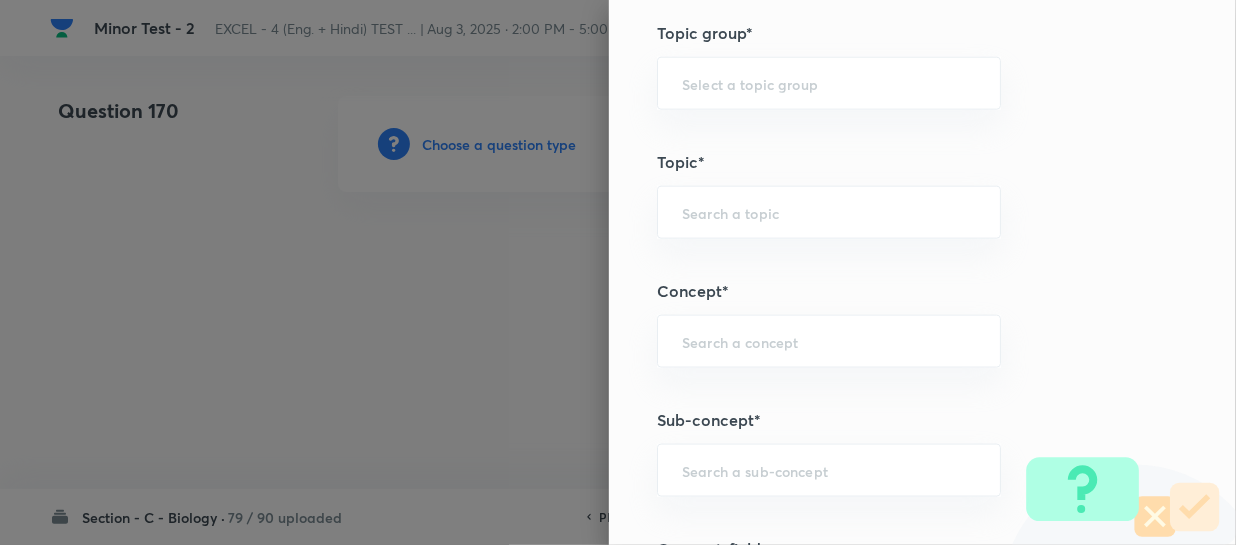 scroll, scrollTop: 1233, scrollLeft: 0, axis: vertical 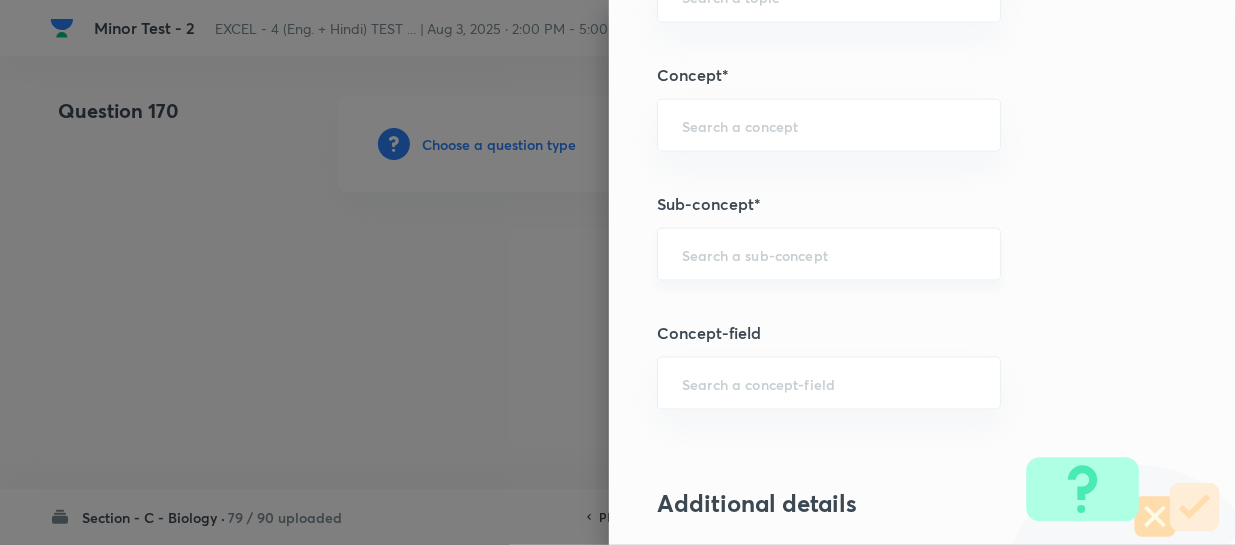 click on "​" at bounding box center [829, 254] 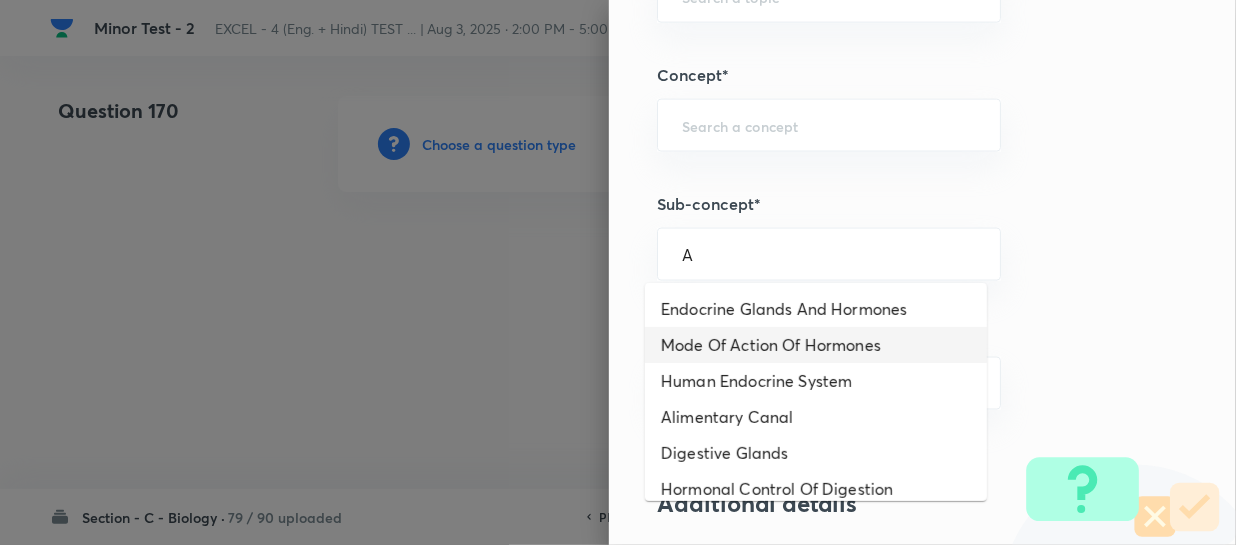 click on "Mode Of Action Of Hormones" at bounding box center (816, 345) 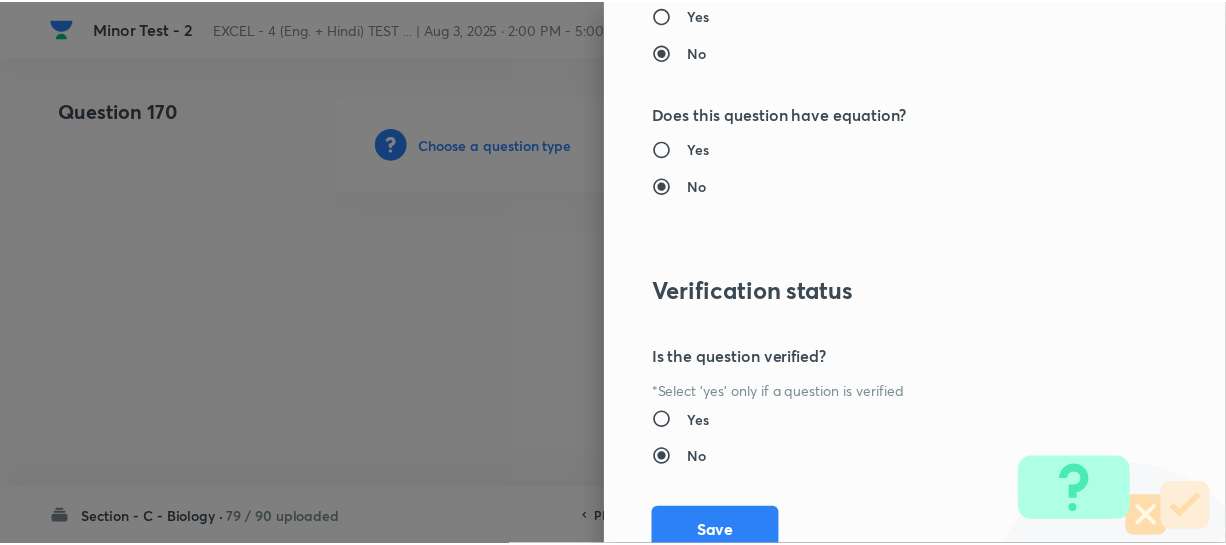 scroll, scrollTop: 2313, scrollLeft: 0, axis: vertical 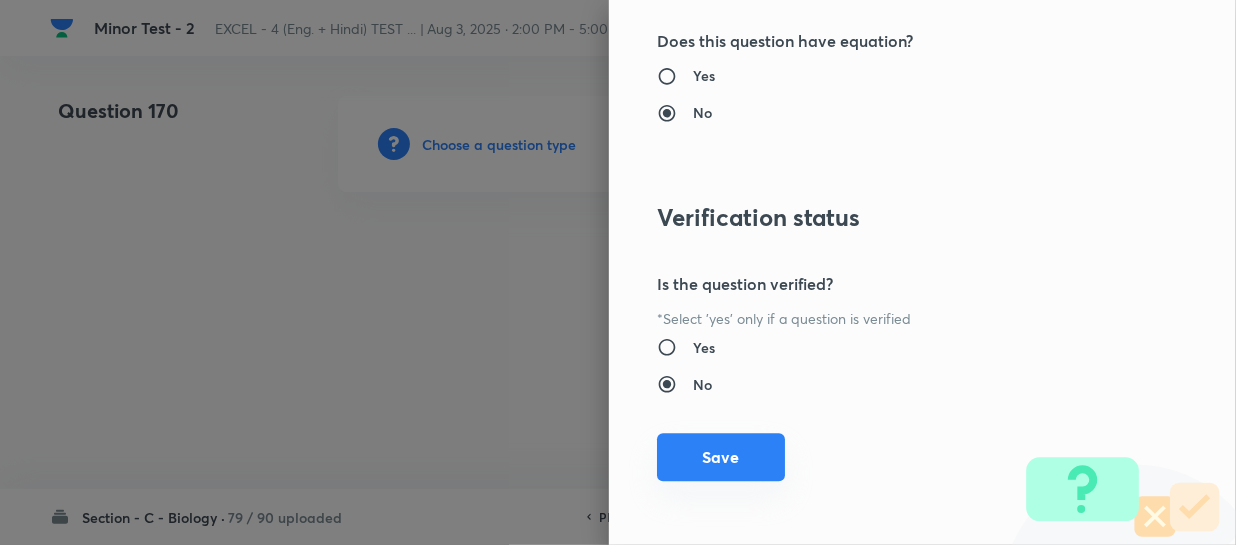 click on "Save" at bounding box center (721, 457) 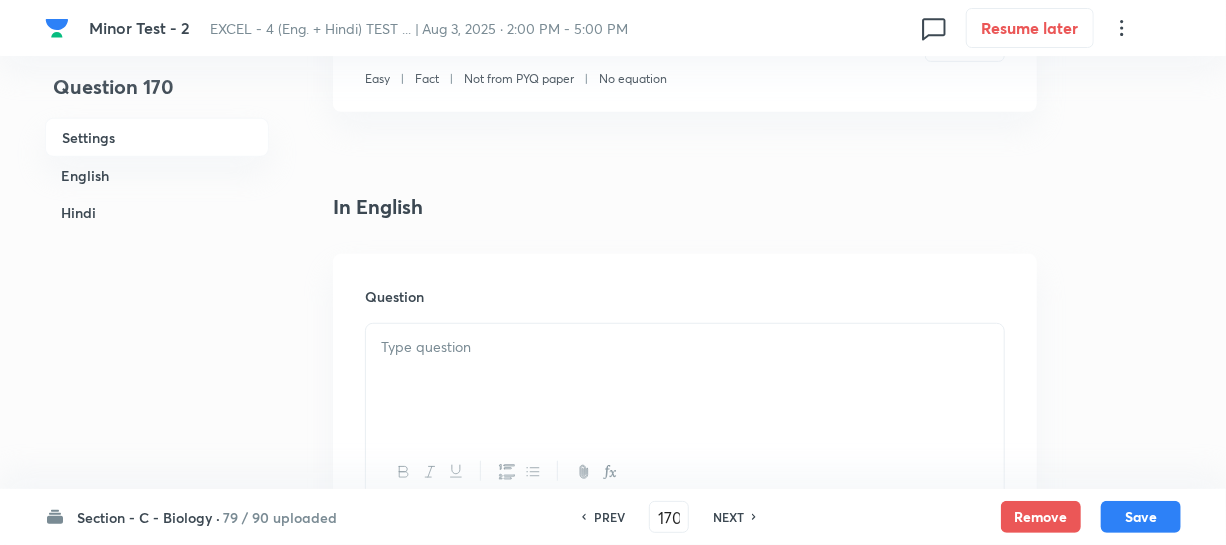 scroll, scrollTop: 454, scrollLeft: 0, axis: vertical 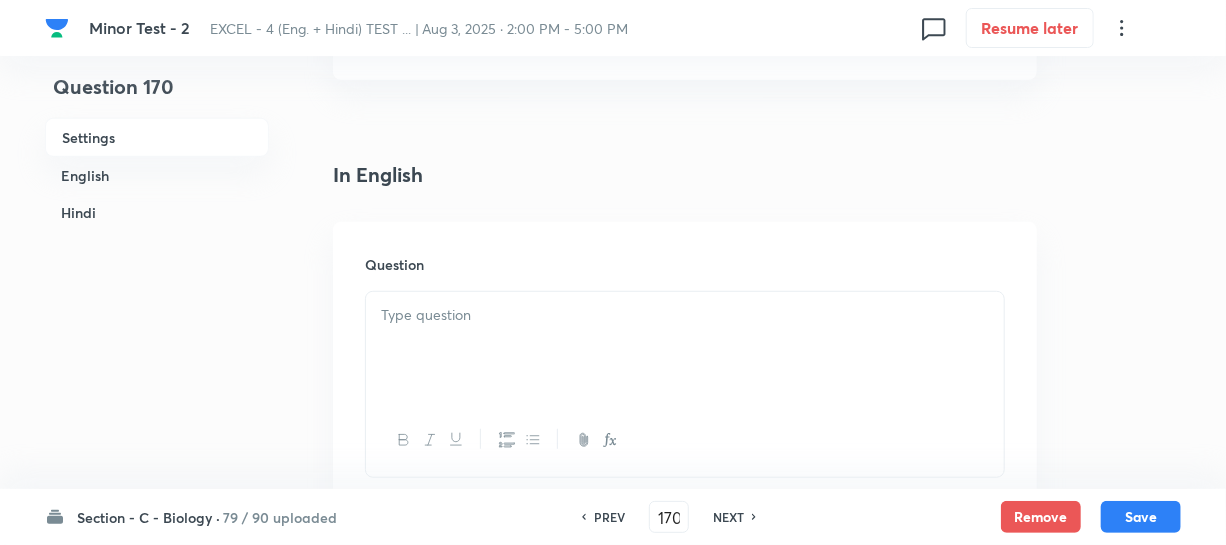 drag, startPoint x: 480, startPoint y: 329, endPoint x: 505, endPoint y: 331, distance: 25.079872 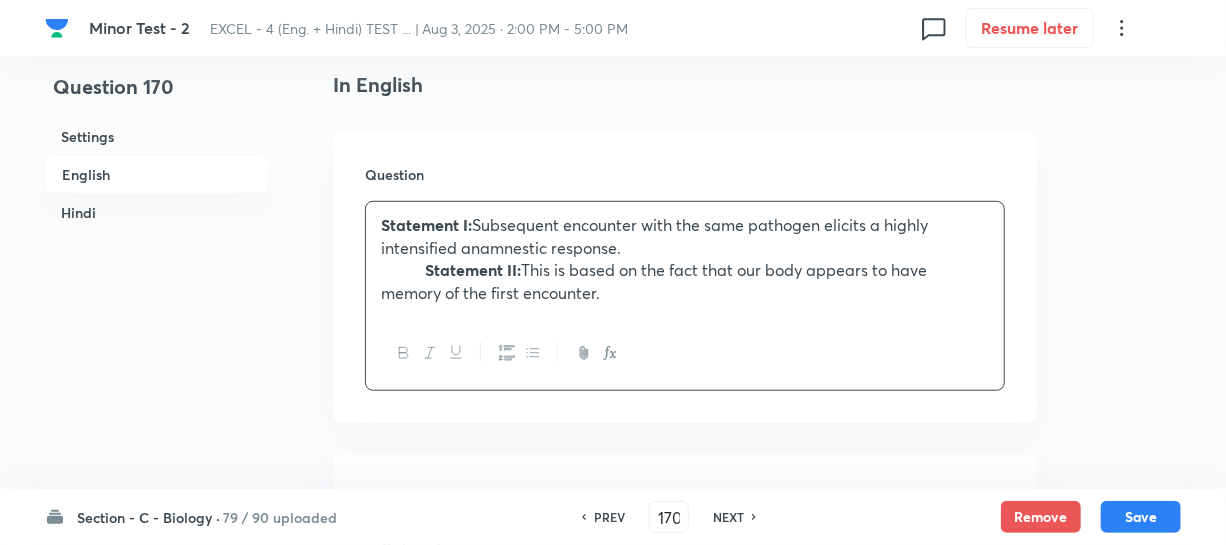 scroll, scrollTop: 545, scrollLeft: 0, axis: vertical 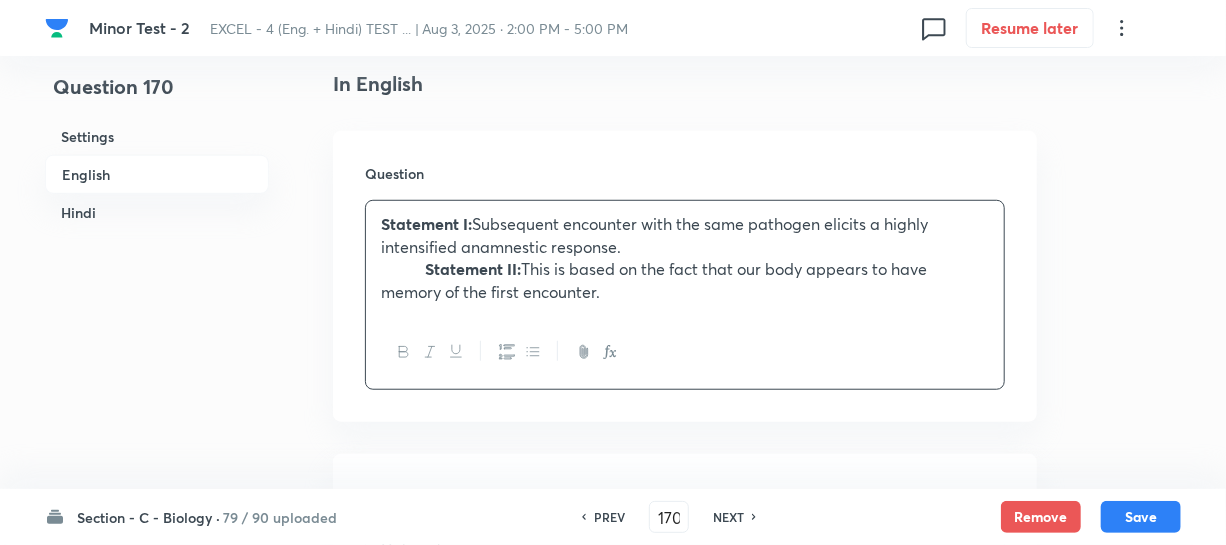 click on "Statement II: This is based on the fact that our body appears to have memory of the first encounter." at bounding box center (685, 280) 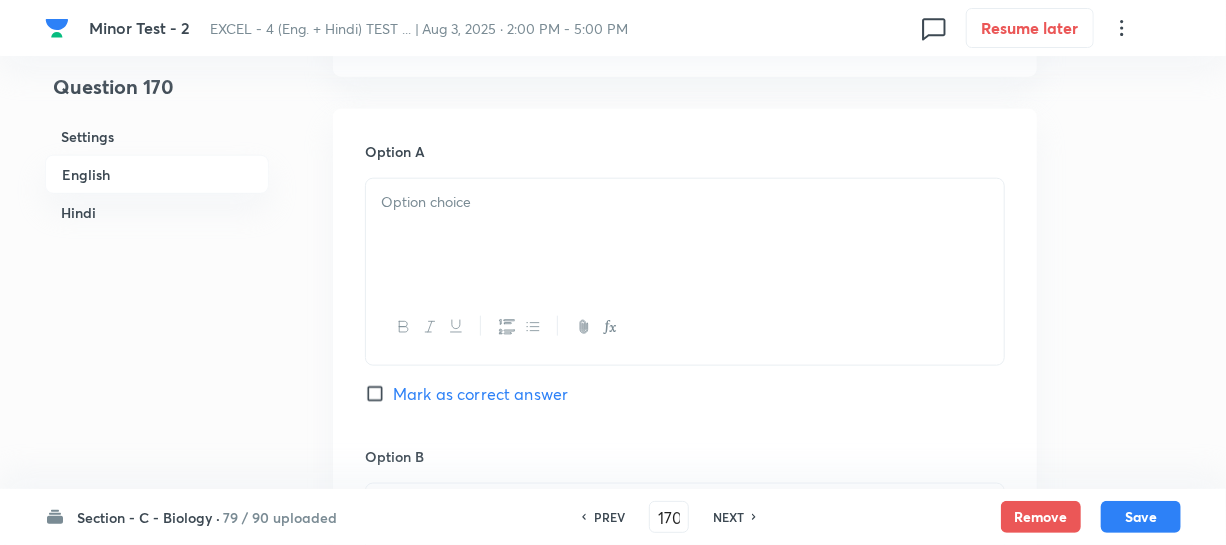 scroll, scrollTop: 909, scrollLeft: 0, axis: vertical 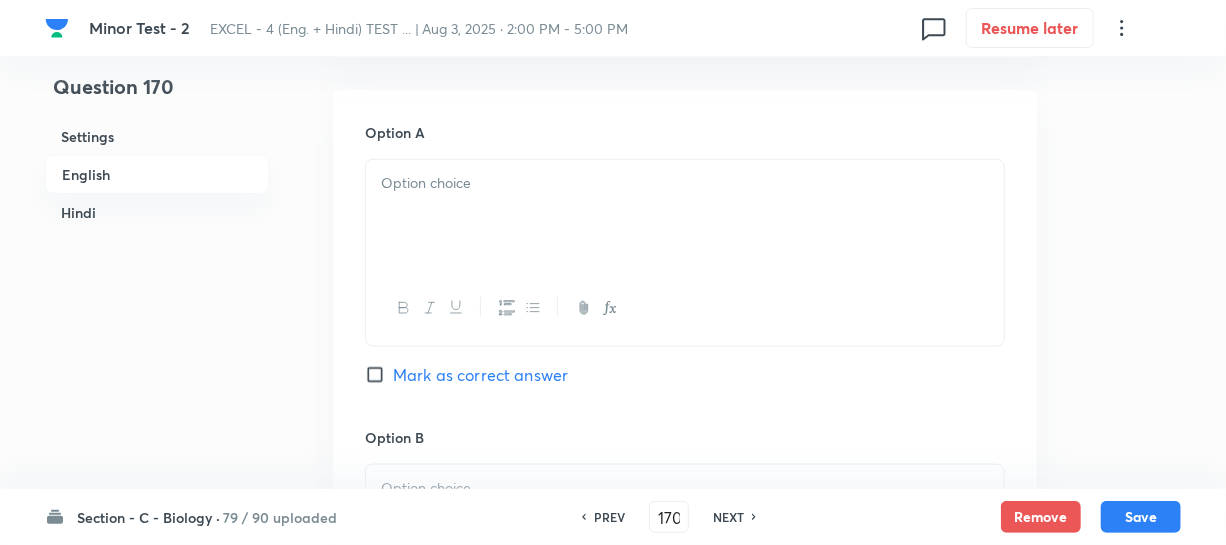 click at bounding box center [685, 216] 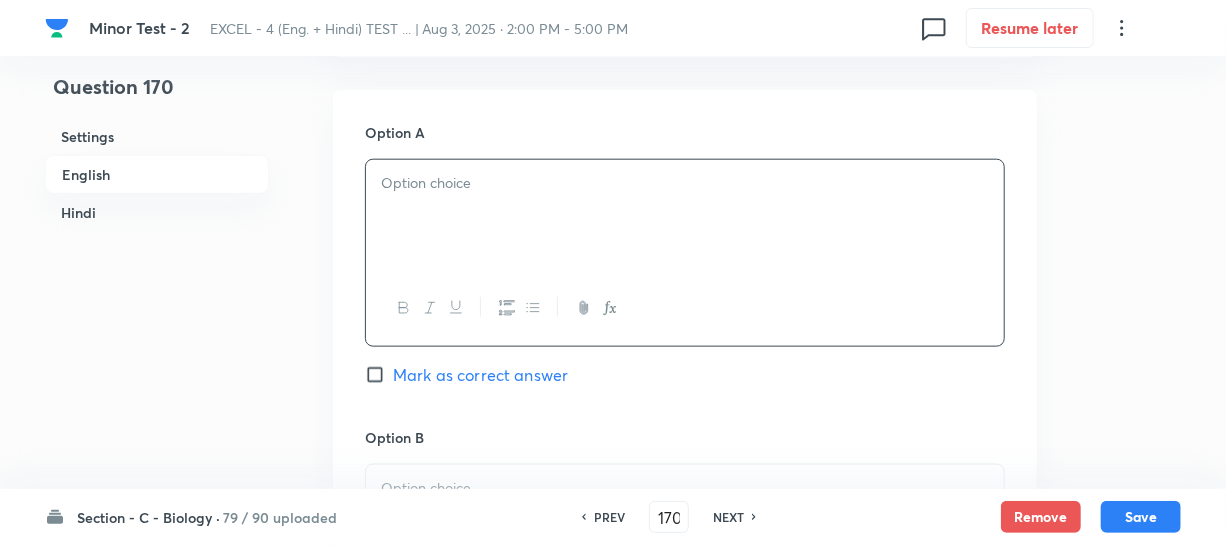 paste 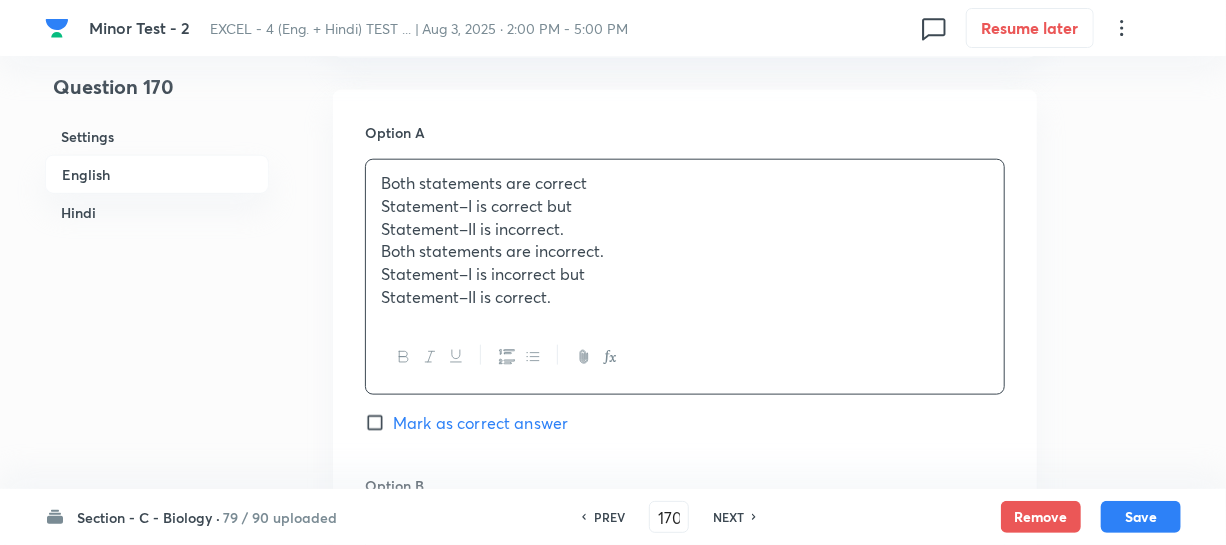 click on "Statement–I is correct but" at bounding box center (685, 206) 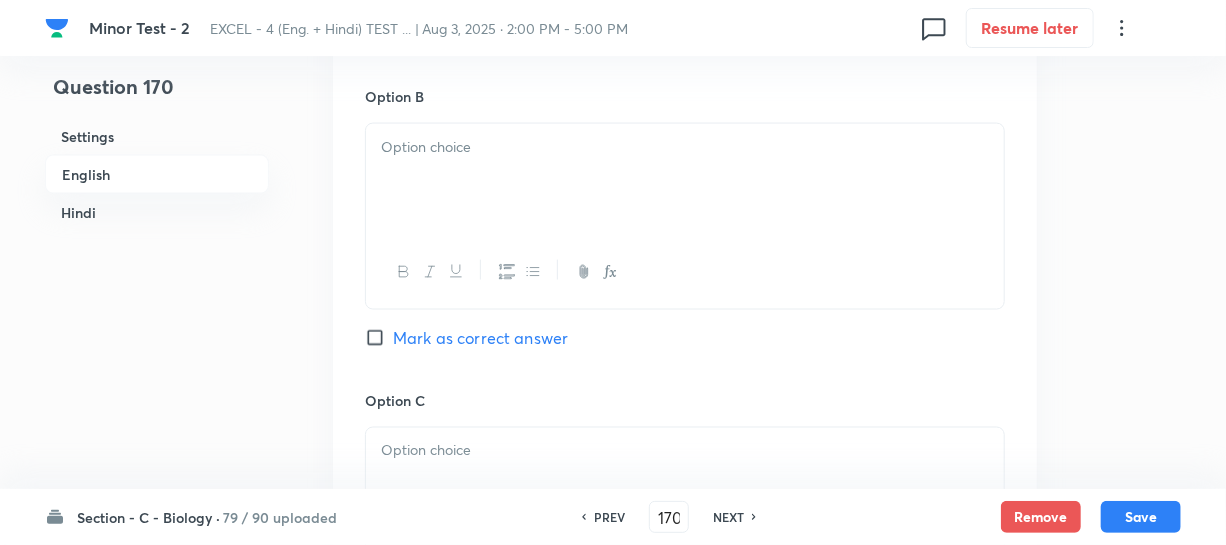 scroll, scrollTop: 1272, scrollLeft: 0, axis: vertical 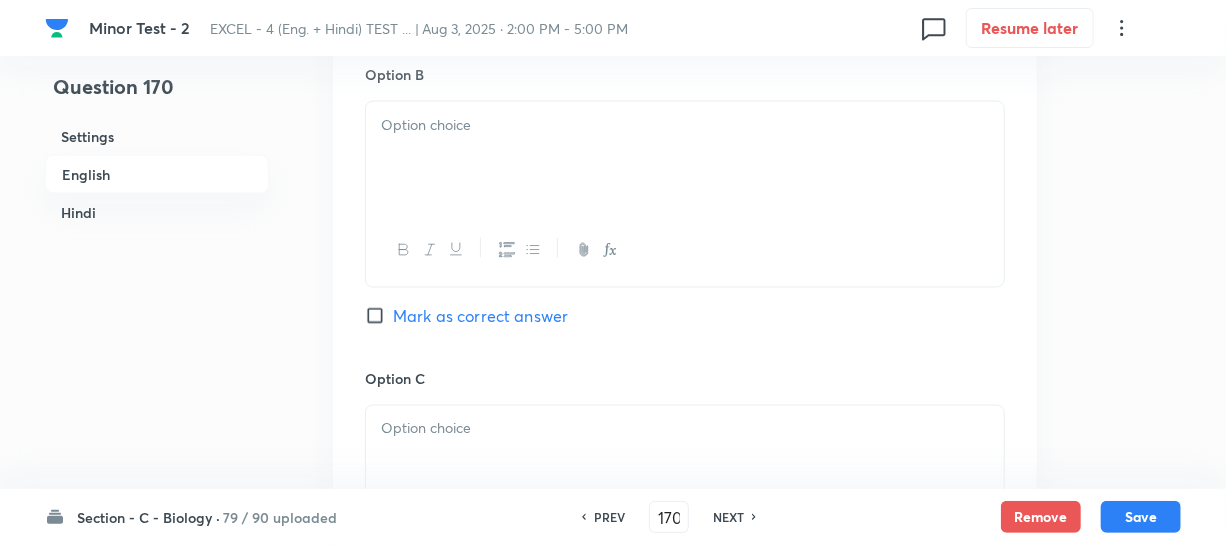 click at bounding box center (685, 158) 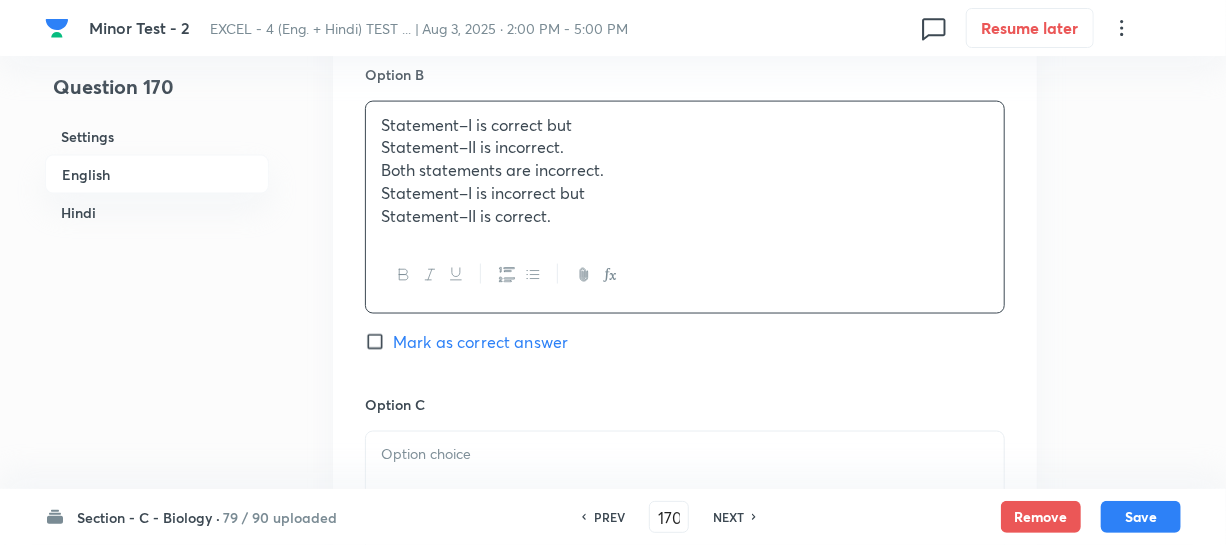 click on "Statement–I is correct but" at bounding box center (685, 125) 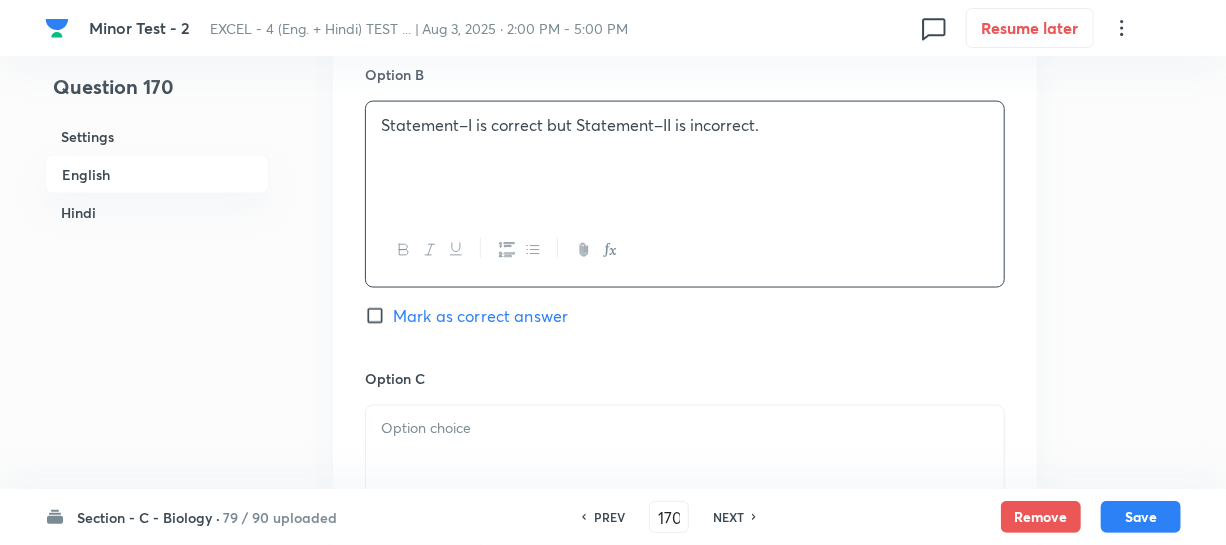 scroll, scrollTop: 1363, scrollLeft: 0, axis: vertical 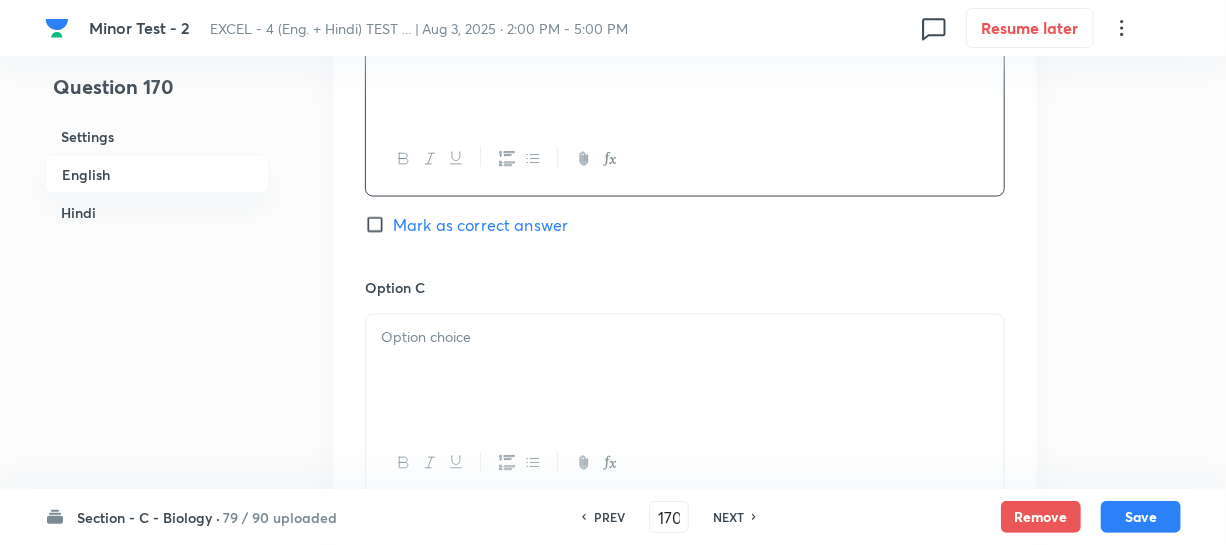 click at bounding box center [685, 338] 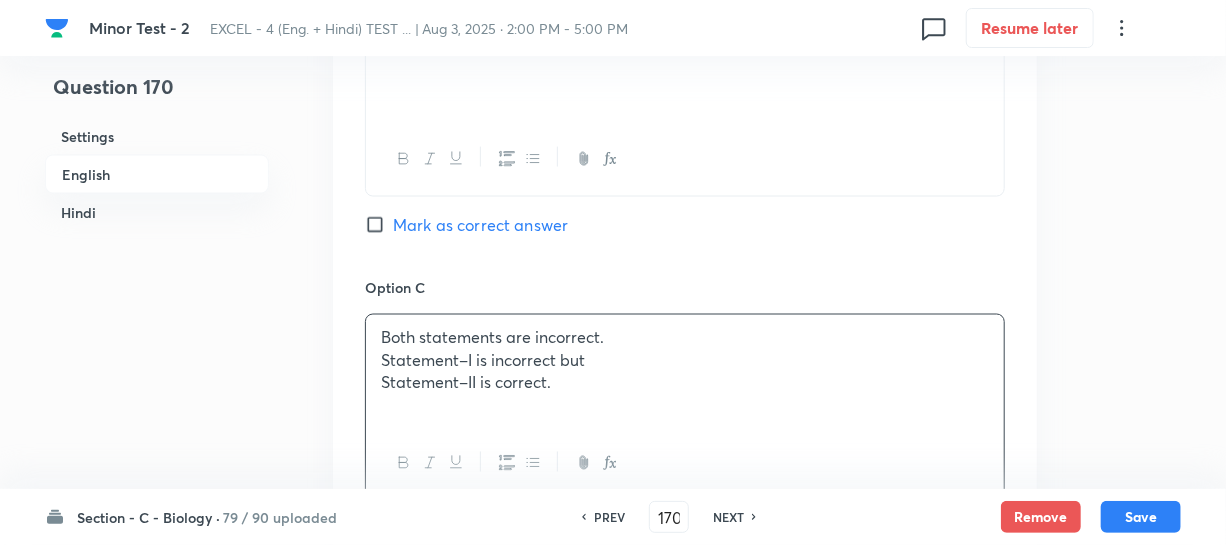 click on "Statement–I is incorrect but" at bounding box center [685, 361] 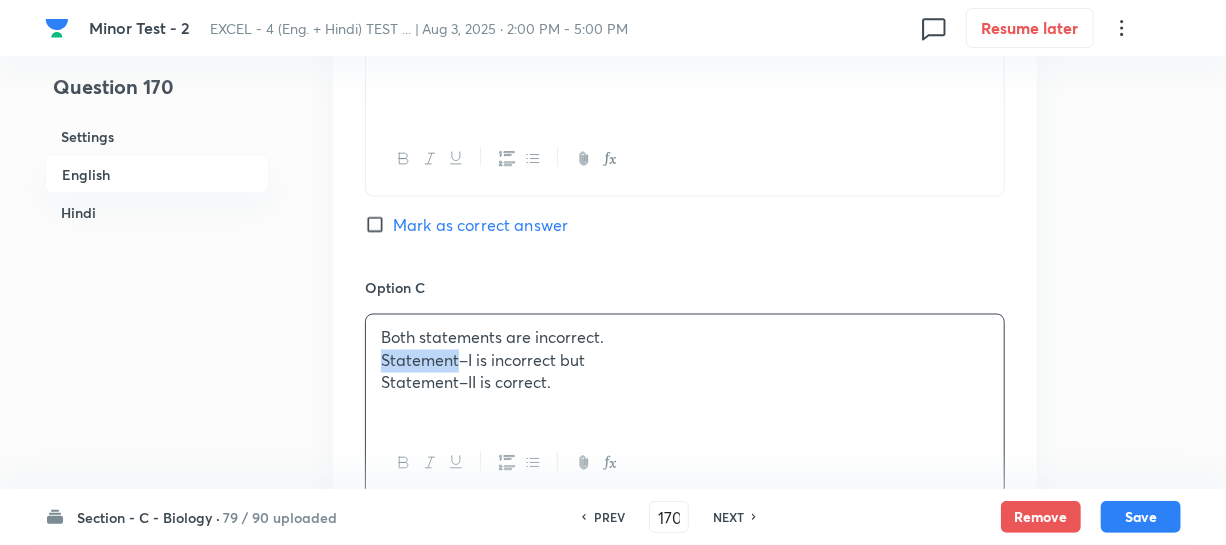 click on "Statement–I is incorrect but" at bounding box center [685, 361] 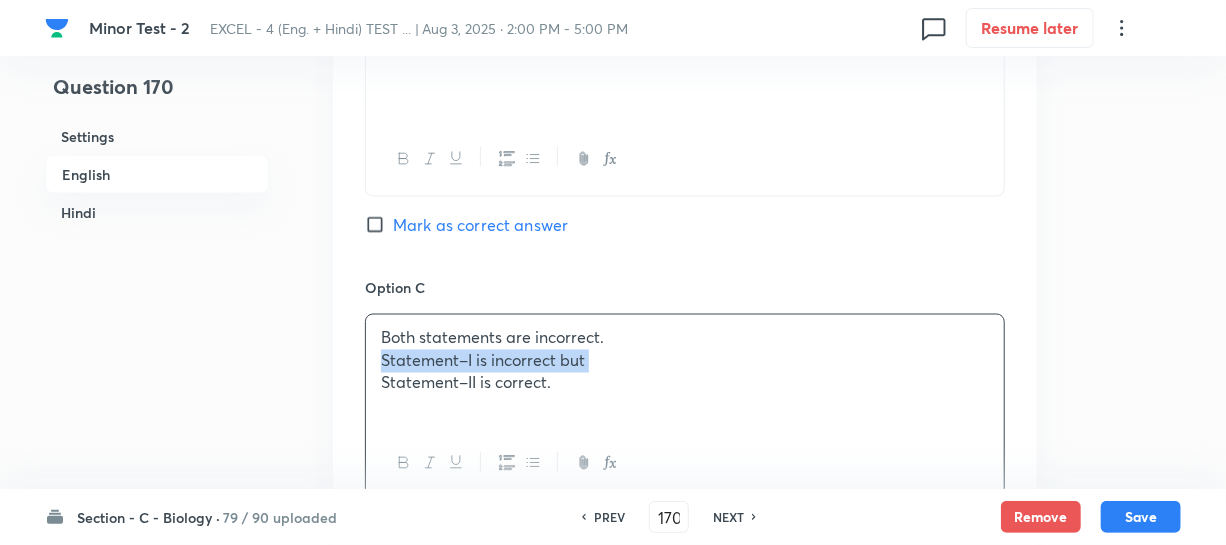 click on "Statement–I is incorrect but" at bounding box center [685, 361] 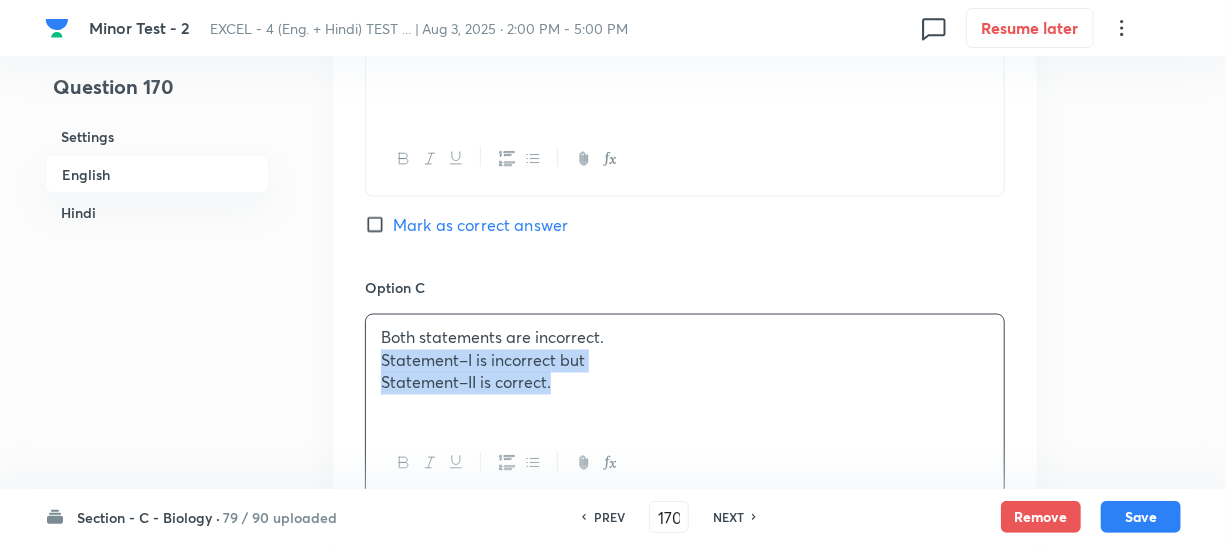 click on "Both statements are incorrect. Statement–I is incorrect but Statement–II is correct." at bounding box center (685, 371) 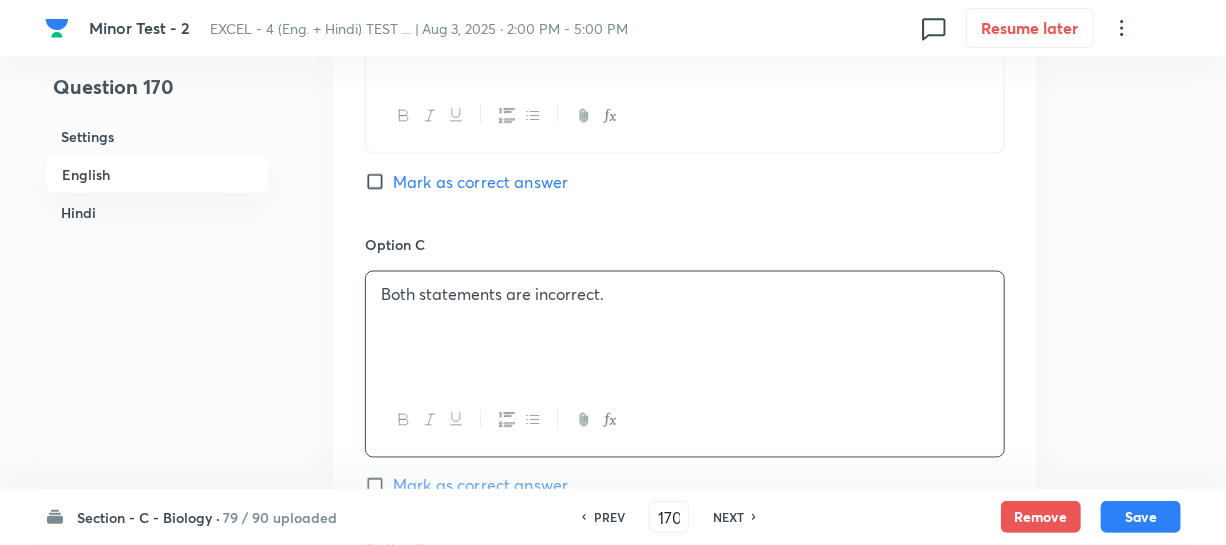 scroll, scrollTop: 1636, scrollLeft: 0, axis: vertical 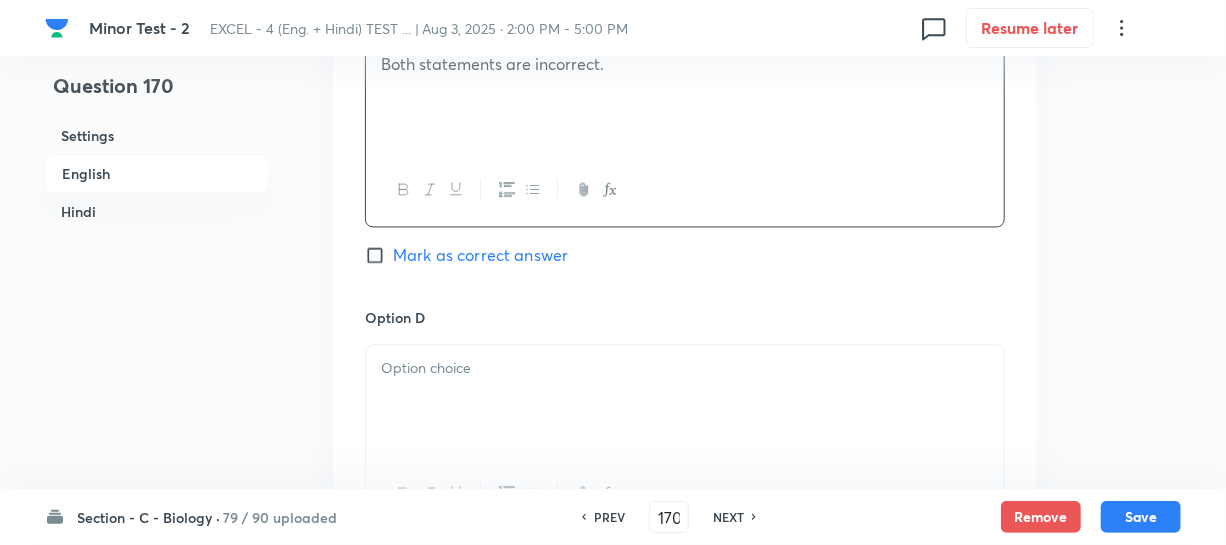 click on "Option D" at bounding box center [685, 318] 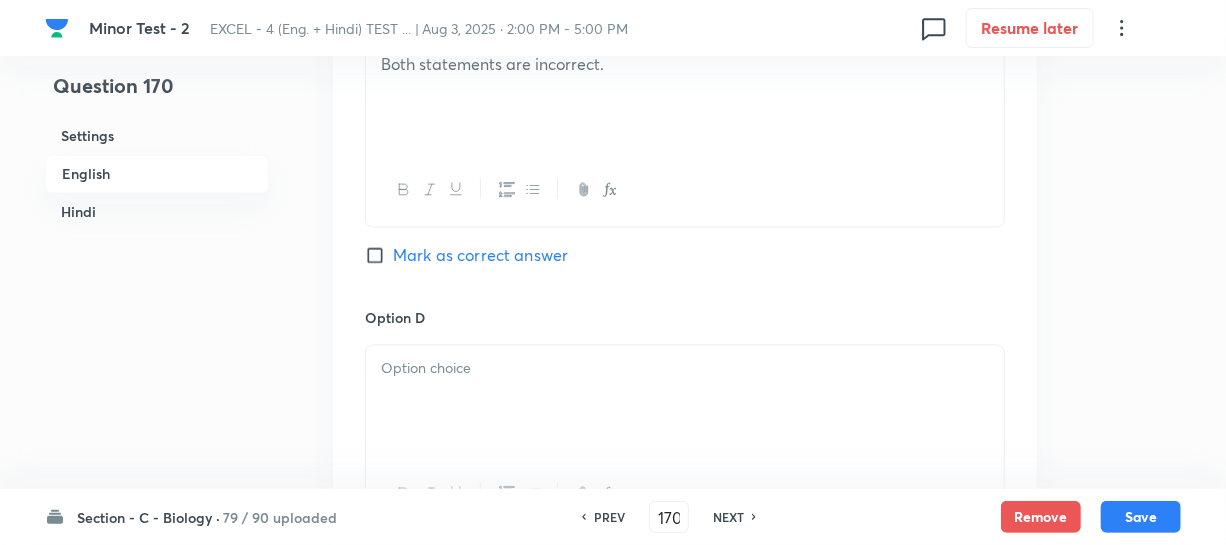 click at bounding box center (685, 402) 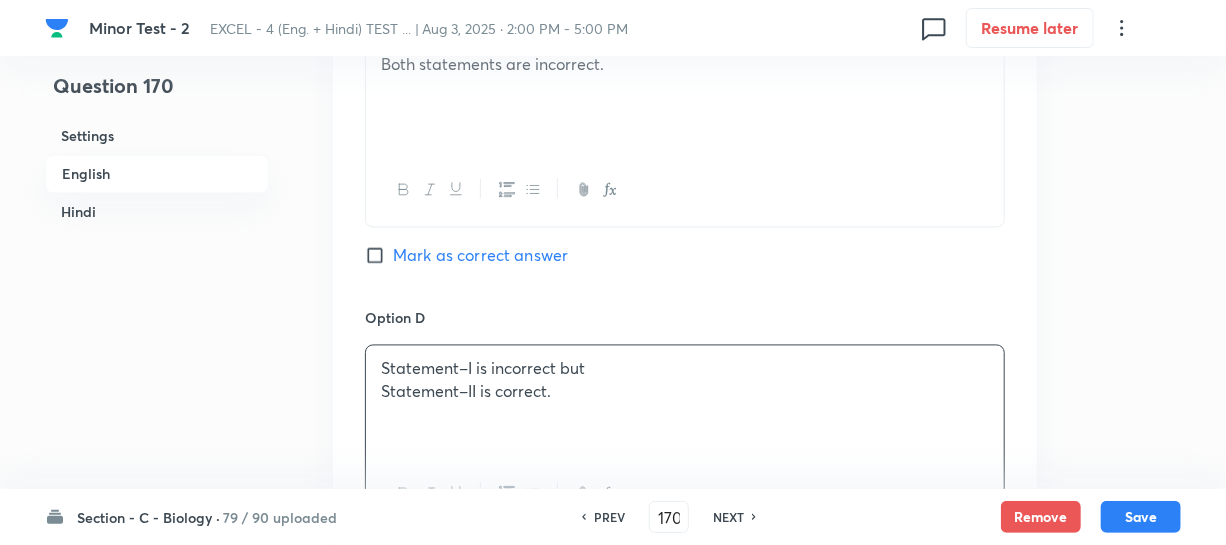 click on "Statement–I is incorrect but" at bounding box center (685, 369) 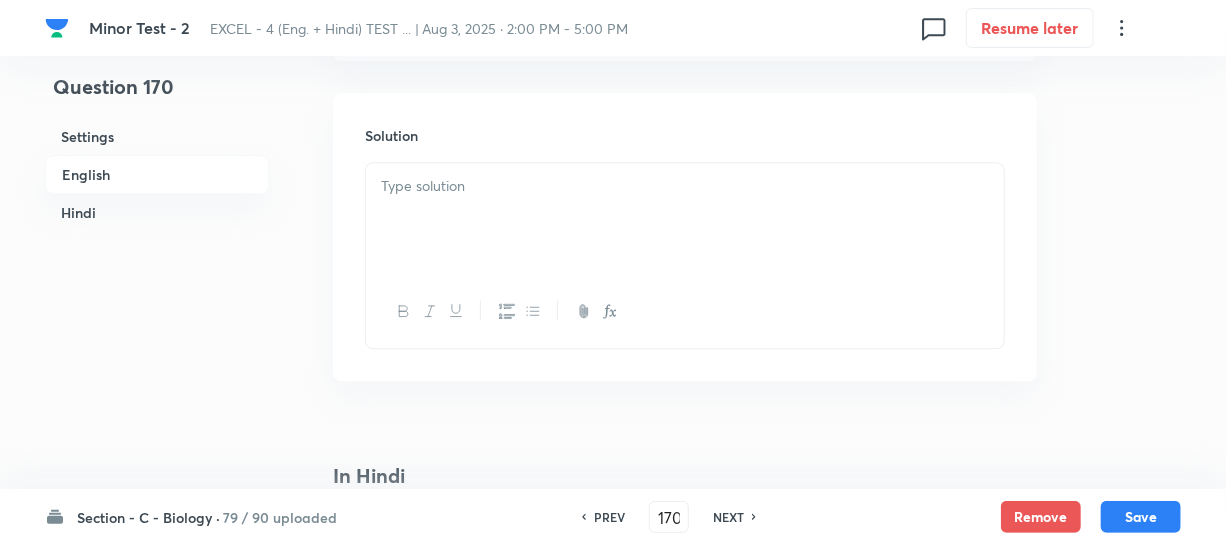 scroll, scrollTop: 2181, scrollLeft: 0, axis: vertical 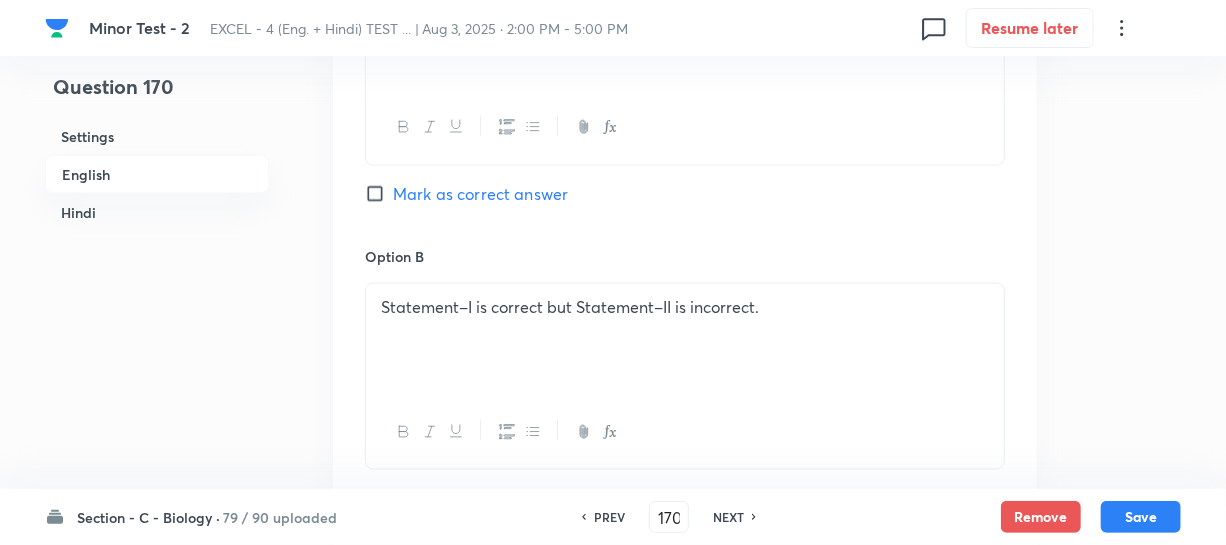 drag, startPoint x: 377, startPoint y: 198, endPoint x: 710, endPoint y: 205, distance: 333.07358 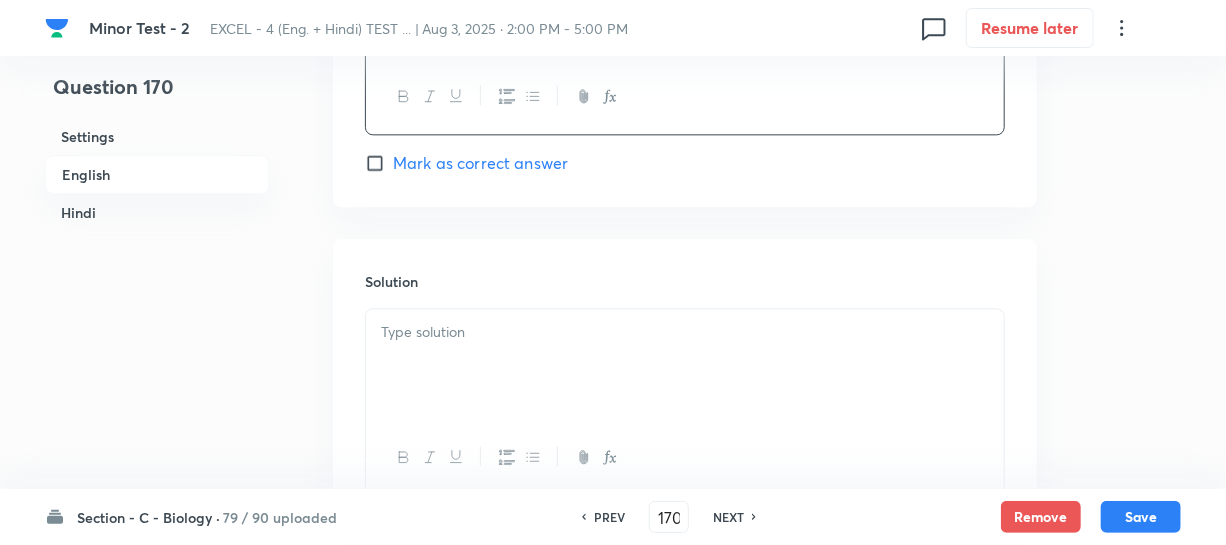 scroll, scrollTop: 2090, scrollLeft: 0, axis: vertical 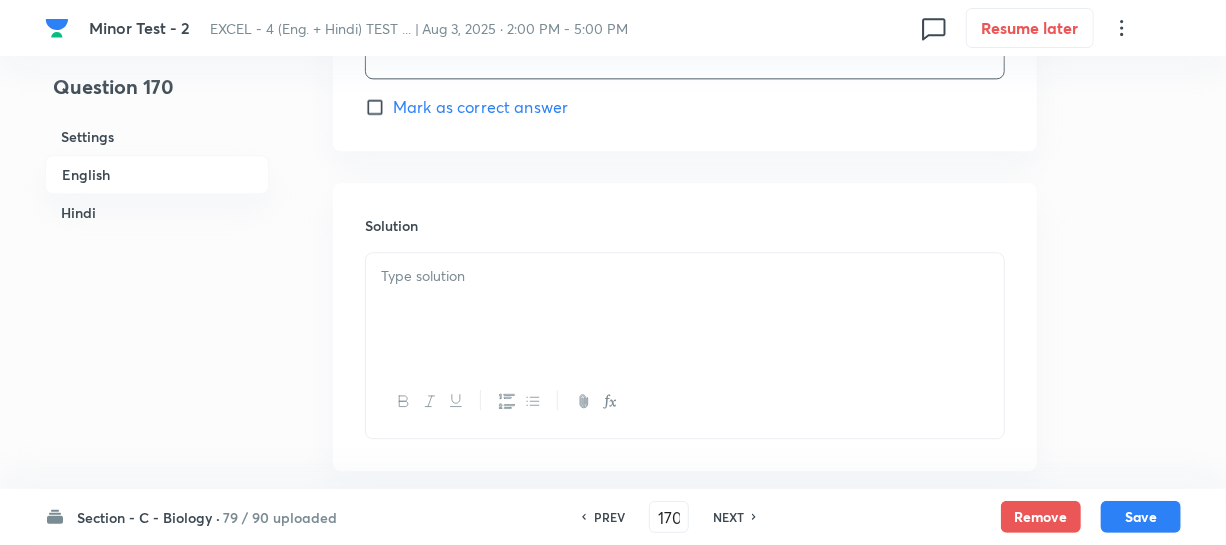 click at bounding box center (685, 309) 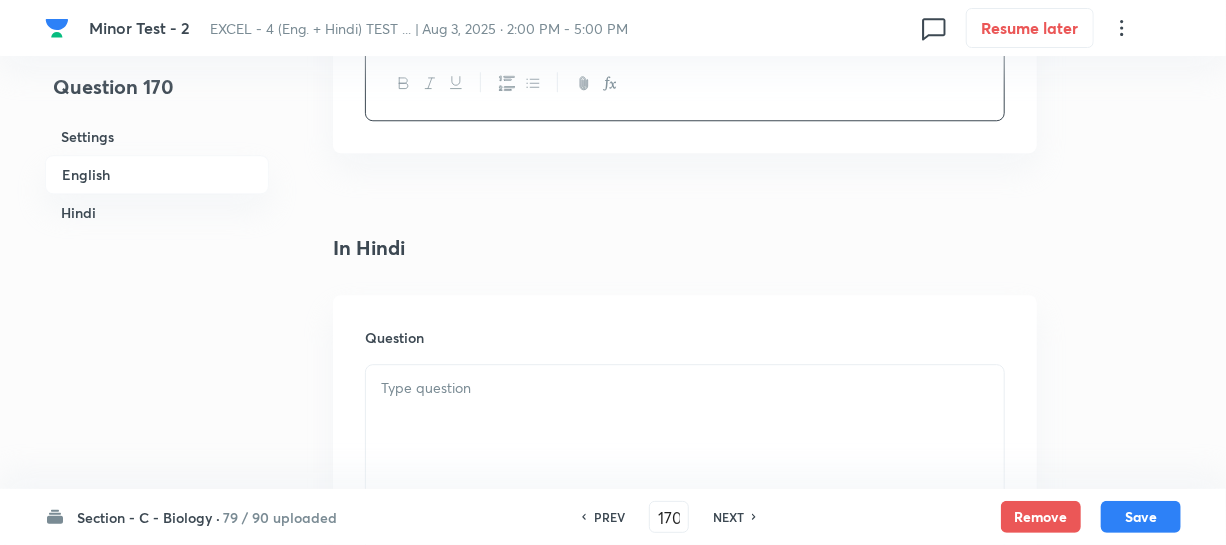scroll, scrollTop: 2545, scrollLeft: 0, axis: vertical 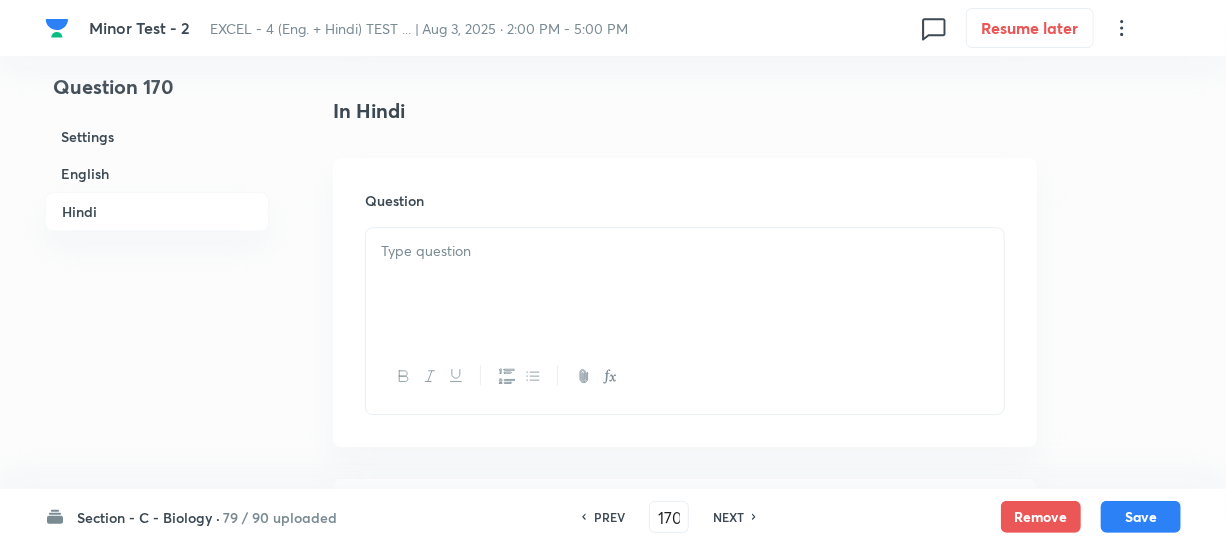 click at bounding box center [685, 284] 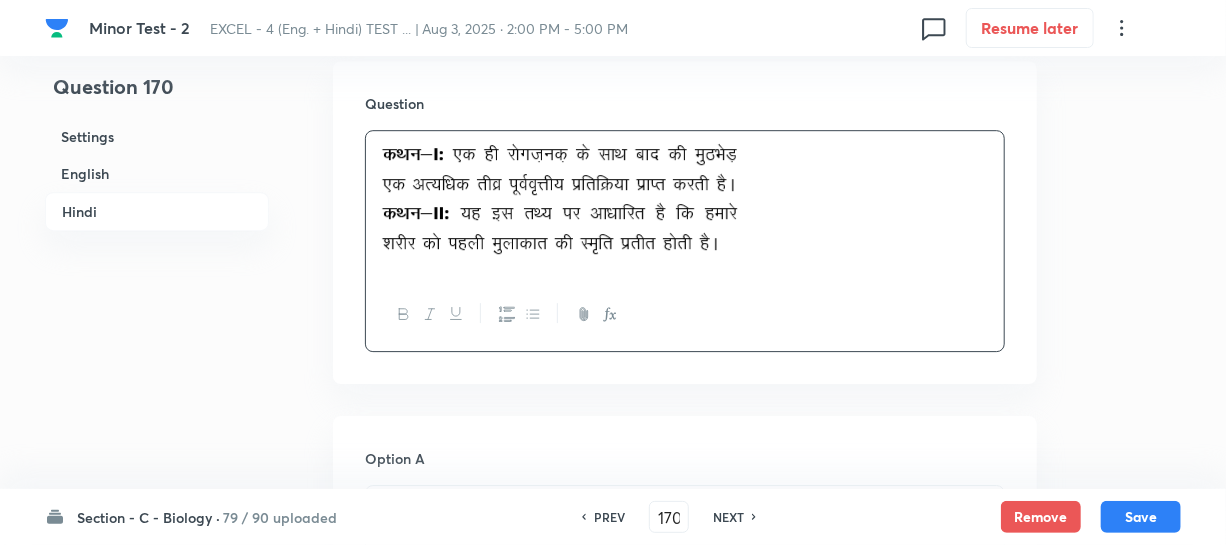 scroll, scrollTop: 2909, scrollLeft: 0, axis: vertical 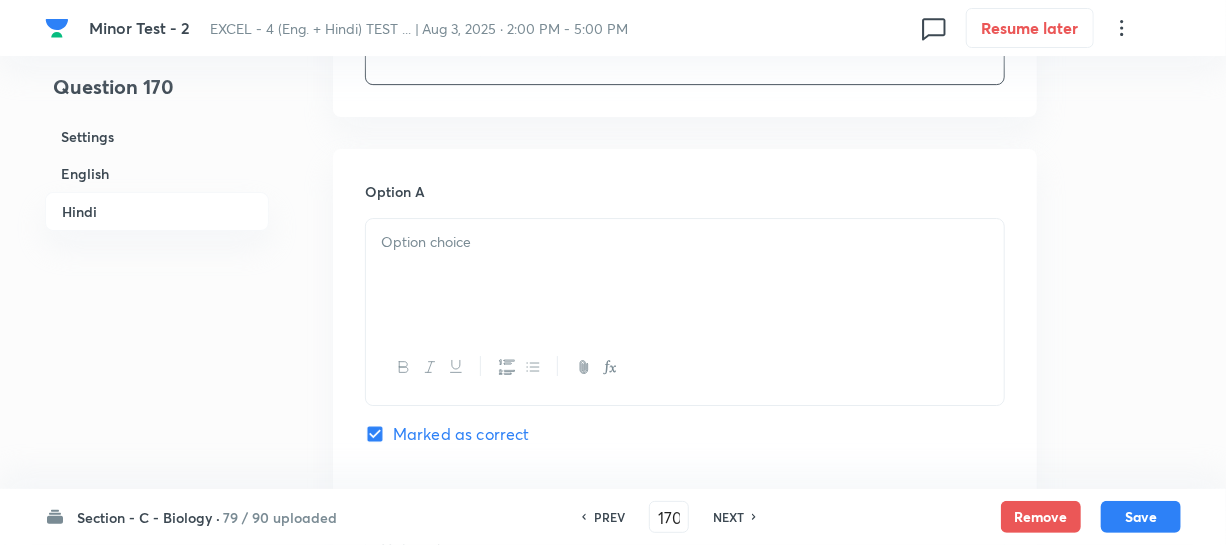 drag, startPoint x: 459, startPoint y: 267, endPoint x: 531, endPoint y: 276, distance: 72.56032 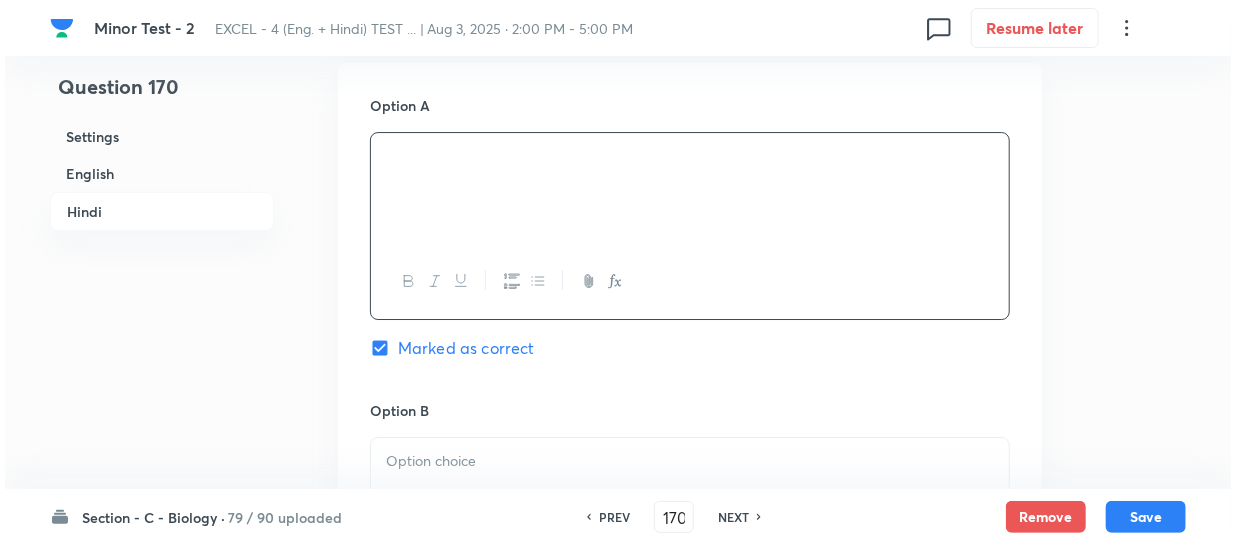 scroll, scrollTop: 3181, scrollLeft: 0, axis: vertical 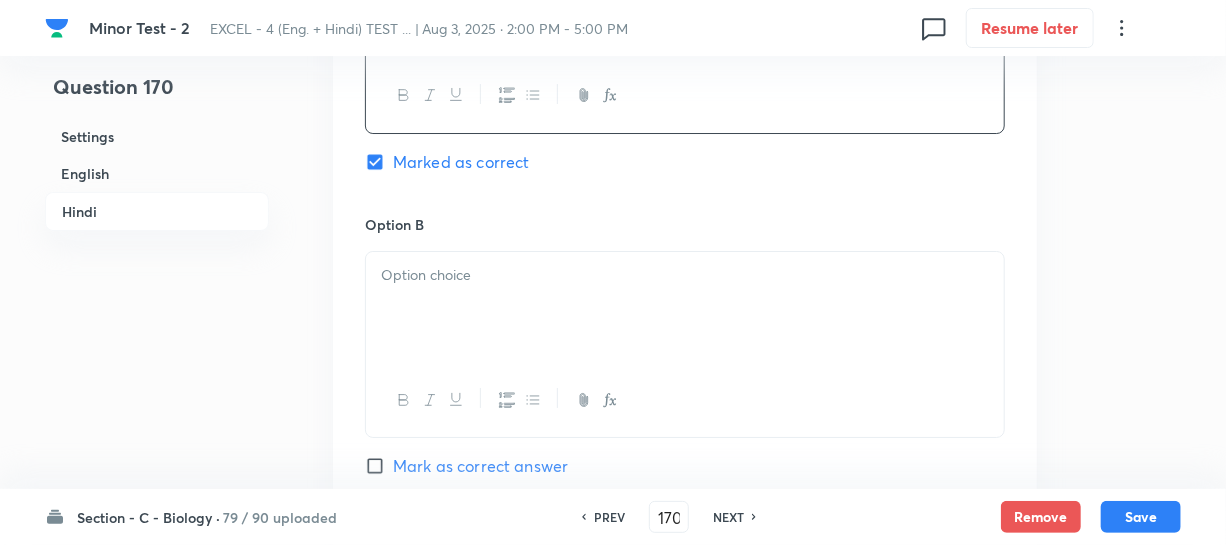 click at bounding box center (685, 275) 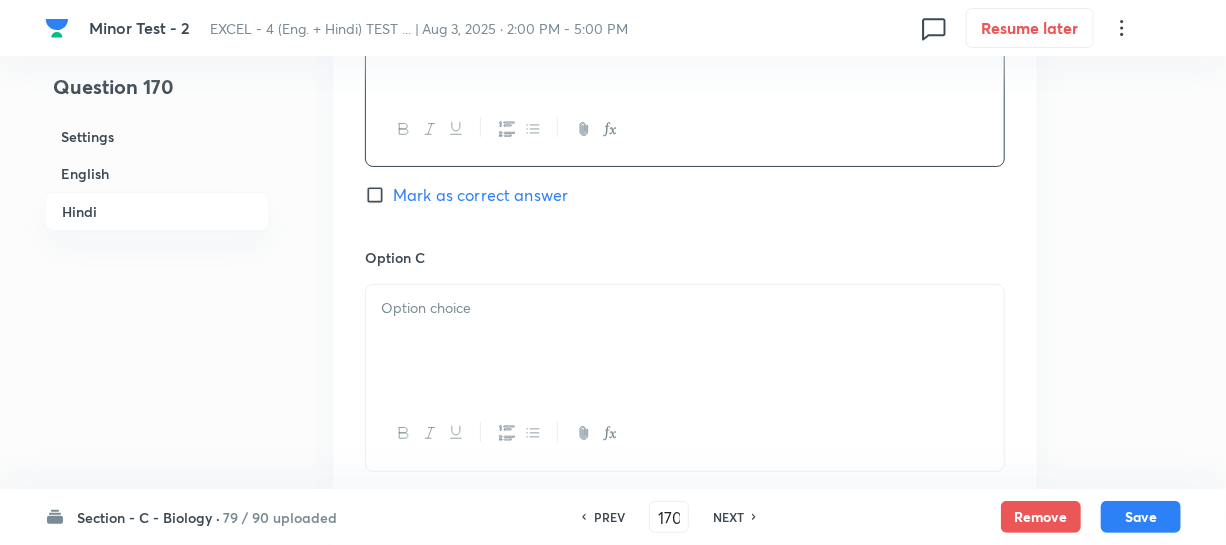 scroll, scrollTop: 3454, scrollLeft: 0, axis: vertical 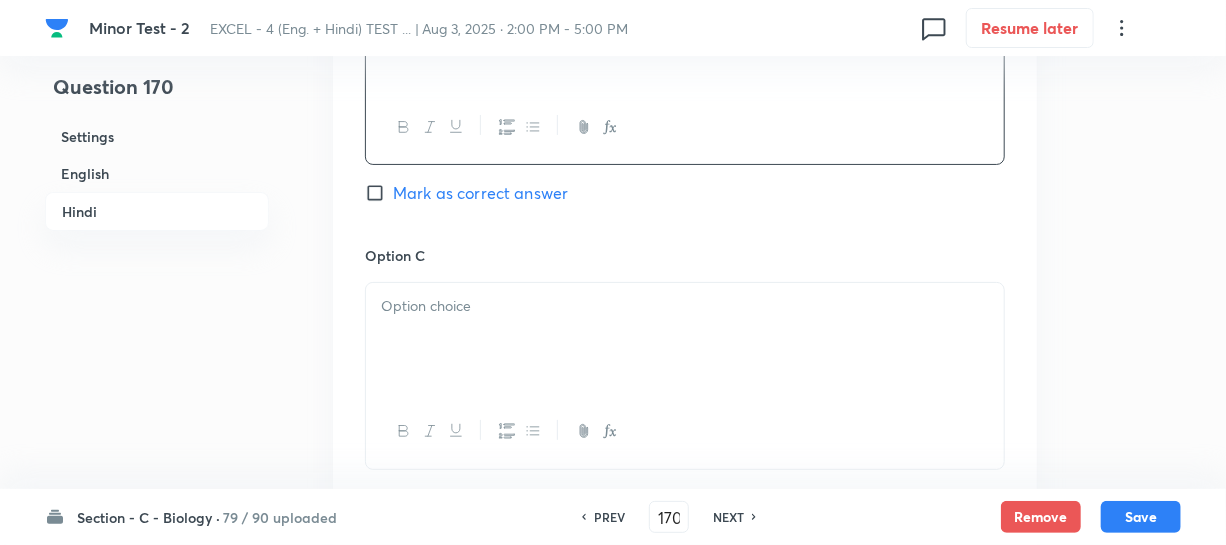 click at bounding box center [685, 339] 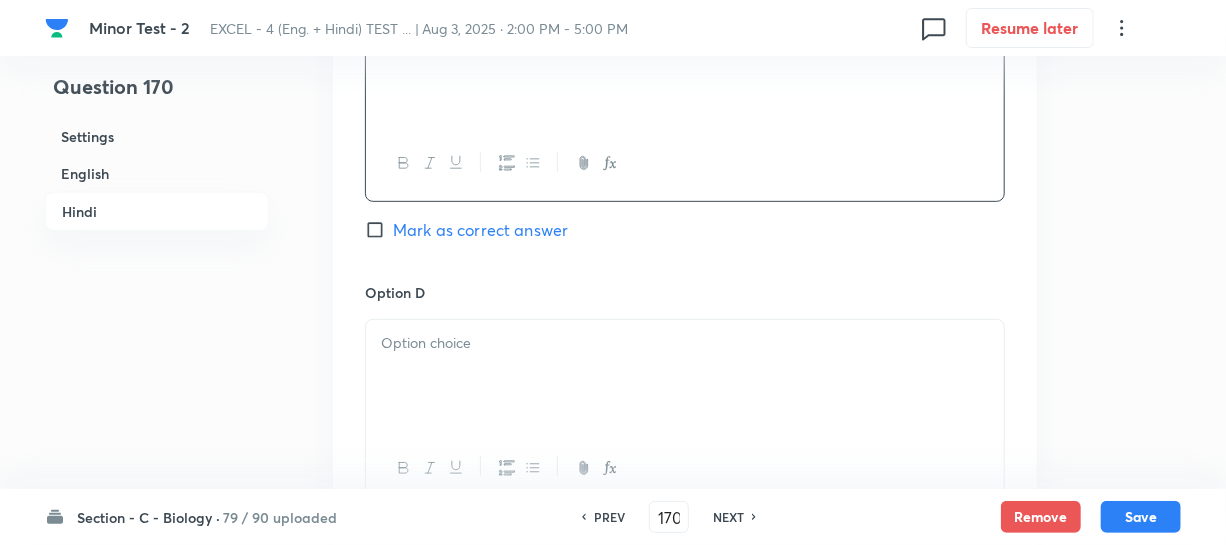 scroll, scrollTop: 3727, scrollLeft: 0, axis: vertical 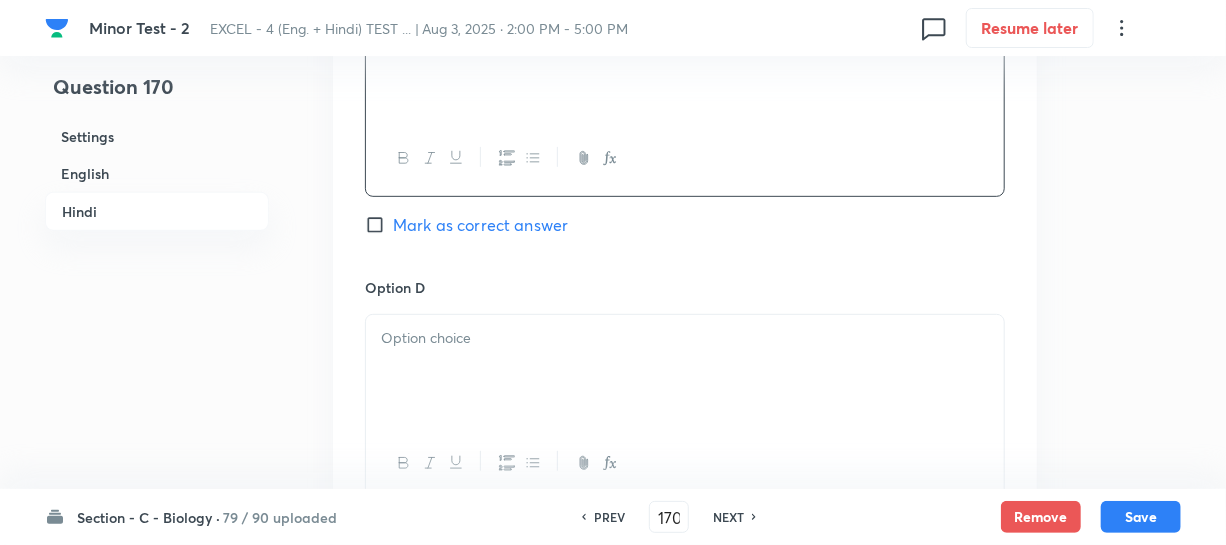 click at bounding box center (685, 371) 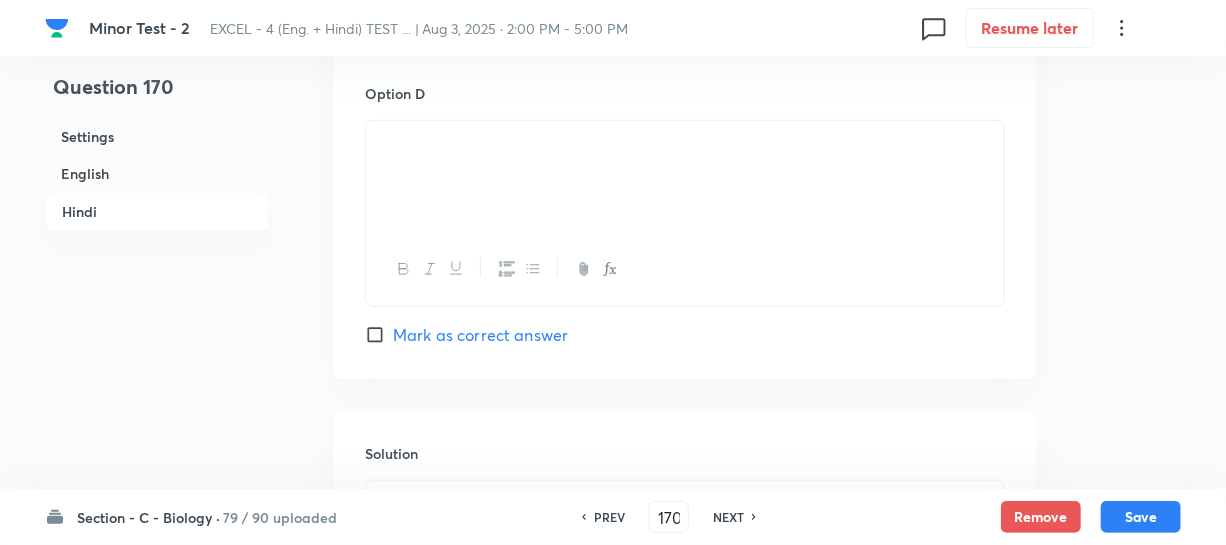 scroll, scrollTop: 4060, scrollLeft: 0, axis: vertical 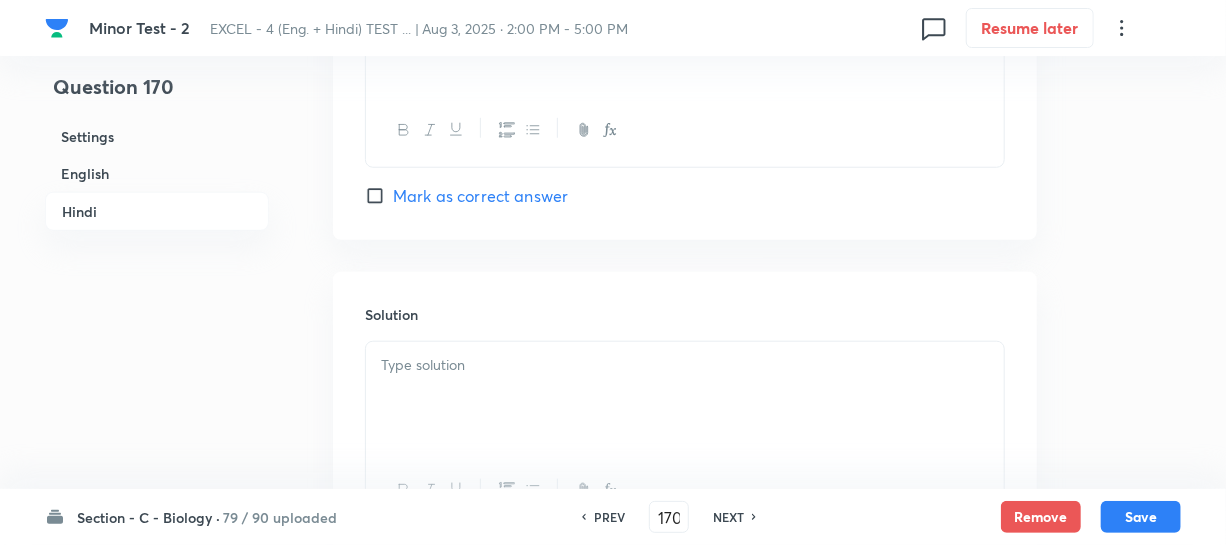 click at bounding box center [685, 398] 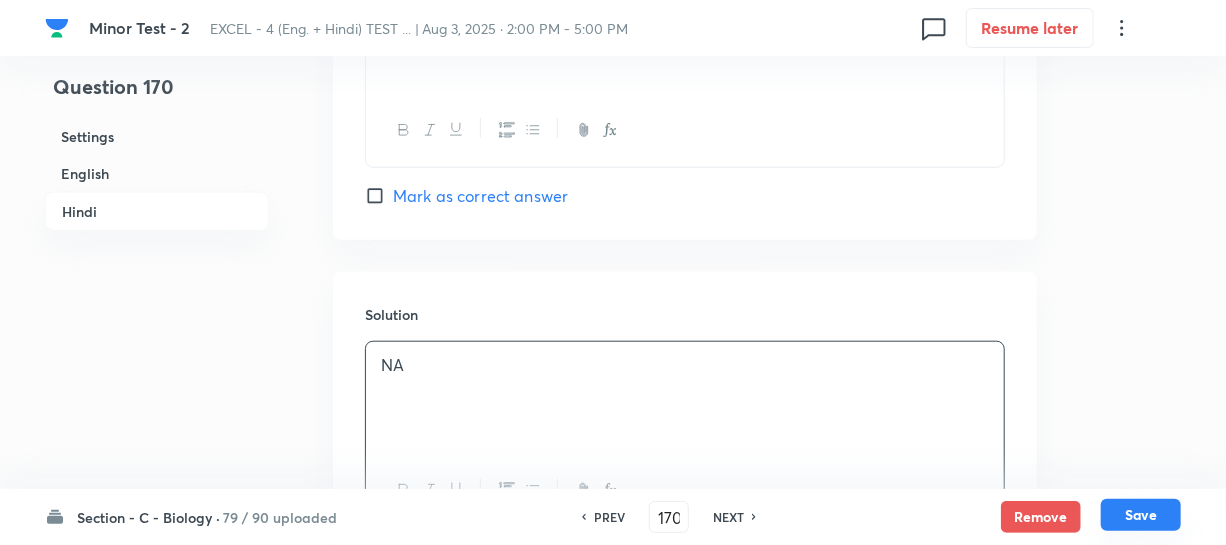 click on "Save" at bounding box center [1141, 515] 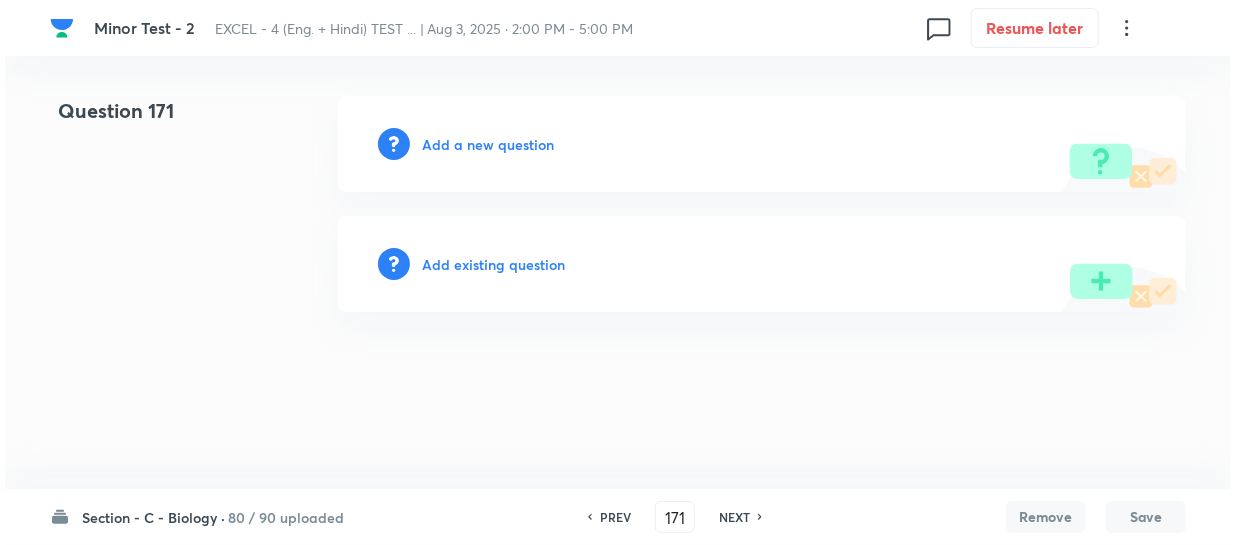 scroll, scrollTop: 0, scrollLeft: 0, axis: both 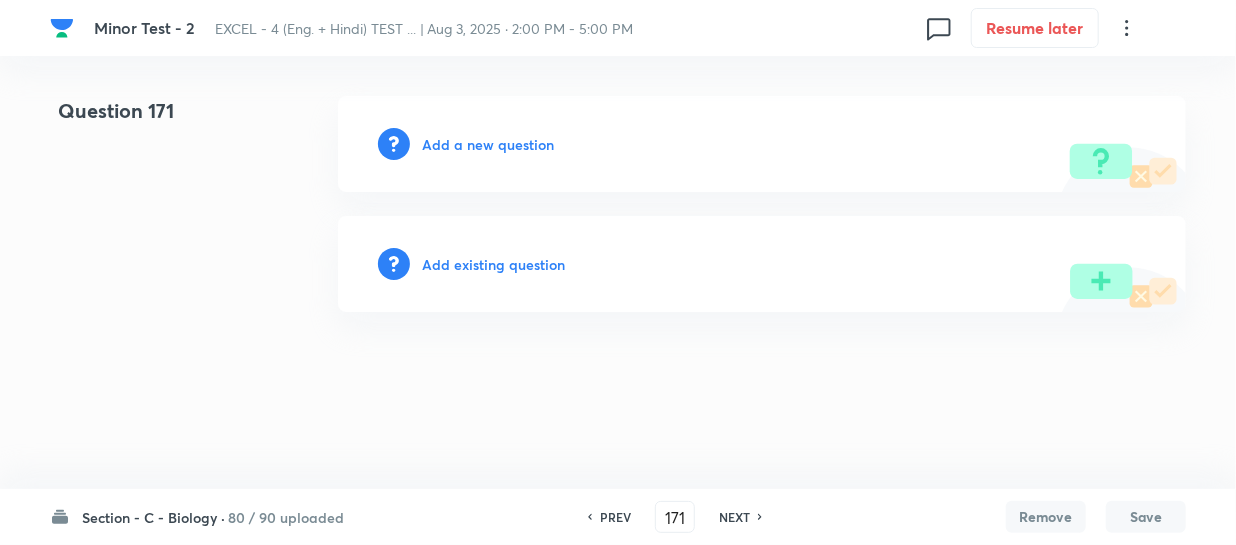 click on "Add a new question" at bounding box center (488, 144) 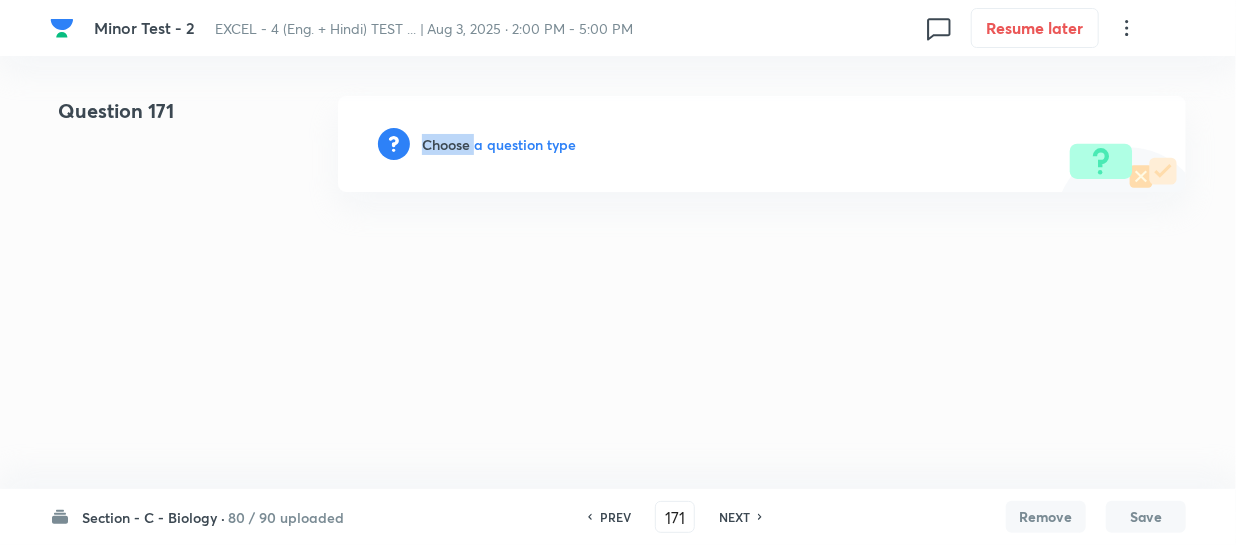 click on "Choose a question type" at bounding box center [499, 144] 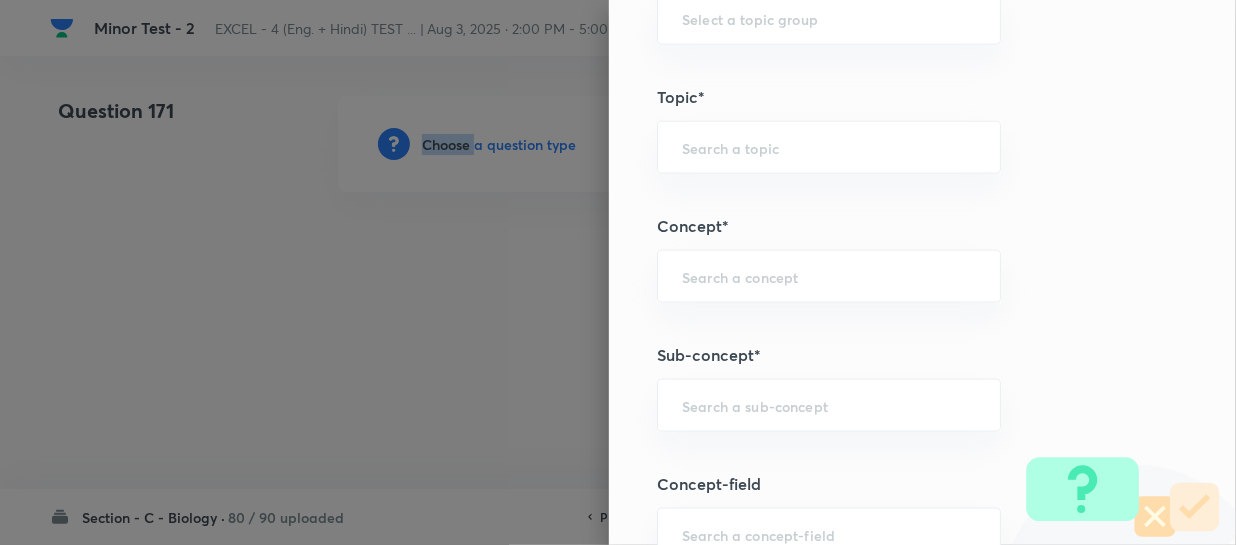 scroll, scrollTop: 1181, scrollLeft: 0, axis: vertical 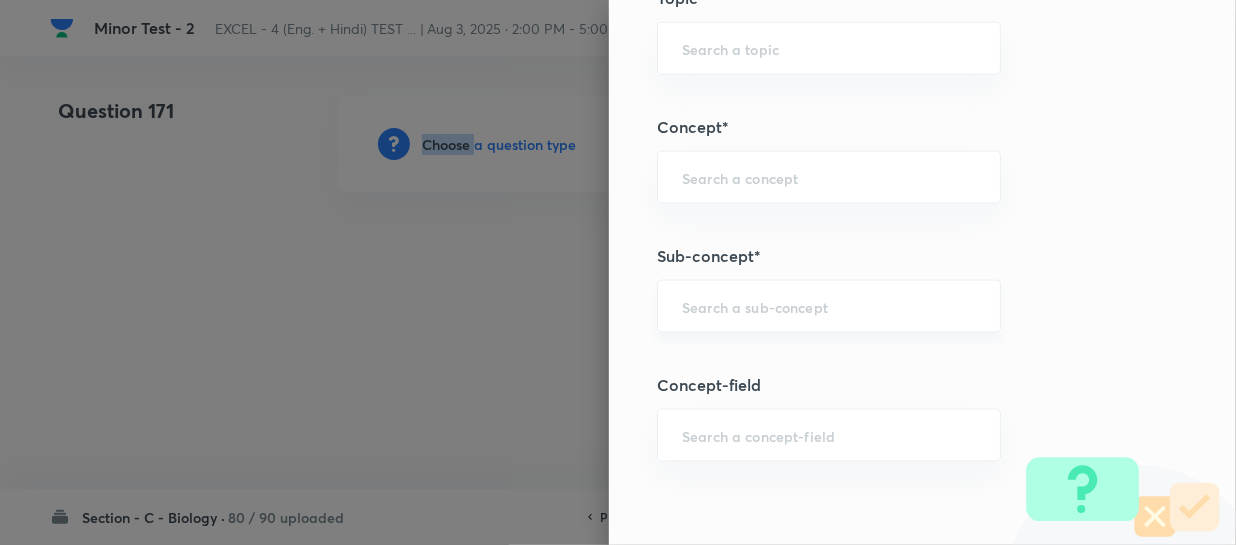 click on "​" at bounding box center [829, 306] 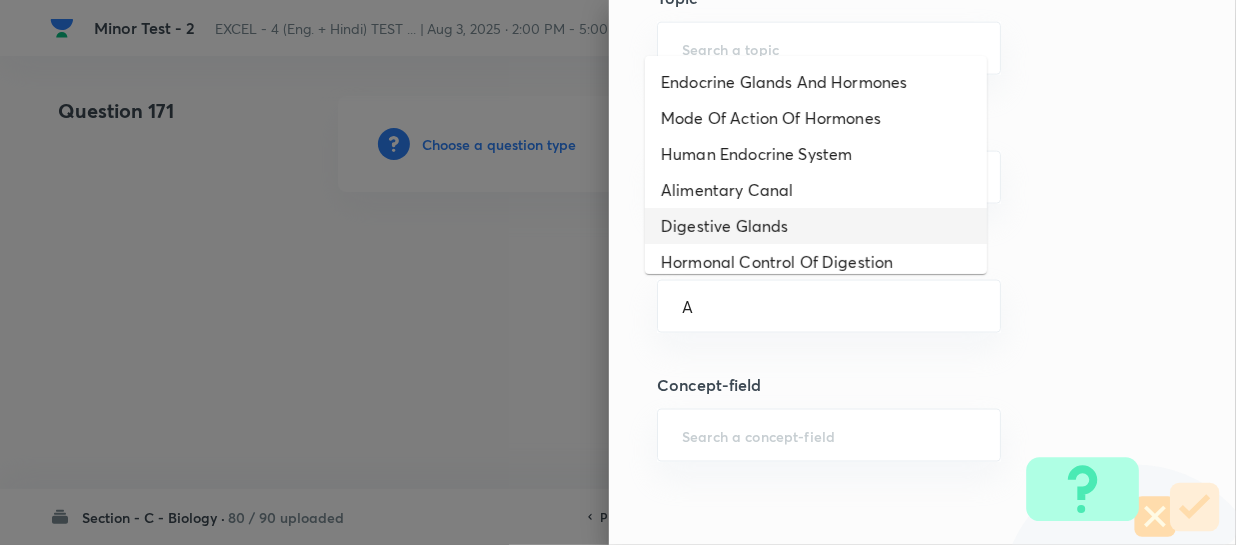 click on "Digestive Glands" at bounding box center [816, 226] 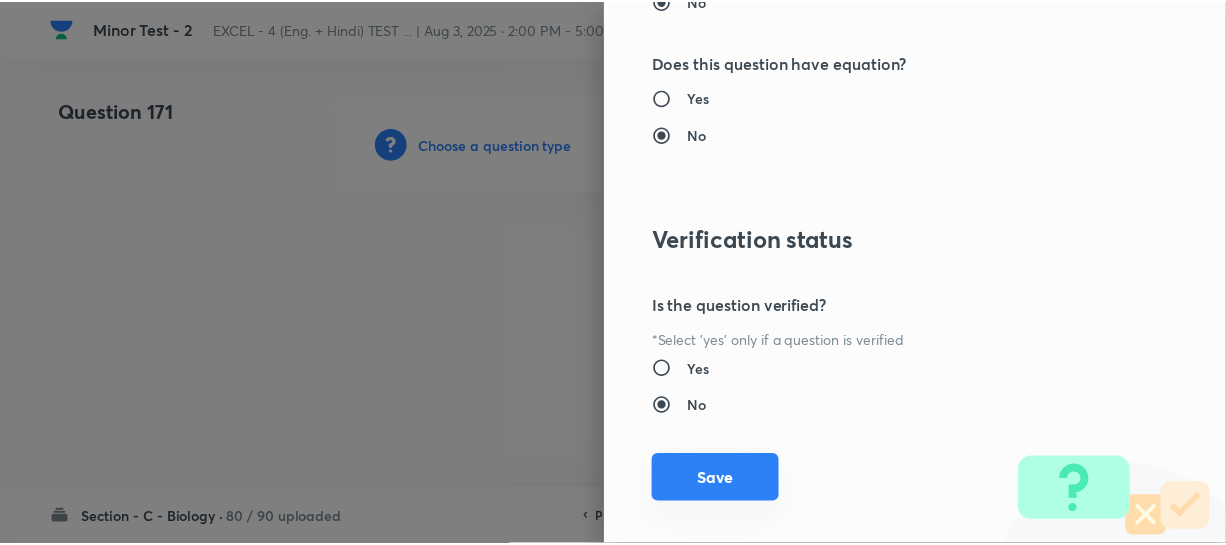 scroll, scrollTop: 2313, scrollLeft: 0, axis: vertical 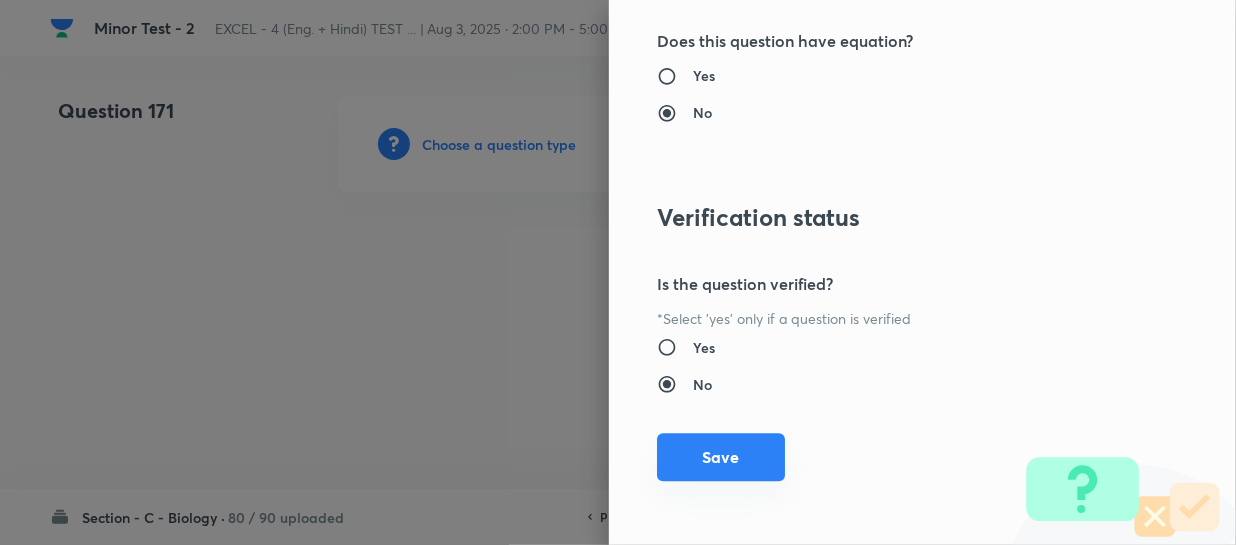click on "Save" at bounding box center [721, 457] 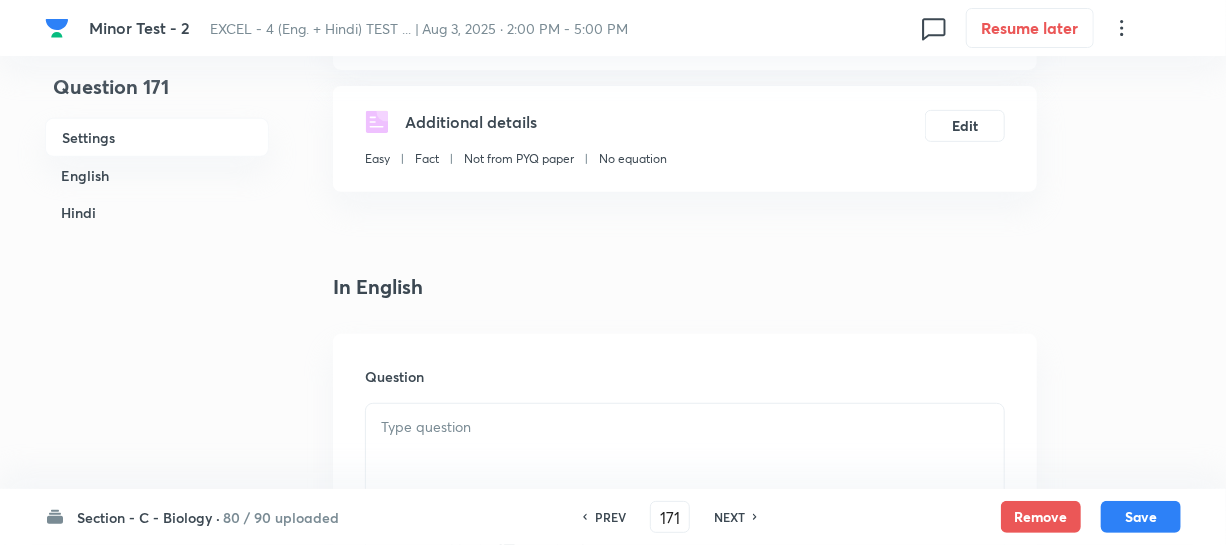 scroll, scrollTop: 454, scrollLeft: 0, axis: vertical 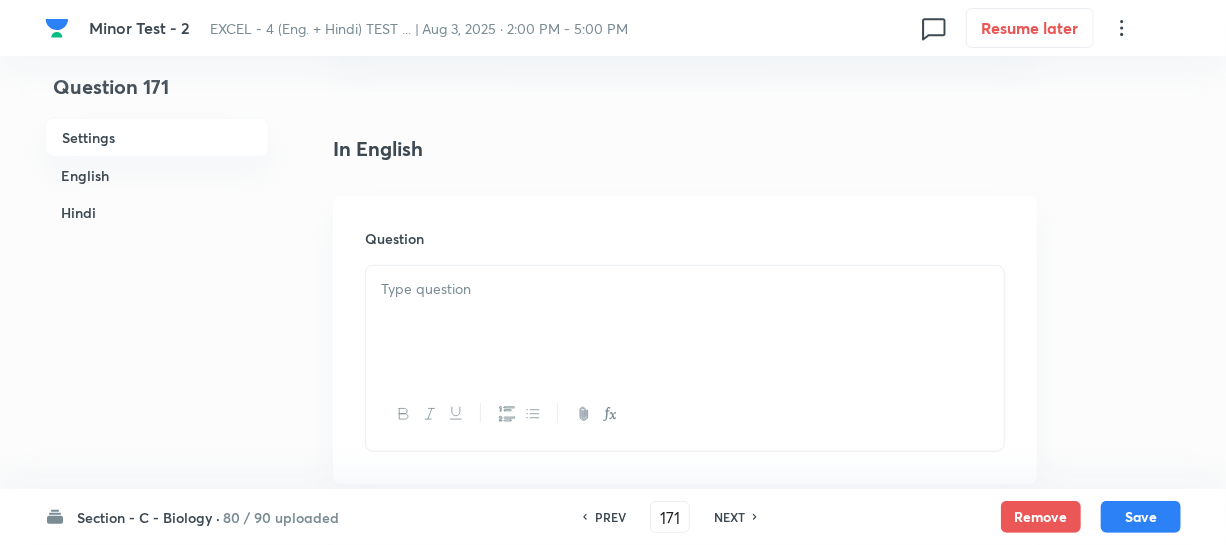 click at bounding box center (685, 322) 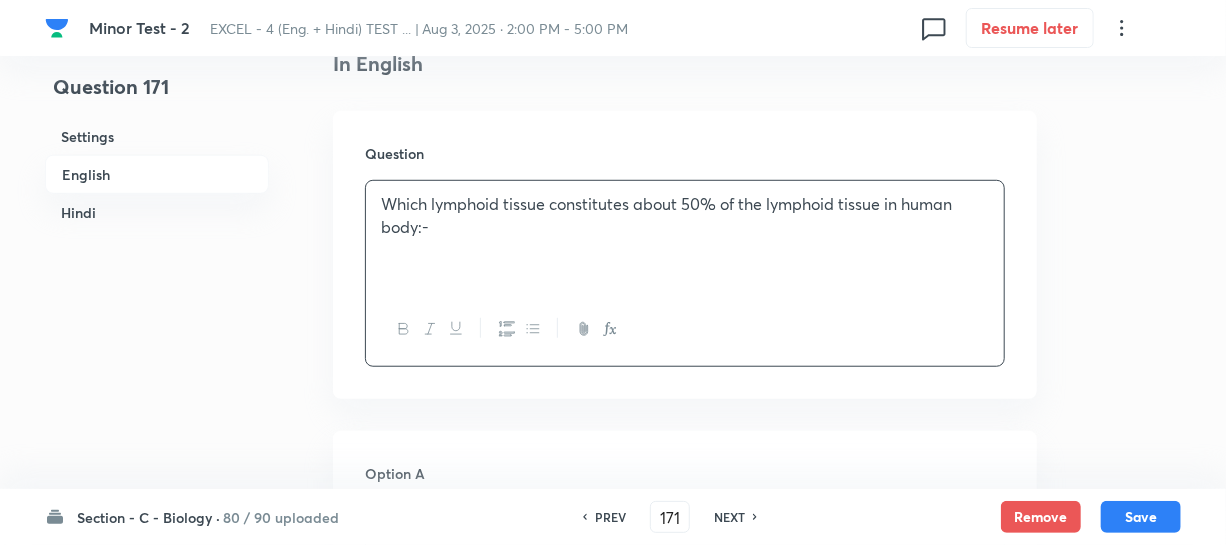 scroll, scrollTop: 636, scrollLeft: 0, axis: vertical 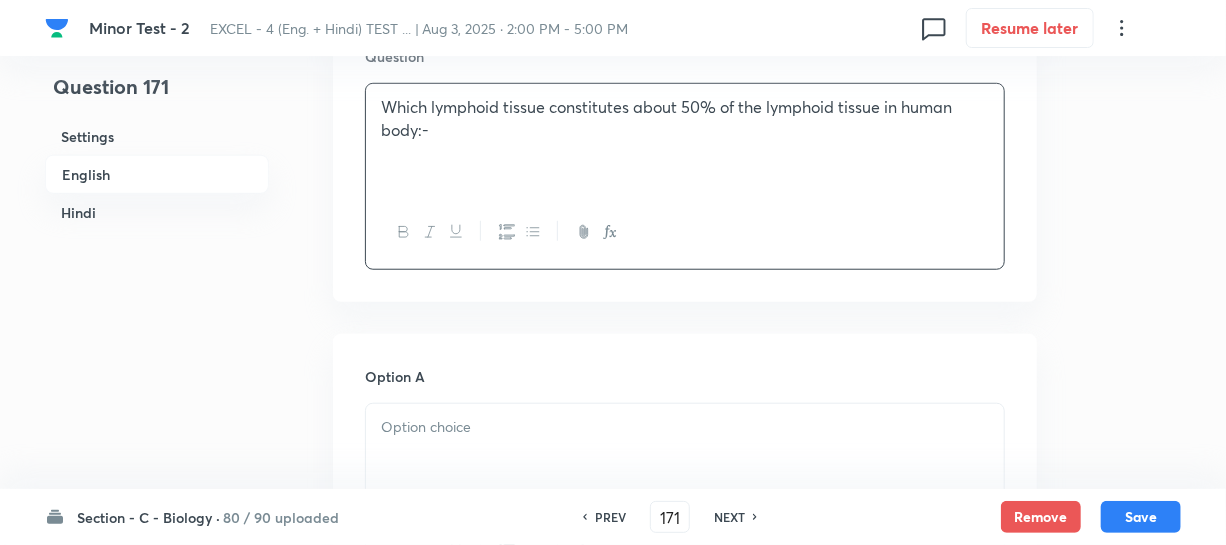 click at bounding box center (685, 427) 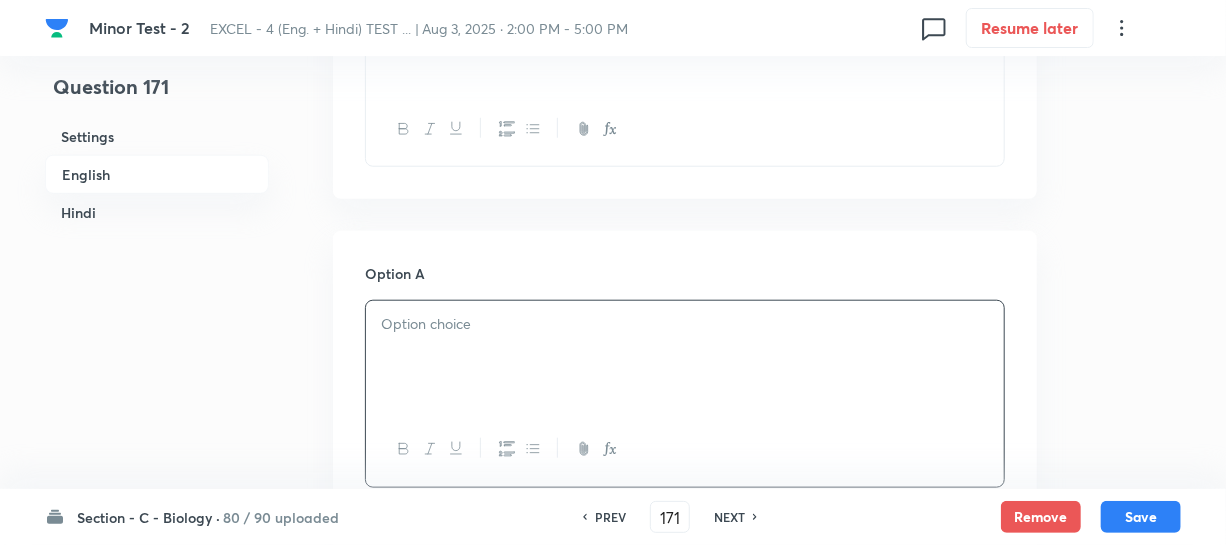 scroll, scrollTop: 909, scrollLeft: 0, axis: vertical 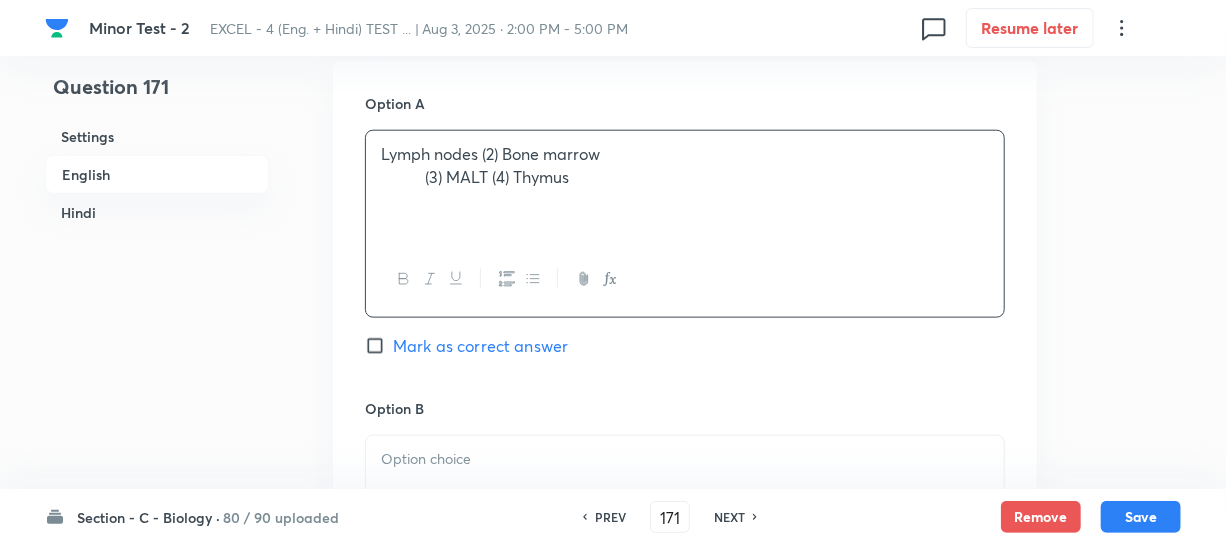 drag, startPoint x: 504, startPoint y: 154, endPoint x: 682, endPoint y: 189, distance: 181.40839 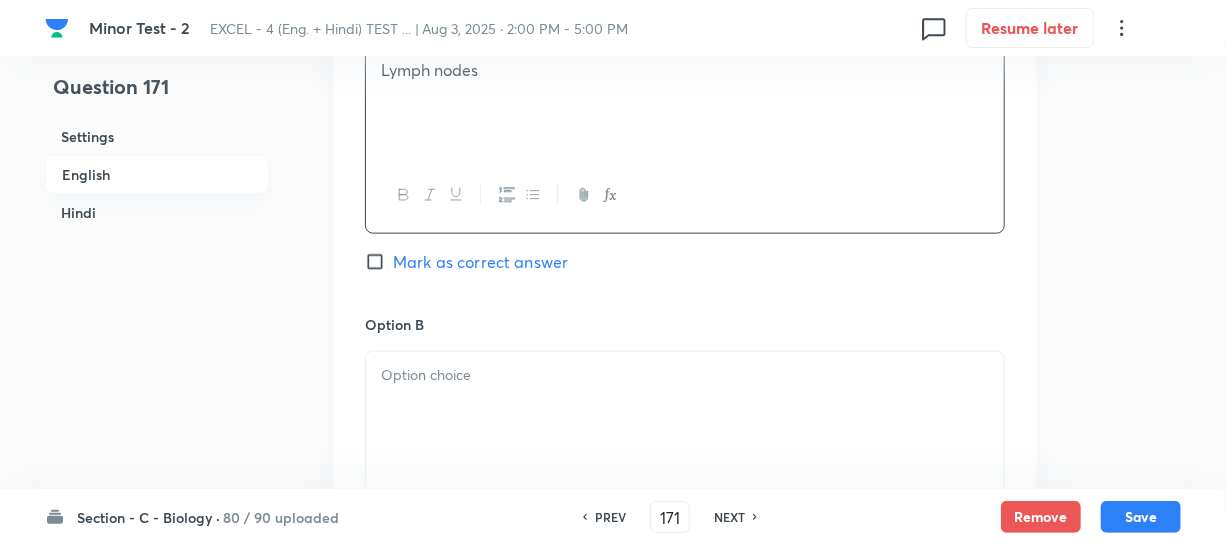 scroll, scrollTop: 1090, scrollLeft: 0, axis: vertical 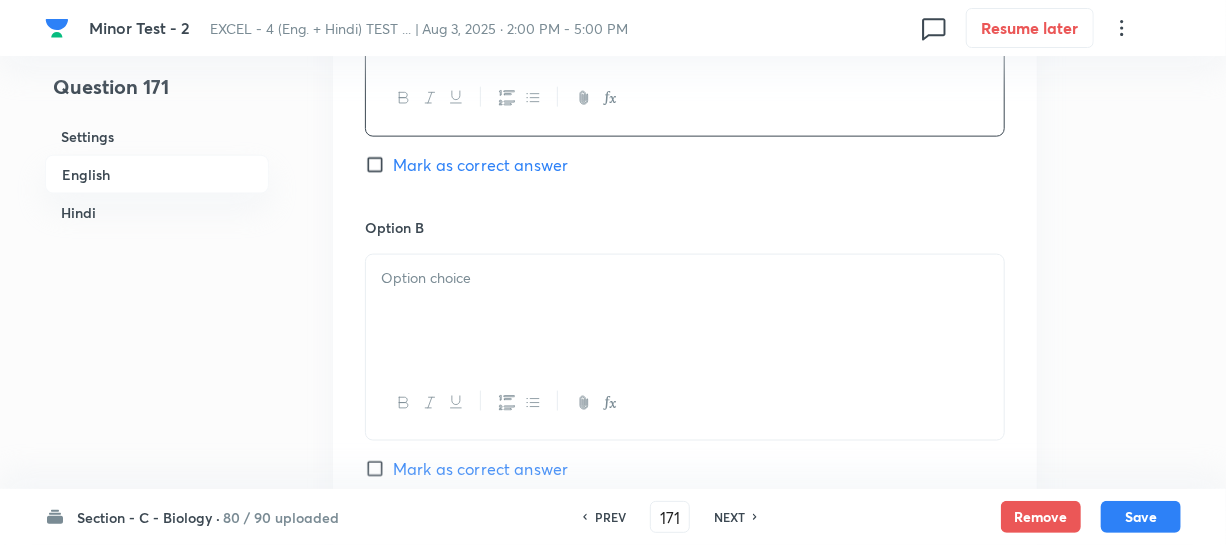 click at bounding box center (685, 311) 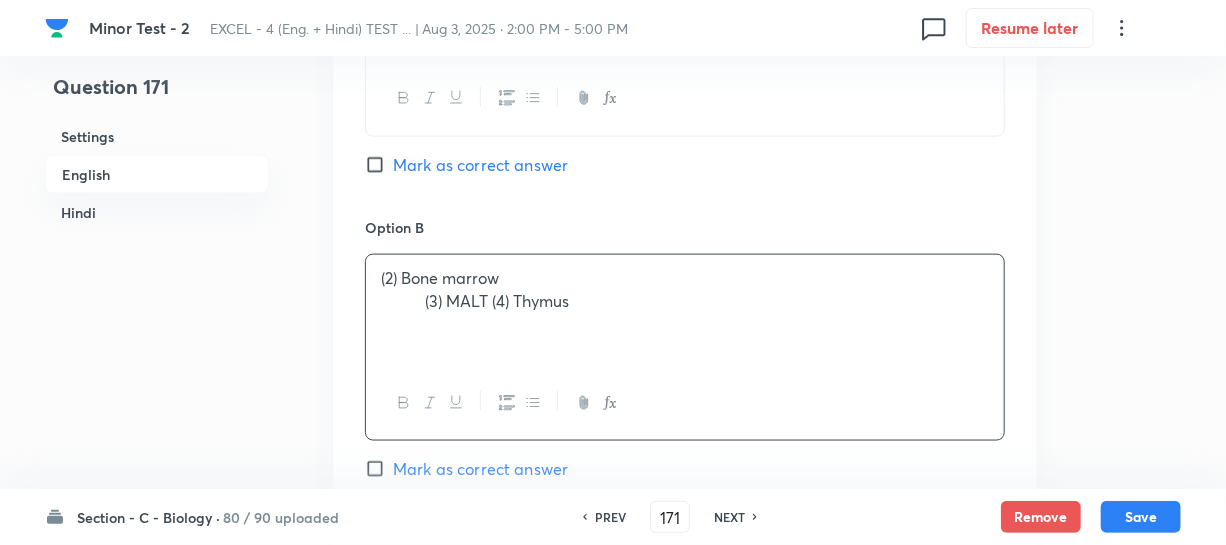 click on "(2) Bone marrow" at bounding box center (685, 278) 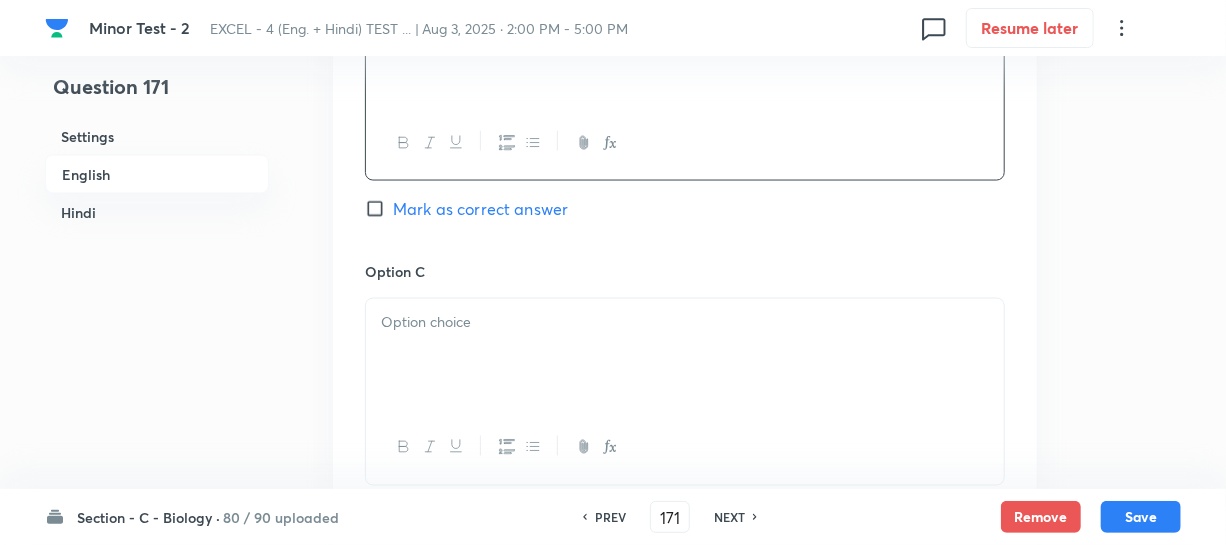 scroll, scrollTop: 1363, scrollLeft: 0, axis: vertical 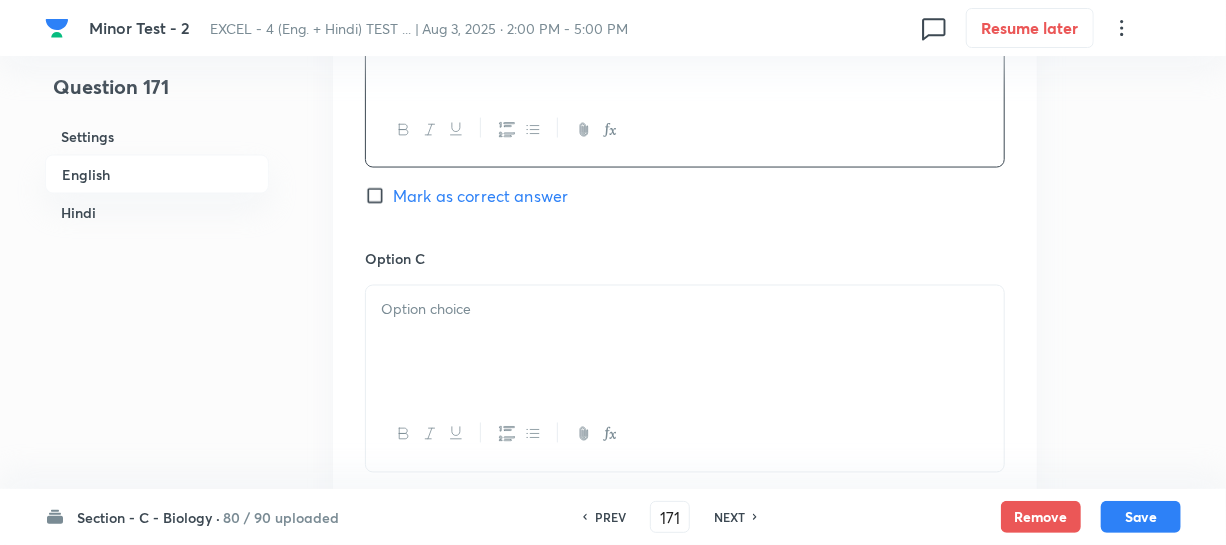 click at bounding box center (685, 342) 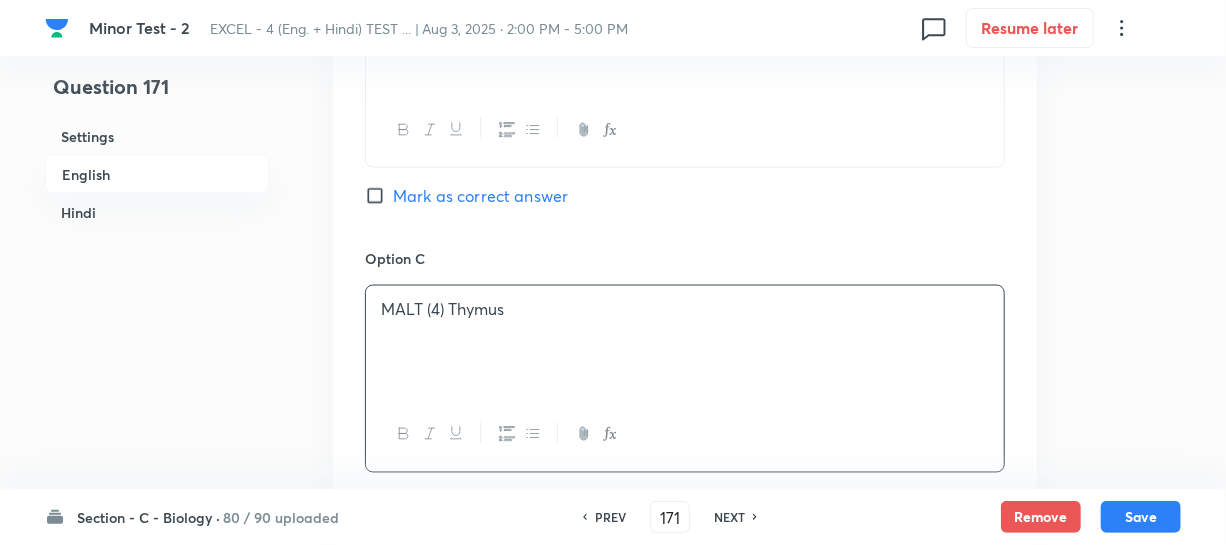 drag, startPoint x: 505, startPoint y: 304, endPoint x: 539, endPoint y: 317, distance: 36.40055 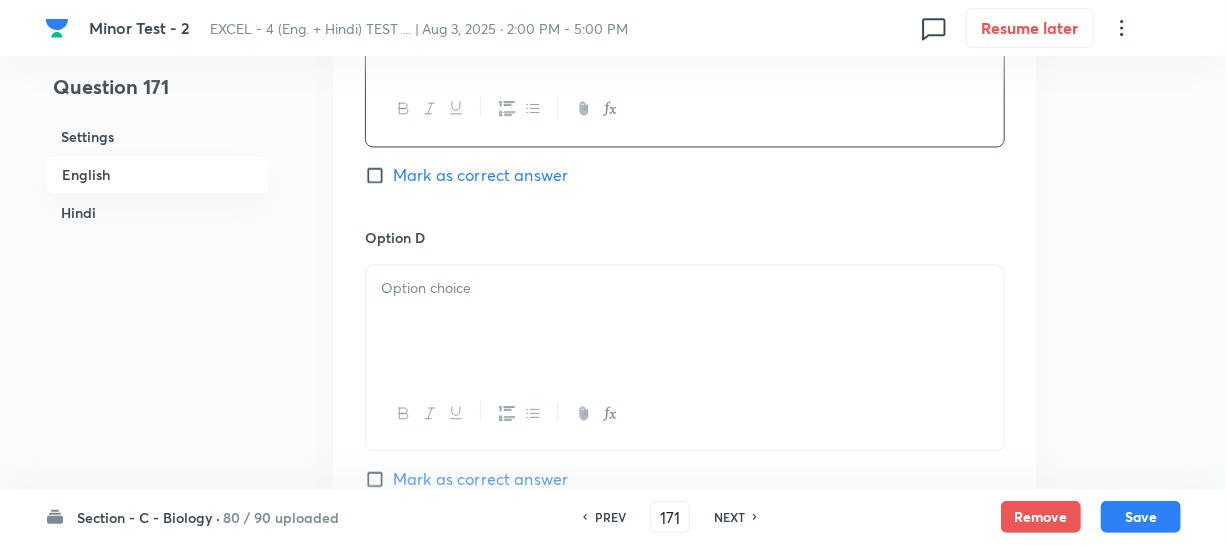 scroll, scrollTop: 1727, scrollLeft: 0, axis: vertical 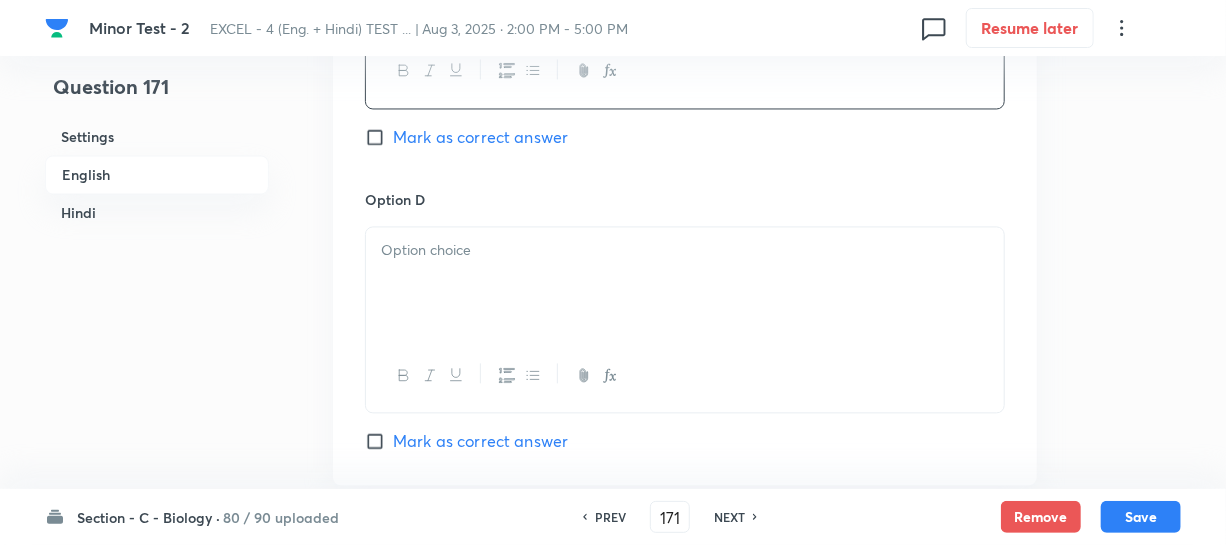 drag, startPoint x: 429, startPoint y: 271, endPoint x: 439, endPoint y: 267, distance: 10.770329 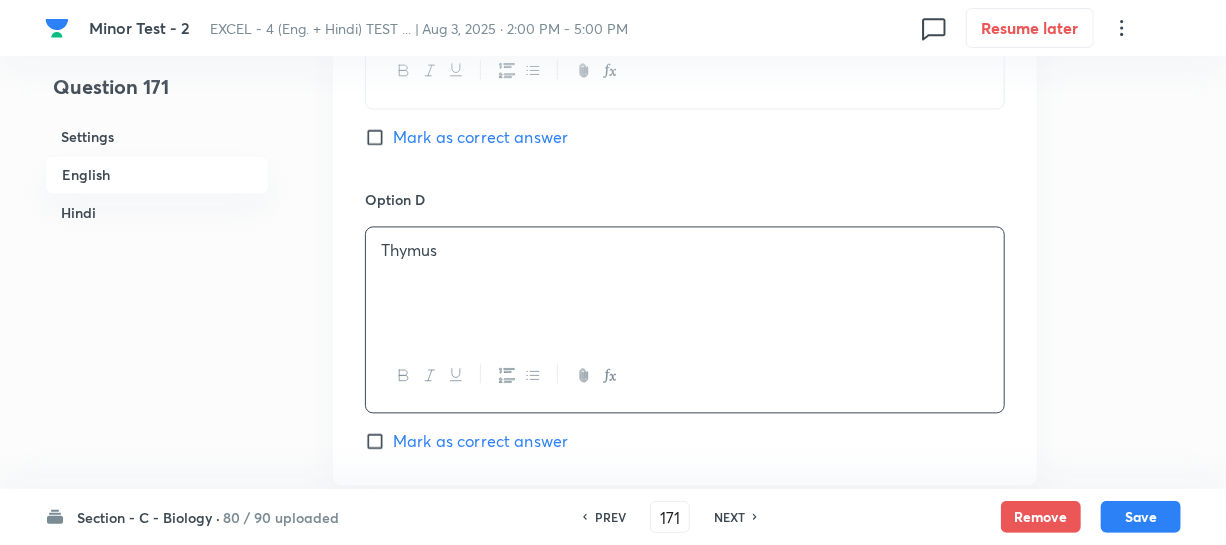 click on "Option A Lymph nodes Mark as correct answer Option B Bone marrow Mark as correct answer Option C MALT Mark as correct answer Option D Thymus Mark as correct answer" at bounding box center (685, -136) 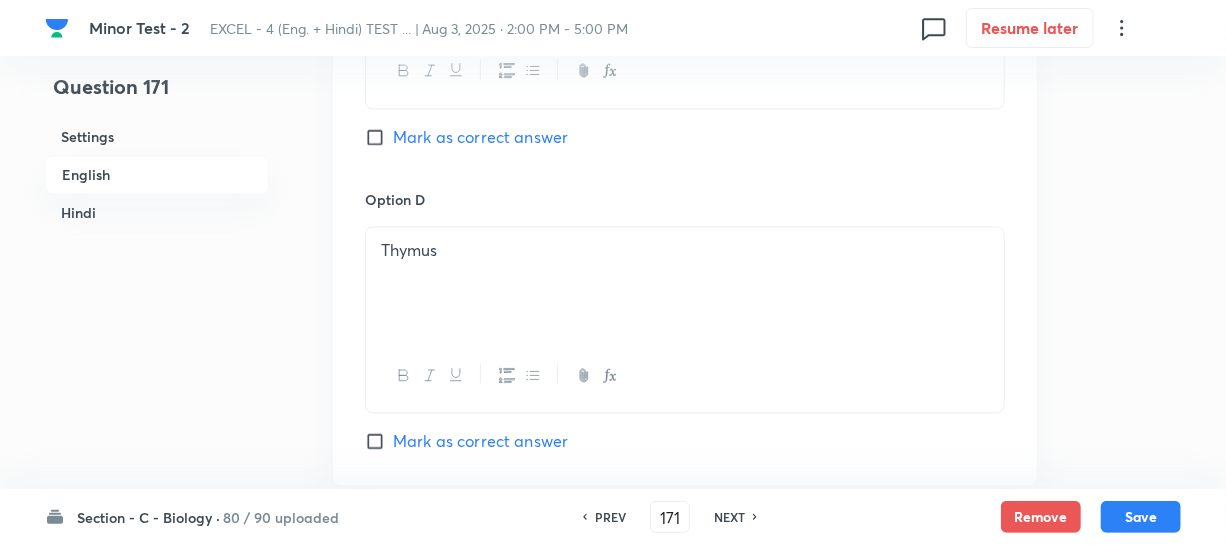 click on "Mark as correct answer" at bounding box center [379, 137] 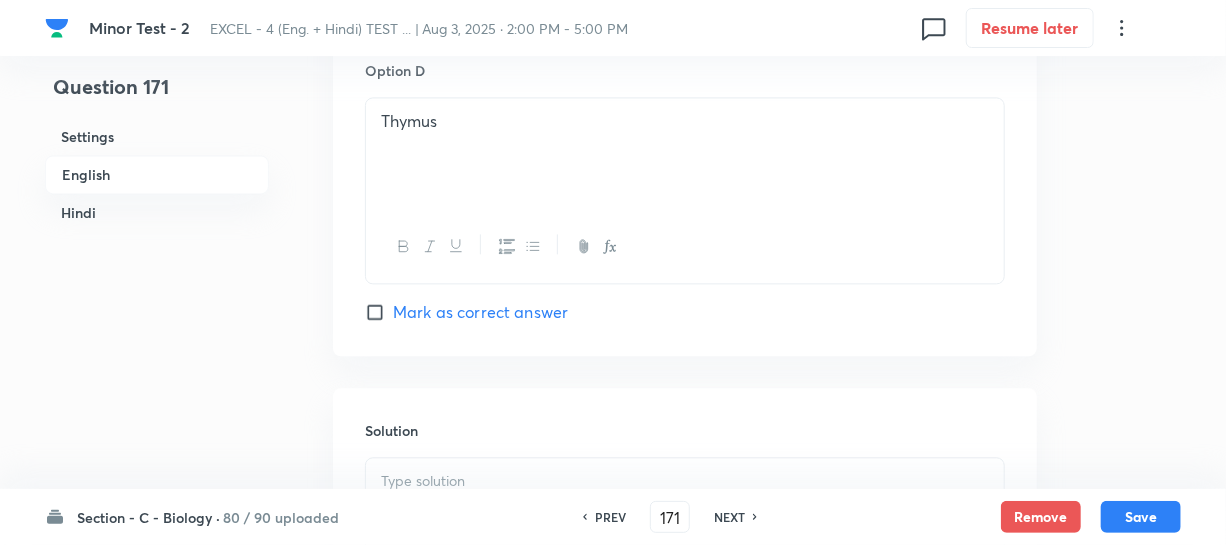 scroll, scrollTop: 2000, scrollLeft: 0, axis: vertical 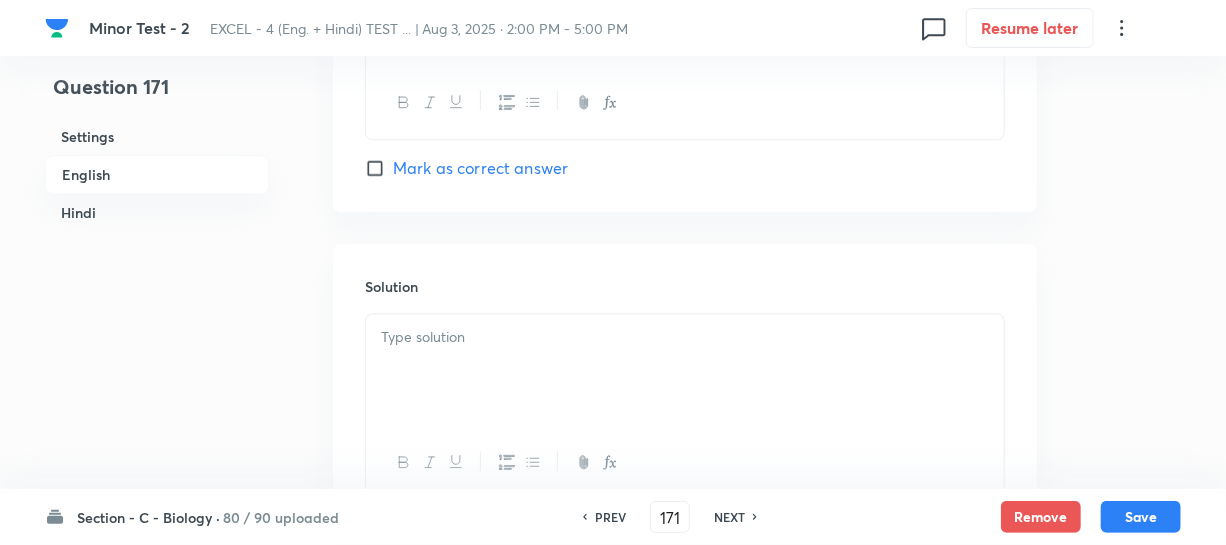 click at bounding box center [685, 370] 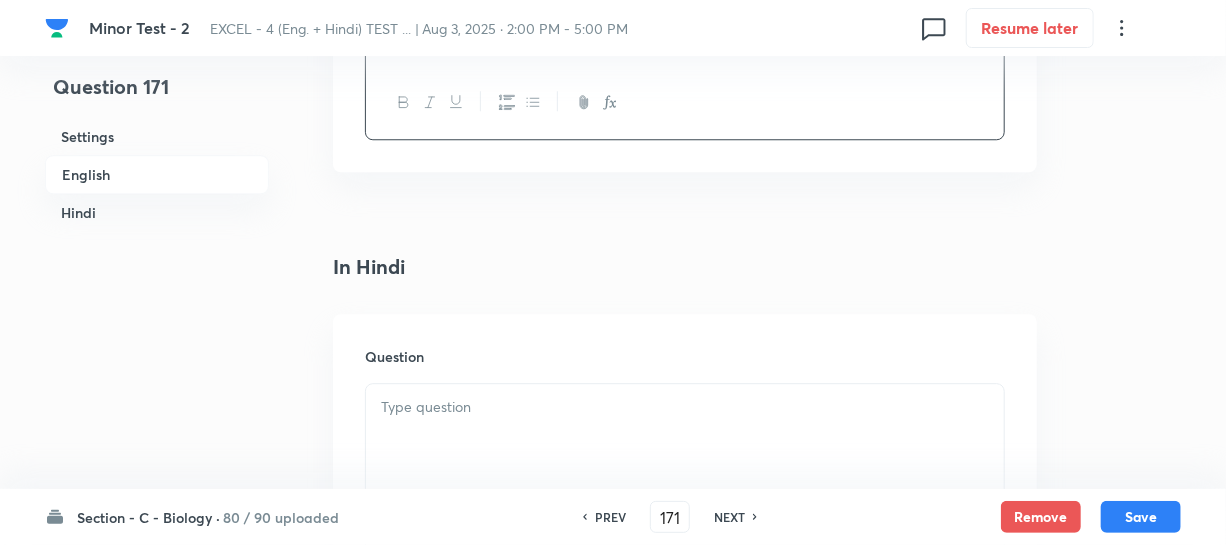 scroll, scrollTop: 2363, scrollLeft: 0, axis: vertical 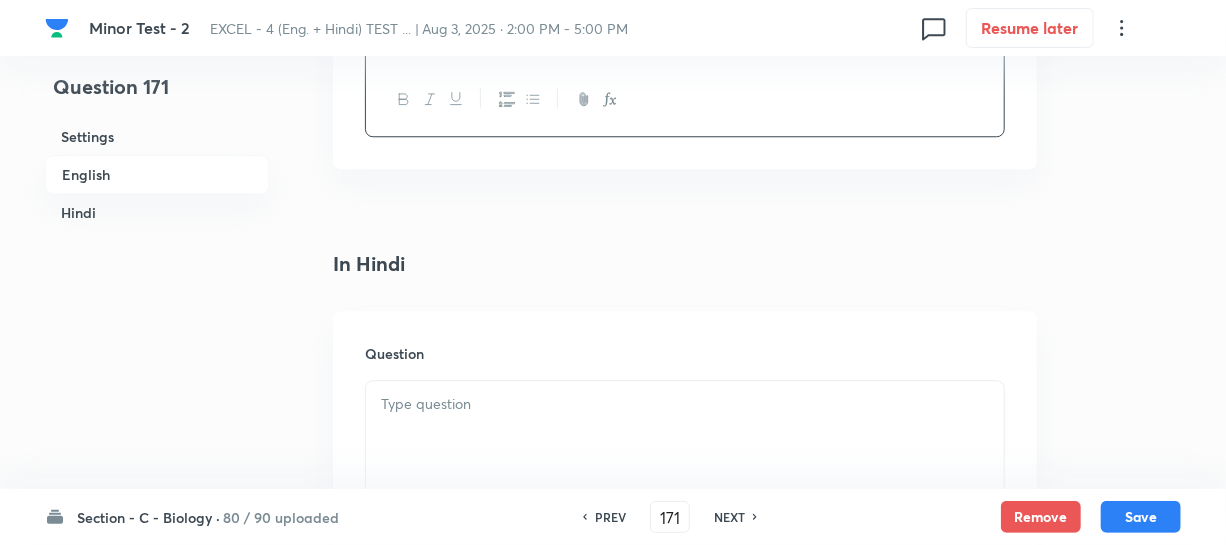 drag, startPoint x: 495, startPoint y: 416, endPoint x: 825, endPoint y: 440, distance: 330.87158 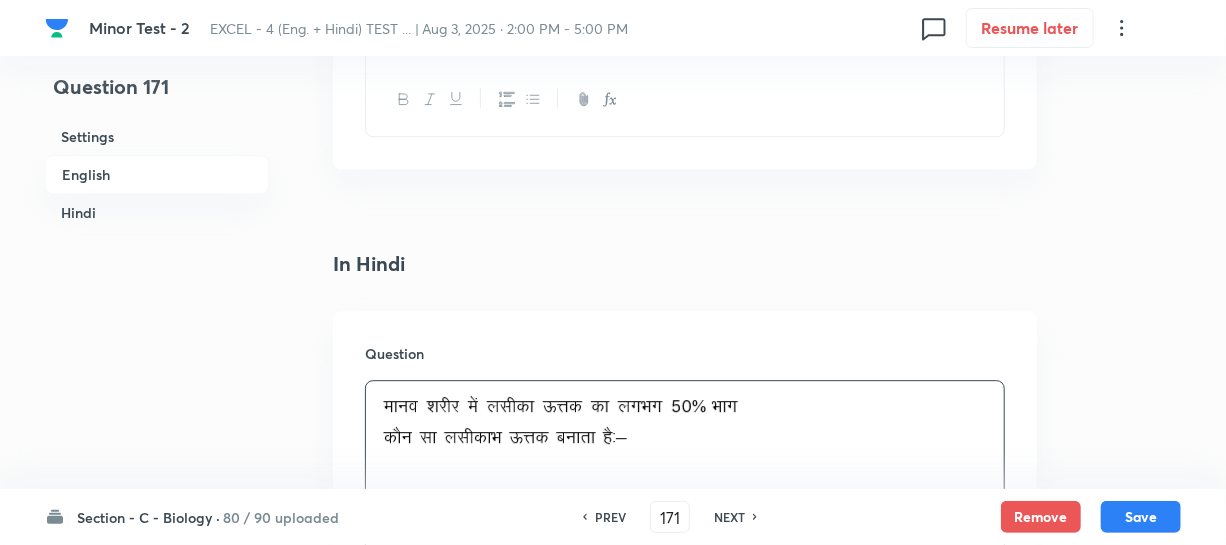 scroll, scrollTop: 2727, scrollLeft: 0, axis: vertical 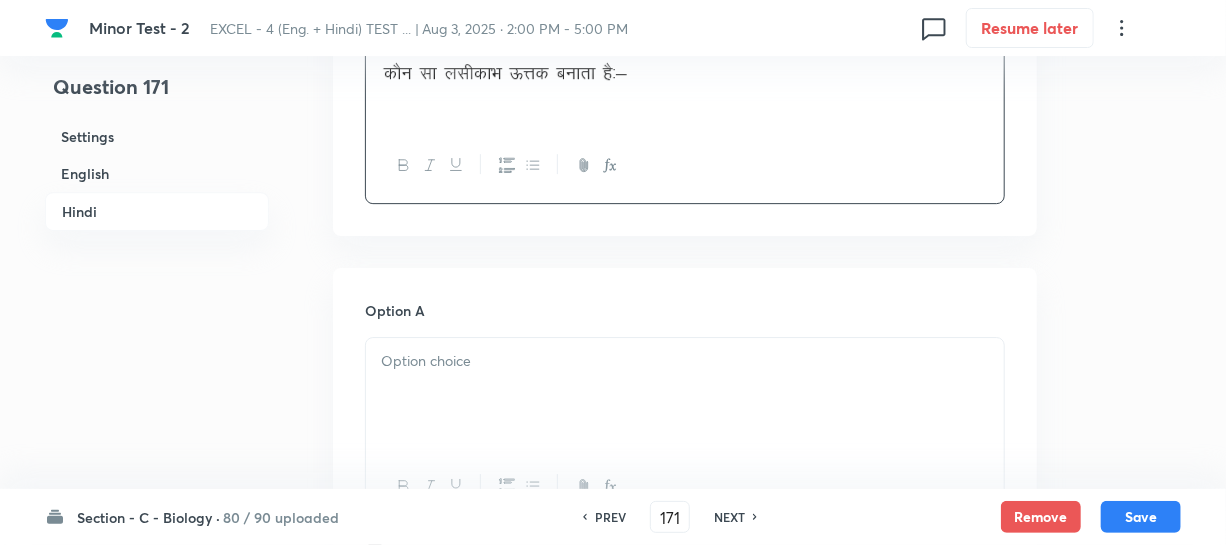 drag, startPoint x: 448, startPoint y: 399, endPoint x: 630, endPoint y: 433, distance: 185.14859 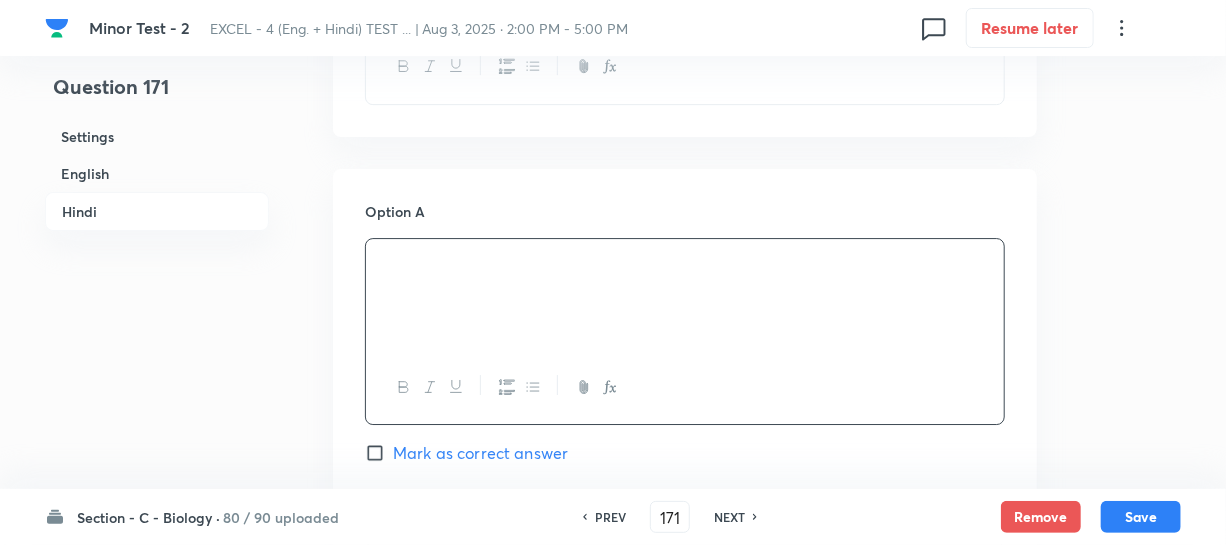scroll, scrollTop: 3000, scrollLeft: 0, axis: vertical 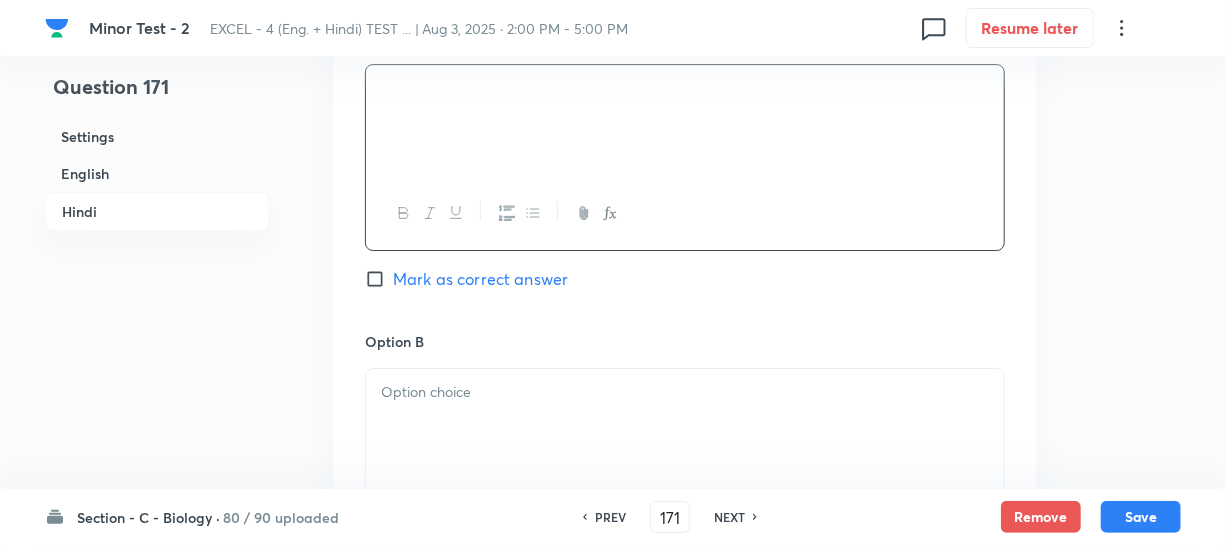 click at bounding box center (685, 425) 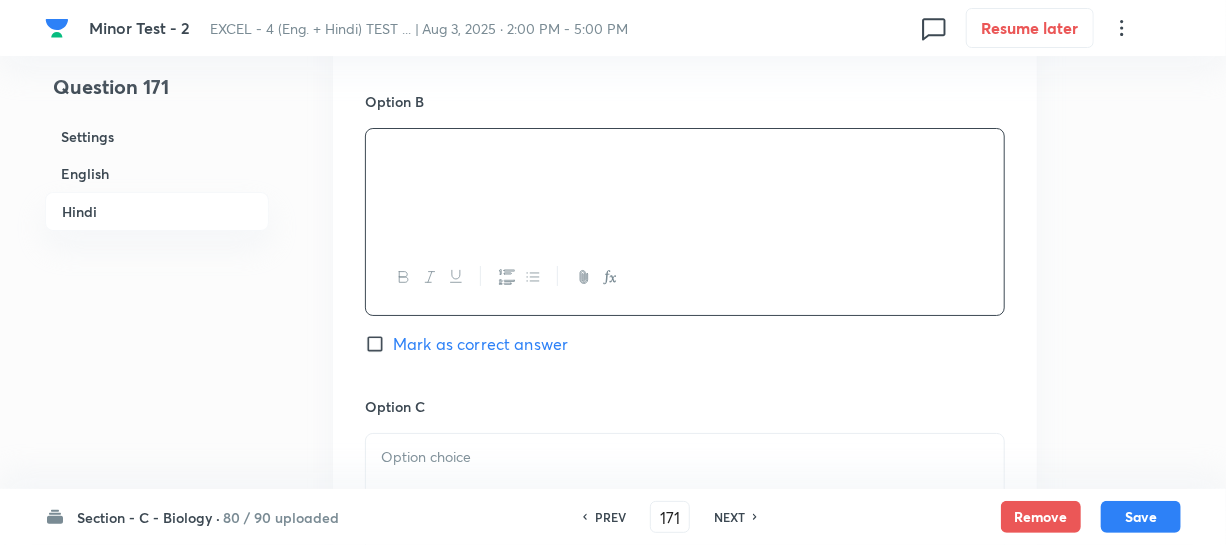 scroll, scrollTop: 3272, scrollLeft: 0, axis: vertical 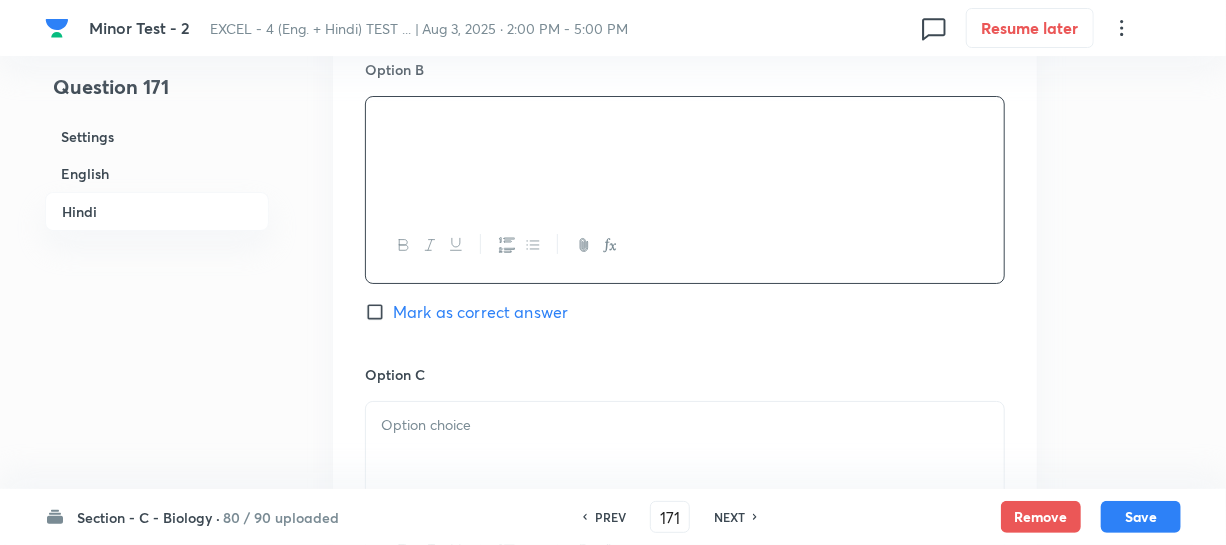 drag, startPoint x: 447, startPoint y: 424, endPoint x: 461, endPoint y: 420, distance: 14.56022 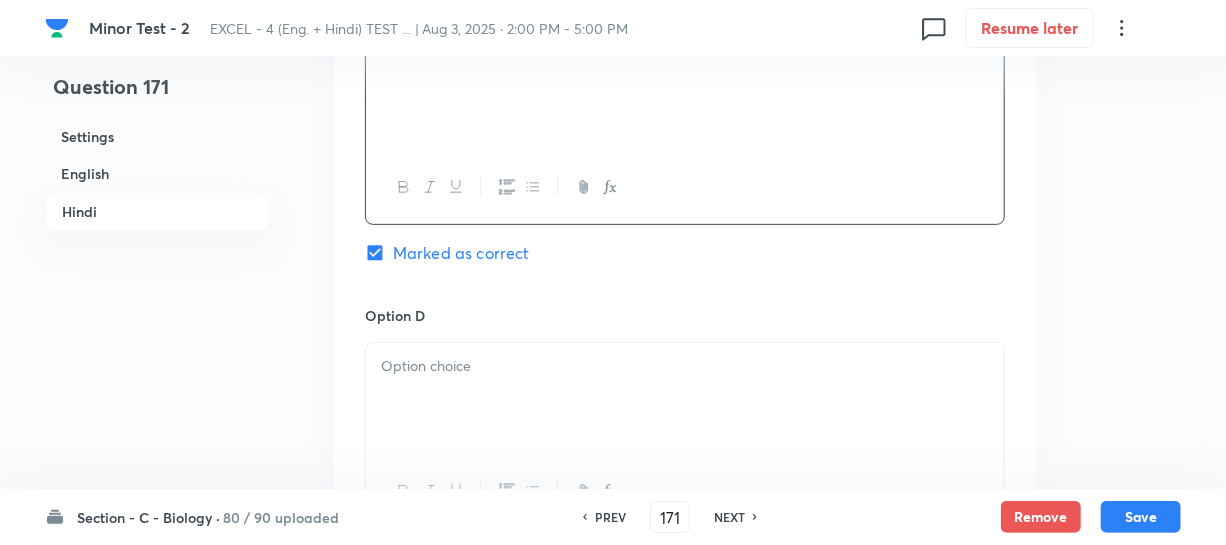 scroll, scrollTop: 3636, scrollLeft: 0, axis: vertical 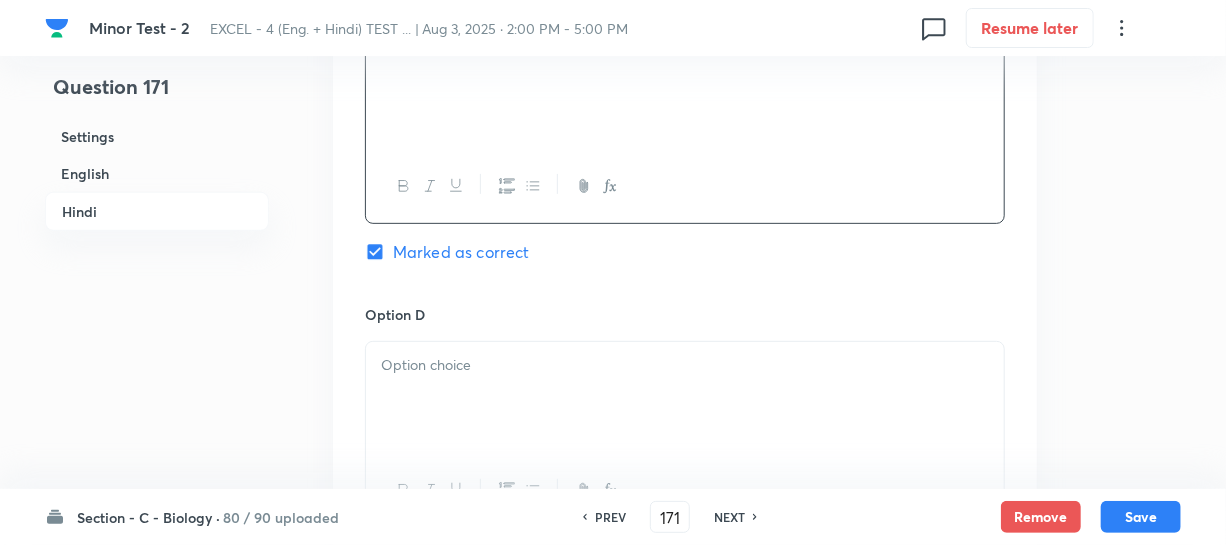 click at bounding box center [685, 398] 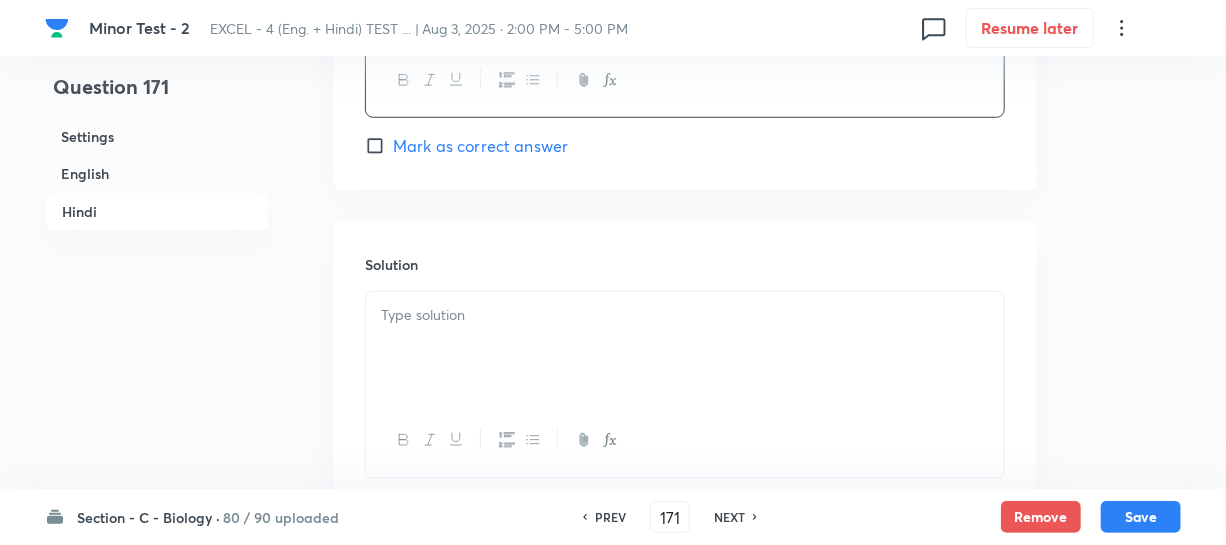 scroll, scrollTop: 4090, scrollLeft: 0, axis: vertical 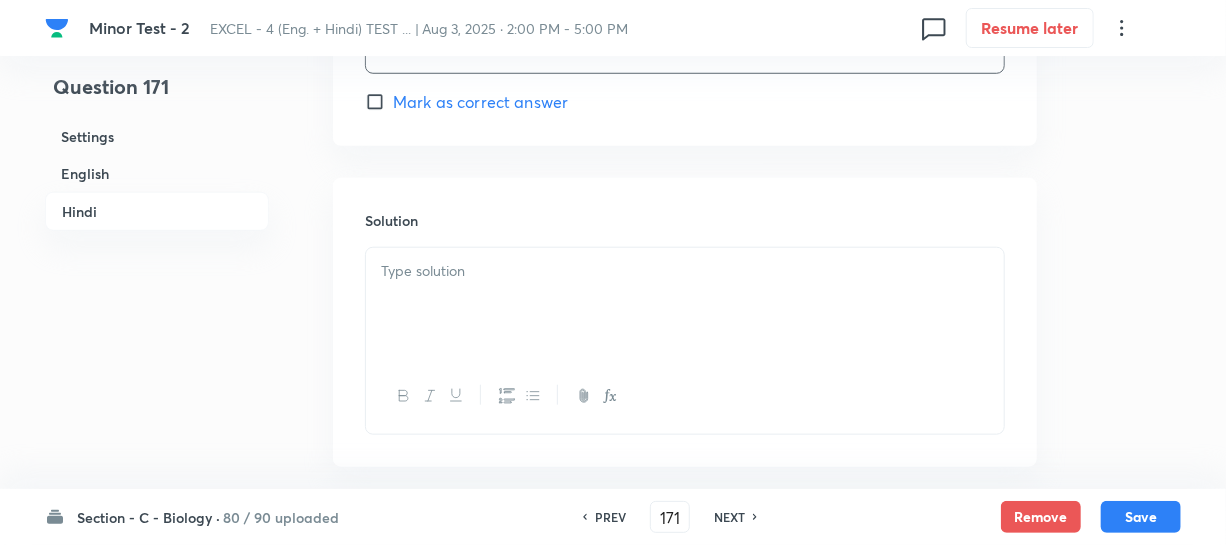click at bounding box center [685, 304] 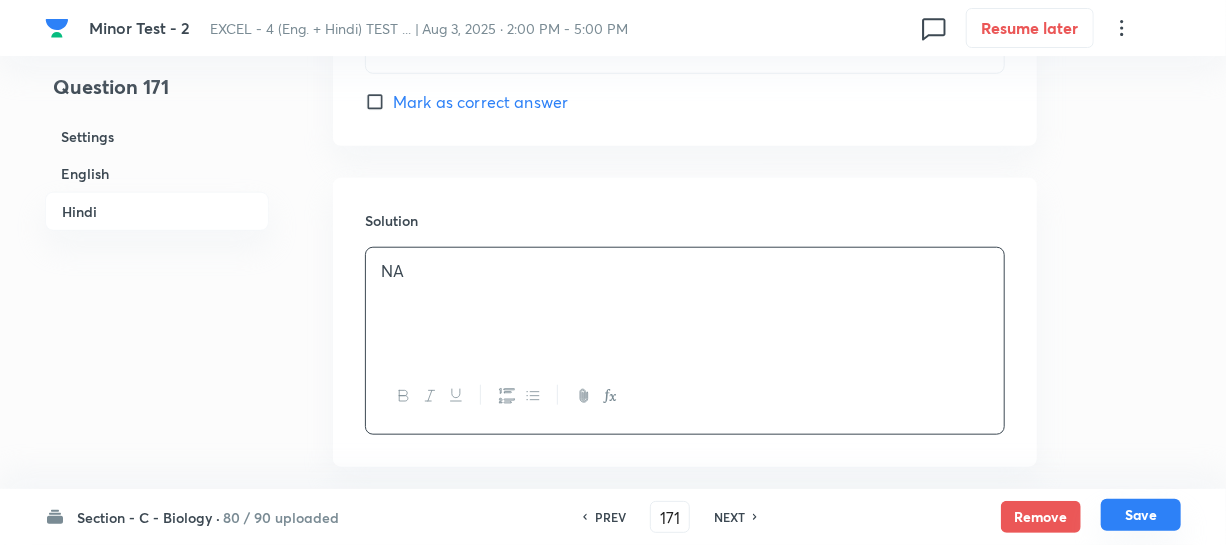 click on "Save" at bounding box center (1141, 515) 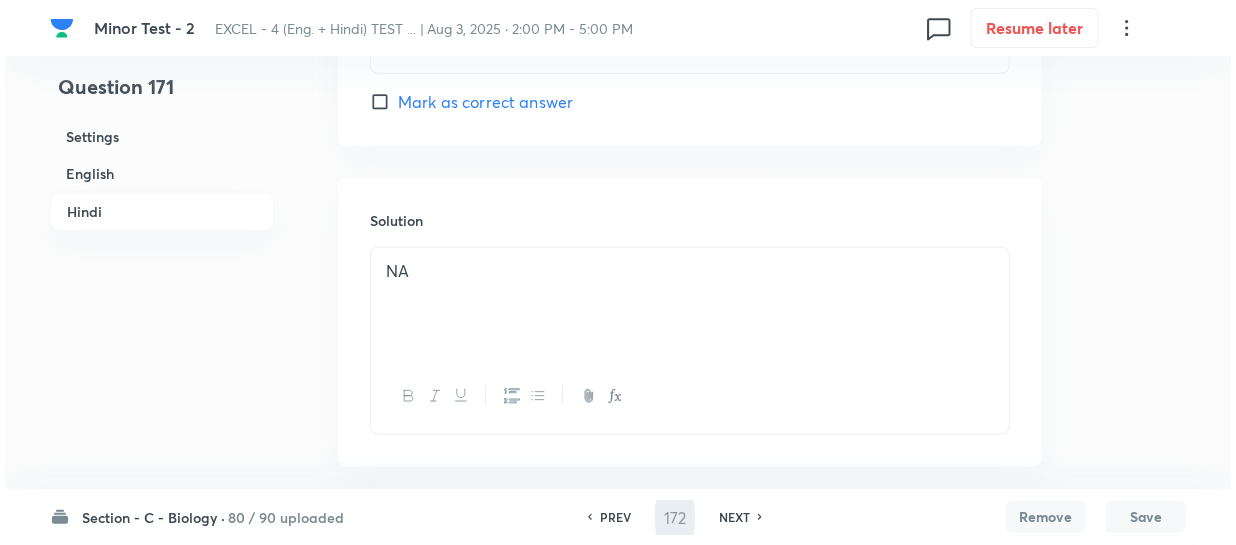 scroll, scrollTop: 0, scrollLeft: 0, axis: both 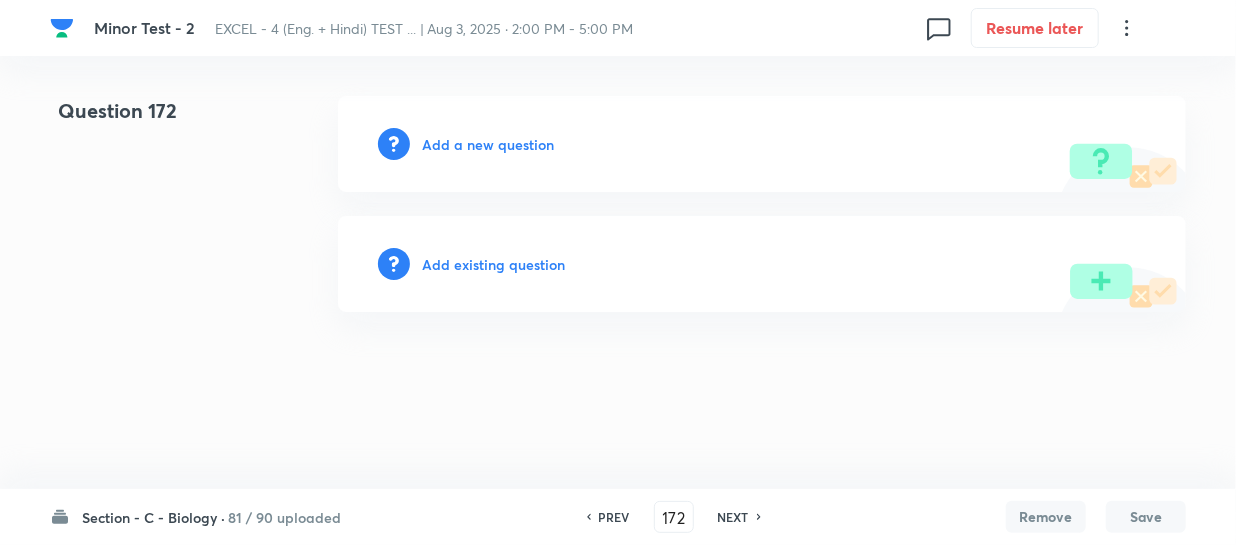 click on "Add a new question" at bounding box center (488, 144) 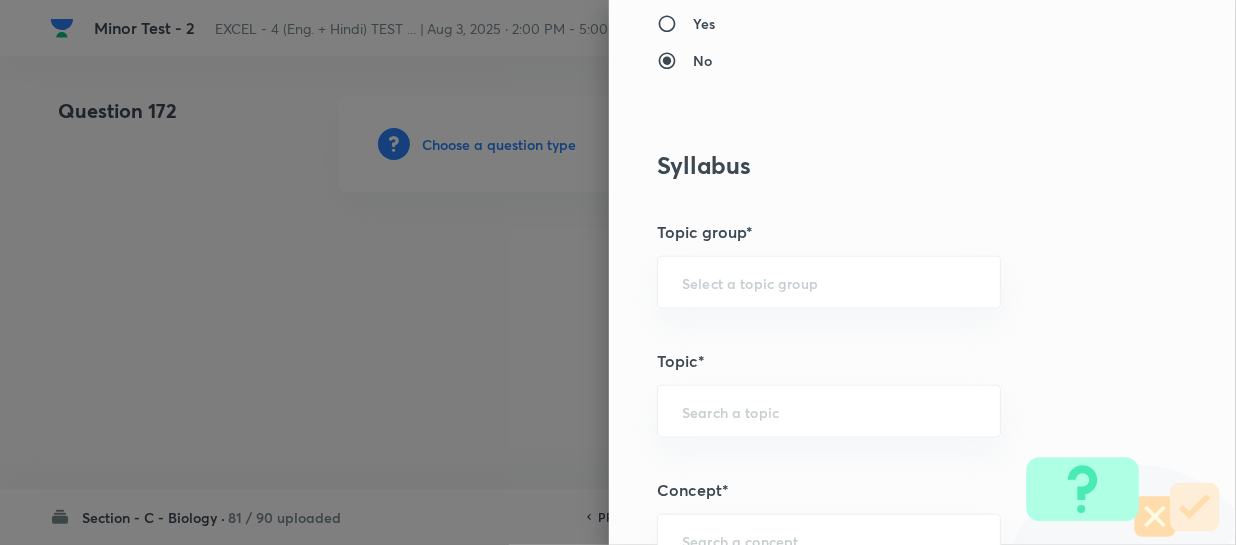 scroll, scrollTop: 1090, scrollLeft: 0, axis: vertical 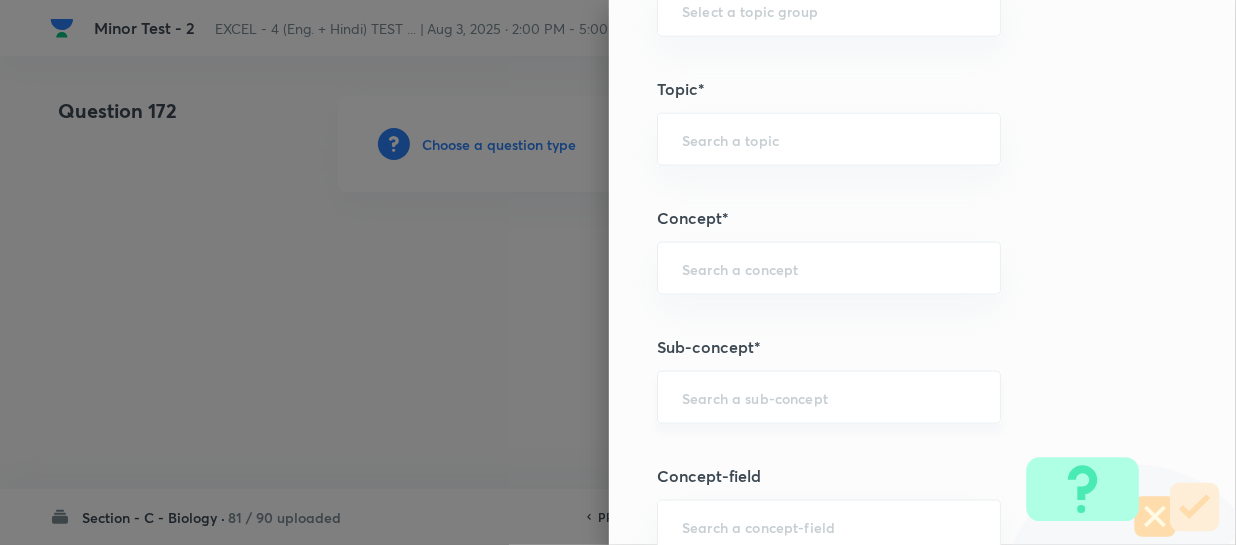 click at bounding box center [829, 397] 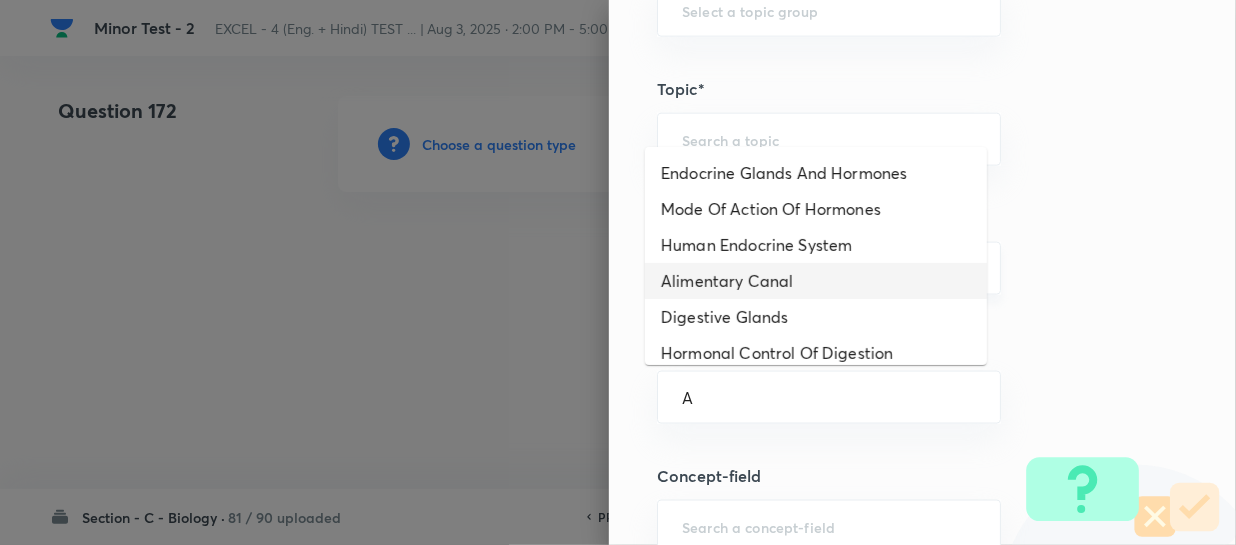 click on "Alimentary Canal" at bounding box center (816, 281) 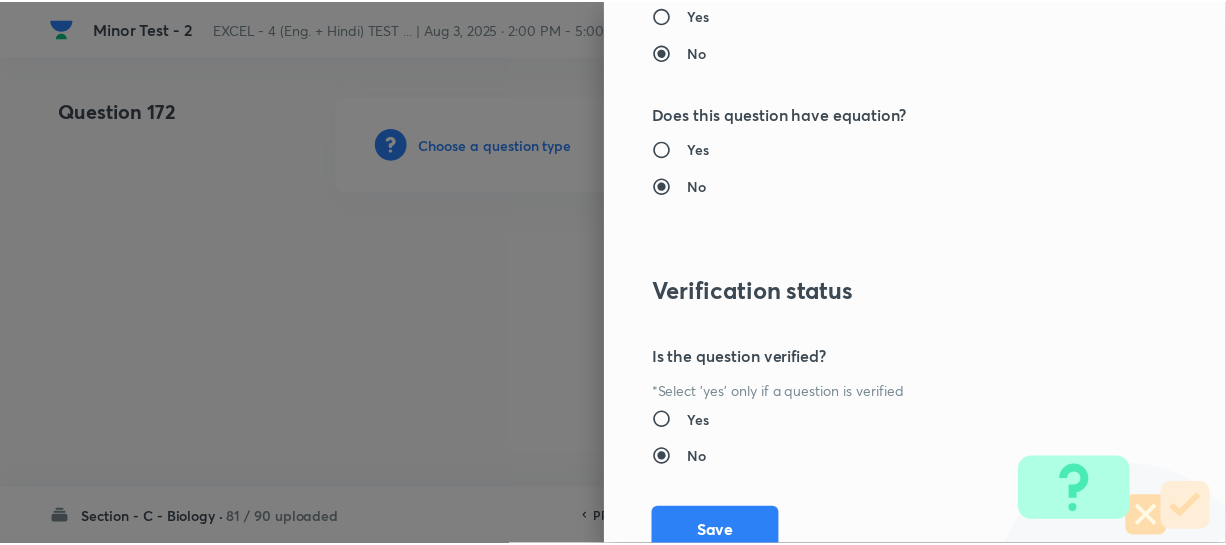 scroll, scrollTop: 2313, scrollLeft: 0, axis: vertical 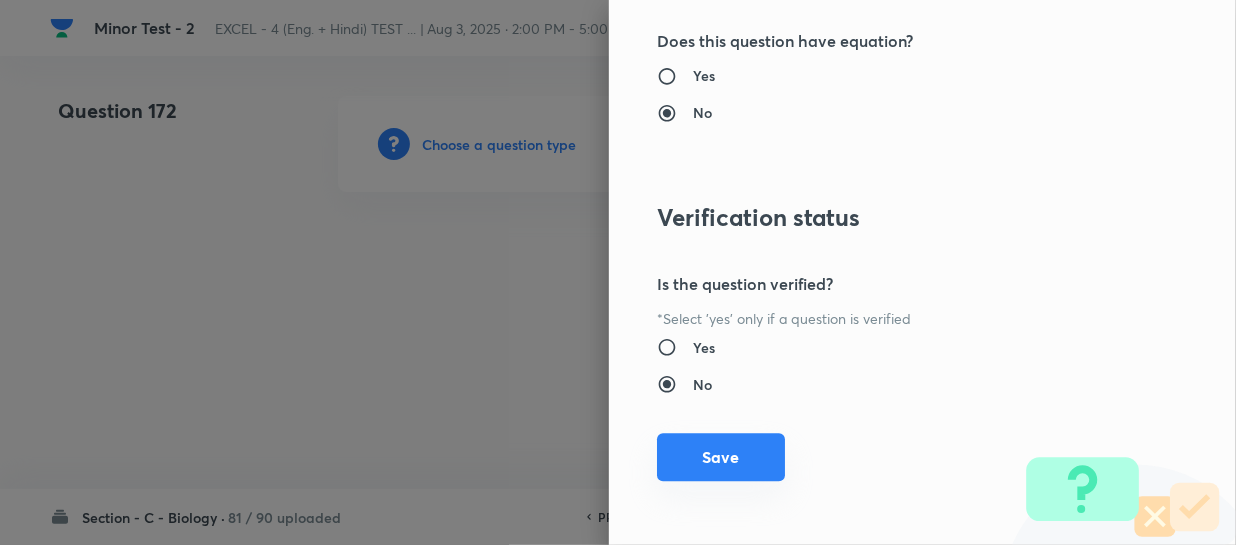 click on "Save" at bounding box center (721, 457) 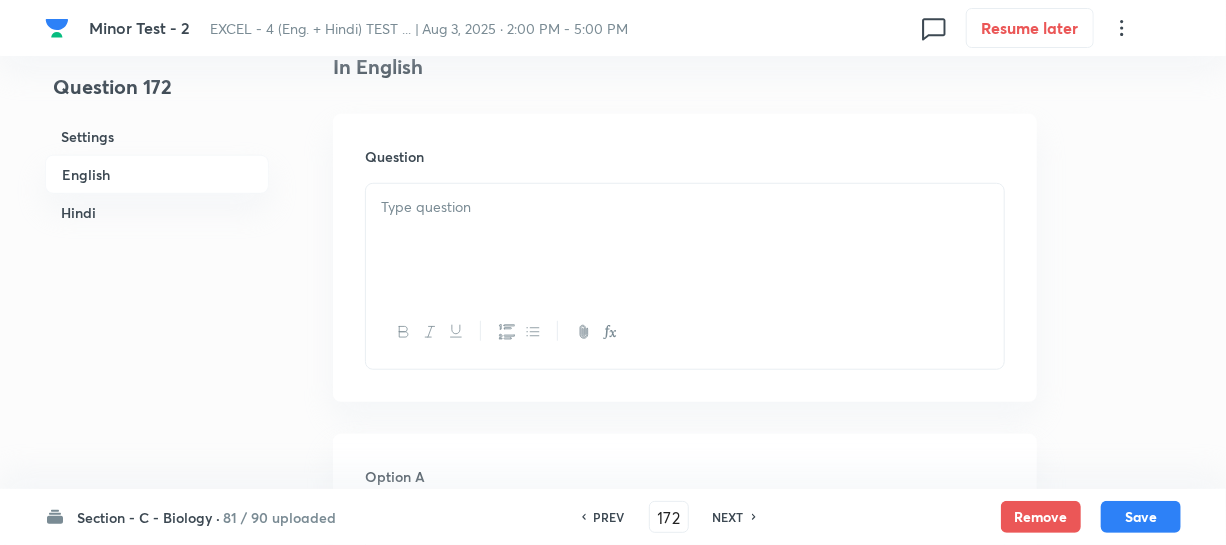 scroll, scrollTop: 545, scrollLeft: 0, axis: vertical 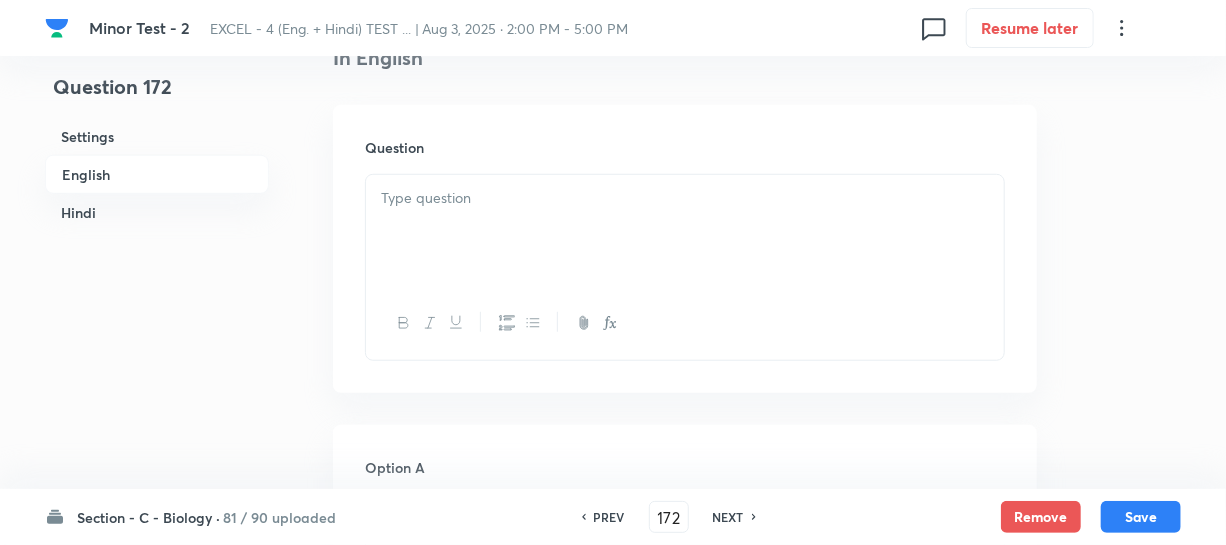 click at bounding box center [685, 323] 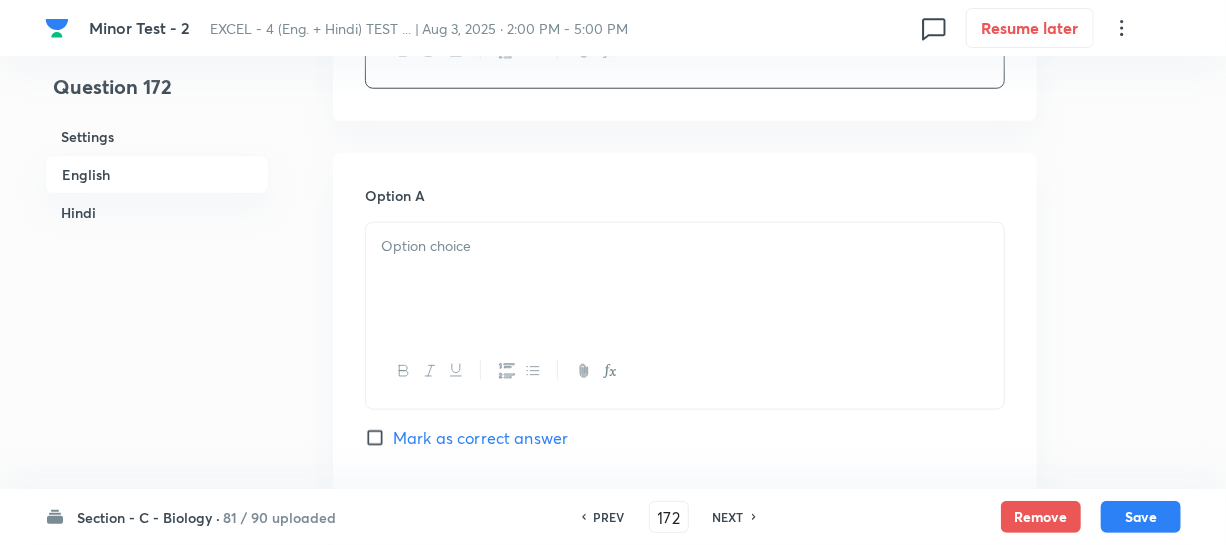 scroll, scrollTop: 818, scrollLeft: 0, axis: vertical 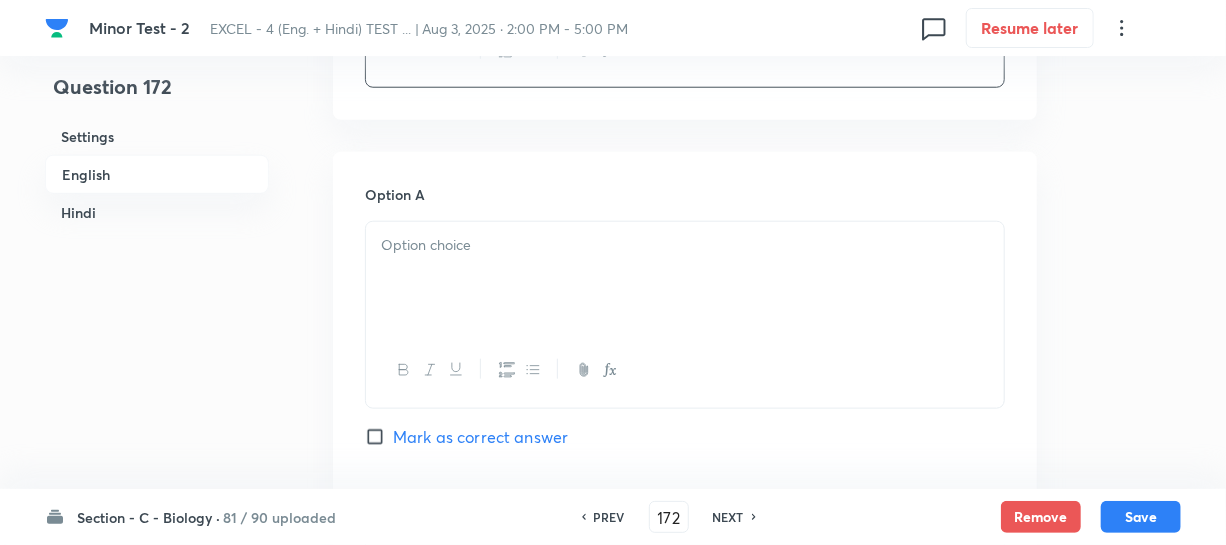 click at bounding box center (685, 278) 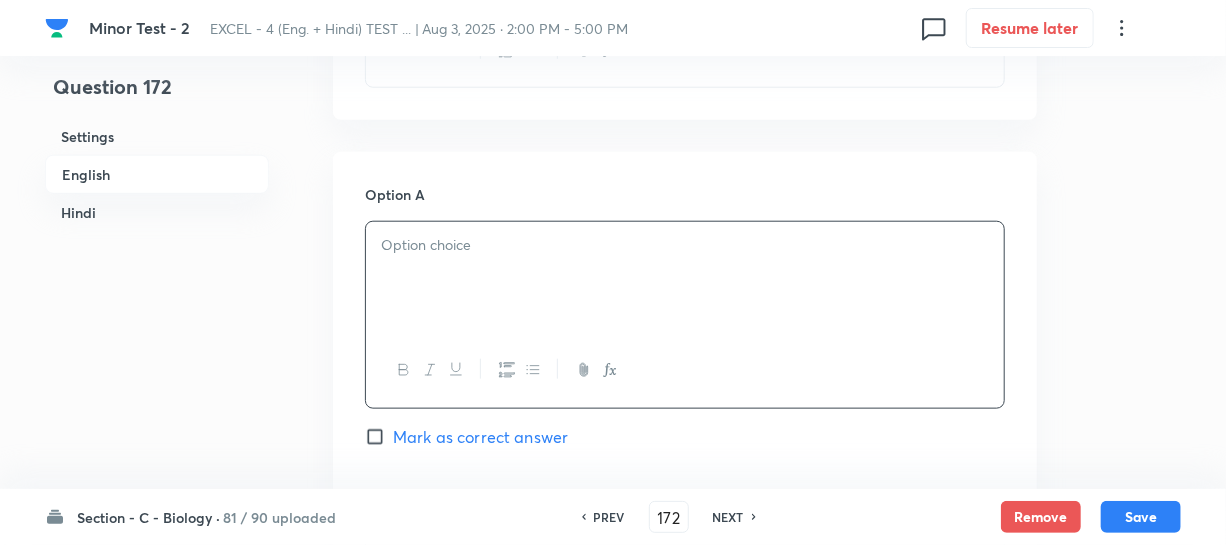 paste 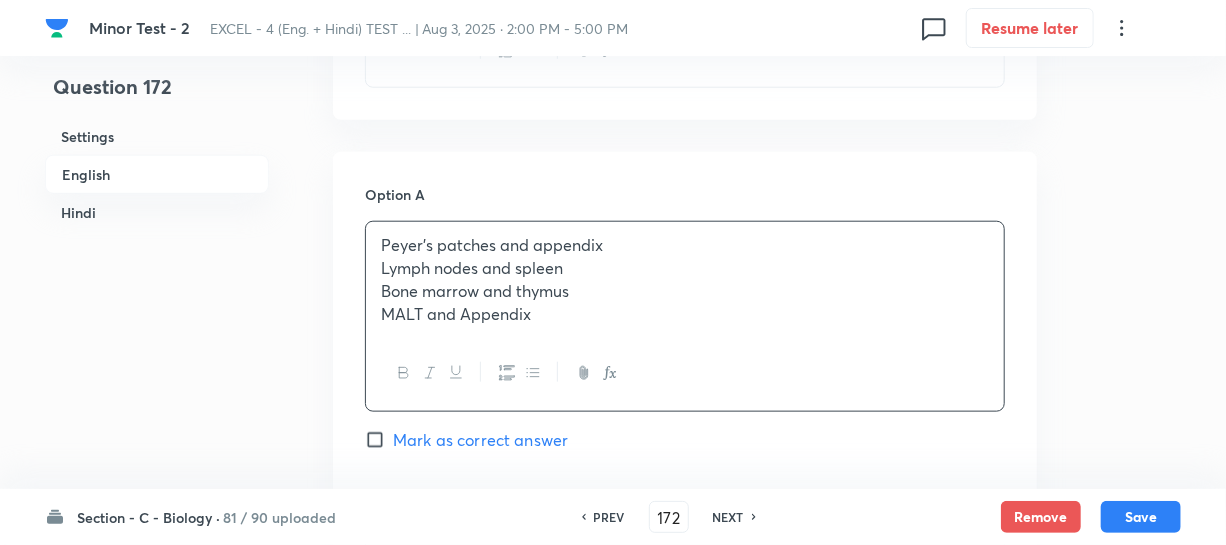 click on "Lymph nodes and spleen" at bounding box center (685, 268) 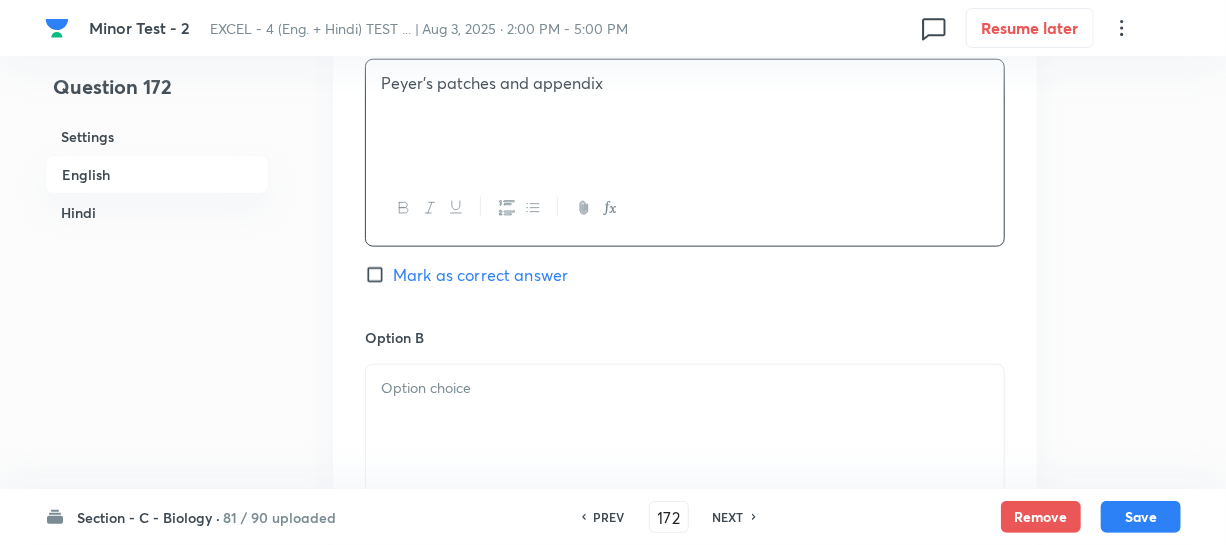 scroll, scrollTop: 1090, scrollLeft: 0, axis: vertical 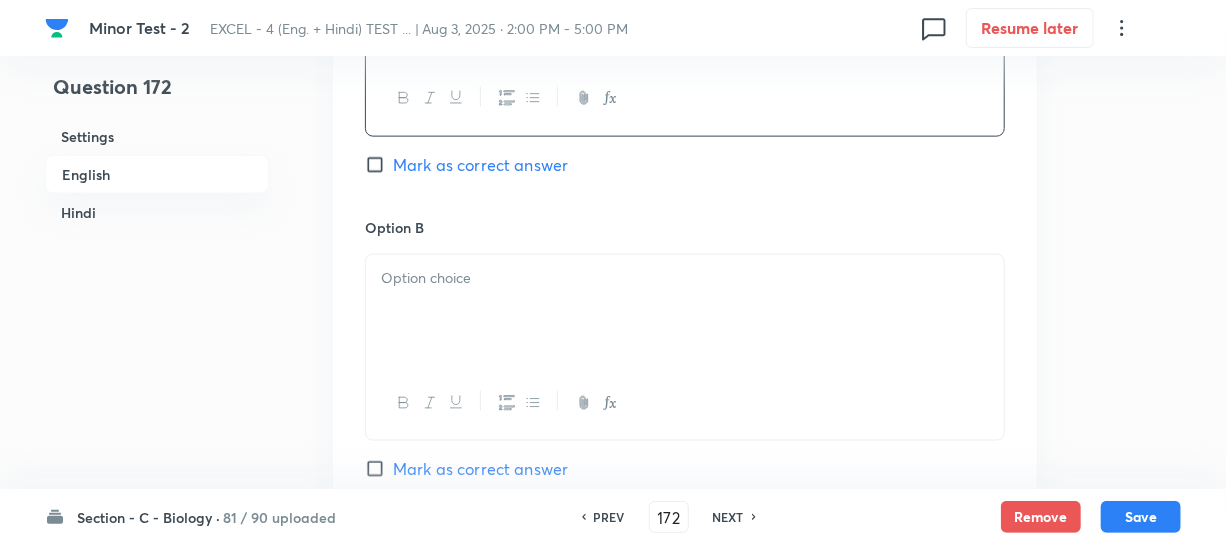 drag, startPoint x: 487, startPoint y: 315, endPoint x: 499, endPoint y: 312, distance: 12.369317 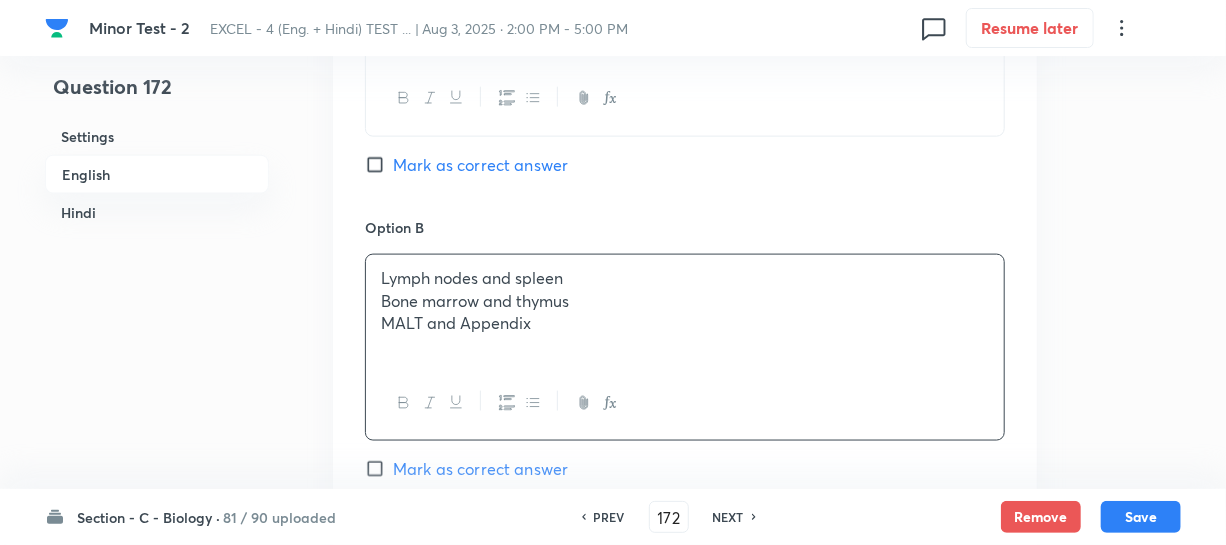 click on "Bone marrow and thymus" at bounding box center (685, 301) 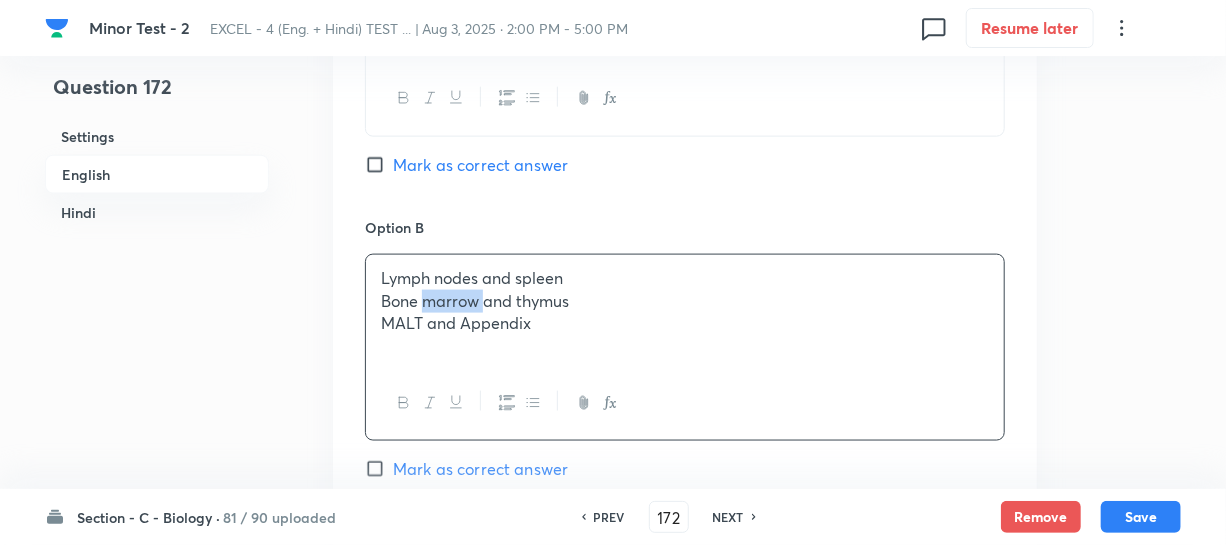 click on "Bone marrow and thymus" at bounding box center [685, 301] 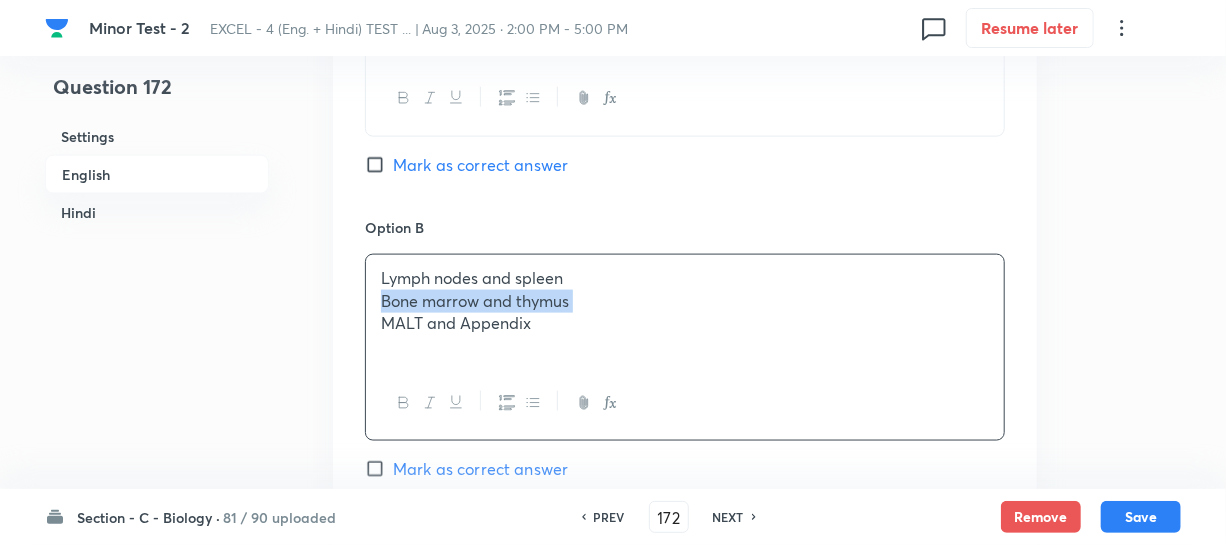 click on "Bone marrow and thymus" at bounding box center (685, 301) 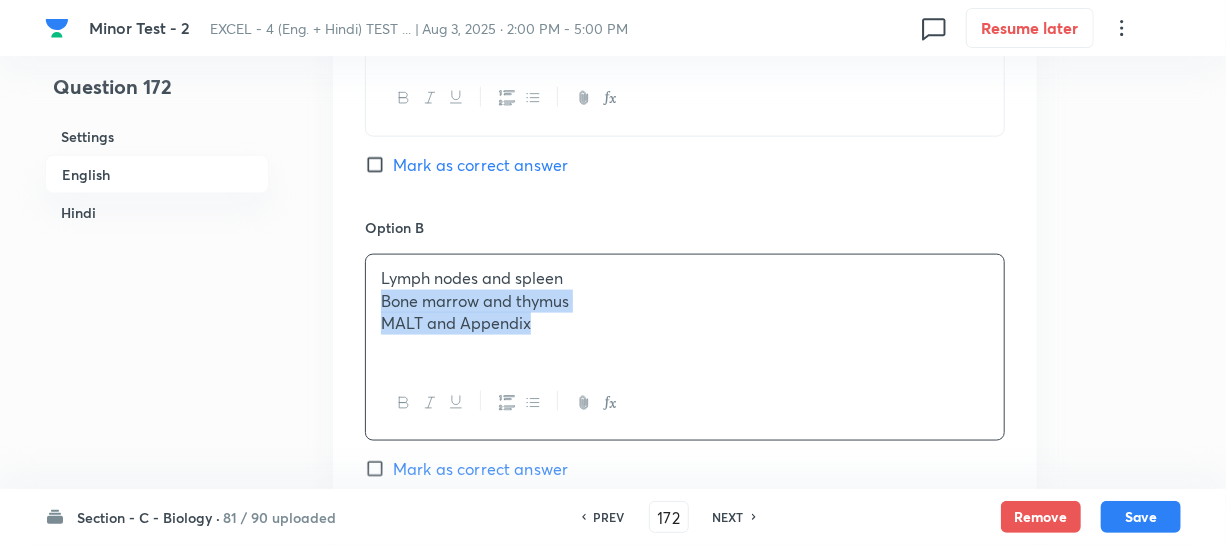 click on "Lymph nodes and spleen Bone marrow and thymus MALT and Appendix" at bounding box center [685, 311] 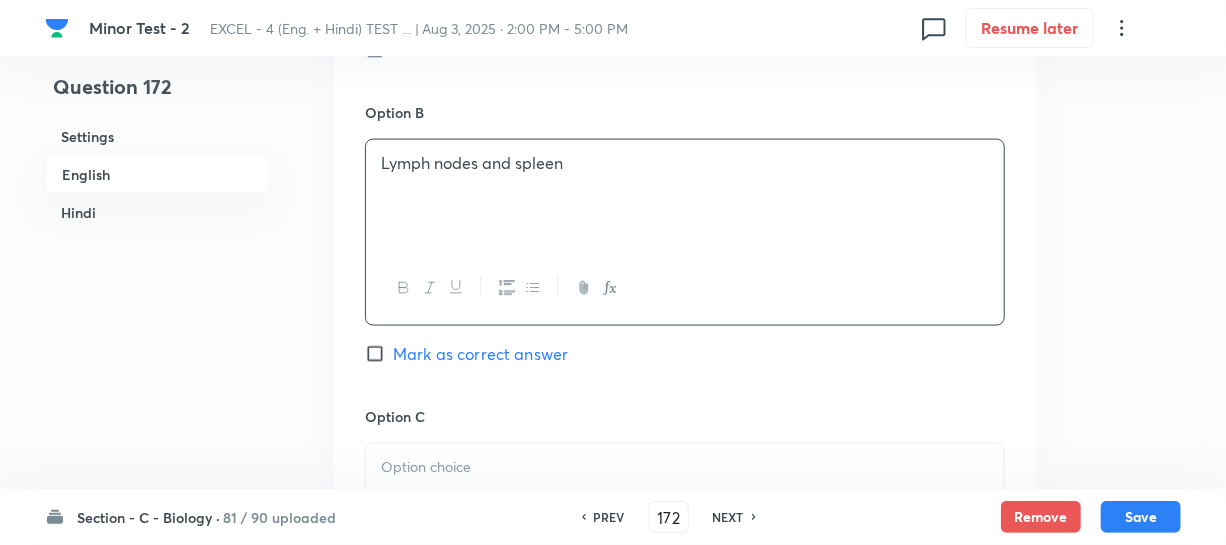 scroll, scrollTop: 1454, scrollLeft: 0, axis: vertical 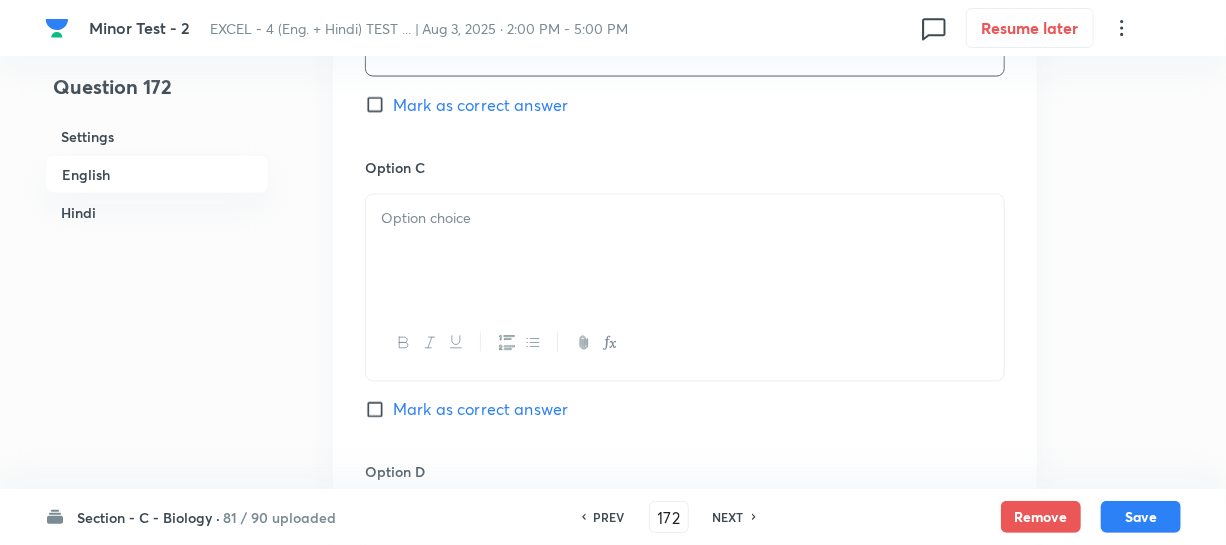 click at bounding box center [685, 251] 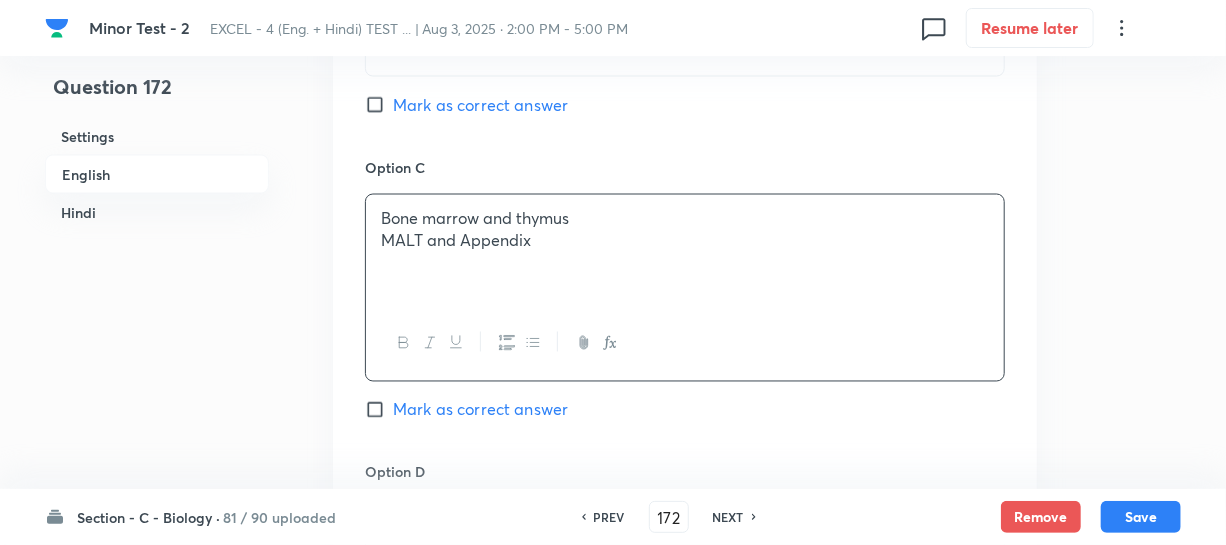 click on "MALT and Appendix" at bounding box center [685, 241] 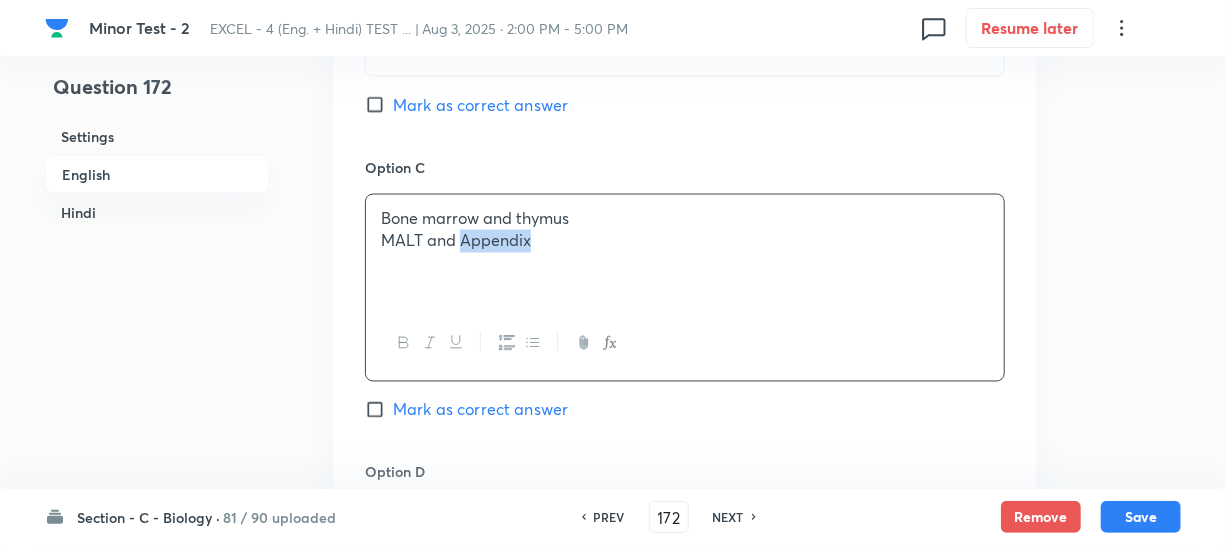 click on "MALT and Appendix" at bounding box center (685, 241) 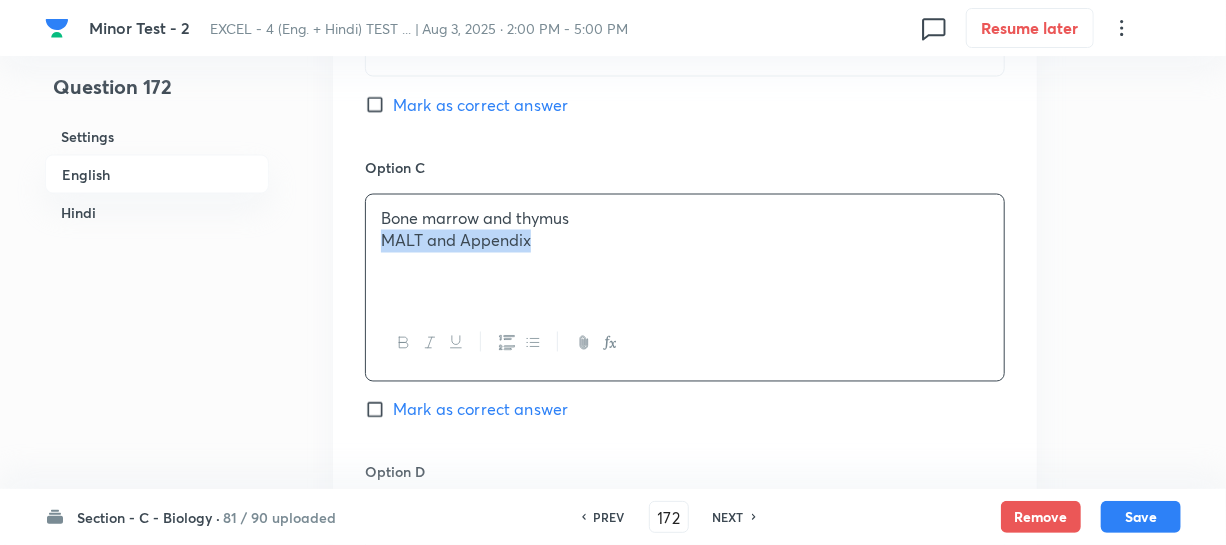 click on "MALT and Appendix" at bounding box center (685, 241) 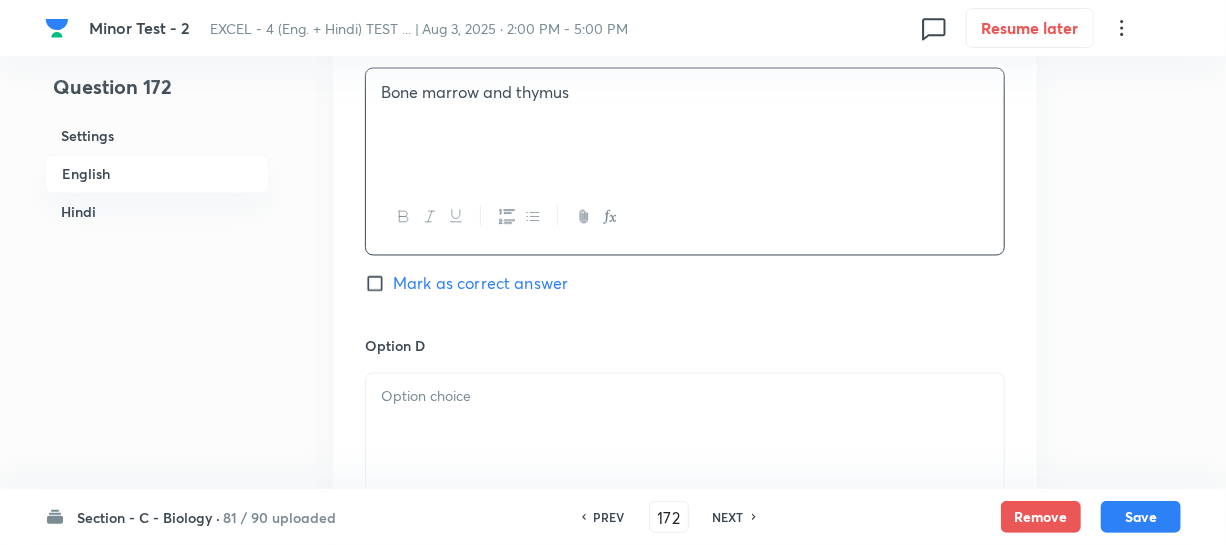 scroll, scrollTop: 1727, scrollLeft: 0, axis: vertical 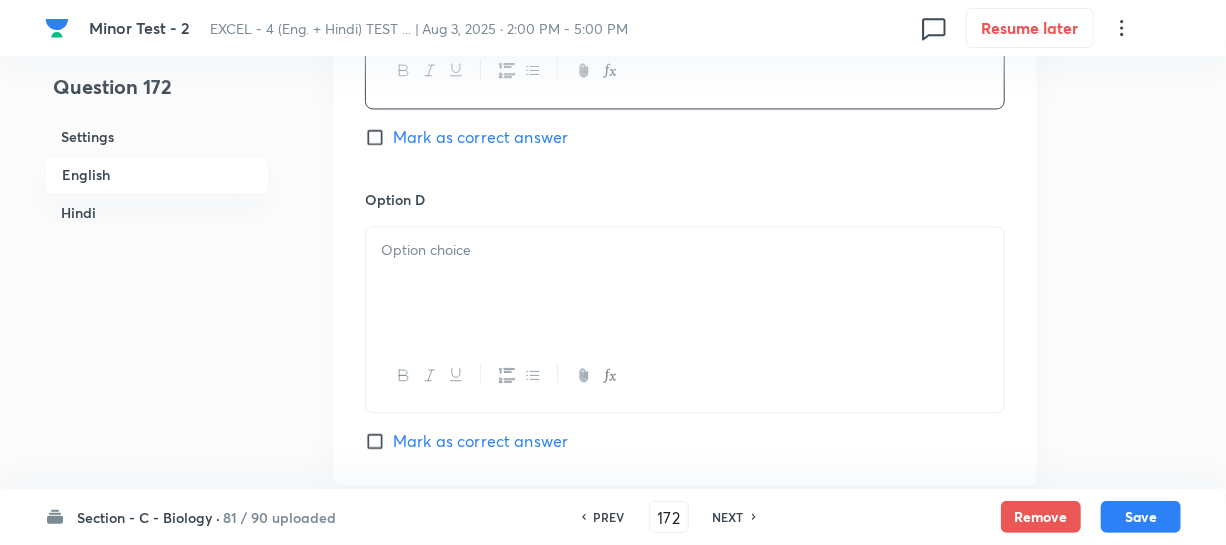click at bounding box center (685, 283) 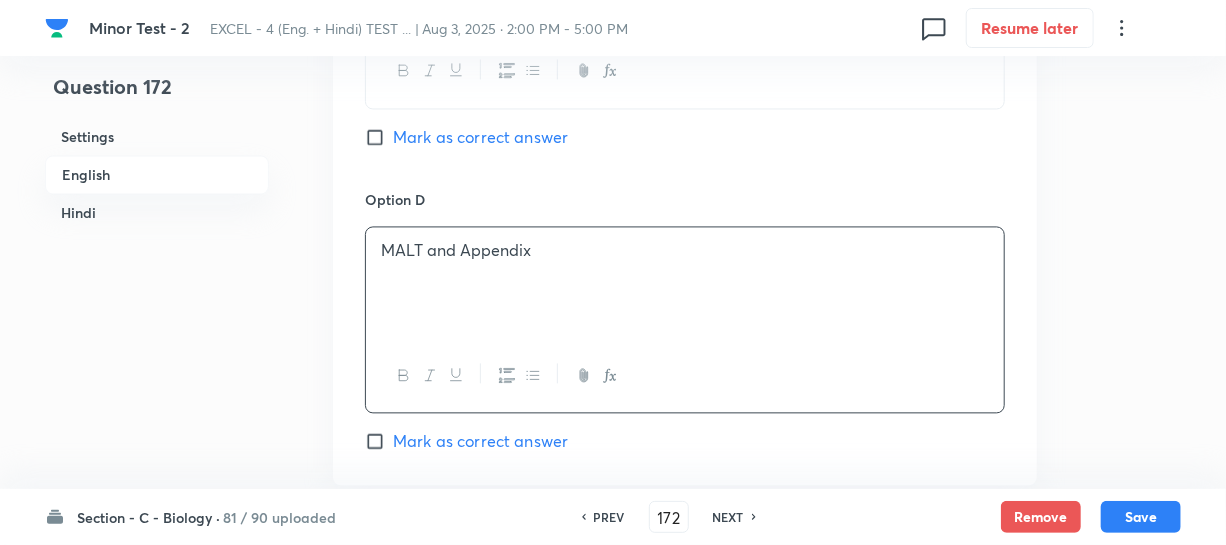 click on "Mark as correct answer" at bounding box center (466, 137) 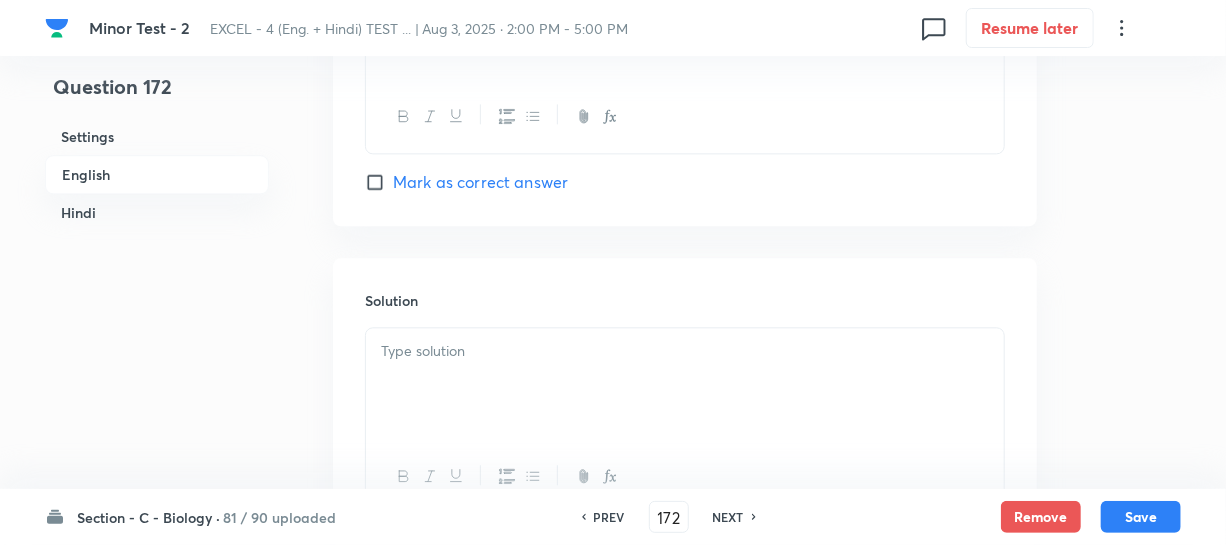 scroll, scrollTop: 2000, scrollLeft: 0, axis: vertical 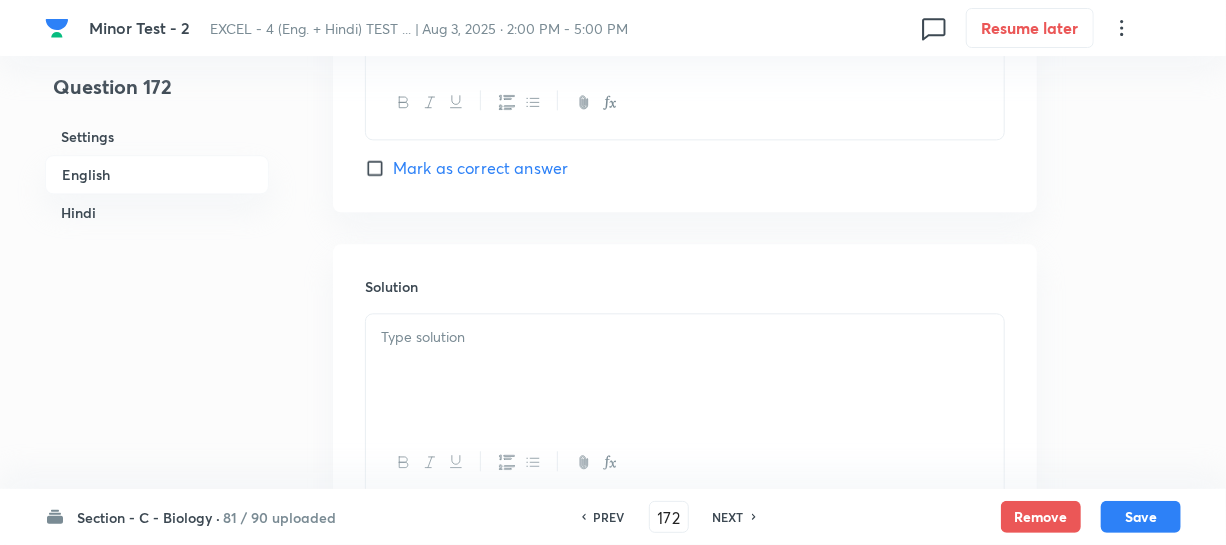 click on "Solution" at bounding box center [685, 388] 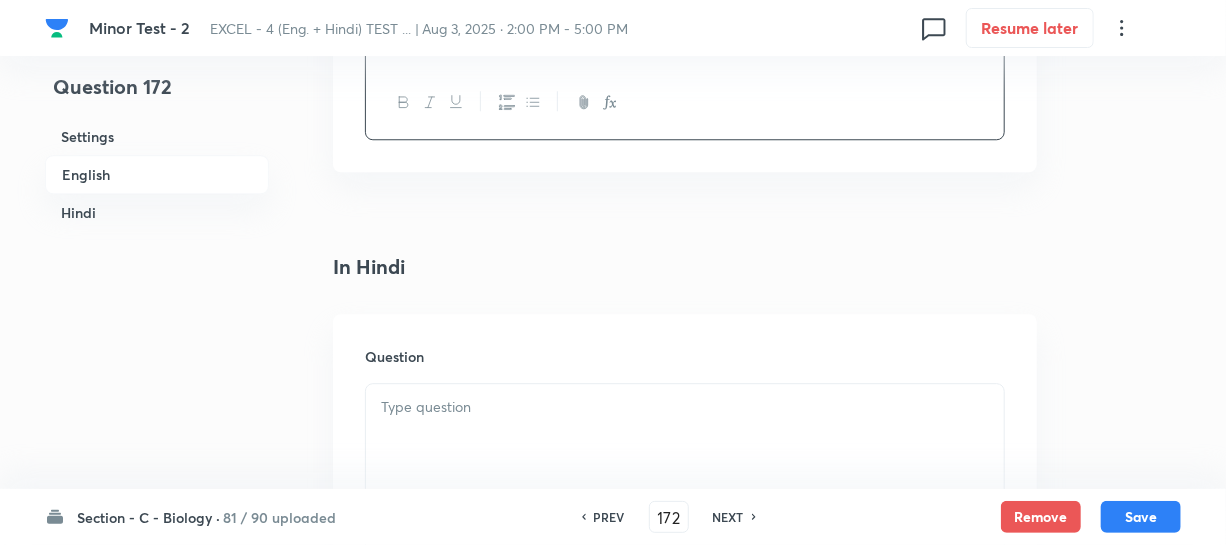 scroll, scrollTop: 2363, scrollLeft: 0, axis: vertical 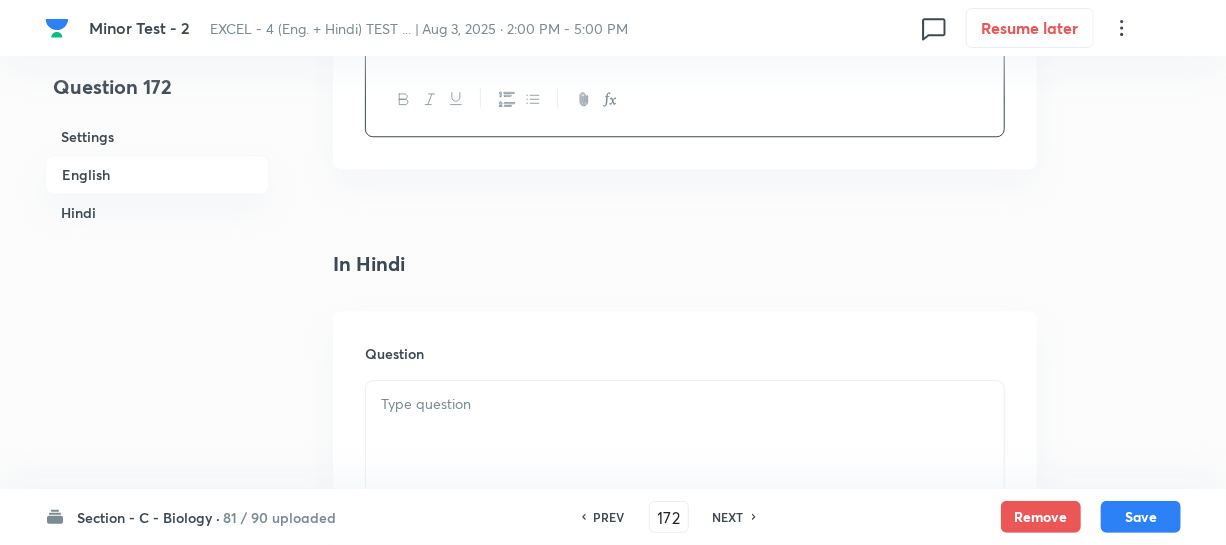 click at bounding box center (685, 404) 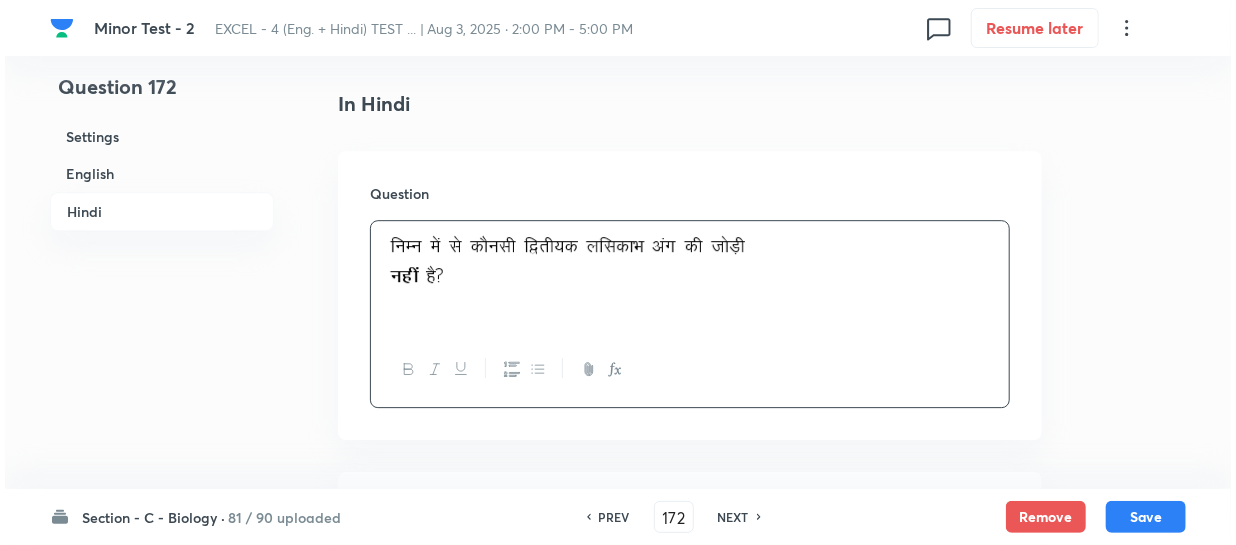 scroll, scrollTop: 2727, scrollLeft: 0, axis: vertical 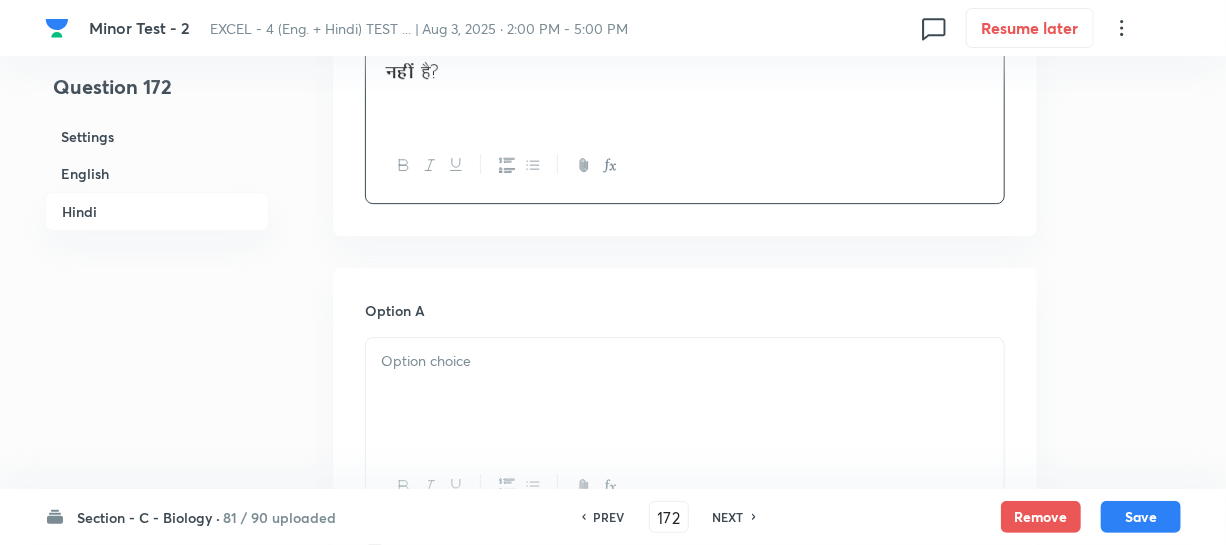 click at bounding box center (685, 361) 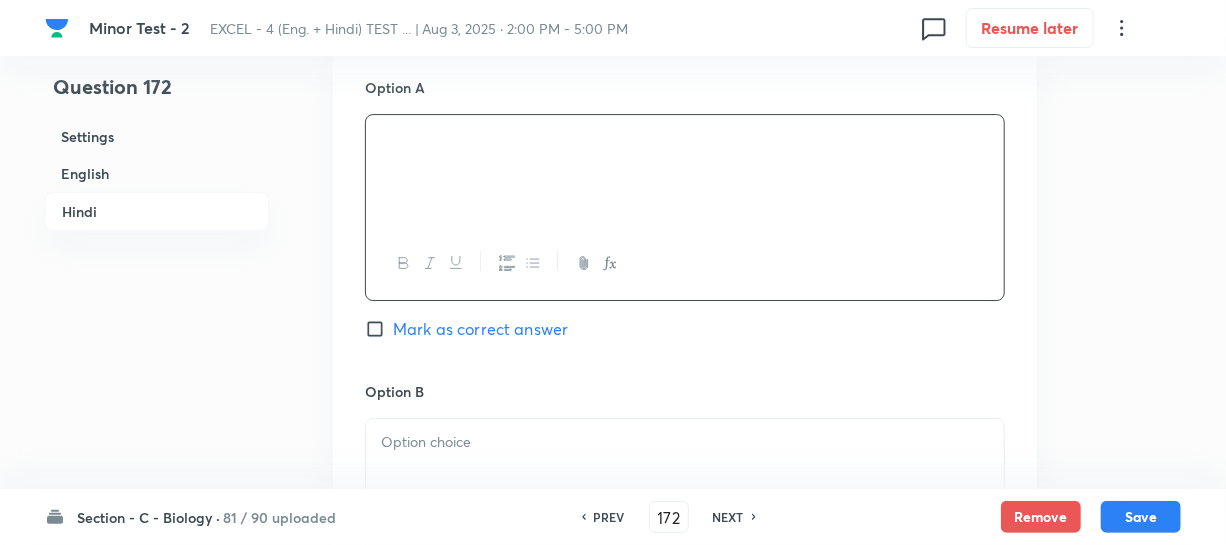 scroll, scrollTop: 3000, scrollLeft: 0, axis: vertical 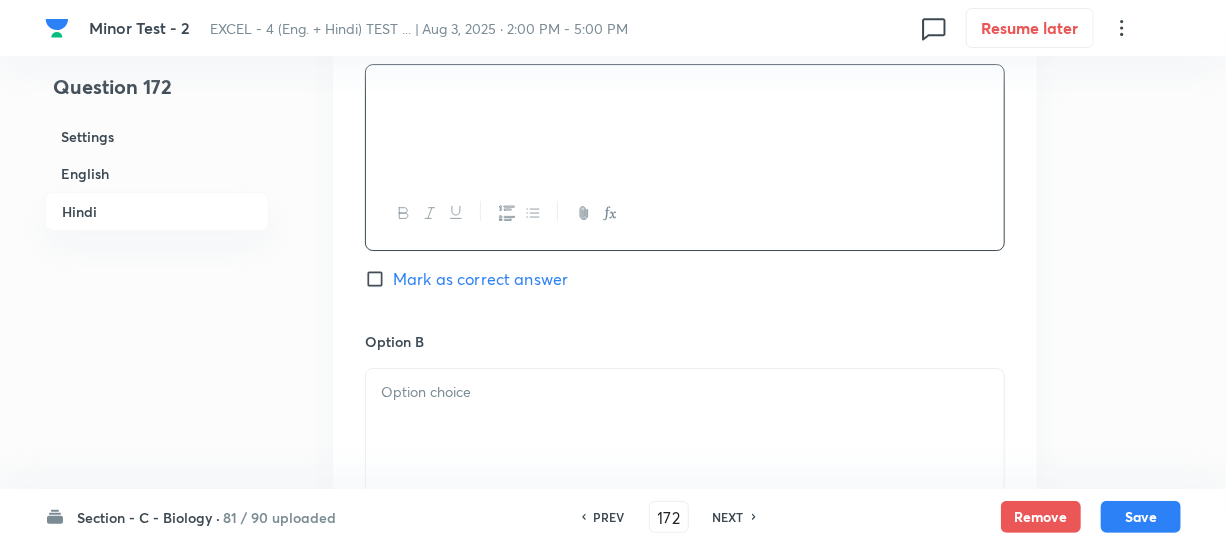 click at bounding box center [685, 392] 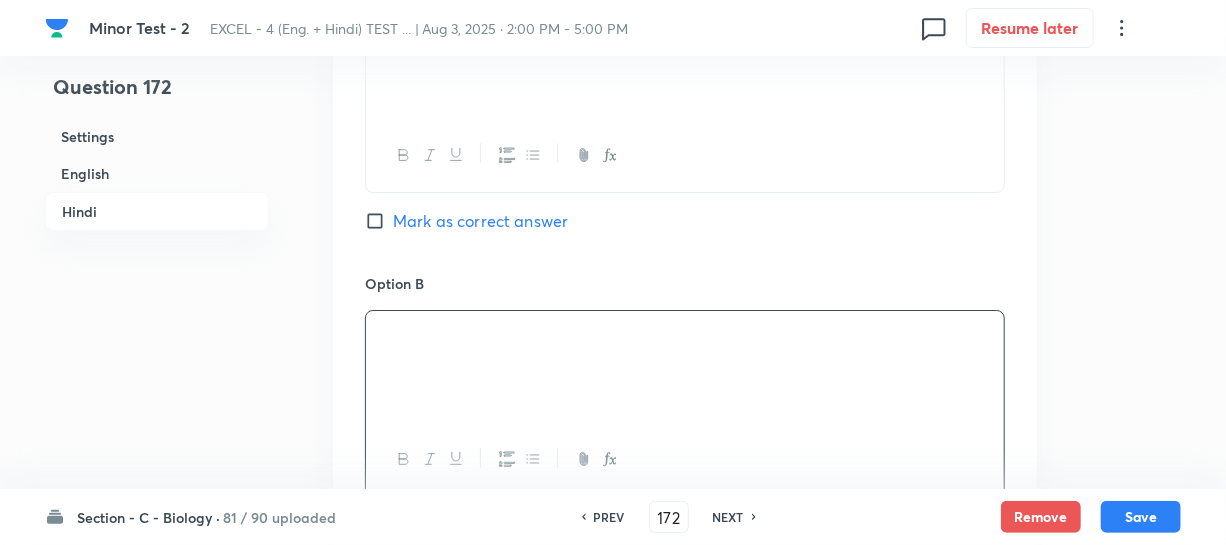 scroll, scrollTop: 3363, scrollLeft: 0, axis: vertical 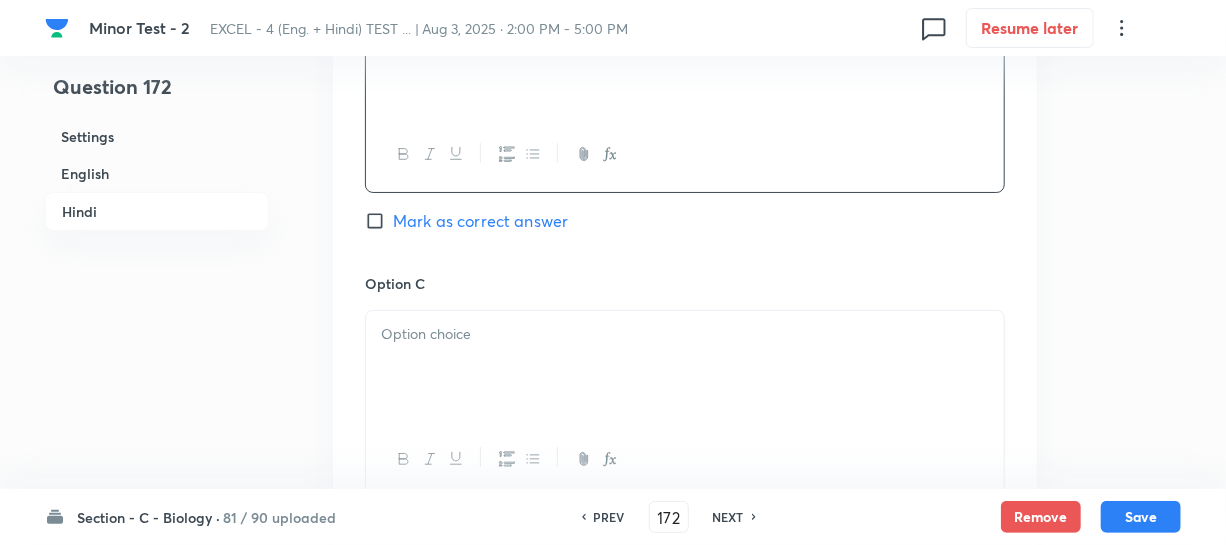 click at bounding box center (685, 367) 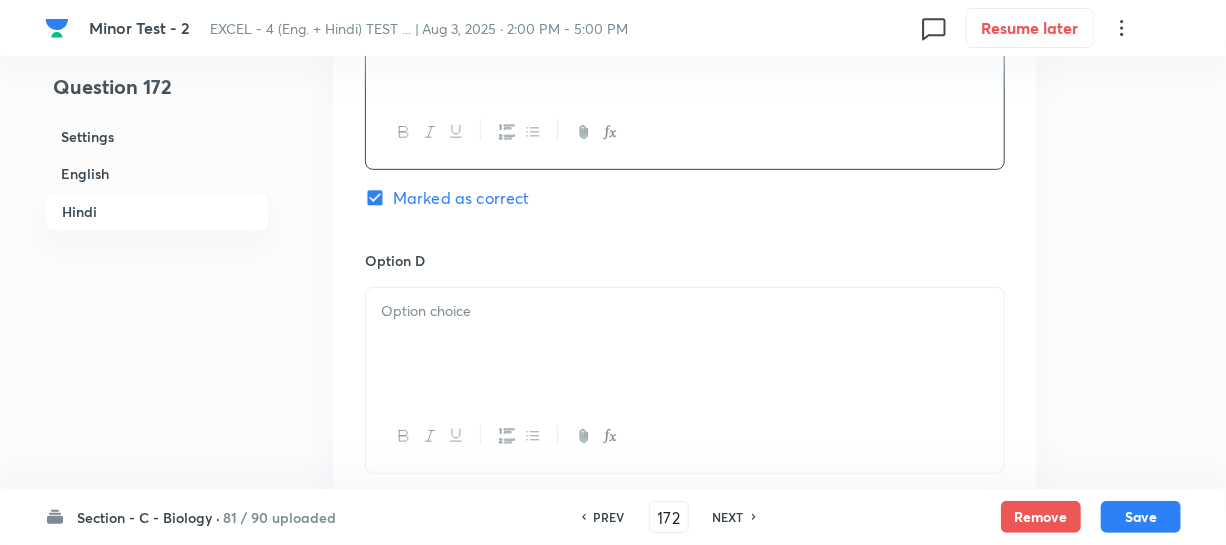 scroll, scrollTop: 3727, scrollLeft: 0, axis: vertical 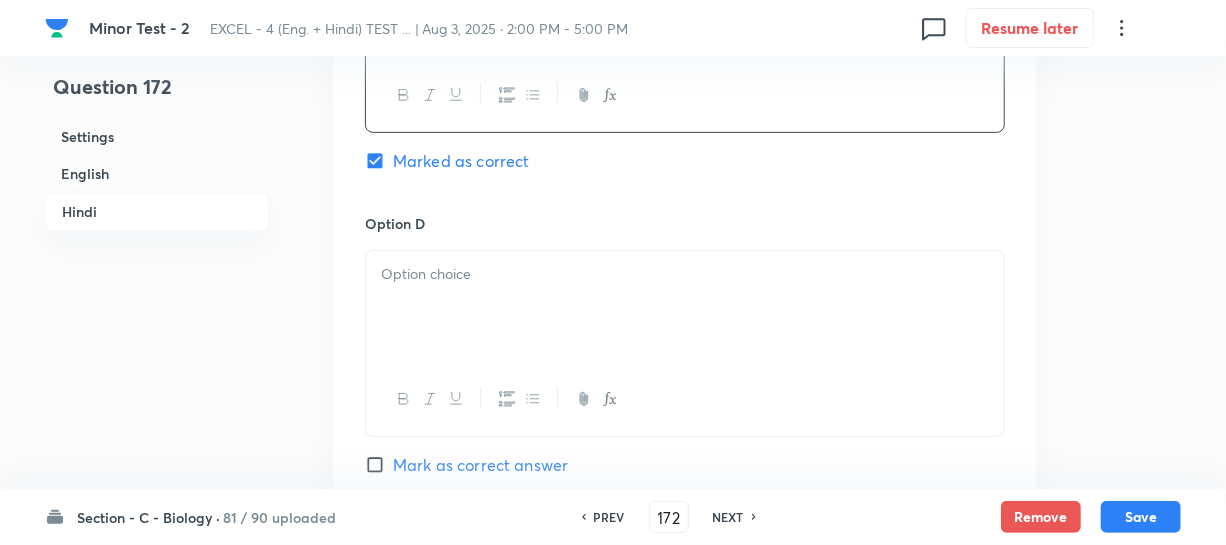 drag, startPoint x: 459, startPoint y: 260, endPoint x: 503, endPoint y: 270, distance: 45.122055 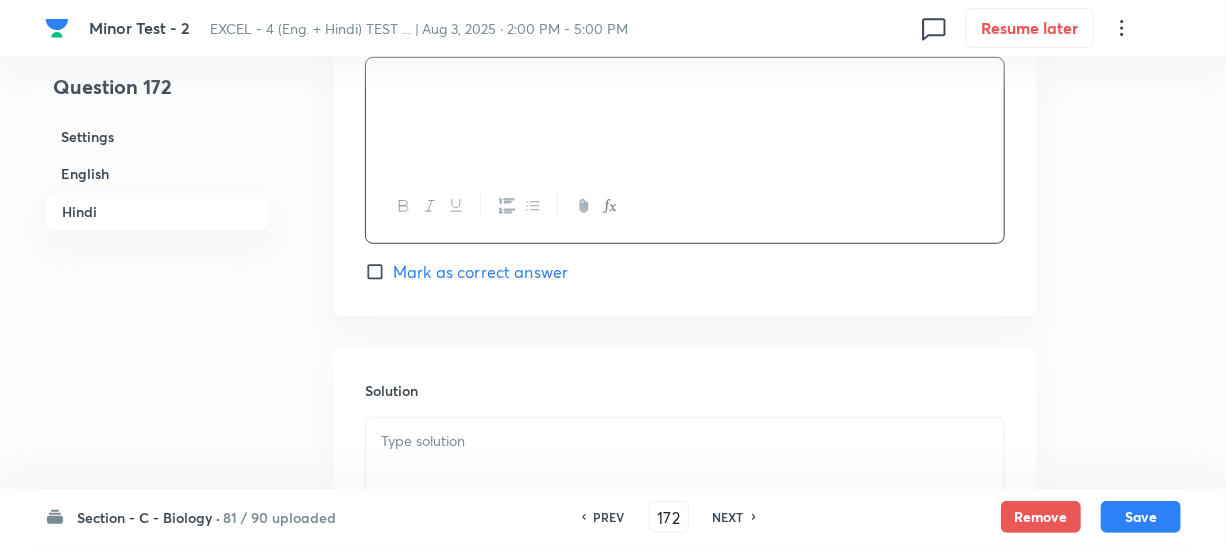 scroll, scrollTop: 4090, scrollLeft: 0, axis: vertical 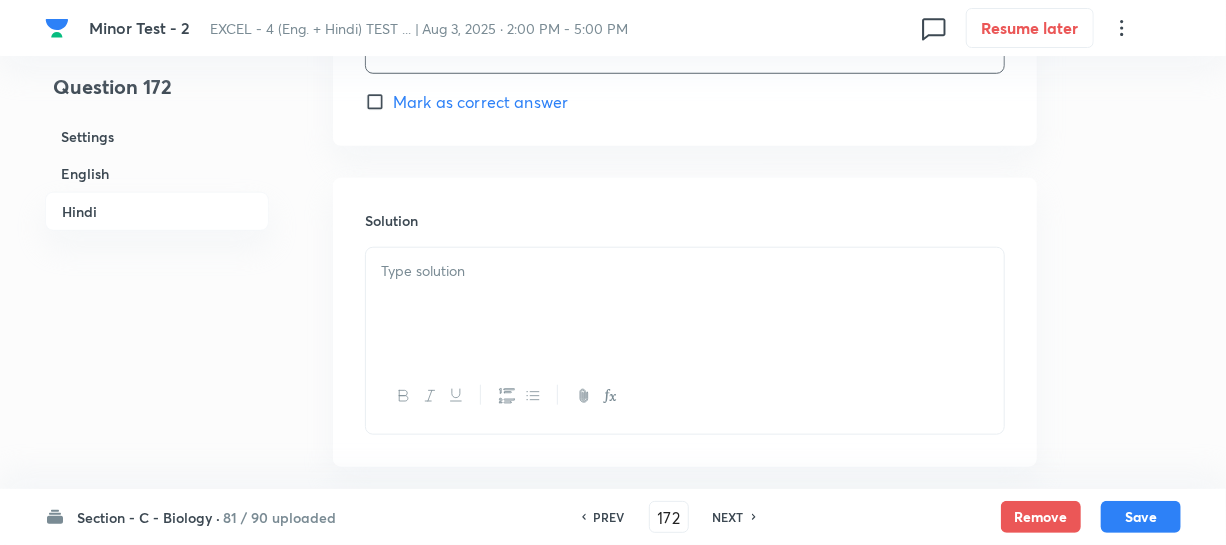 click at bounding box center (685, 271) 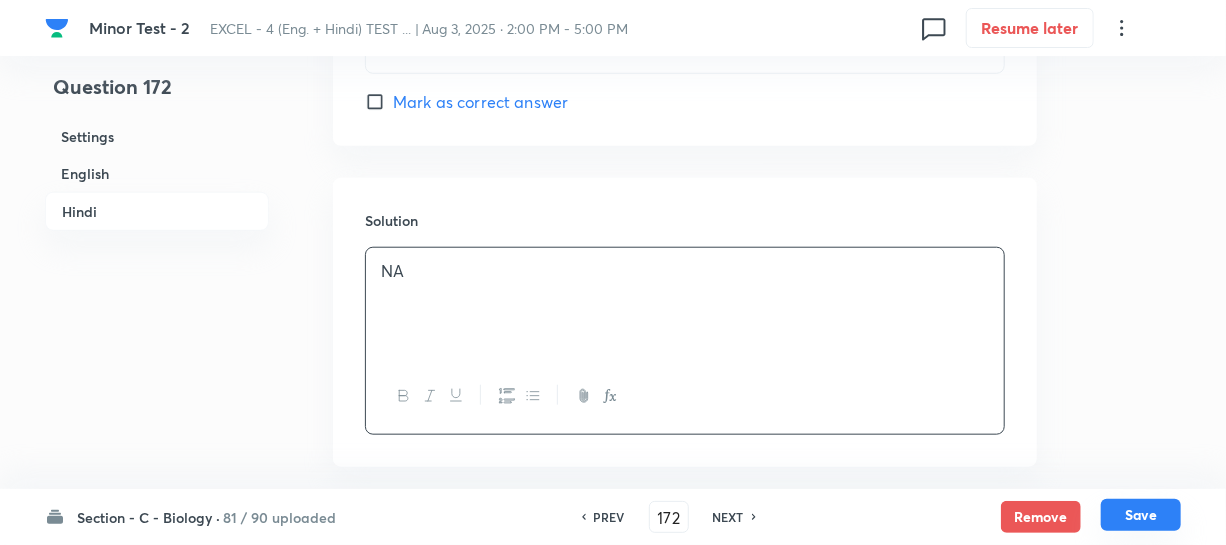 click on "Save" at bounding box center (1141, 515) 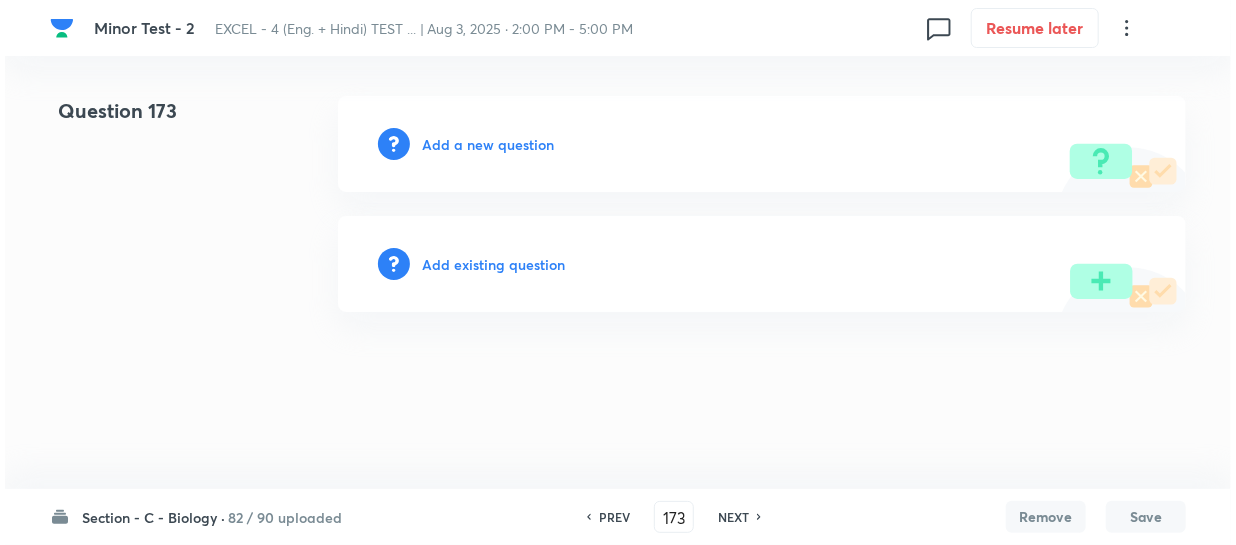 scroll, scrollTop: 0, scrollLeft: 0, axis: both 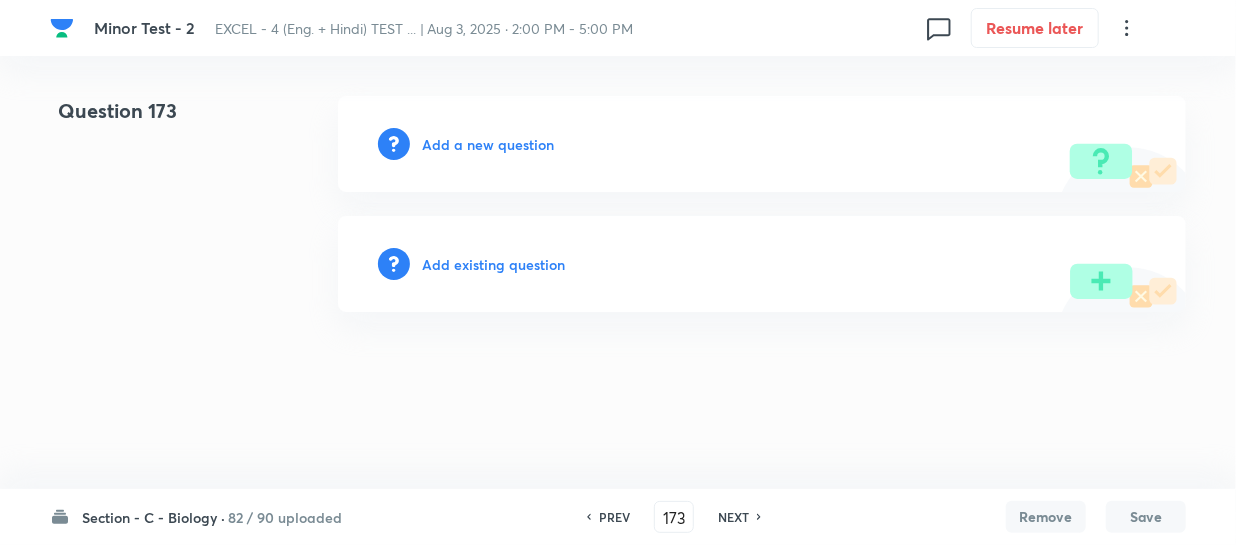 click on "Add a new question" at bounding box center (488, 144) 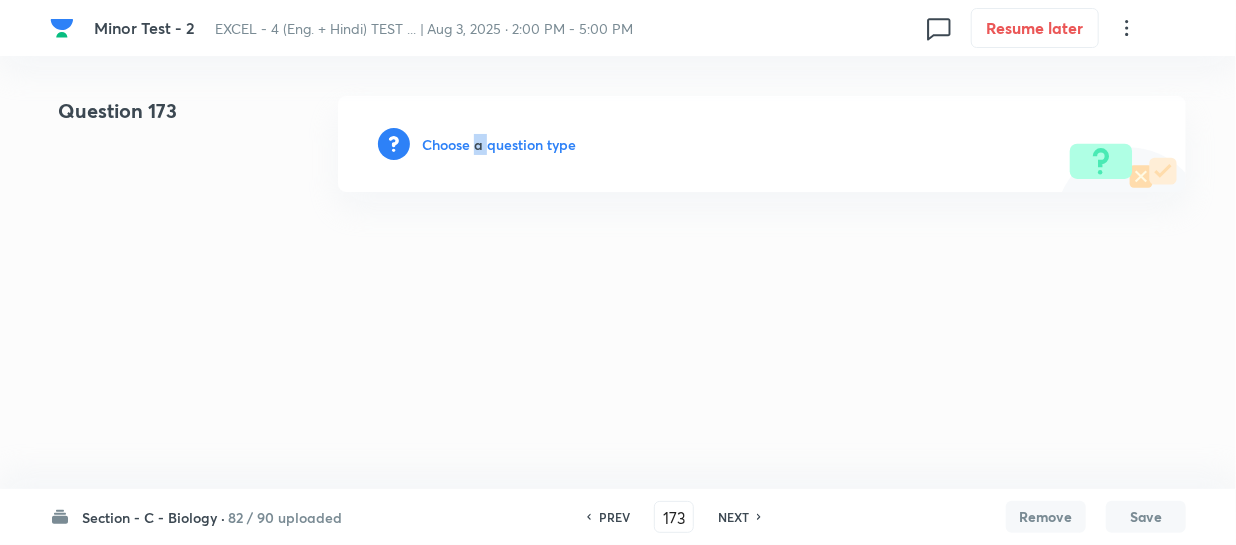 click on "Choose a question type" at bounding box center [499, 144] 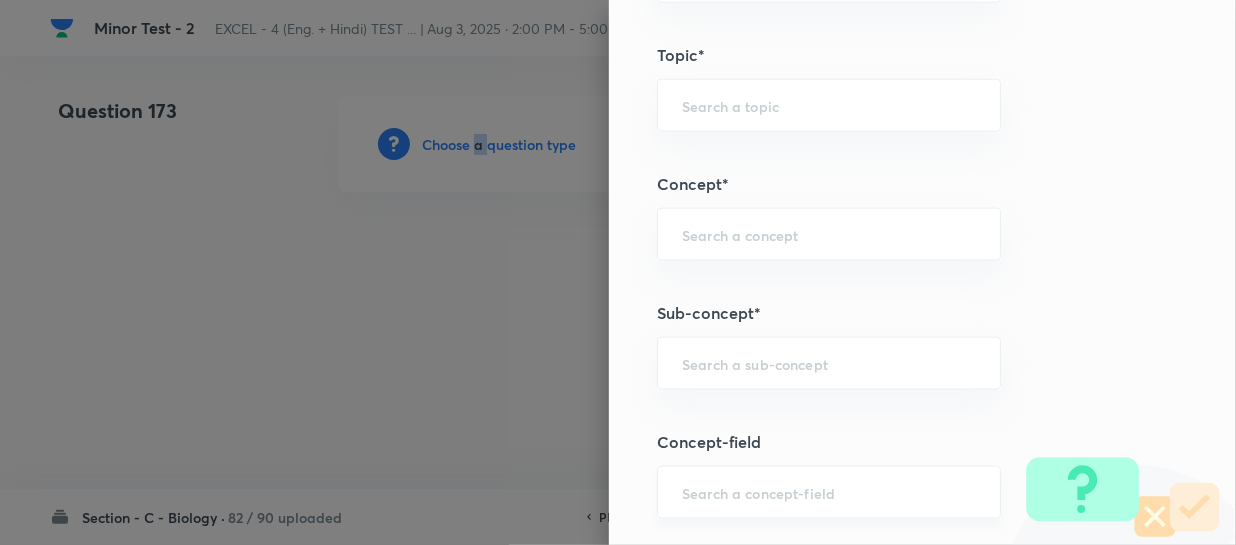 scroll, scrollTop: 1272, scrollLeft: 0, axis: vertical 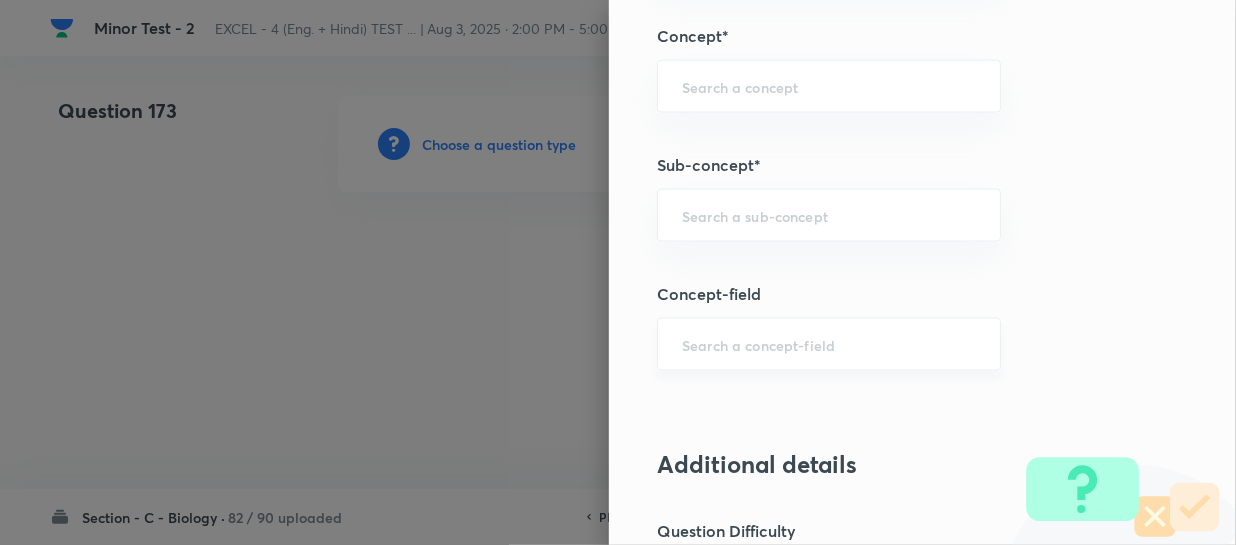 click at bounding box center [829, 344] 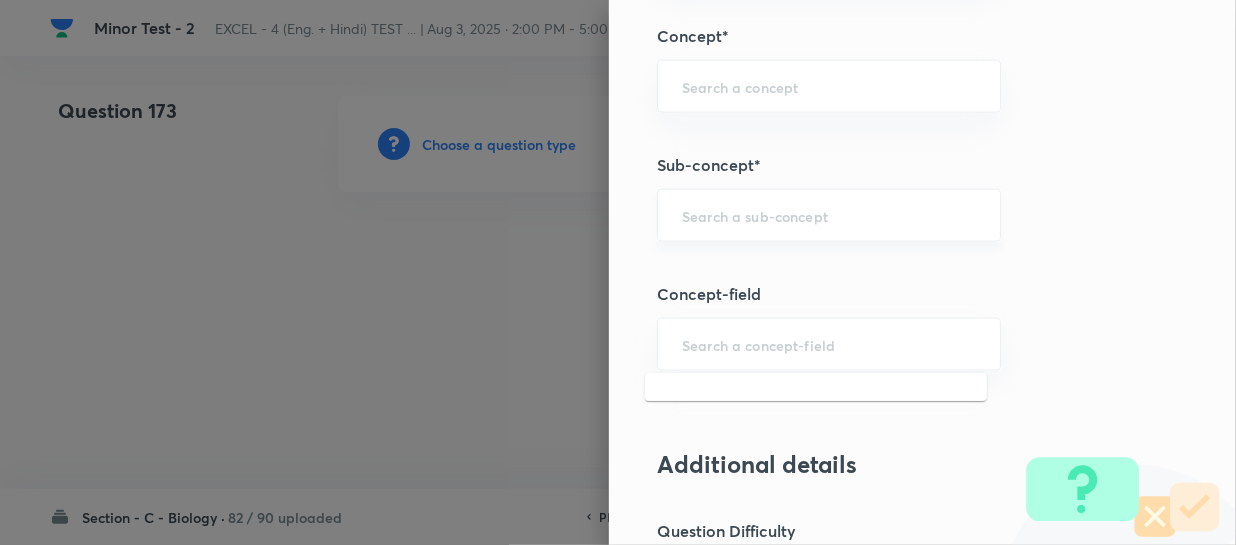 click at bounding box center [829, 215] 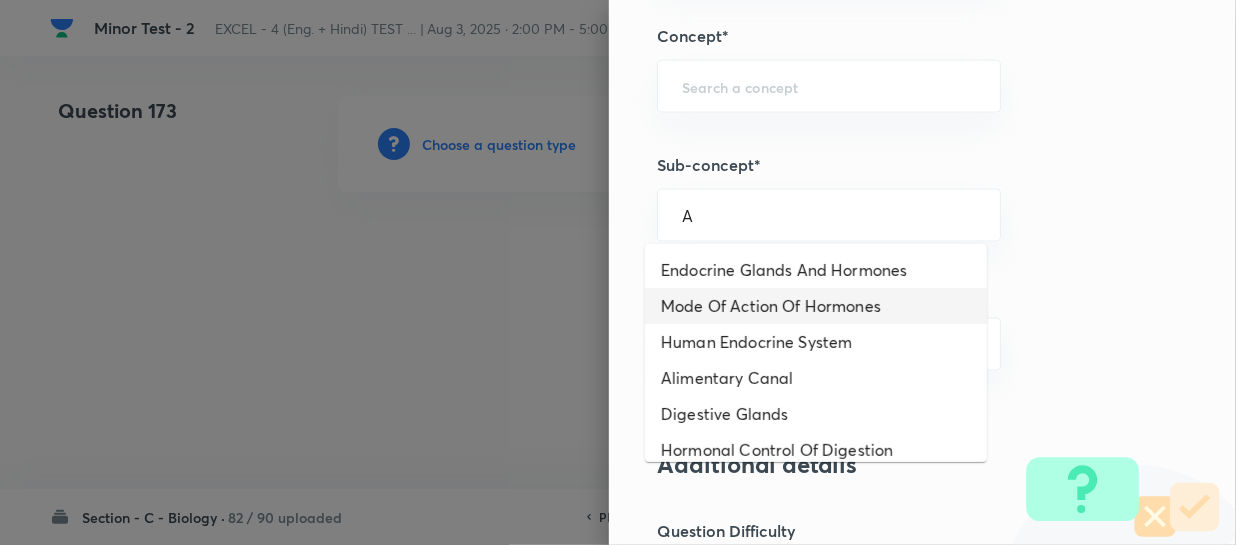 drag, startPoint x: 757, startPoint y: 289, endPoint x: 773, endPoint y: 289, distance: 16 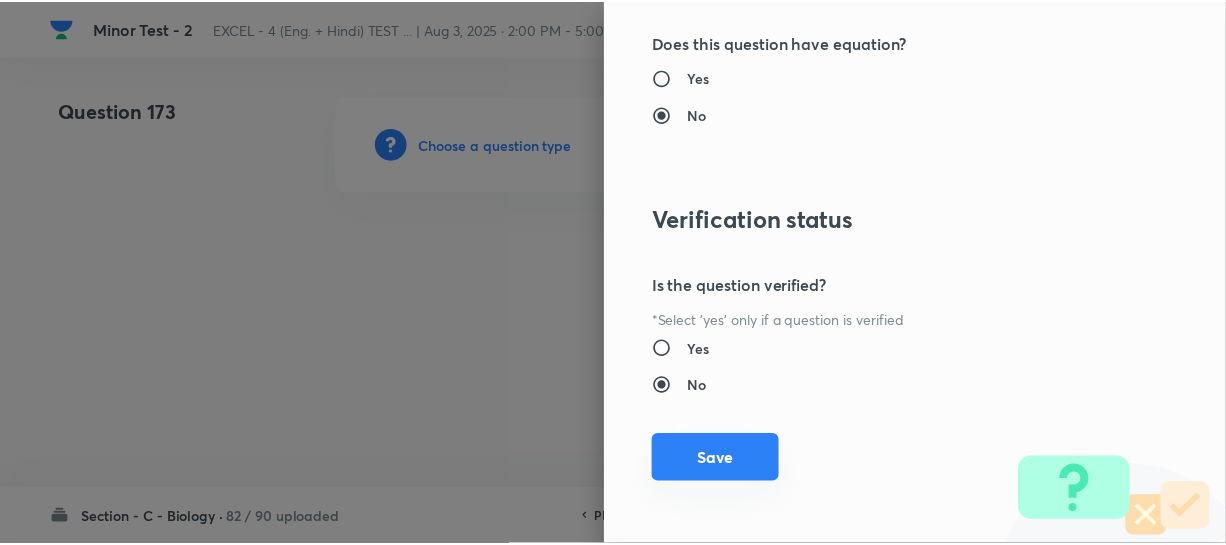 scroll, scrollTop: 2313, scrollLeft: 0, axis: vertical 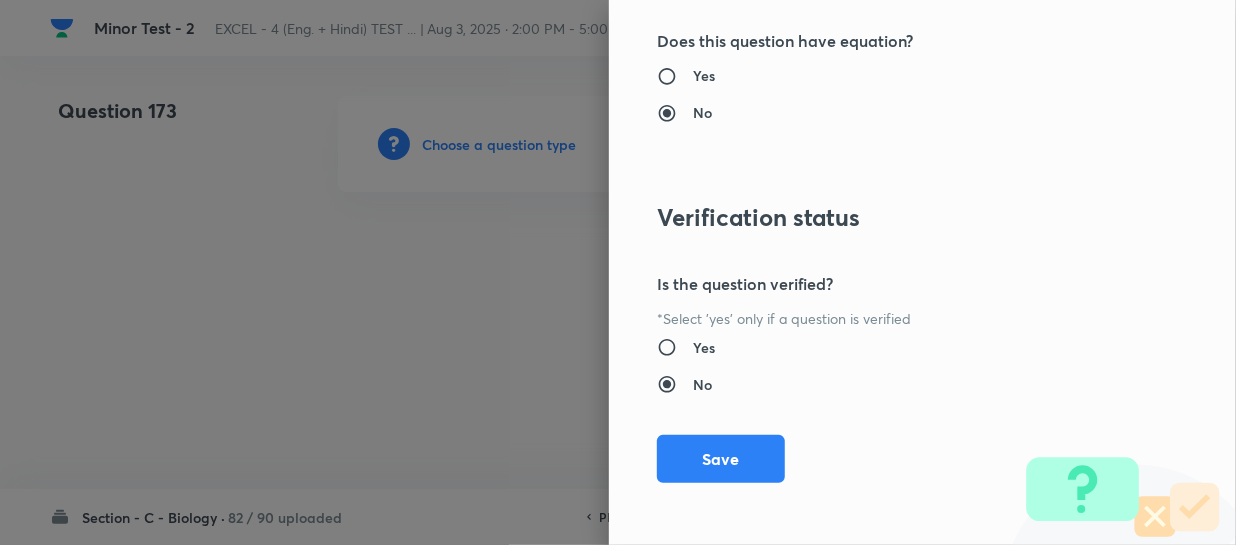 click on "Save" at bounding box center [721, 459] 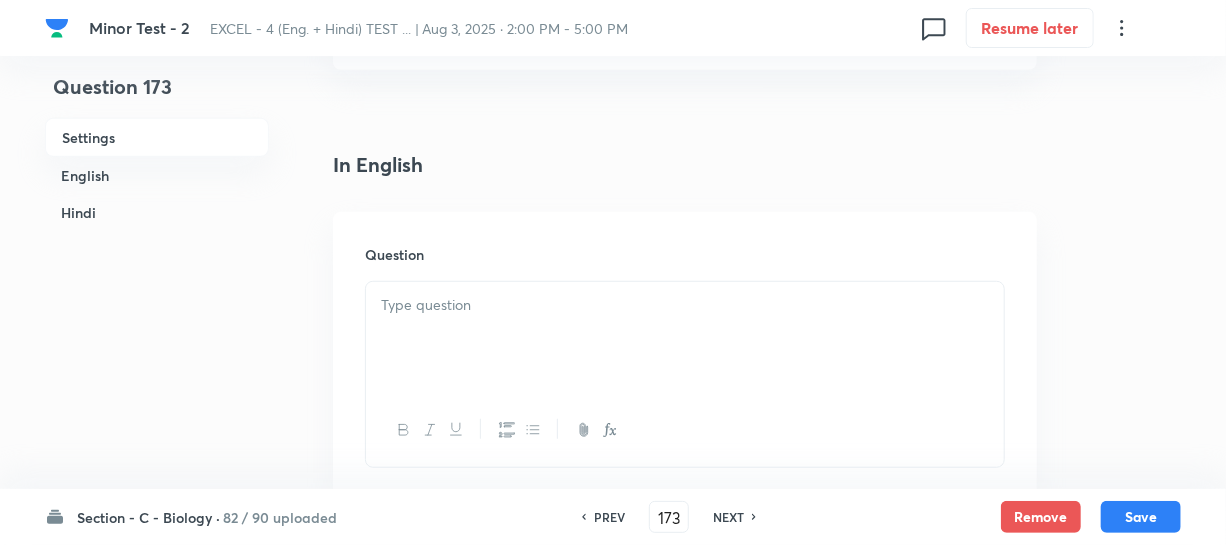 scroll, scrollTop: 636, scrollLeft: 0, axis: vertical 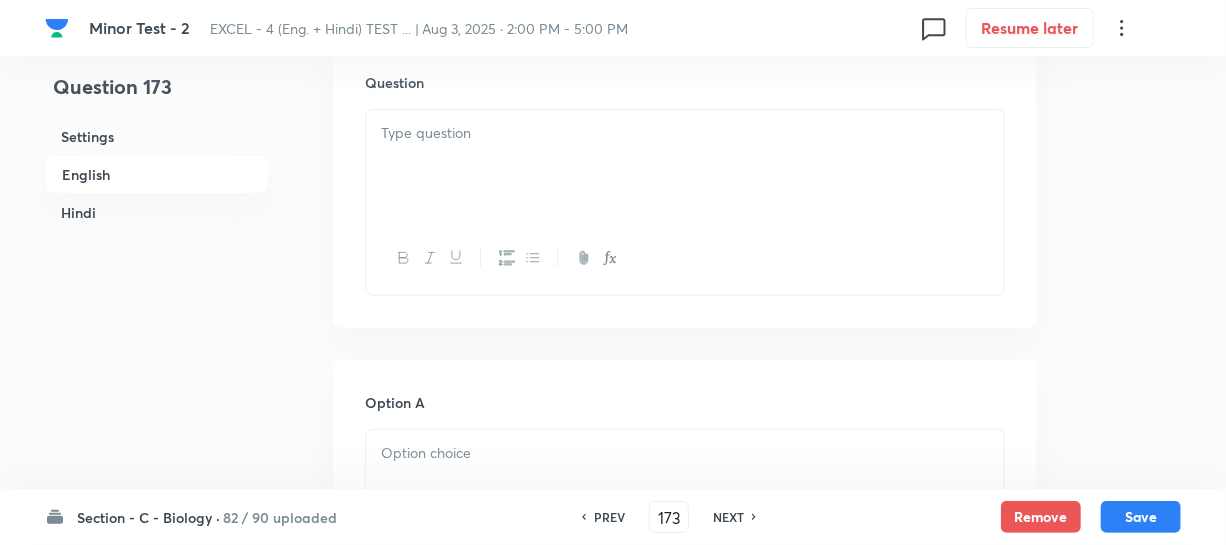 click at bounding box center (532, 258) 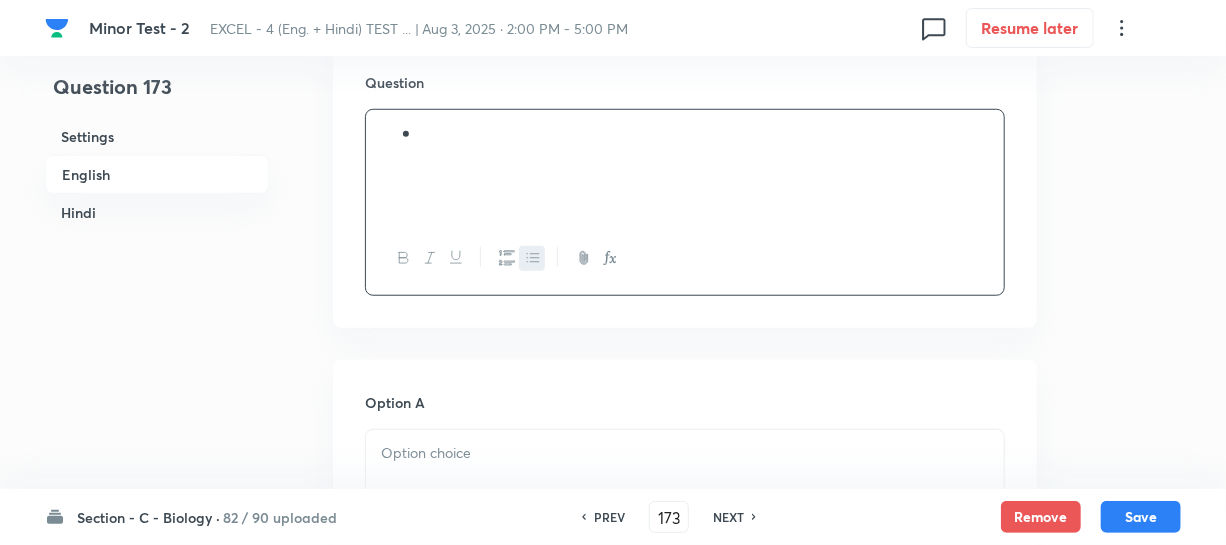 click at bounding box center [532, 258] 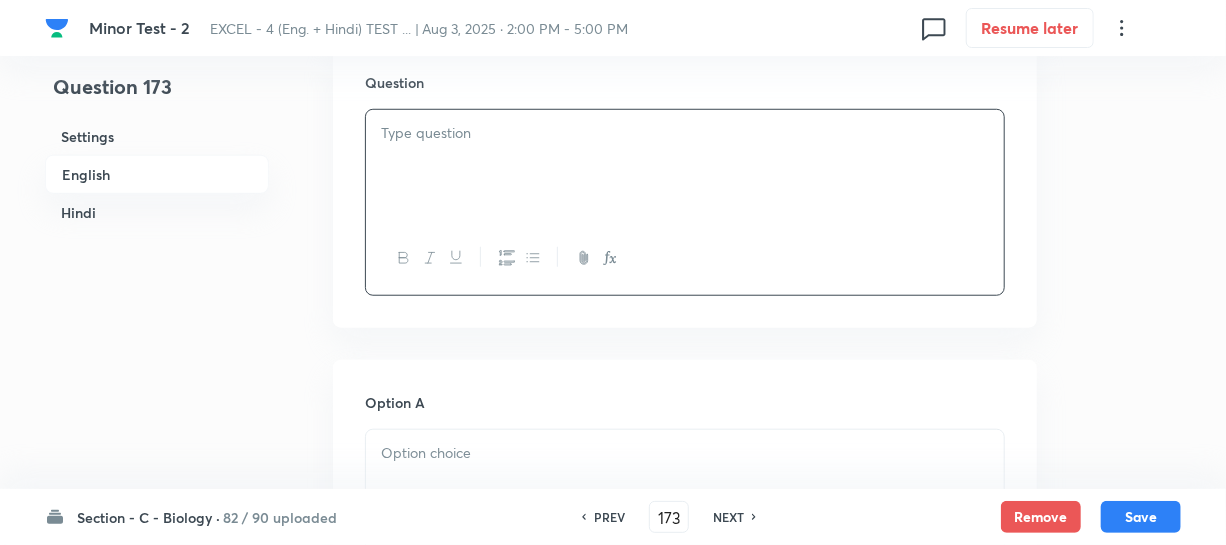 click at bounding box center [685, 166] 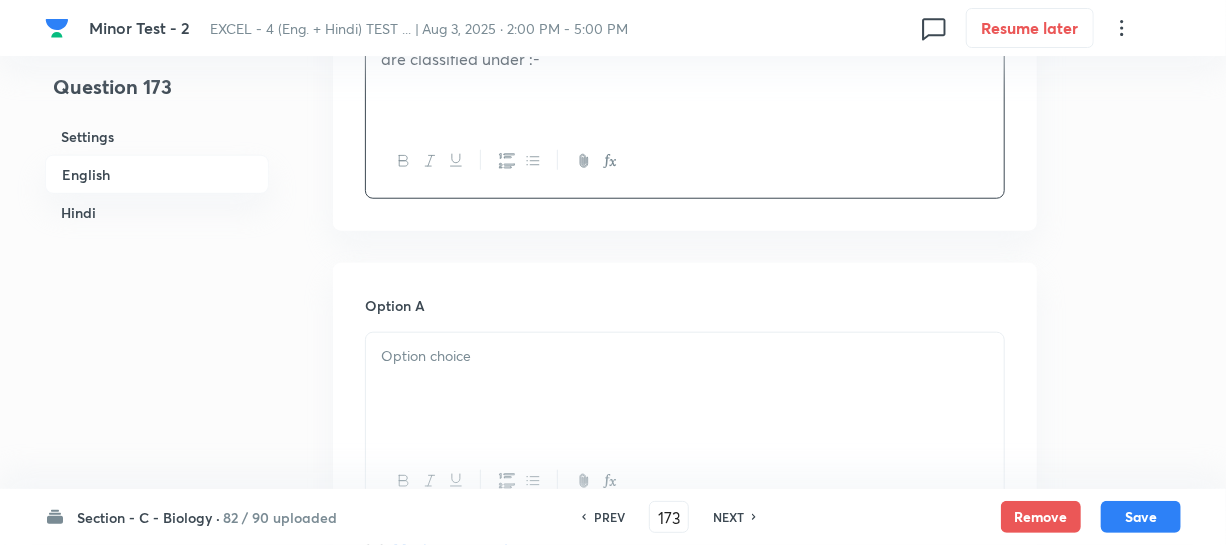 scroll, scrollTop: 909, scrollLeft: 0, axis: vertical 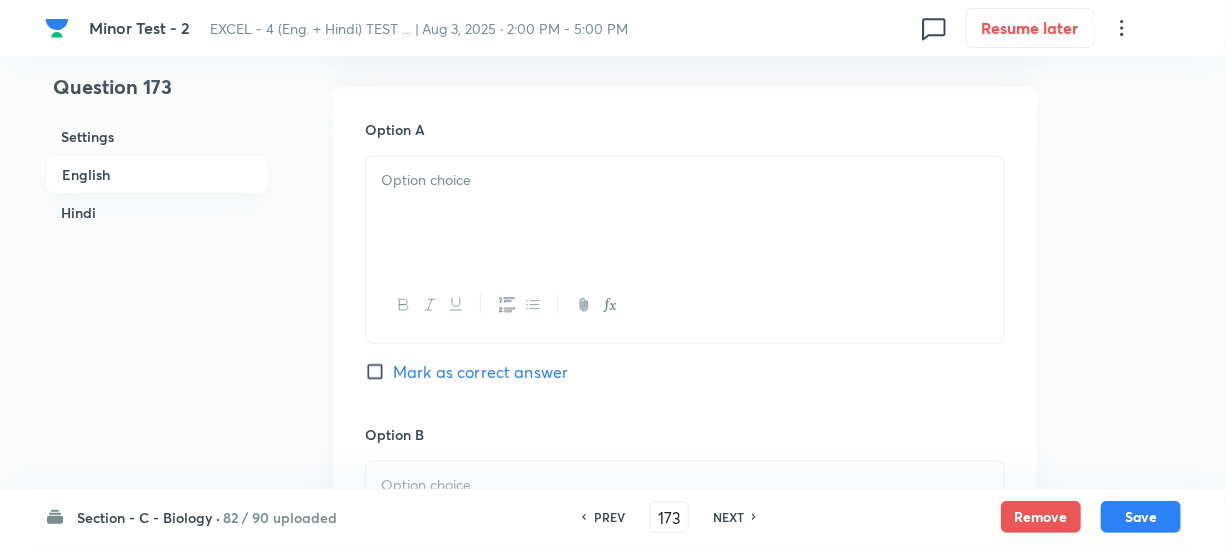 drag, startPoint x: 481, startPoint y: 190, endPoint x: 498, endPoint y: 206, distance: 23.345236 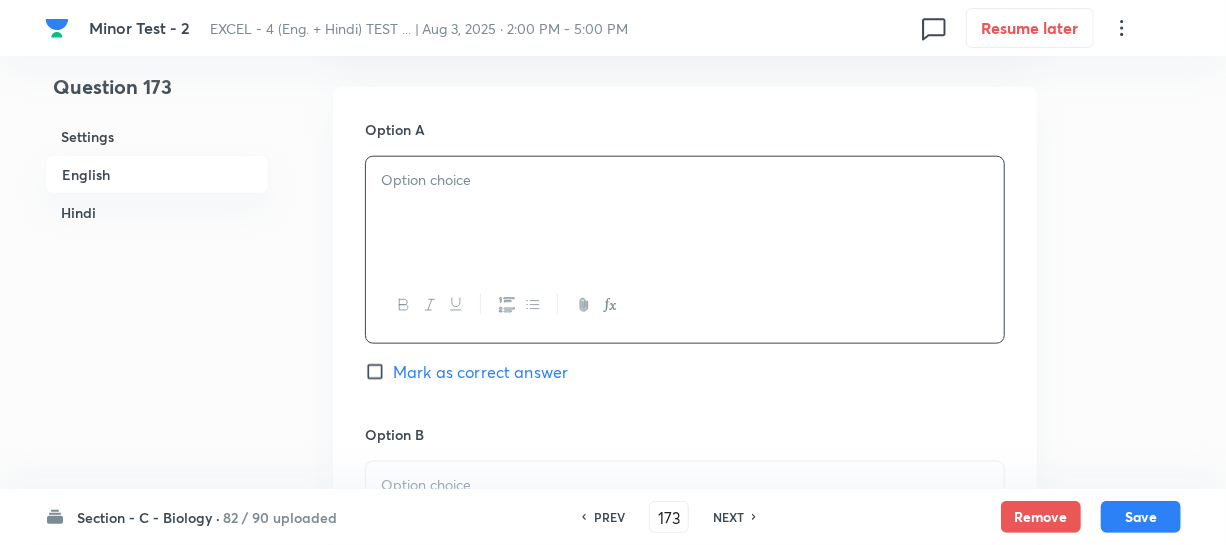 paste 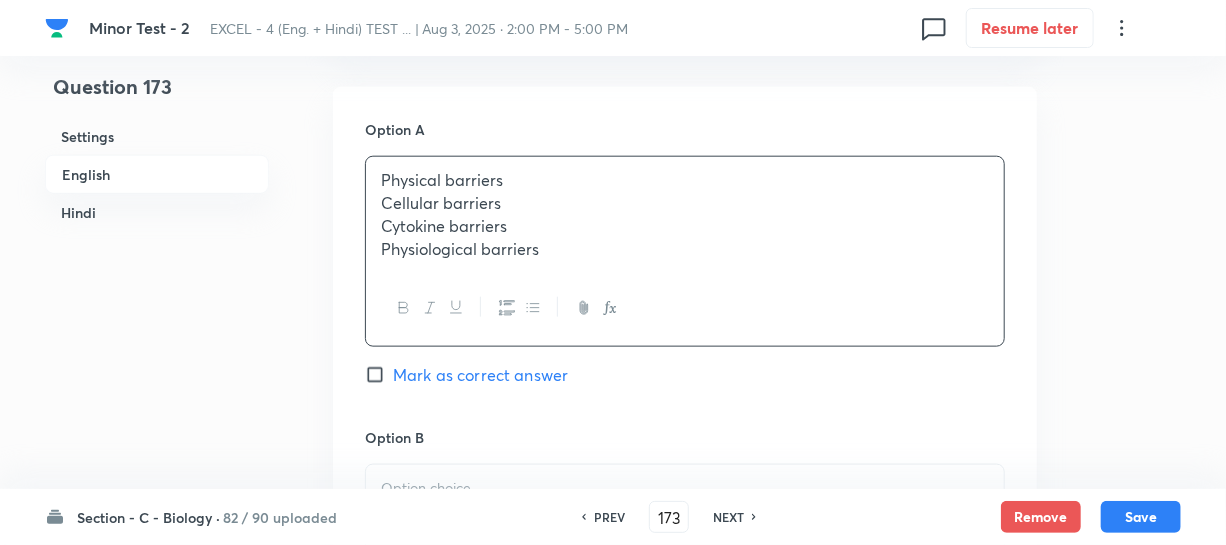 drag, startPoint x: 457, startPoint y: 199, endPoint x: 524, endPoint y: 152, distance: 81.84131 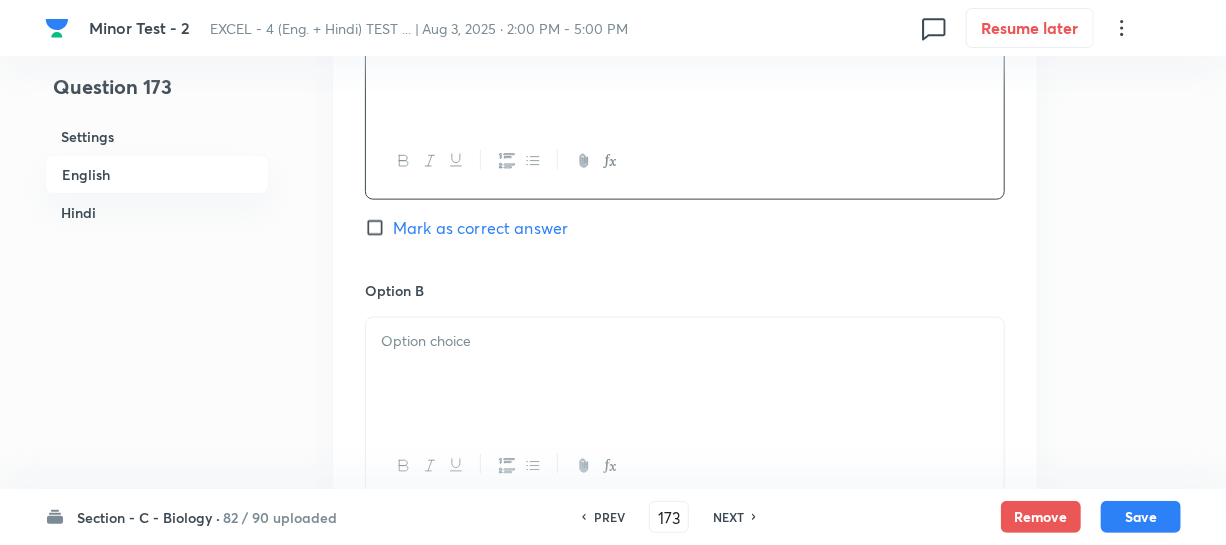 scroll, scrollTop: 1272, scrollLeft: 0, axis: vertical 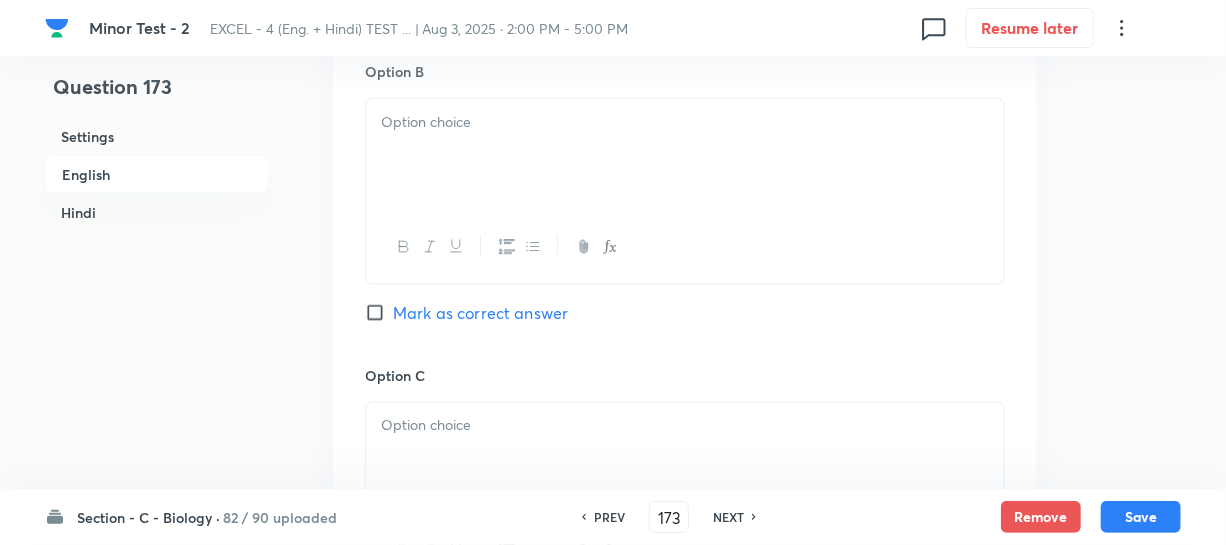 click at bounding box center (685, 155) 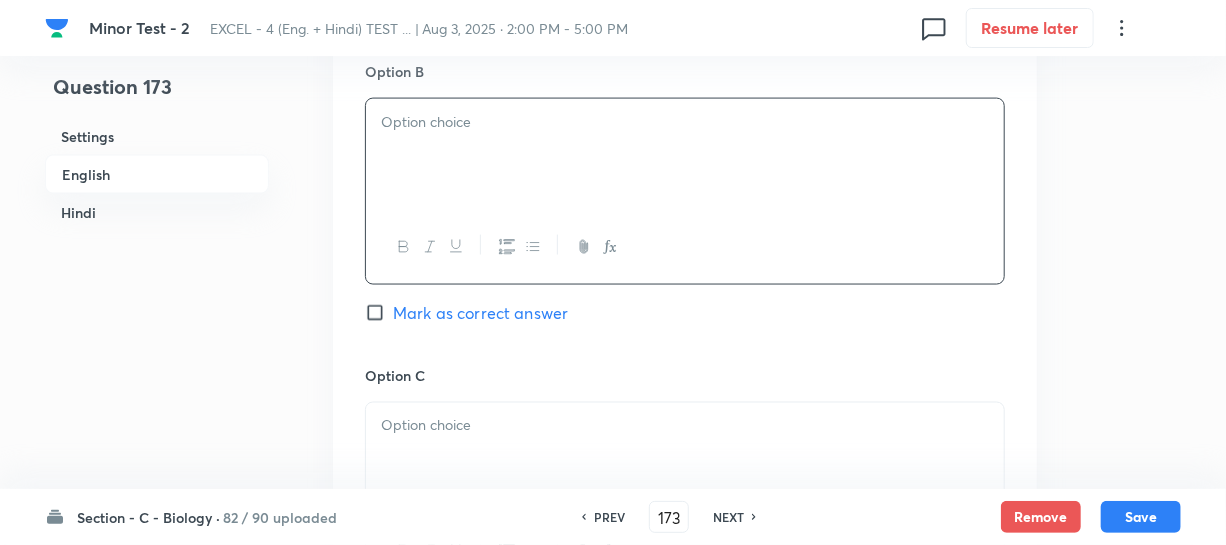 paste 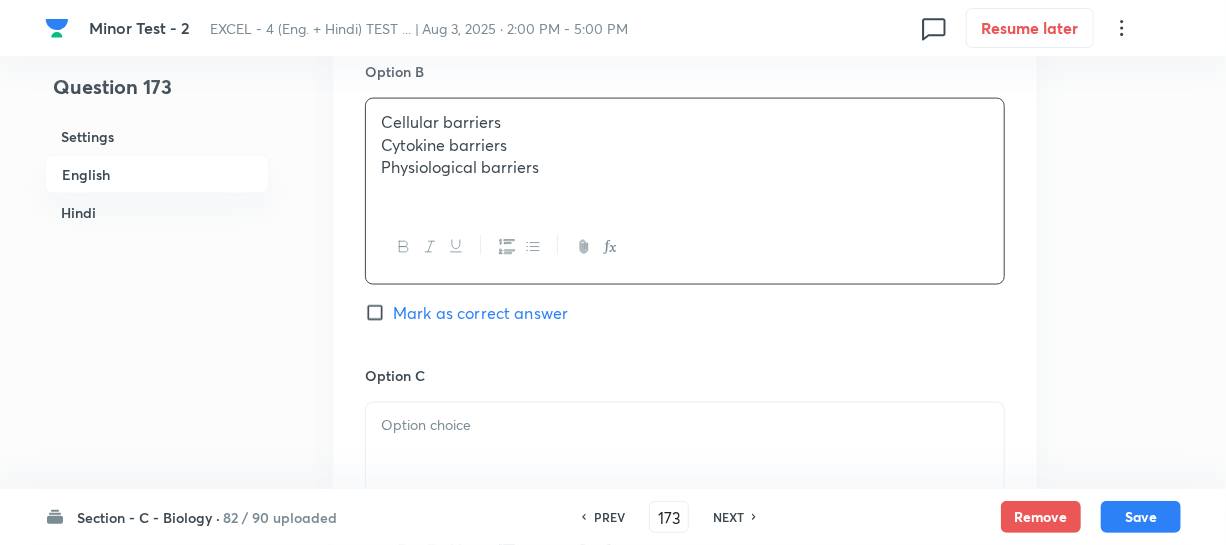 click on "Cytokine barriers" at bounding box center [685, 145] 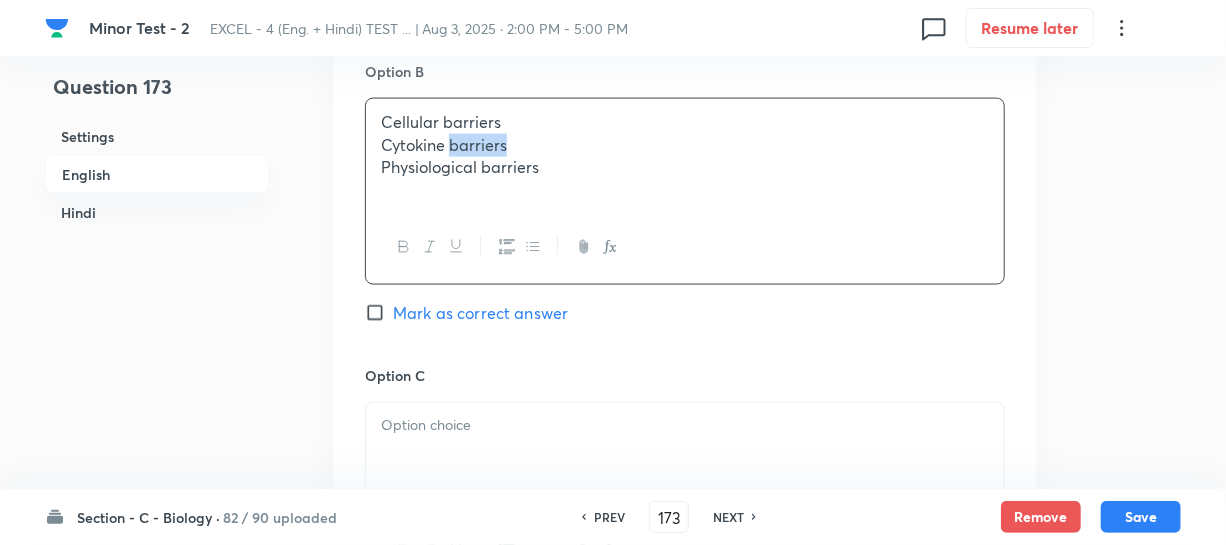 click on "Cytokine barriers" at bounding box center [685, 145] 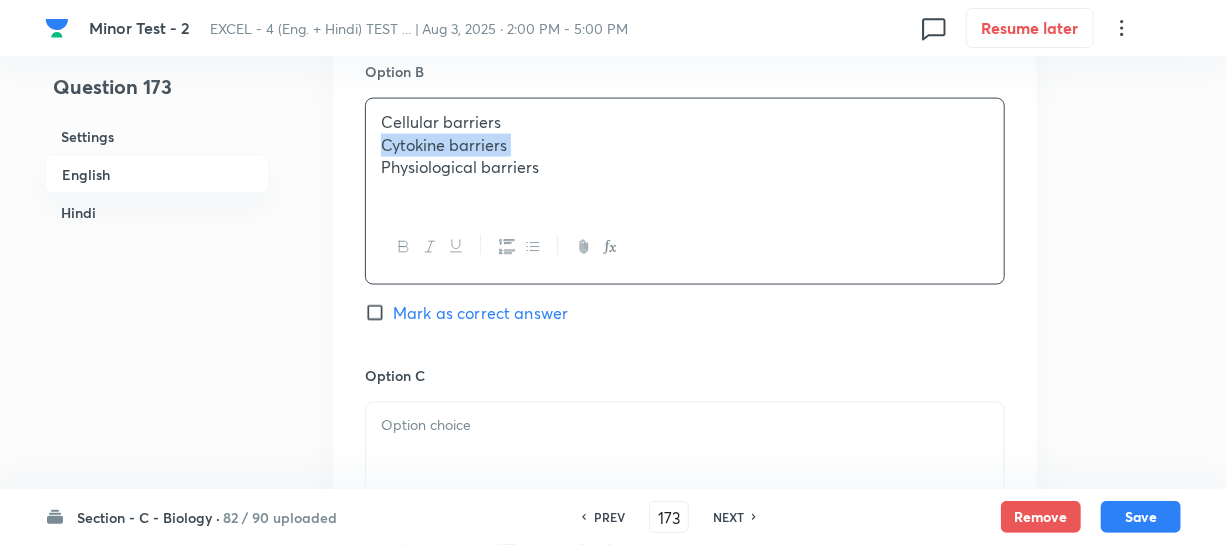 drag, startPoint x: 449, startPoint y: 150, endPoint x: 472, endPoint y: 175, distance: 33.970577 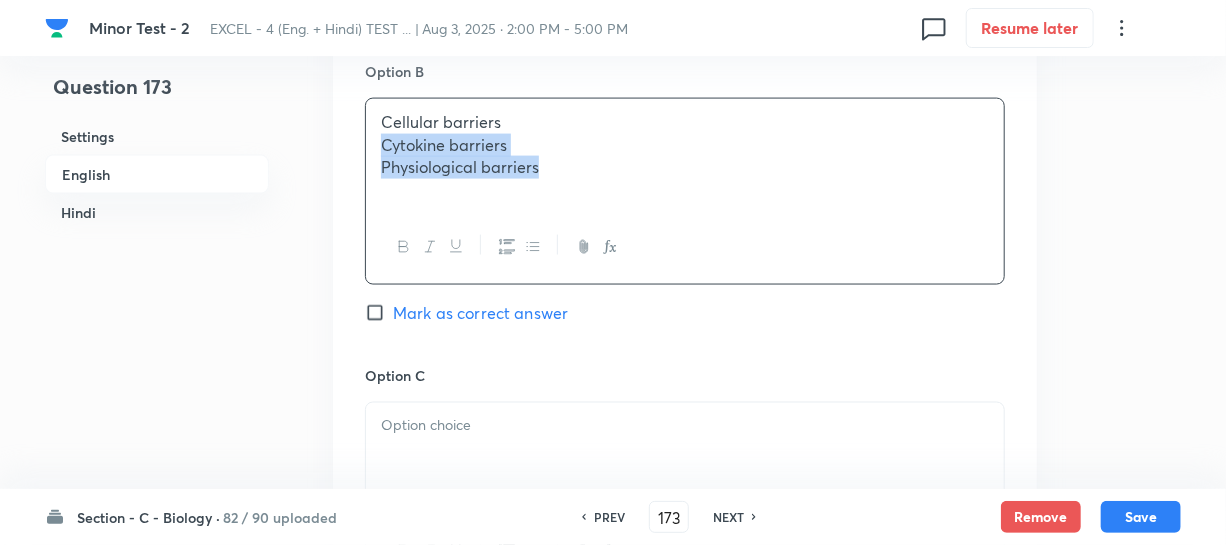 click on "Physiological barriers" at bounding box center [685, 167] 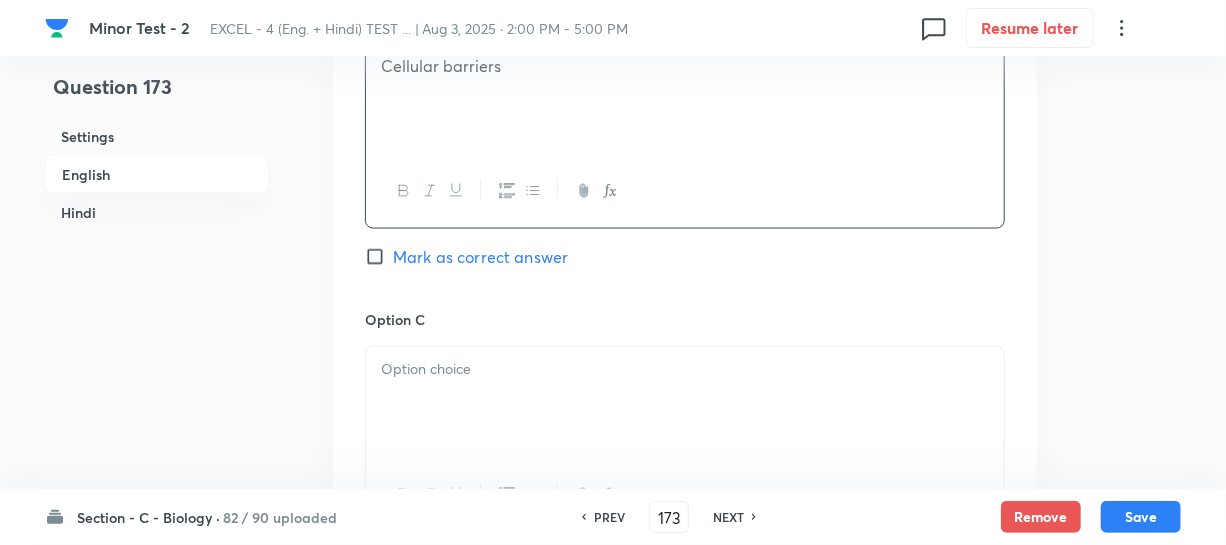 scroll, scrollTop: 1454, scrollLeft: 0, axis: vertical 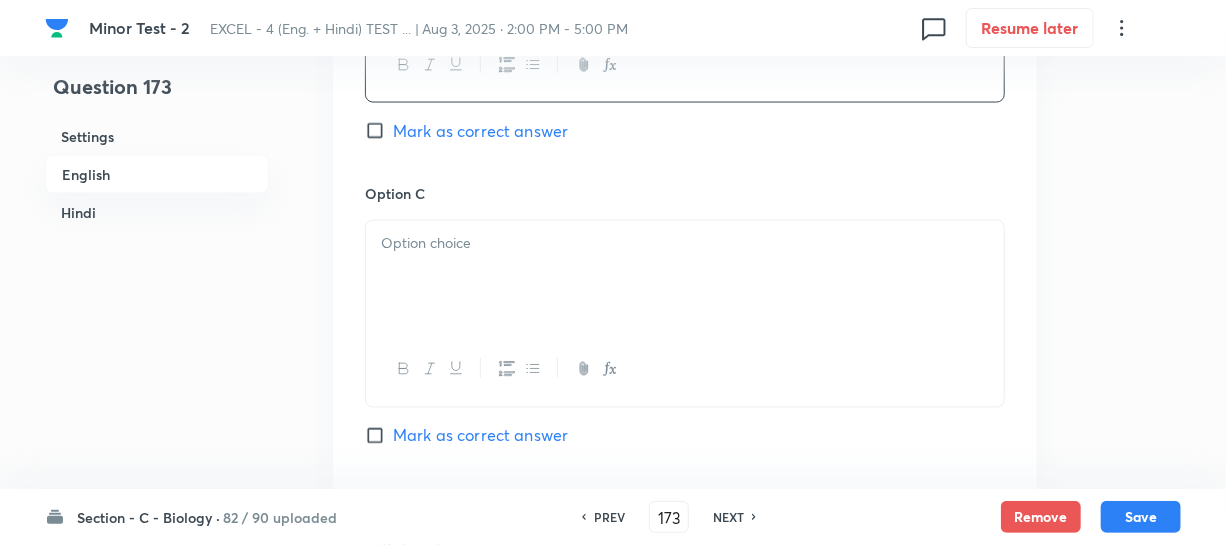 click at bounding box center [685, 277] 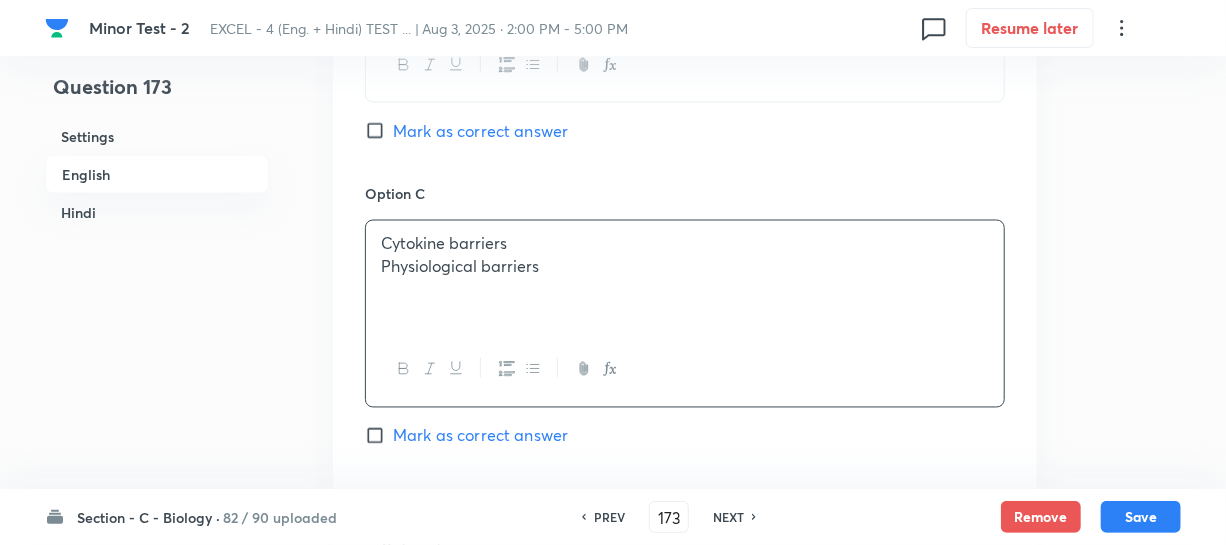 click on "Cytokine barriers Physiological barriers" at bounding box center [685, 277] 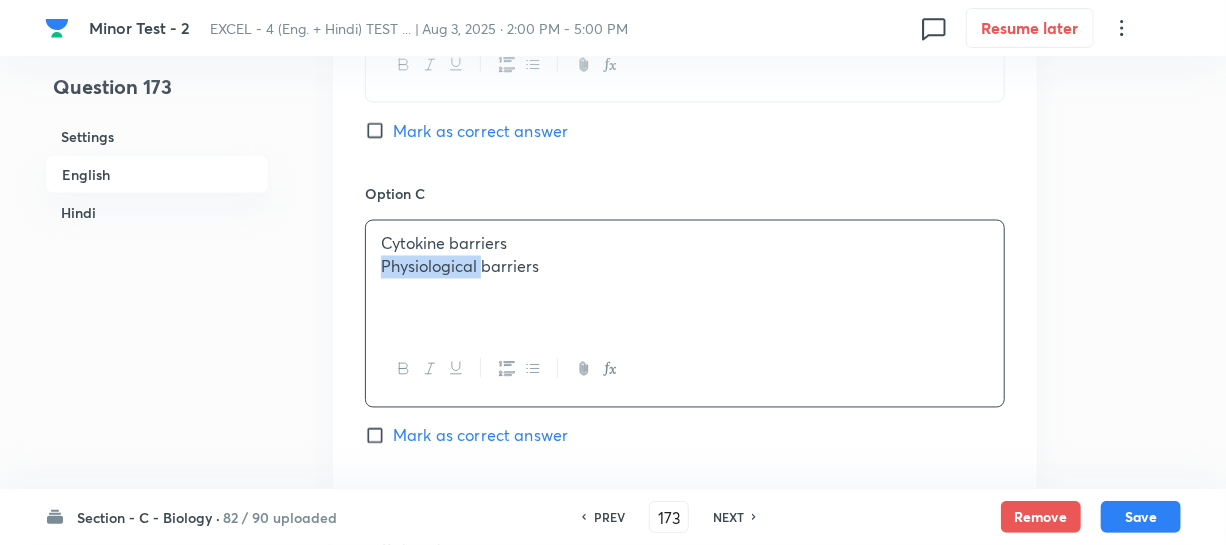 click on "Physiological barriers" at bounding box center [685, 267] 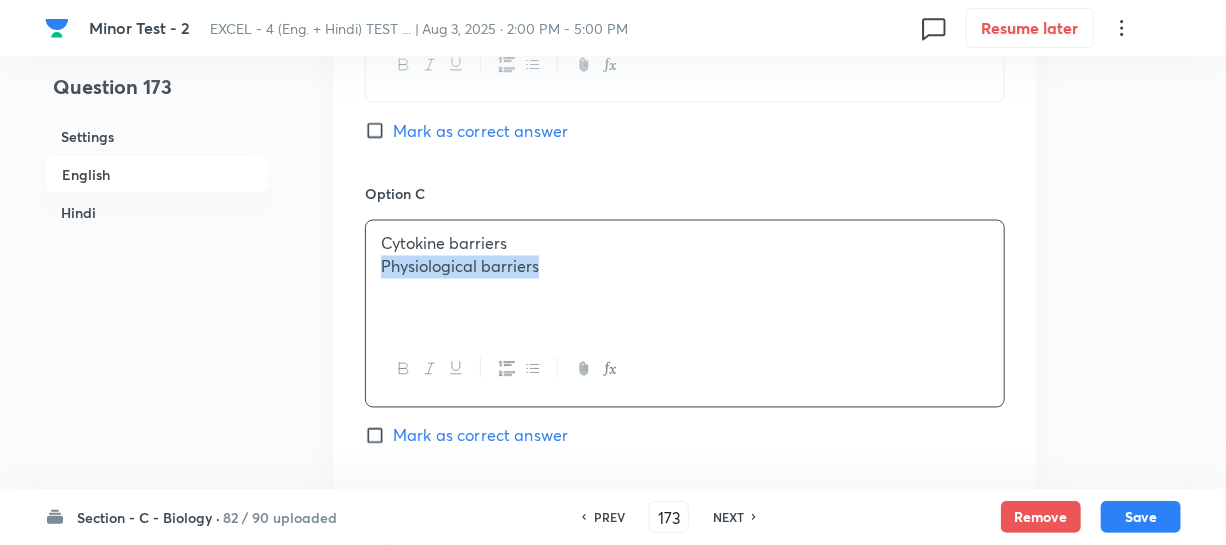 click on "Physiological barriers" at bounding box center [685, 267] 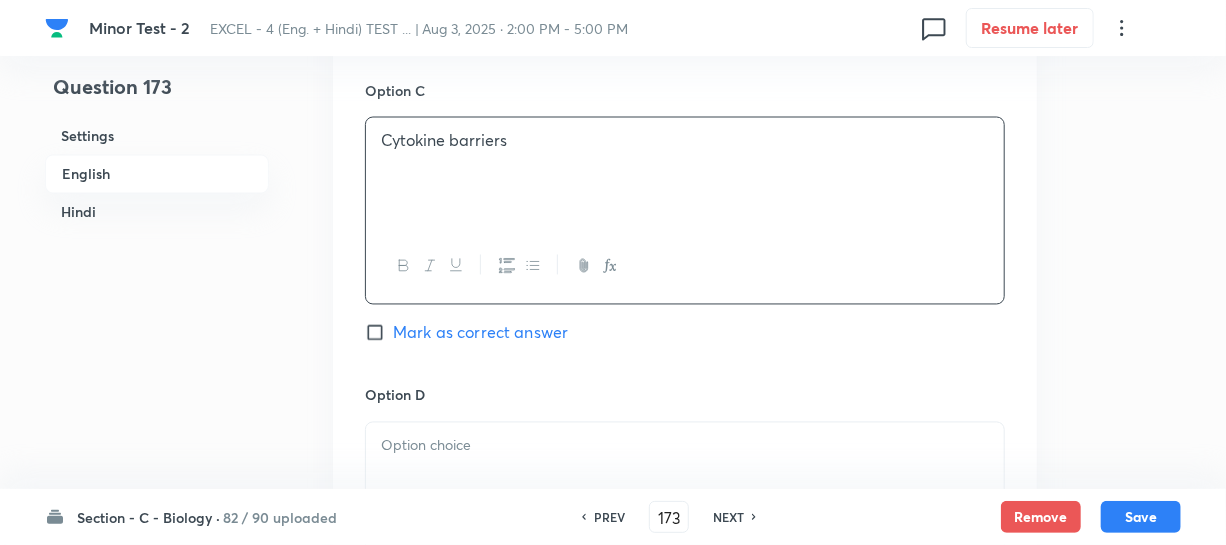 scroll, scrollTop: 1727, scrollLeft: 0, axis: vertical 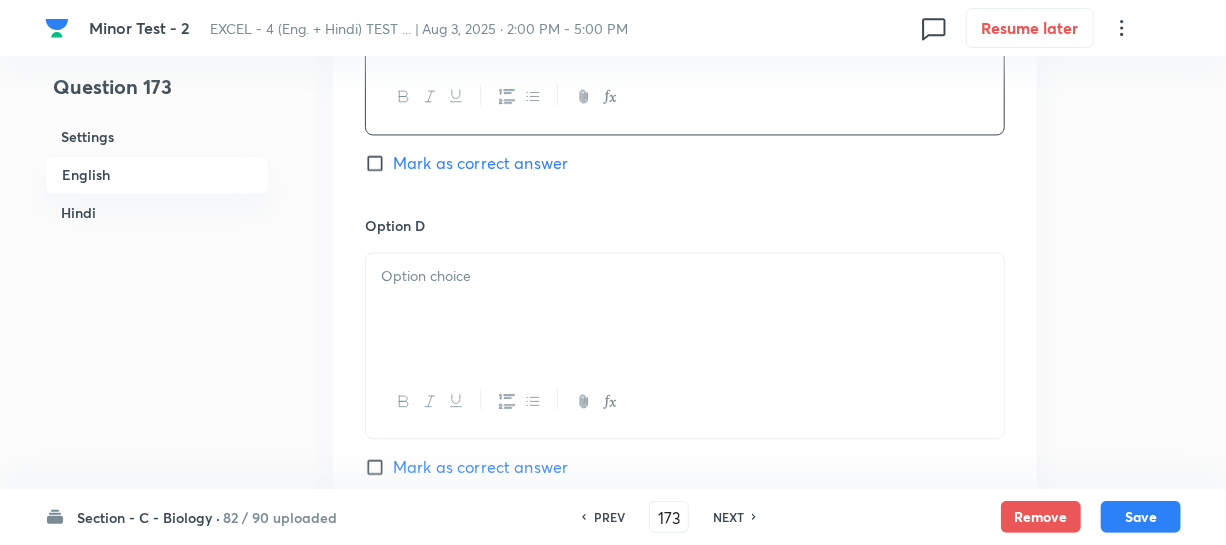 click at bounding box center (685, 309) 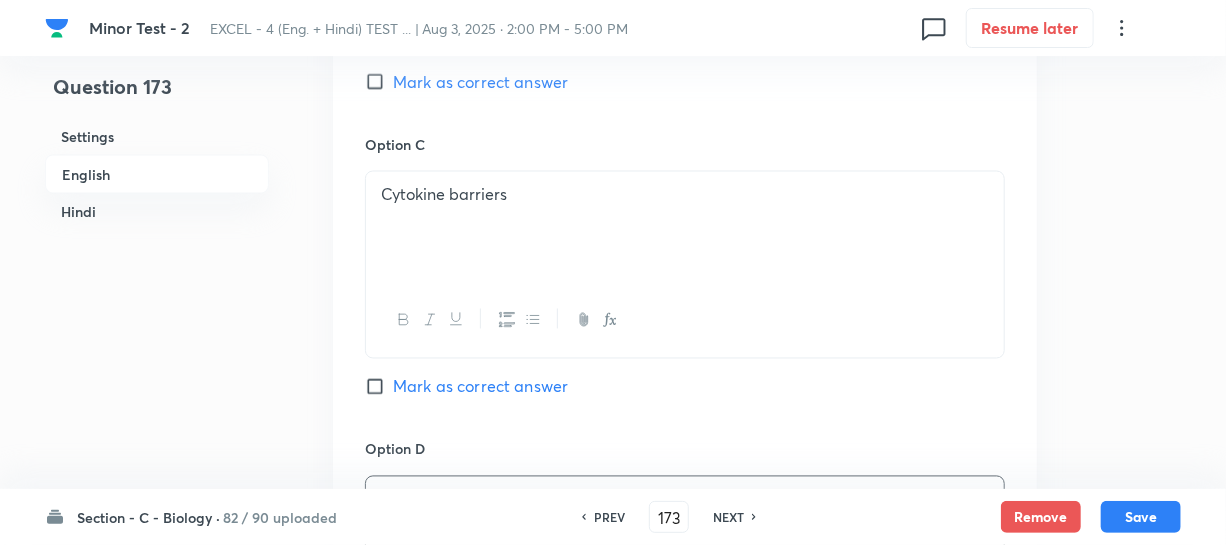 scroll, scrollTop: 1363, scrollLeft: 0, axis: vertical 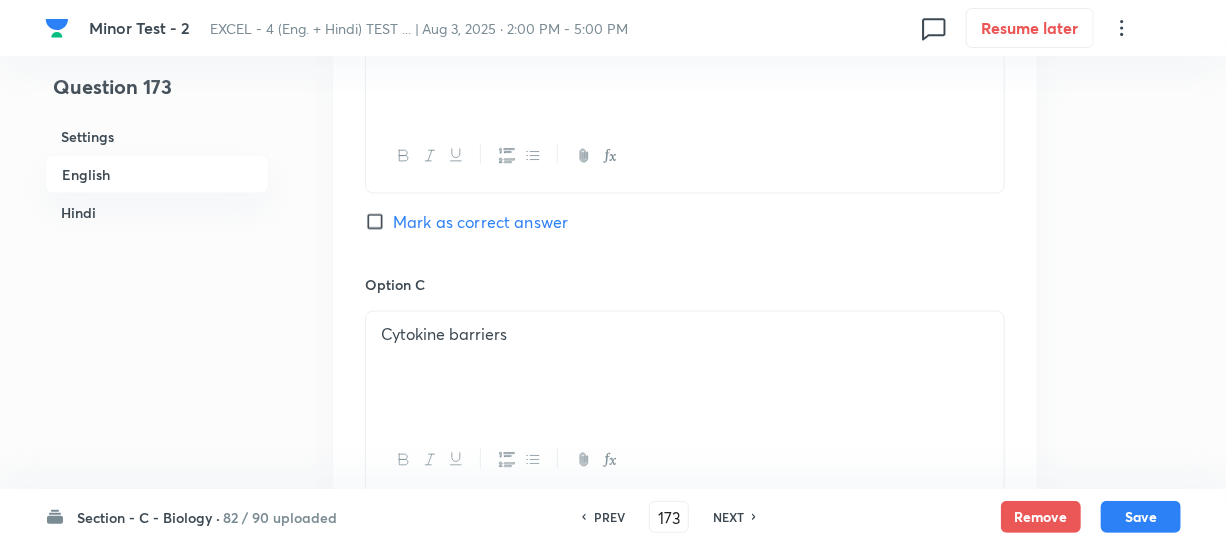 click on "Cytokine barriers" at bounding box center (685, 335) 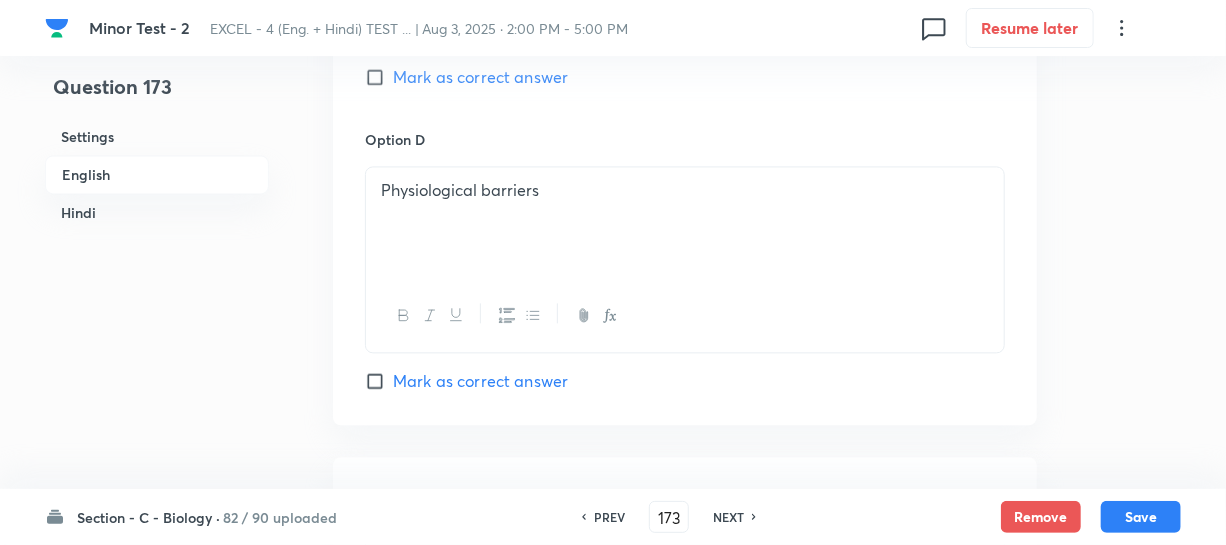 scroll, scrollTop: 1636, scrollLeft: 0, axis: vertical 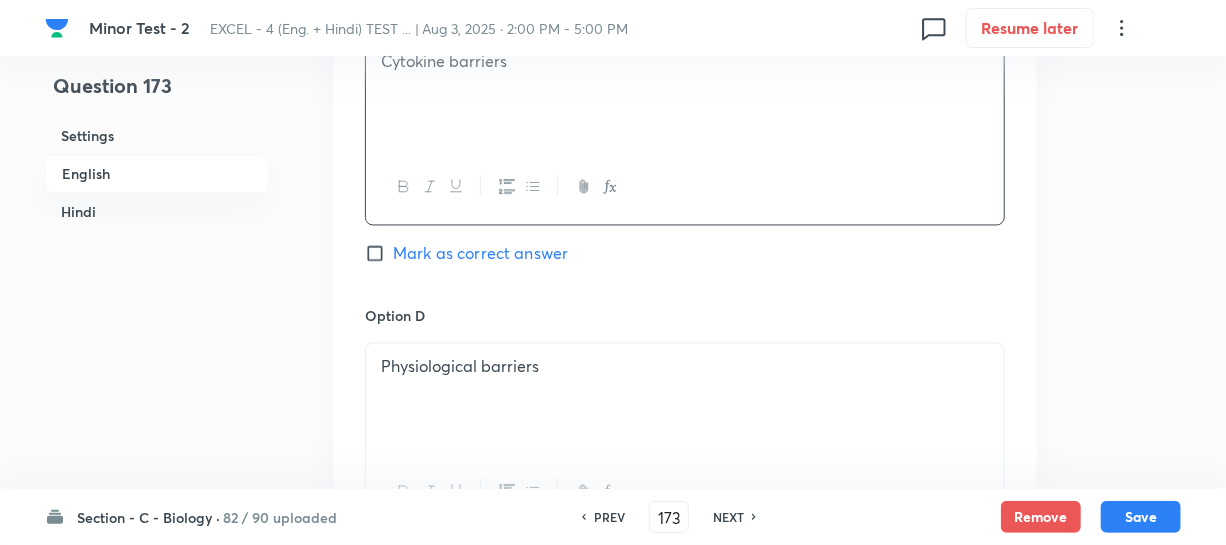 click on "Mark as correct answer" at bounding box center (379, 254) 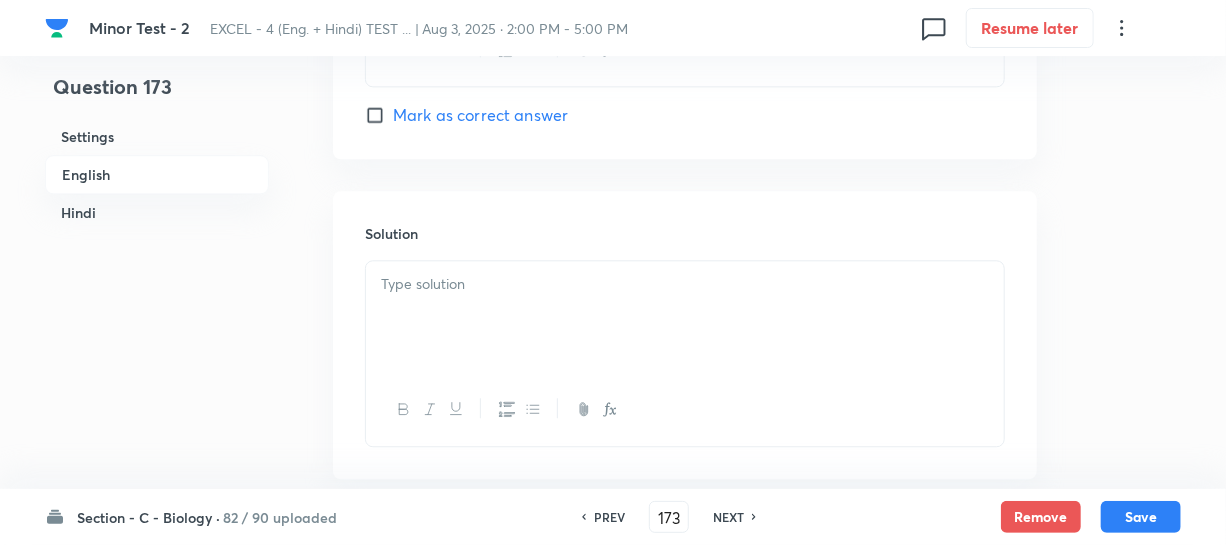 scroll, scrollTop: 2090, scrollLeft: 0, axis: vertical 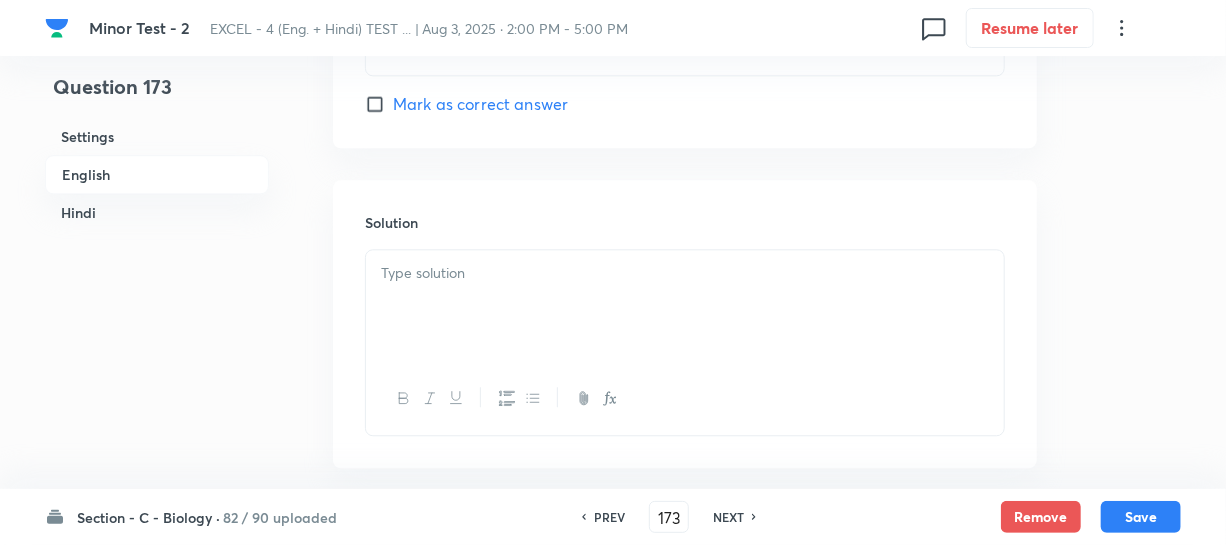 click at bounding box center (685, 306) 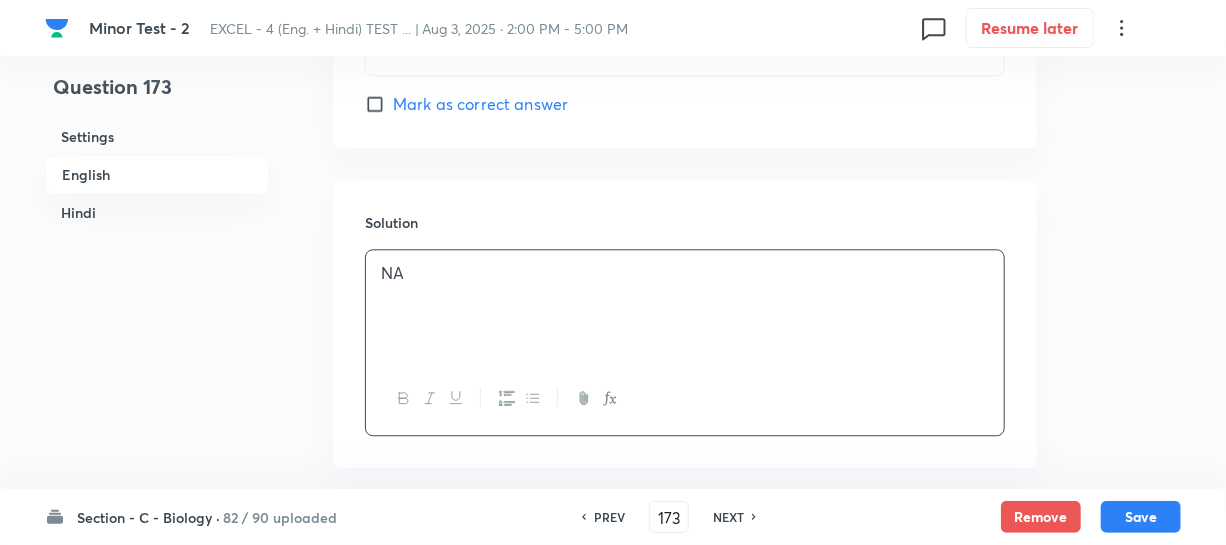 scroll, scrollTop: 2545, scrollLeft: 0, axis: vertical 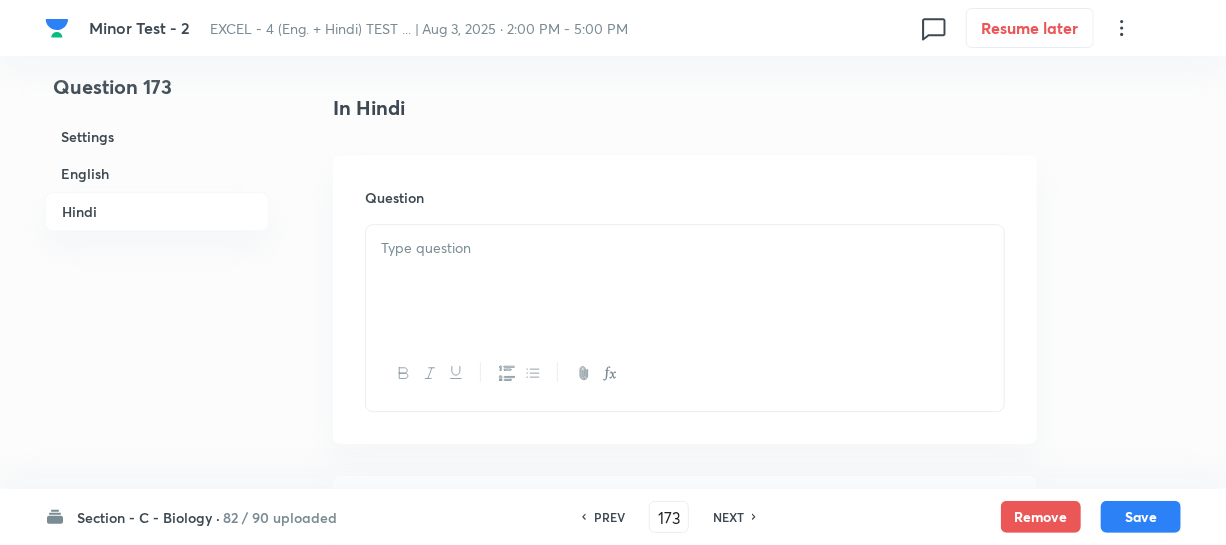 drag, startPoint x: 461, startPoint y: 277, endPoint x: 478, endPoint y: 281, distance: 17.464249 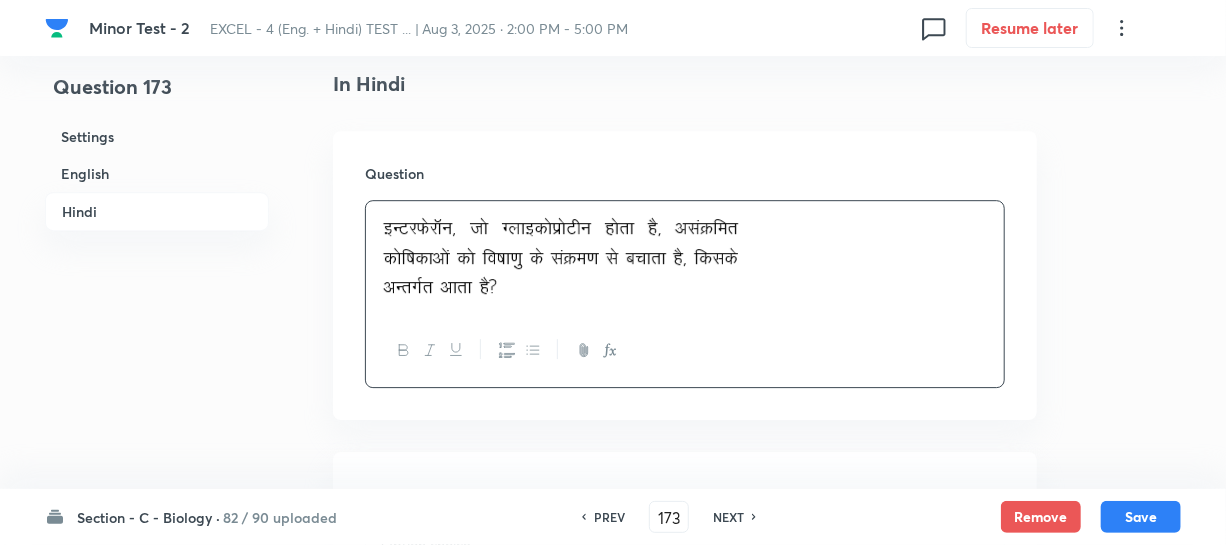 scroll, scrollTop: 2818, scrollLeft: 0, axis: vertical 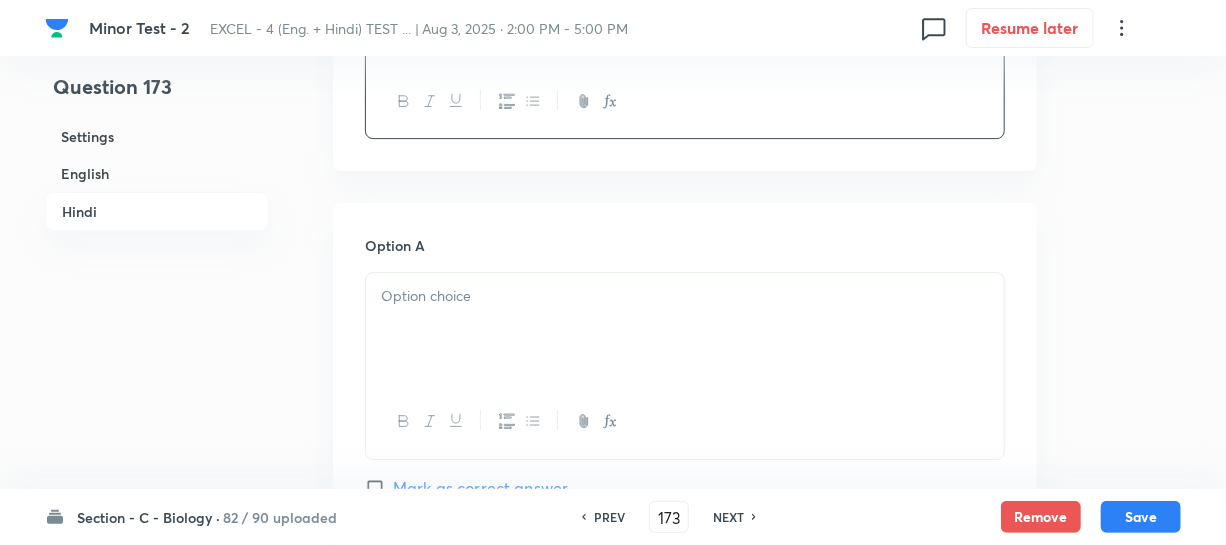 click at bounding box center (685, 329) 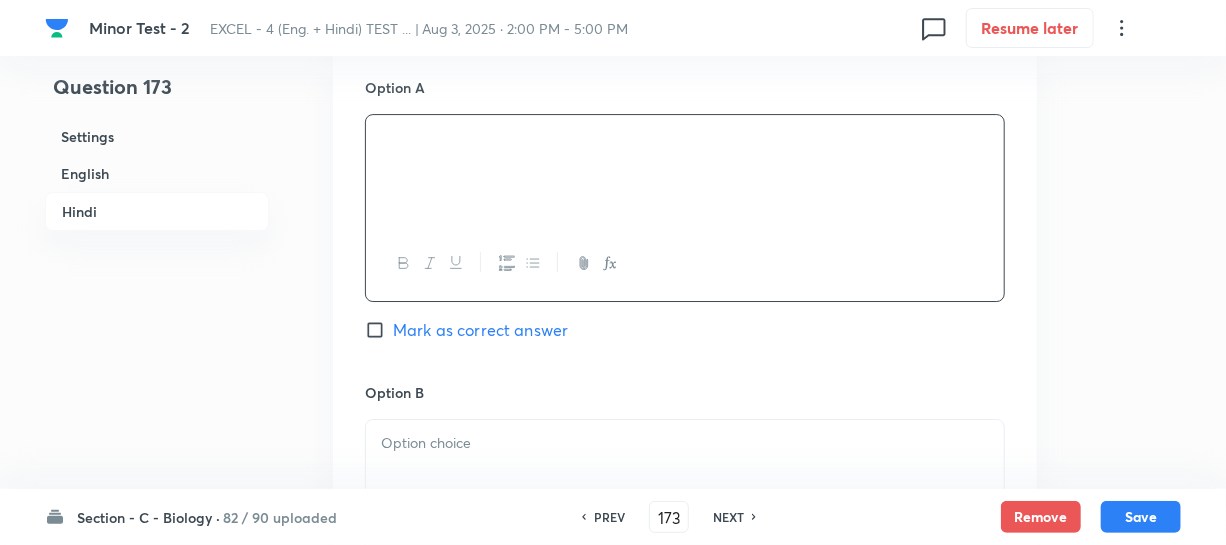 scroll, scrollTop: 3181, scrollLeft: 0, axis: vertical 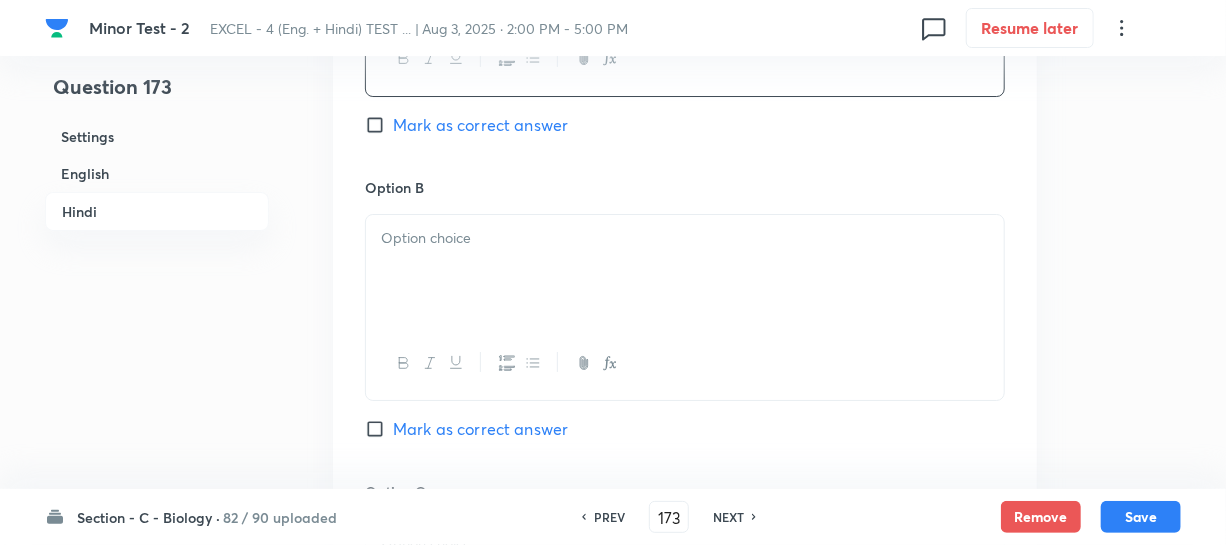 click at bounding box center (685, 271) 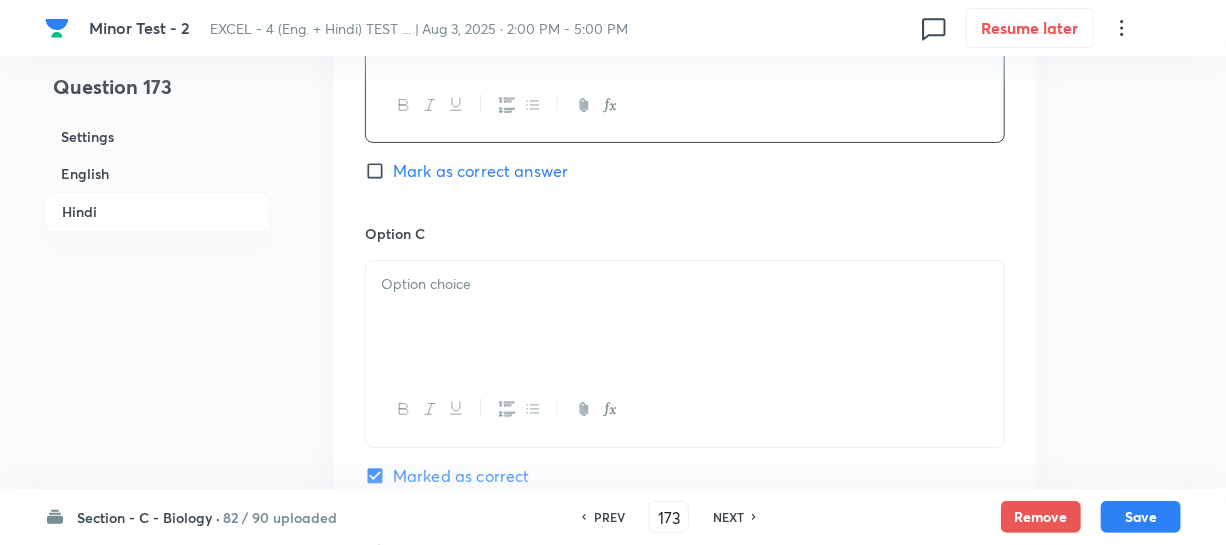 scroll, scrollTop: 3454, scrollLeft: 0, axis: vertical 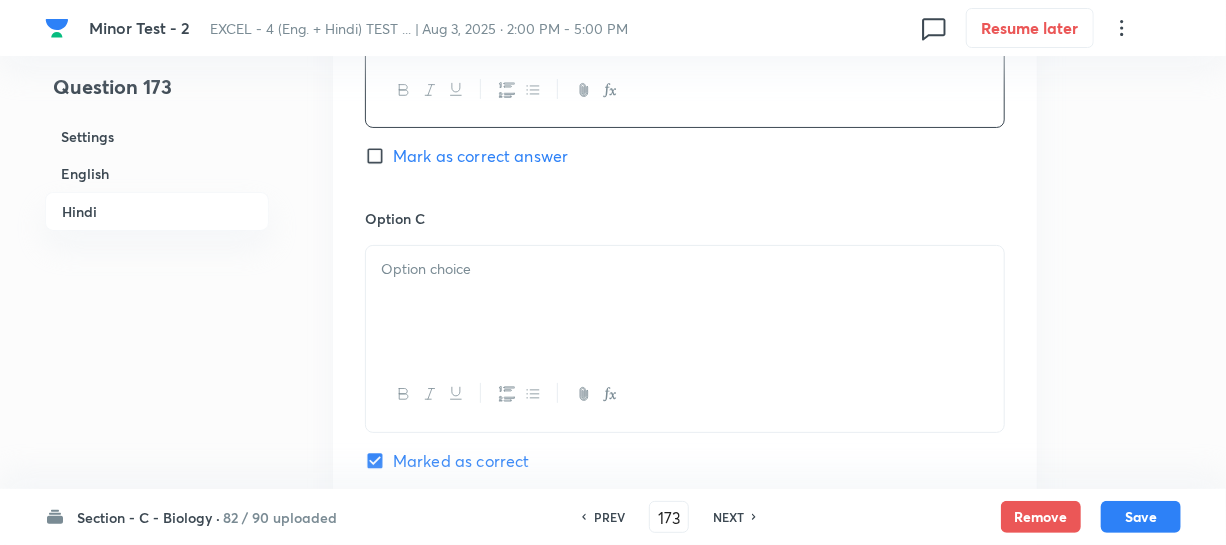 click at bounding box center [685, 302] 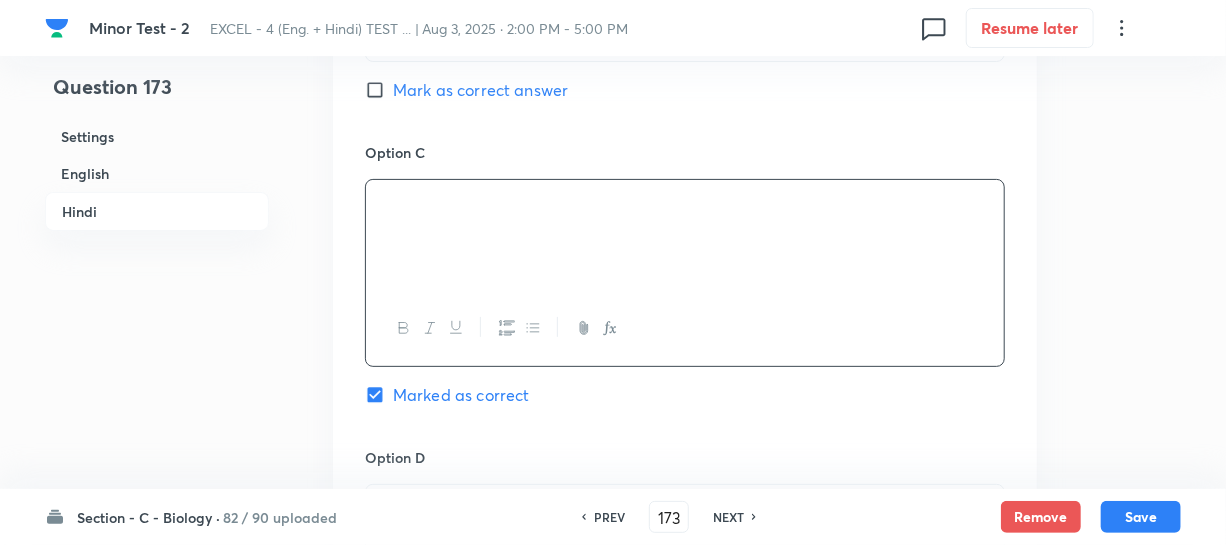 scroll, scrollTop: 3636, scrollLeft: 0, axis: vertical 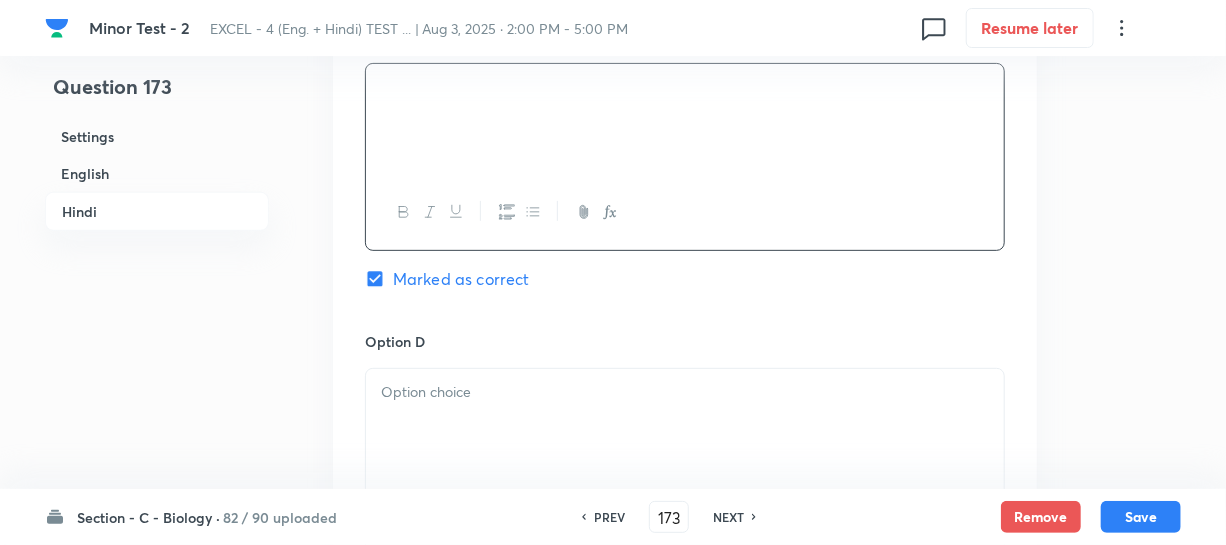 click at bounding box center [685, 425] 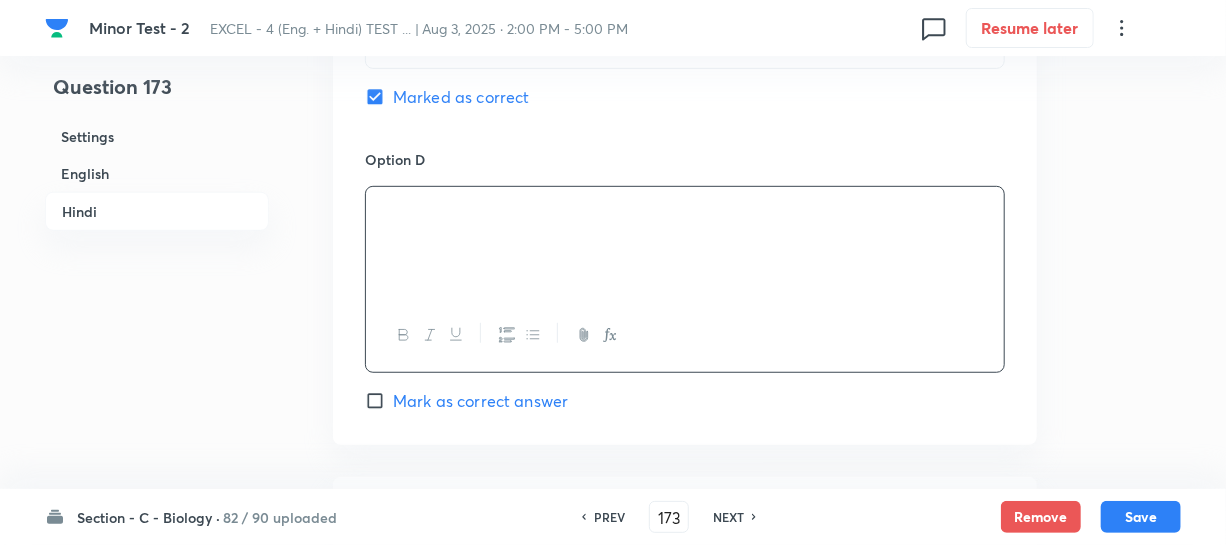 scroll, scrollTop: 4090, scrollLeft: 0, axis: vertical 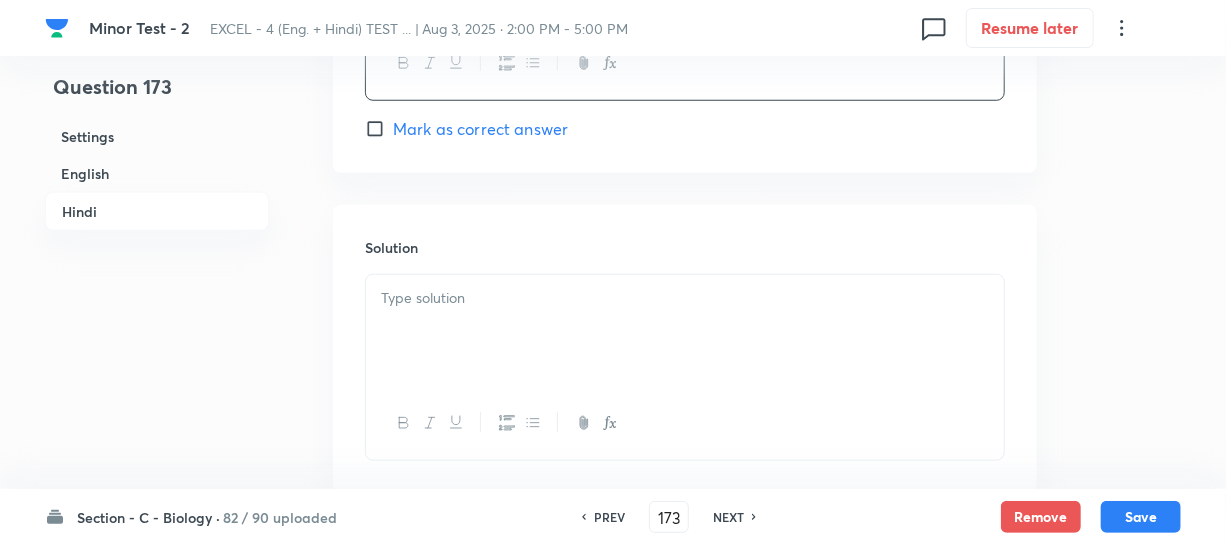click at bounding box center (685, 331) 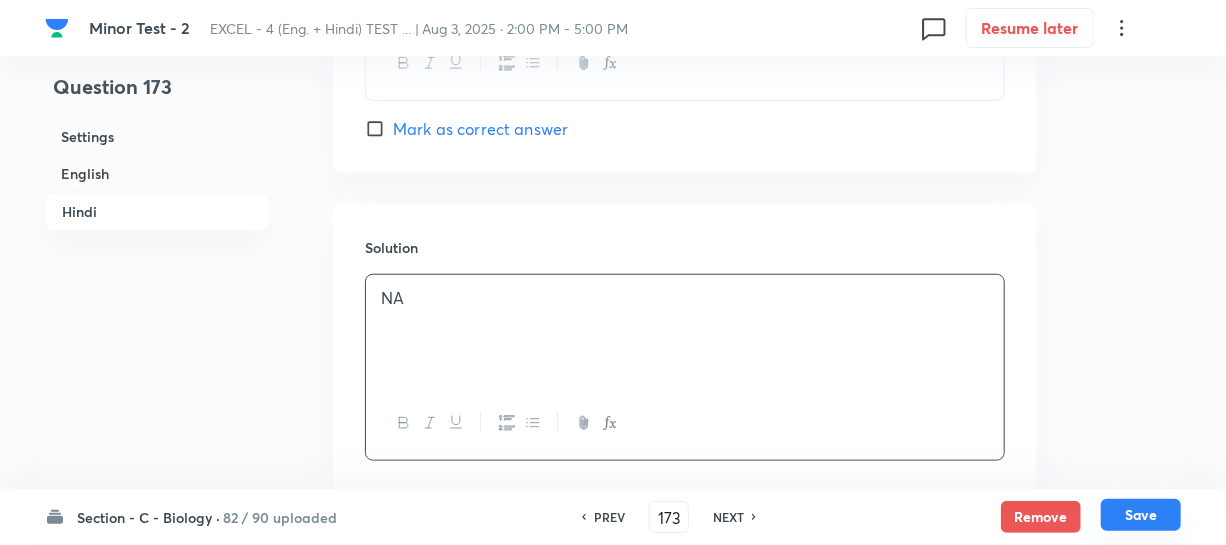 click on "Save" at bounding box center [1141, 515] 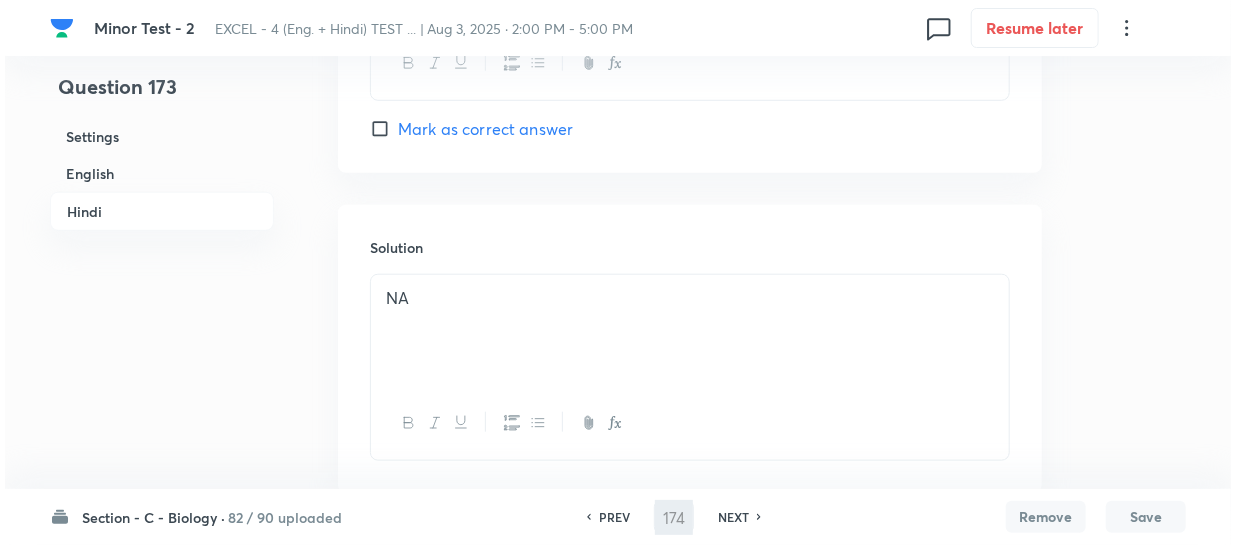 scroll, scrollTop: 0, scrollLeft: 0, axis: both 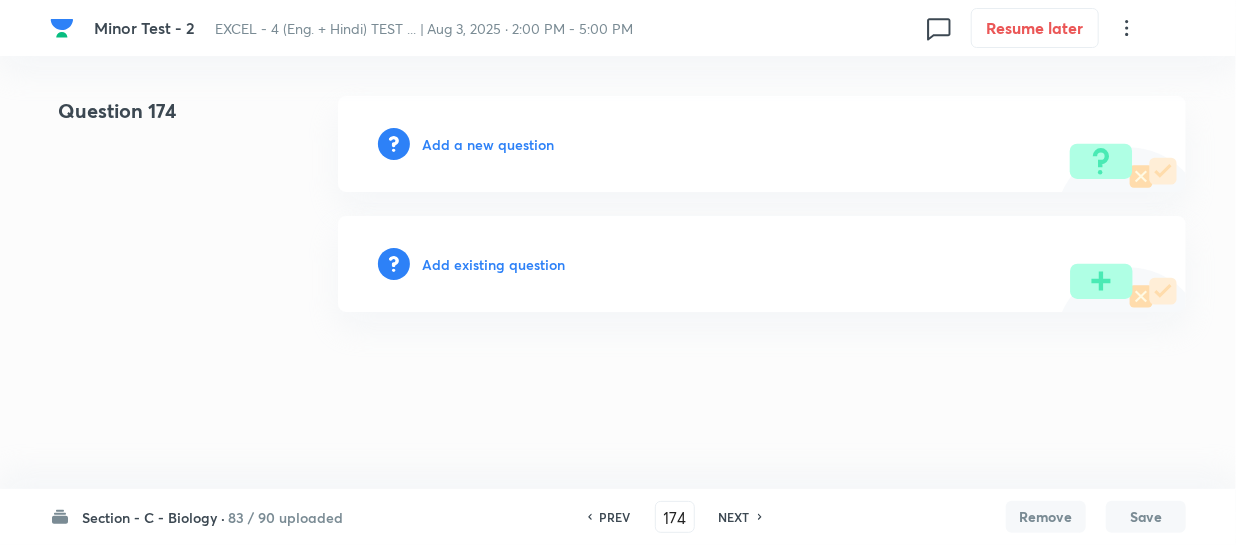 click on "Add a new question" at bounding box center (488, 144) 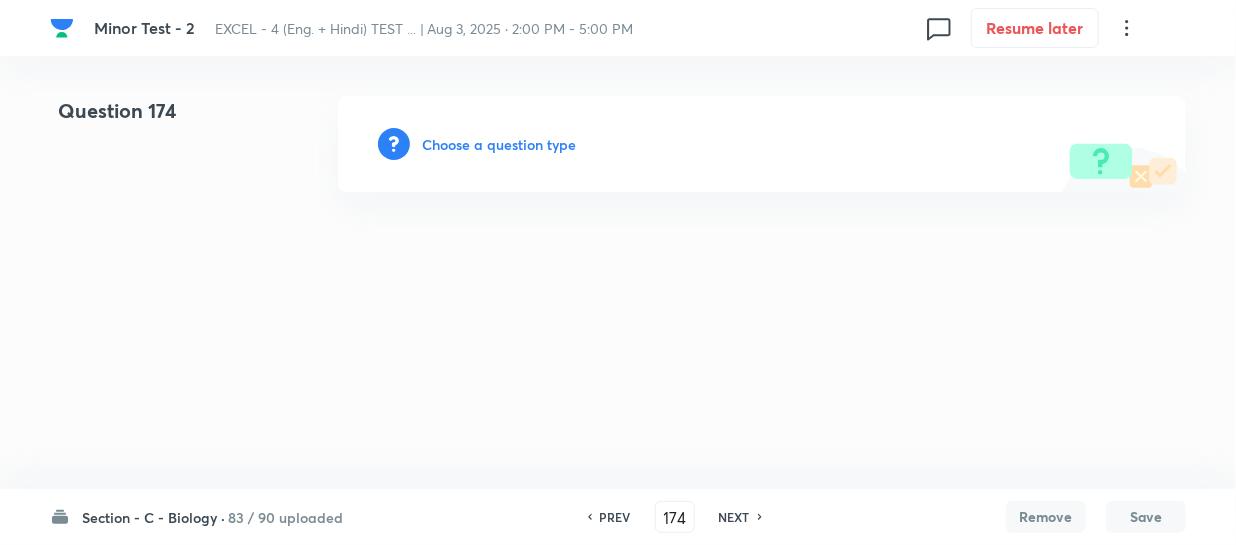 click on "Choose a question type" at bounding box center [499, 144] 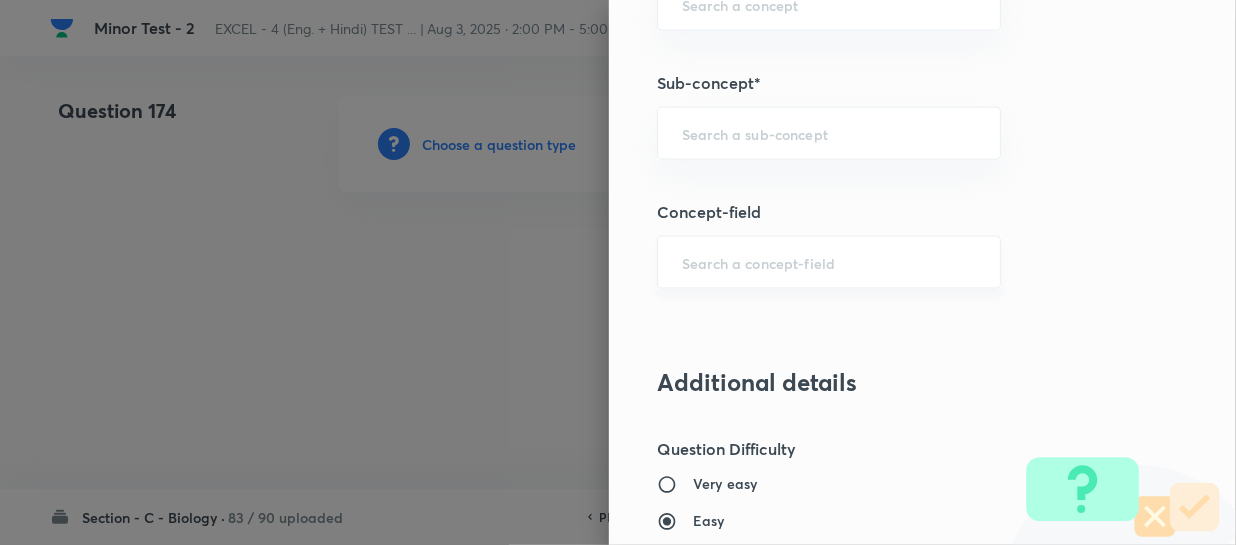 scroll, scrollTop: 1363, scrollLeft: 0, axis: vertical 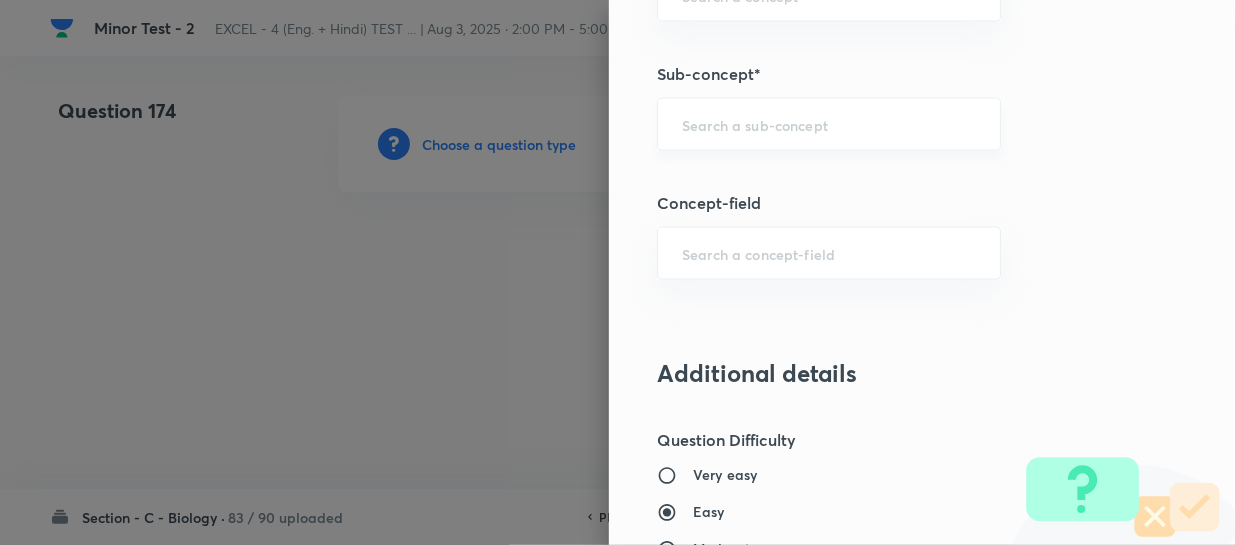 click at bounding box center (829, 124) 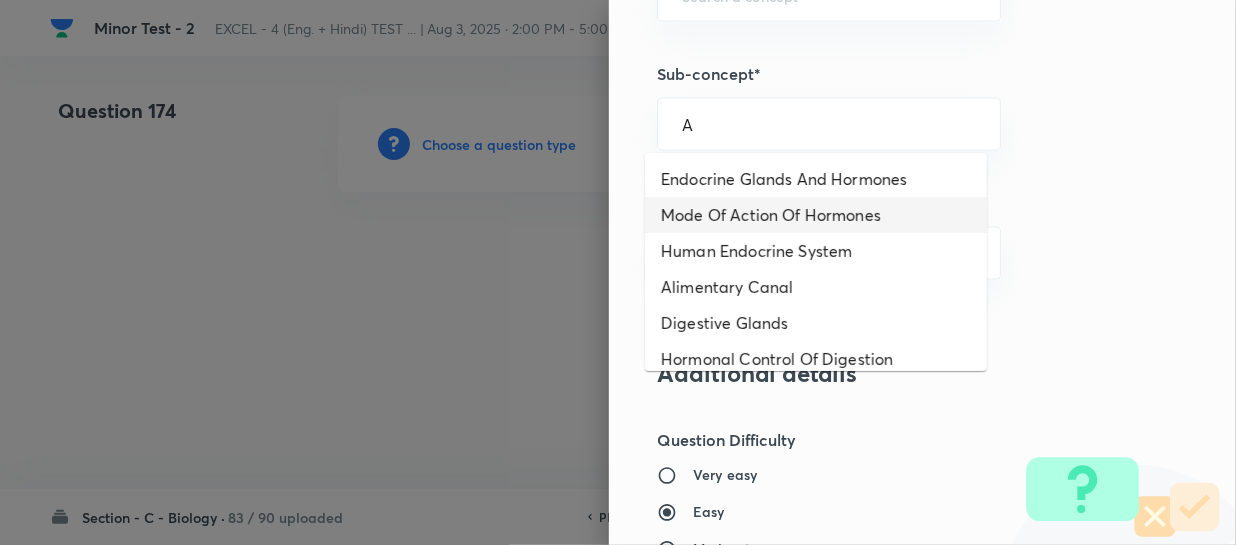 click on "Mode Of Action Of Hormones" at bounding box center (816, 215) 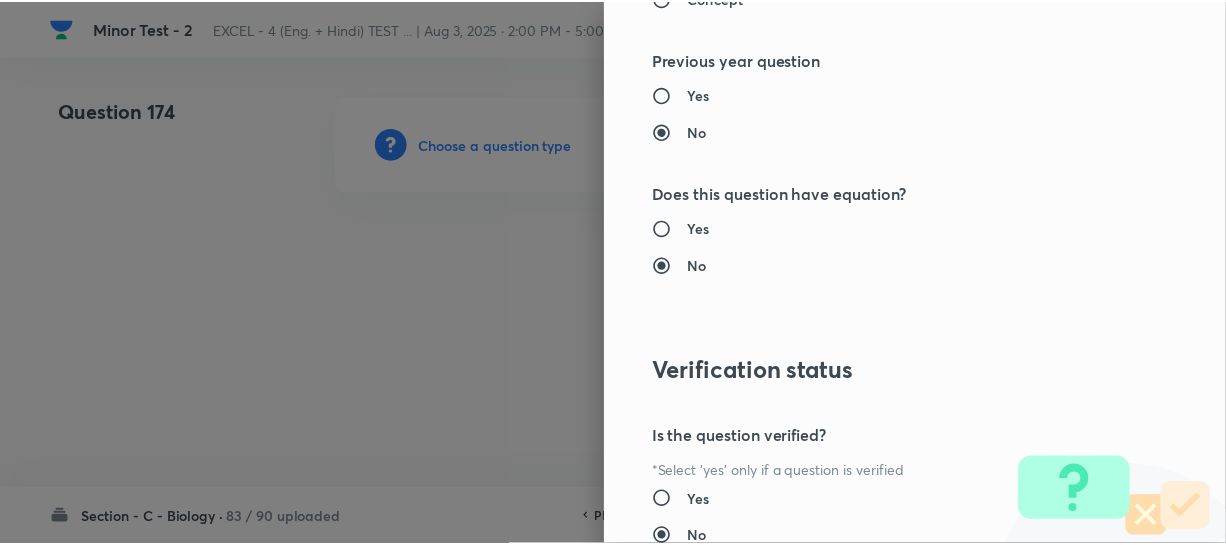 scroll, scrollTop: 2313, scrollLeft: 0, axis: vertical 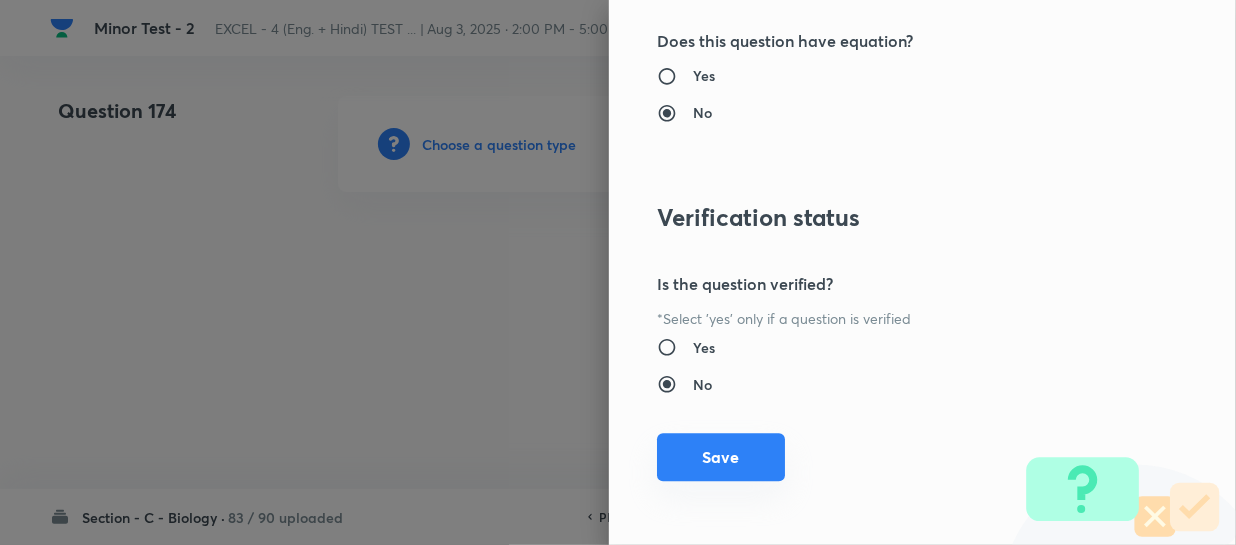 click on "Save" at bounding box center [721, 457] 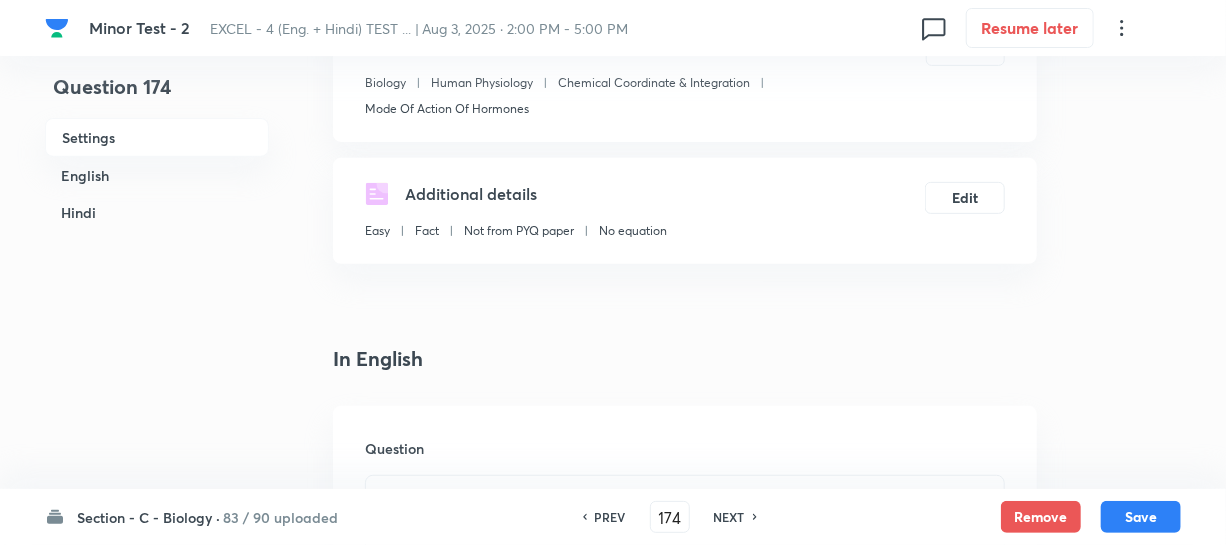 scroll, scrollTop: 454, scrollLeft: 0, axis: vertical 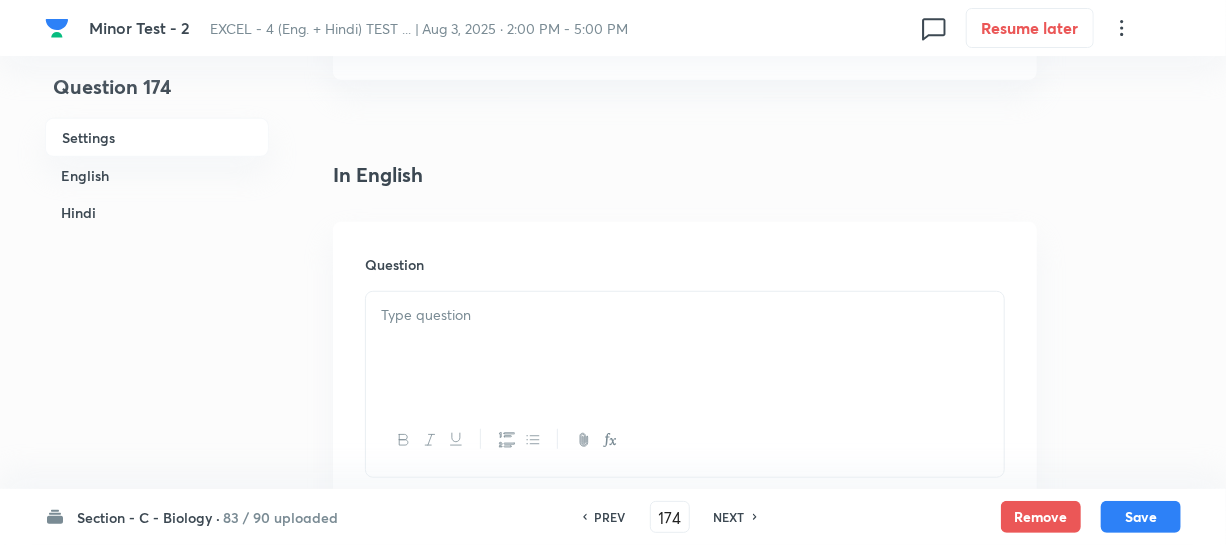 click at bounding box center [685, 348] 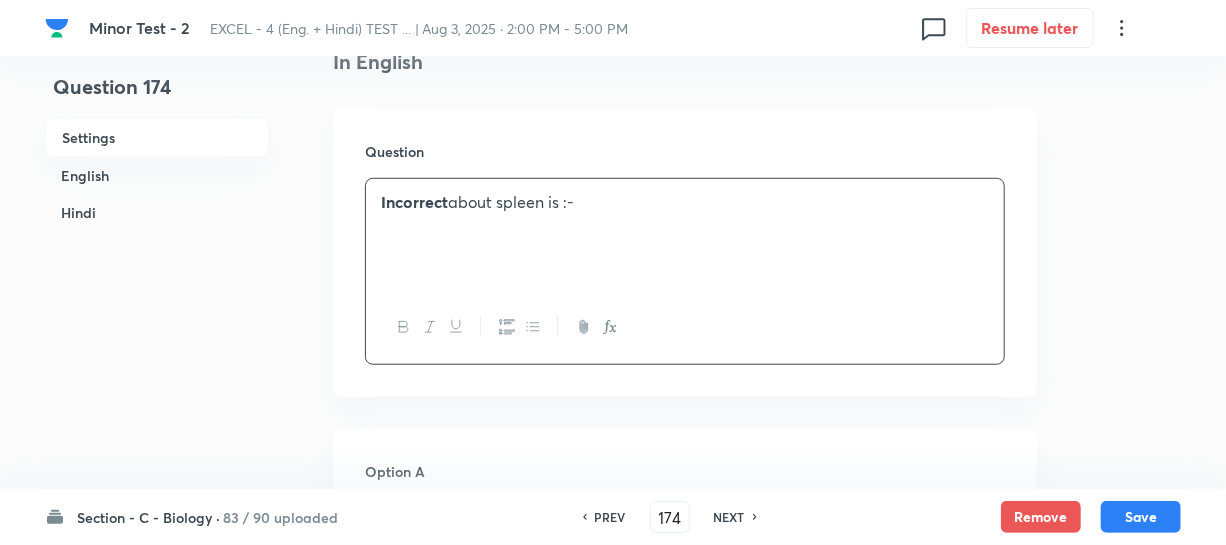 scroll, scrollTop: 818, scrollLeft: 0, axis: vertical 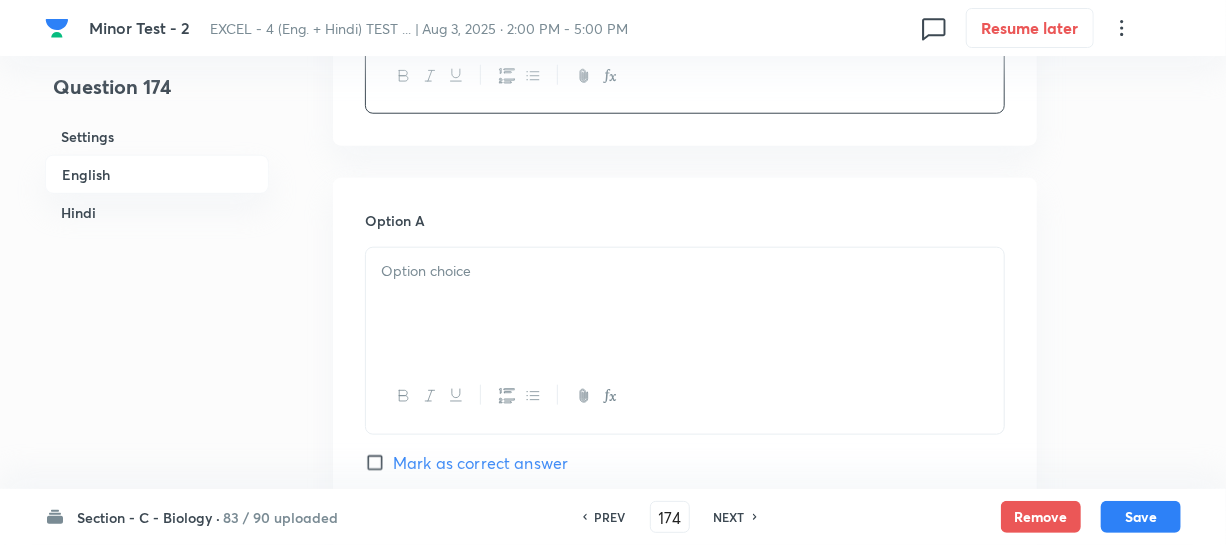 drag, startPoint x: 440, startPoint y: 303, endPoint x: 641, endPoint y: 307, distance: 201.0398 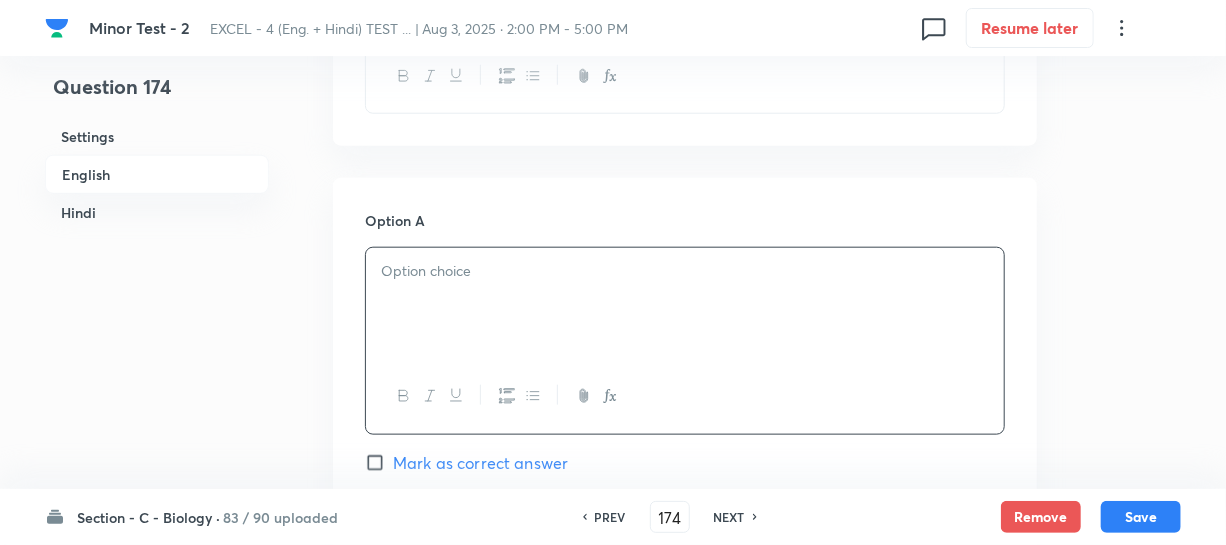 paste 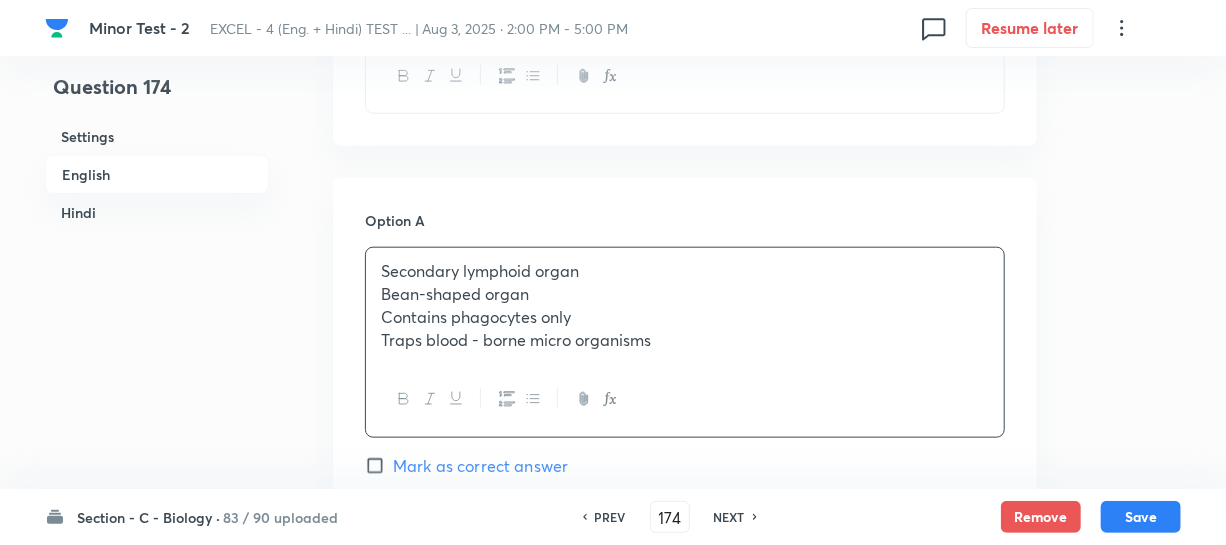 drag, startPoint x: 493, startPoint y: 300, endPoint x: 518, endPoint y: 275, distance: 35.35534 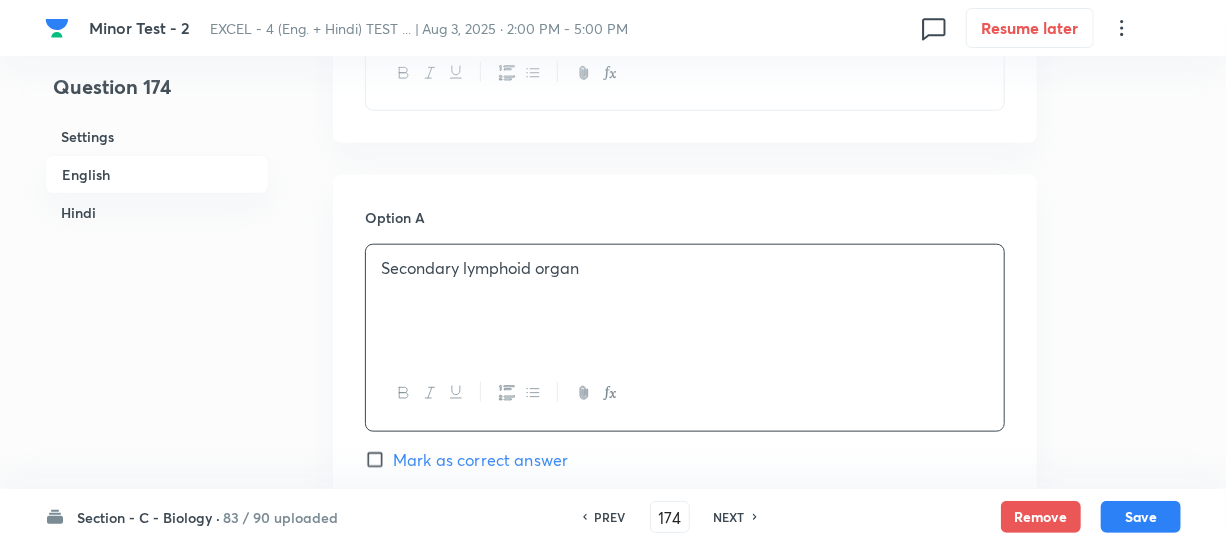 scroll, scrollTop: 1181, scrollLeft: 0, axis: vertical 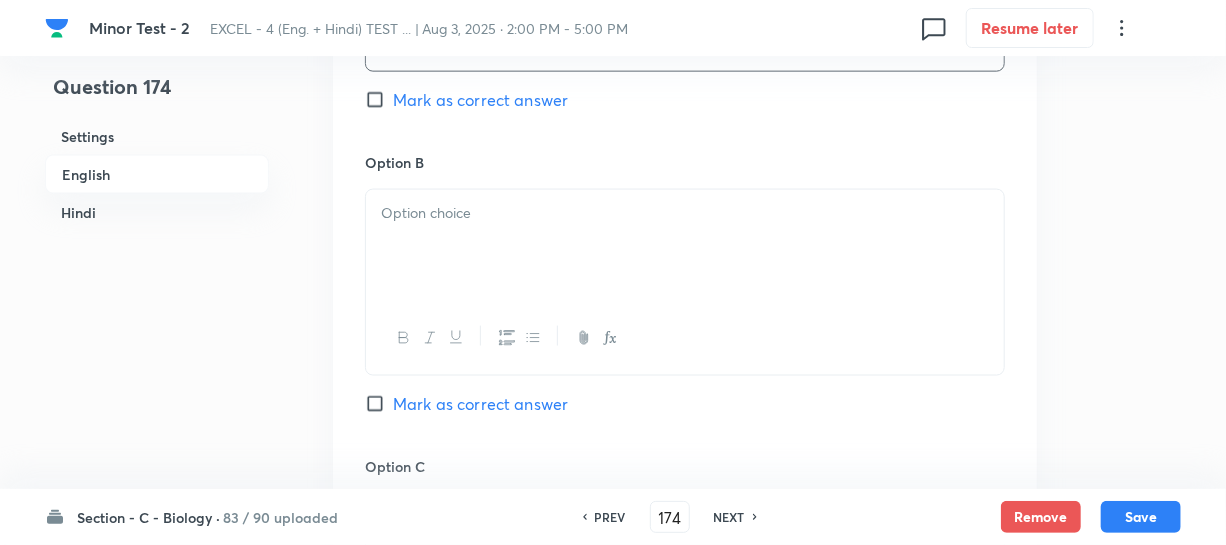 click at bounding box center [685, 213] 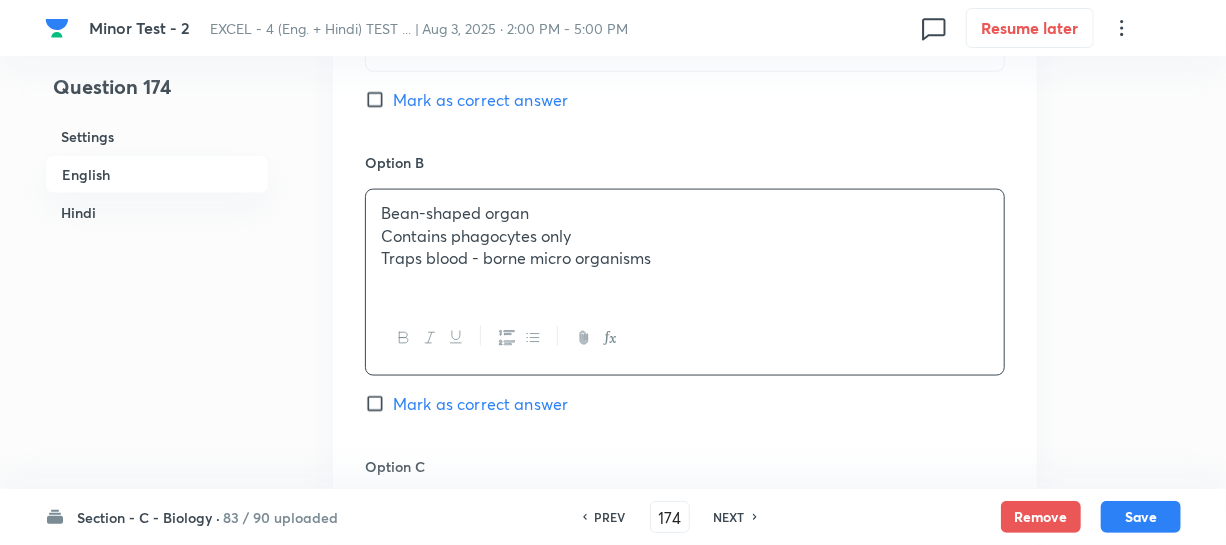 click on "Contains phagocytes only" at bounding box center [685, 236] 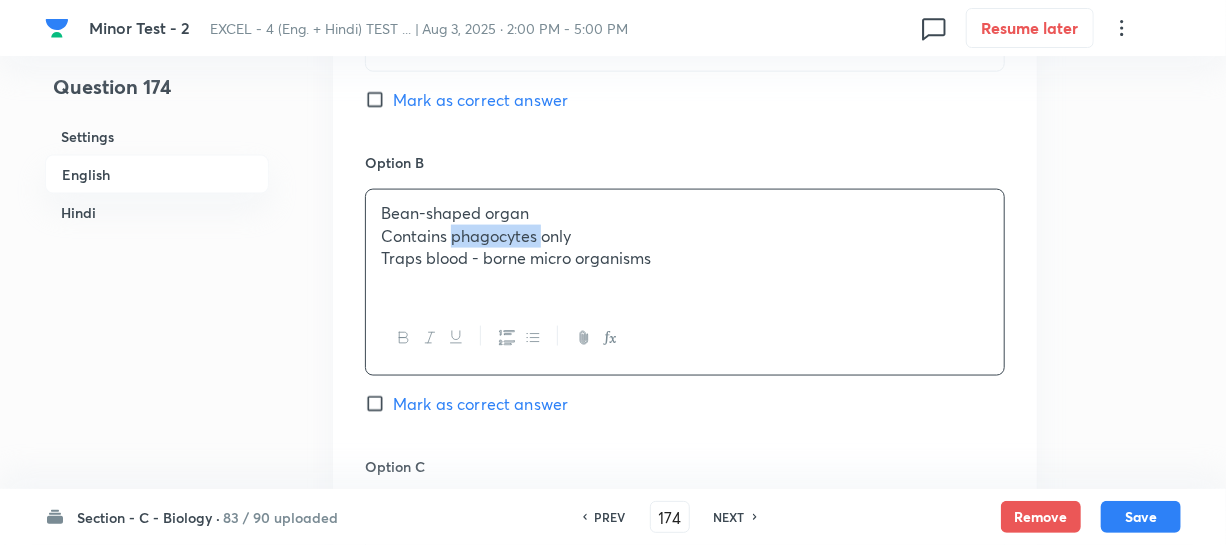 click on "Contains phagocytes only" at bounding box center [685, 236] 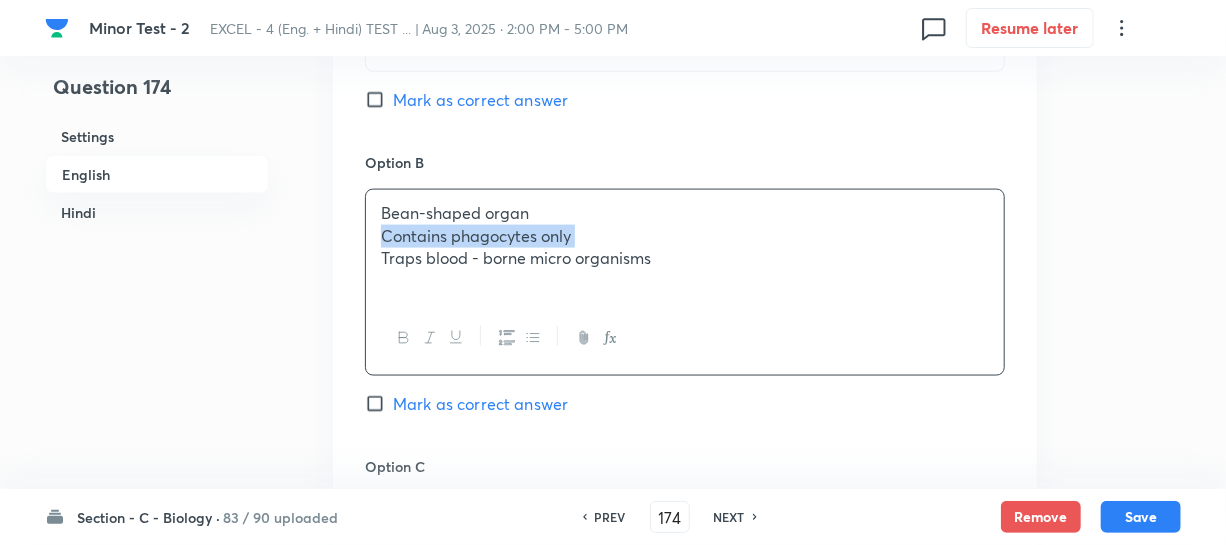 click on "Contains phagocytes only" at bounding box center (685, 236) 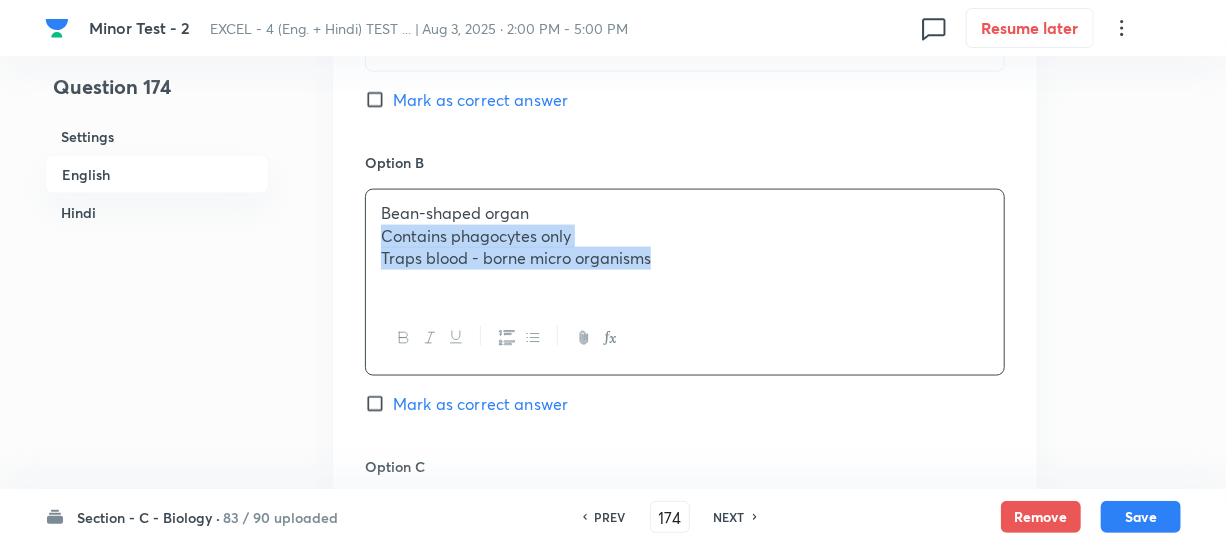 click on "Bean-shaped organ Contains phagocytes only Traps blood - borne micro organisms" at bounding box center (685, 246) 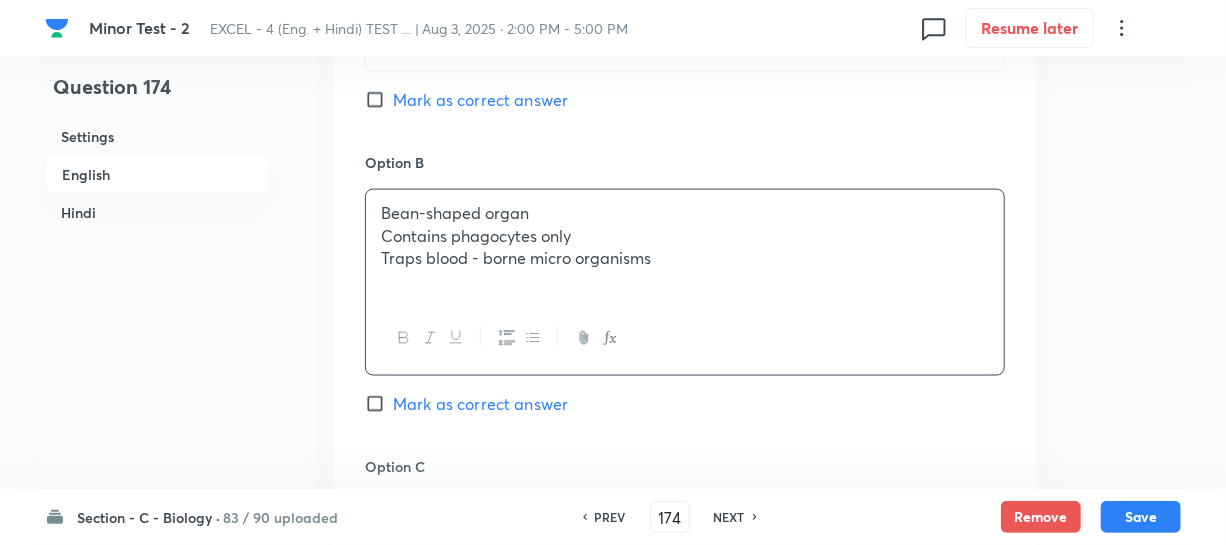 scroll, scrollTop: 1363, scrollLeft: 0, axis: vertical 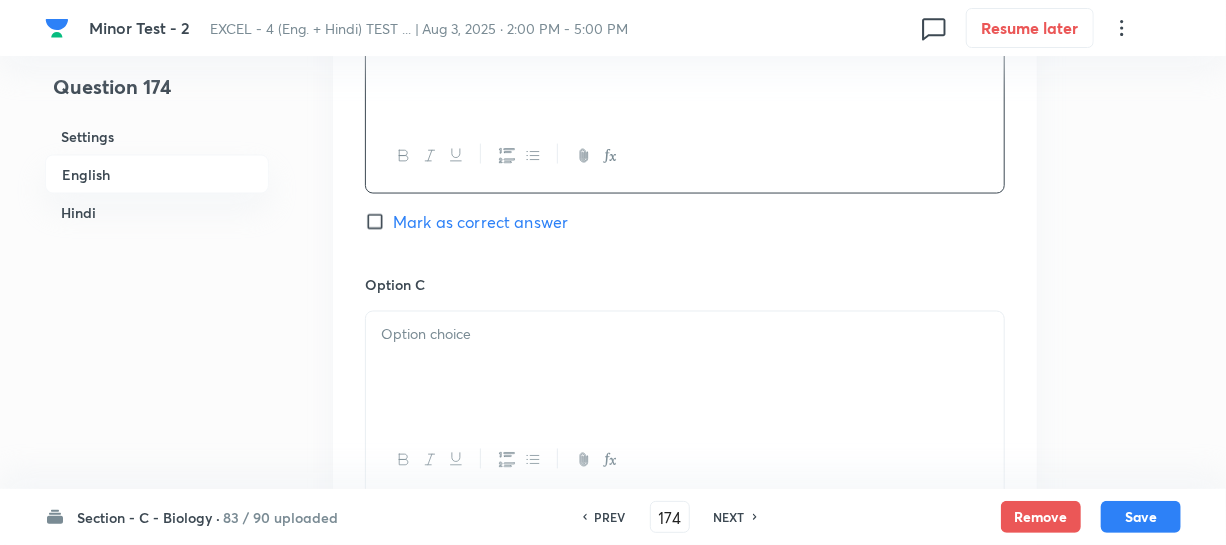 click at bounding box center [685, 335] 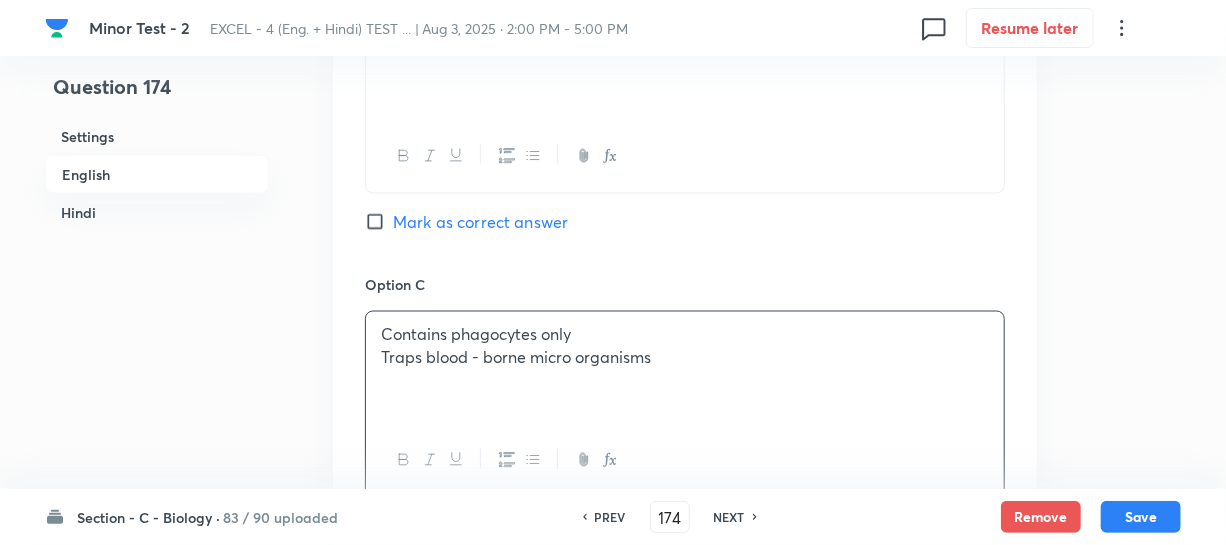 click on "Traps blood - borne micro organisms" at bounding box center [685, 358] 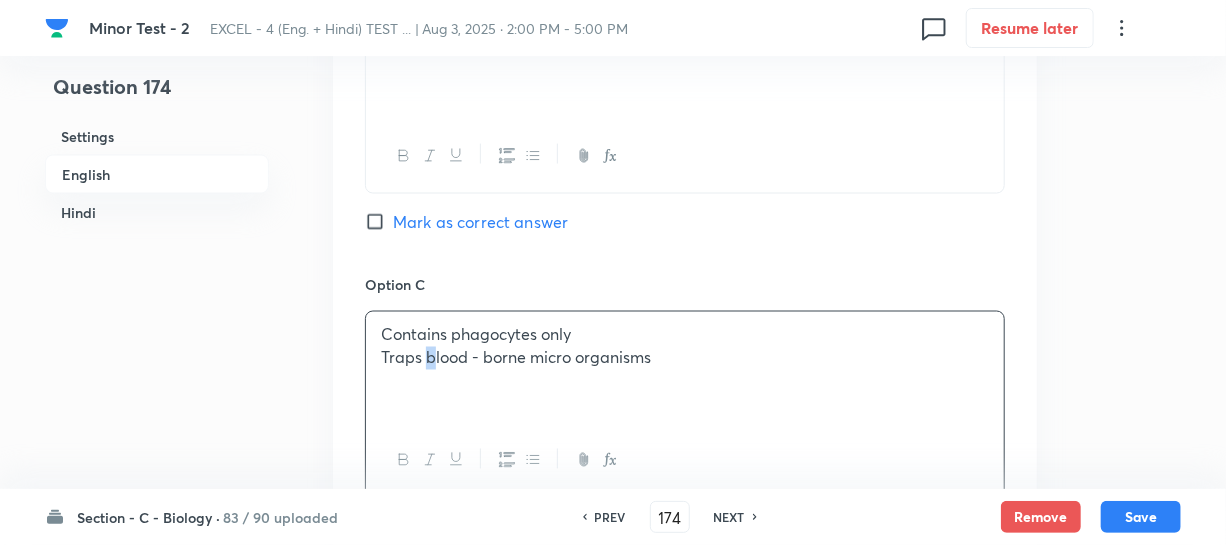 click on "Traps blood - borne micro organisms" at bounding box center (685, 358) 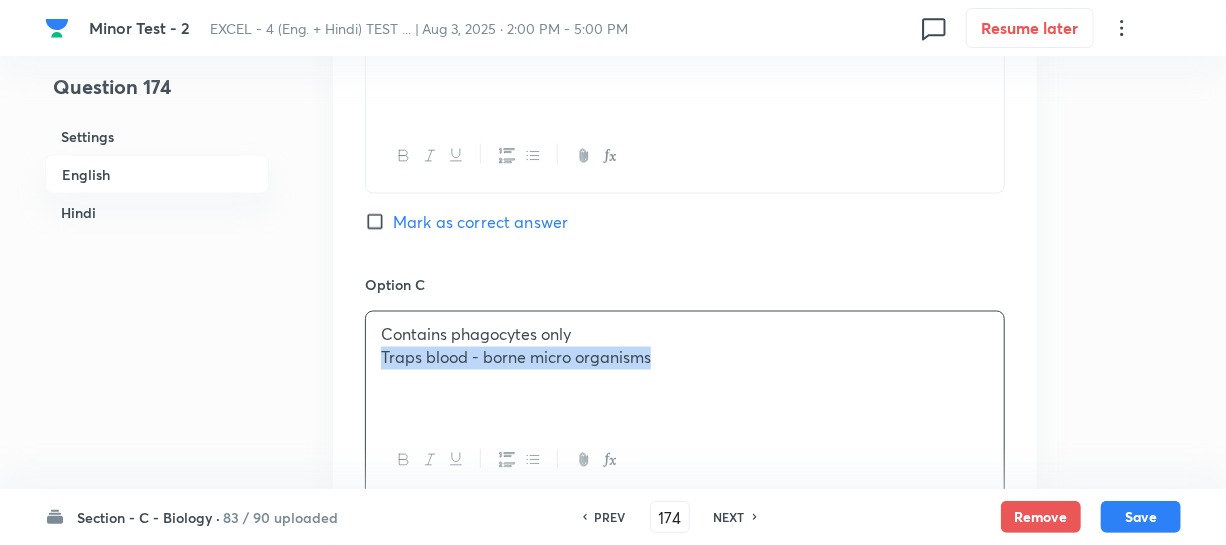 click on "Traps blood - borne micro organisms" at bounding box center (685, 358) 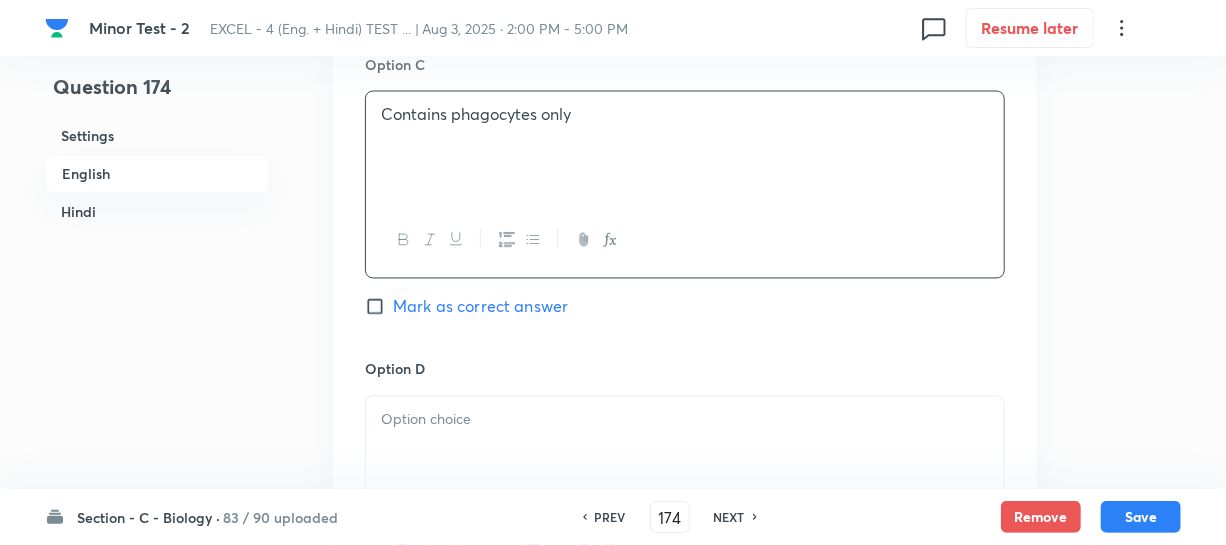 scroll, scrollTop: 1727, scrollLeft: 0, axis: vertical 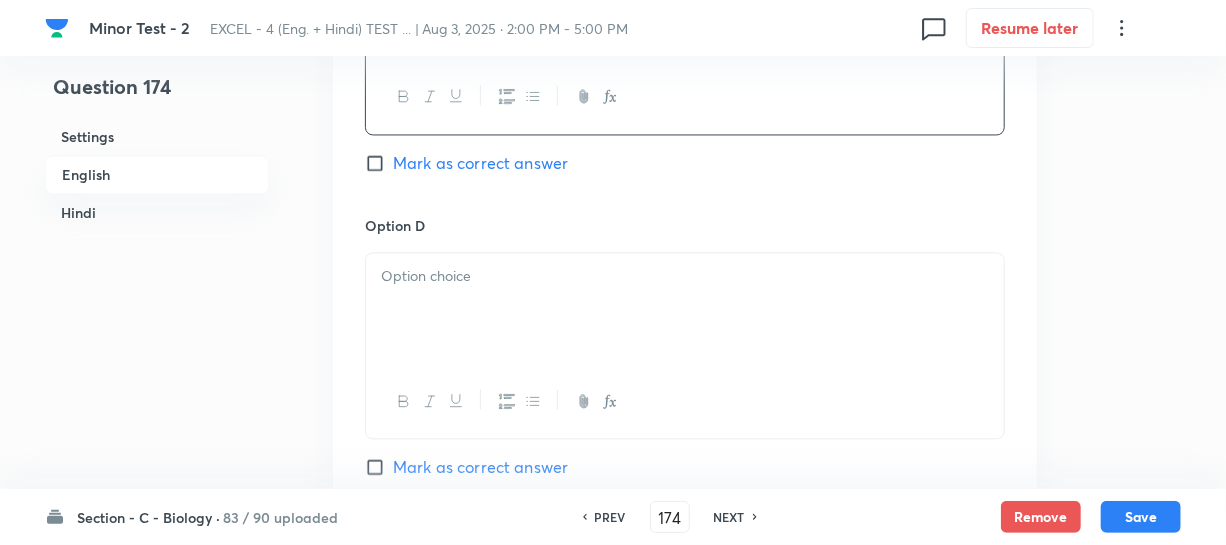 click at bounding box center [685, 276] 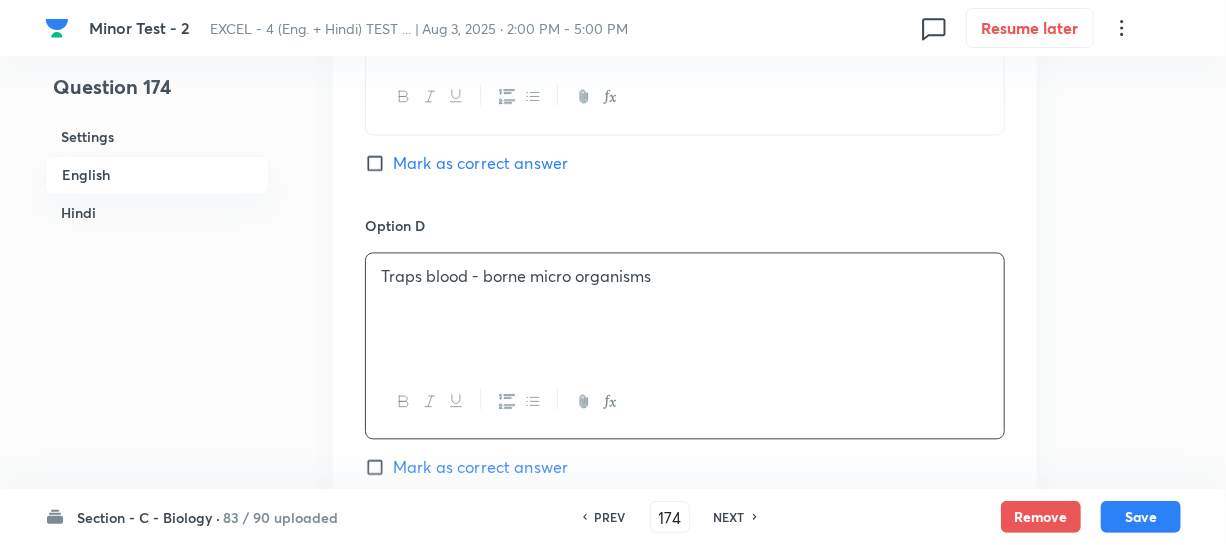click on "Mark as correct answer" at bounding box center (379, 163) 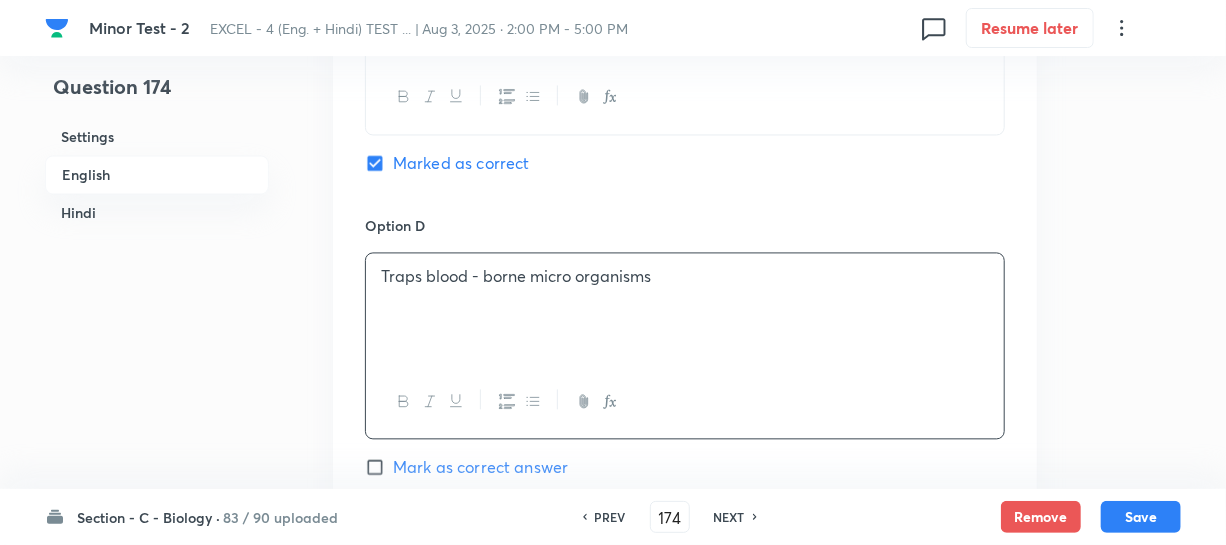 scroll, scrollTop: 2090, scrollLeft: 0, axis: vertical 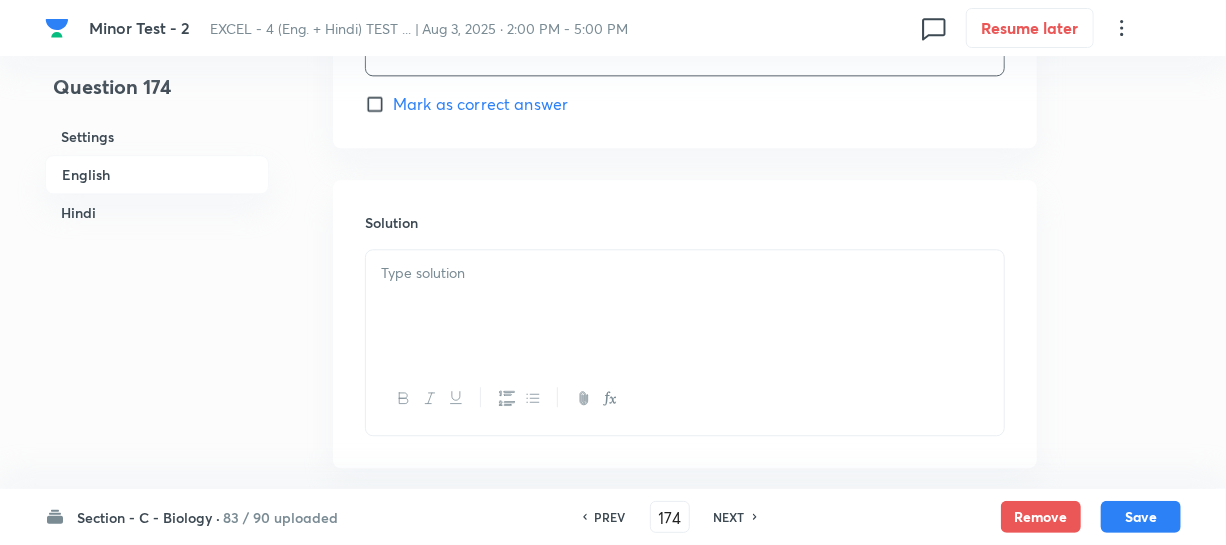 click at bounding box center (685, 273) 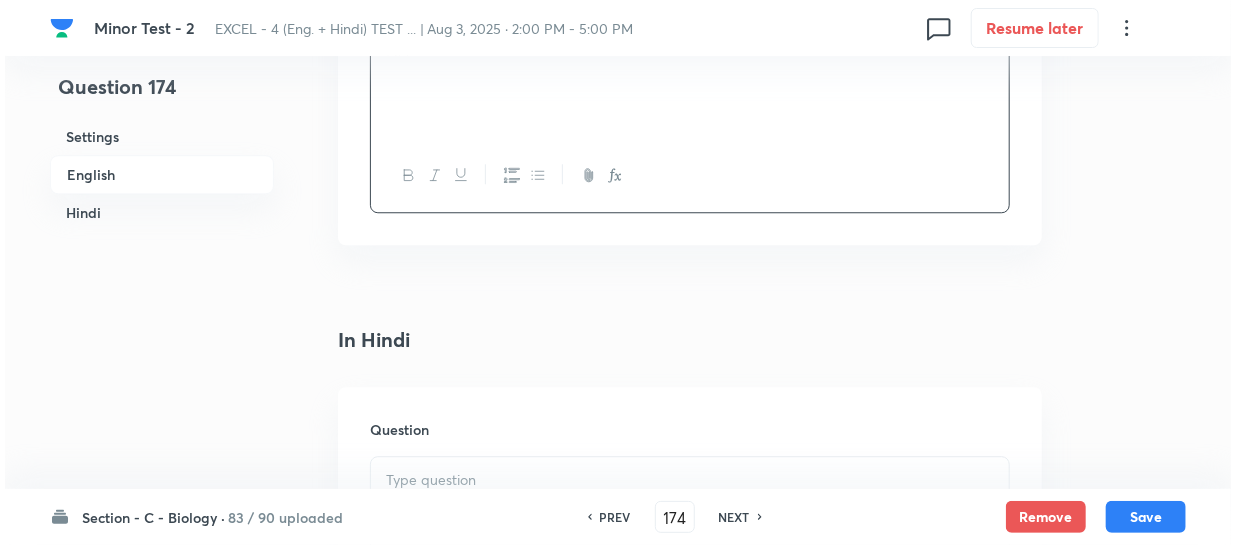 scroll, scrollTop: 2363, scrollLeft: 0, axis: vertical 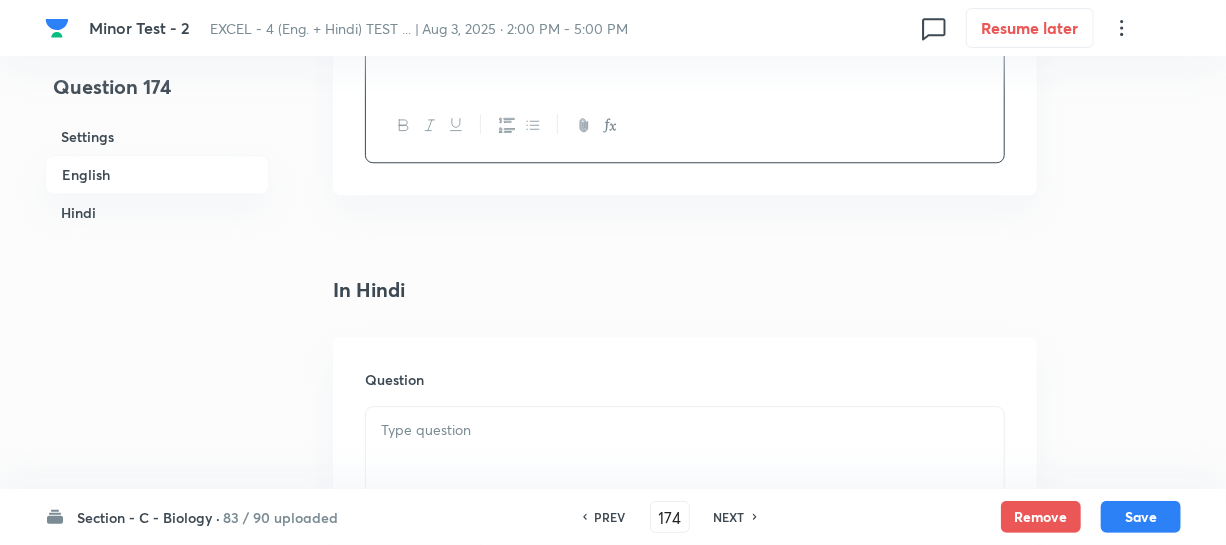 click at bounding box center (685, 463) 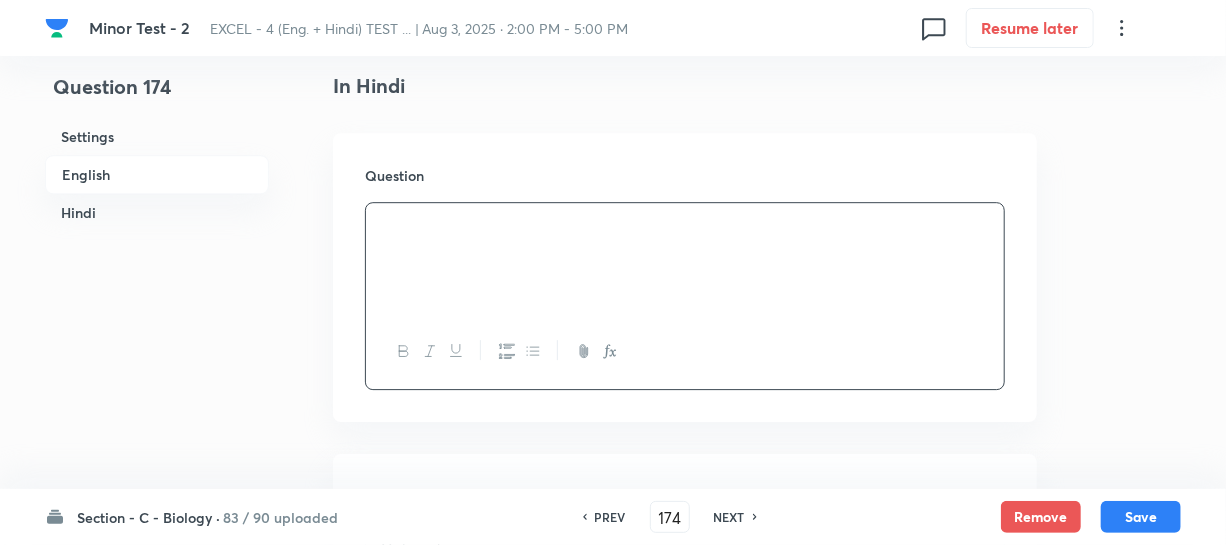 scroll, scrollTop: 2727, scrollLeft: 0, axis: vertical 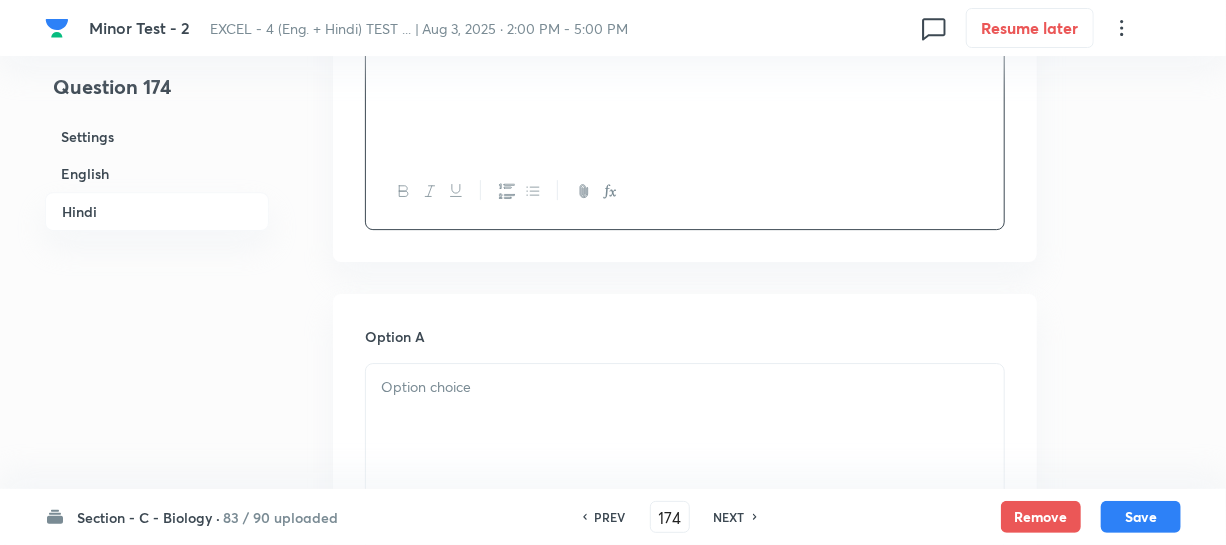 click at bounding box center [685, 420] 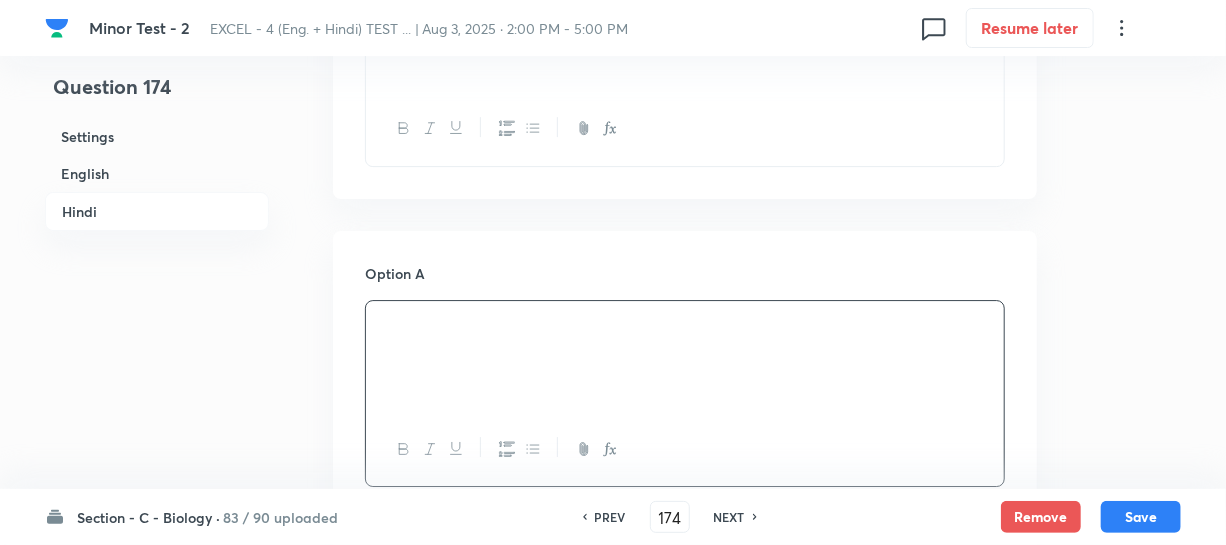 scroll, scrollTop: 3090, scrollLeft: 0, axis: vertical 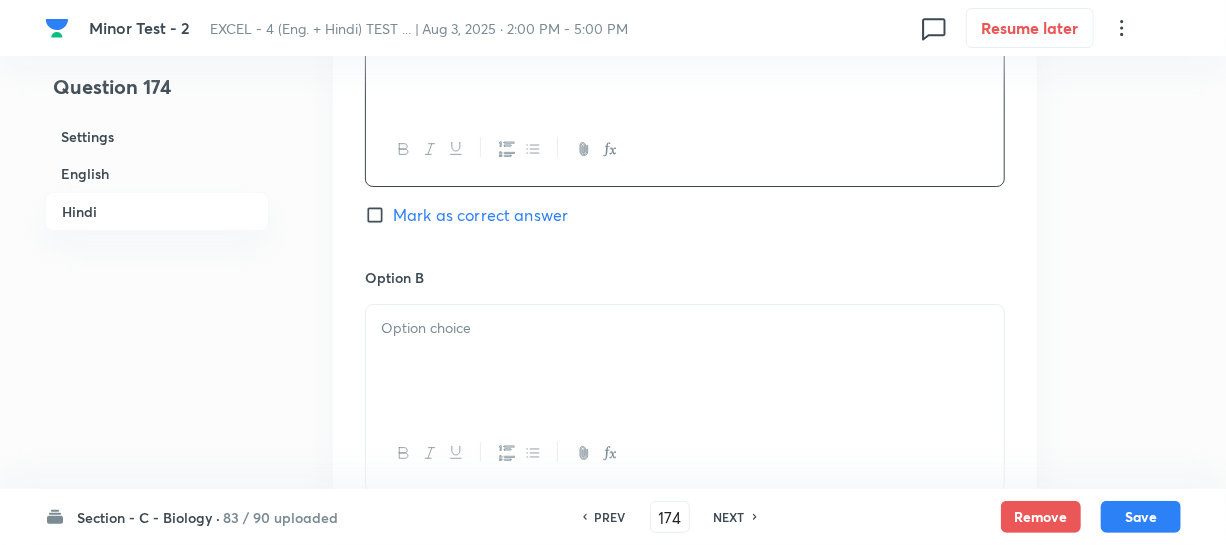 click at bounding box center [685, 361] 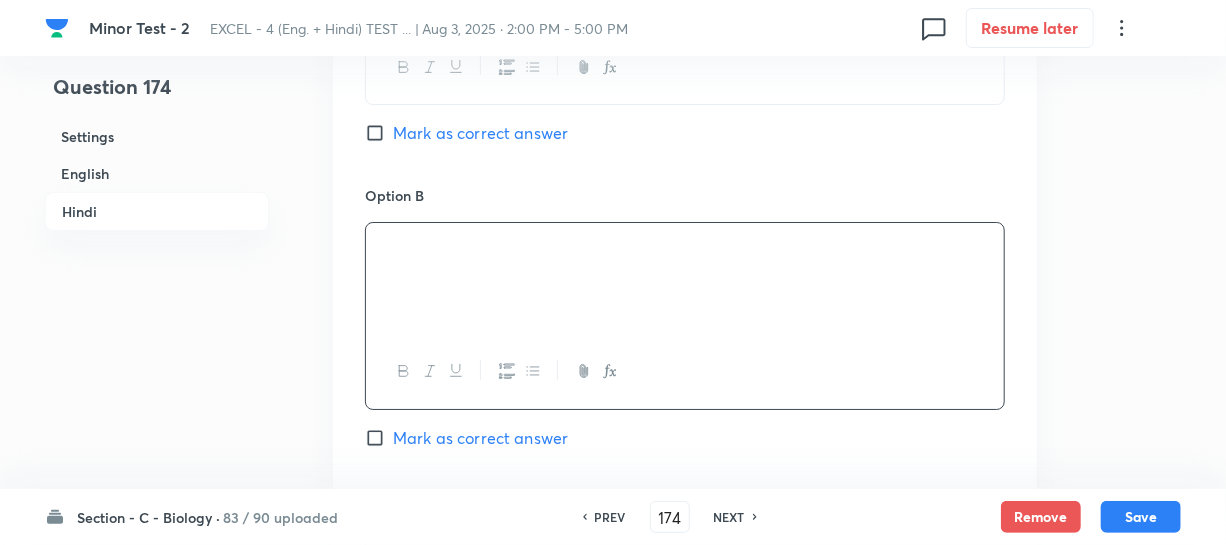 scroll, scrollTop: 3545, scrollLeft: 0, axis: vertical 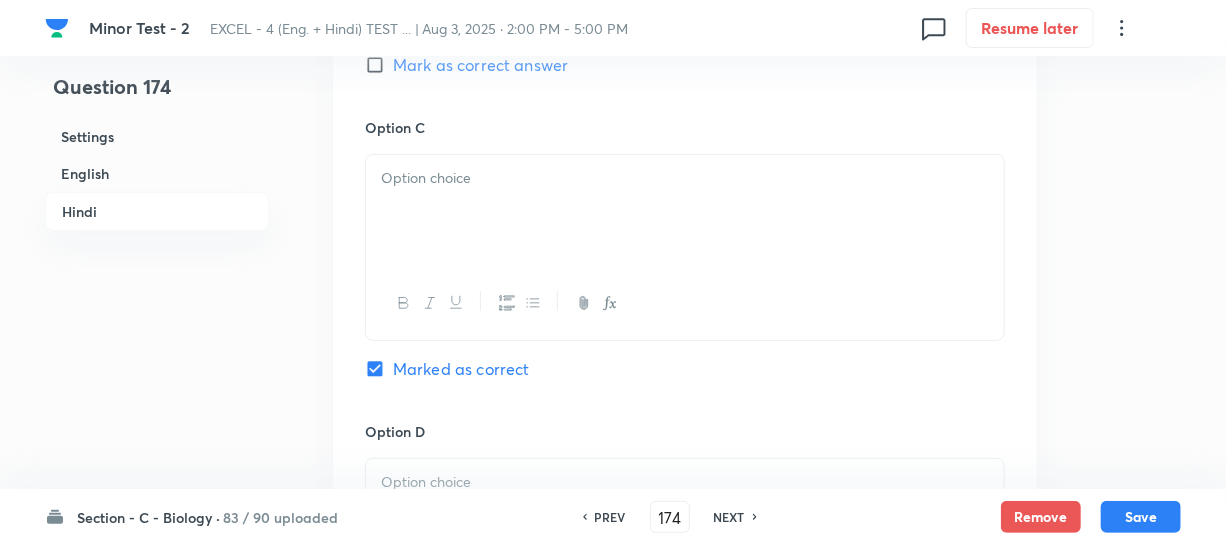 click at bounding box center [685, 211] 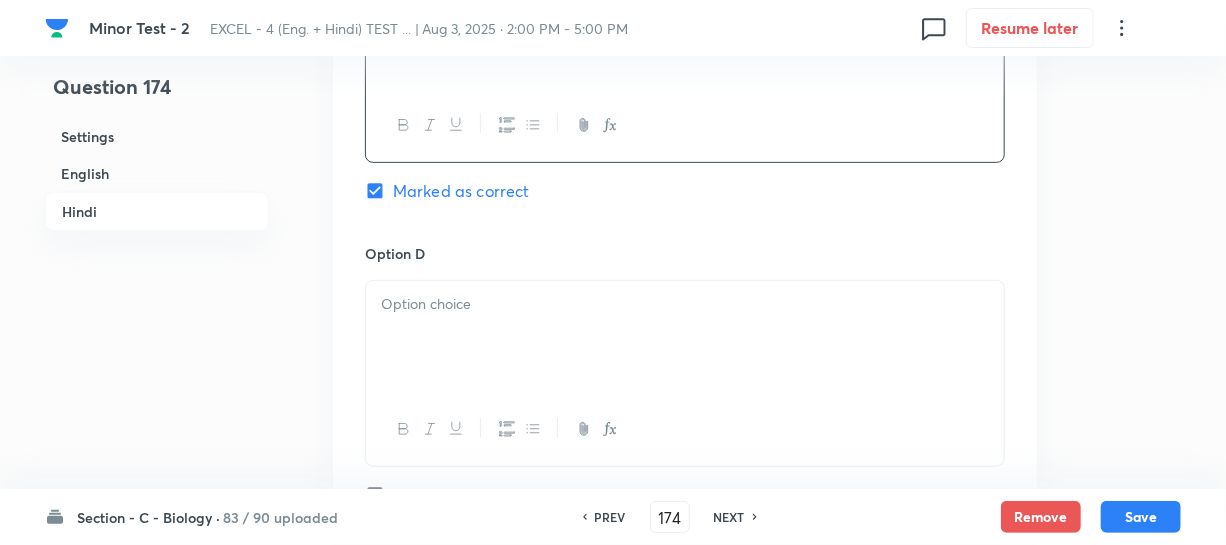 scroll, scrollTop: 3727, scrollLeft: 0, axis: vertical 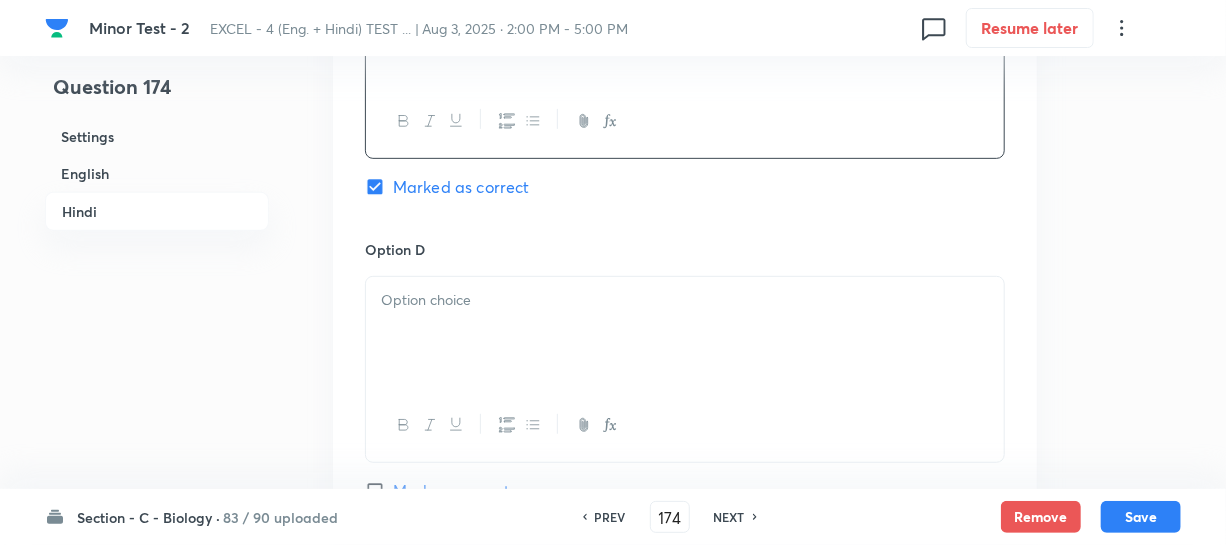 click at bounding box center (685, 300) 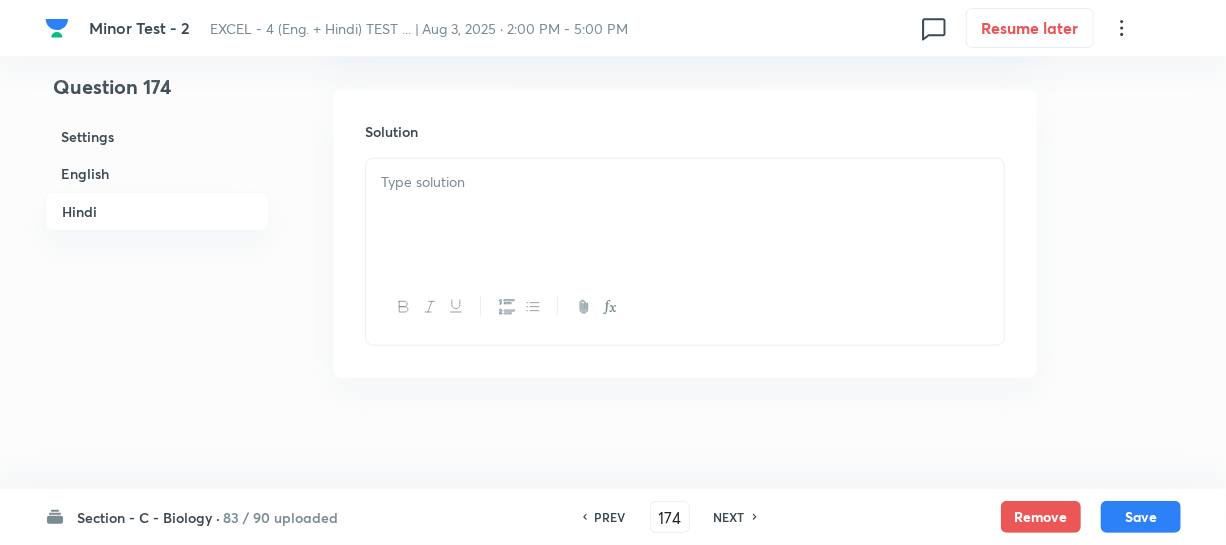 scroll, scrollTop: 4216, scrollLeft: 0, axis: vertical 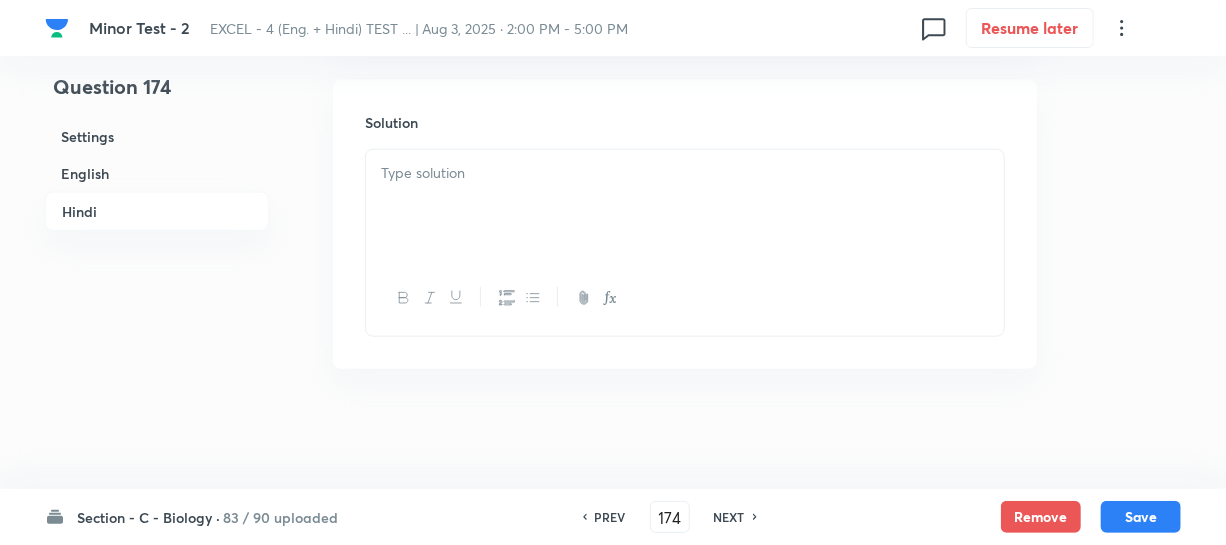 click at bounding box center (685, 206) 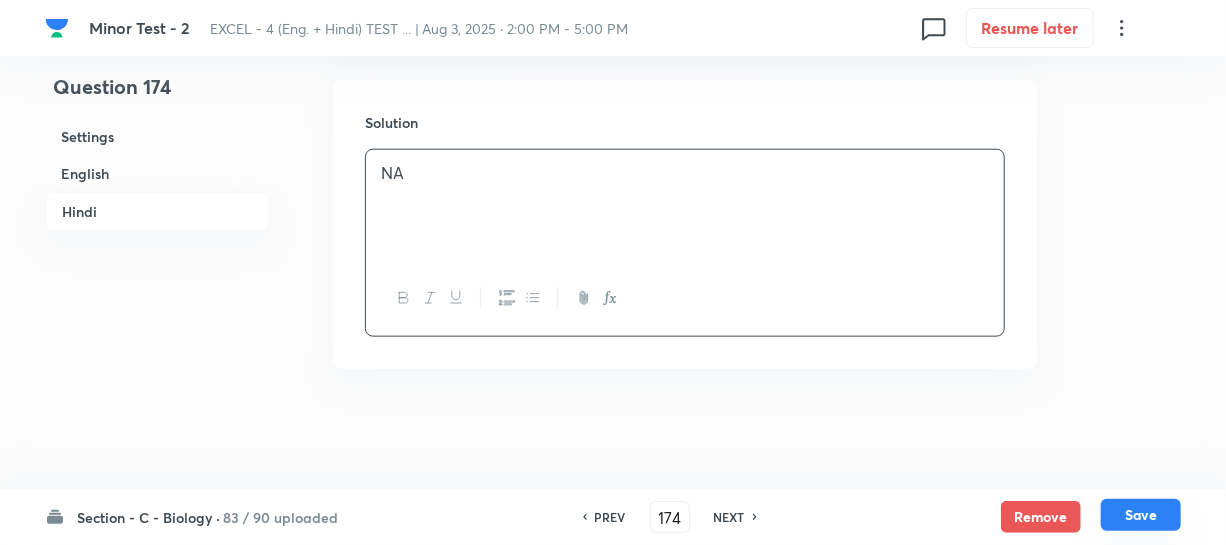 click on "Save" at bounding box center (1141, 515) 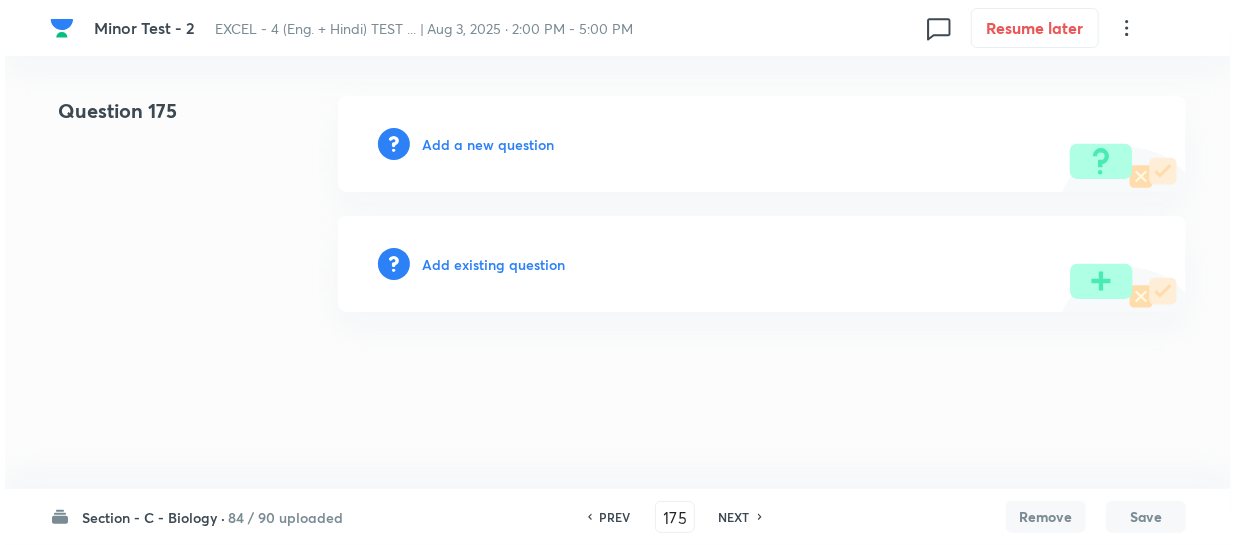 scroll, scrollTop: 0, scrollLeft: 0, axis: both 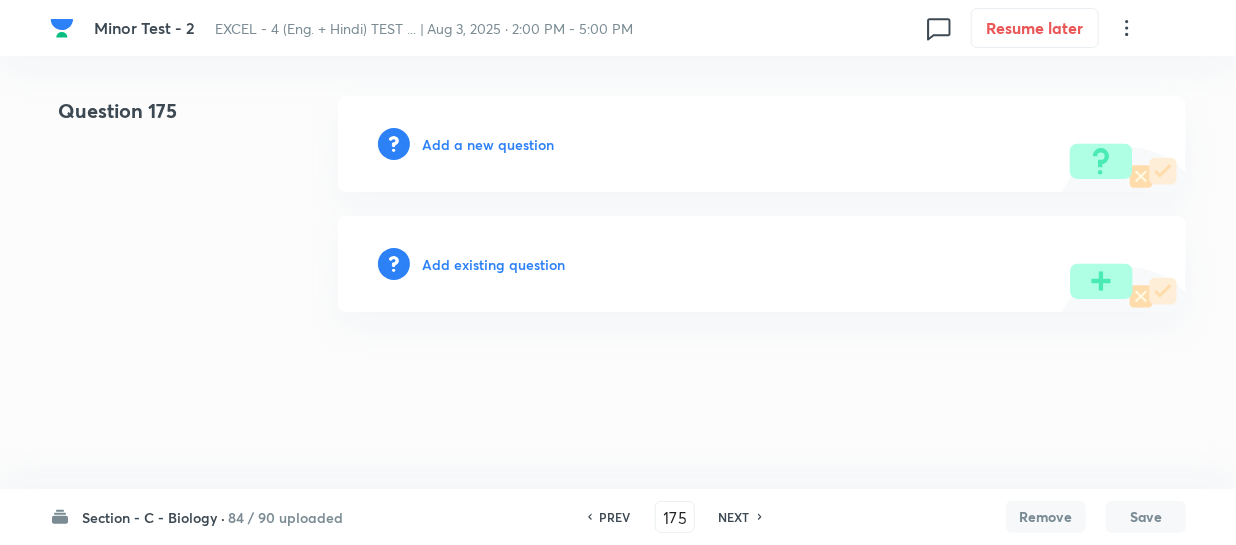 click on "Add a new question" at bounding box center (488, 144) 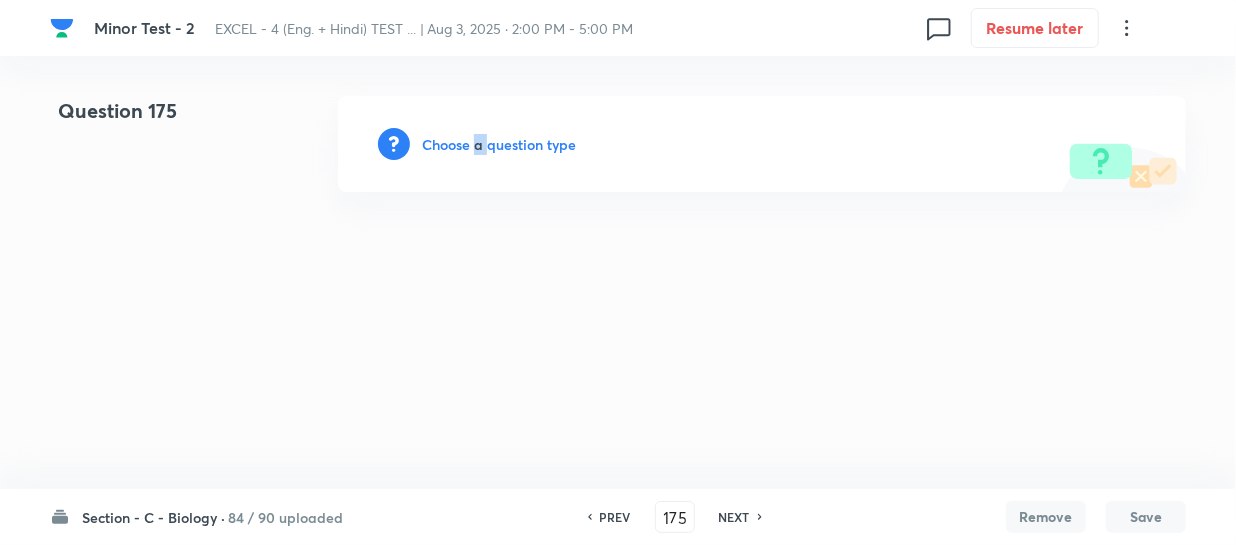 click on "Choose a question type" at bounding box center (499, 144) 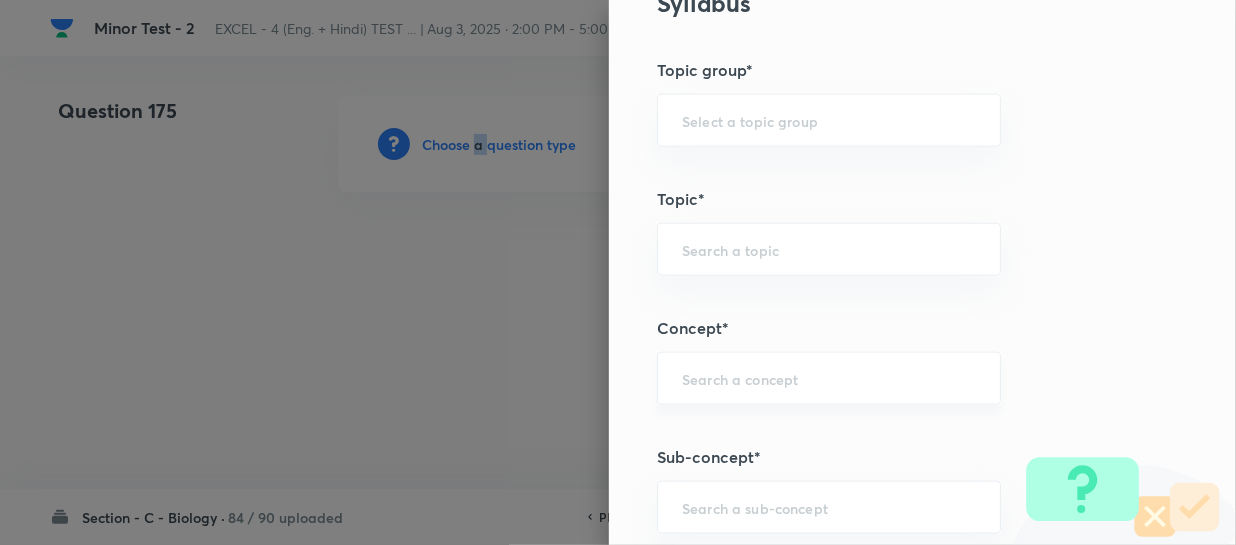scroll, scrollTop: 1090, scrollLeft: 0, axis: vertical 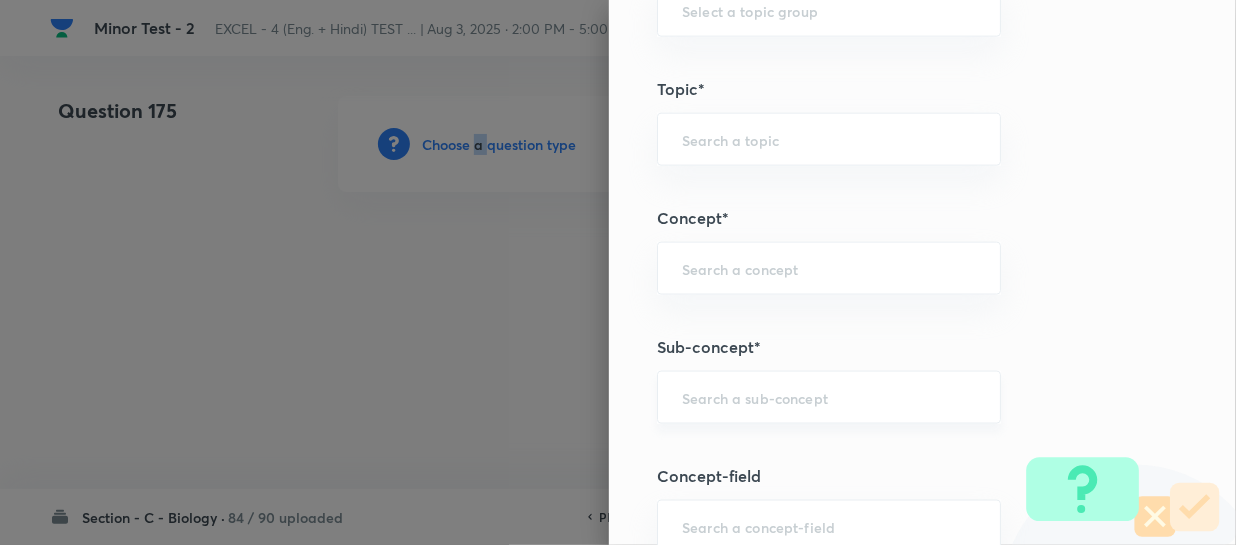 drag, startPoint x: 687, startPoint y: 381, endPoint x: 713, endPoint y: 381, distance: 26 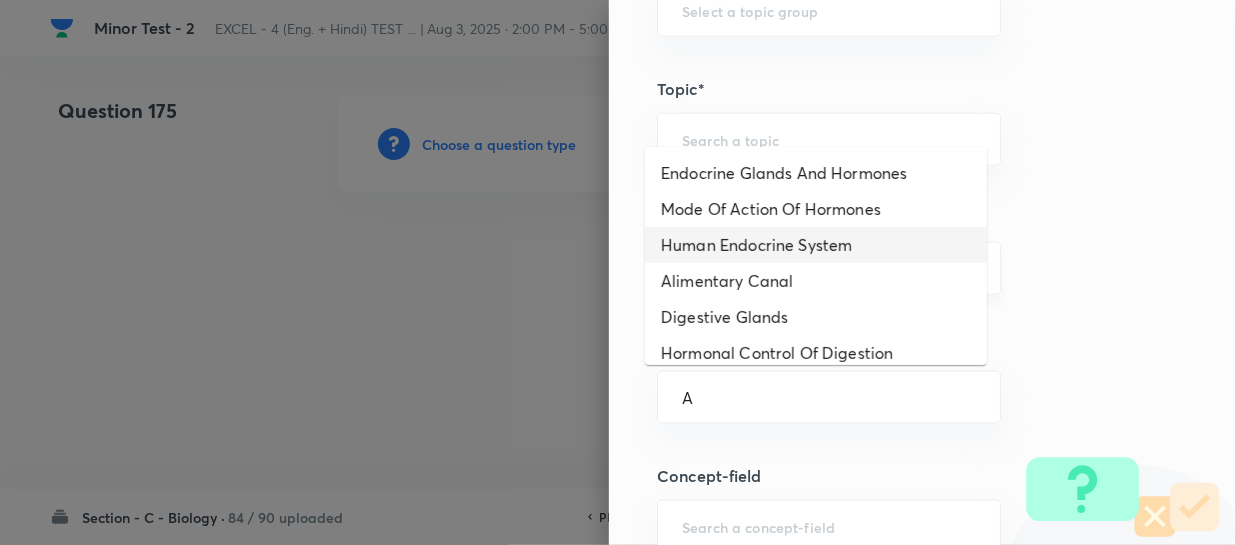 click on "Human Endocrine System" at bounding box center [816, 245] 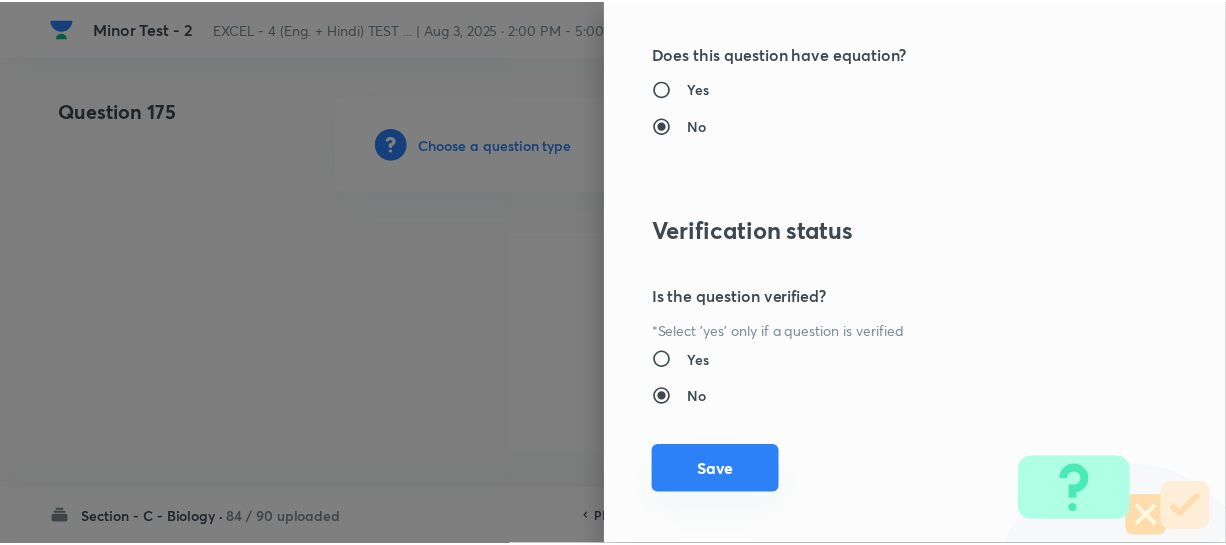 scroll, scrollTop: 2313, scrollLeft: 0, axis: vertical 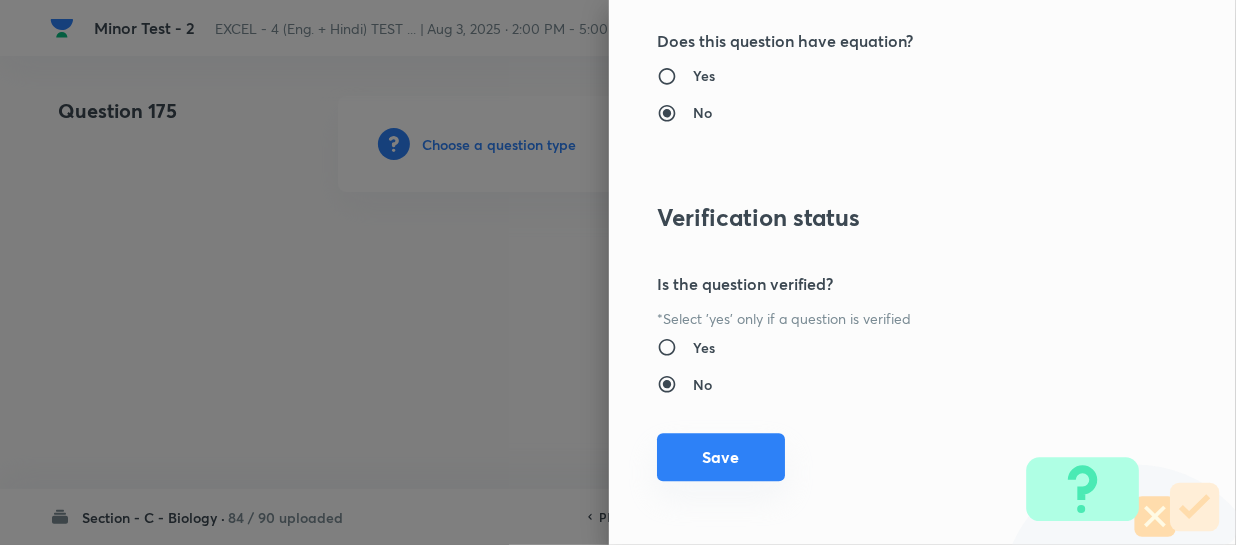 click on "Save" at bounding box center (721, 457) 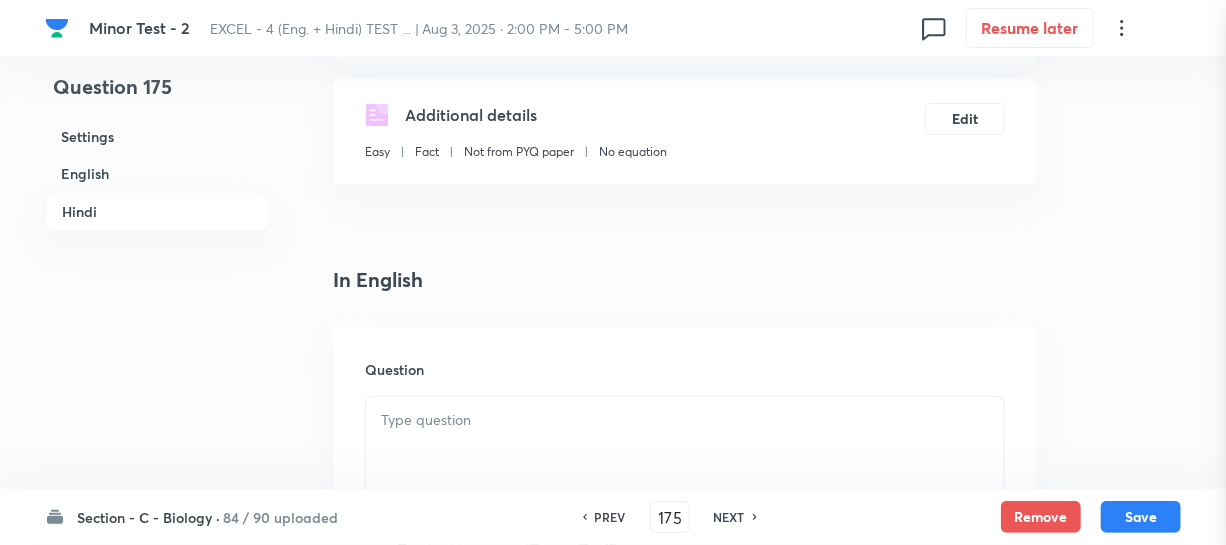 scroll, scrollTop: 454, scrollLeft: 0, axis: vertical 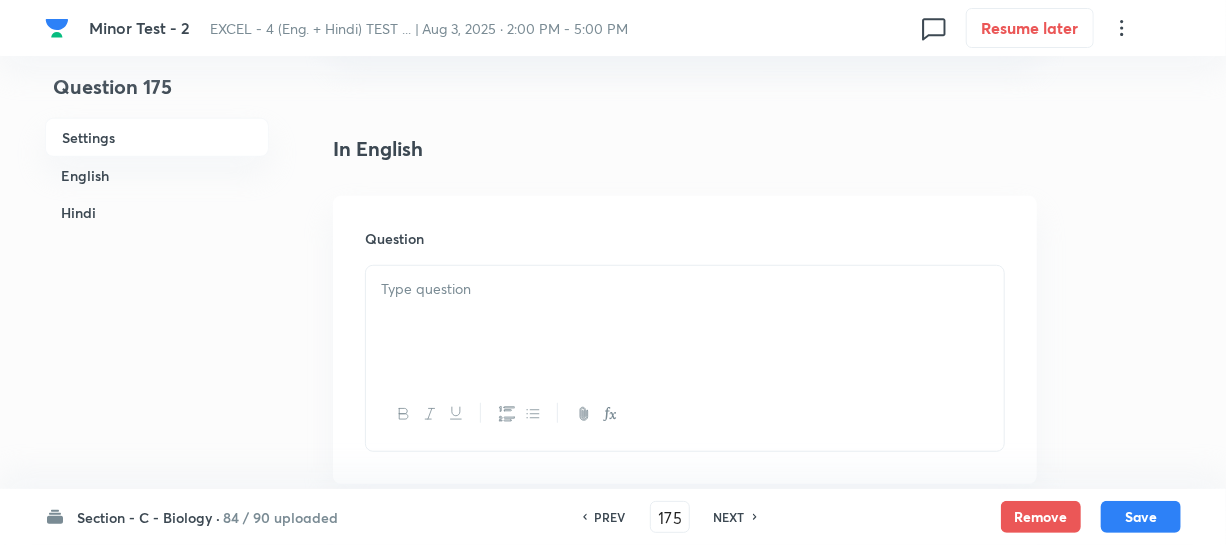 drag, startPoint x: 467, startPoint y: 325, endPoint x: 505, endPoint y: 330, distance: 38.327538 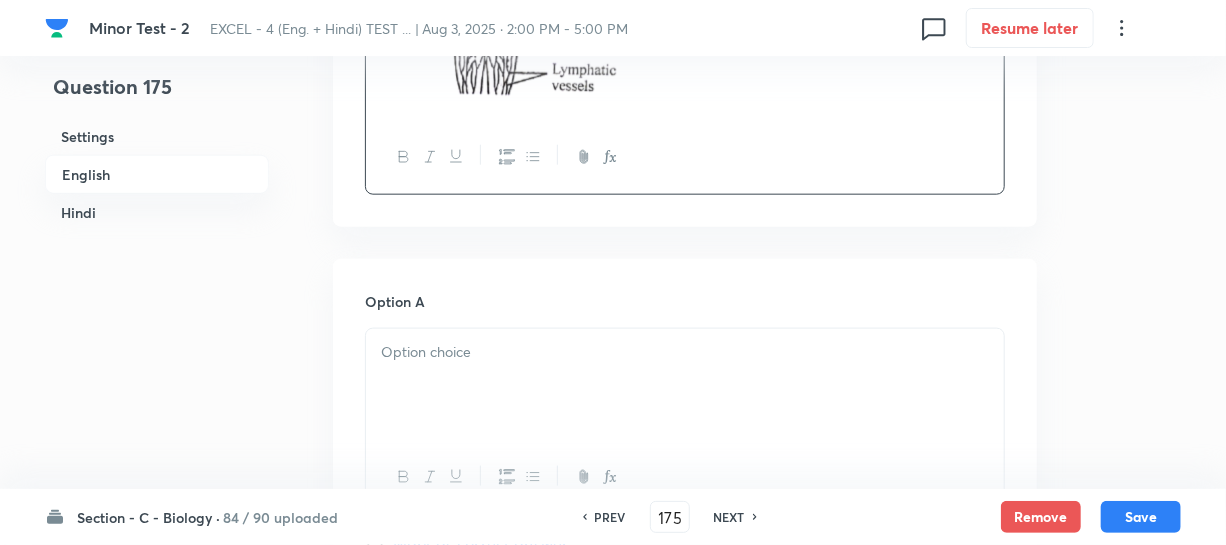 scroll, scrollTop: 1000, scrollLeft: 0, axis: vertical 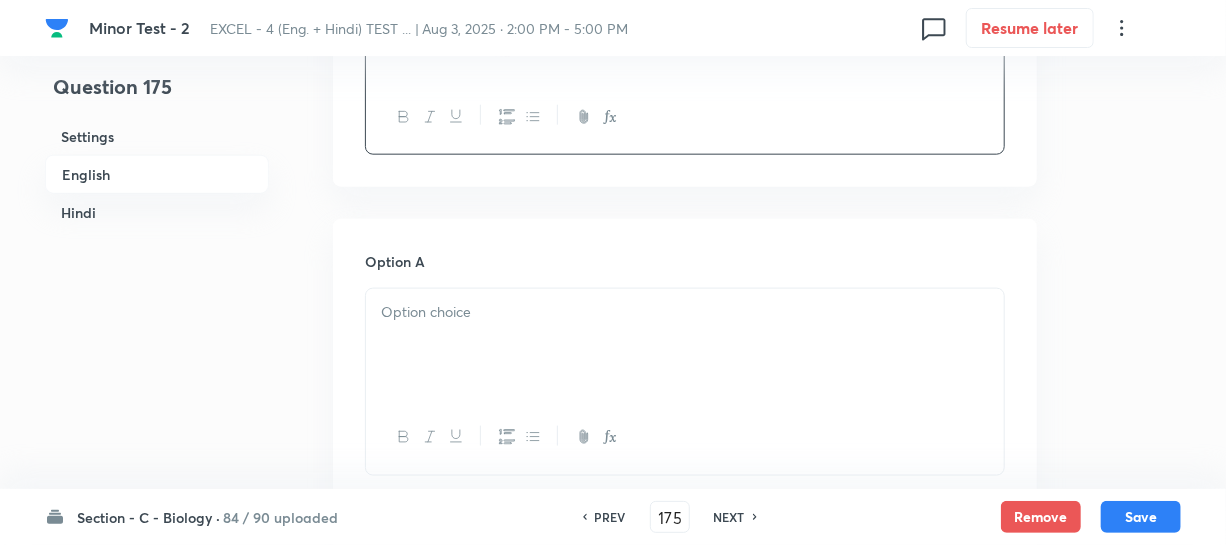 click at bounding box center [685, 312] 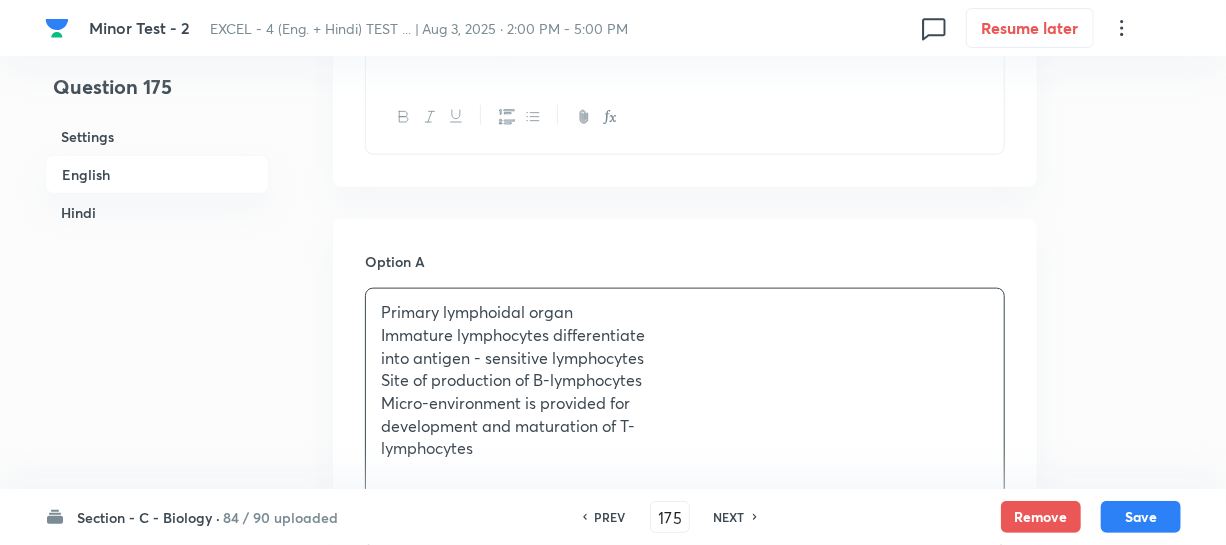 click on "Immature lymphocytes differentiate" at bounding box center [685, 335] 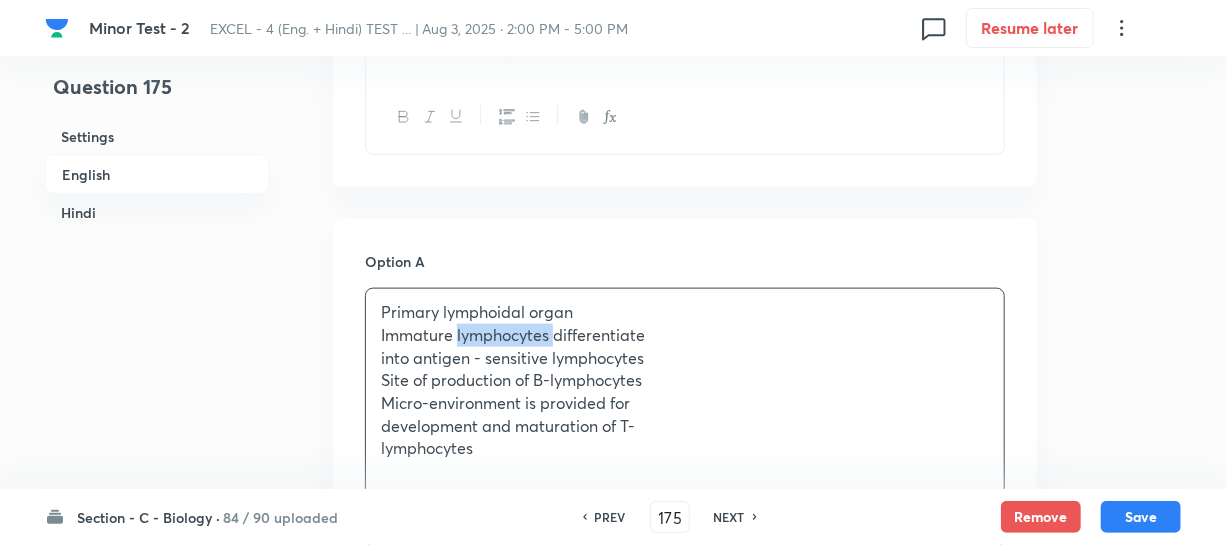 click on "Immature lymphocytes differentiate" at bounding box center (685, 335) 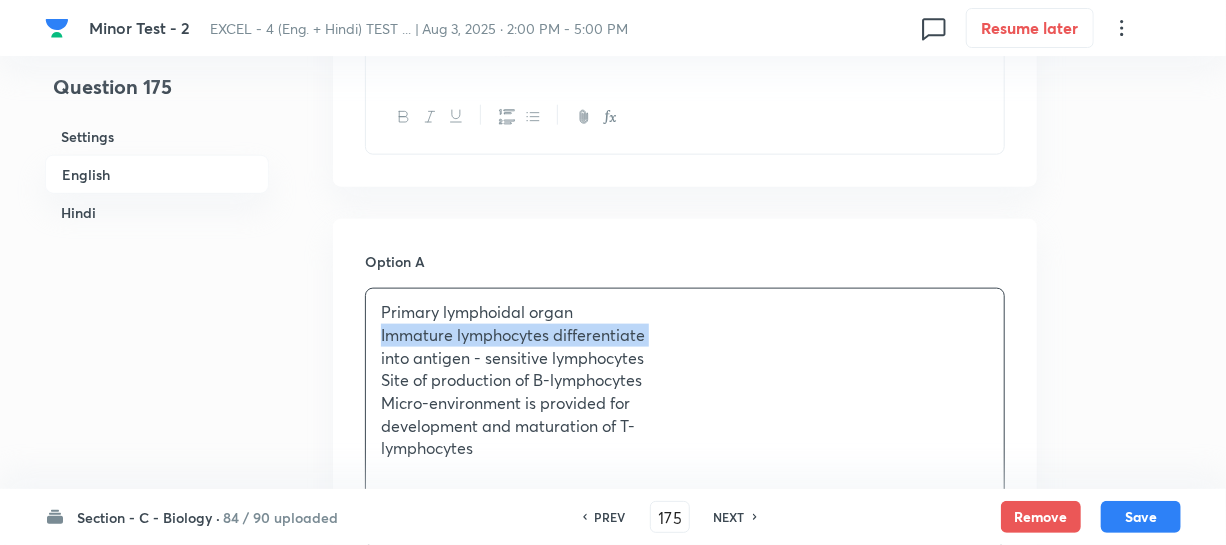 click on "Immature lymphocytes differentiate" at bounding box center (685, 335) 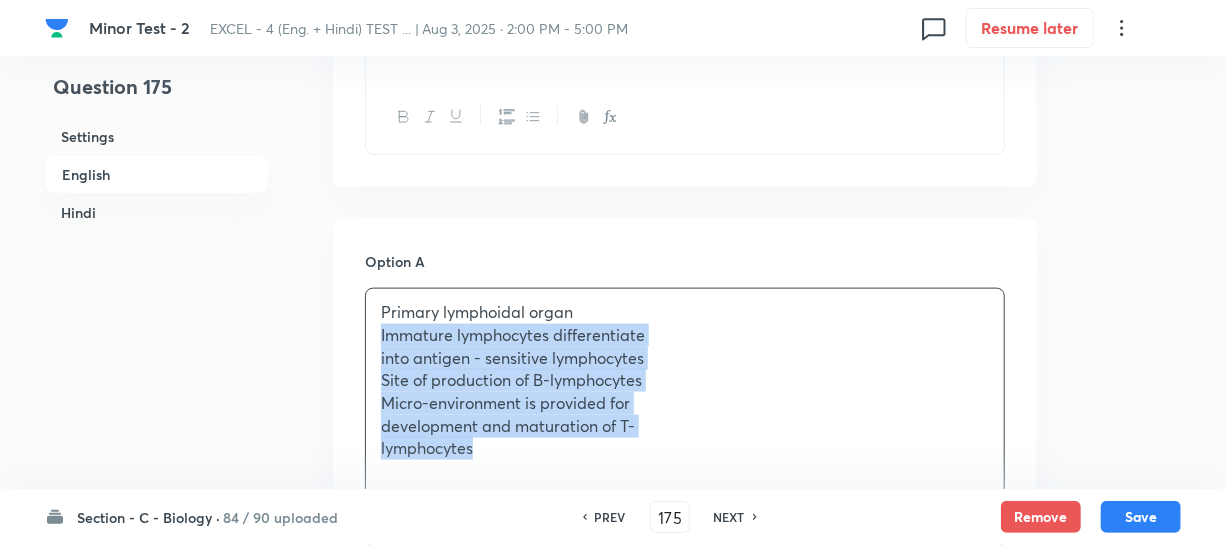 click on "lymphocytes" at bounding box center (685, 448) 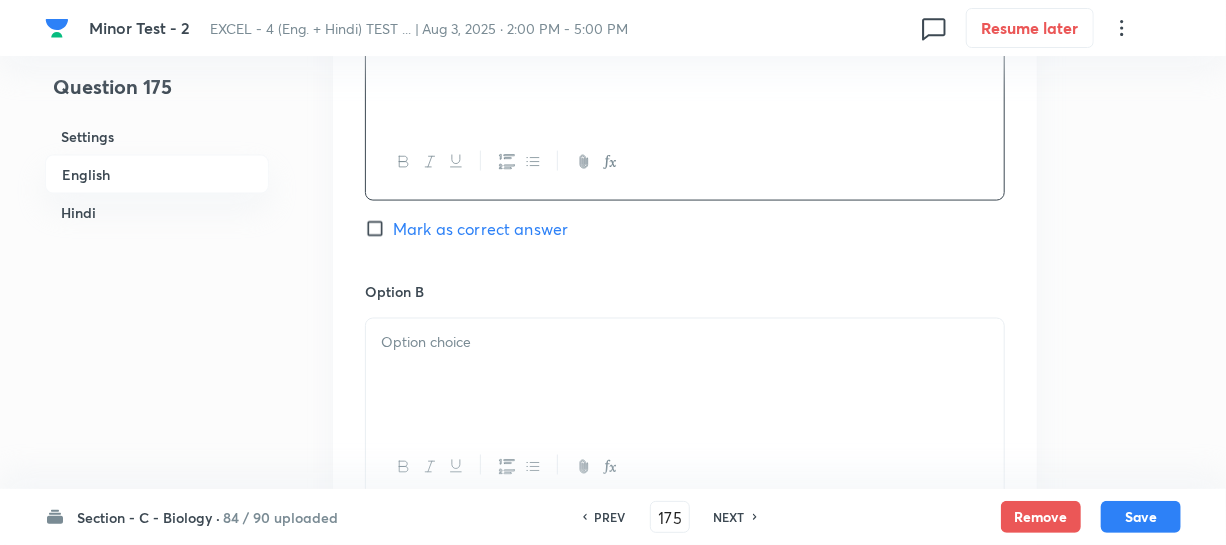 scroll, scrollTop: 1363, scrollLeft: 0, axis: vertical 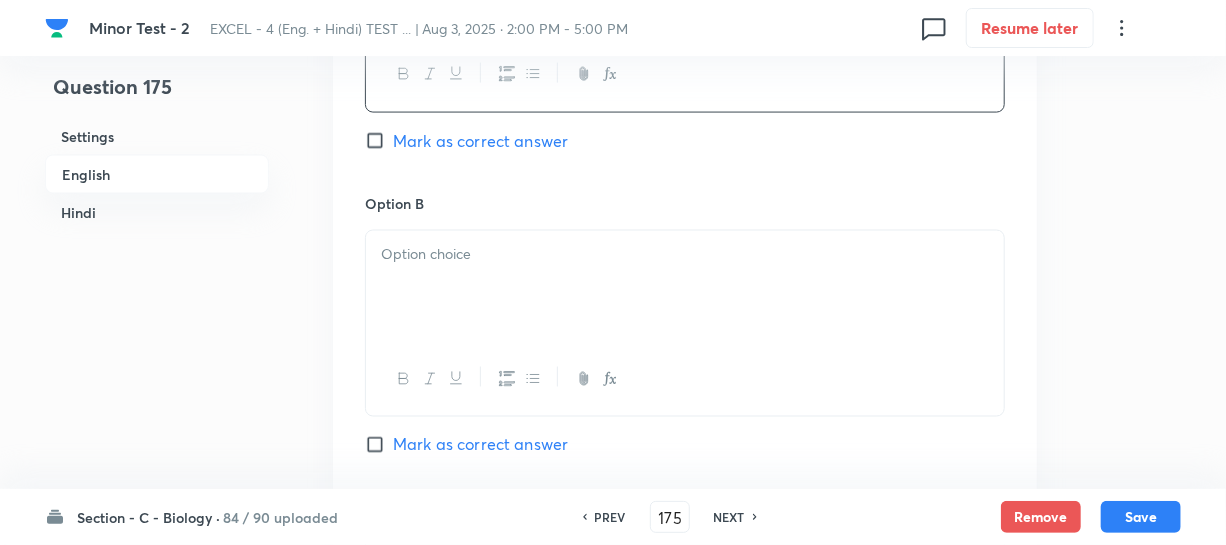 click at bounding box center [685, 323] 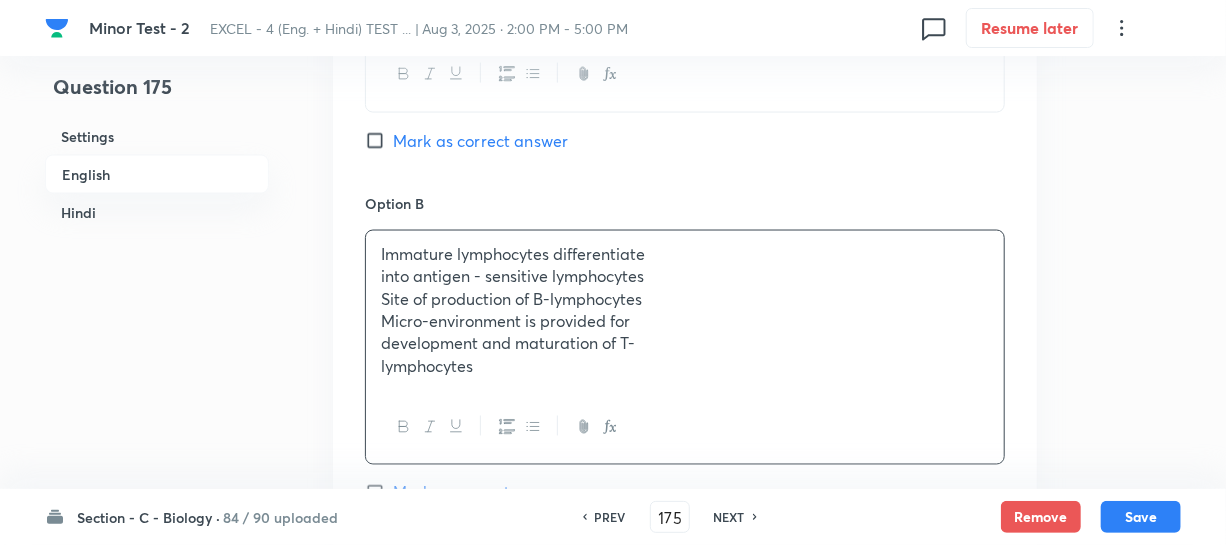 click on "Micro-environment is provided for" at bounding box center [685, 322] 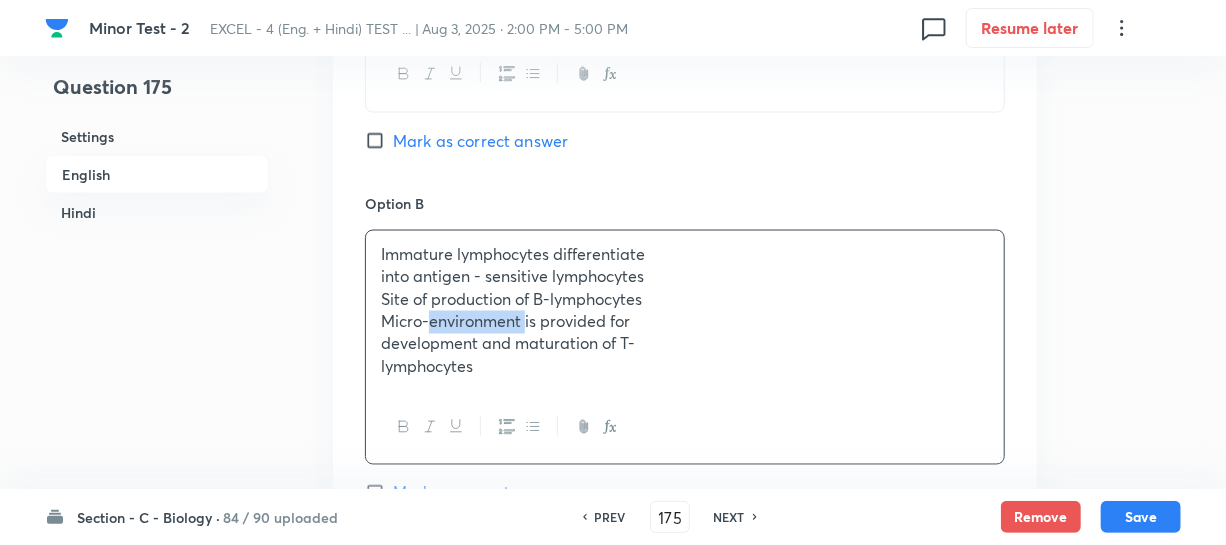 click on "Micro-environment is provided for" at bounding box center (685, 322) 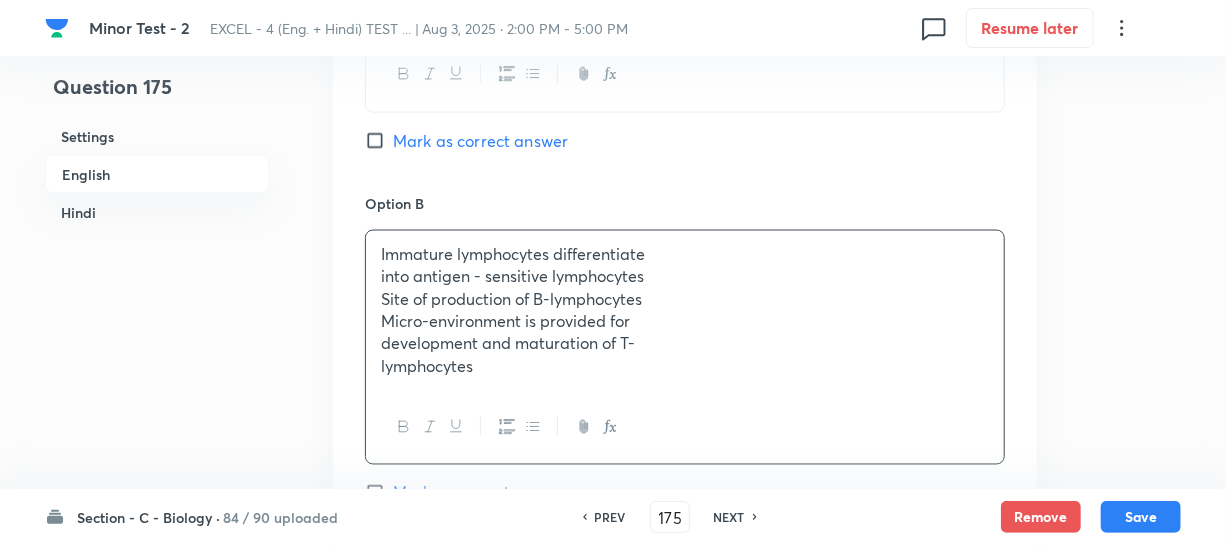 click on "Site of production of B-lymphocytes" at bounding box center [685, 299] 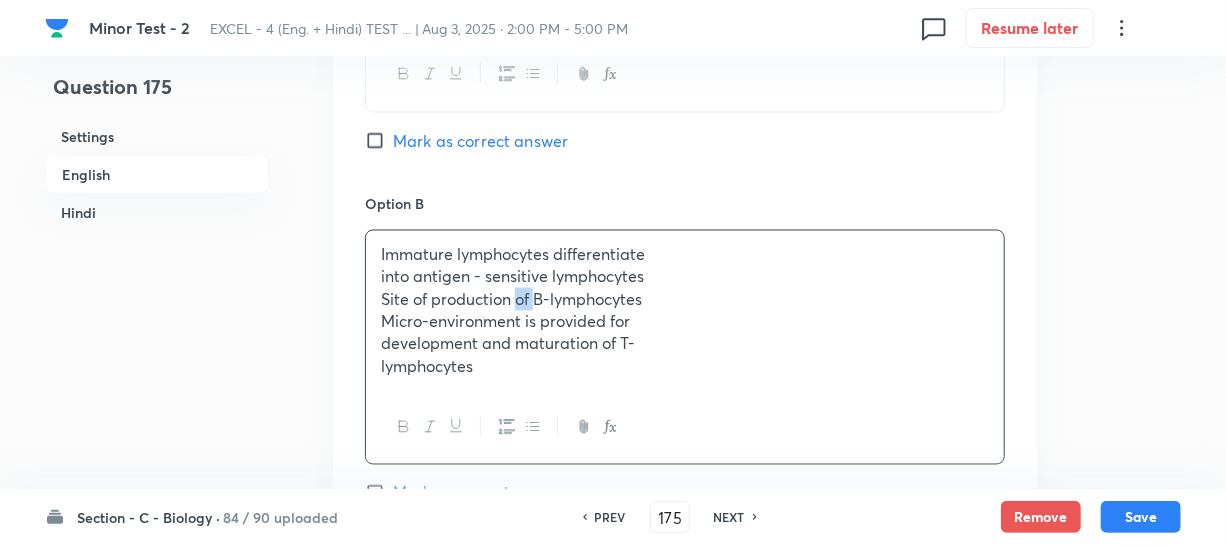 click on "Site of production of B-lymphocytes" at bounding box center [685, 299] 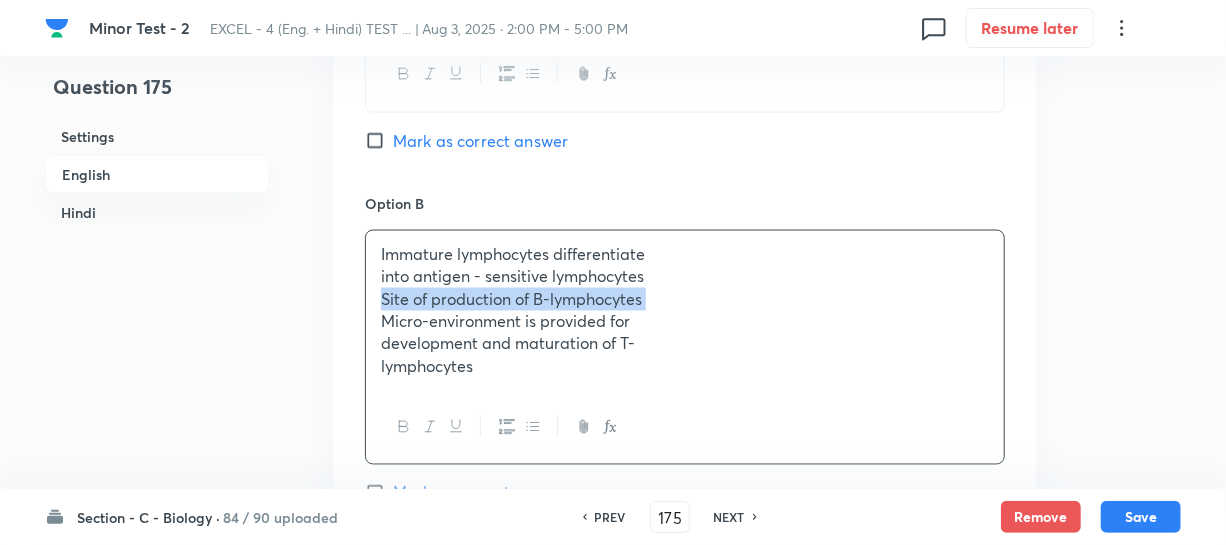 click on "Site of production of B-lymphocytes" at bounding box center (685, 299) 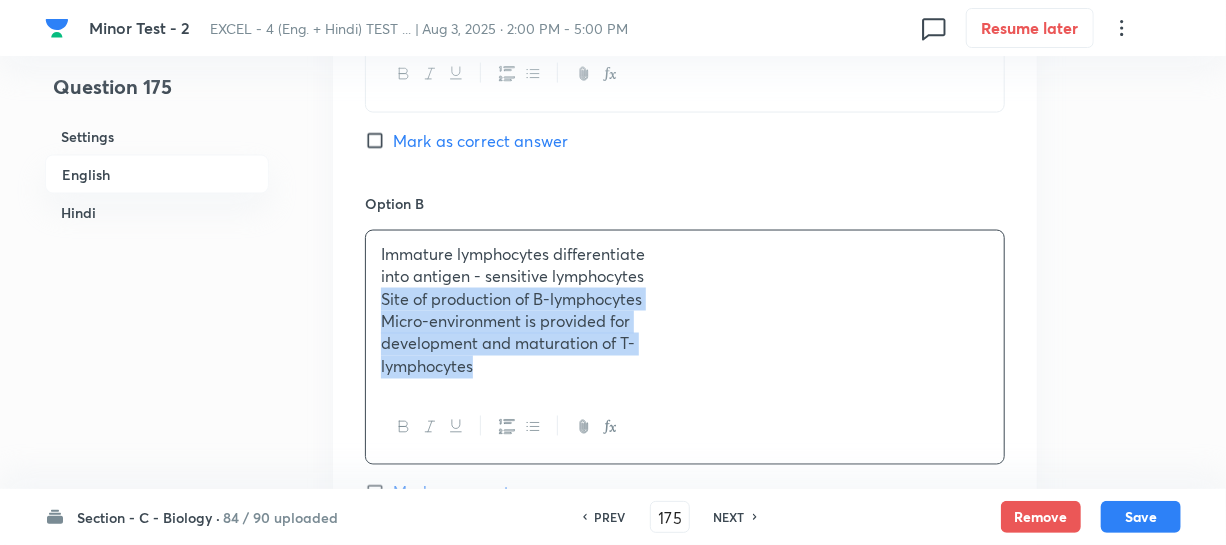 click at bounding box center (685, 427) 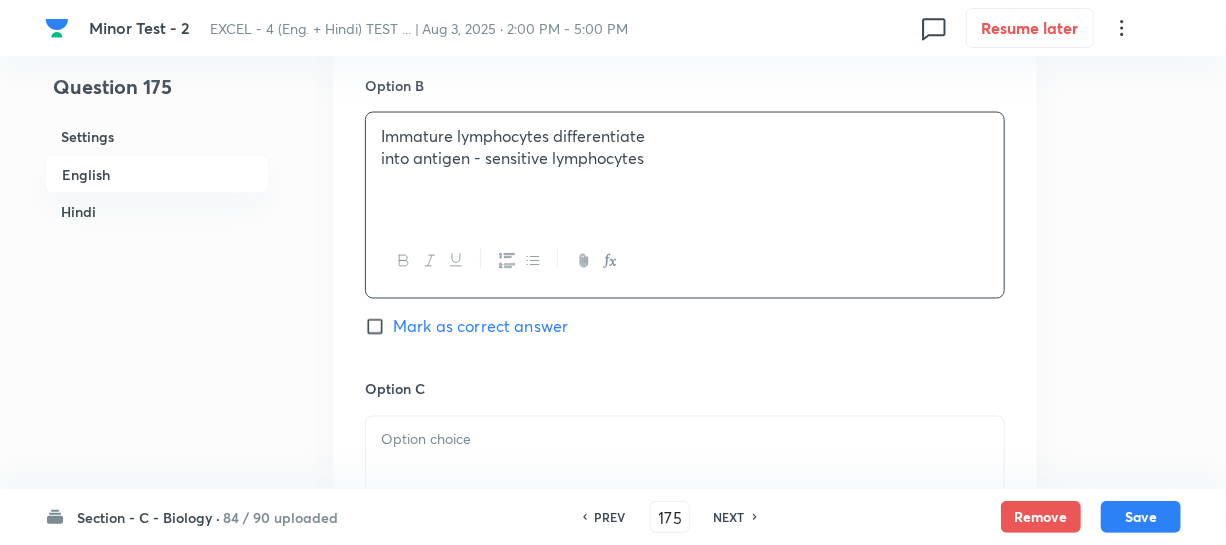 scroll, scrollTop: 1636, scrollLeft: 0, axis: vertical 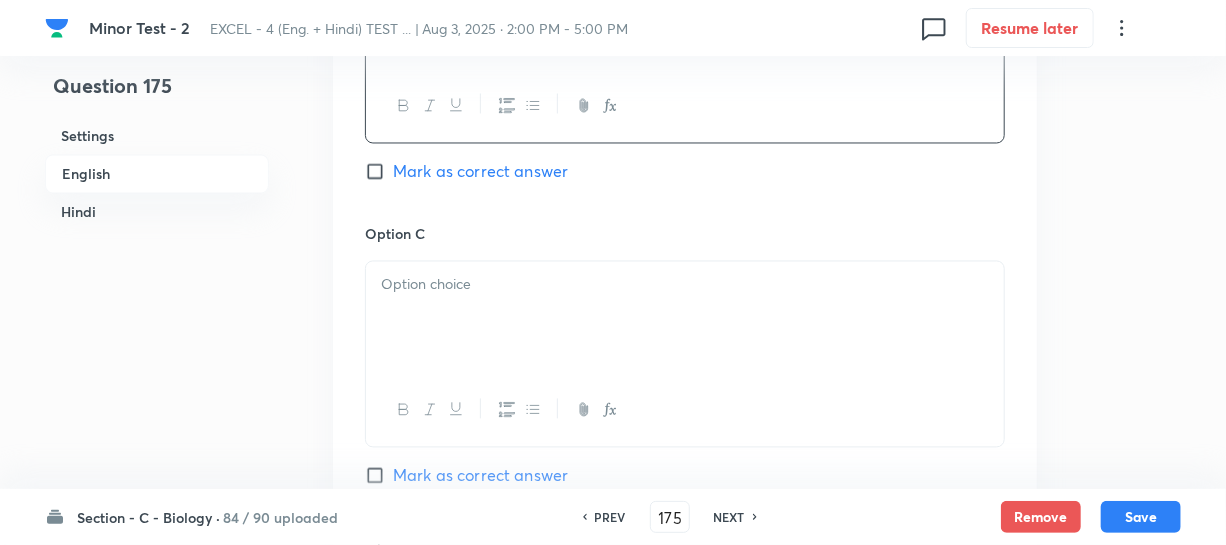 click at bounding box center [685, 318] 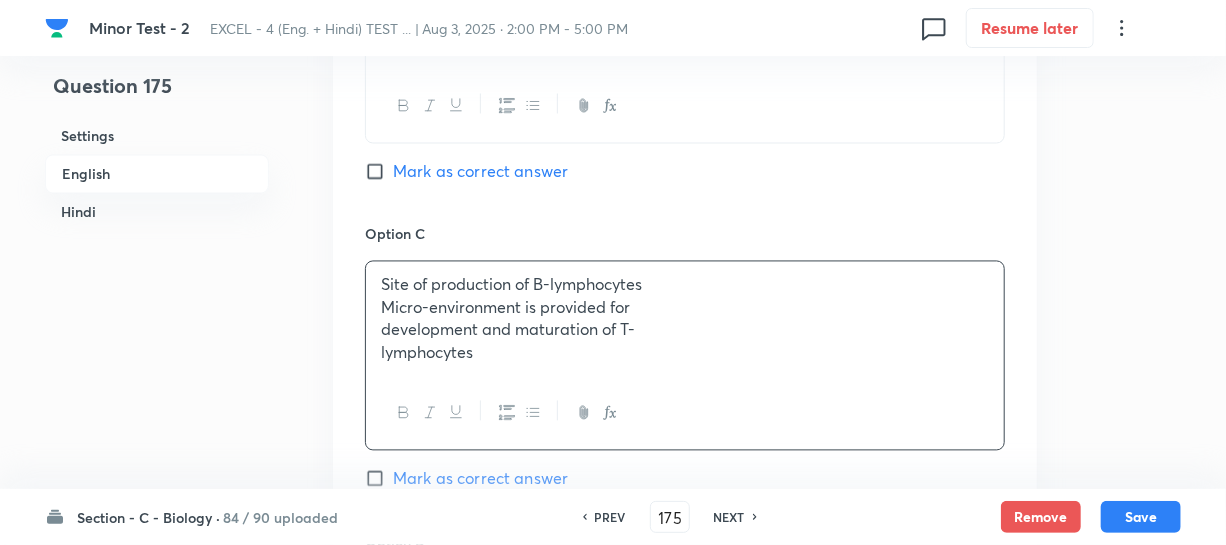 click on "development and maturation of T-" at bounding box center (685, 330) 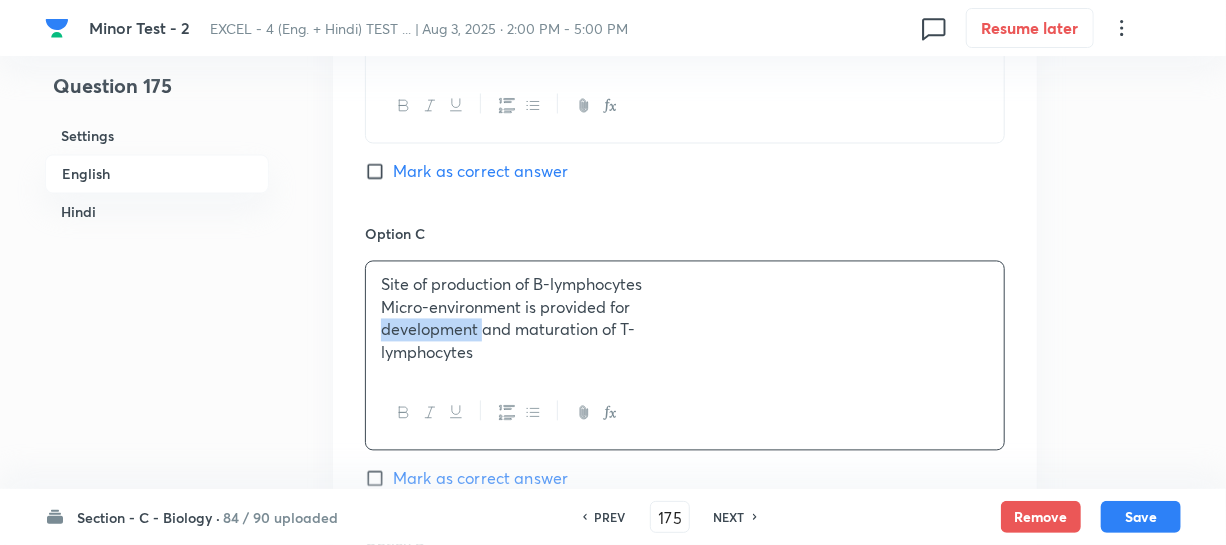 click on "development and maturation of T-" at bounding box center [685, 330] 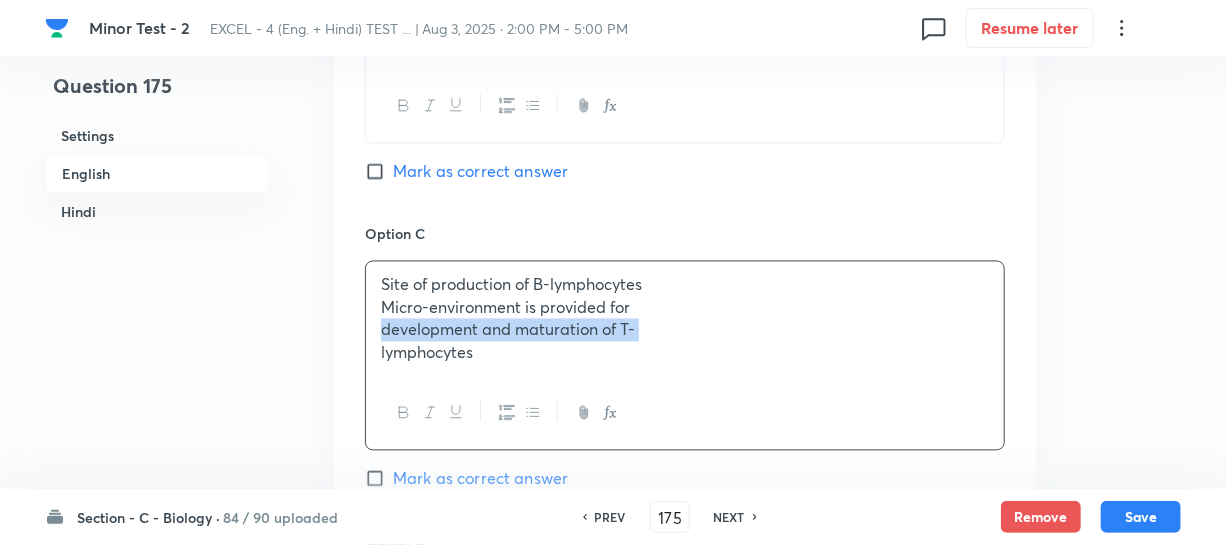 click on "development and maturation of T-" at bounding box center (685, 330) 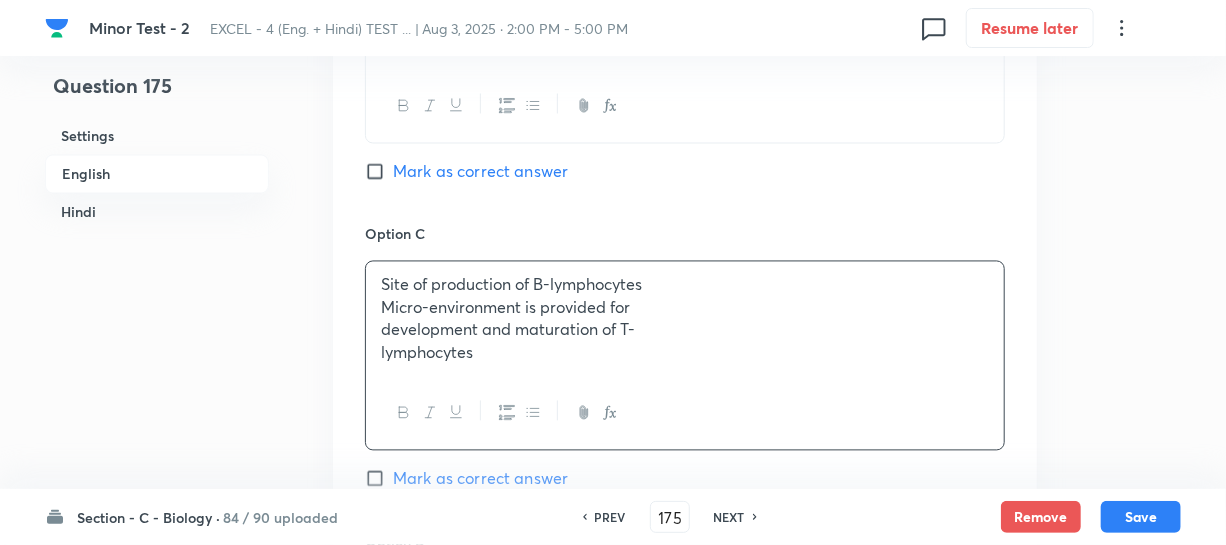 click on "Micro-environment is provided for" at bounding box center (685, 308) 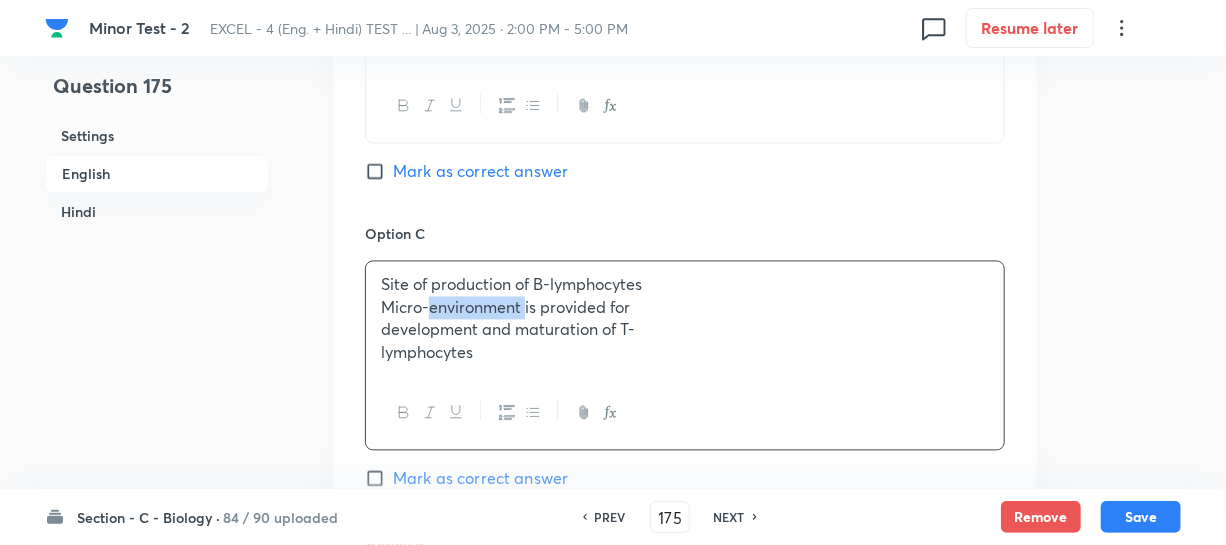 click on "Micro-environment is provided for" at bounding box center [685, 308] 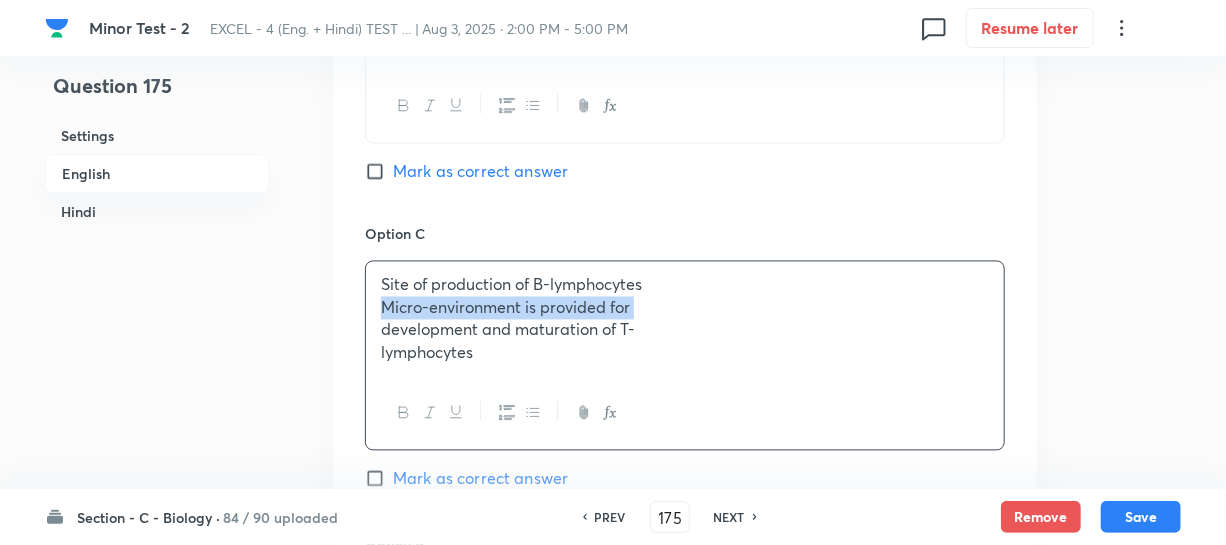 click on "Micro-environment is provided for" at bounding box center (685, 308) 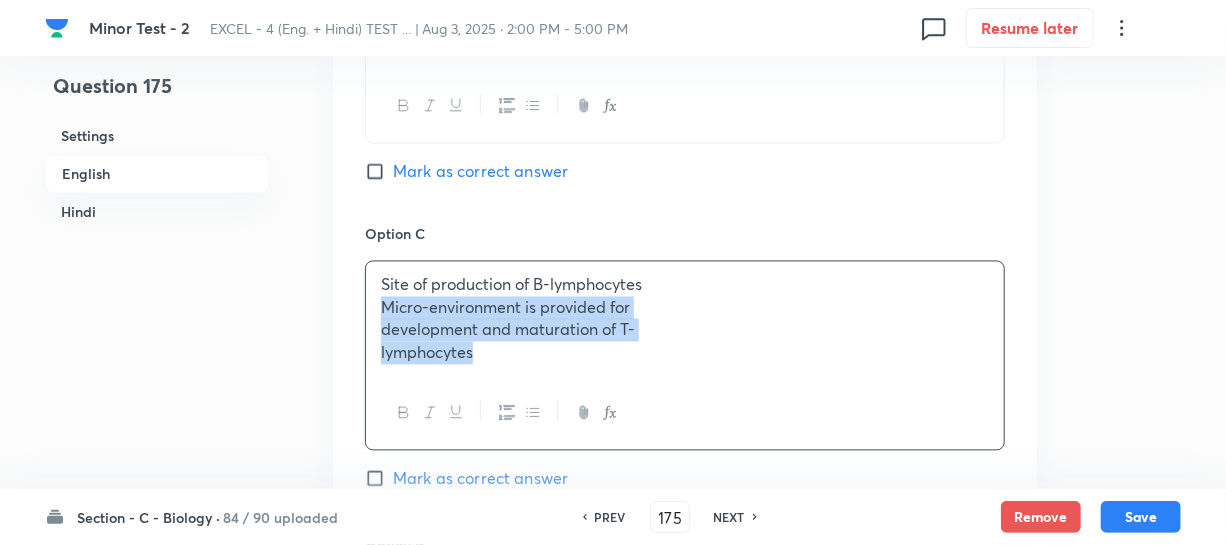 click on "Site of production of B-lymphocytes Micro-environment is provided for development and maturation of T- lymphocytes" at bounding box center (685, 319) 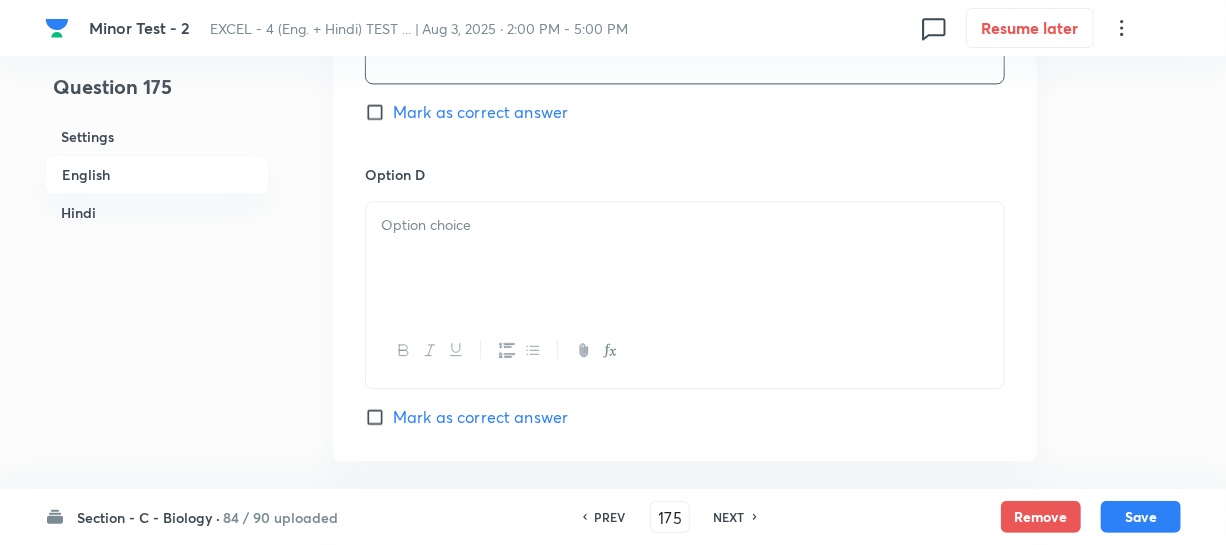 click at bounding box center [685, 258] 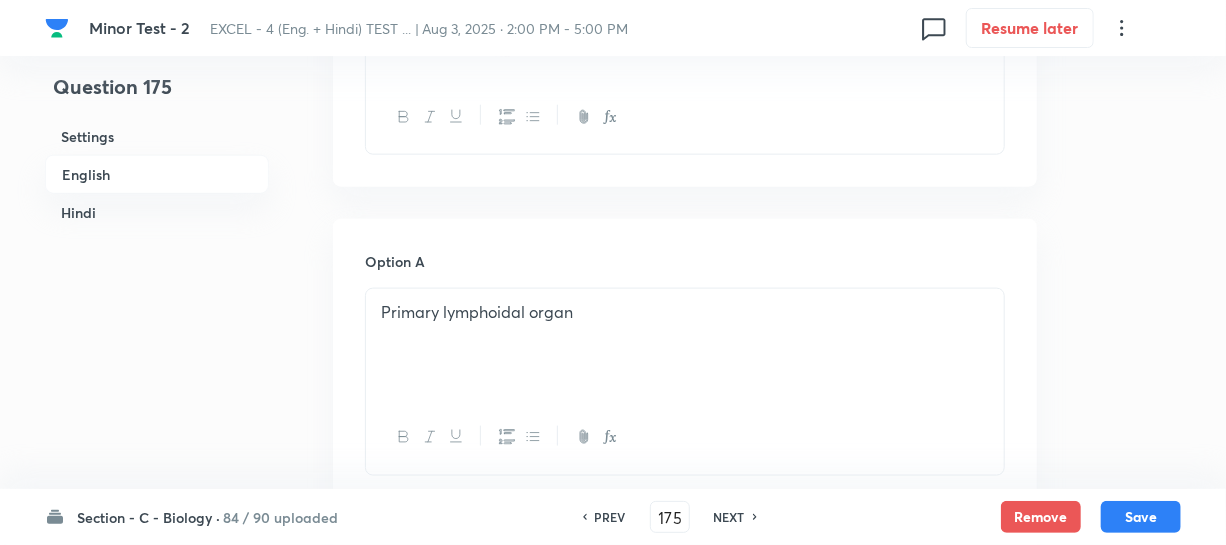 scroll, scrollTop: 1272, scrollLeft: 0, axis: vertical 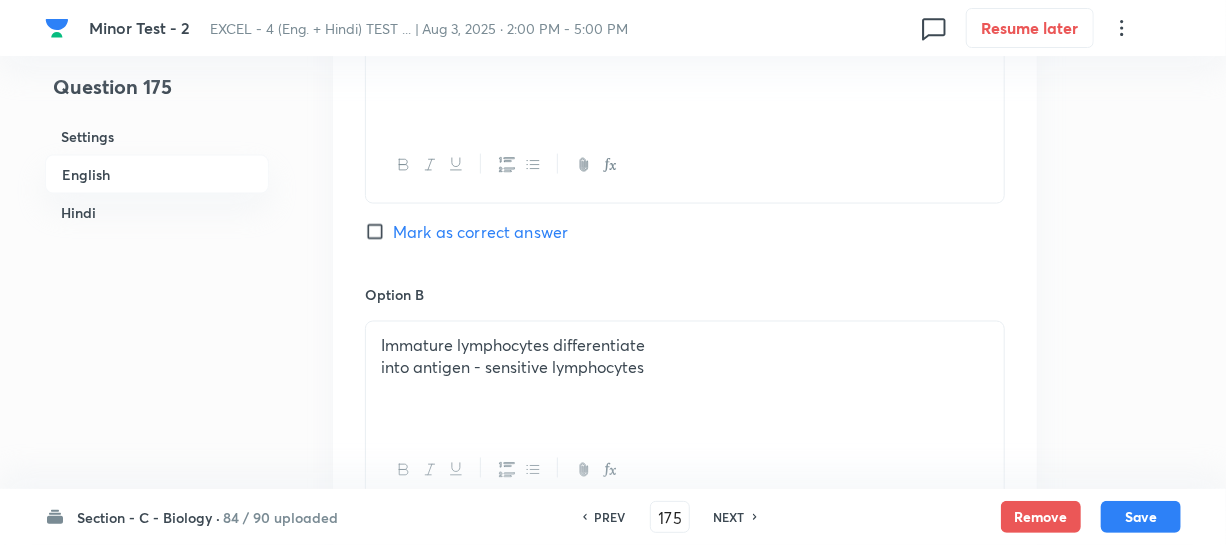 drag, startPoint x: 668, startPoint y: 344, endPoint x: 717, endPoint y: 331, distance: 50.695168 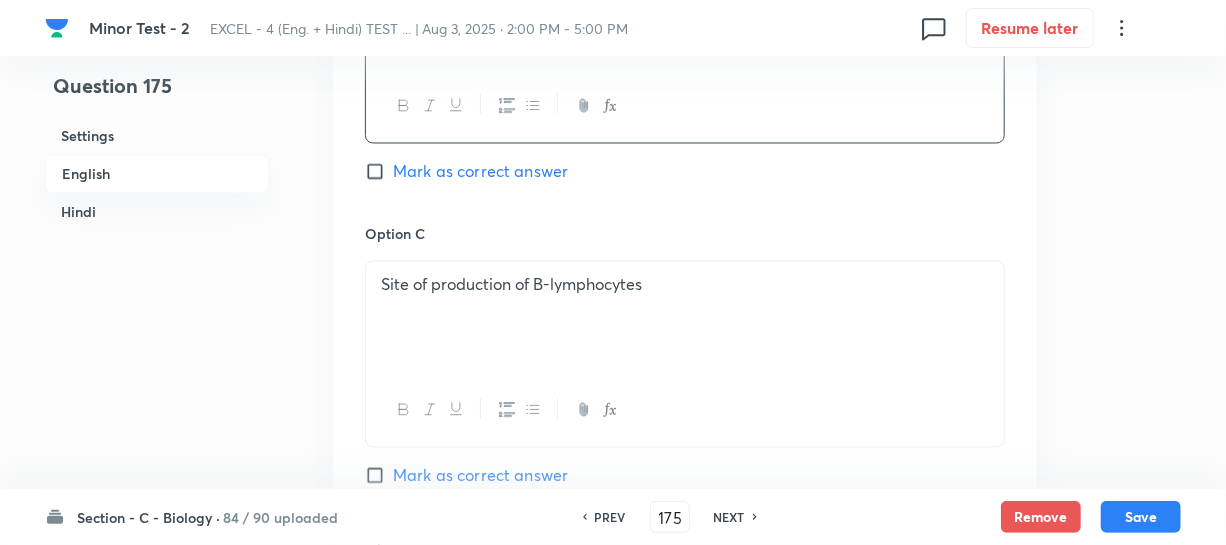 click on "Site of production of B-lymphocytes" at bounding box center (685, 285) 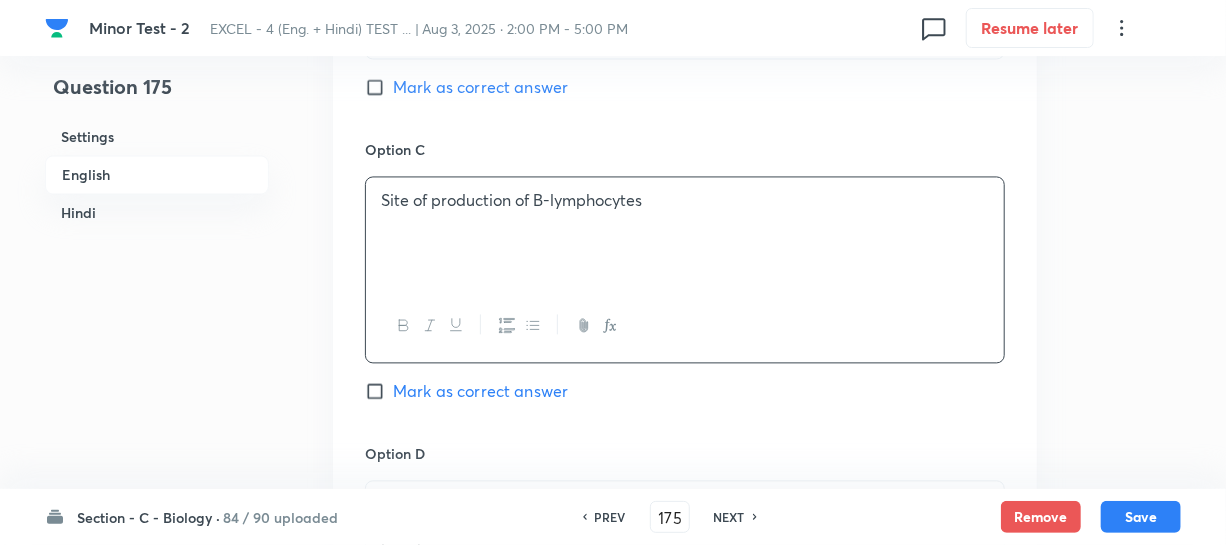 scroll, scrollTop: 2000, scrollLeft: 0, axis: vertical 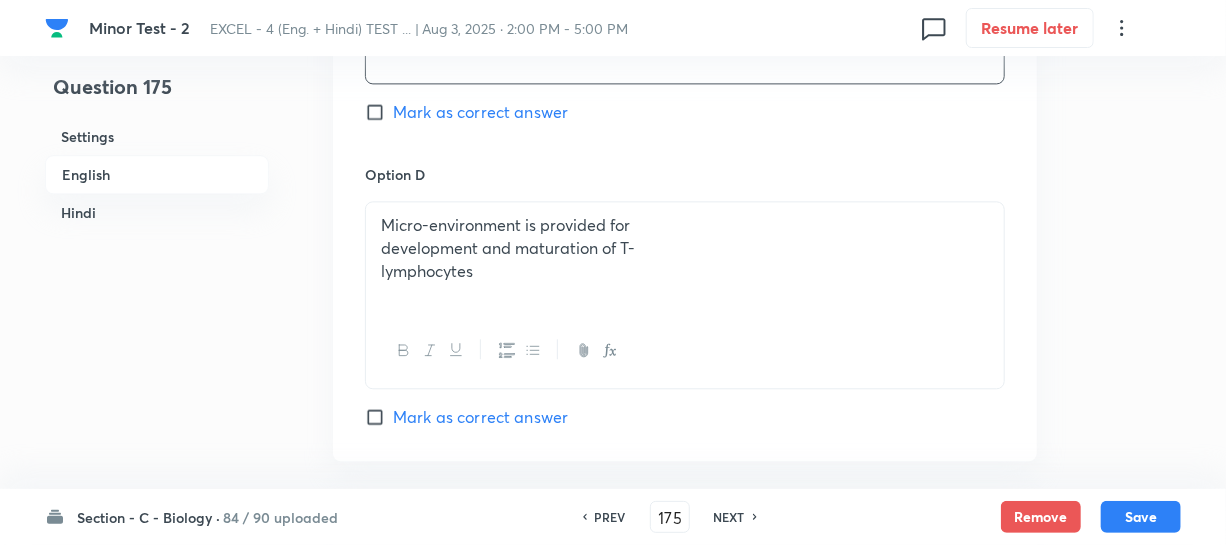 click on "Micro-environment is provided for" at bounding box center [685, 225] 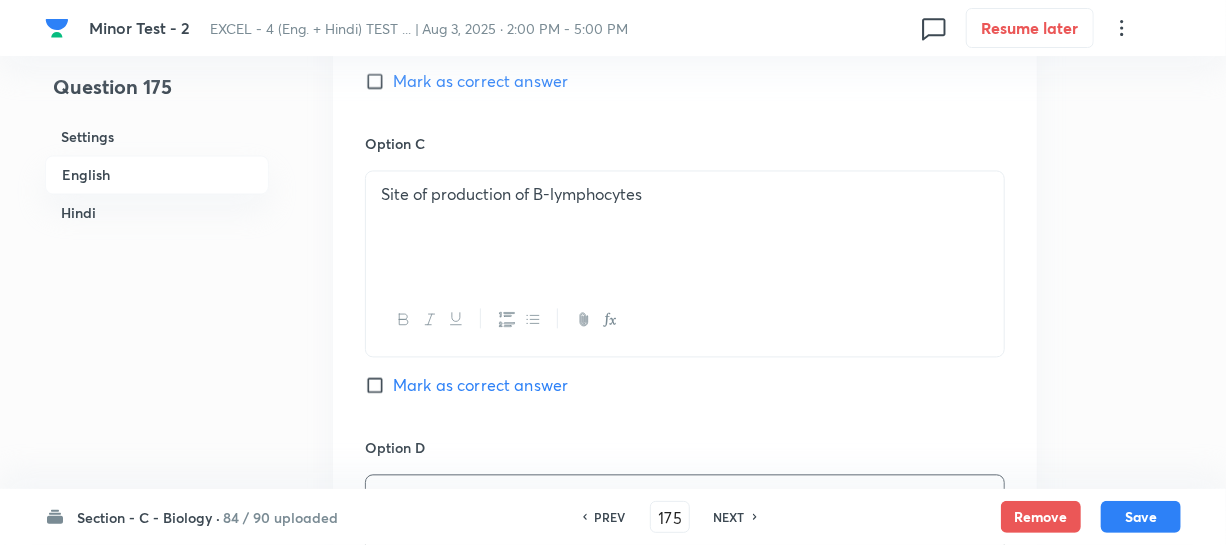 click on "Mark as correct answer" at bounding box center [379, 385] 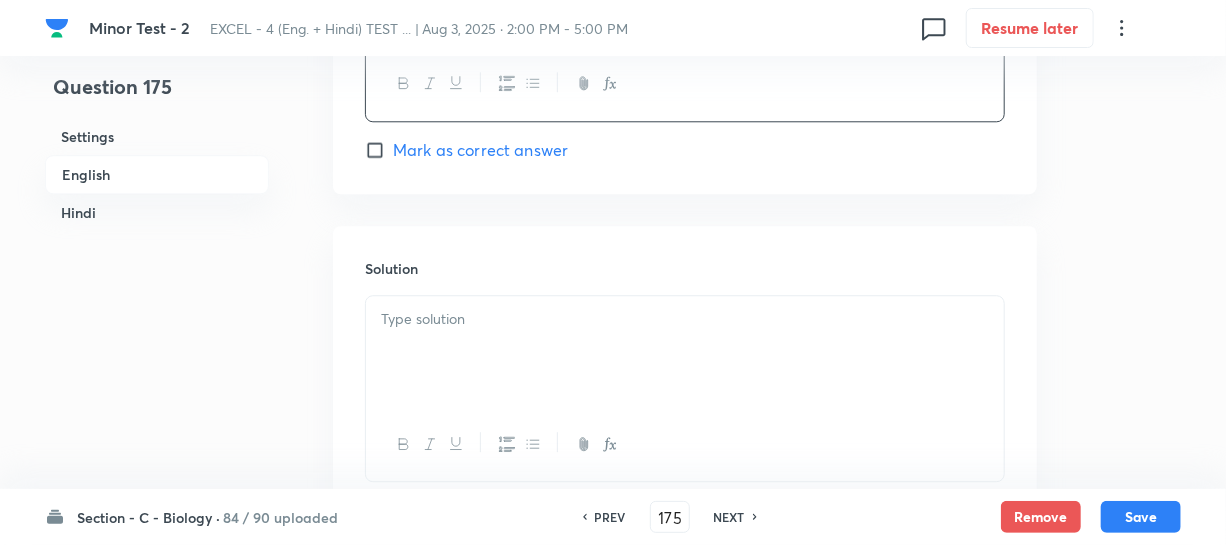 scroll, scrollTop: 2272, scrollLeft: 0, axis: vertical 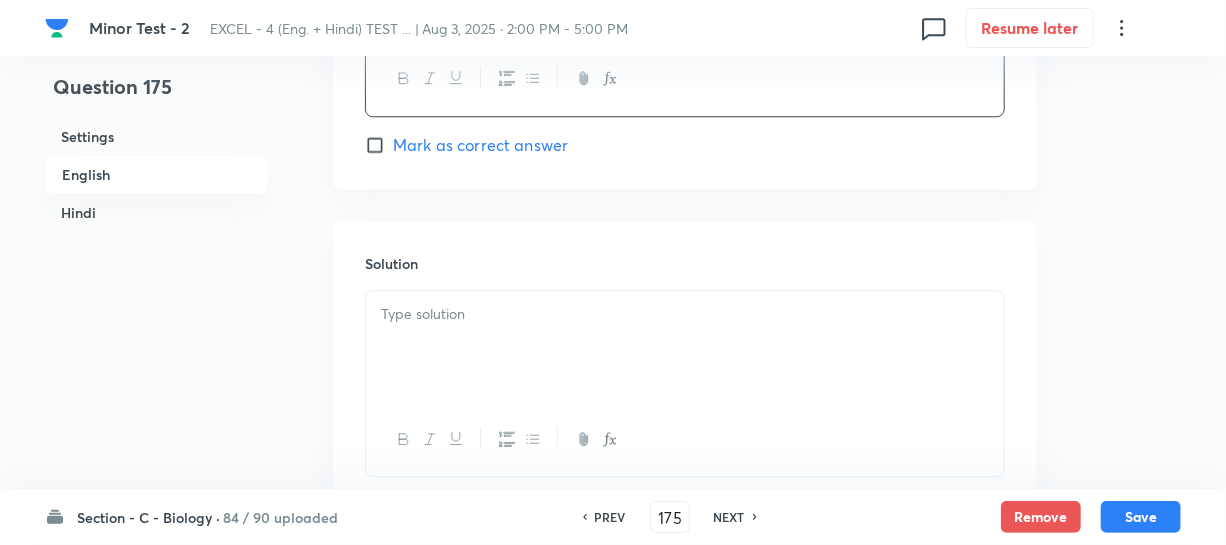 click at bounding box center [685, 347] 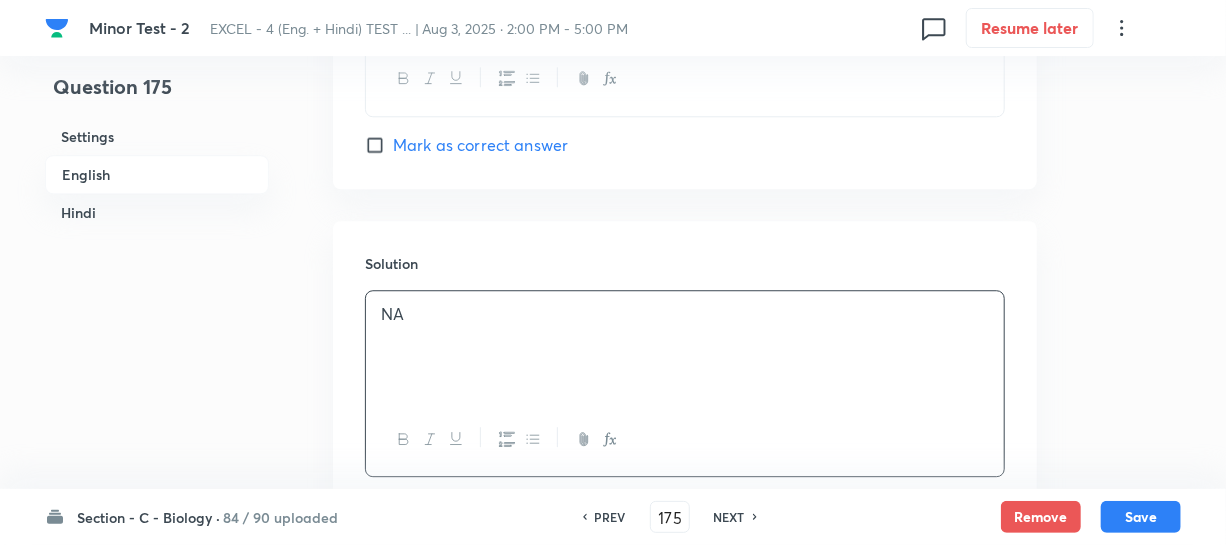 click on "Remove Save" at bounding box center [1091, 517] 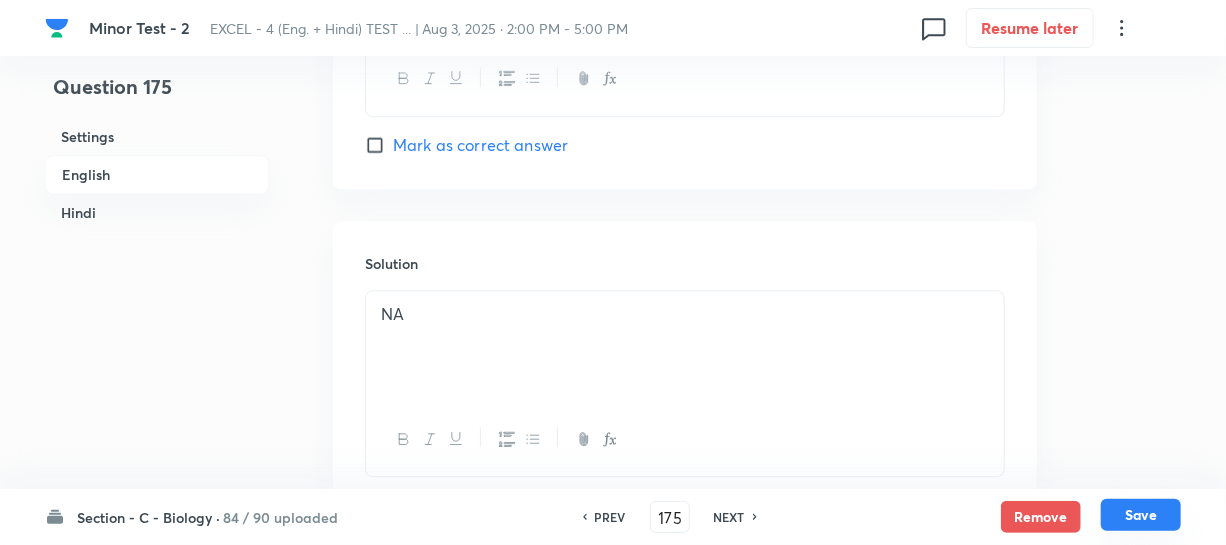 click on "Save" at bounding box center (1141, 515) 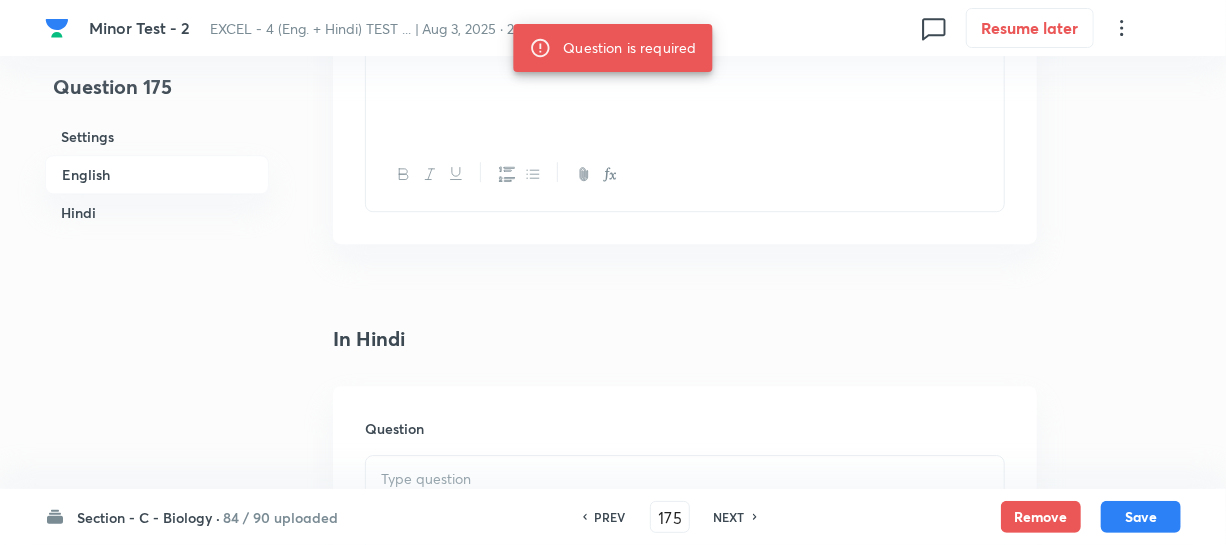 scroll, scrollTop: 2545, scrollLeft: 0, axis: vertical 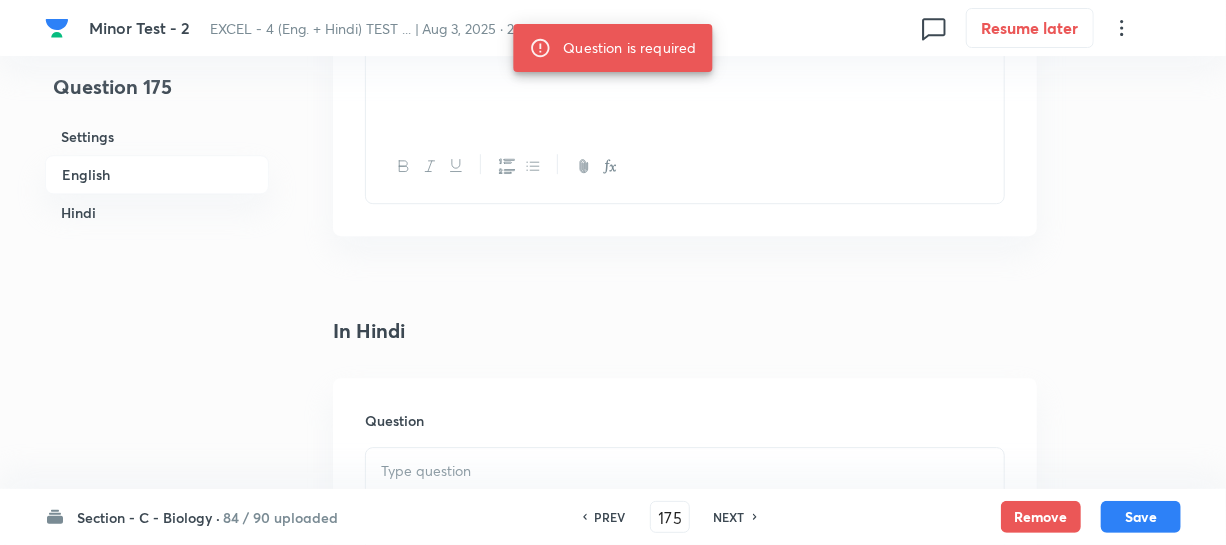 click on "Question" at bounding box center [685, 522] 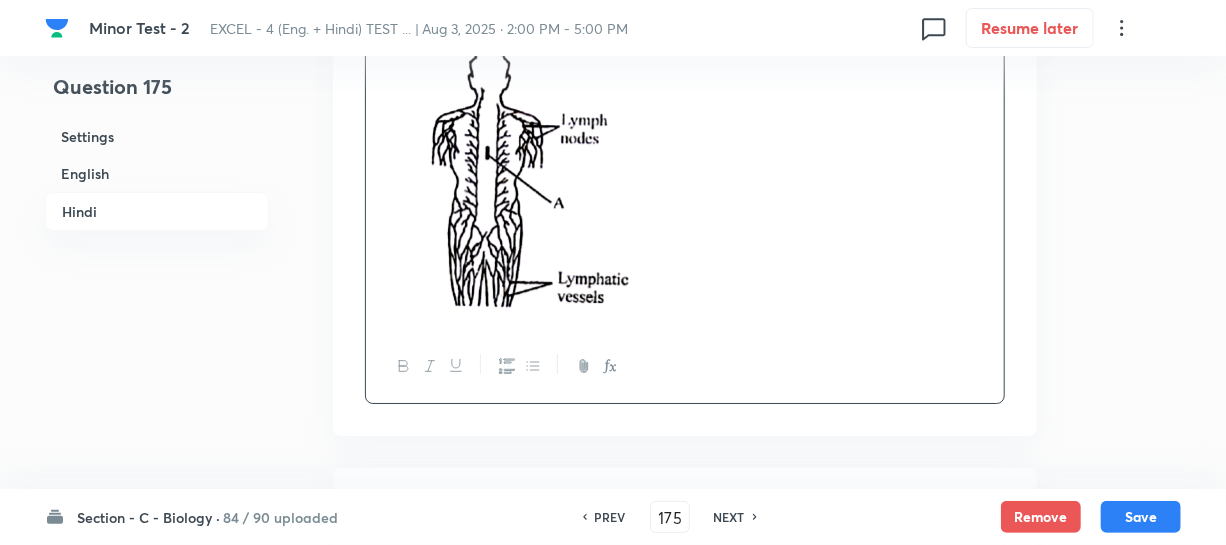 scroll, scrollTop: 3181, scrollLeft: 0, axis: vertical 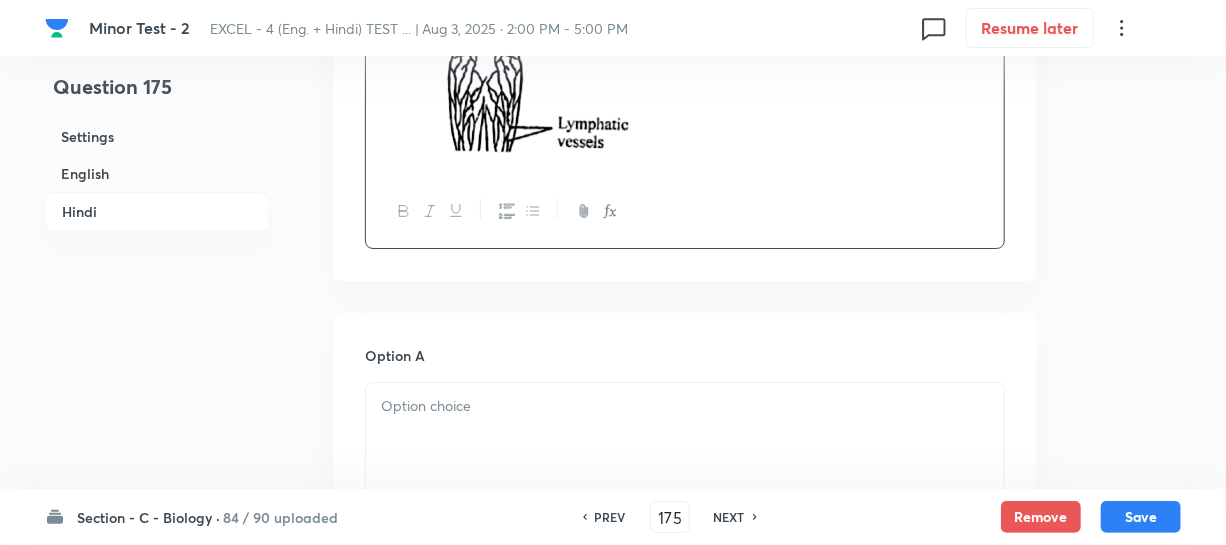 drag, startPoint x: 446, startPoint y: 447, endPoint x: 465, endPoint y: 439, distance: 20.615528 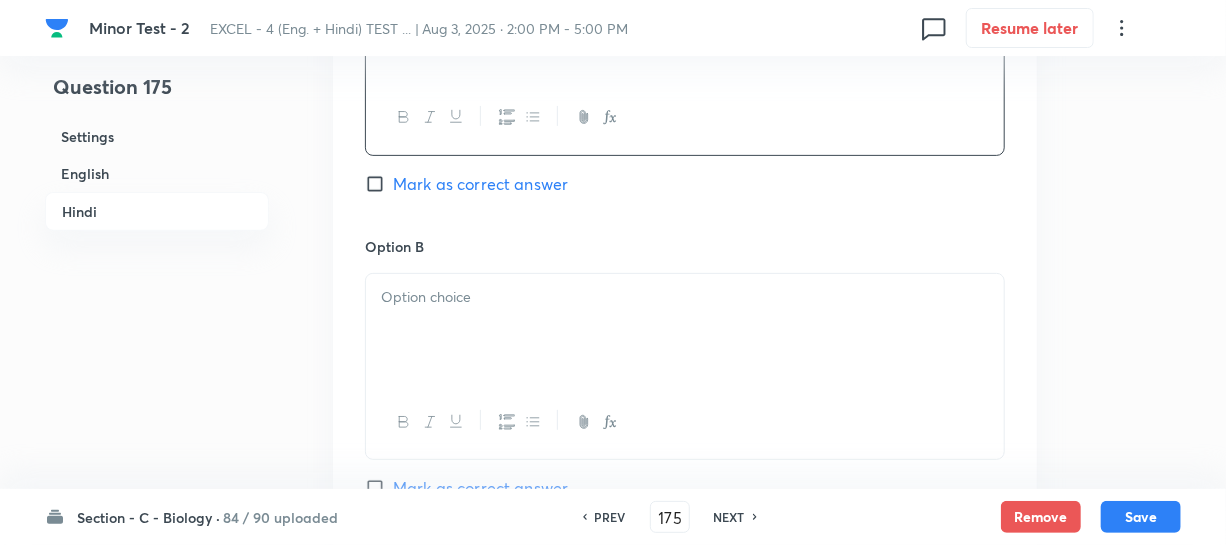 scroll, scrollTop: 3636, scrollLeft: 0, axis: vertical 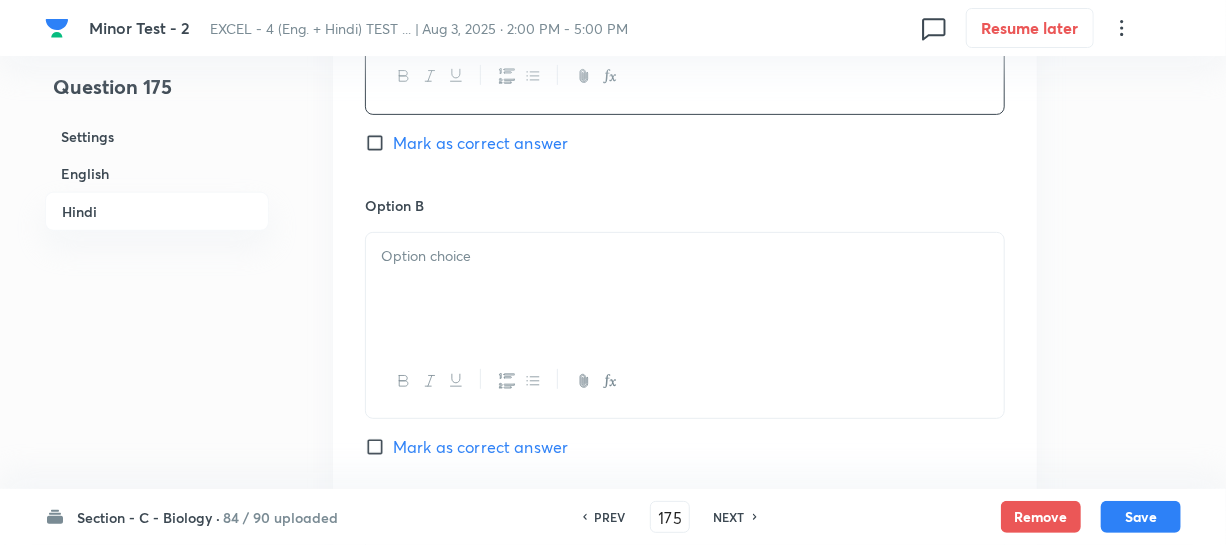 drag, startPoint x: 460, startPoint y: 290, endPoint x: 580, endPoint y: 292, distance: 120.01666 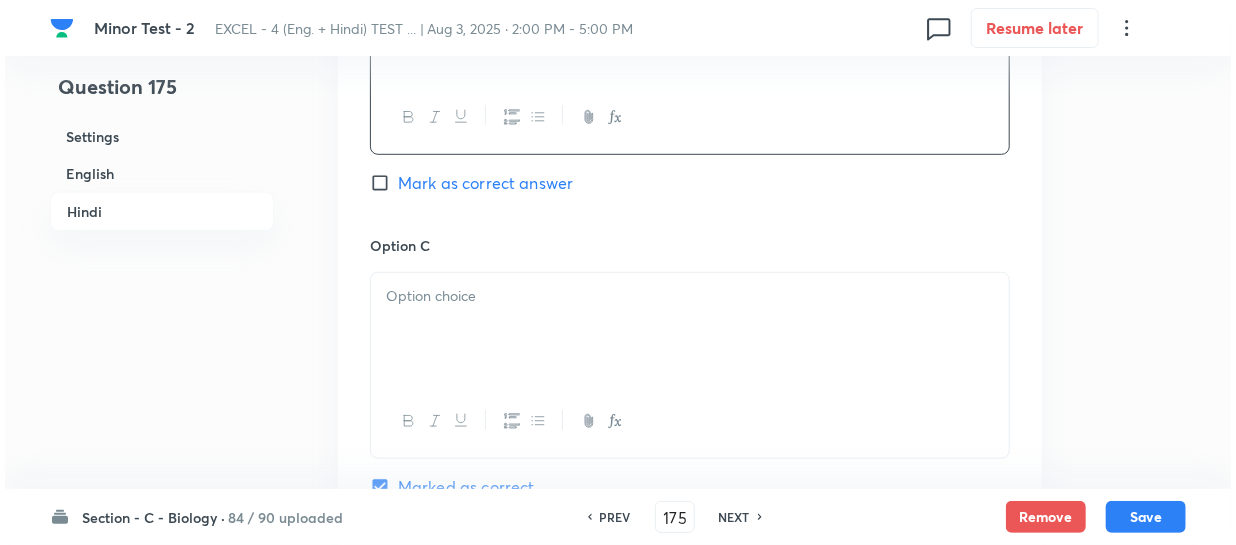 scroll, scrollTop: 3909, scrollLeft: 0, axis: vertical 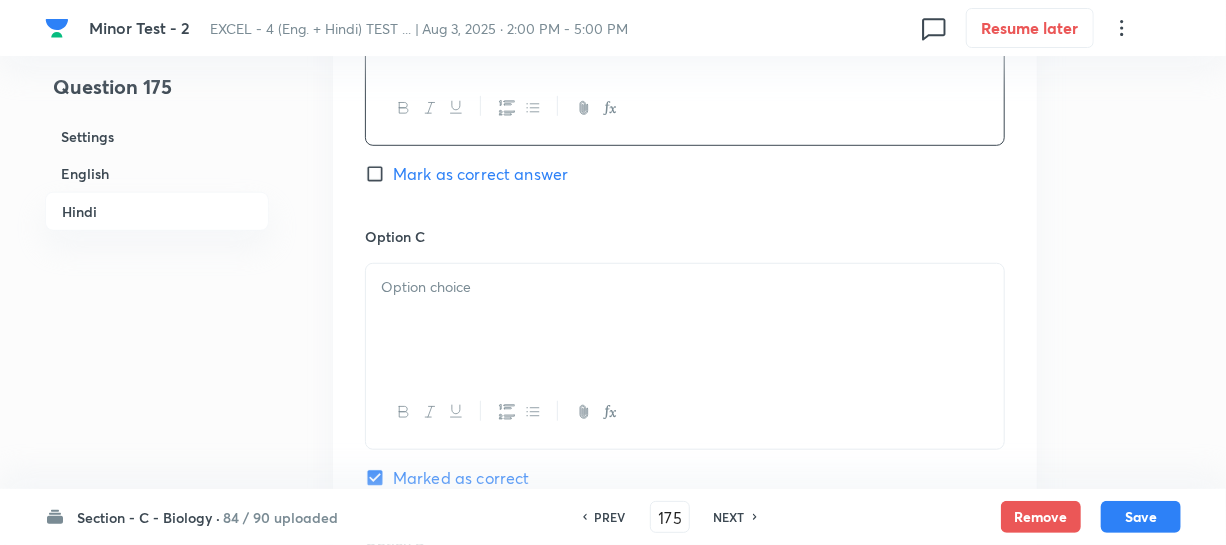 drag, startPoint x: 452, startPoint y: 315, endPoint x: 468, endPoint y: 312, distance: 16.27882 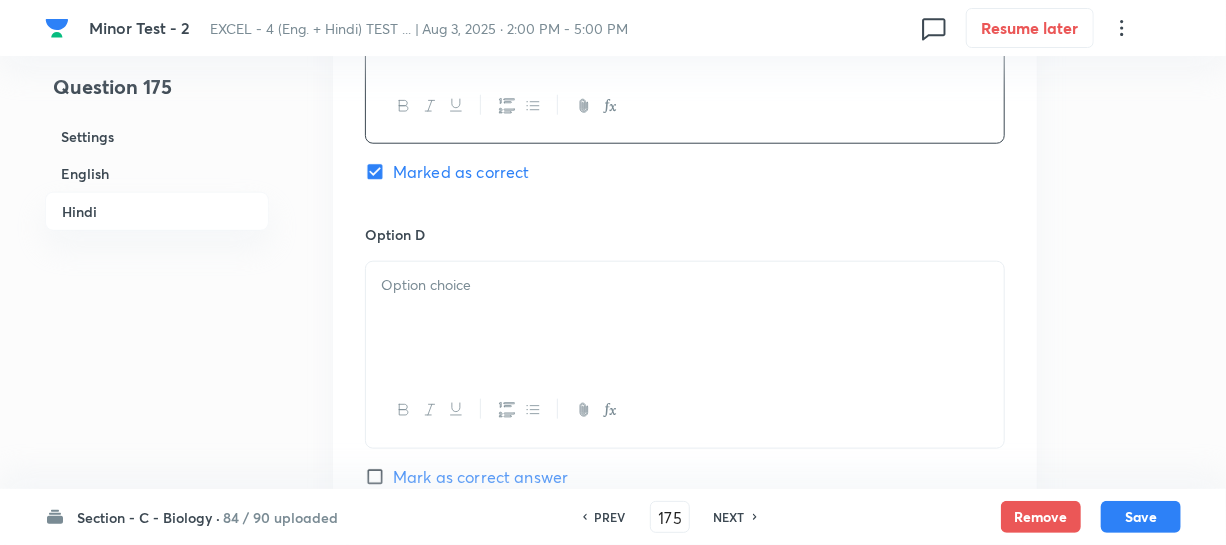 scroll, scrollTop: 4272, scrollLeft: 0, axis: vertical 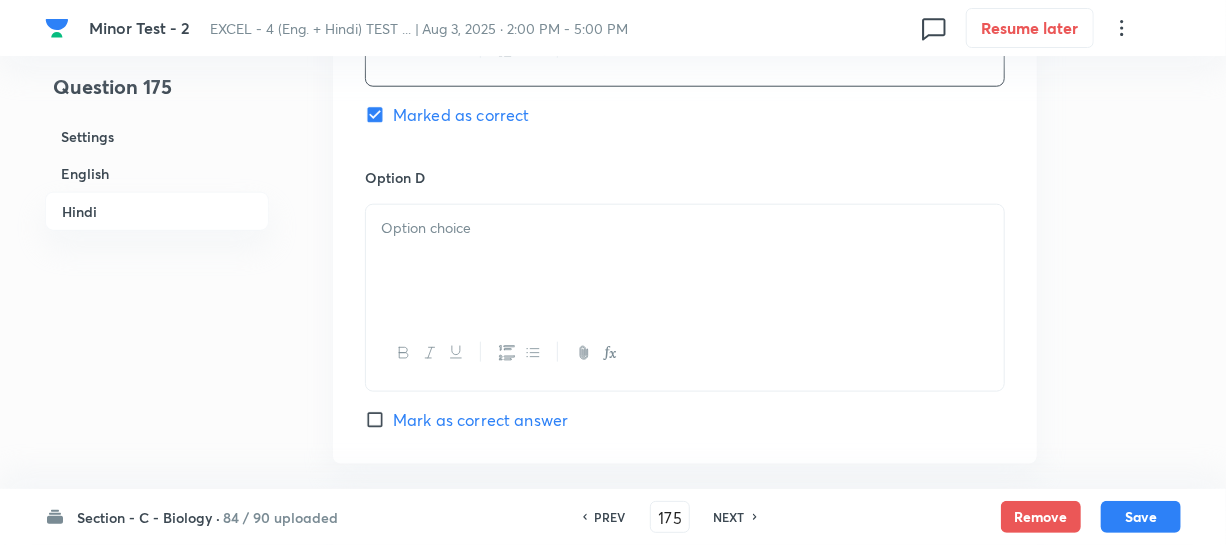 click at bounding box center (685, 261) 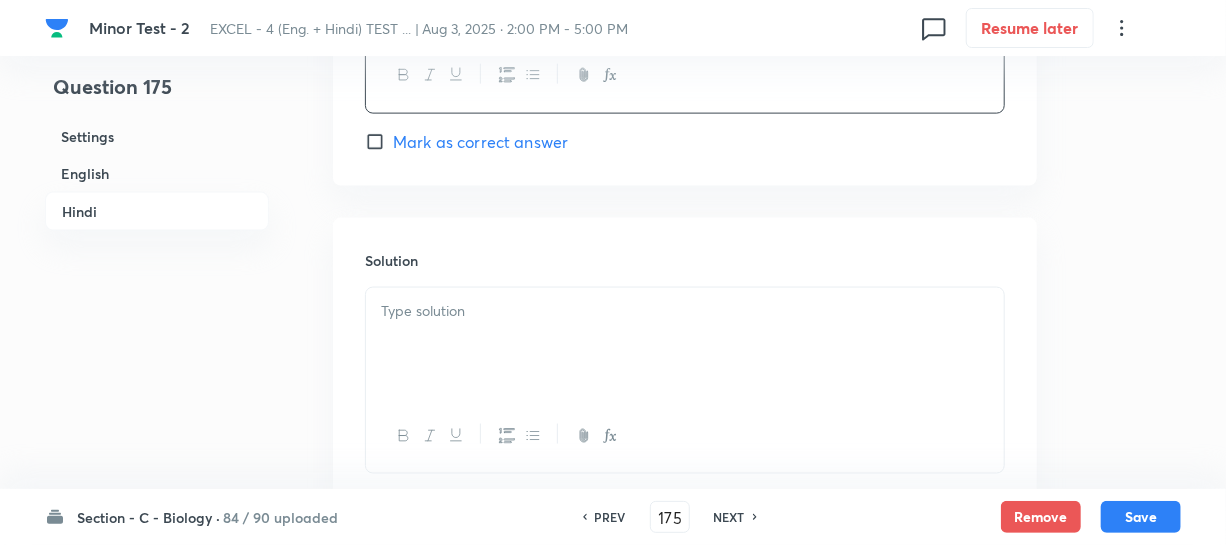 scroll, scrollTop: 4690, scrollLeft: 0, axis: vertical 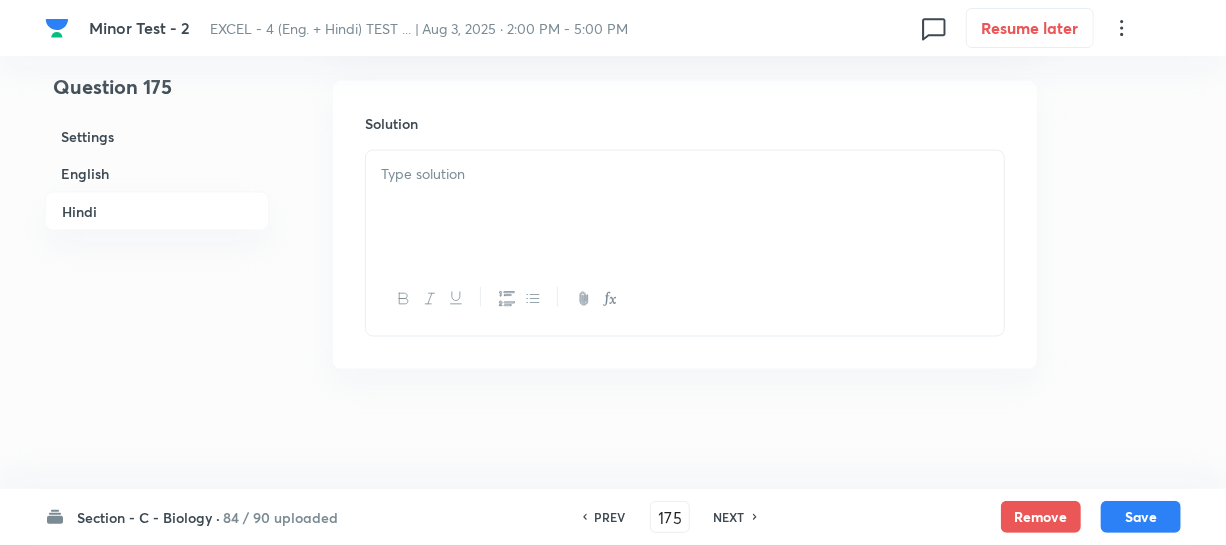 click at bounding box center [685, 207] 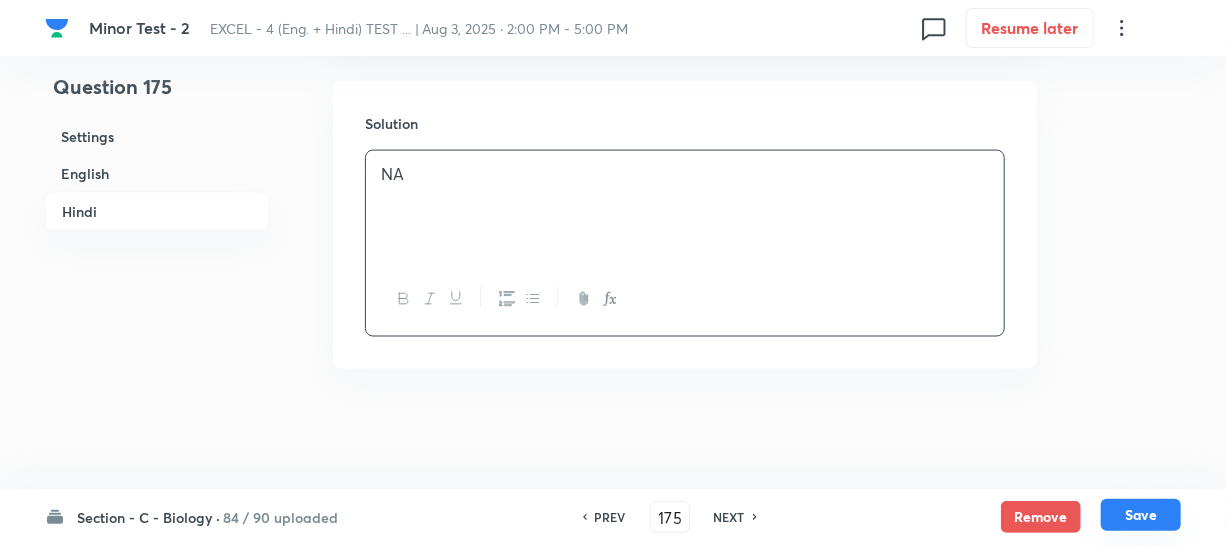 click on "Save" at bounding box center [1141, 515] 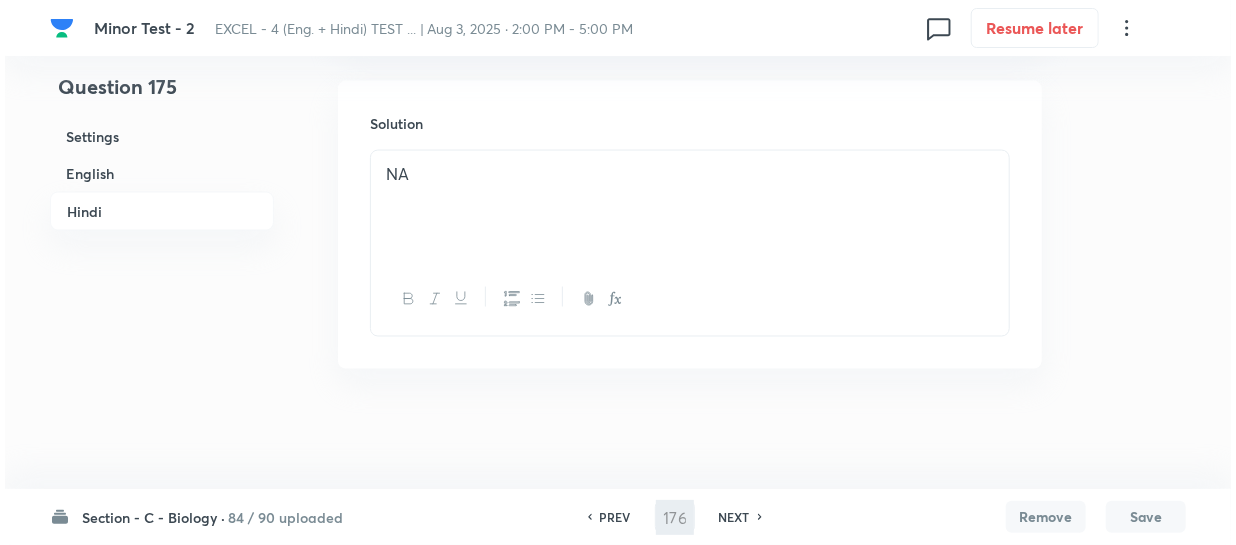 scroll, scrollTop: 0, scrollLeft: 0, axis: both 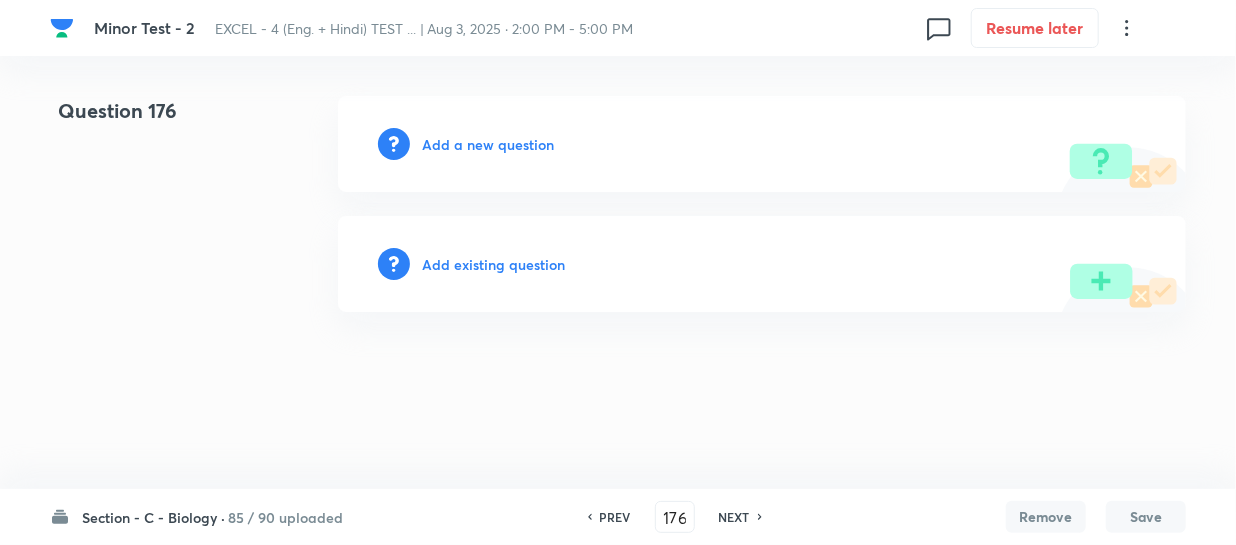 click on "Add a new question" at bounding box center (488, 144) 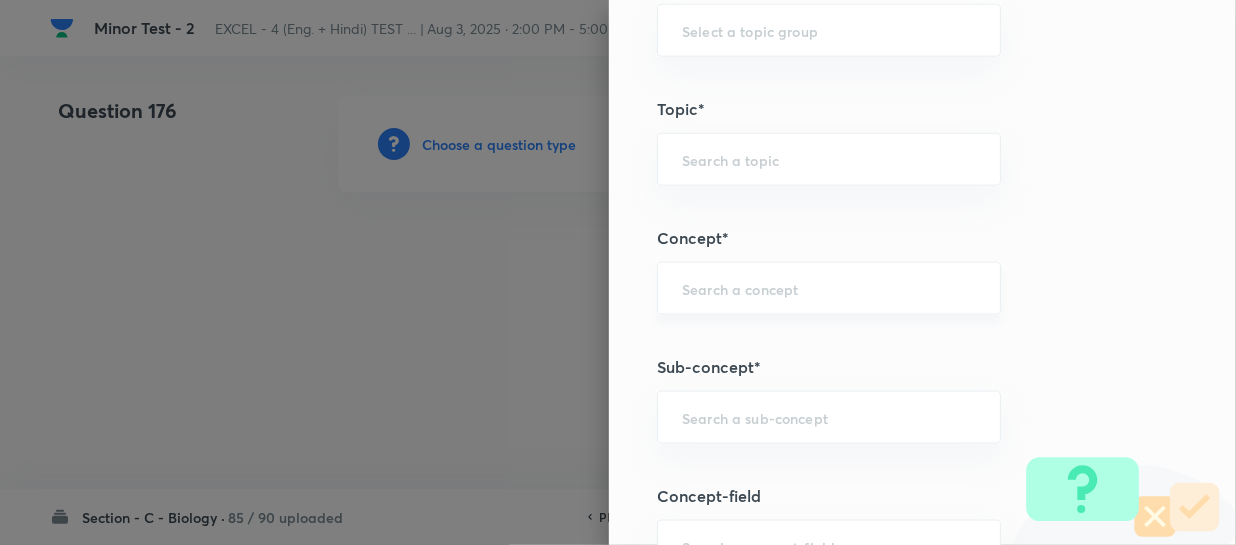scroll, scrollTop: 1090, scrollLeft: 0, axis: vertical 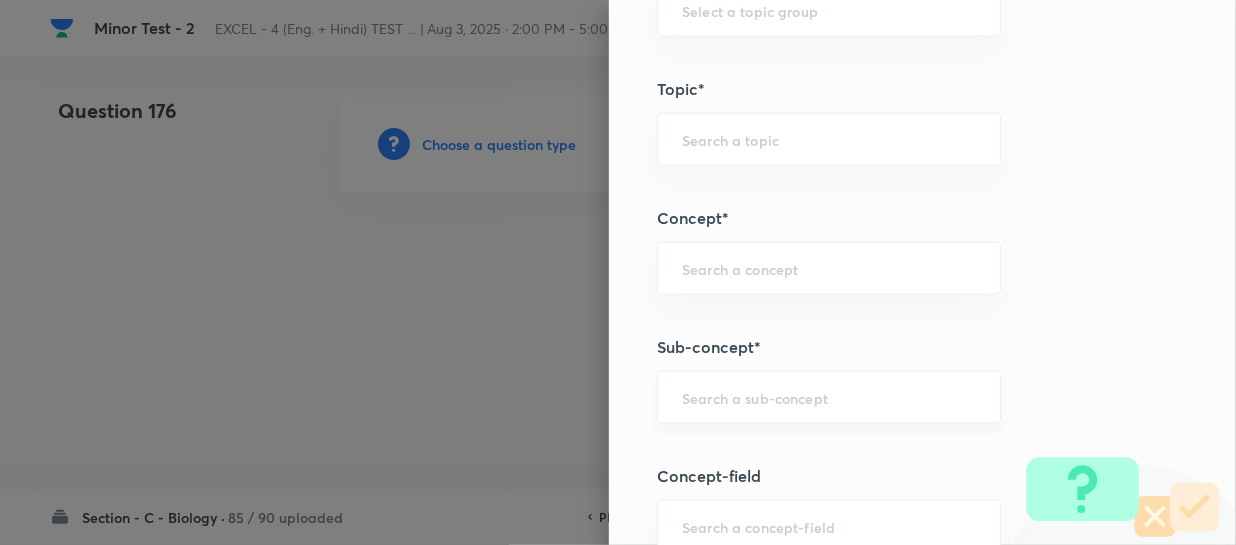 click on "​" at bounding box center (829, 397) 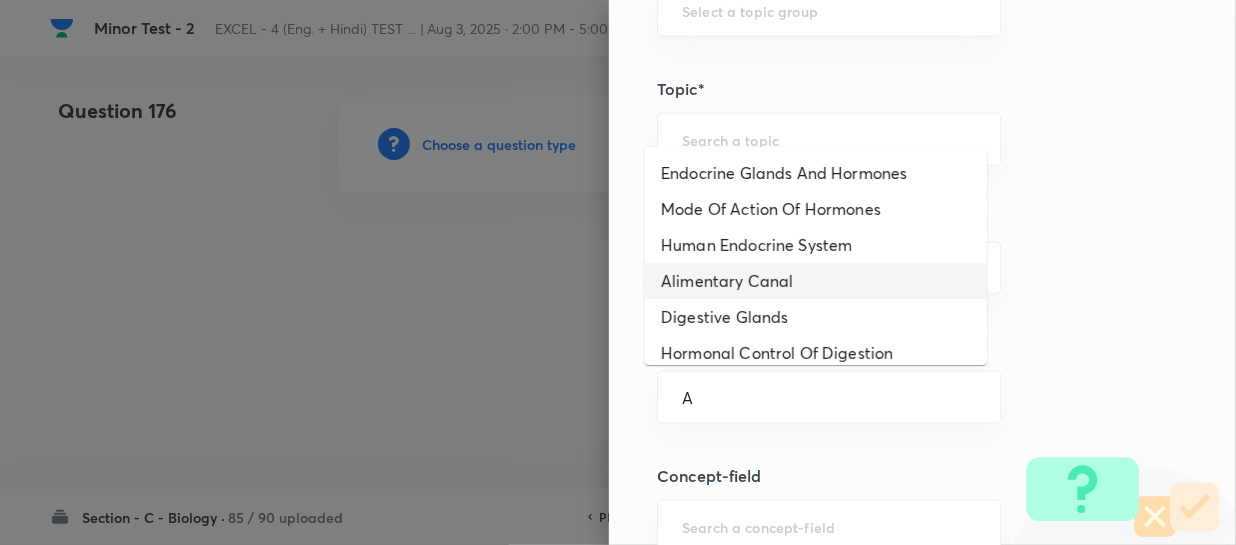 click on "Alimentary Canal" at bounding box center [816, 281] 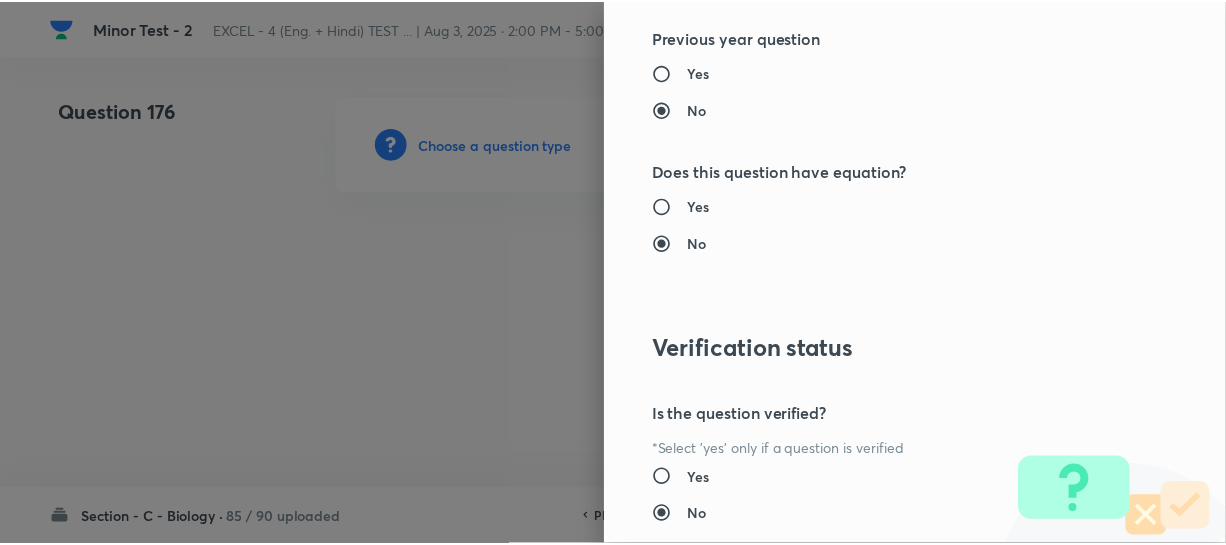 scroll, scrollTop: 2272, scrollLeft: 0, axis: vertical 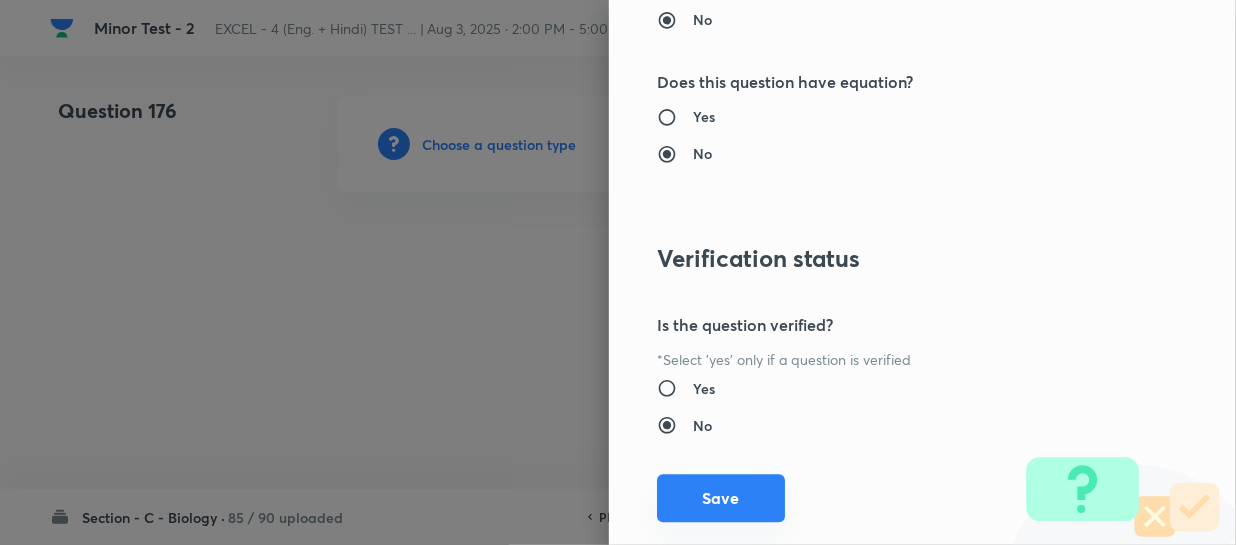 click on "Save" at bounding box center [721, 498] 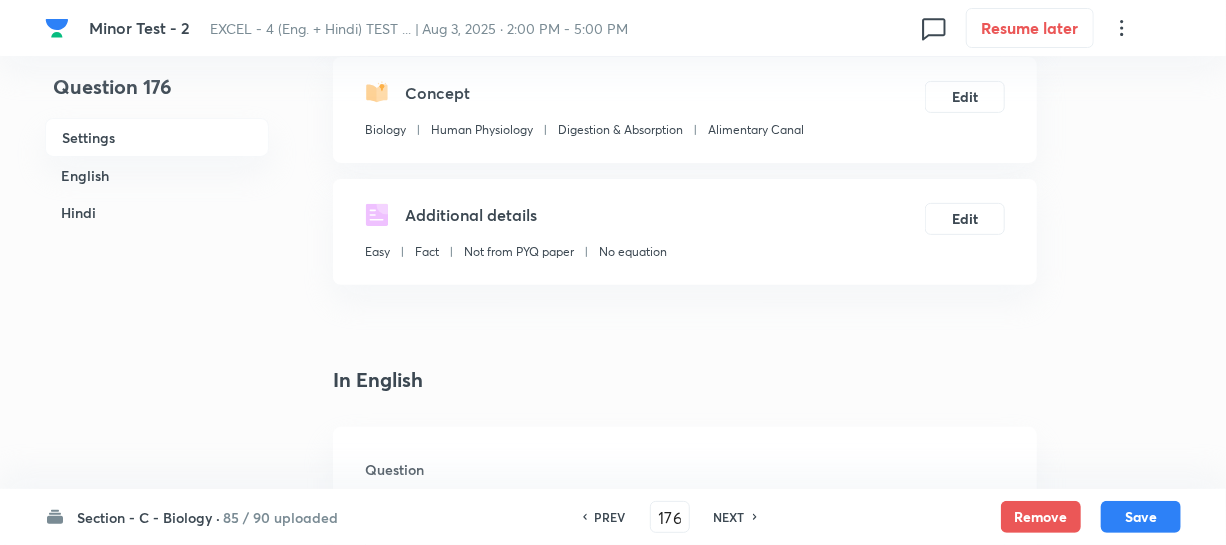 scroll, scrollTop: 454, scrollLeft: 0, axis: vertical 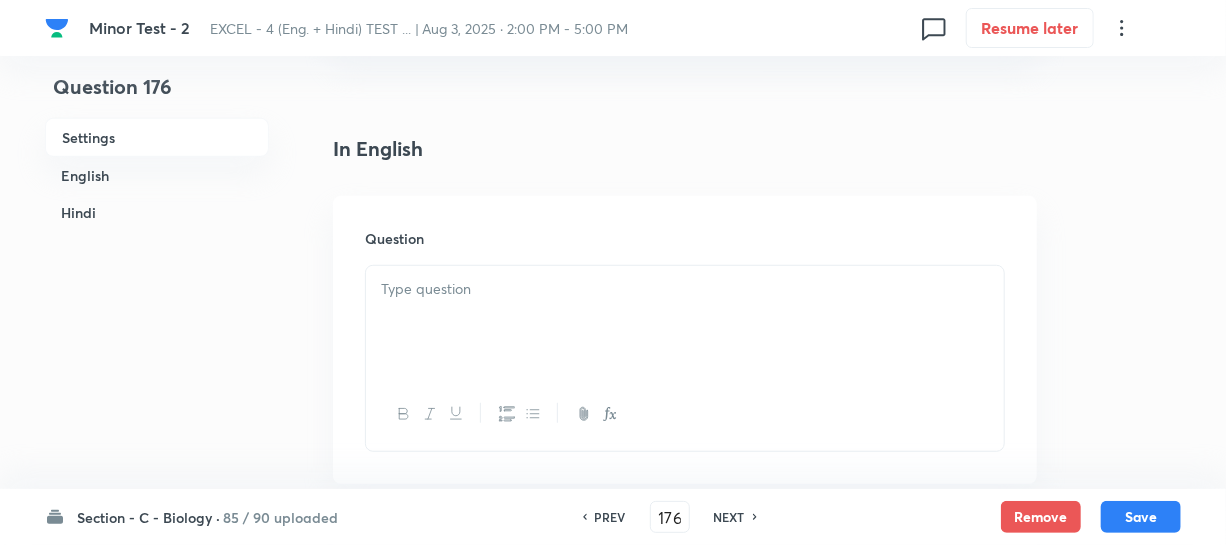 drag, startPoint x: 480, startPoint y: 321, endPoint x: 553, endPoint y: 520, distance: 211.96698 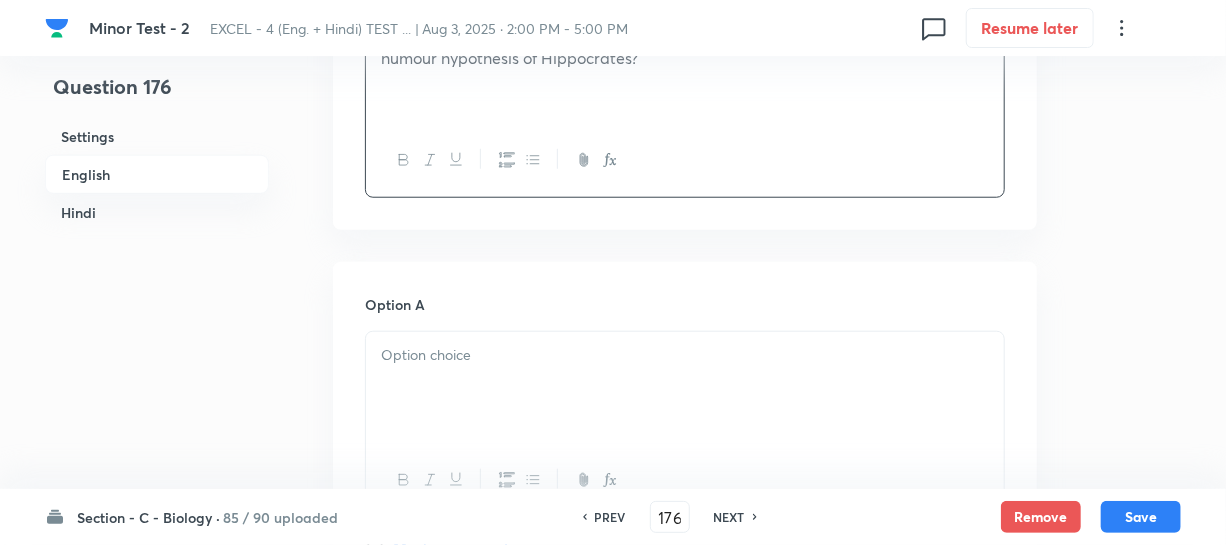 scroll, scrollTop: 727, scrollLeft: 0, axis: vertical 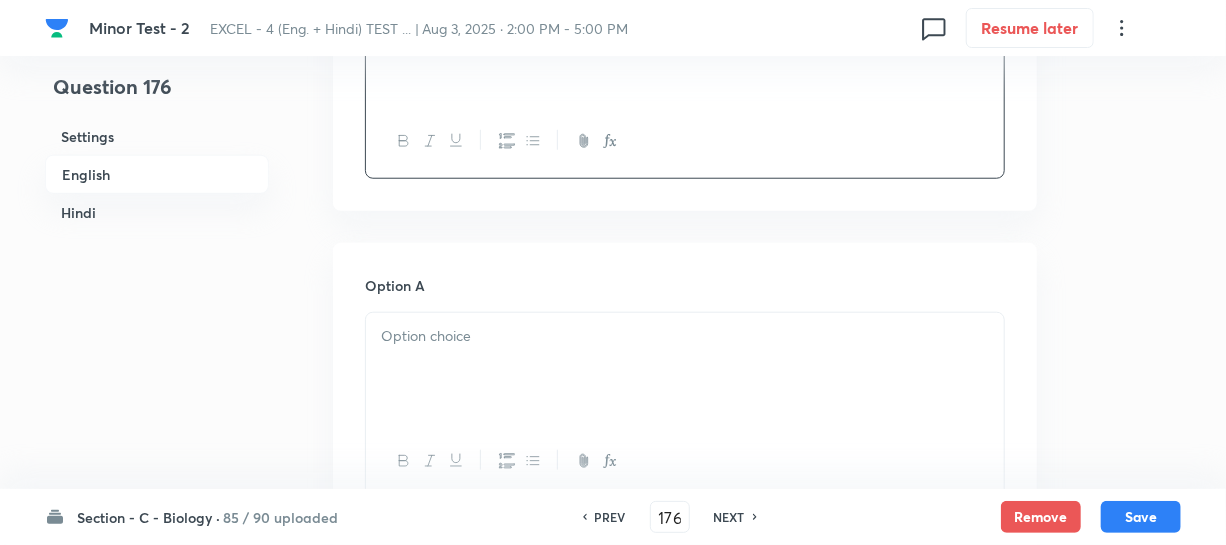 click at bounding box center [685, 369] 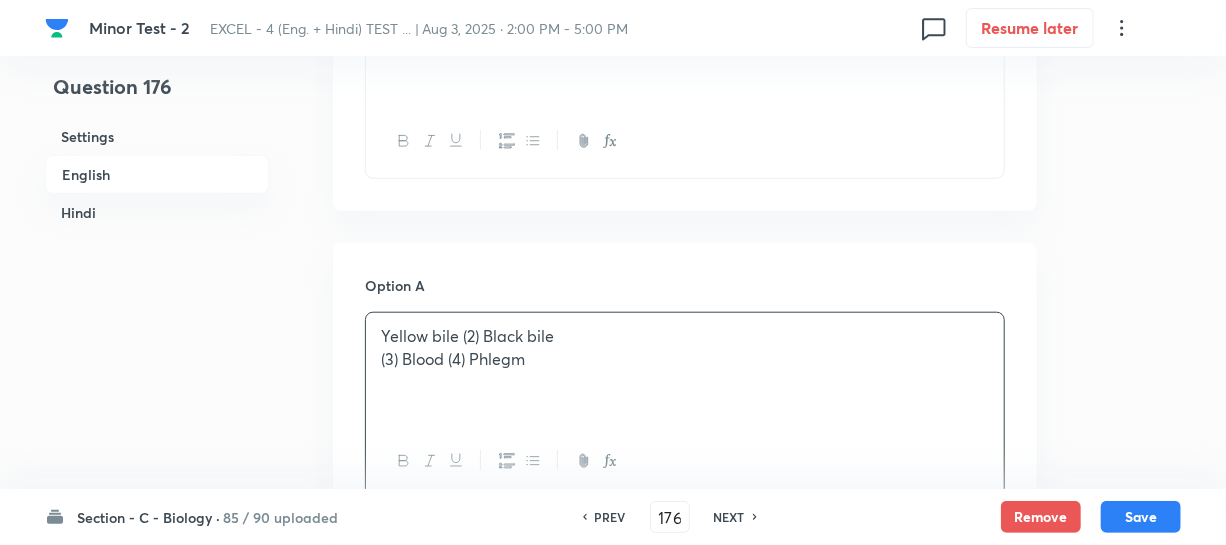 drag, startPoint x: 460, startPoint y: 333, endPoint x: 662, endPoint y: 357, distance: 203.42075 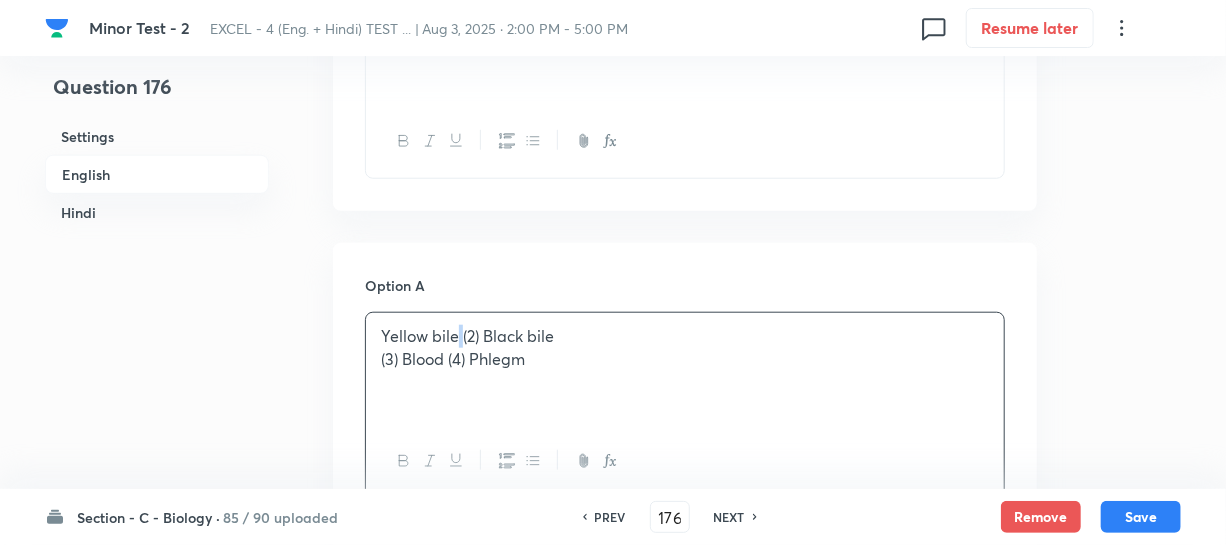 click on "Yellow bile (2) Black bile" at bounding box center (685, 336) 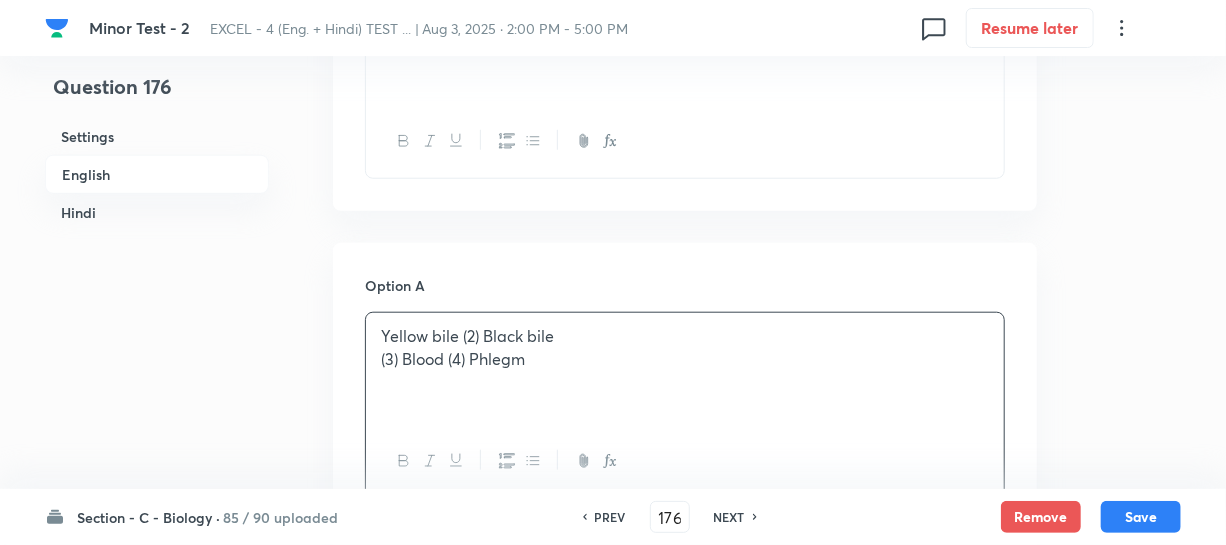 click on "(3) Blood (4) Phlegm" at bounding box center [685, 359] 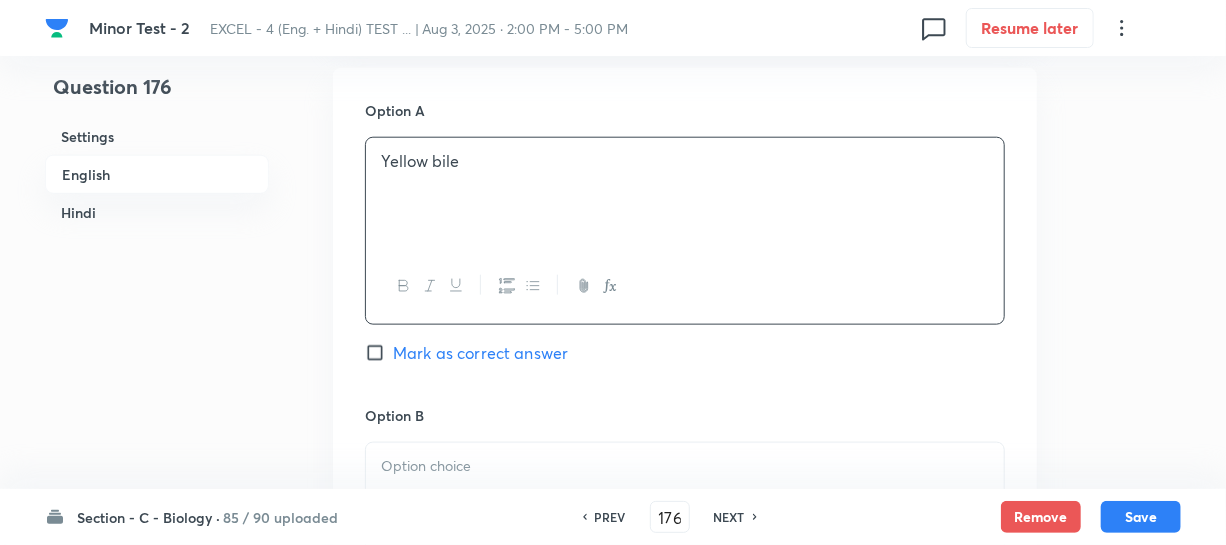 scroll, scrollTop: 1181, scrollLeft: 0, axis: vertical 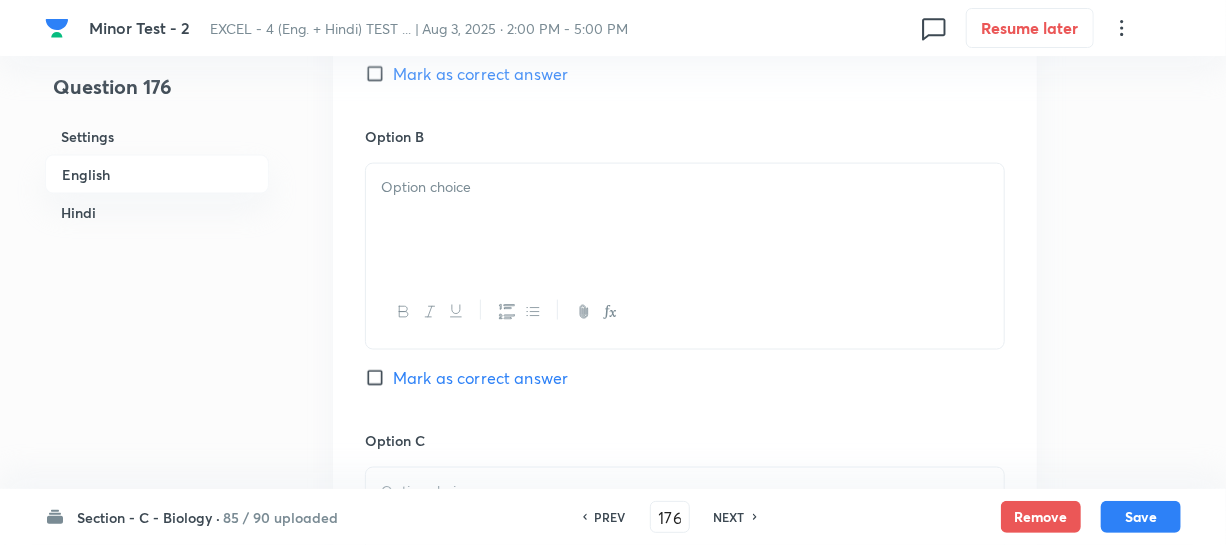 click at bounding box center (685, 187) 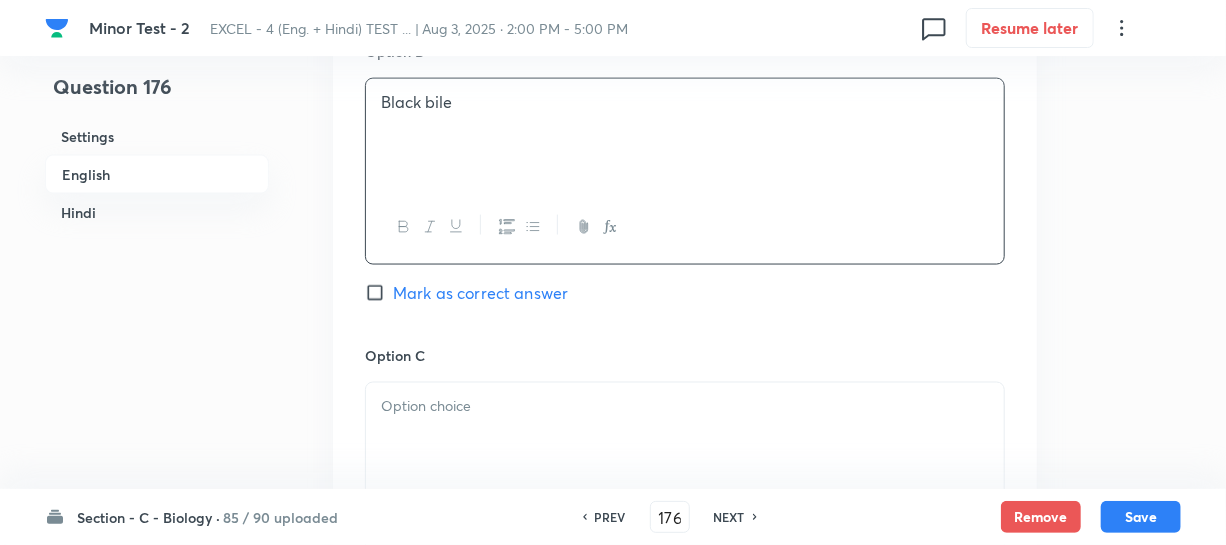 scroll, scrollTop: 1363, scrollLeft: 0, axis: vertical 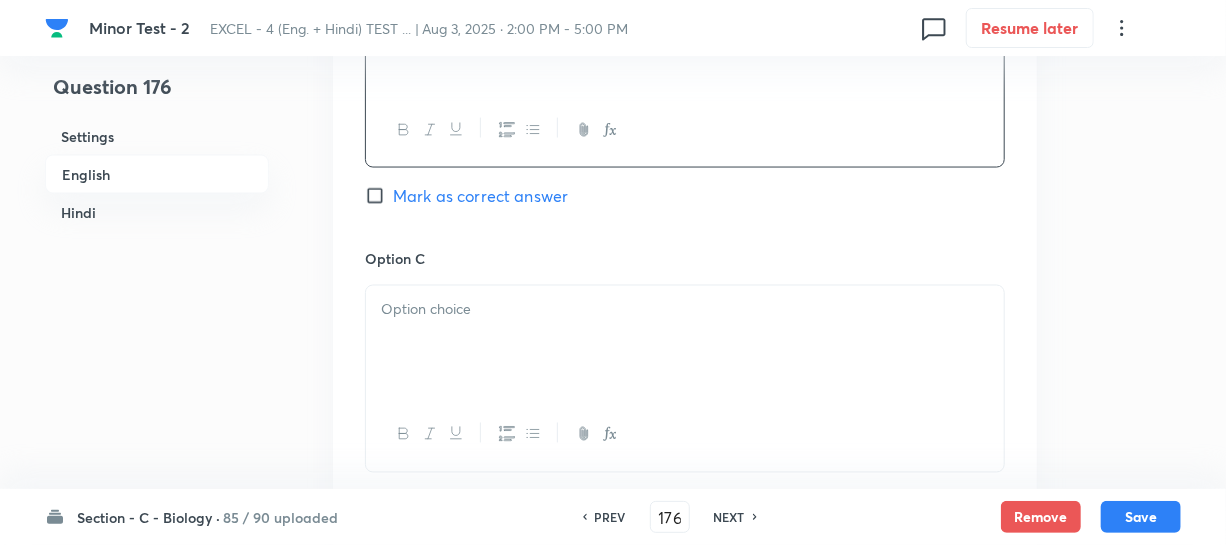 click at bounding box center (685, 342) 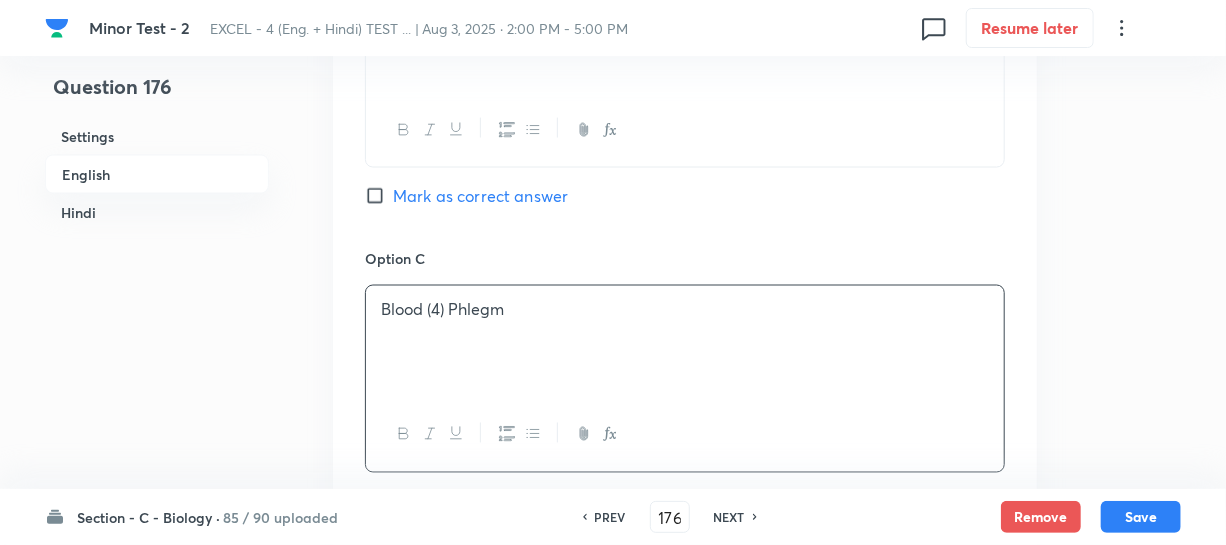 click on "Blood (4) Phlegm" at bounding box center (685, 309) 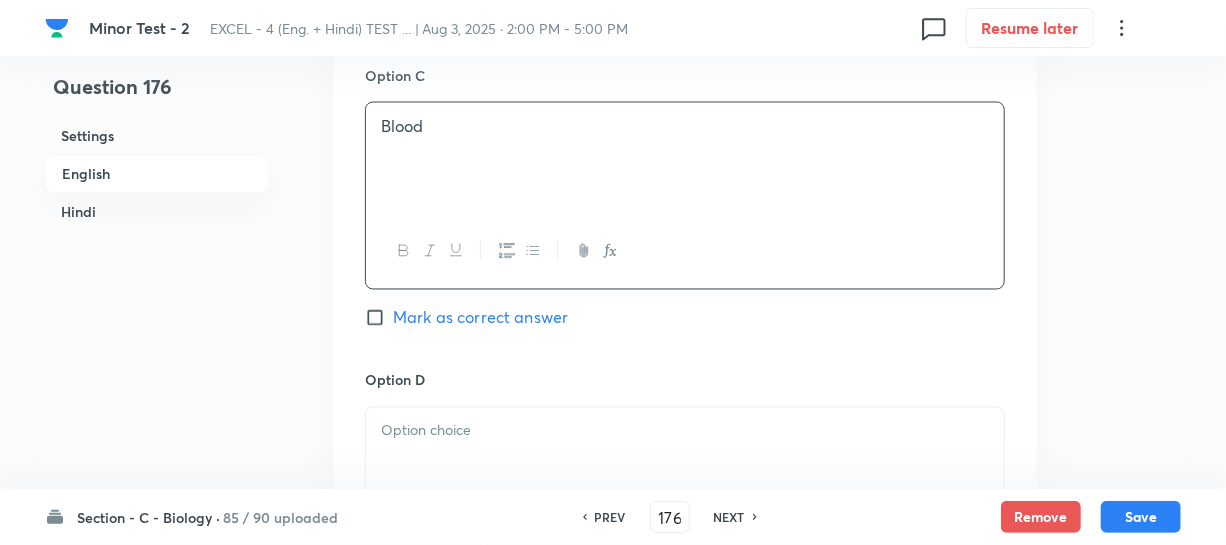 scroll, scrollTop: 1727, scrollLeft: 0, axis: vertical 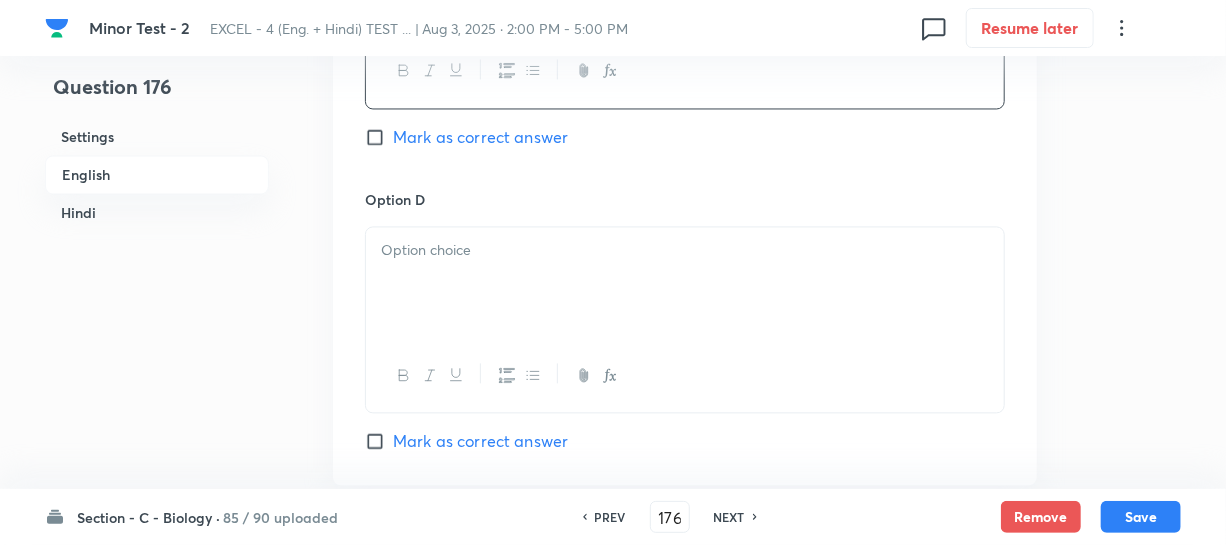 click at bounding box center (685, 283) 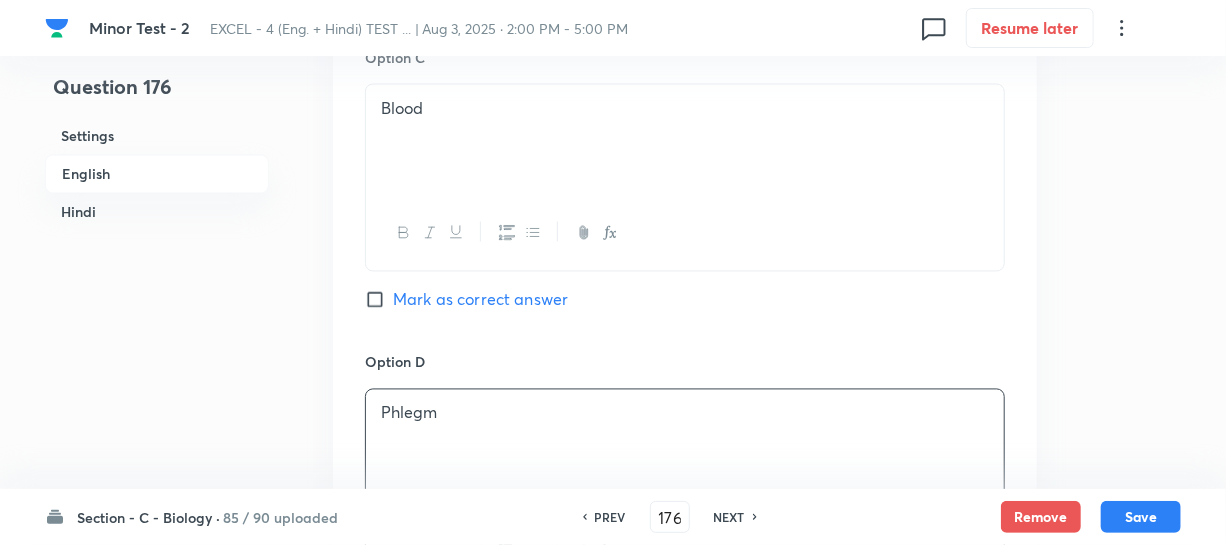 scroll, scrollTop: 1454, scrollLeft: 0, axis: vertical 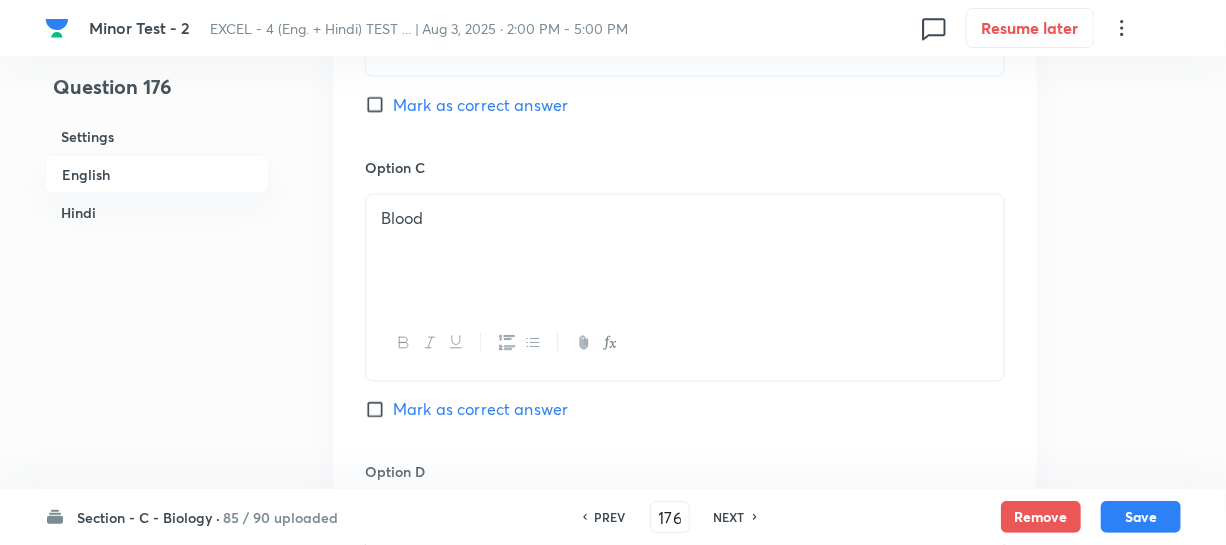 click on "Mark as correct answer" at bounding box center (379, 105) 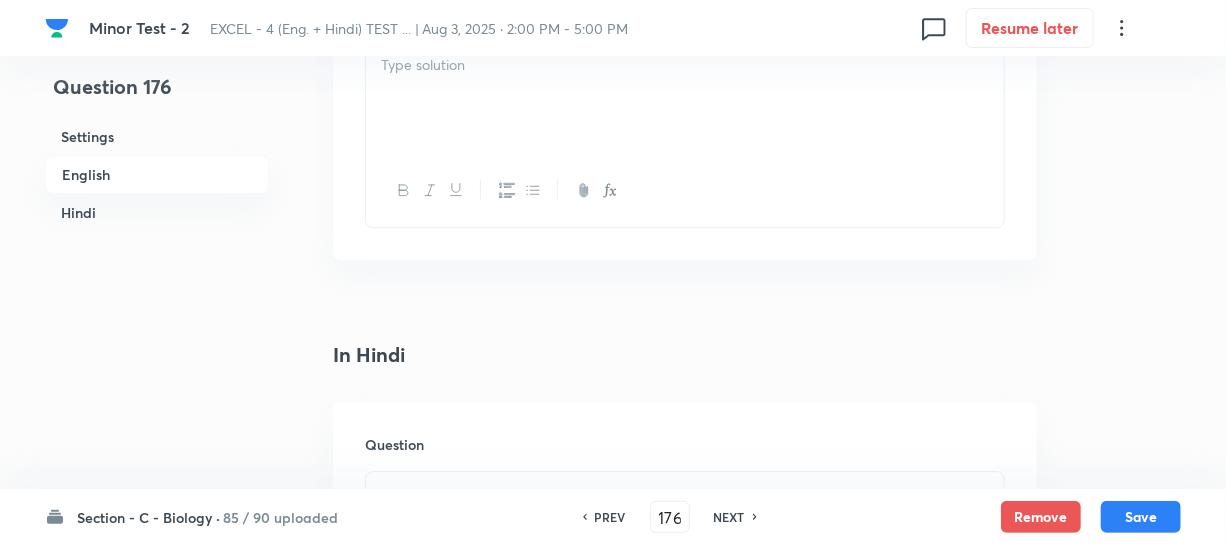 click at bounding box center [685, 98] 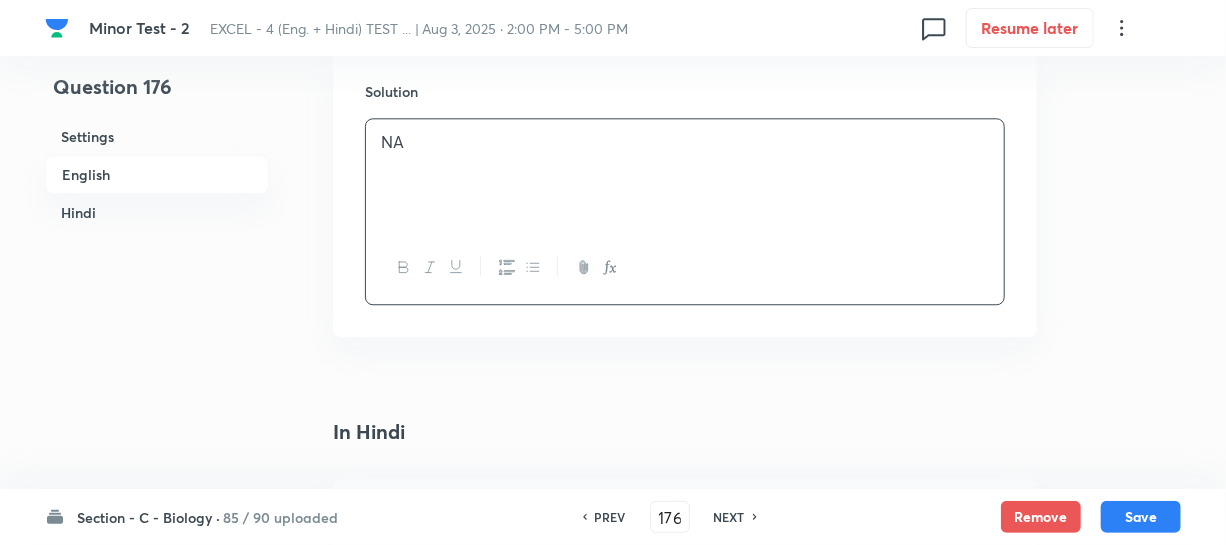 scroll, scrollTop: 2363, scrollLeft: 0, axis: vertical 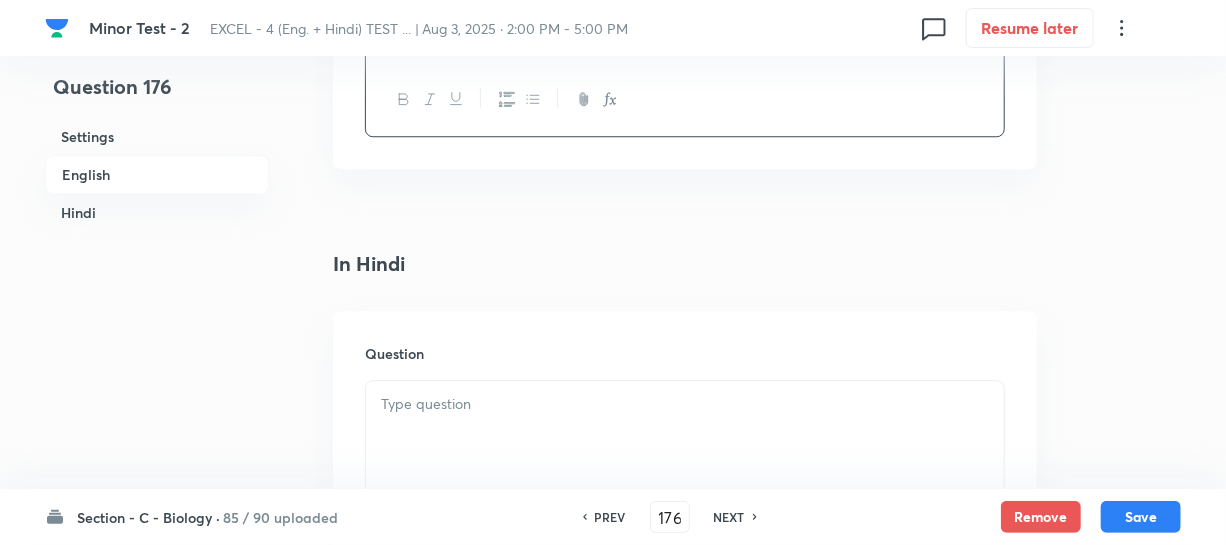 drag, startPoint x: 460, startPoint y: 378, endPoint x: 470, endPoint y: 380, distance: 10.198039 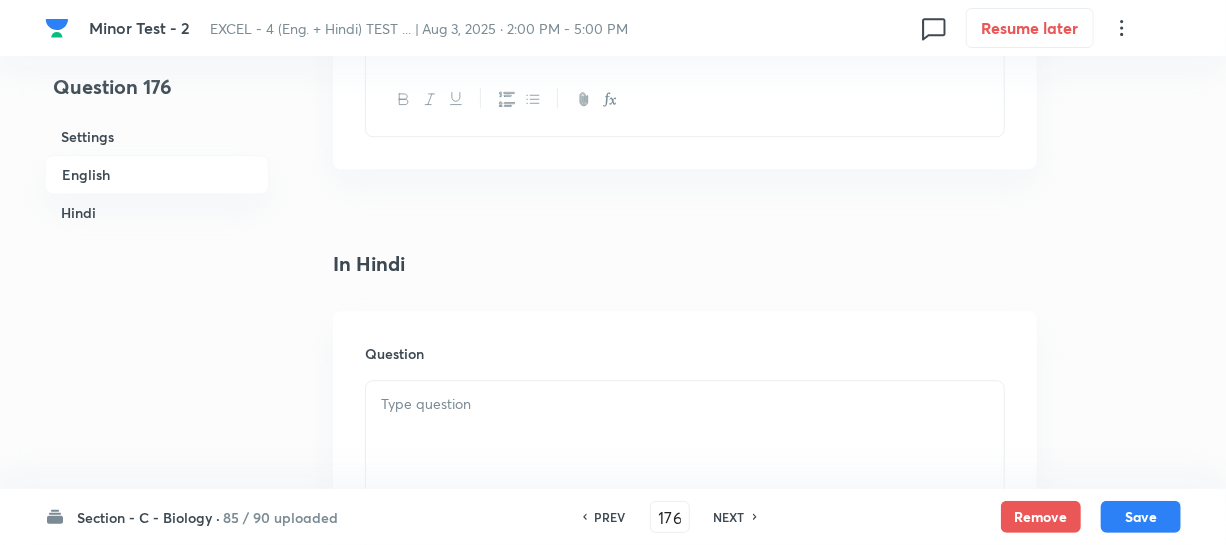 click at bounding box center (685, 404) 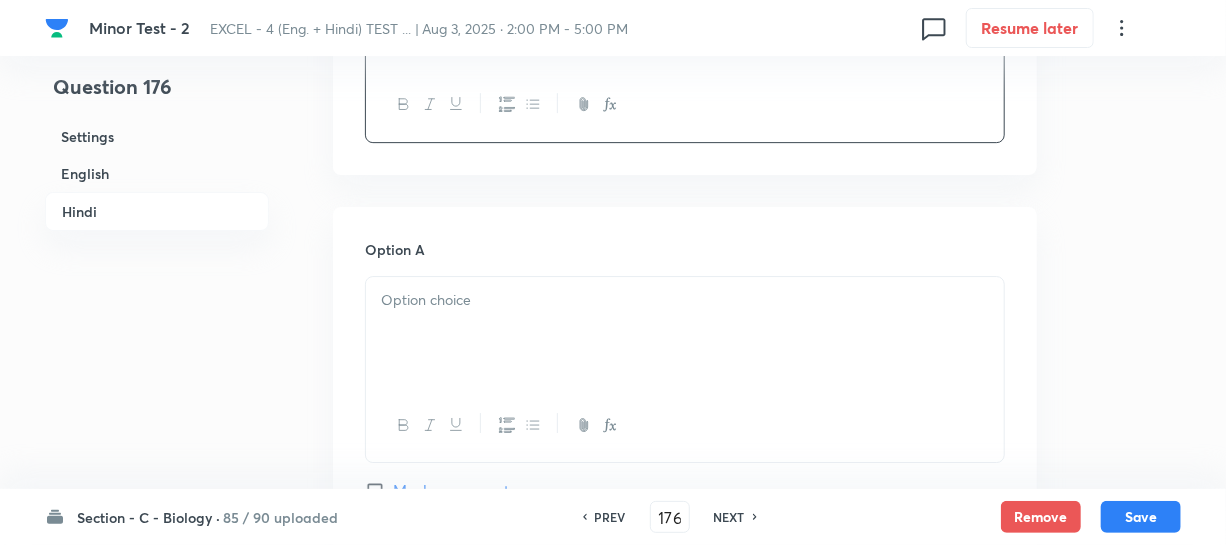 scroll, scrollTop: 2818, scrollLeft: 0, axis: vertical 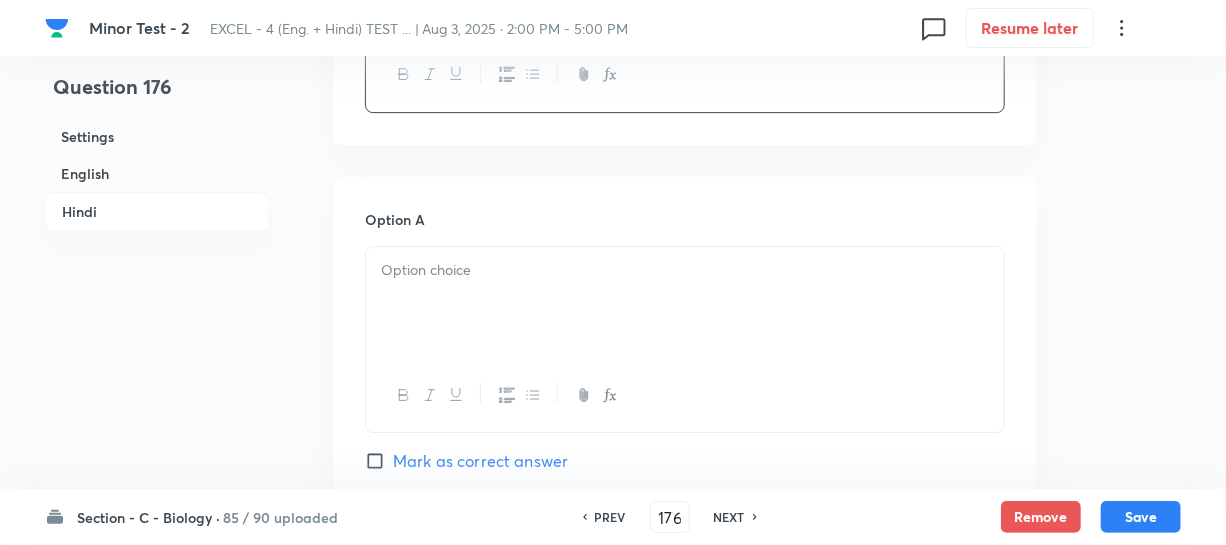 drag, startPoint x: 534, startPoint y: 325, endPoint x: 1235, endPoint y: 328, distance: 701.0064 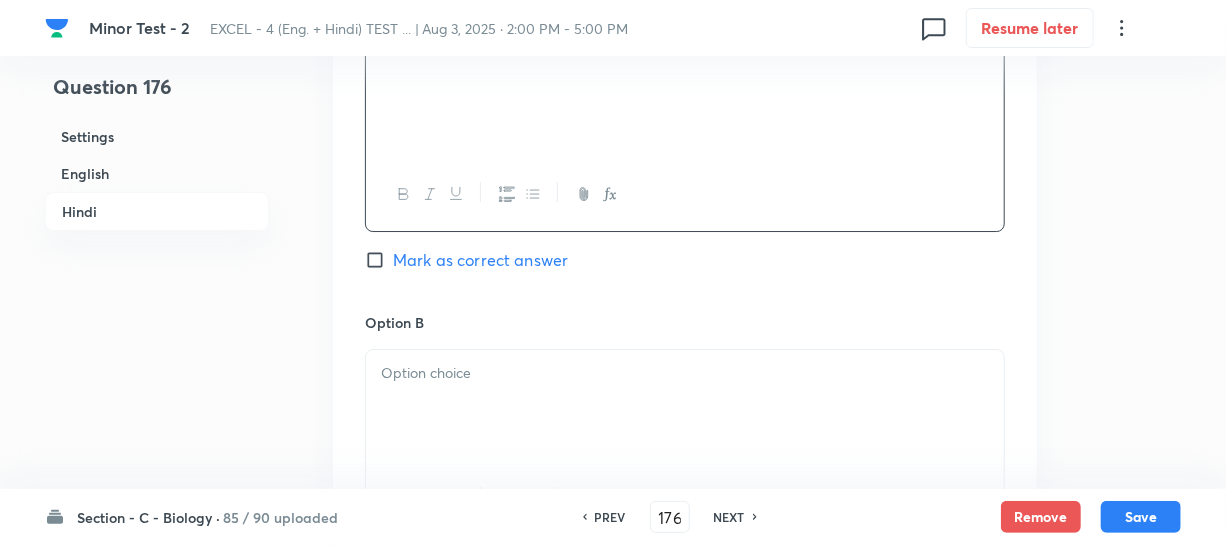 scroll, scrollTop: 3272, scrollLeft: 0, axis: vertical 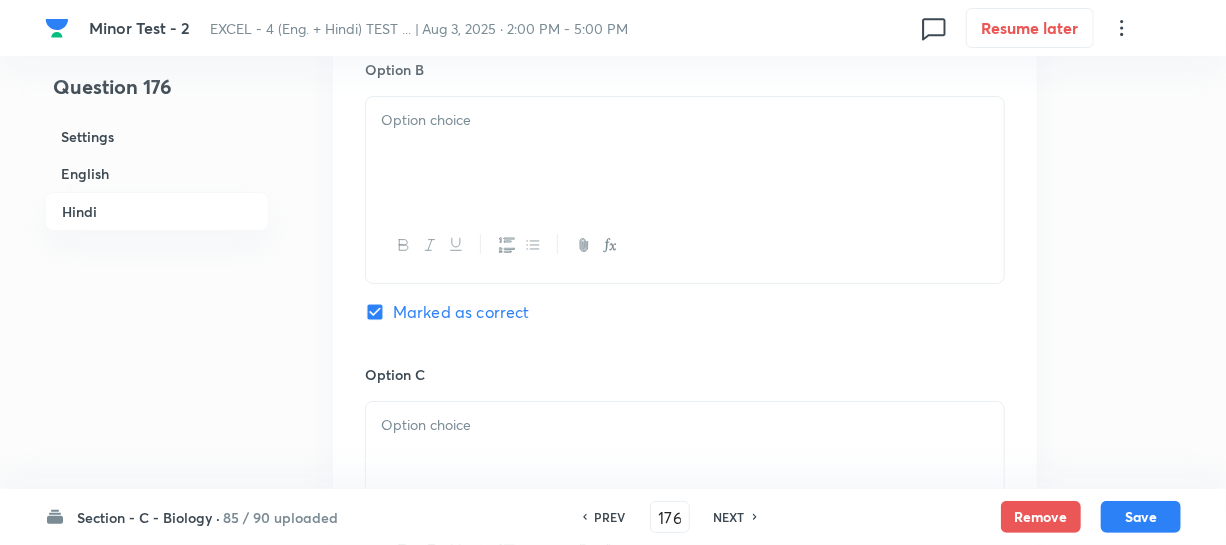 click at bounding box center [685, 120] 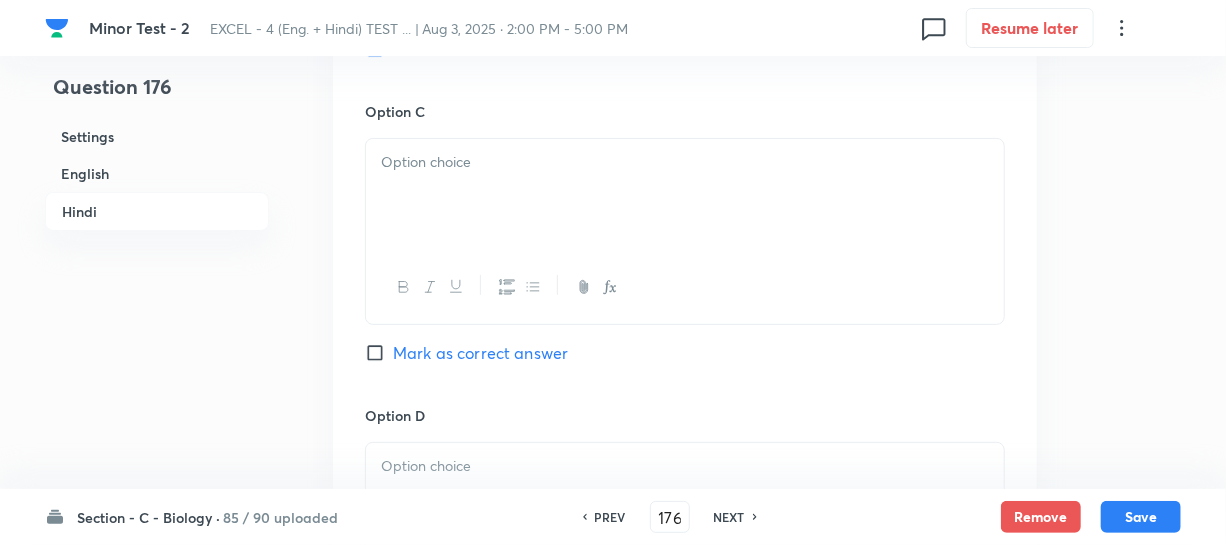scroll, scrollTop: 3545, scrollLeft: 0, axis: vertical 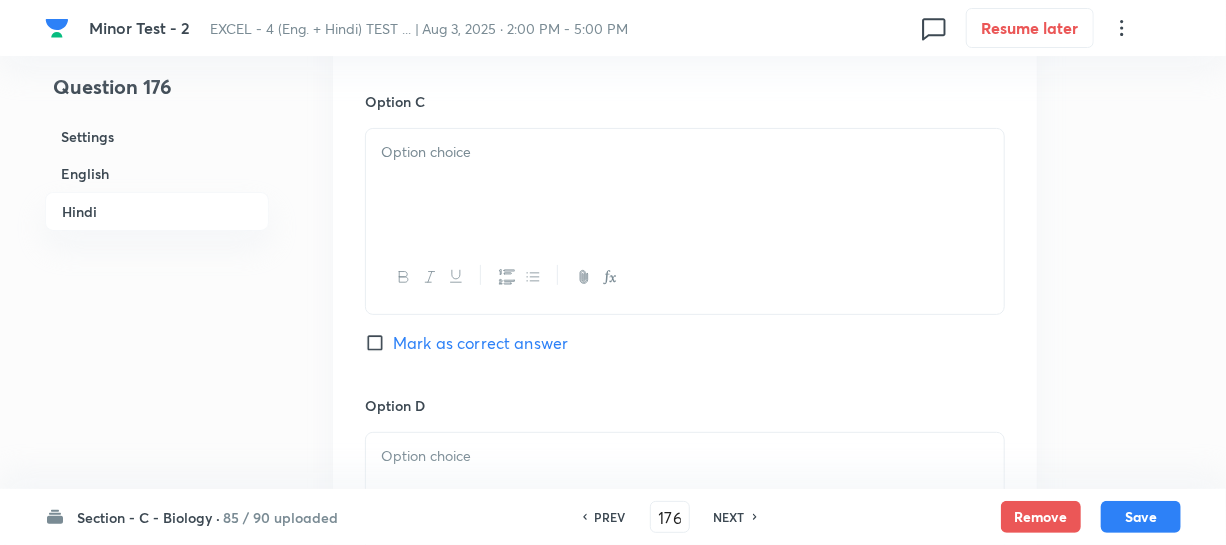 click at bounding box center (685, 185) 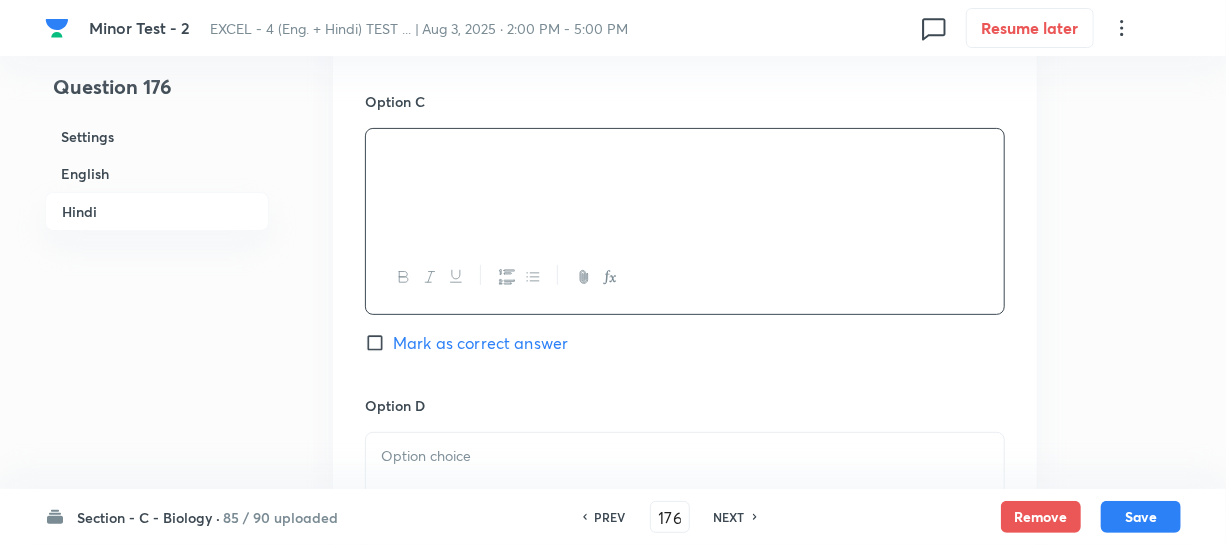 scroll, scrollTop: 3818, scrollLeft: 0, axis: vertical 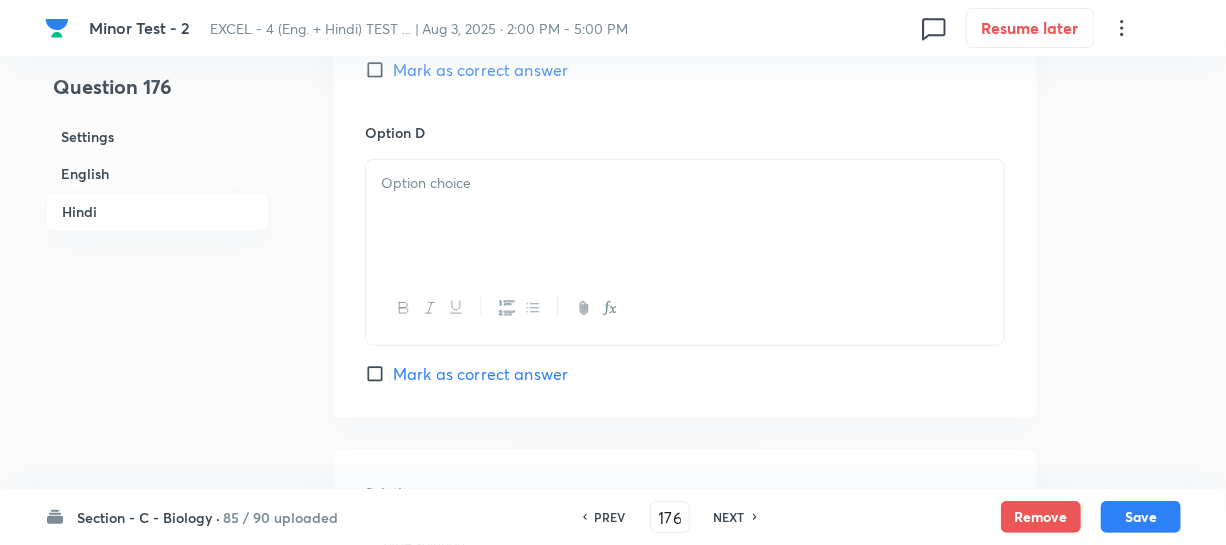 drag, startPoint x: 487, startPoint y: 249, endPoint x: 491, endPoint y: 236, distance: 13.601471 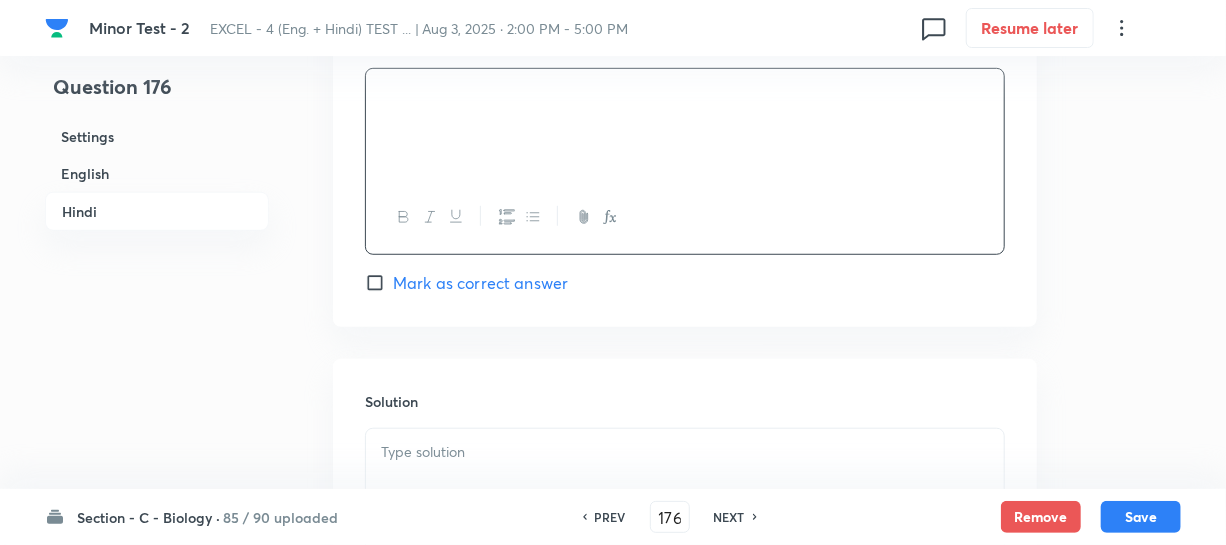 scroll, scrollTop: 4090, scrollLeft: 0, axis: vertical 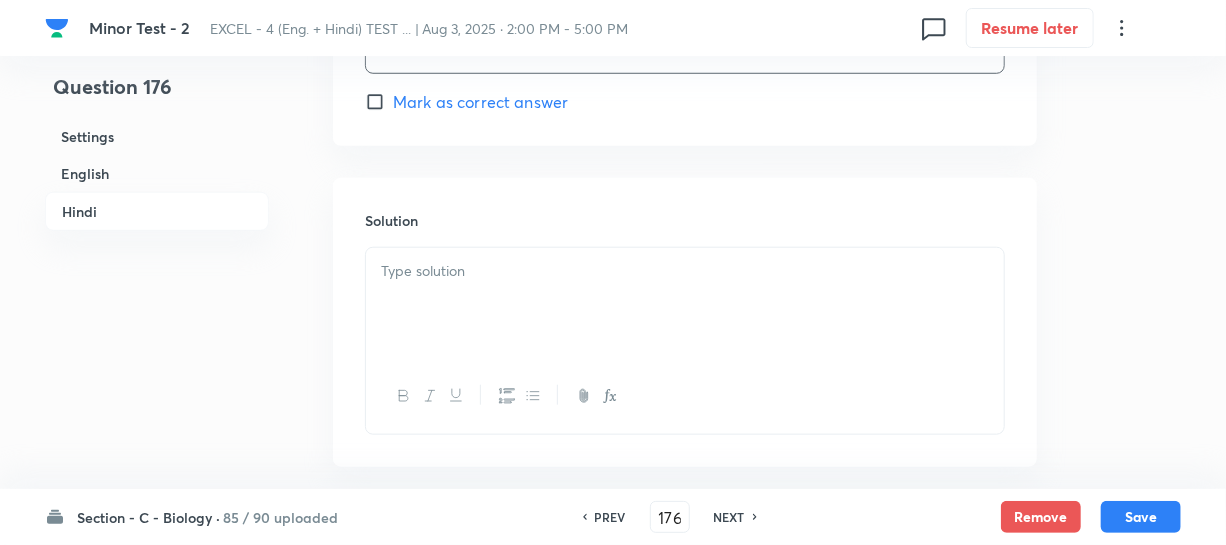 click at bounding box center (685, 271) 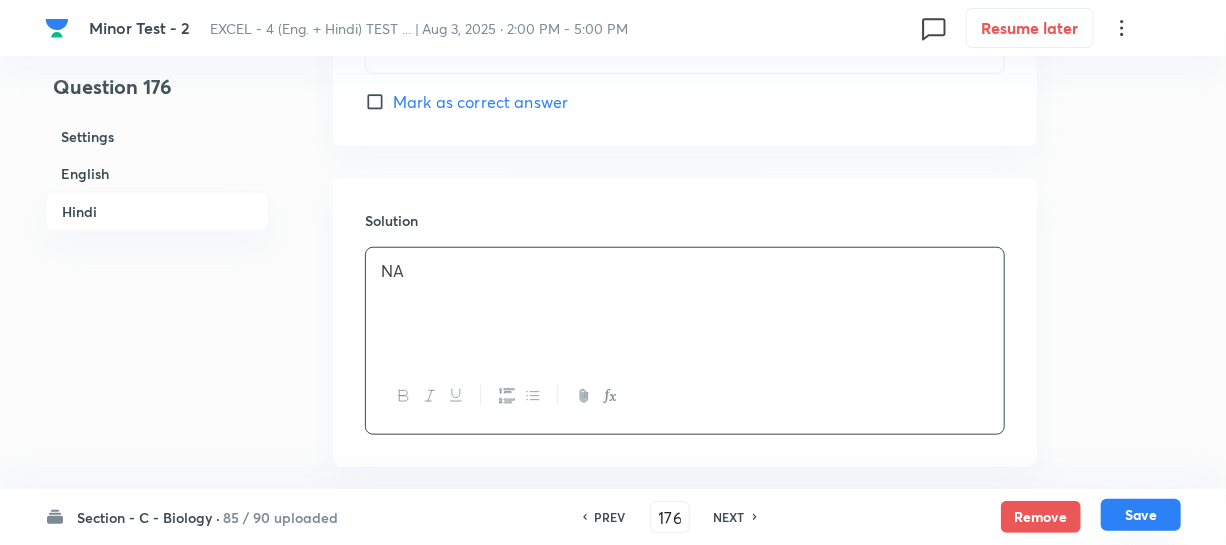 click on "Save" at bounding box center (1141, 515) 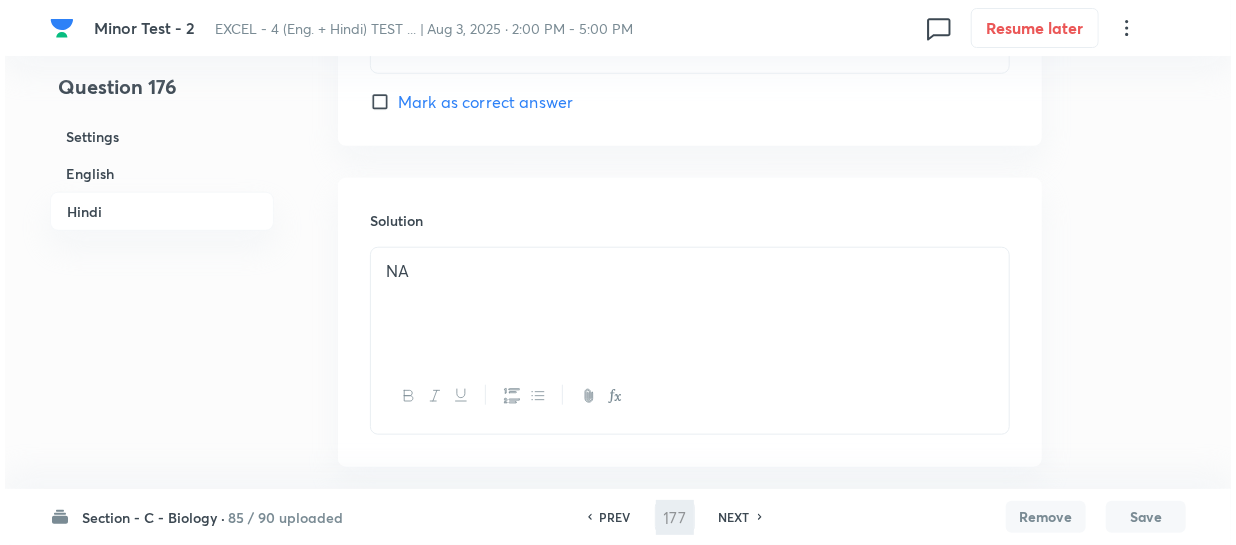 scroll, scrollTop: 0, scrollLeft: 0, axis: both 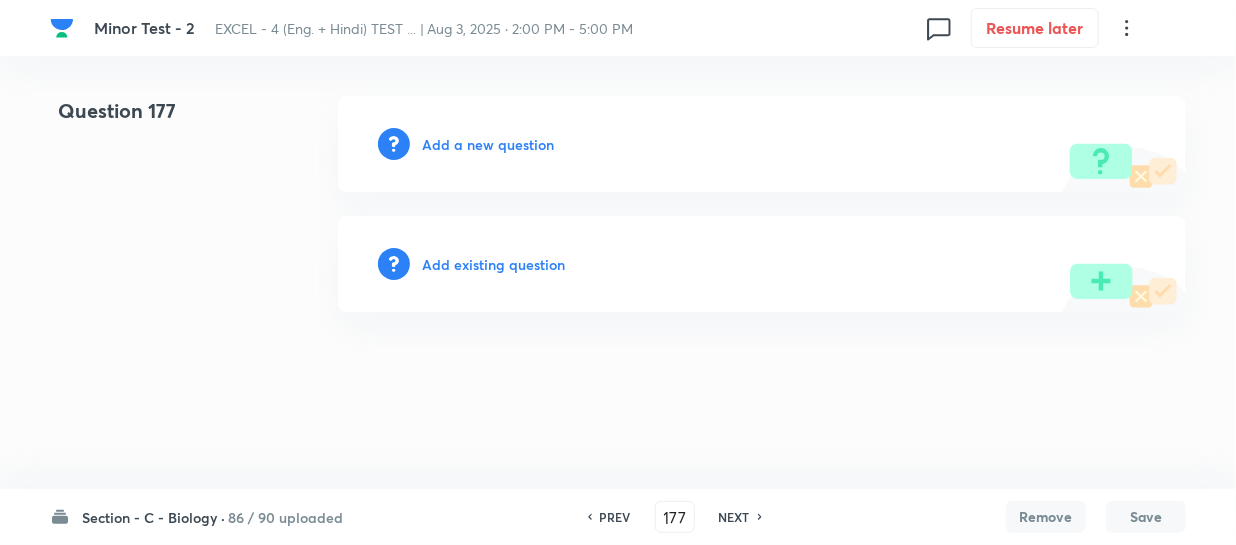 click on "Add a new question" at bounding box center [488, 144] 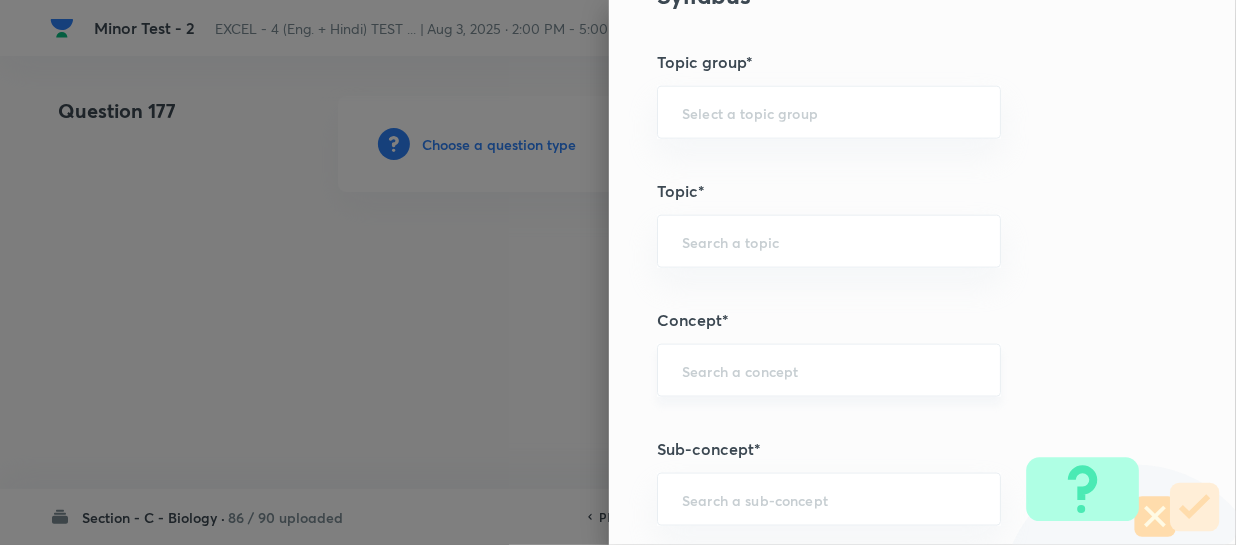 scroll, scrollTop: 1090, scrollLeft: 0, axis: vertical 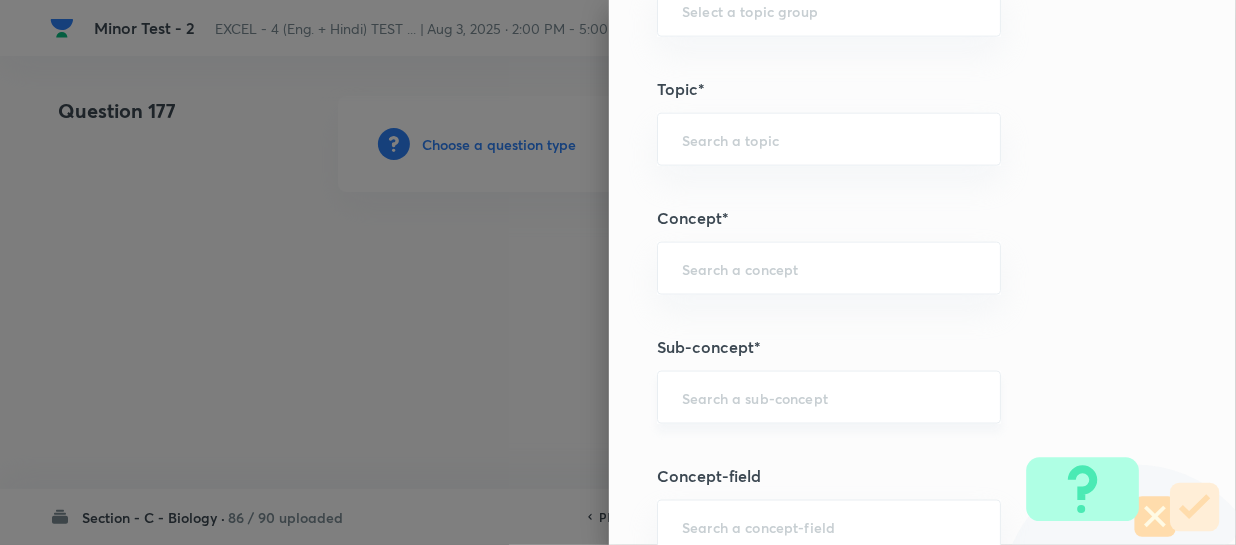 click at bounding box center (829, 397) 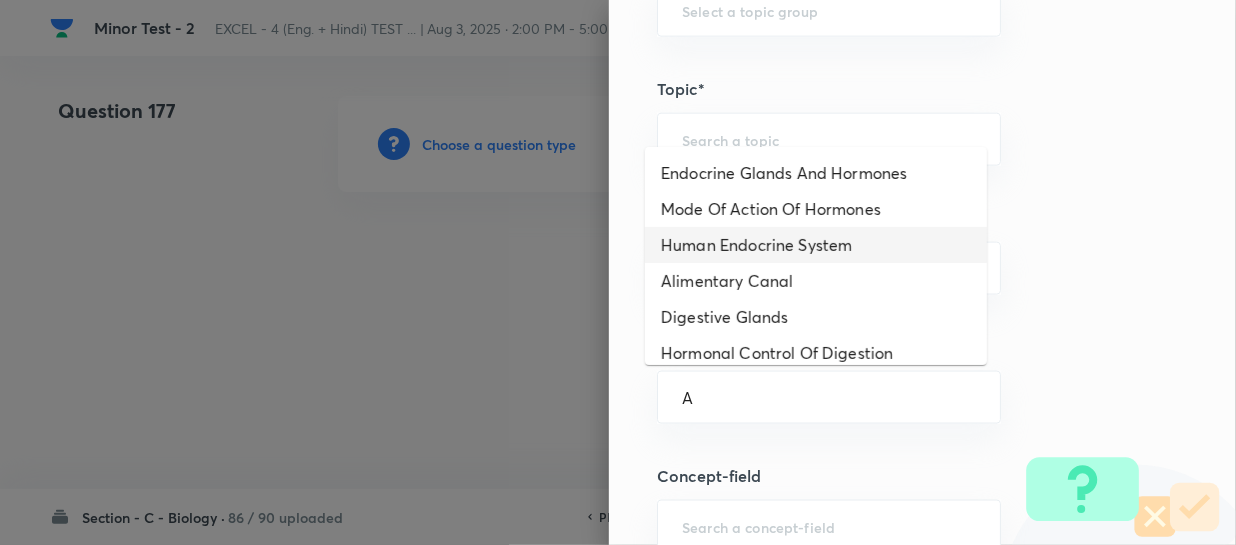 click on "Human Endocrine System" at bounding box center (816, 245) 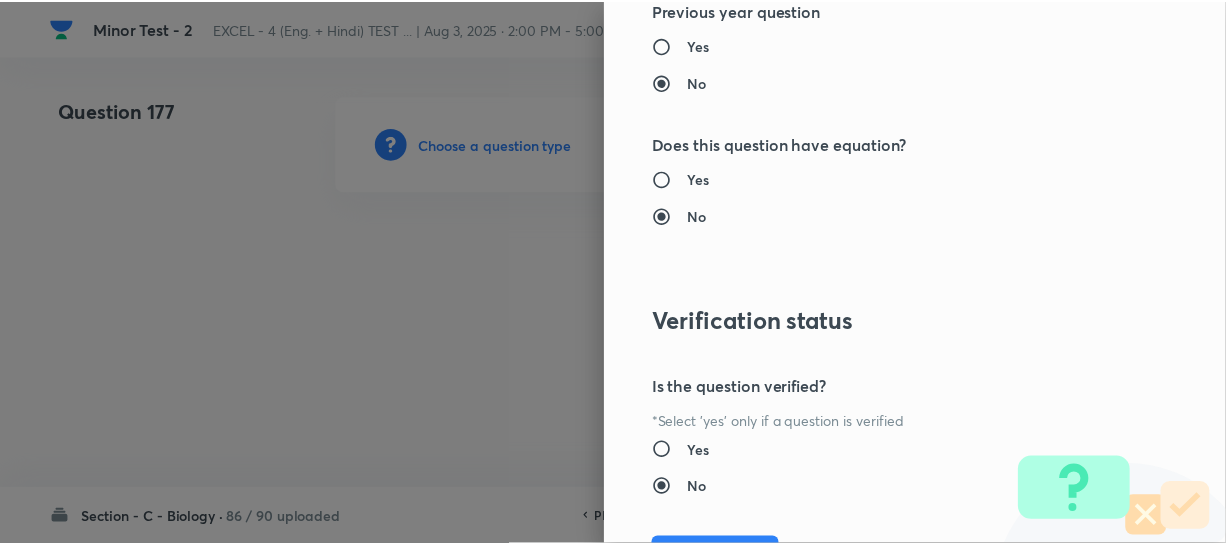 scroll, scrollTop: 2313, scrollLeft: 0, axis: vertical 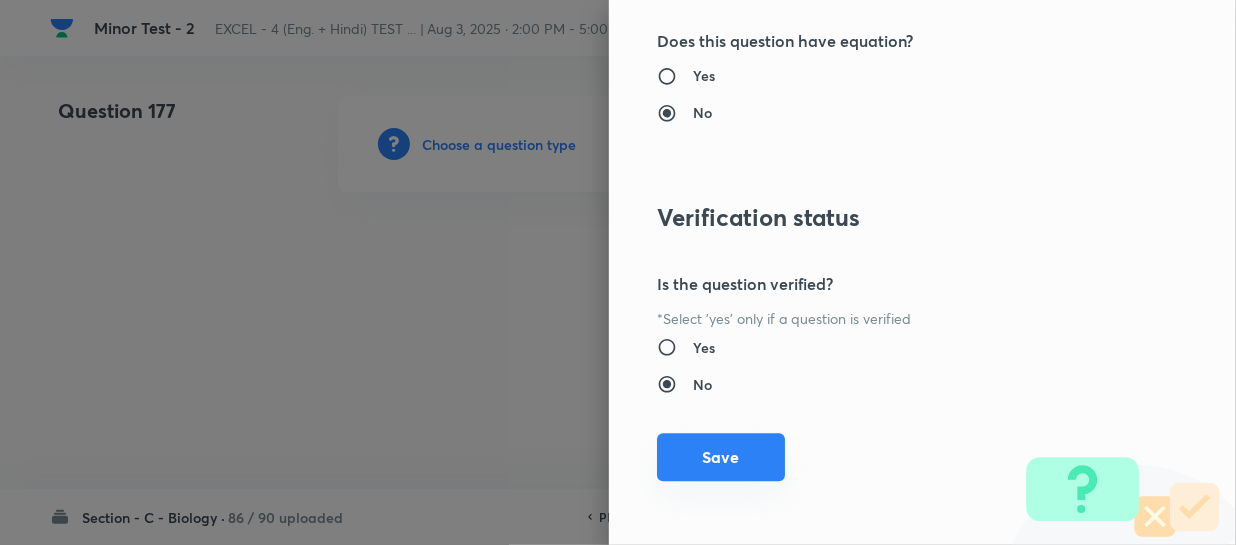click on "Save" at bounding box center (721, 457) 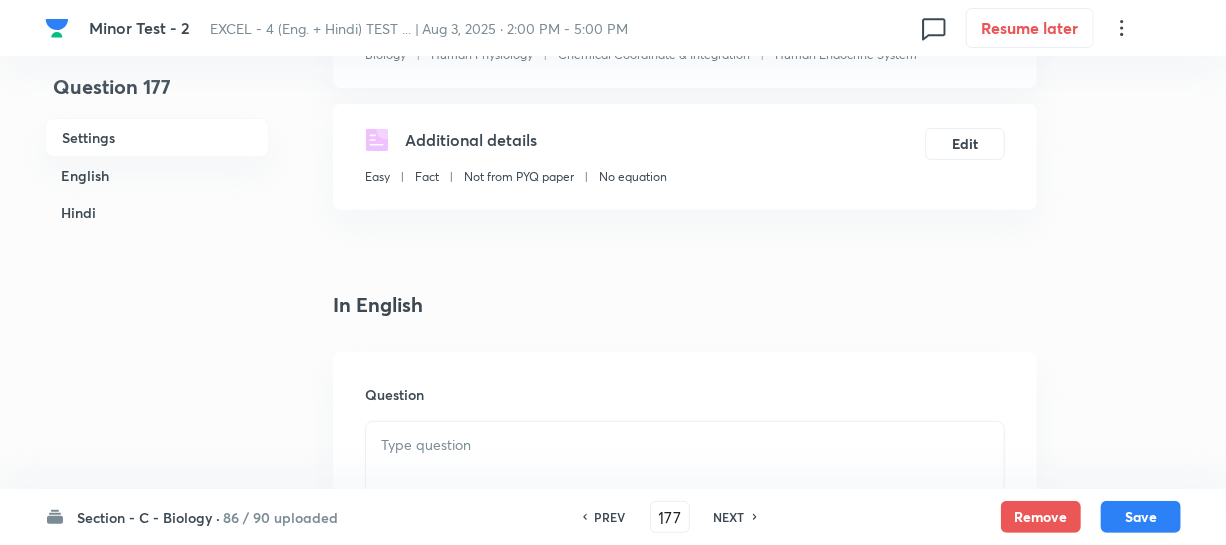scroll, scrollTop: 545, scrollLeft: 0, axis: vertical 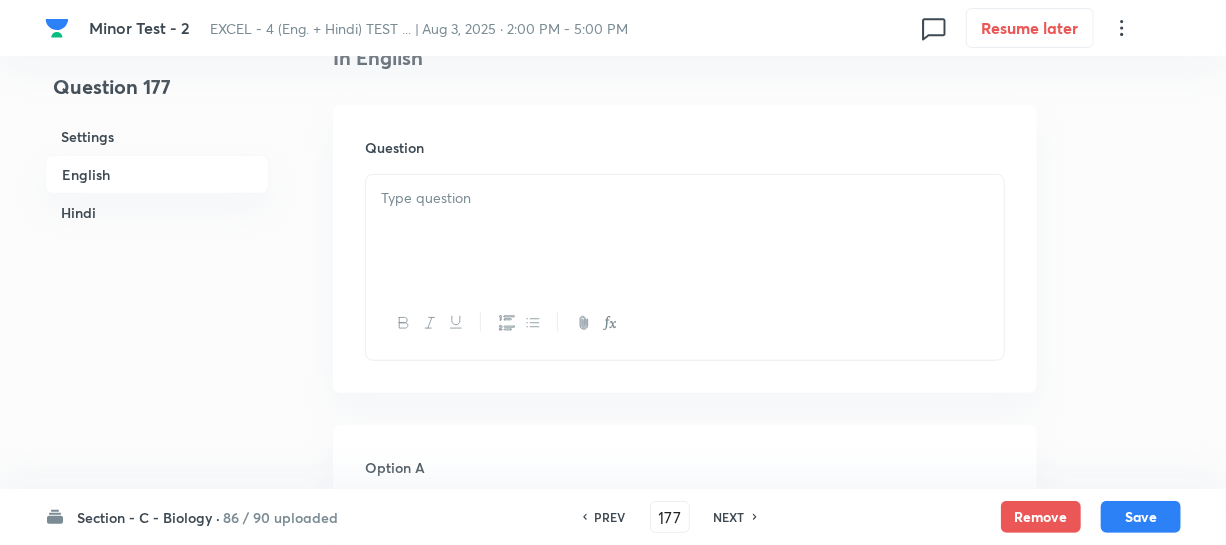 click at bounding box center [685, 231] 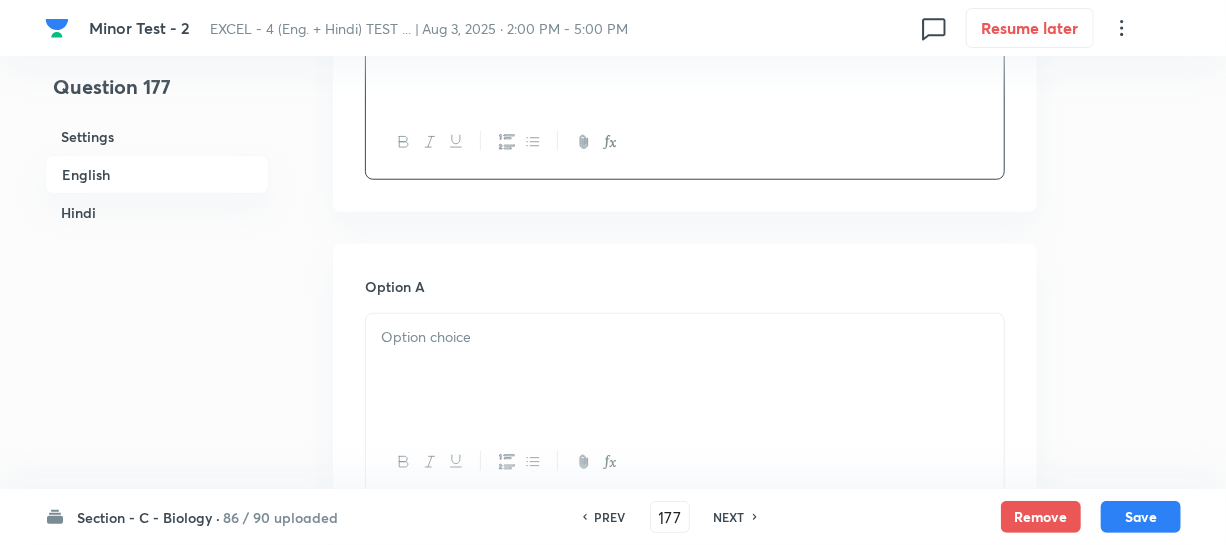 scroll, scrollTop: 727, scrollLeft: 0, axis: vertical 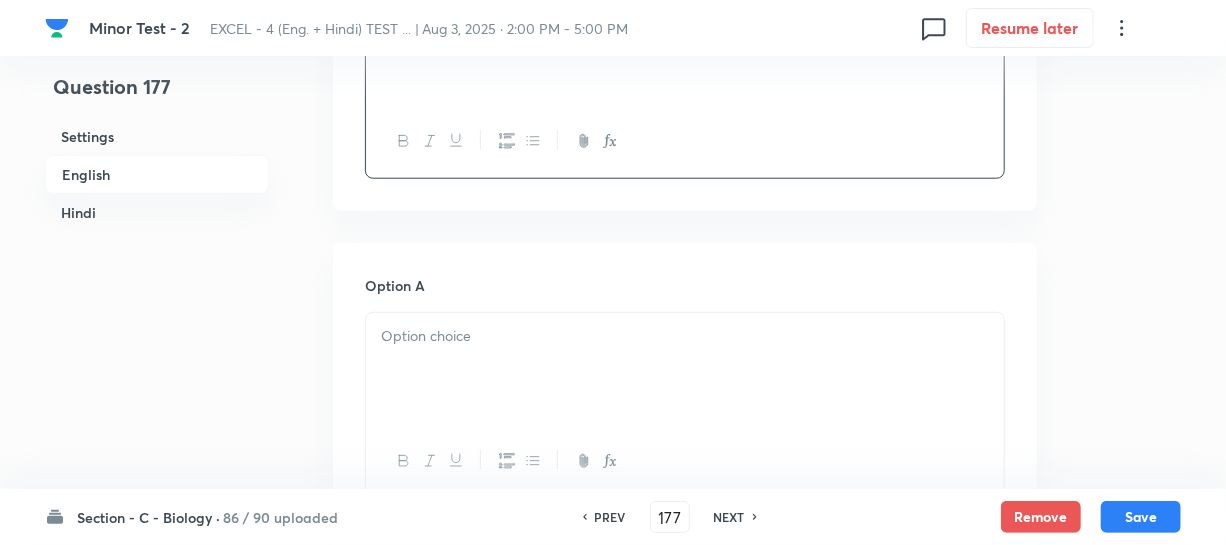 click at bounding box center [685, 369] 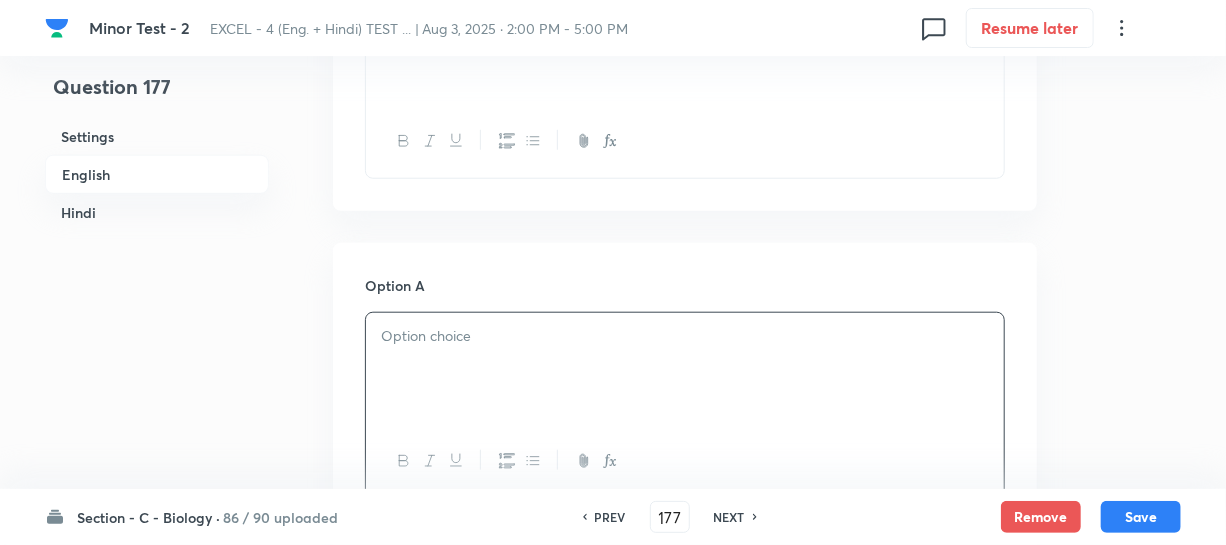 paste 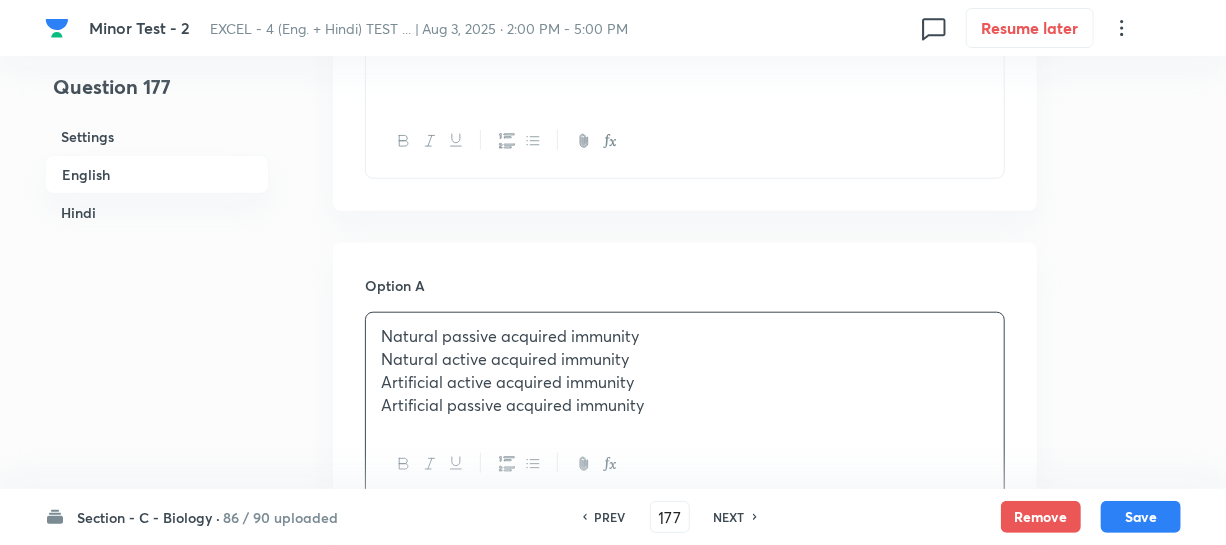 click on "Natural active acquired immunity" at bounding box center (685, 359) 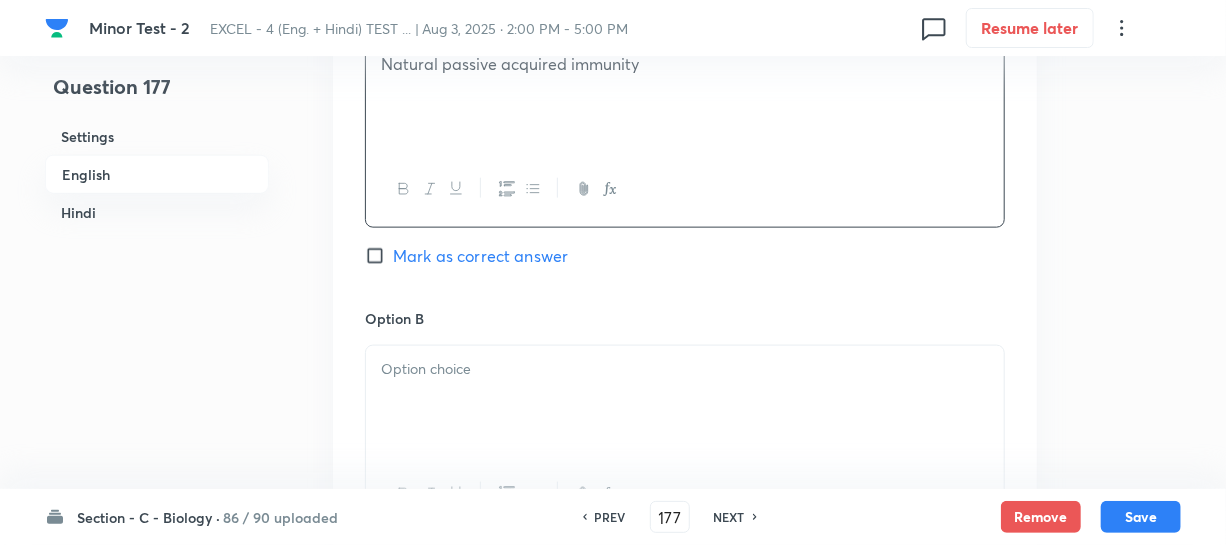 scroll, scrollTop: 1000, scrollLeft: 0, axis: vertical 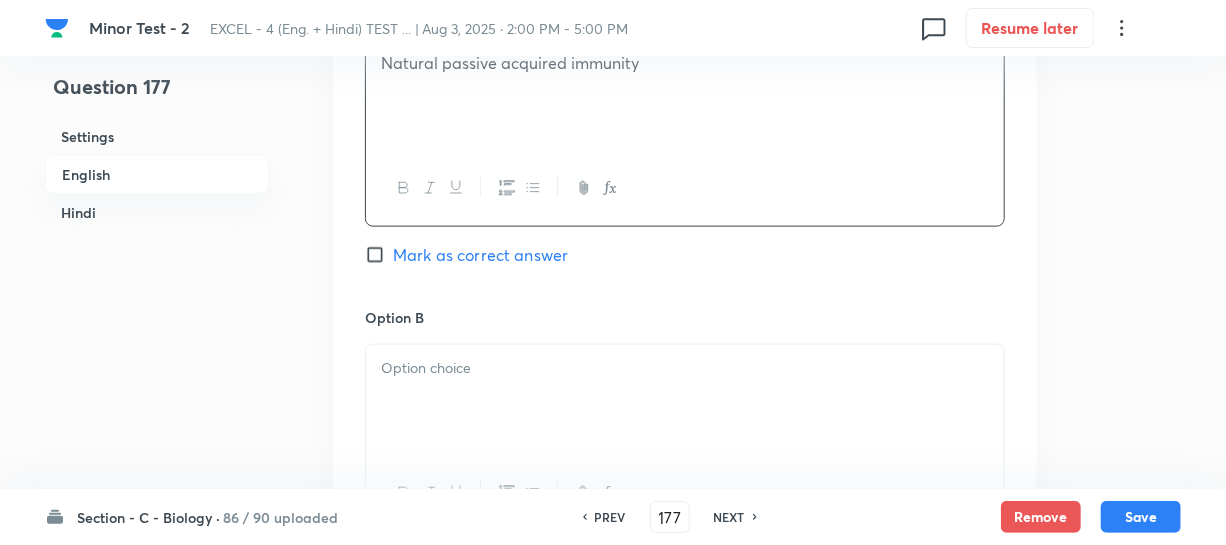 click at bounding box center [685, 401] 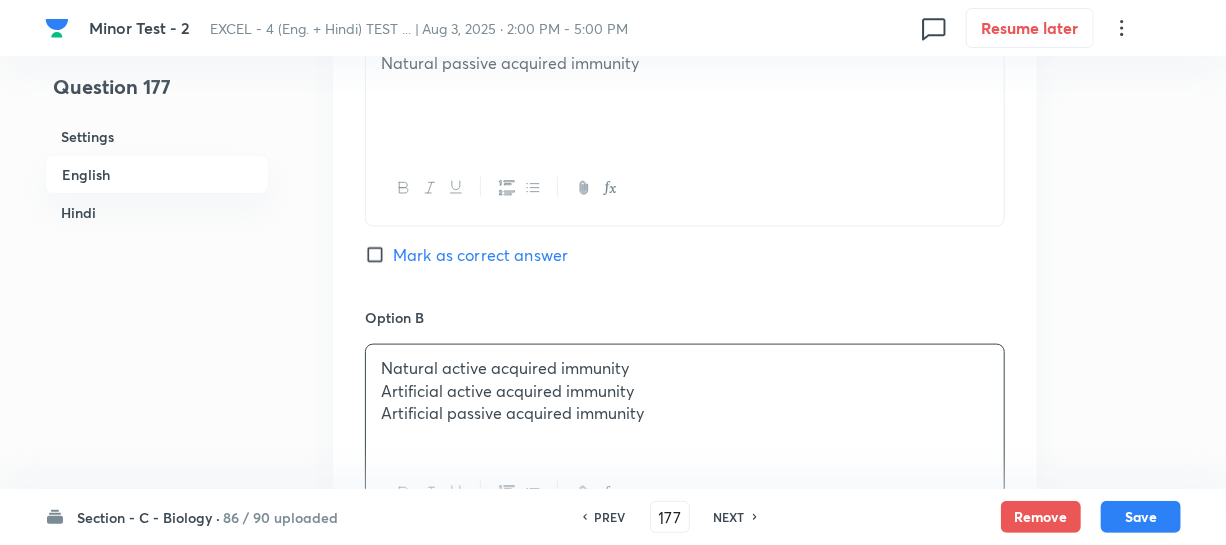 click on "Artificial active acquired immunity" at bounding box center [685, 391] 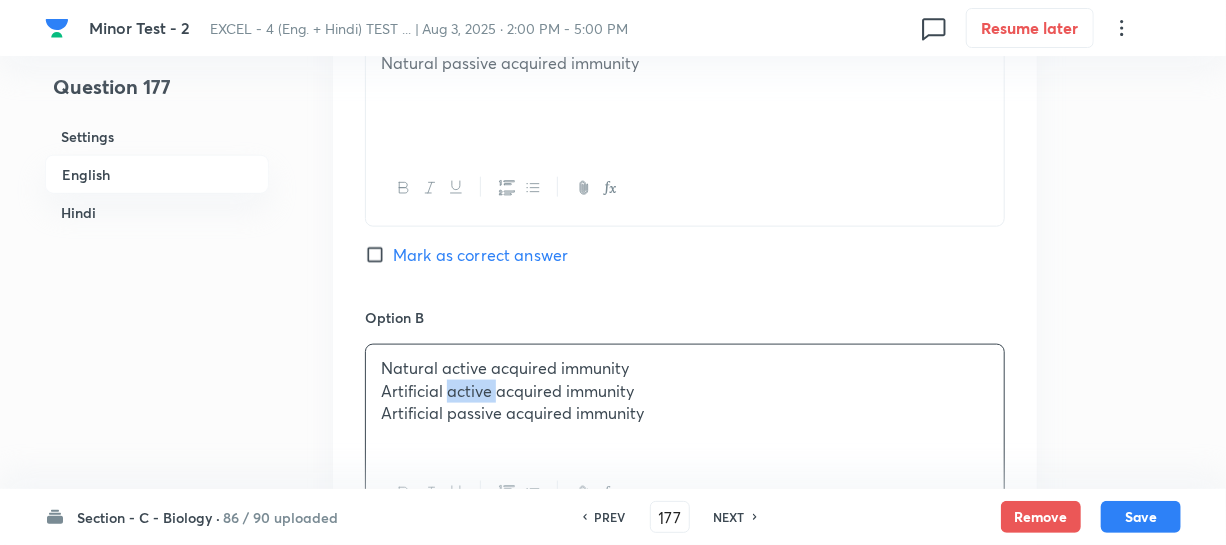 click on "Artificial active acquired immunity" at bounding box center [685, 391] 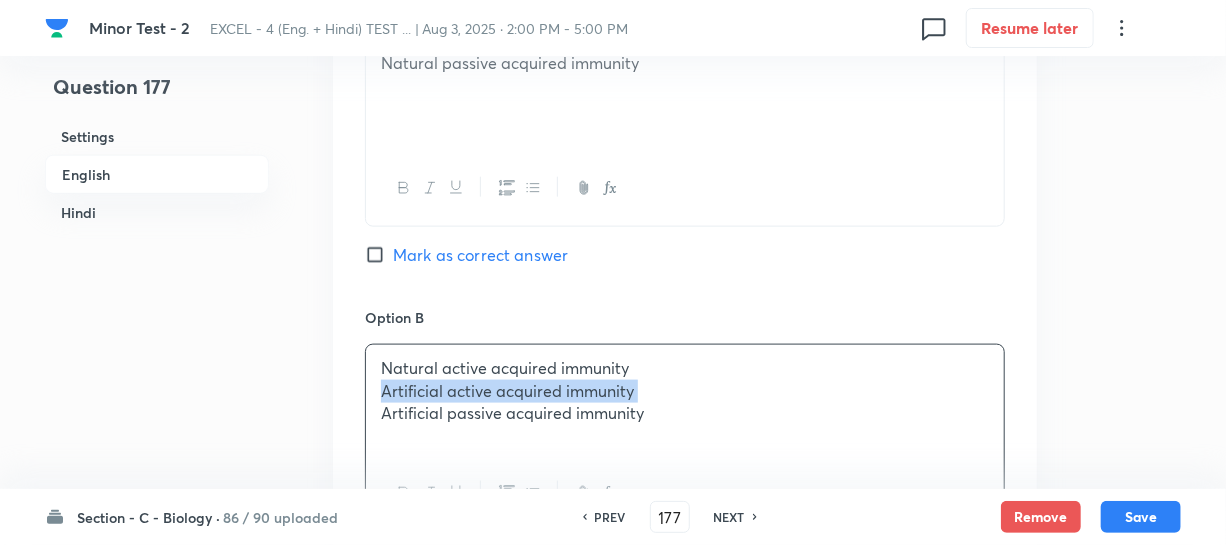 click on "Artificial active acquired immunity" at bounding box center (685, 391) 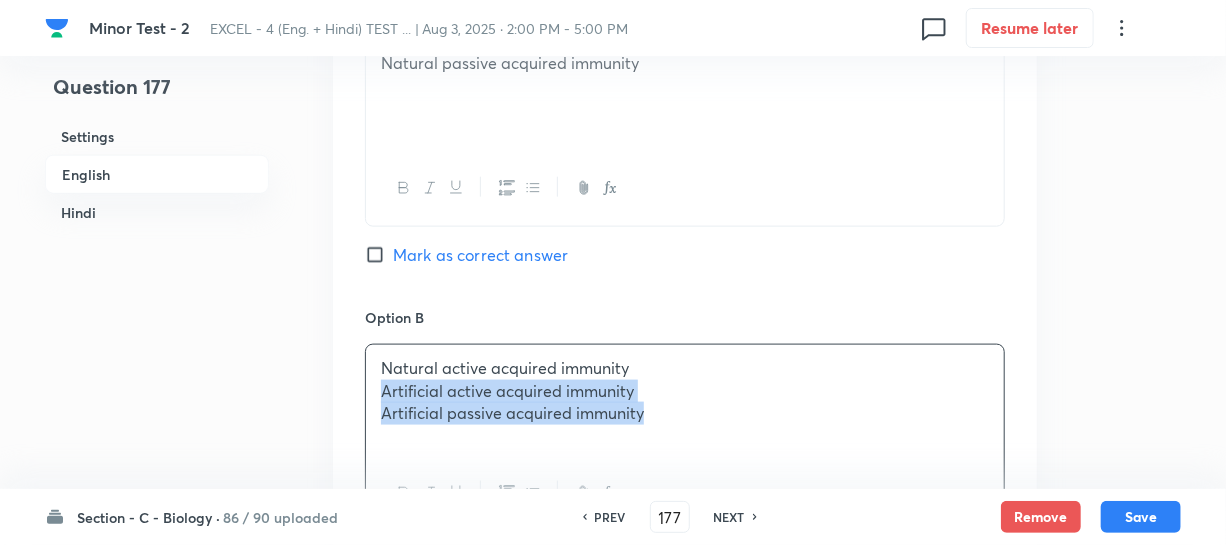 click on "Natural active acquired immunity Artificial active acquired immunity Artificial passive acquired immunity" at bounding box center (685, 401) 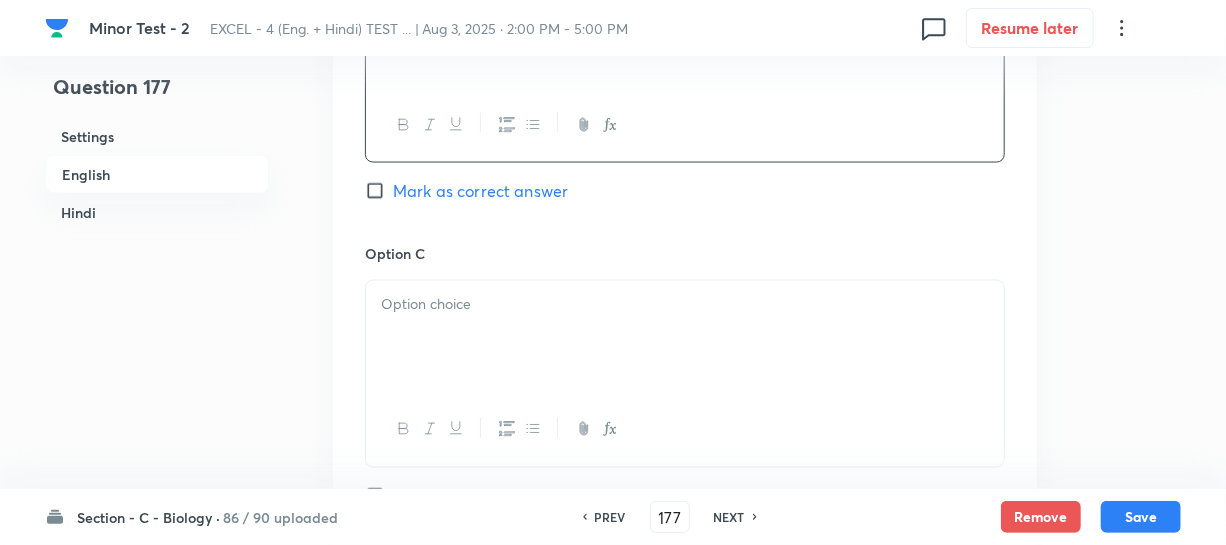 scroll, scrollTop: 1454, scrollLeft: 0, axis: vertical 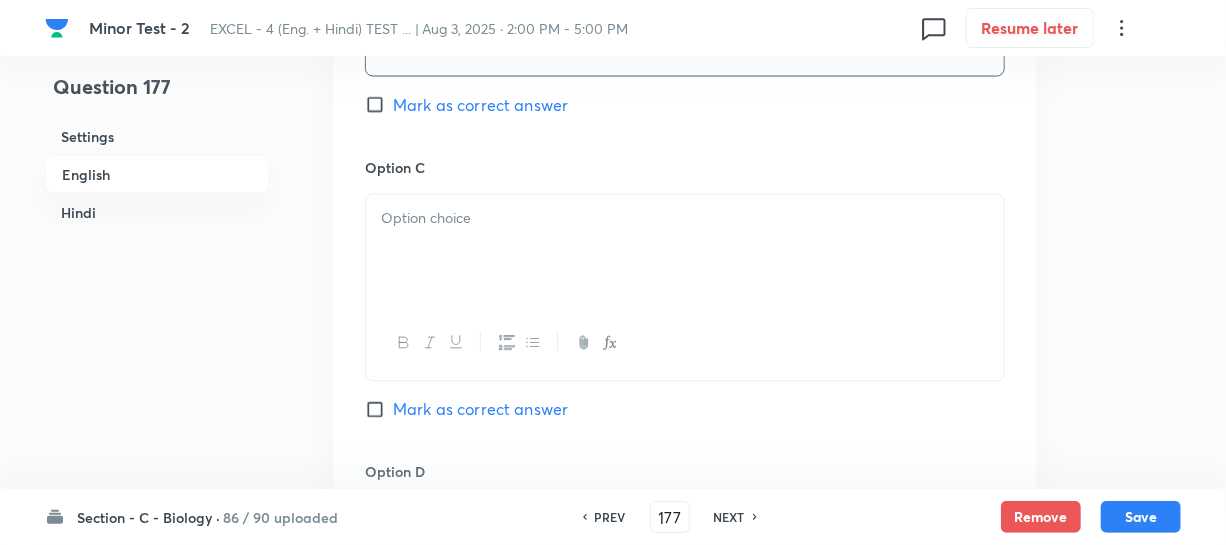 drag, startPoint x: 479, startPoint y: 220, endPoint x: 496, endPoint y: 225, distance: 17.720045 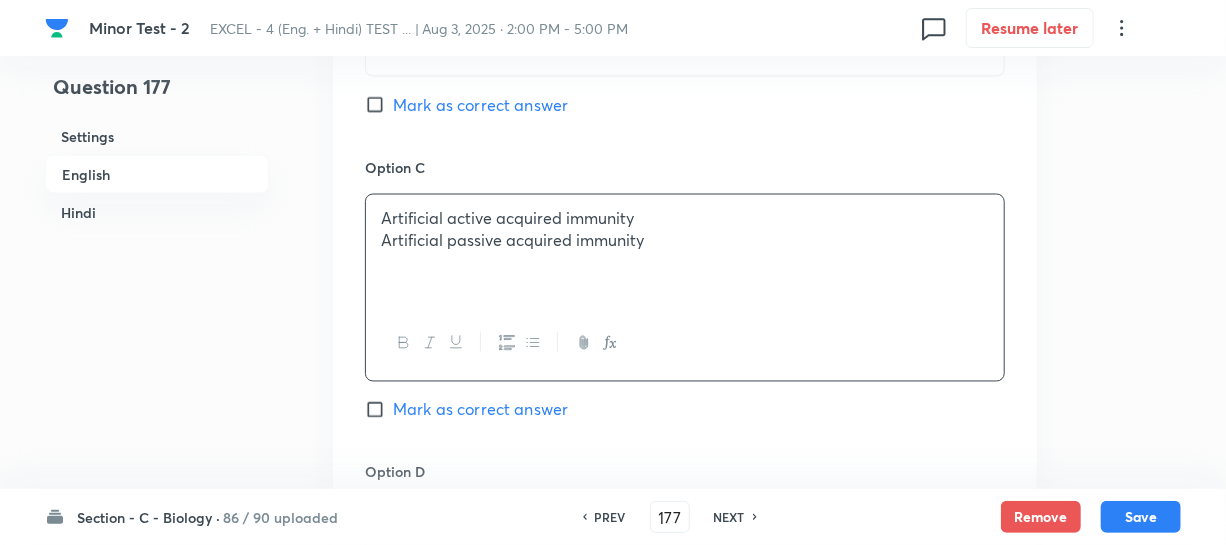 click on "Artificial passive acquired immunity" at bounding box center [685, 241] 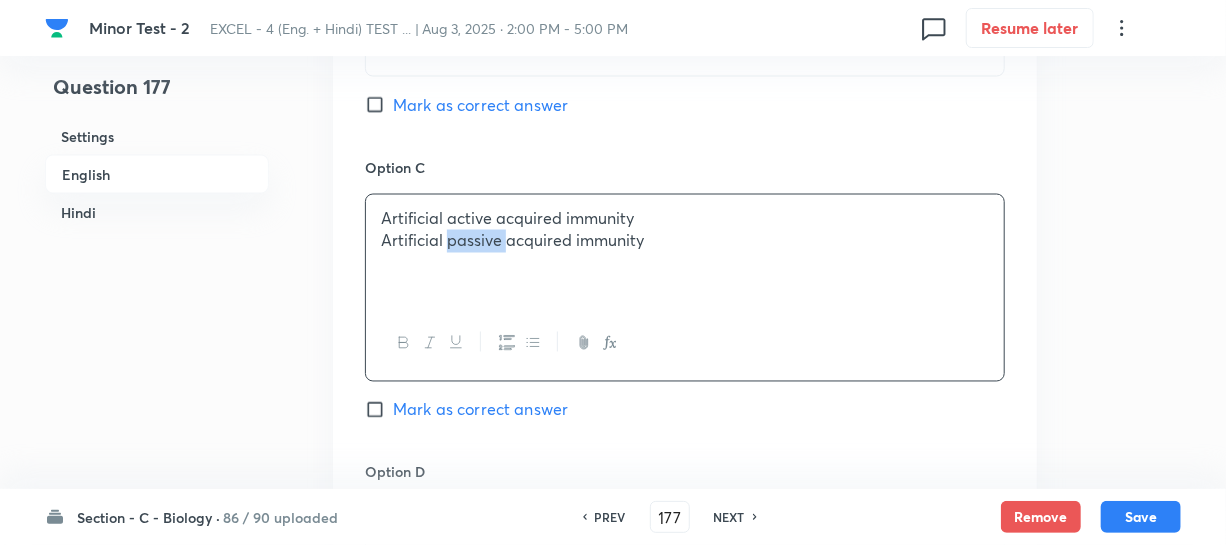 click on "Artificial passive acquired immunity" at bounding box center [685, 241] 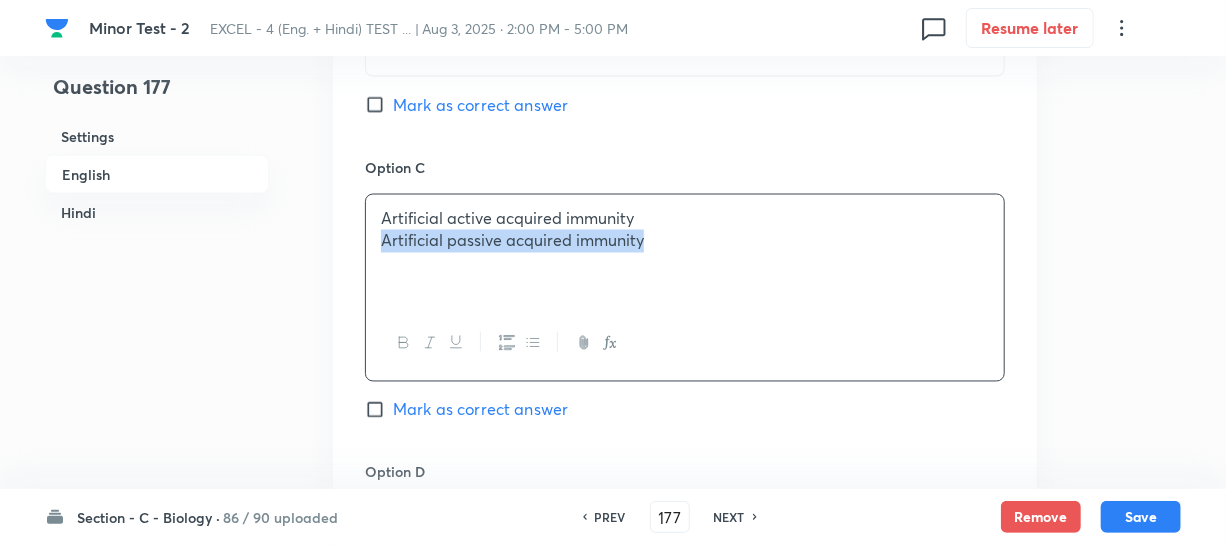 click on "Artificial passive acquired immunity" at bounding box center [685, 241] 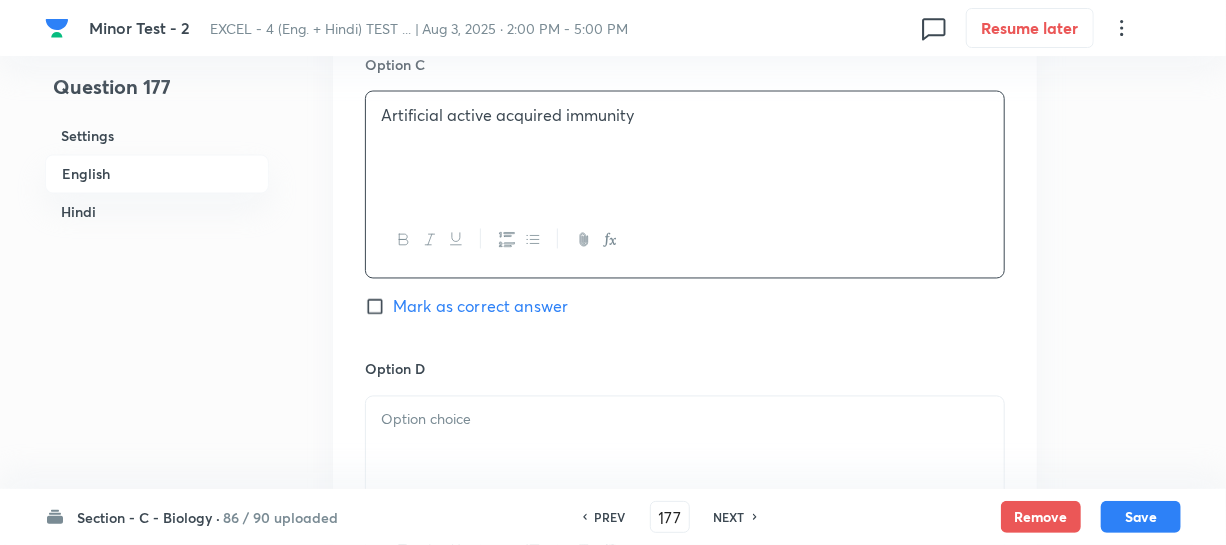 scroll, scrollTop: 1727, scrollLeft: 0, axis: vertical 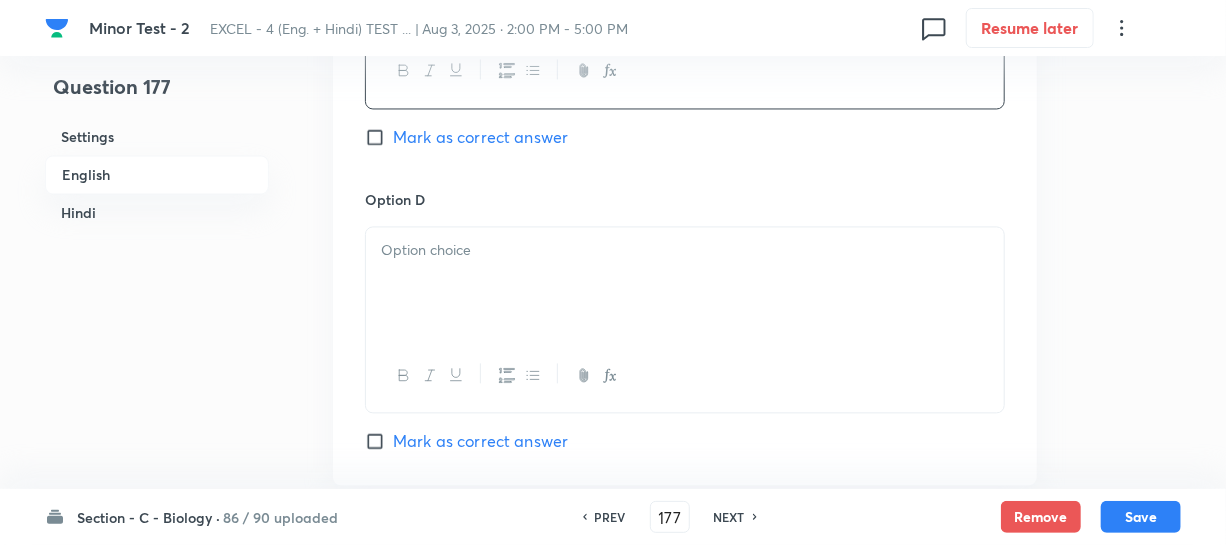 click at bounding box center (685, 283) 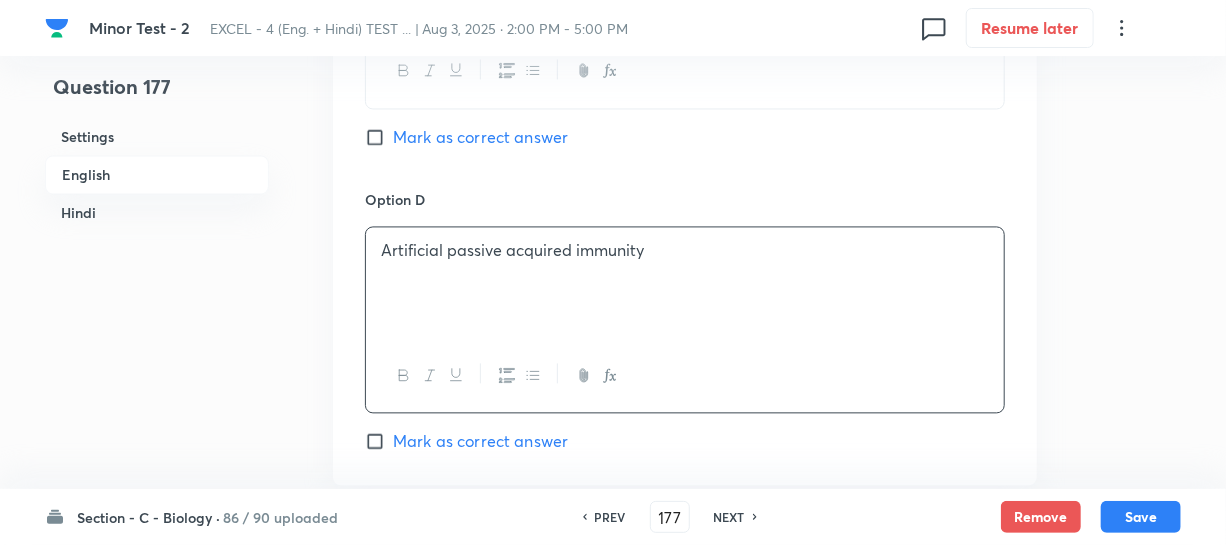click on "Option A Natural passive acquired immunity Mark as correct answer Option B Natural active acquired immunity Mark as correct answer Option C Artificial active acquired immunity Mark as correct answer Option D Artificial passive acquired immunity Mark as correct answer" at bounding box center [685, -136] 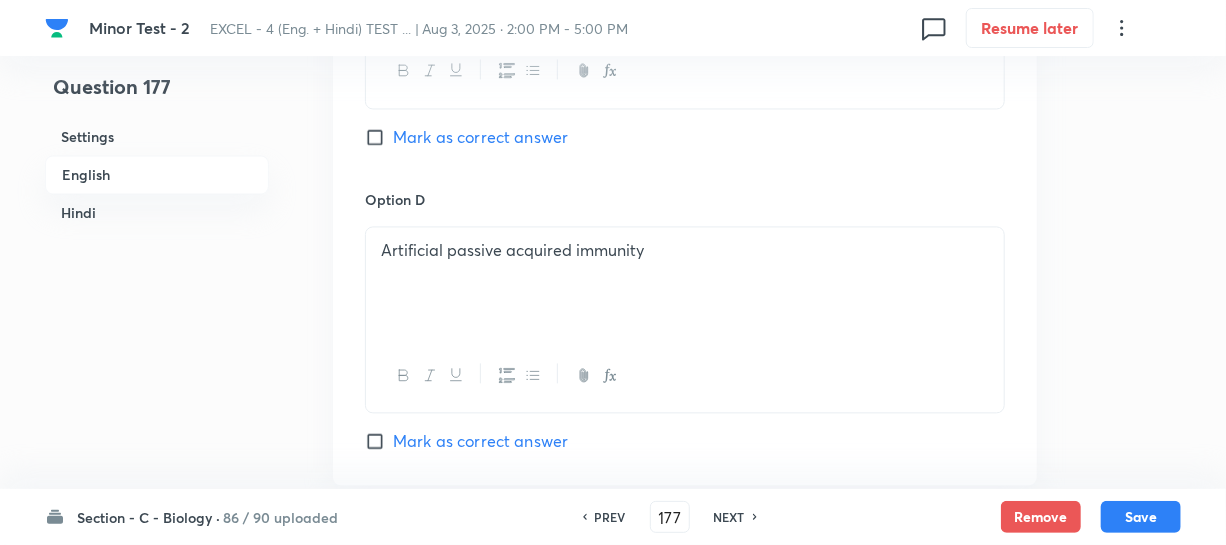 click on "Option C Artificial active acquired immunity Mark as correct answer" at bounding box center (685, 36) 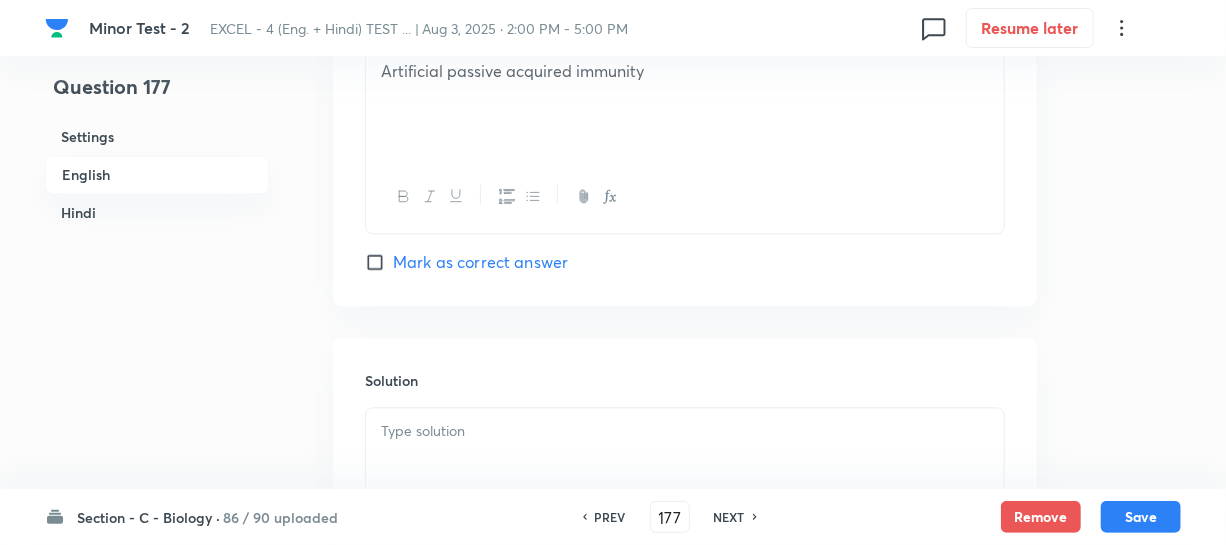 scroll, scrollTop: 1909, scrollLeft: 0, axis: vertical 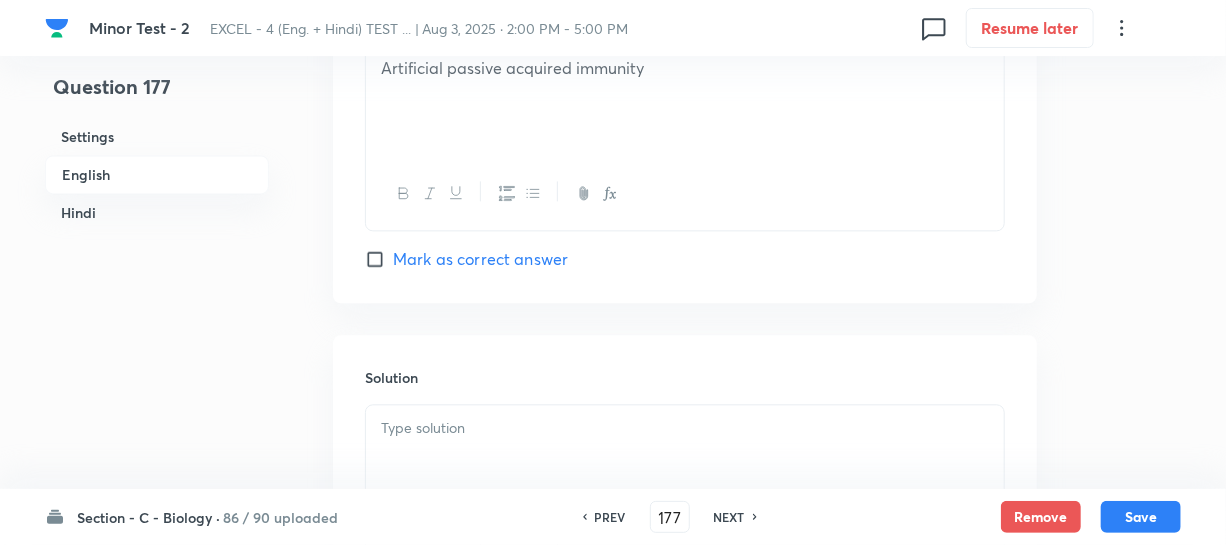 click on "Solution" at bounding box center [685, 479] 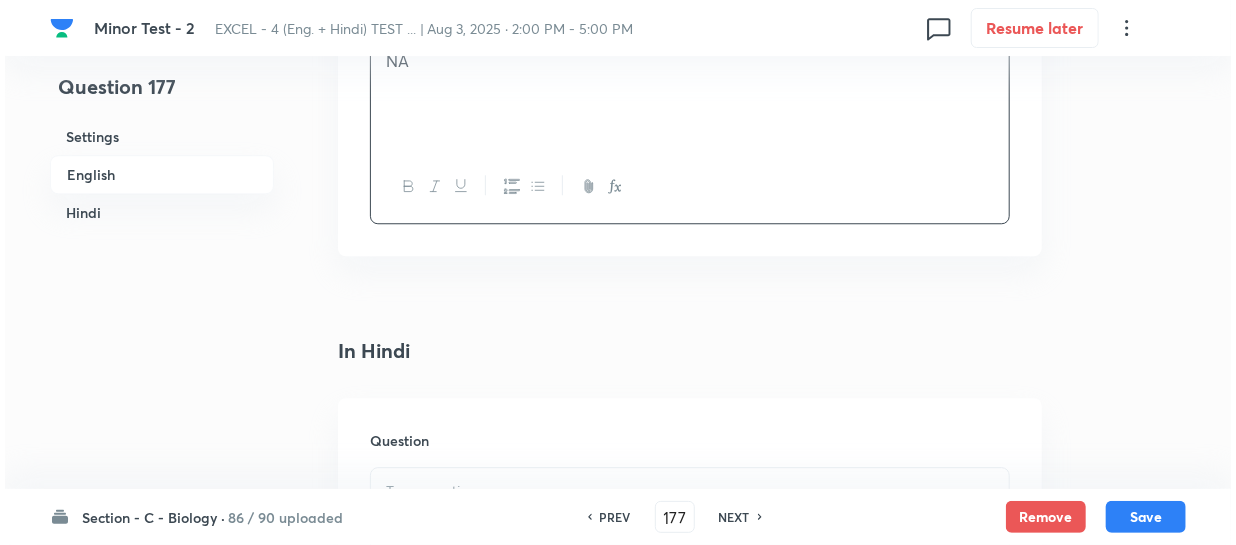 scroll, scrollTop: 2545, scrollLeft: 0, axis: vertical 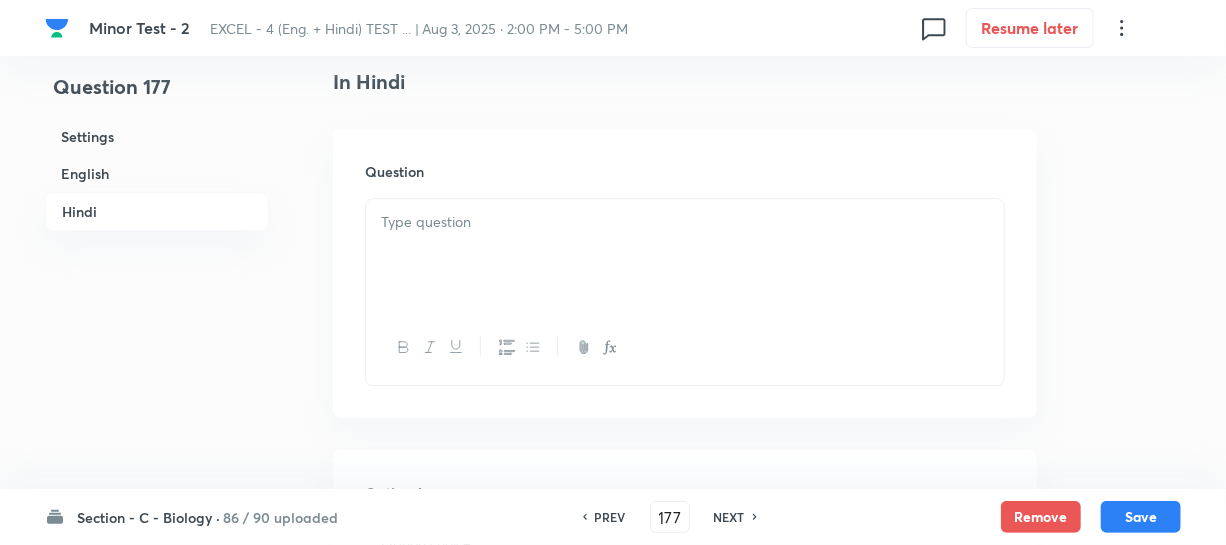 drag, startPoint x: 459, startPoint y: 238, endPoint x: 497, endPoint y: 263, distance: 45.486263 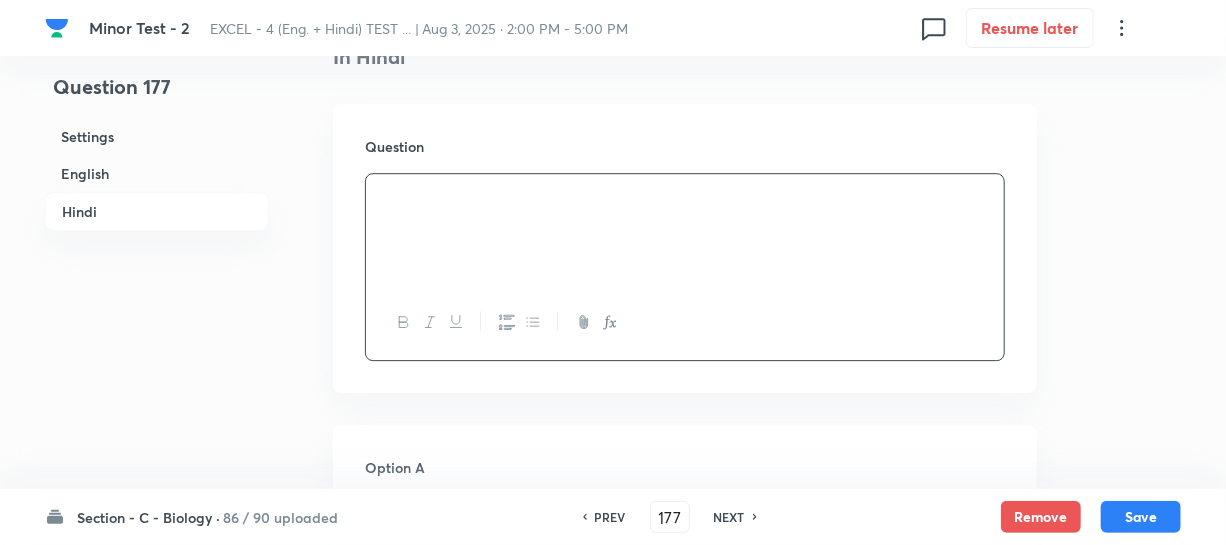 scroll, scrollTop: 2727, scrollLeft: 0, axis: vertical 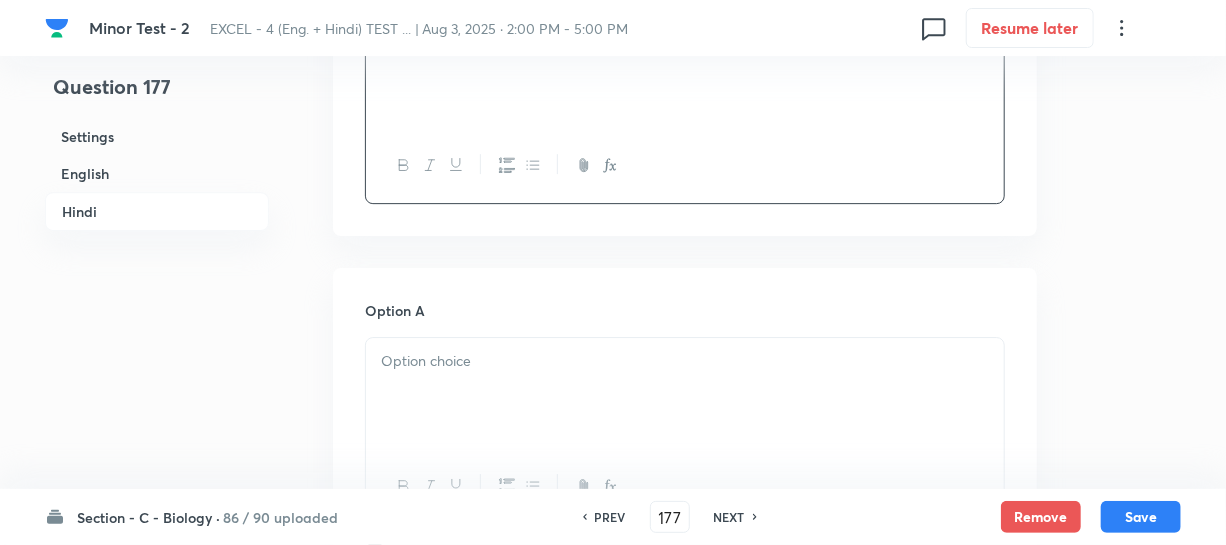 drag, startPoint x: 443, startPoint y: 352, endPoint x: 551, endPoint y: 374, distance: 110.217964 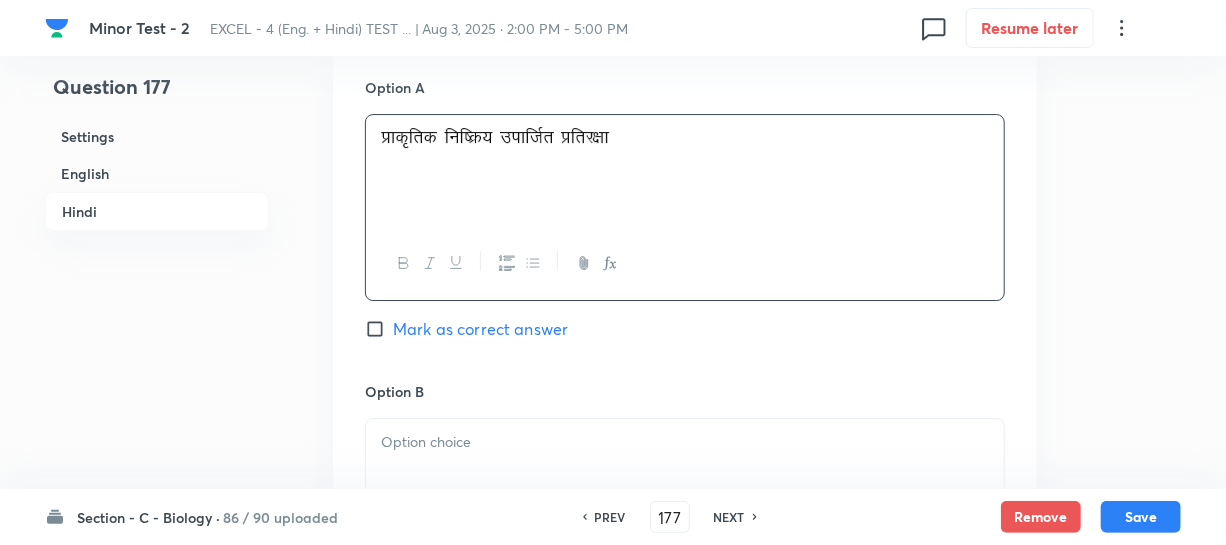 scroll, scrollTop: 3000, scrollLeft: 0, axis: vertical 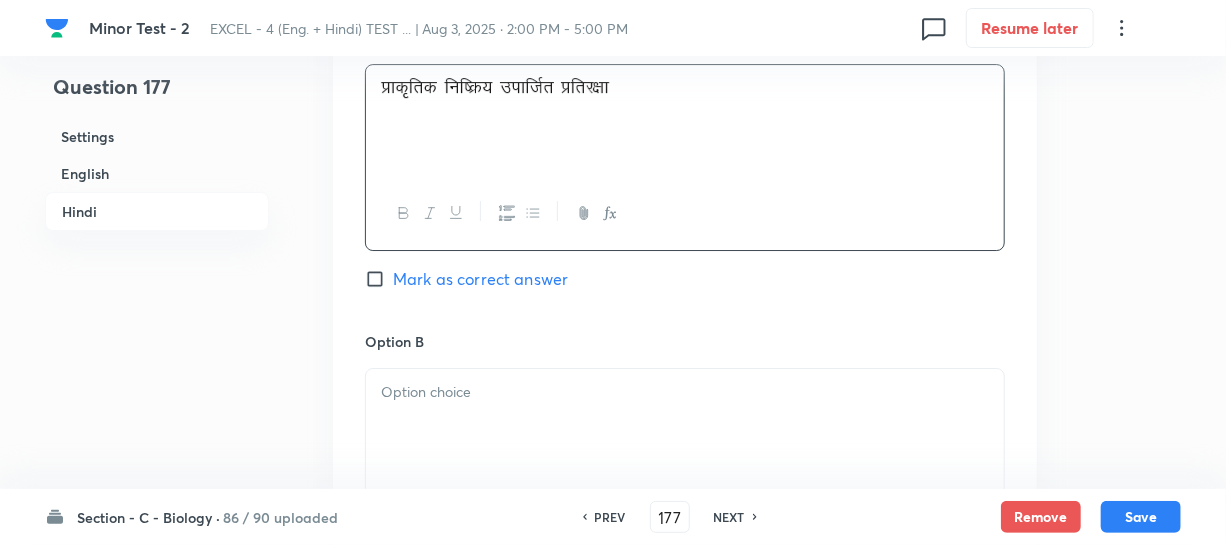 click at bounding box center [685, 392] 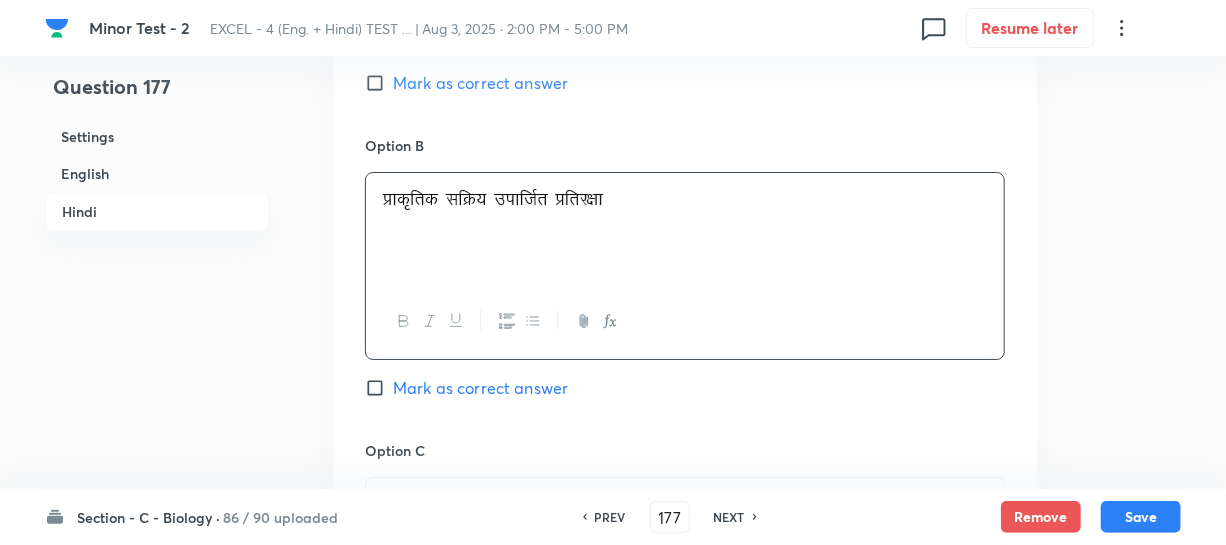scroll, scrollTop: 3545, scrollLeft: 0, axis: vertical 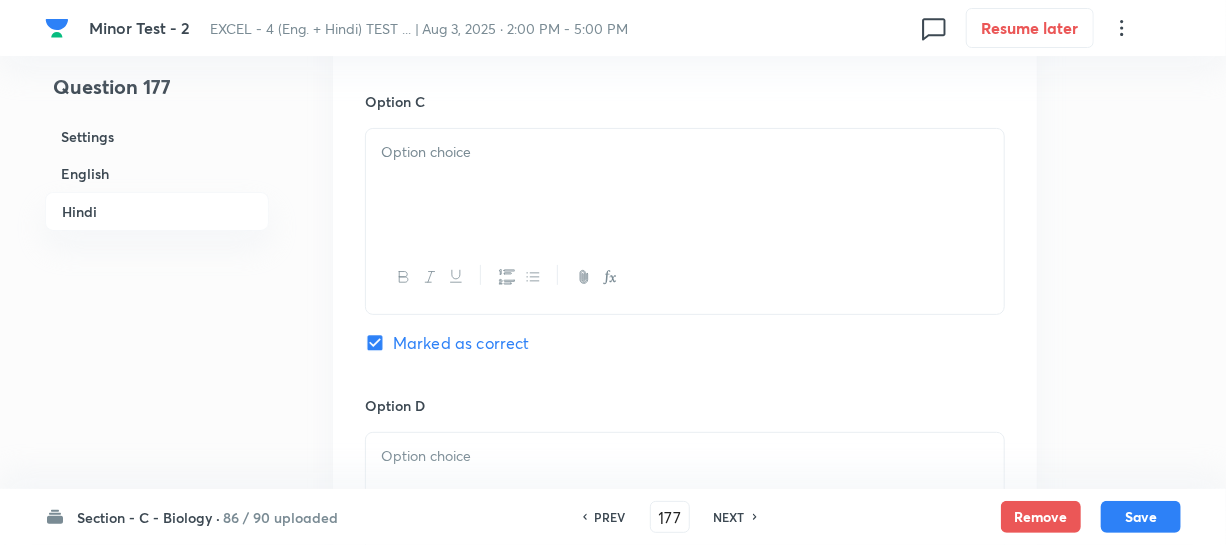 drag, startPoint x: 462, startPoint y: 206, endPoint x: 484, endPoint y: 221, distance: 26.627054 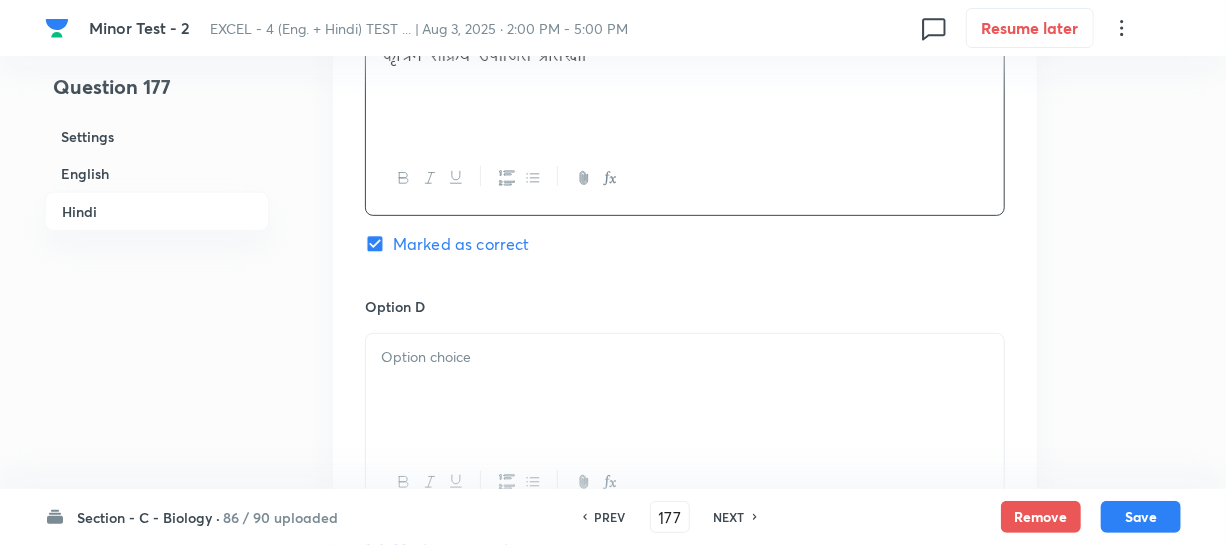 scroll, scrollTop: 3818, scrollLeft: 0, axis: vertical 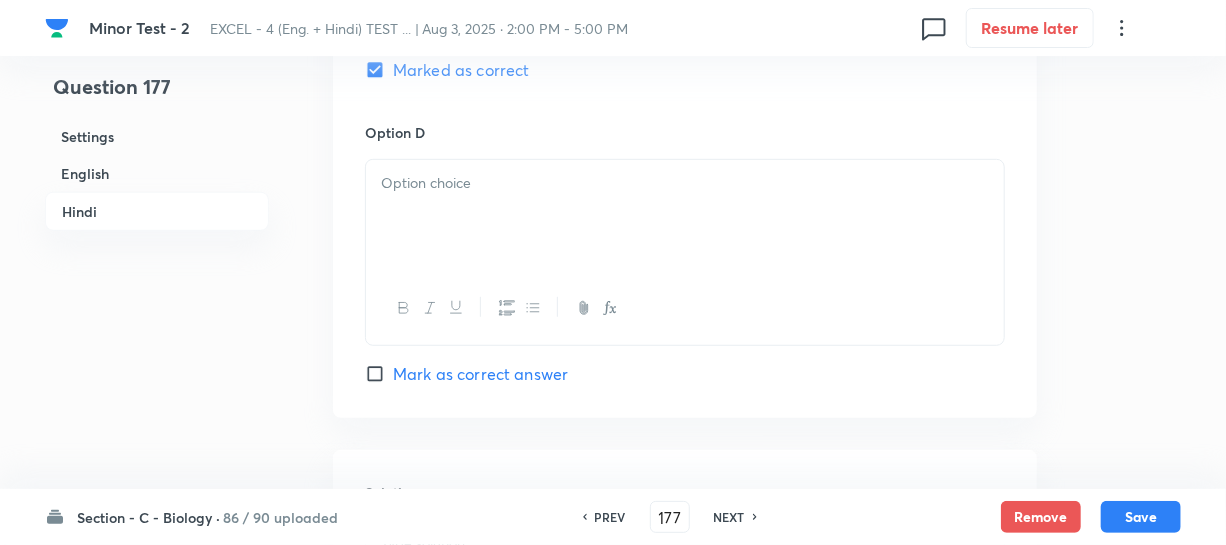 drag, startPoint x: 485, startPoint y: 179, endPoint x: 614, endPoint y: 194, distance: 129.86917 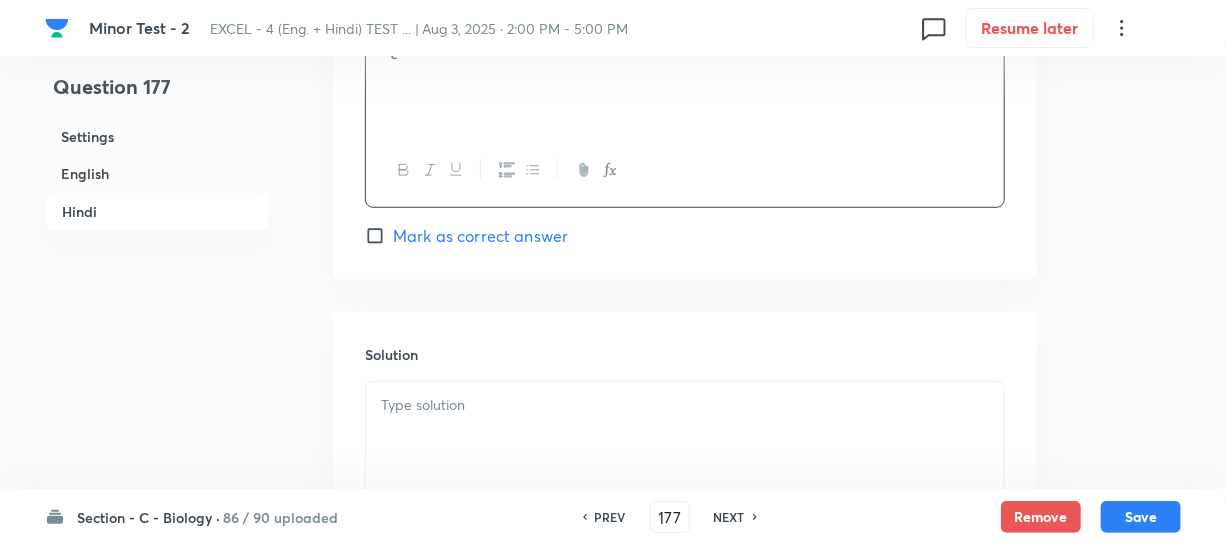 scroll, scrollTop: 4181, scrollLeft: 0, axis: vertical 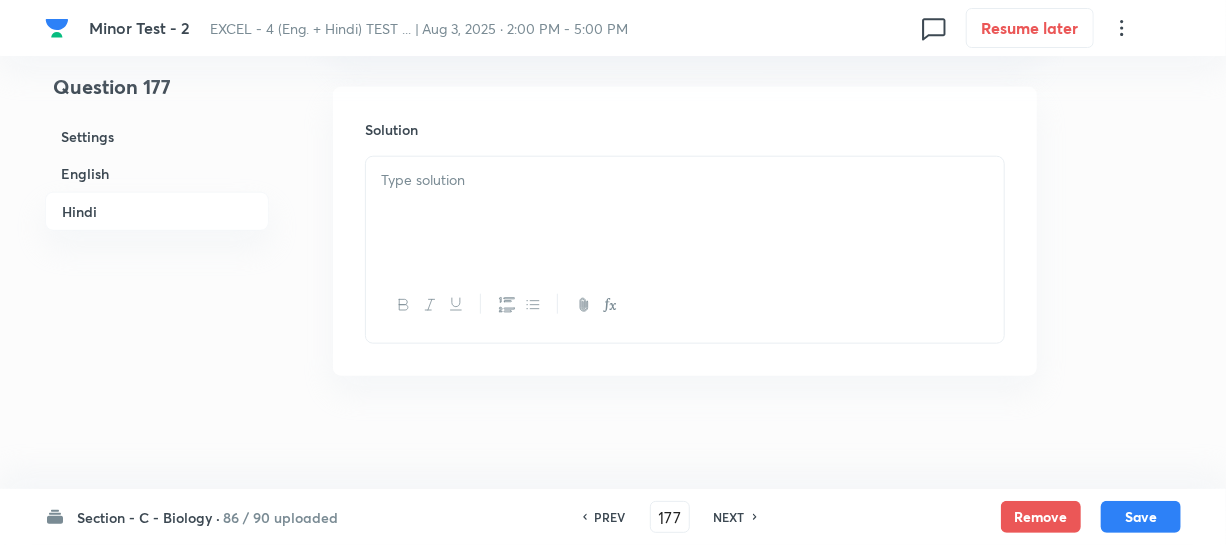 click at bounding box center [685, 213] 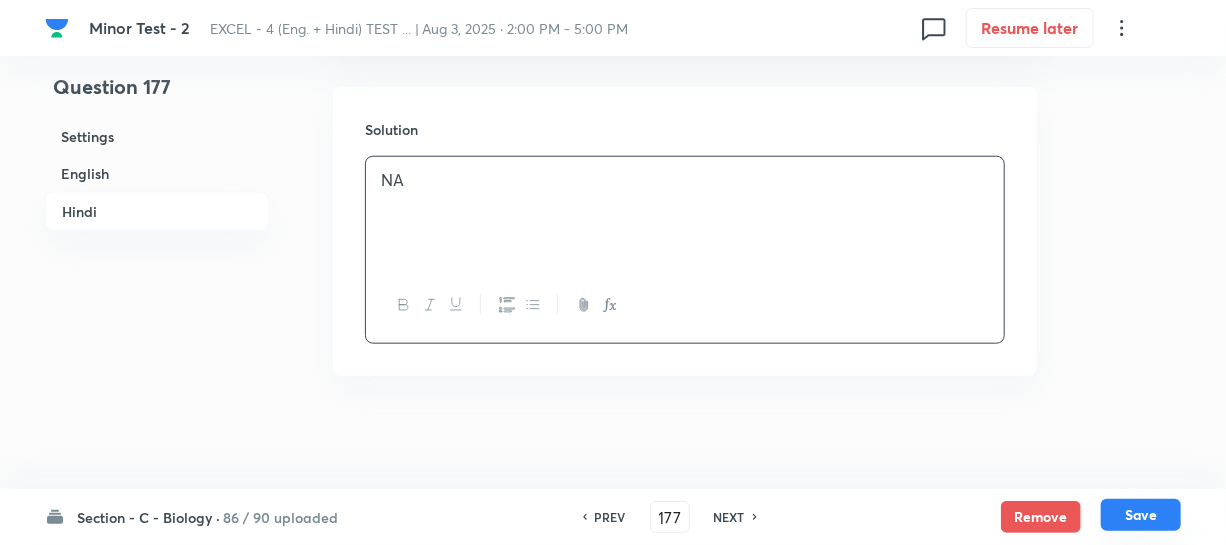 click on "Save" at bounding box center (1141, 515) 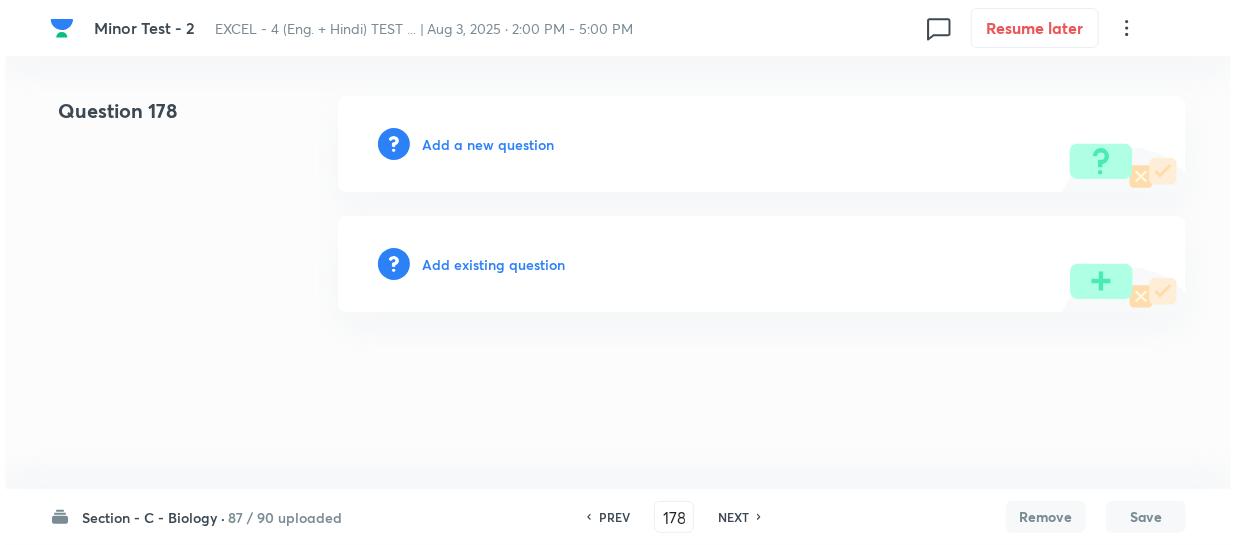 scroll, scrollTop: 0, scrollLeft: 0, axis: both 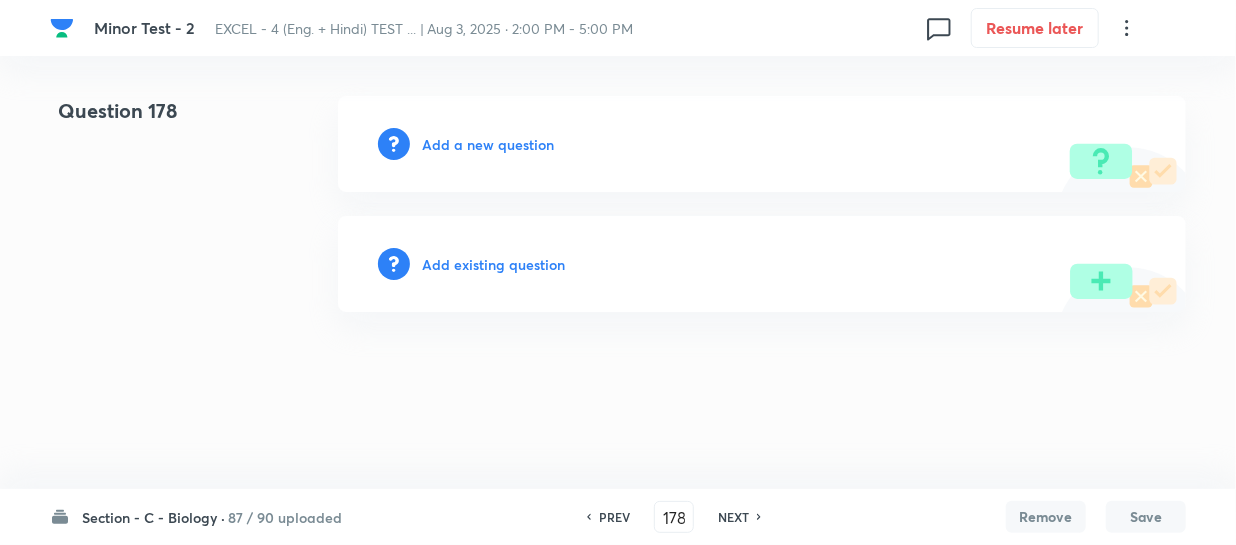 click on "Add a new question" at bounding box center (488, 144) 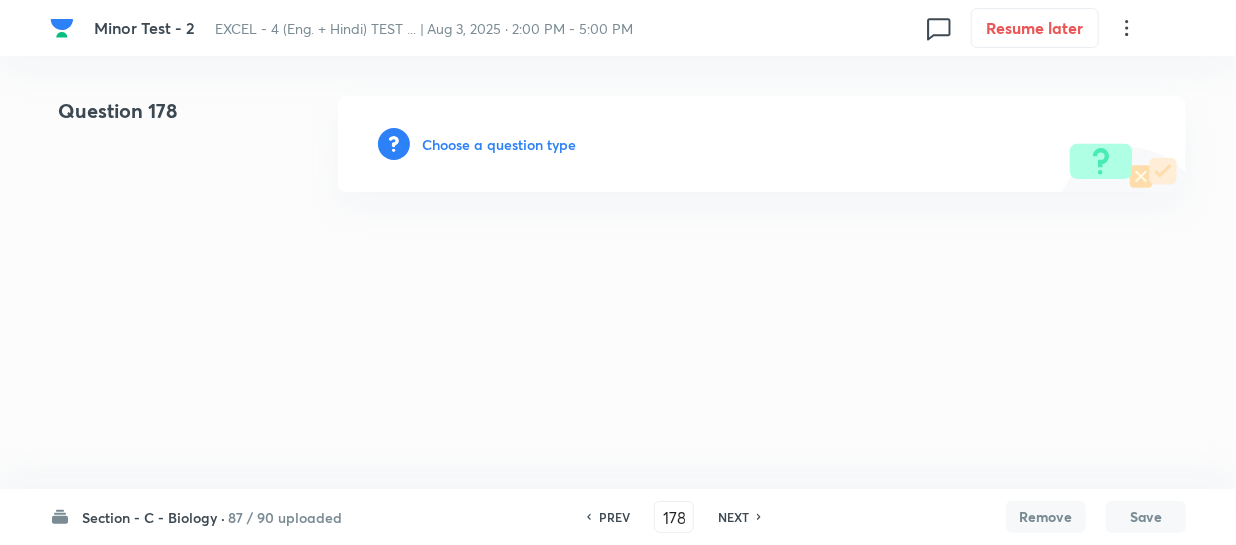 click on "Choose a question type" at bounding box center (499, 144) 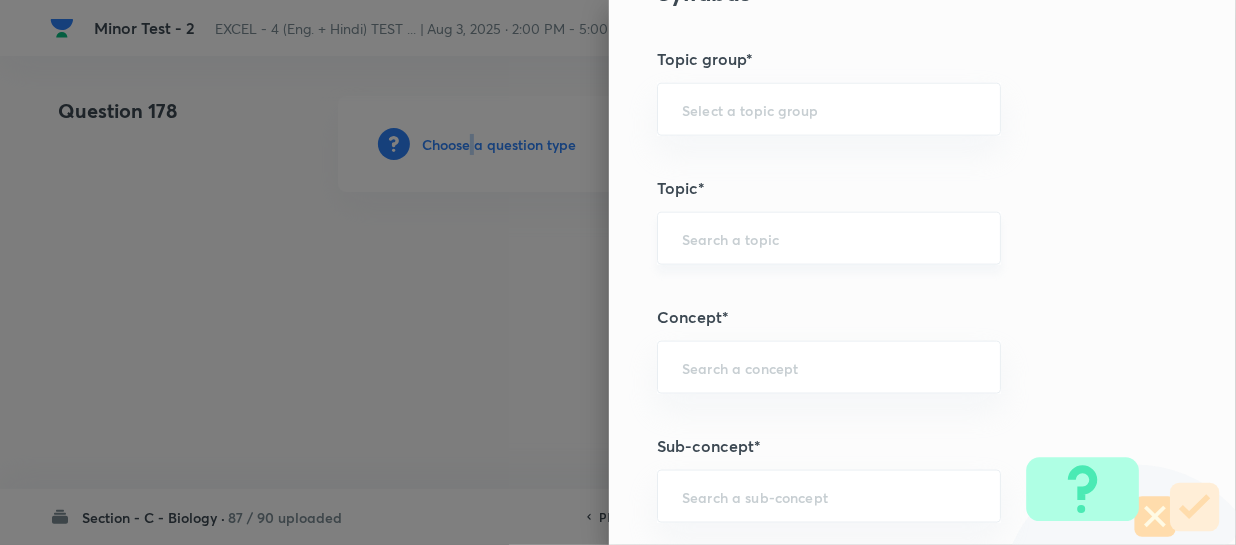 scroll, scrollTop: 1090, scrollLeft: 0, axis: vertical 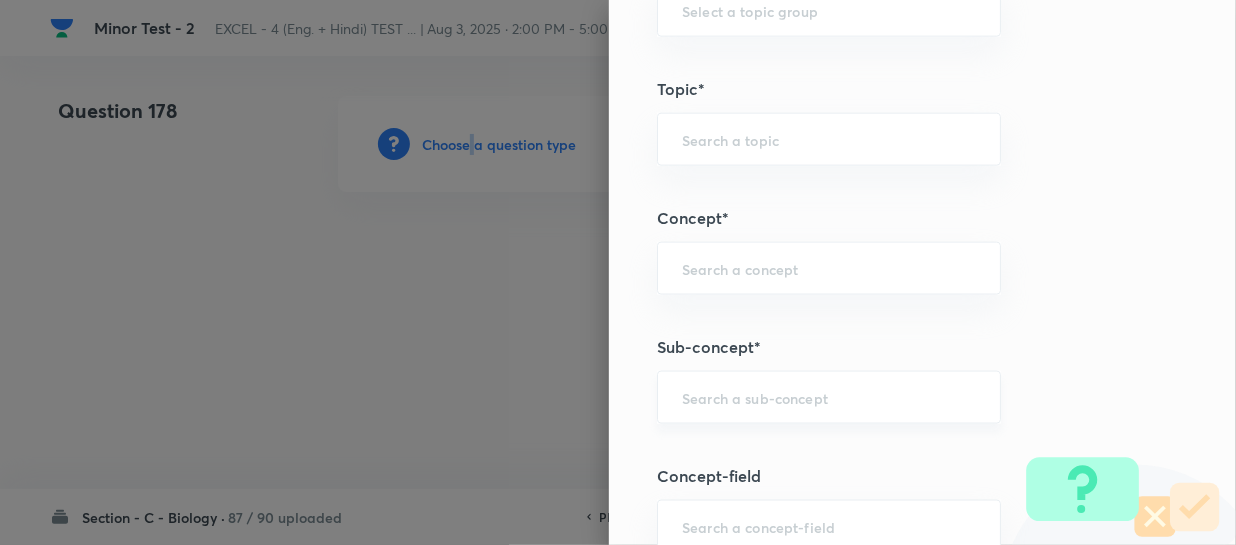click on "​" at bounding box center (829, 397) 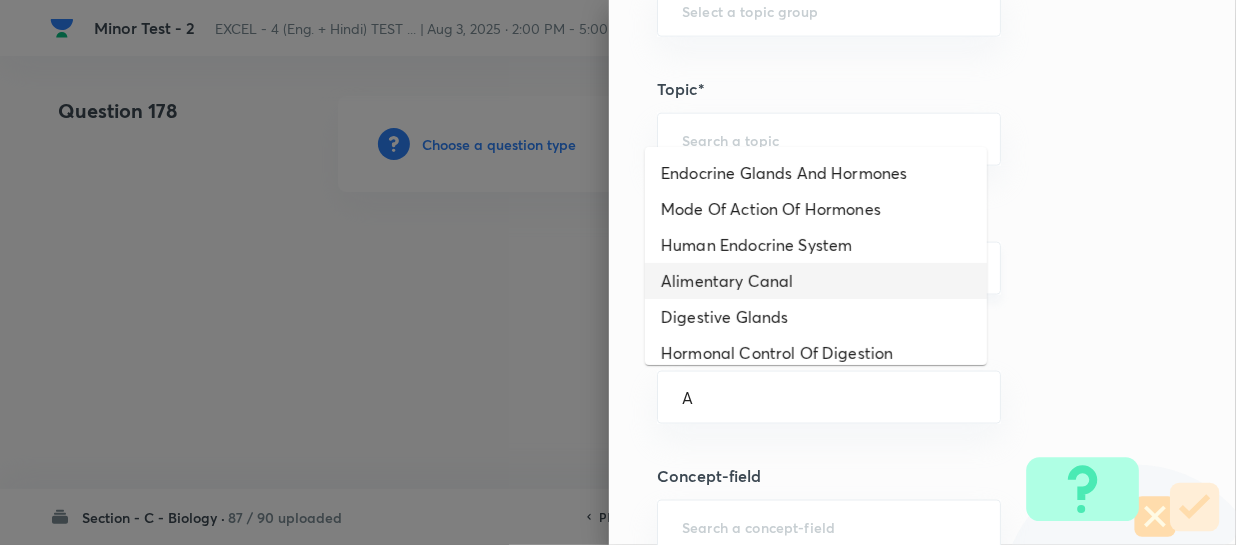 click on "Alimentary Canal" at bounding box center [816, 281] 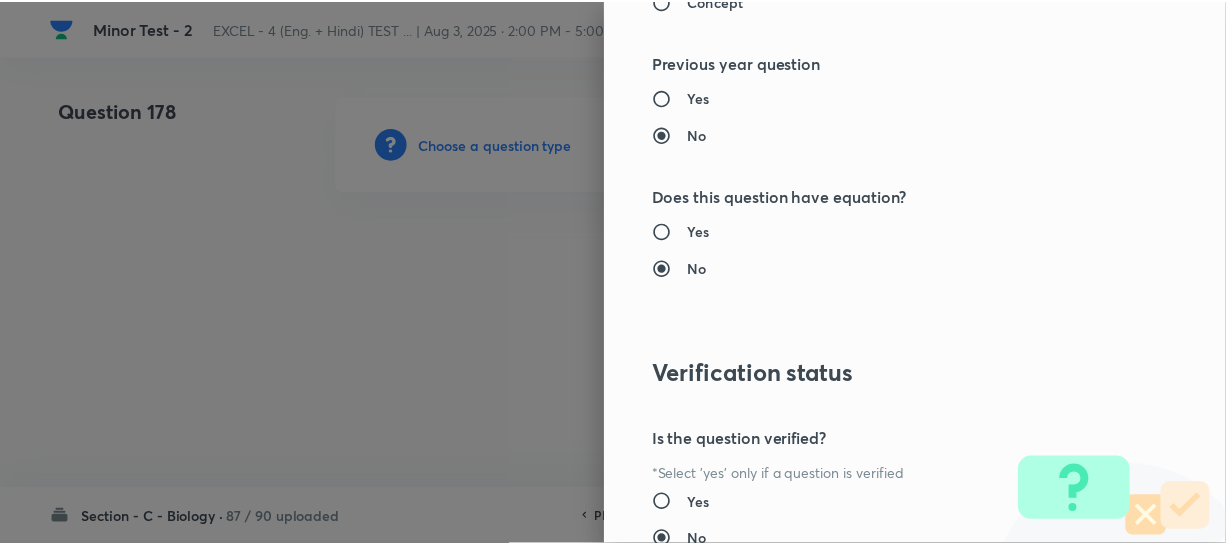 scroll, scrollTop: 2313, scrollLeft: 0, axis: vertical 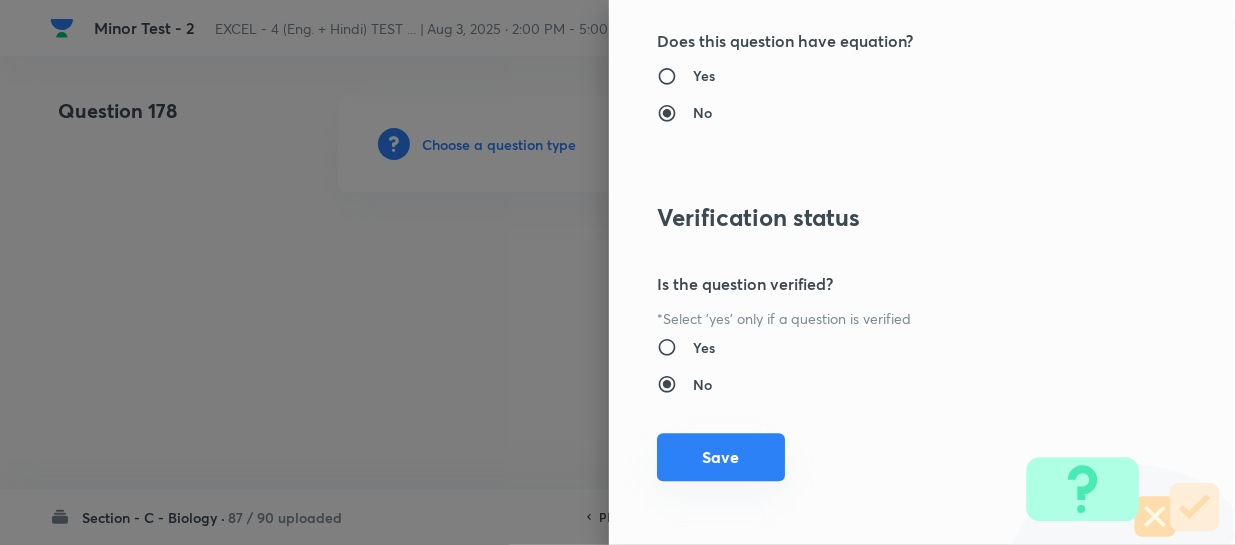 click on "Save" at bounding box center (721, 457) 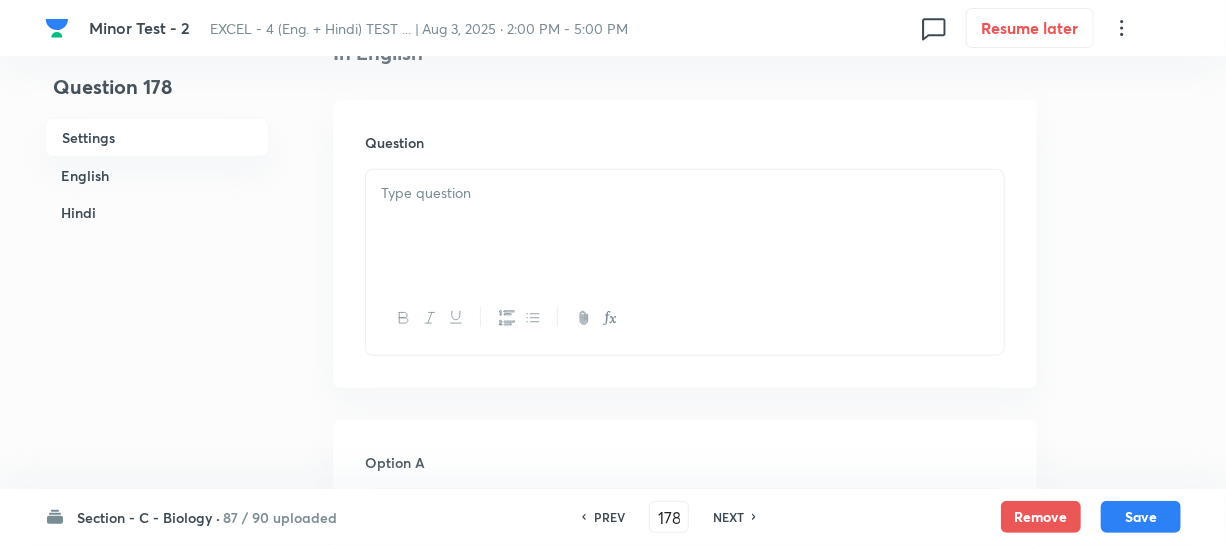 scroll, scrollTop: 636, scrollLeft: 0, axis: vertical 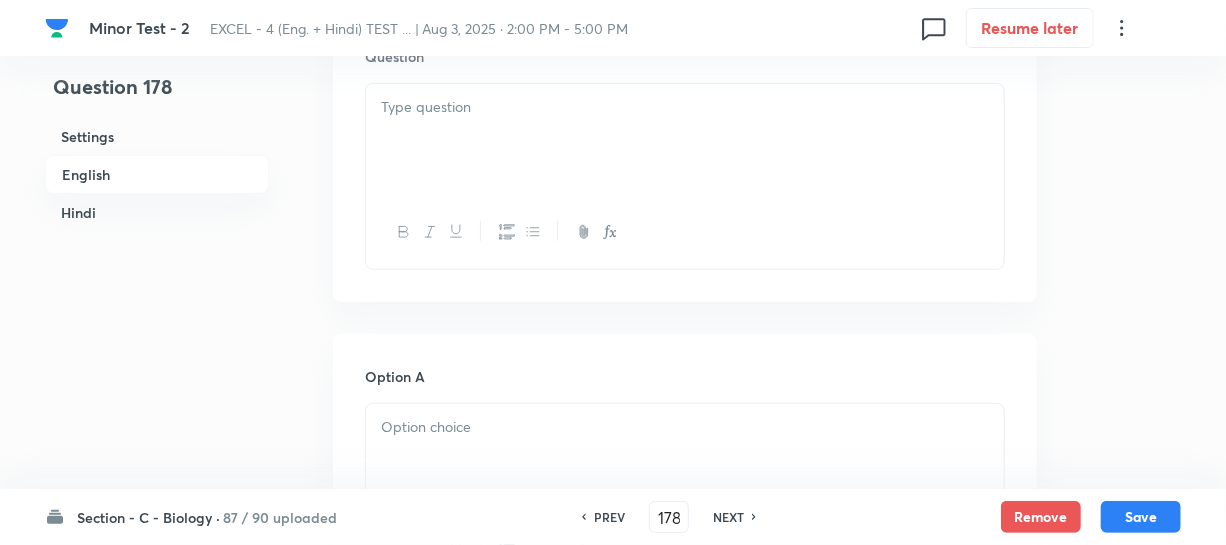 click at bounding box center [685, 140] 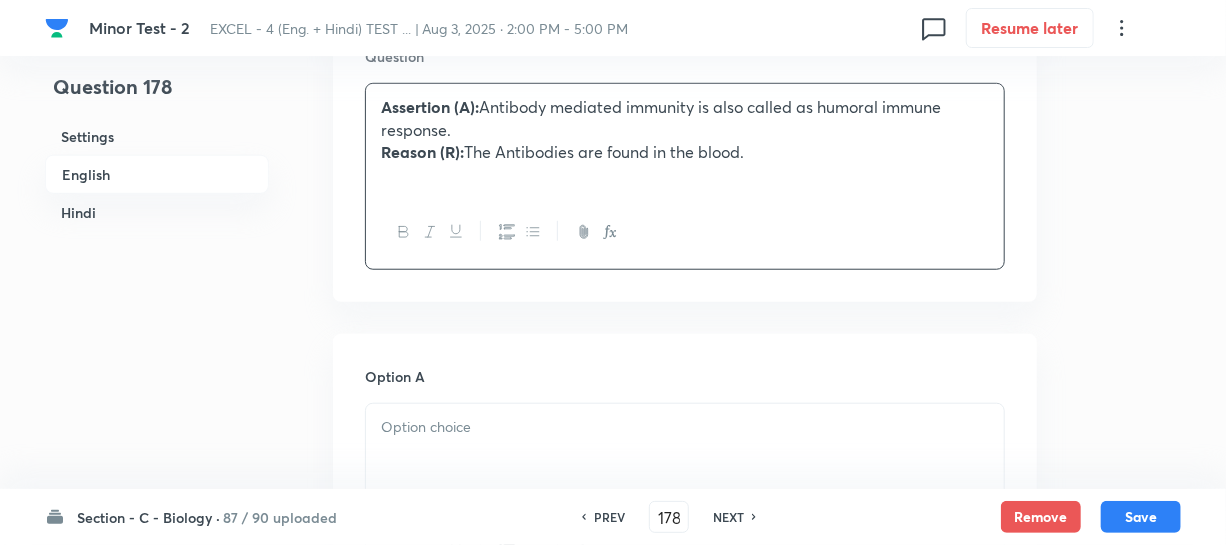 click on "Reason (R): The Antibodies are found in the blood." at bounding box center (685, 152) 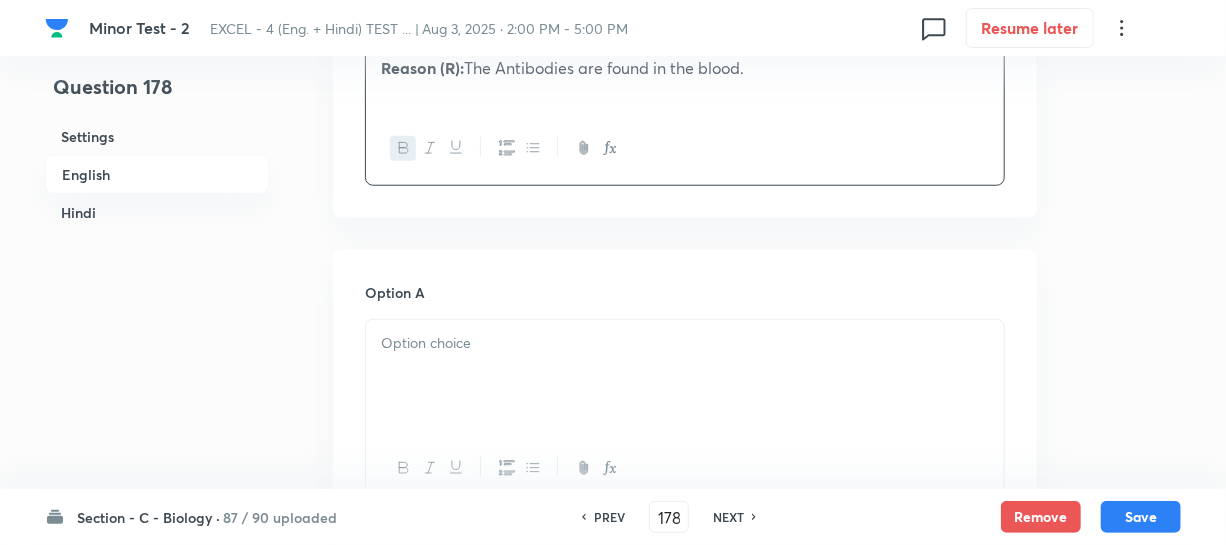 scroll, scrollTop: 818, scrollLeft: 0, axis: vertical 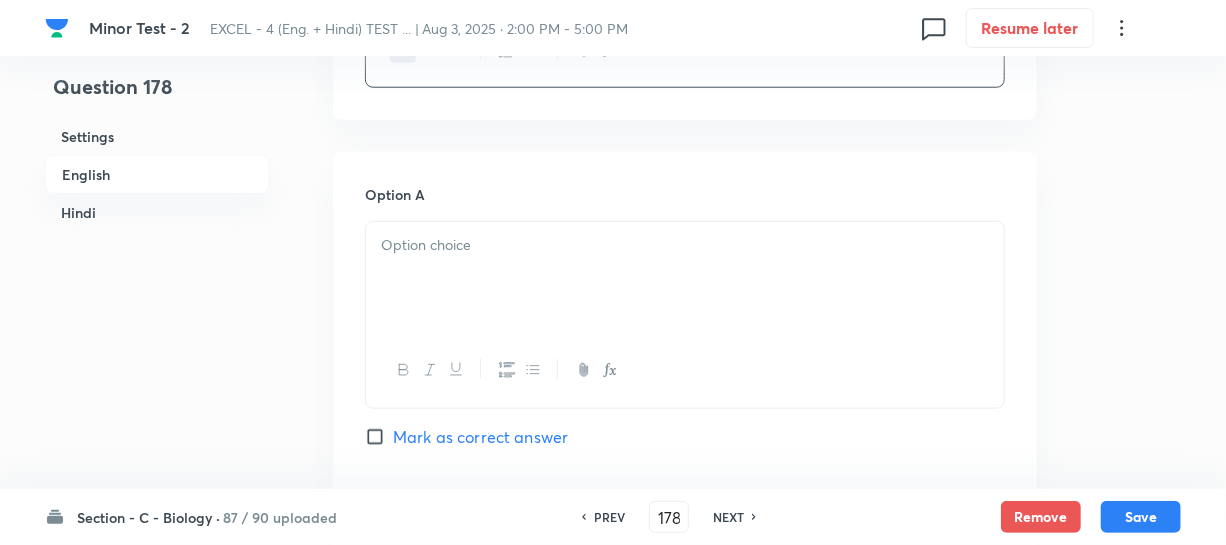 click at bounding box center (685, 245) 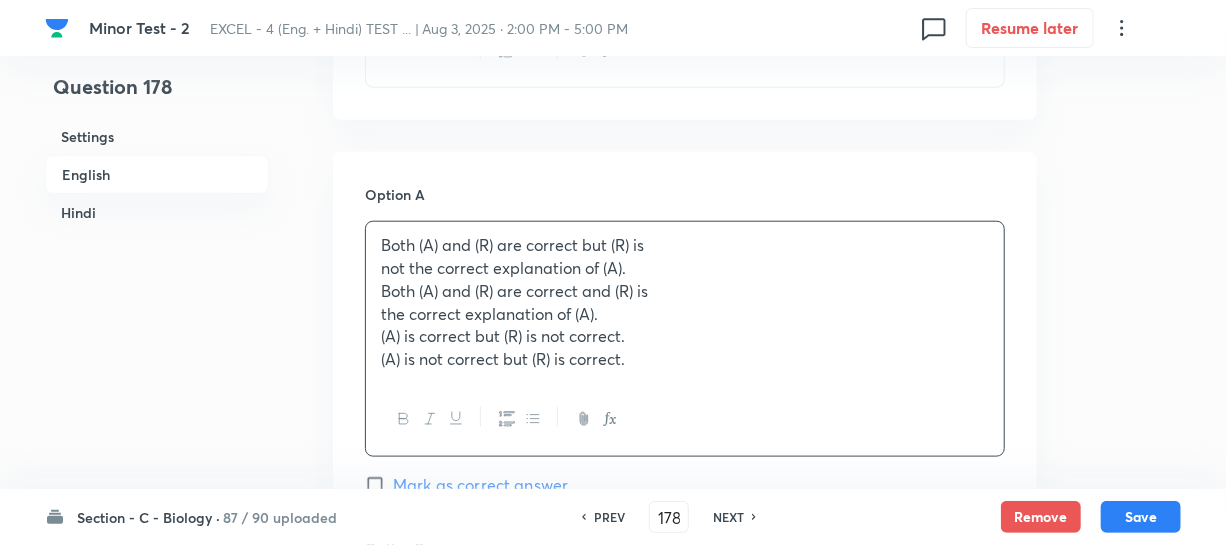 click on "not the correct explanation of (A)." at bounding box center (685, 268) 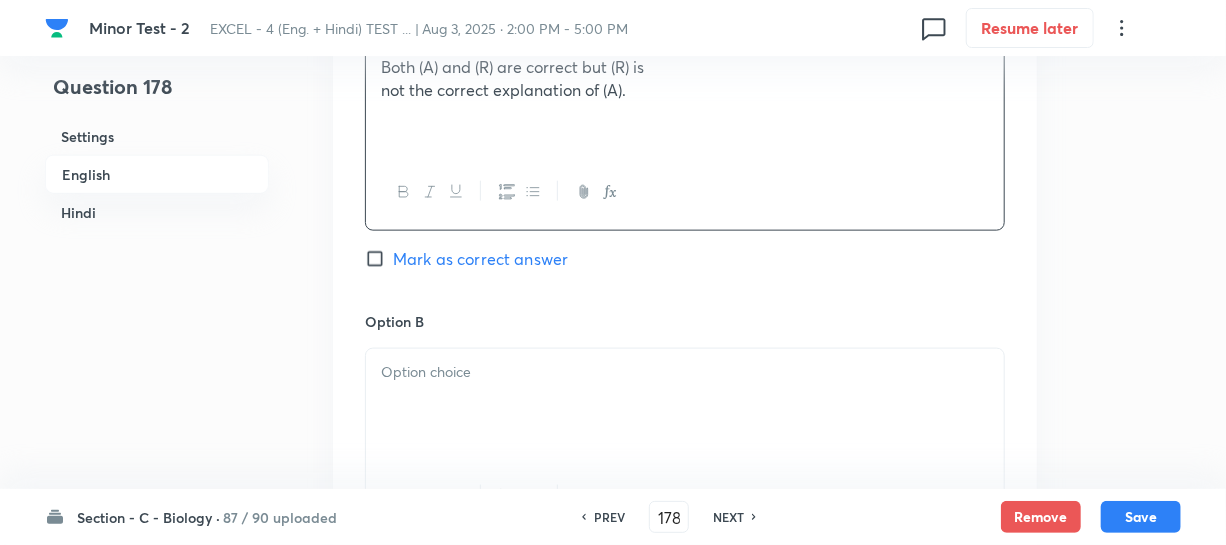 scroll, scrollTop: 1000, scrollLeft: 0, axis: vertical 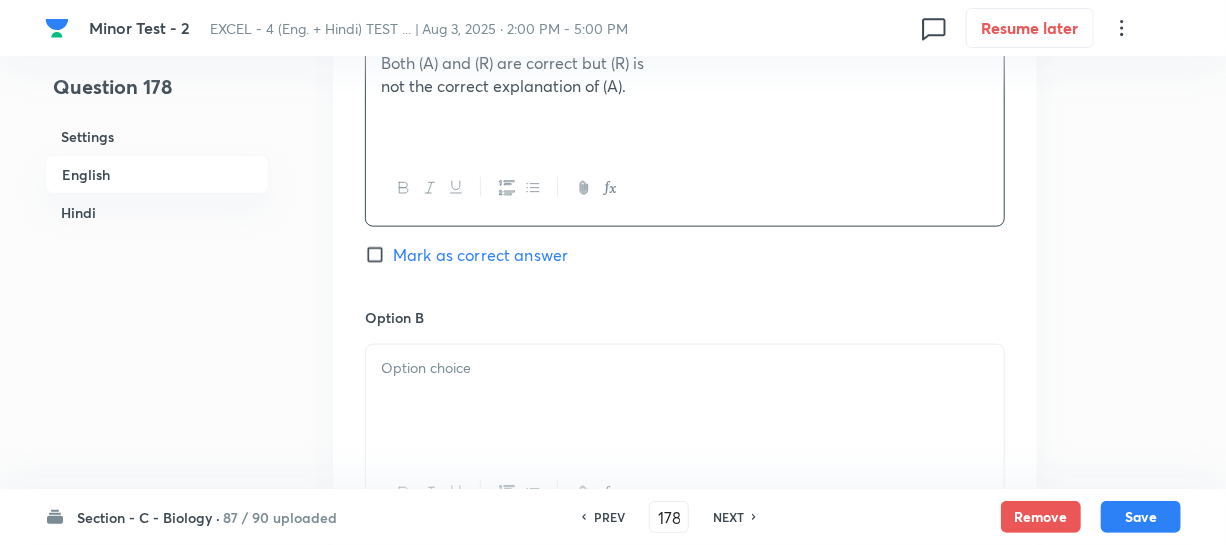 click at bounding box center (685, 401) 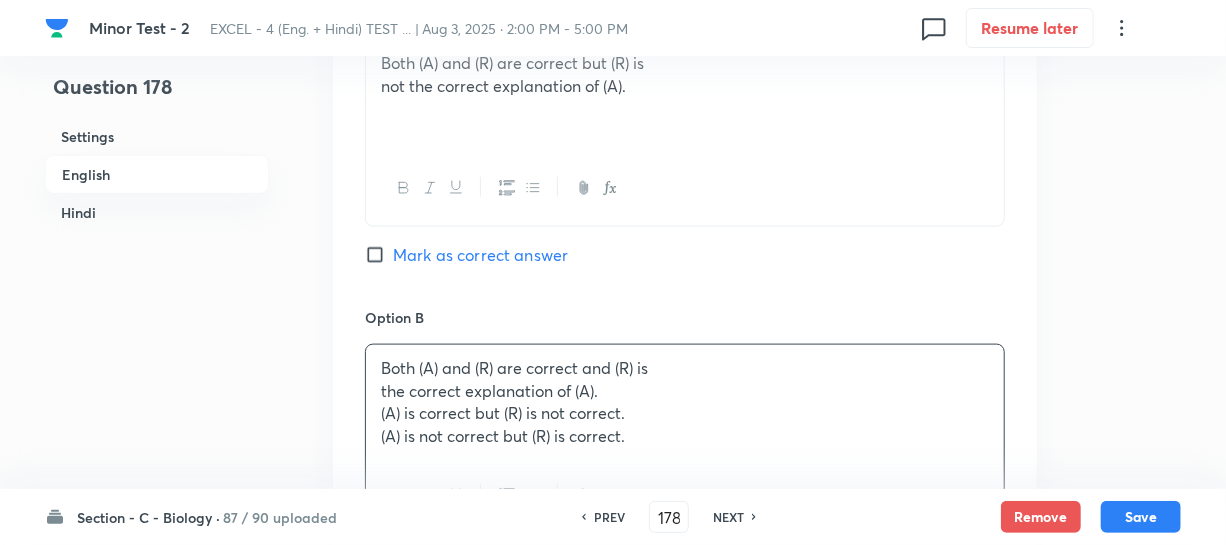 click on "(A) is correct but (R) is not correct." at bounding box center (685, 413) 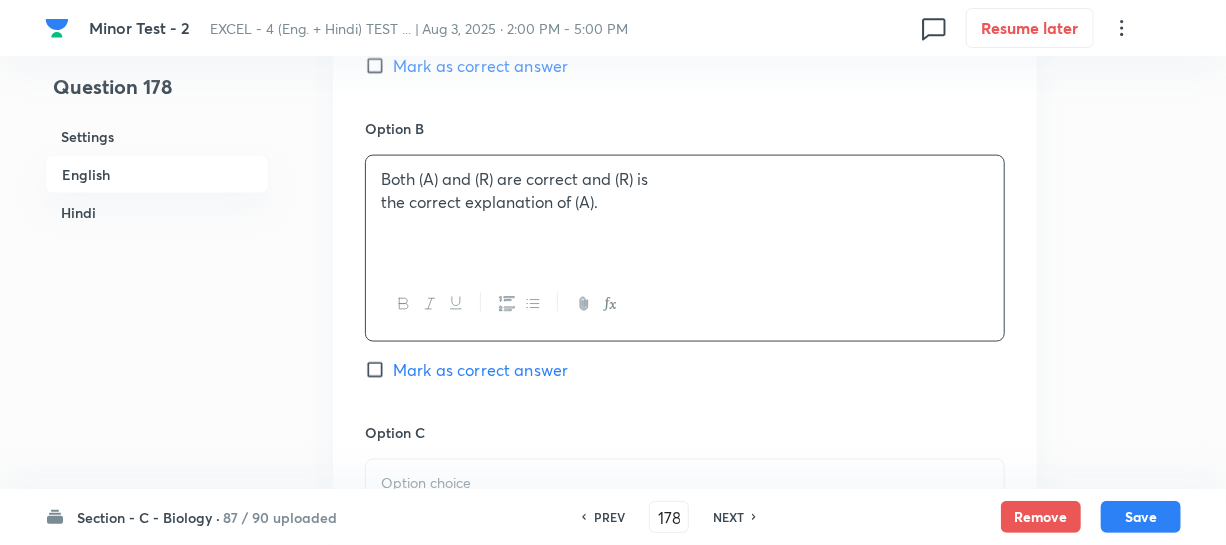 scroll, scrollTop: 1363, scrollLeft: 0, axis: vertical 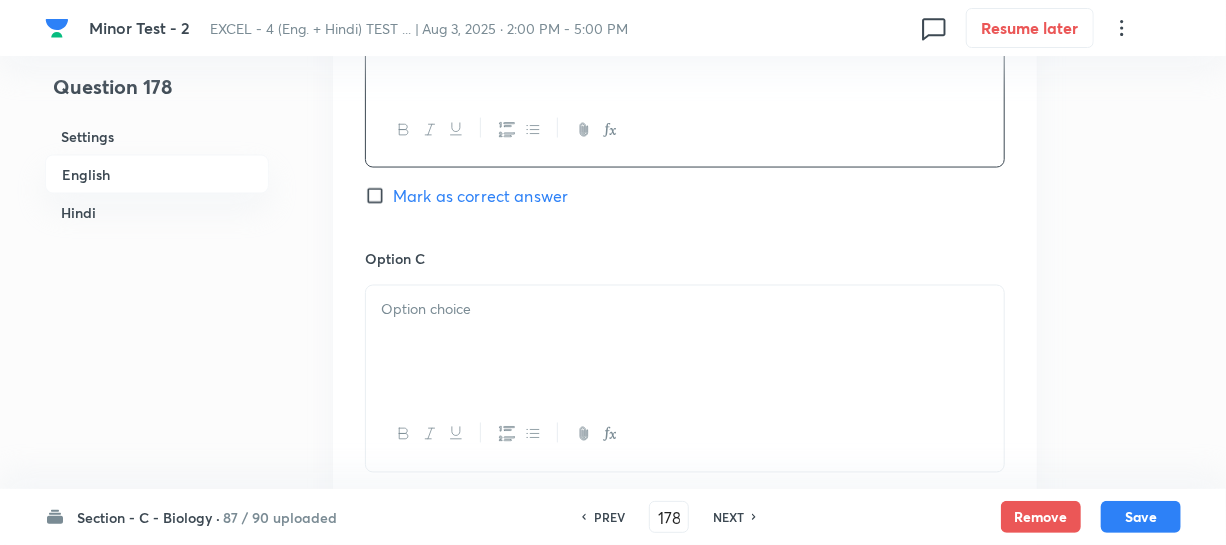 drag, startPoint x: 453, startPoint y: 324, endPoint x: 476, endPoint y: 323, distance: 23.021729 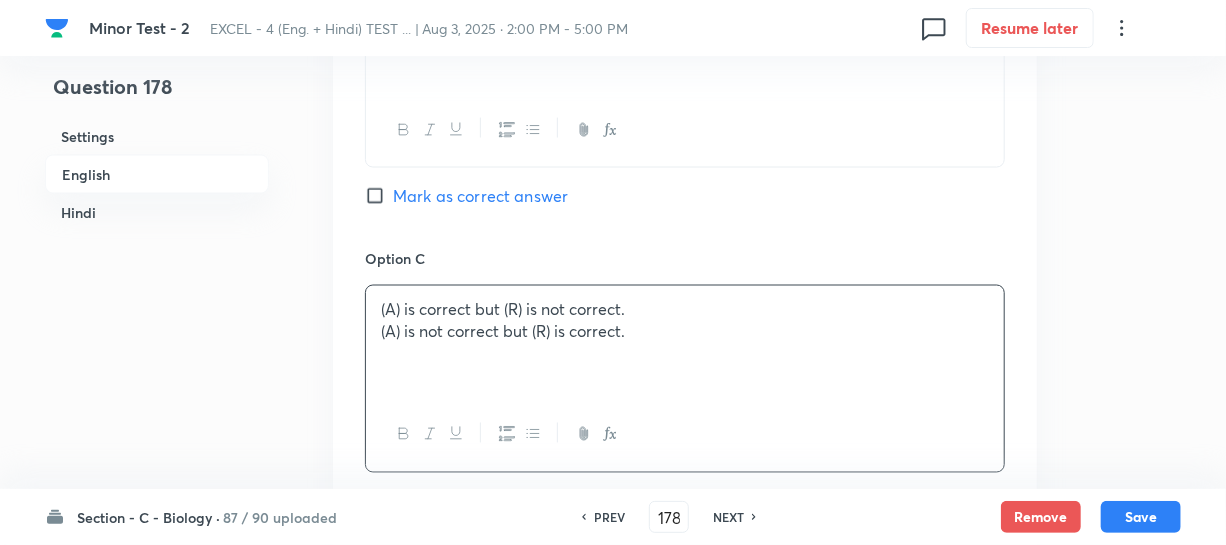 click on "(A) is not correct but (R) is correct." at bounding box center [685, 332] 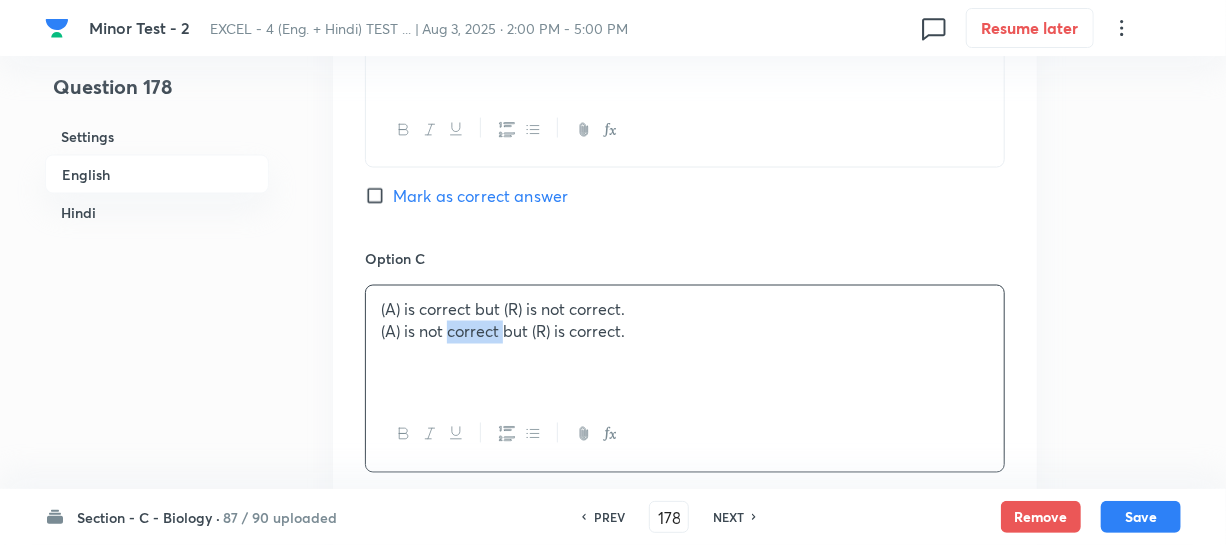 click on "(A) is not correct but (R) is correct." at bounding box center (685, 332) 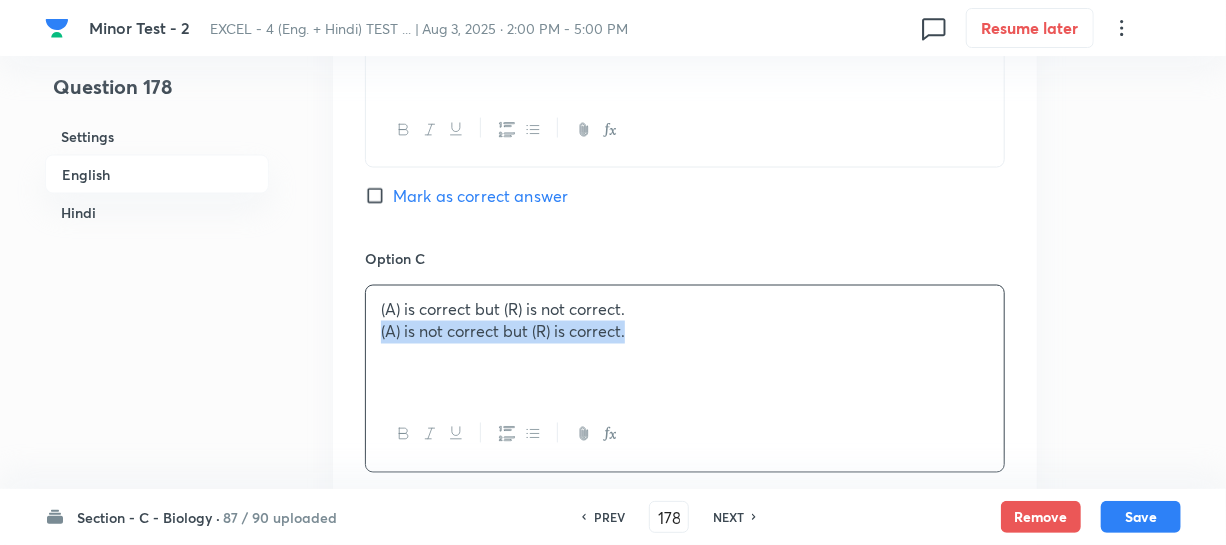 click on "(A) is not correct but (R) is correct." at bounding box center (685, 332) 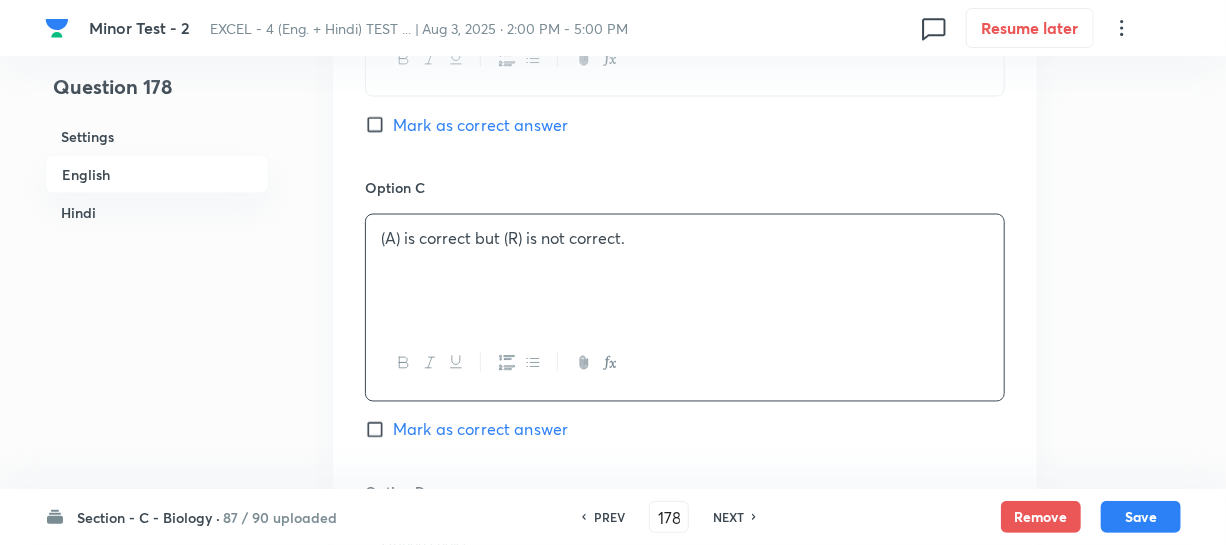 scroll, scrollTop: 1545, scrollLeft: 0, axis: vertical 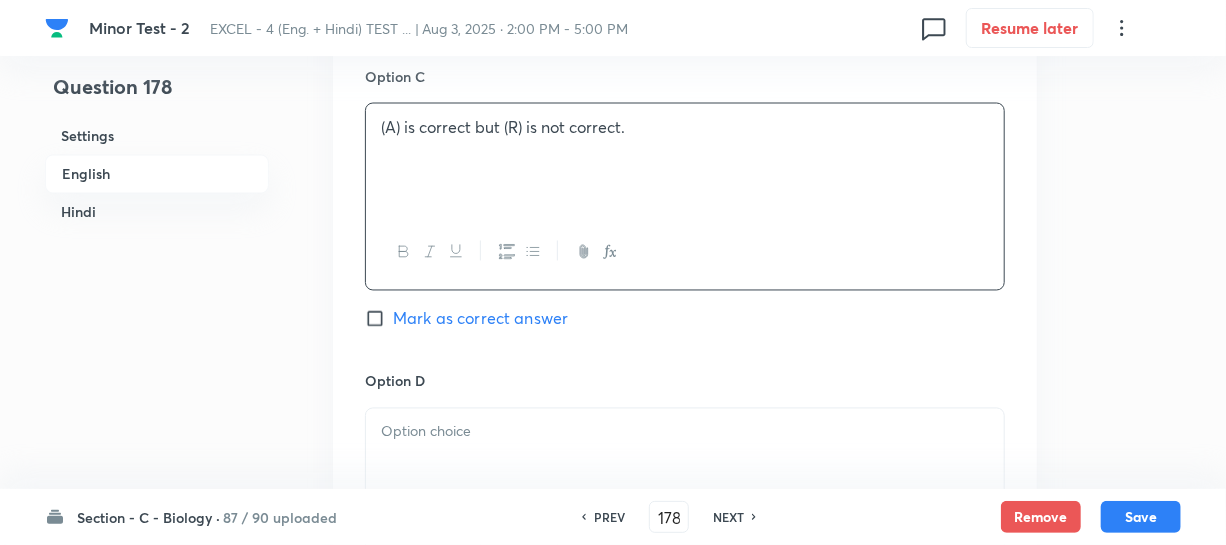 click at bounding box center [685, 465] 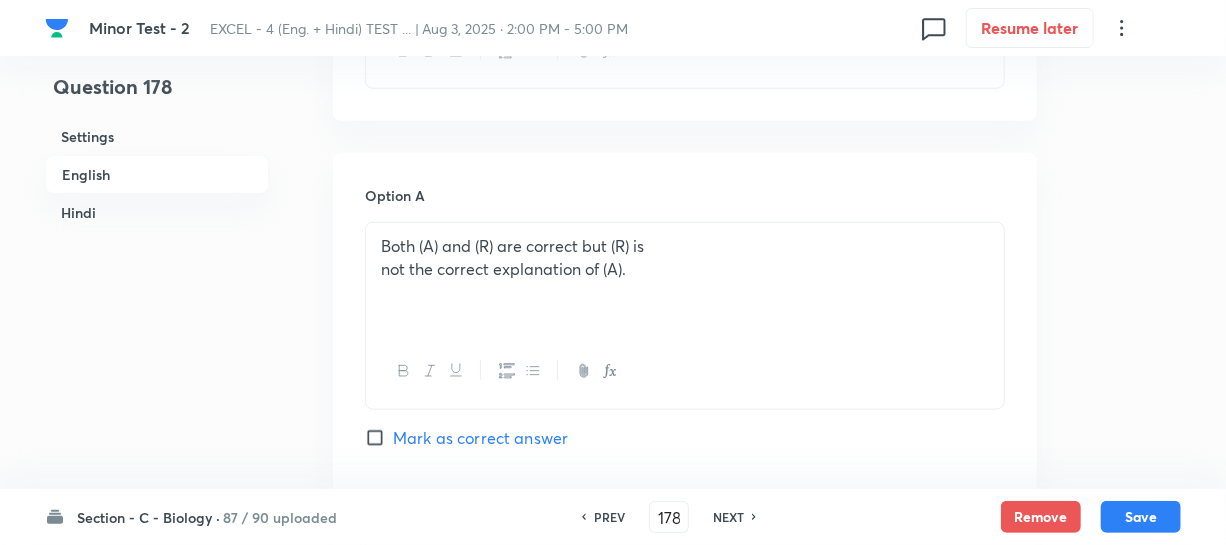 scroll, scrollTop: 727, scrollLeft: 0, axis: vertical 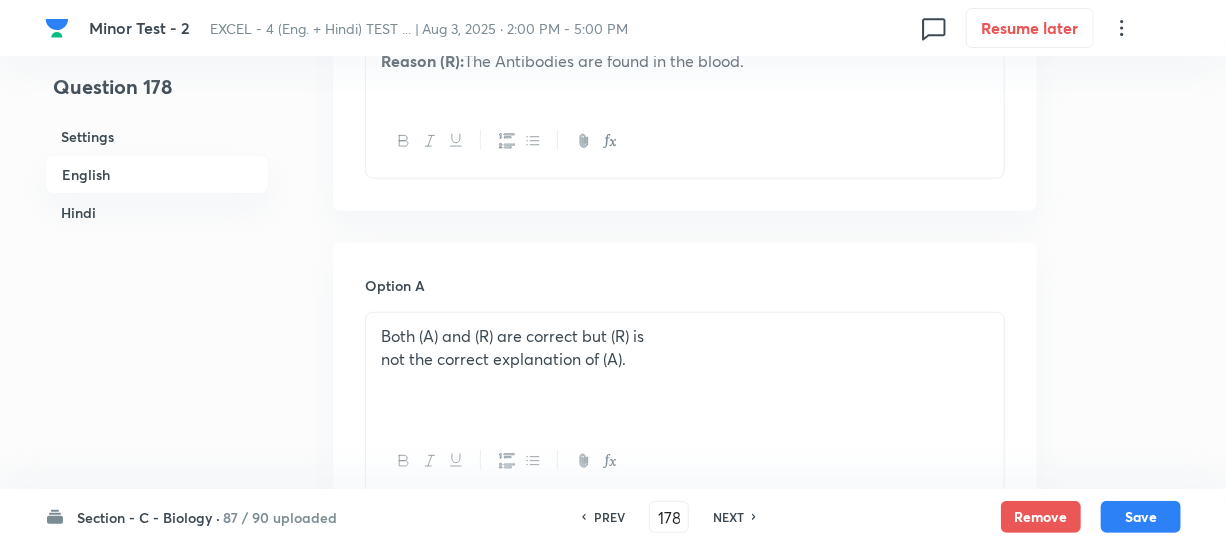 click on "Both (A) and (R) are correct but (R) is" at bounding box center [685, 336] 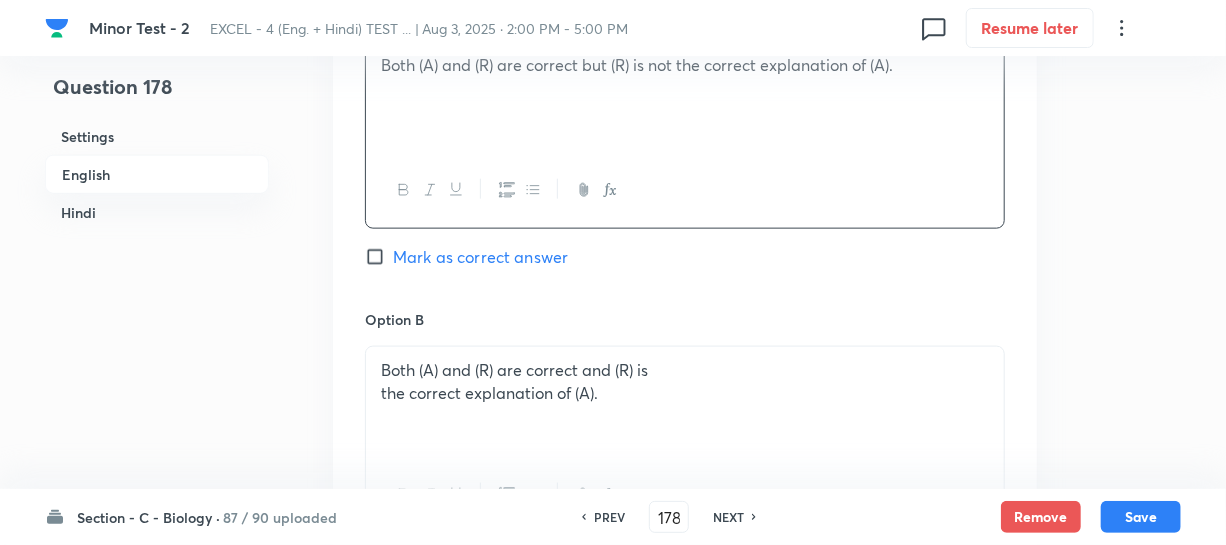 scroll, scrollTop: 1000, scrollLeft: 0, axis: vertical 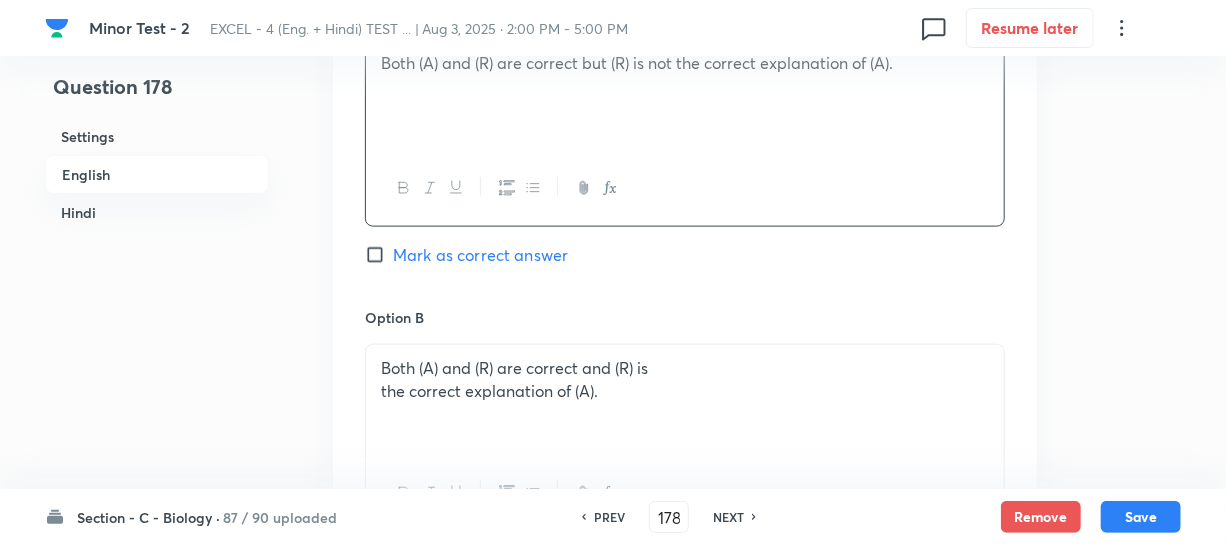 click on "Both (A) and (R) are correct and (R) is" at bounding box center (685, 368) 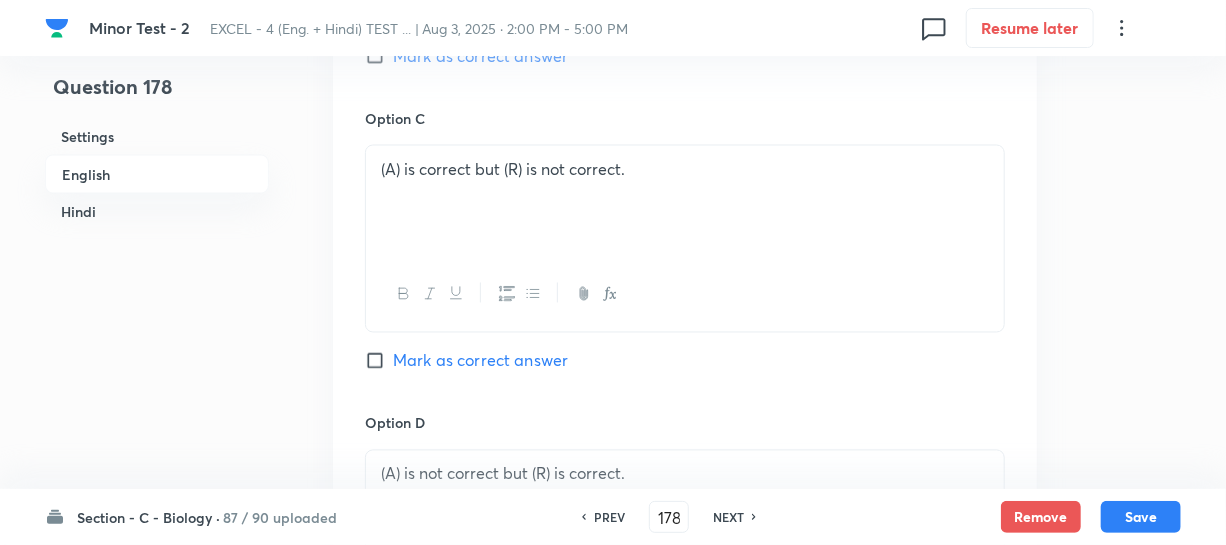 scroll, scrollTop: 1636, scrollLeft: 0, axis: vertical 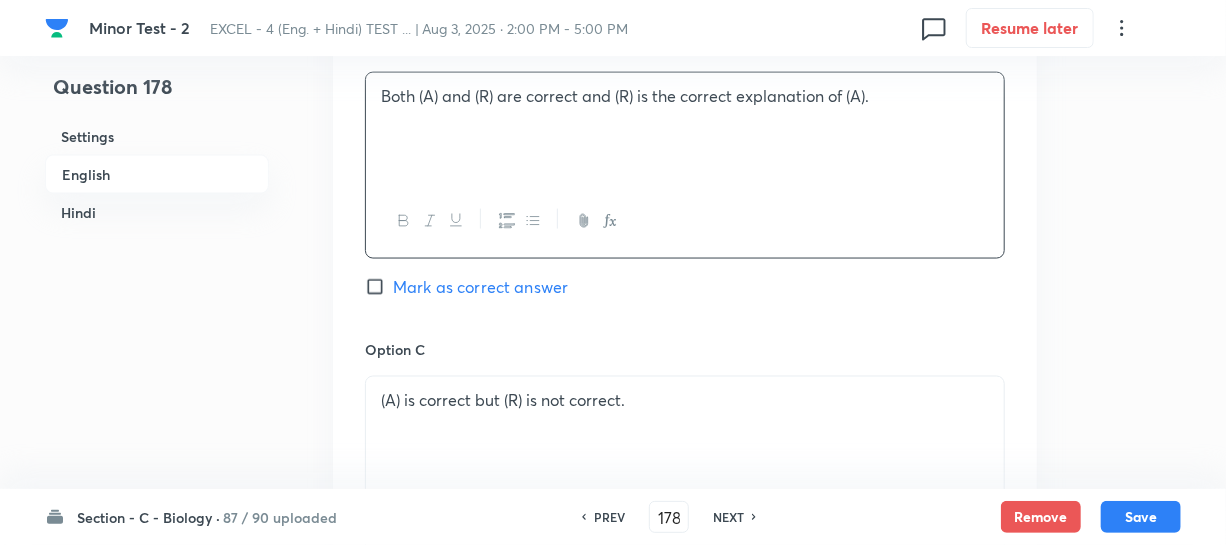 click on "Mark as correct answer" at bounding box center [379, 287] 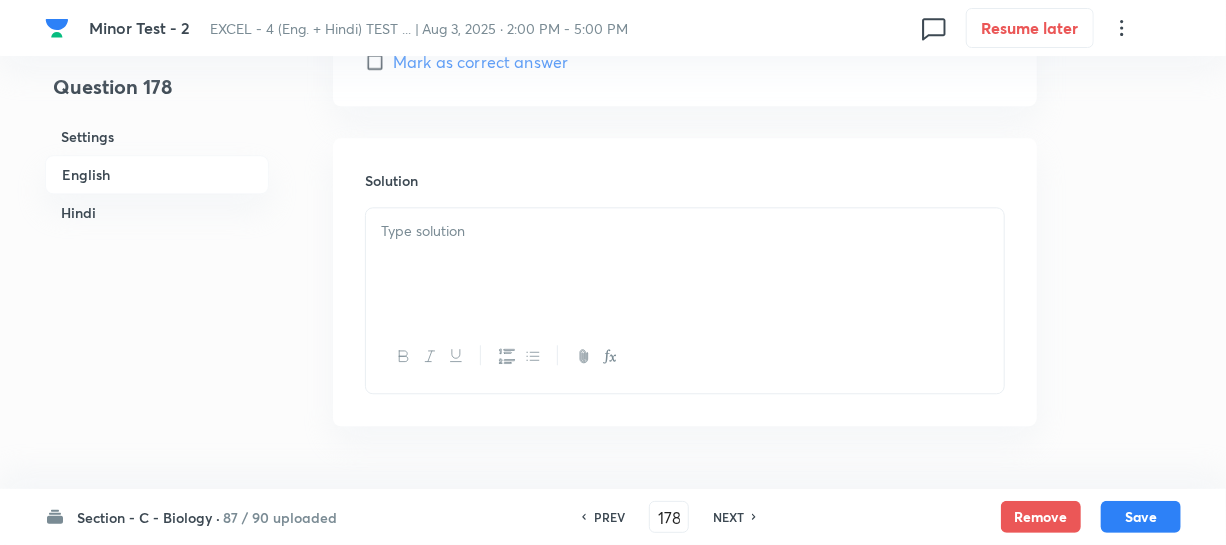 scroll, scrollTop: 2181, scrollLeft: 0, axis: vertical 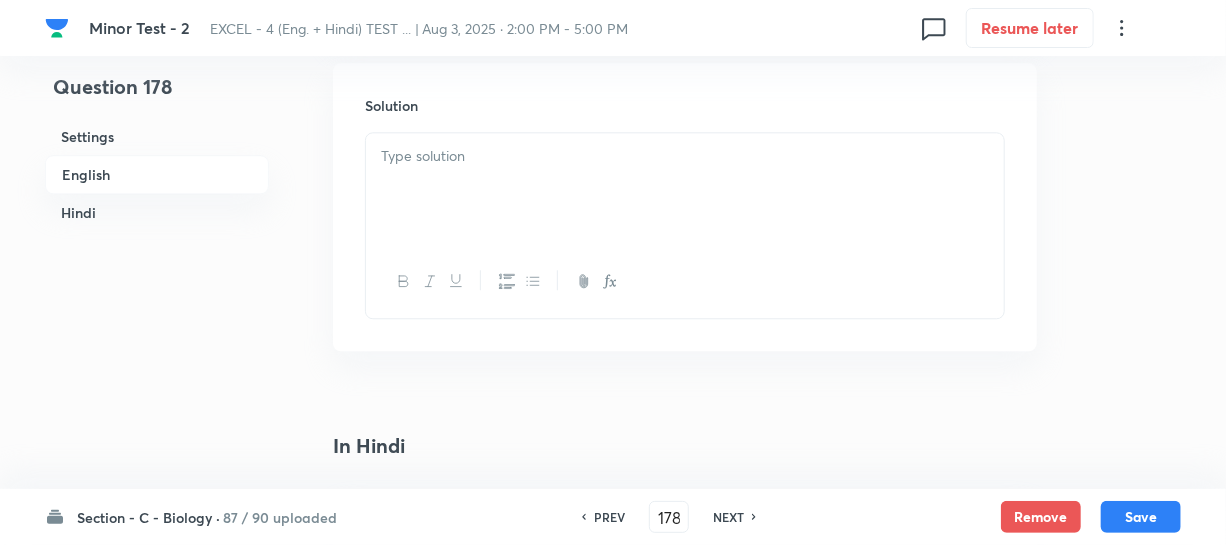 click at bounding box center (685, 189) 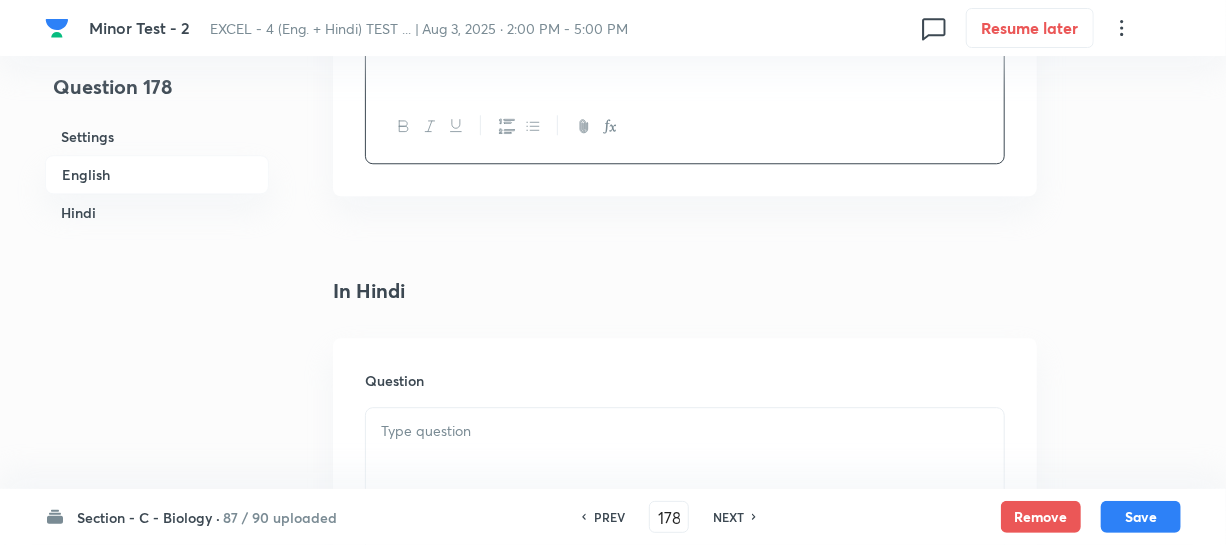 scroll, scrollTop: 2545, scrollLeft: 0, axis: vertical 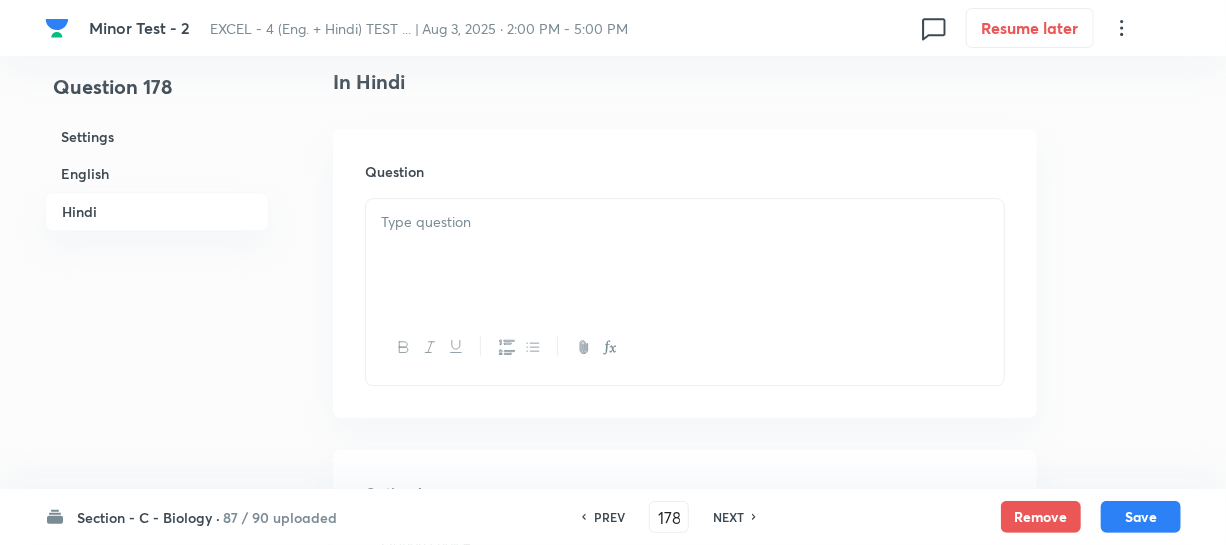drag, startPoint x: 476, startPoint y: 248, endPoint x: 565, endPoint y: 245, distance: 89.050545 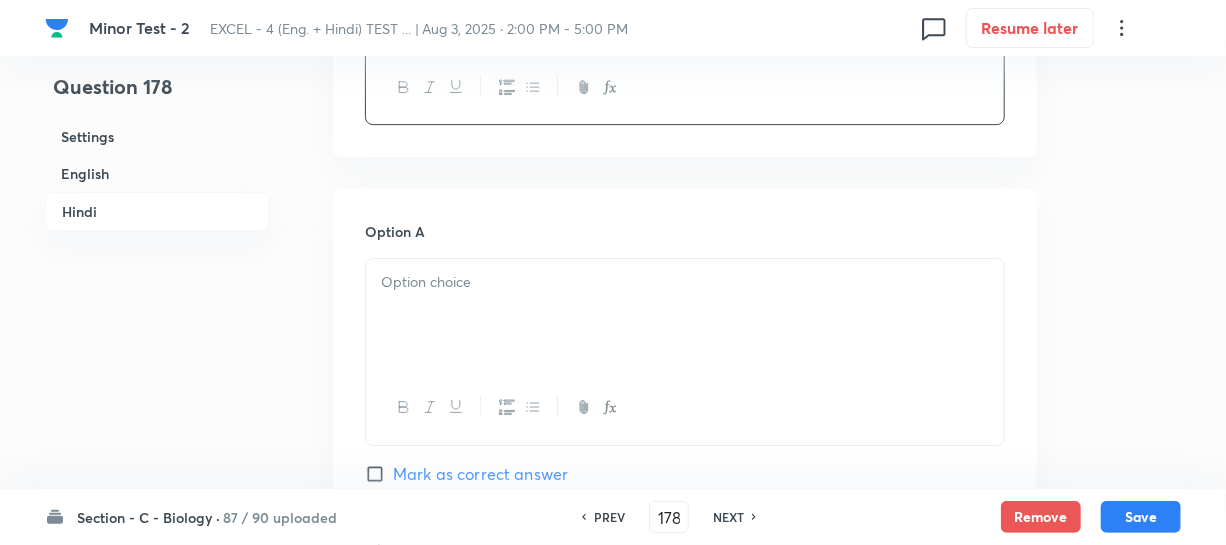 scroll, scrollTop: 2818, scrollLeft: 0, axis: vertical 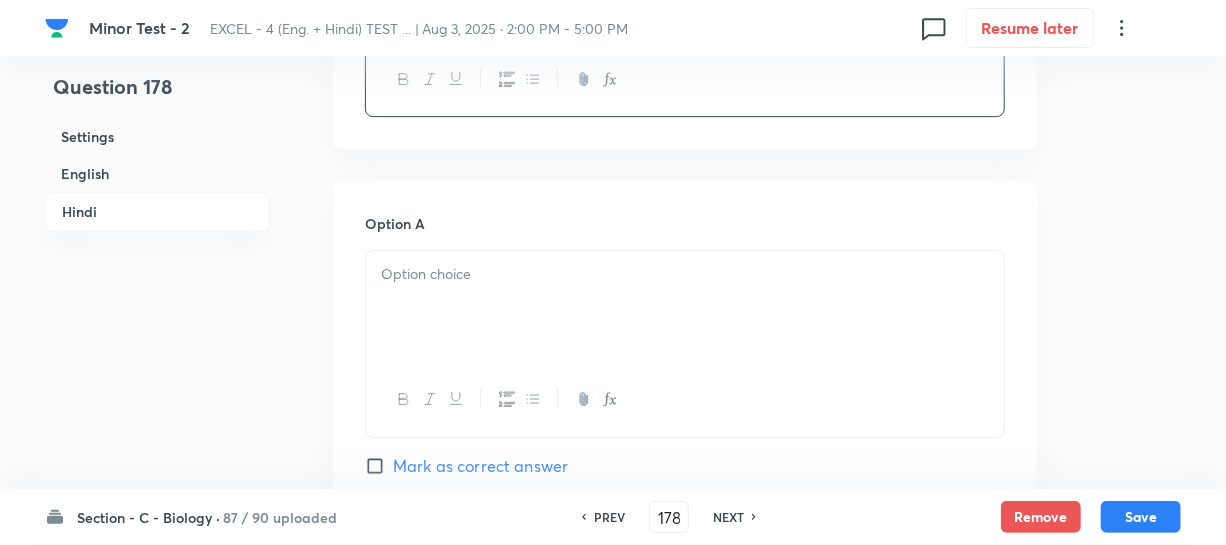 click at bounding box center (685, 307) 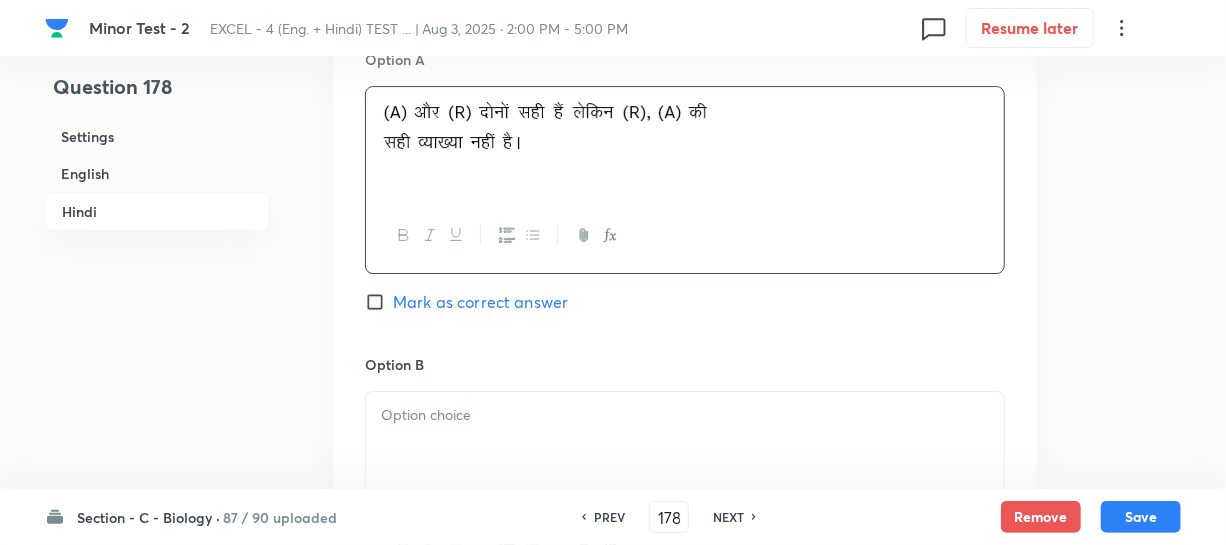 scroll, scrollTop: 3000, scrollLeft: 0, axis: vertical 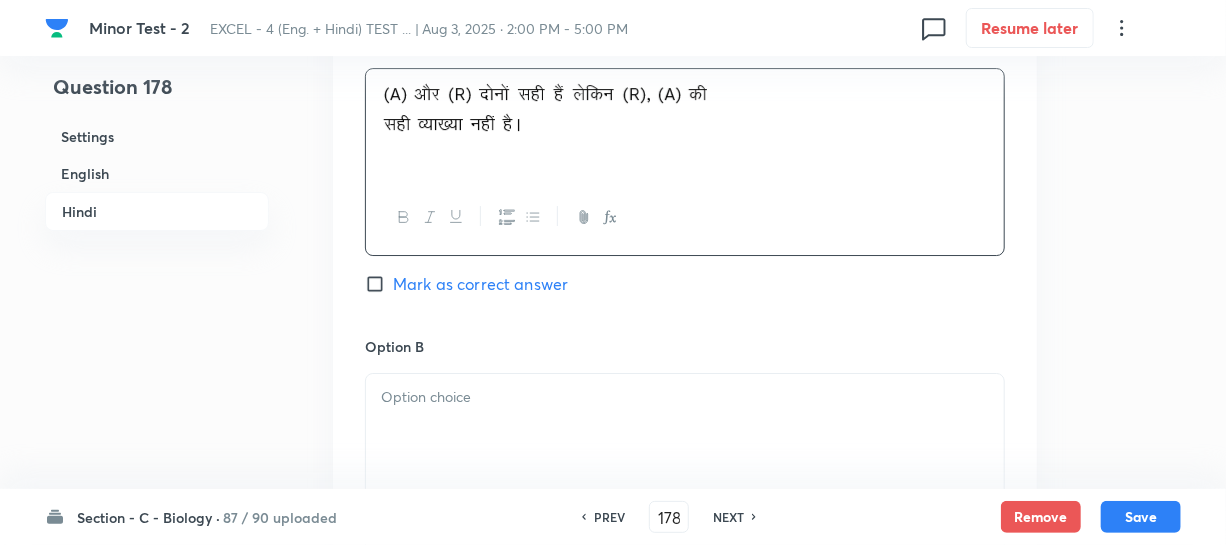 drag, startPoint x: 432, startPoint y: 434, endPoint x: 477, endPoint y: 423, distance: 46.32494 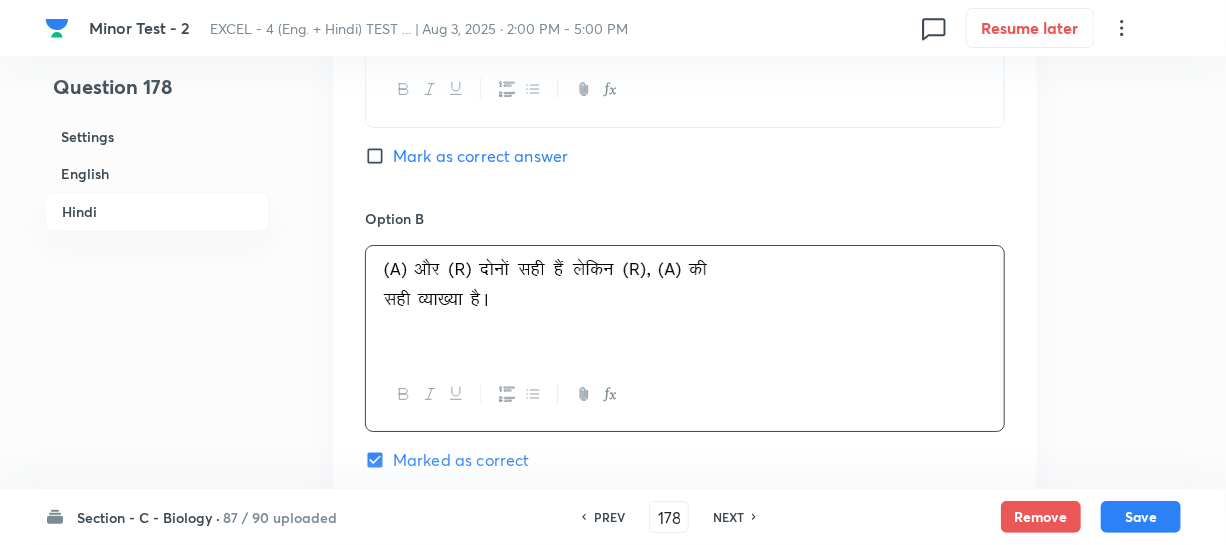 scroll, scrollTop: 3363, scrollLeft: 0, axis: vertical 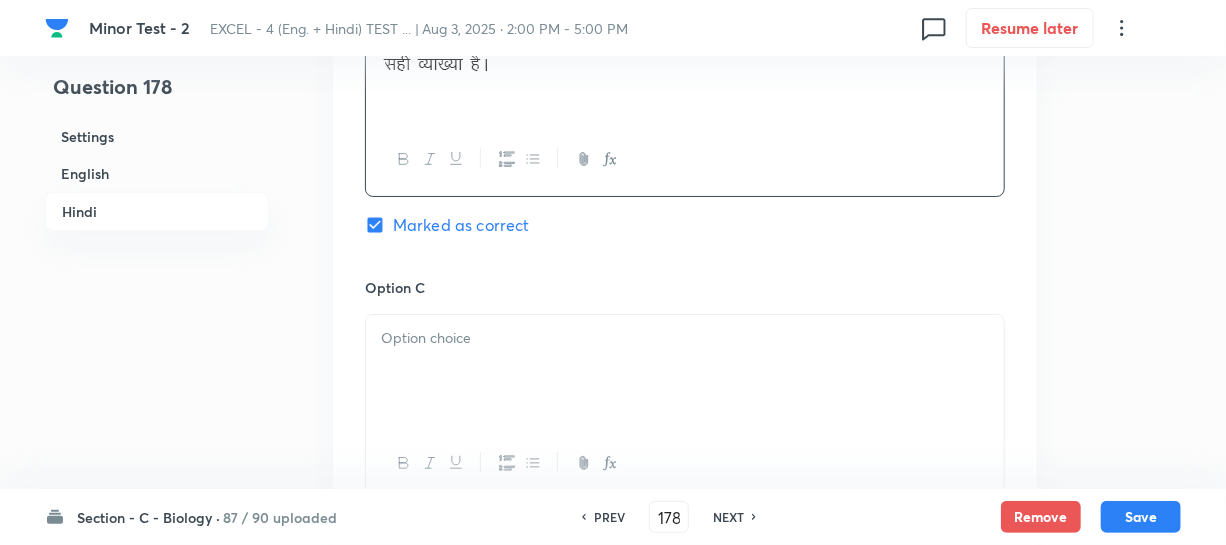 click at bounding box center [685, 371] 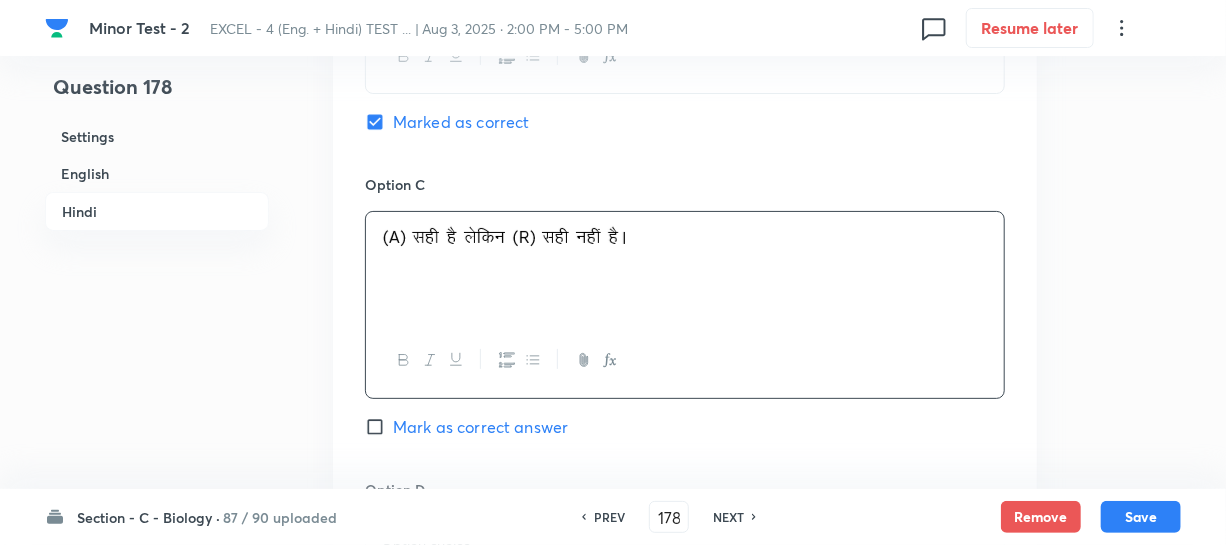 scroll, scrollTop: 3636, scrollLeft: 0, axis: vertical 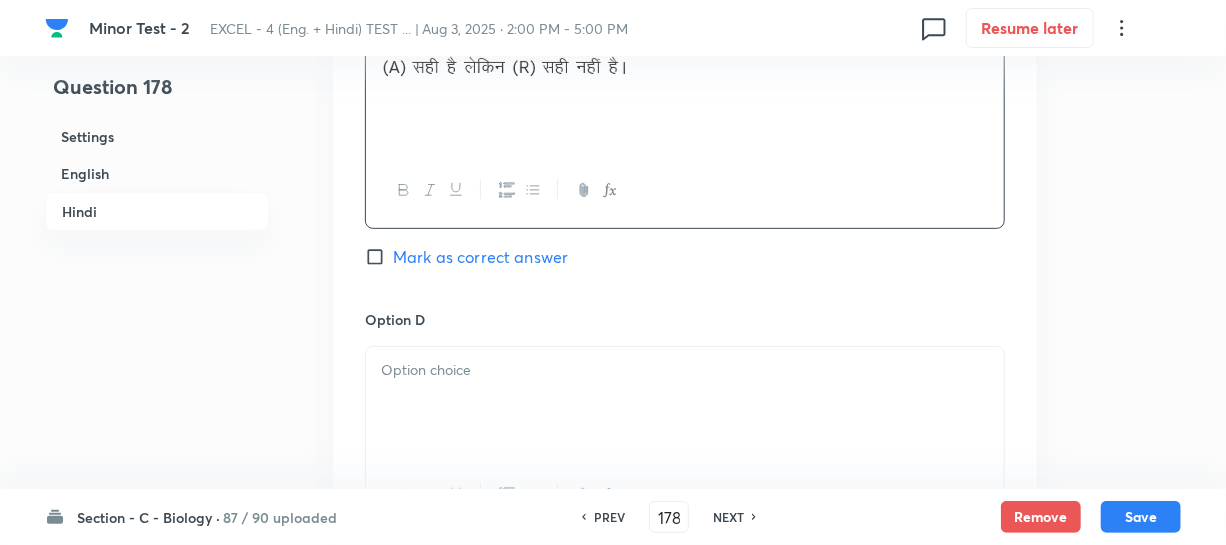 click at bounding box center [685, 403] 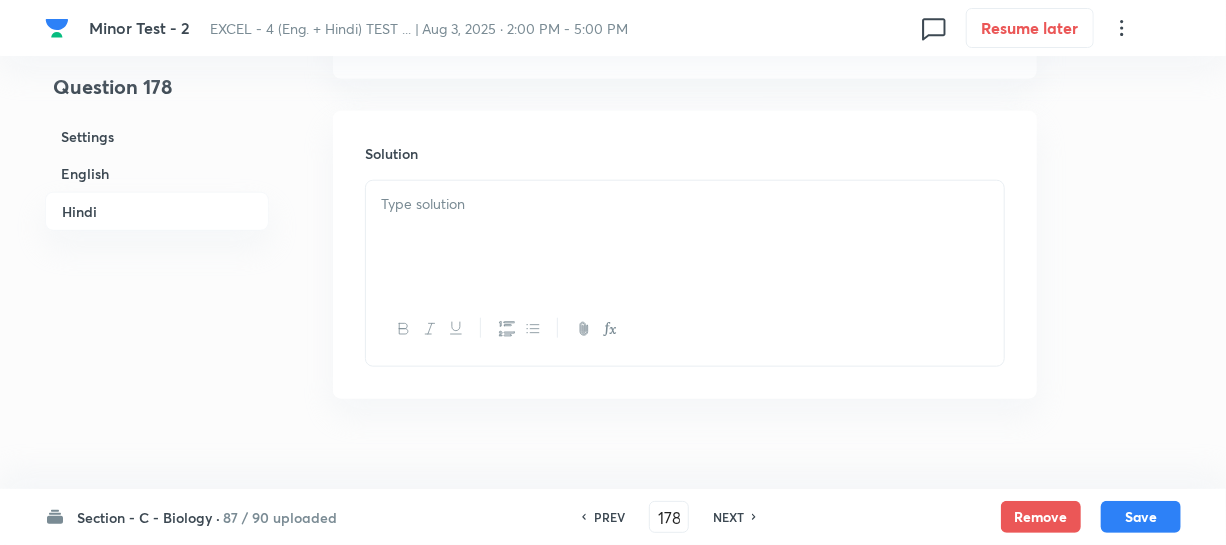 scroll, scrollTop: 4154, scrollLeft: 0, axis: vertical 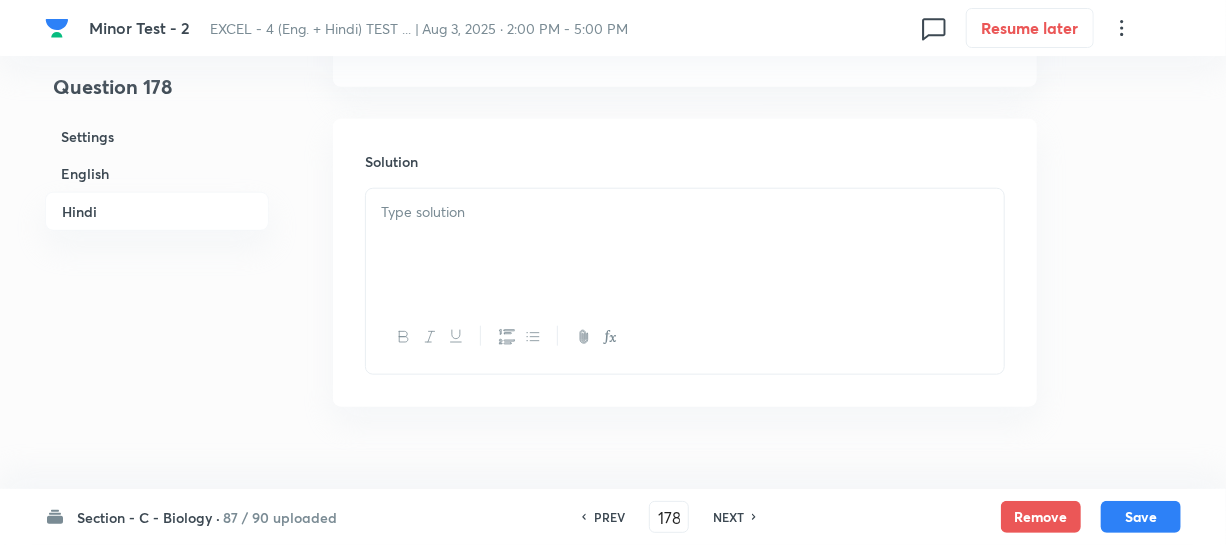 click at bounding box center (685, 245) 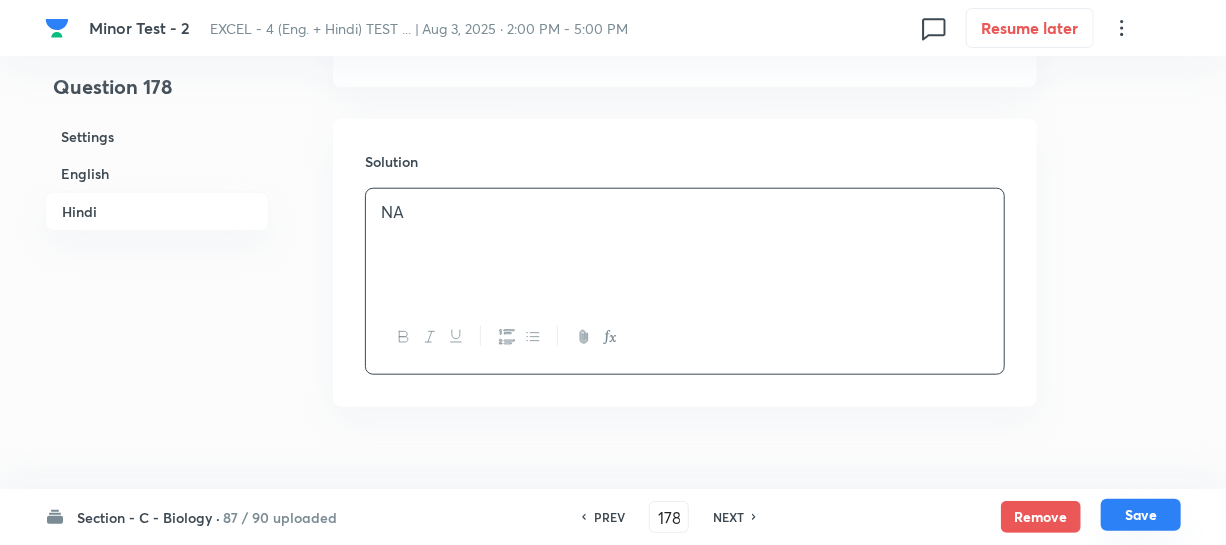 click on "Save" at bounding box center (1141, 515) 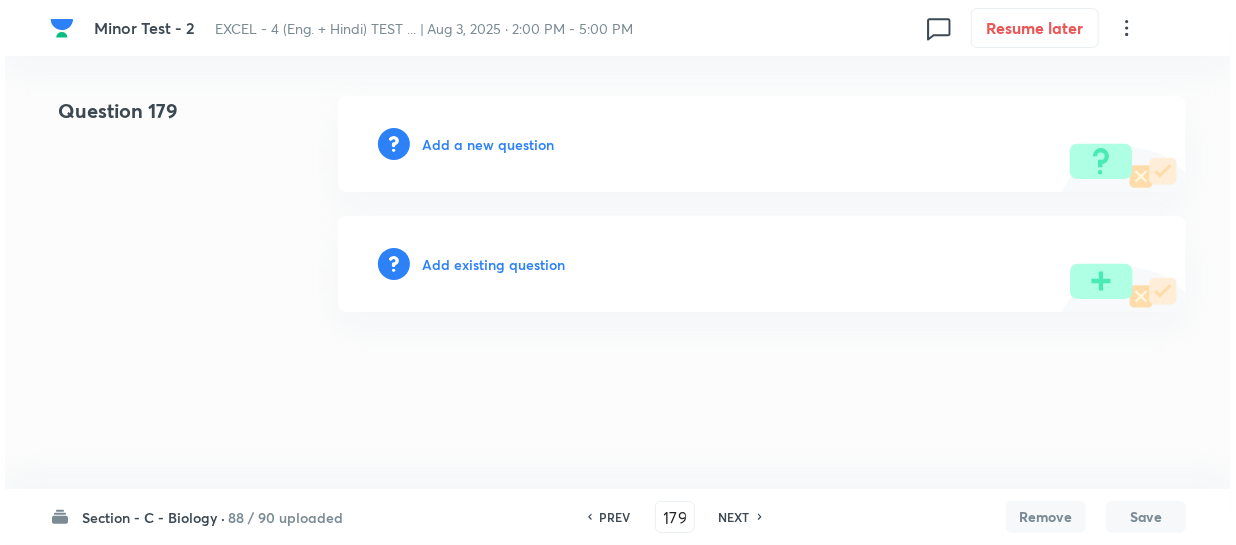 scroll, scrollTop: 0, scrollLeft: 0, axis: both 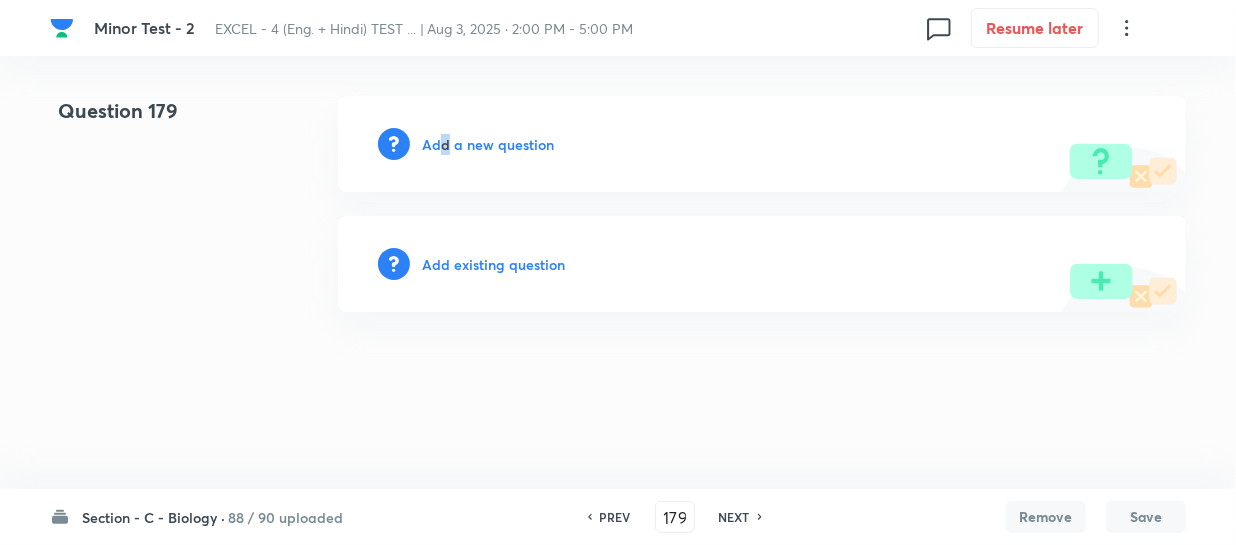 click on "Add a new question" at bounding box center [488, 144] 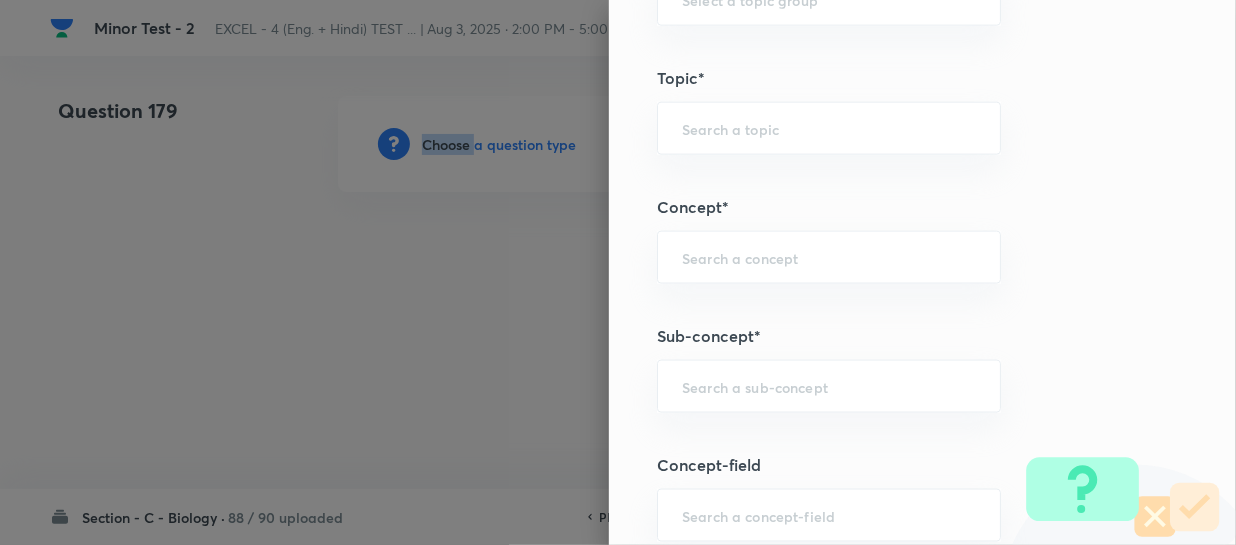 scroll, scrollTop: 1363, scrollLeft: 0, axis: vertical 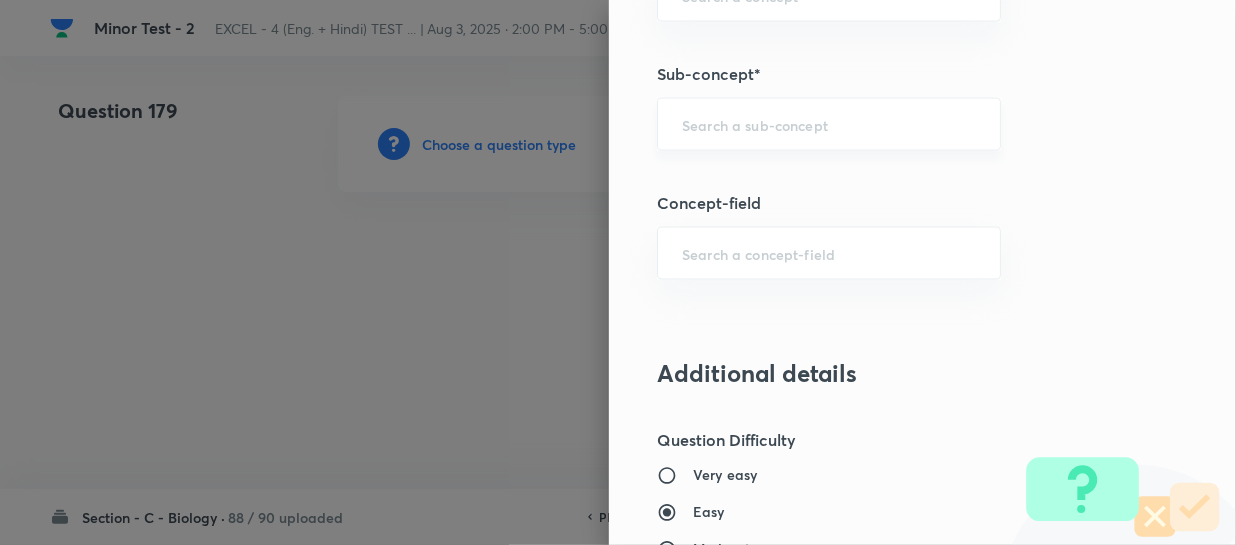 click at bounding box center [829, 124] 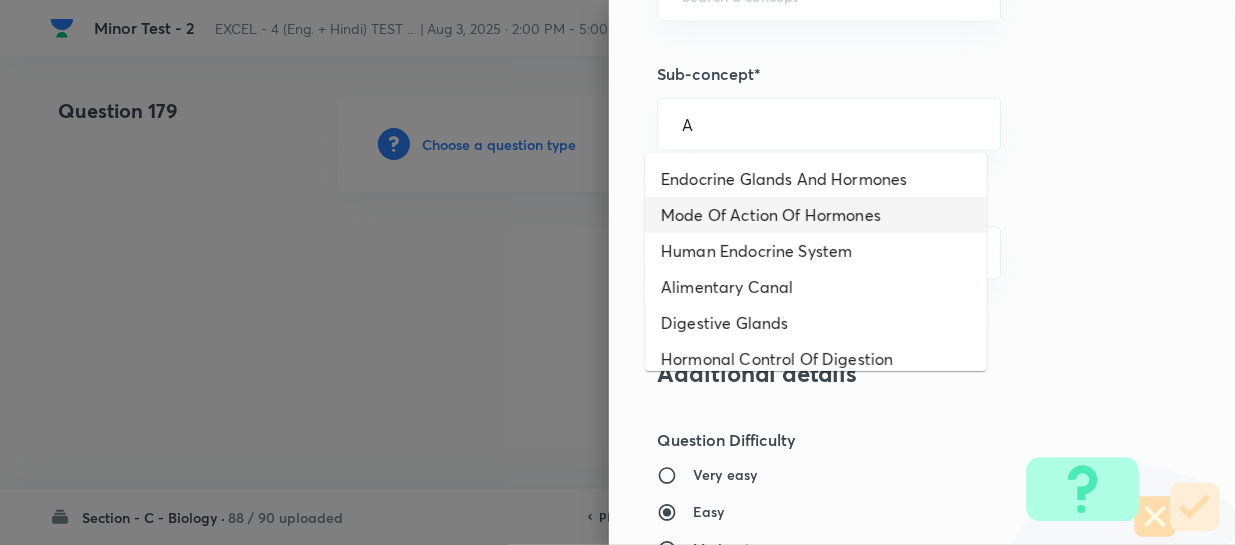 click on "Mode Of Action Of Hormones" at bounding box center (816, 215) 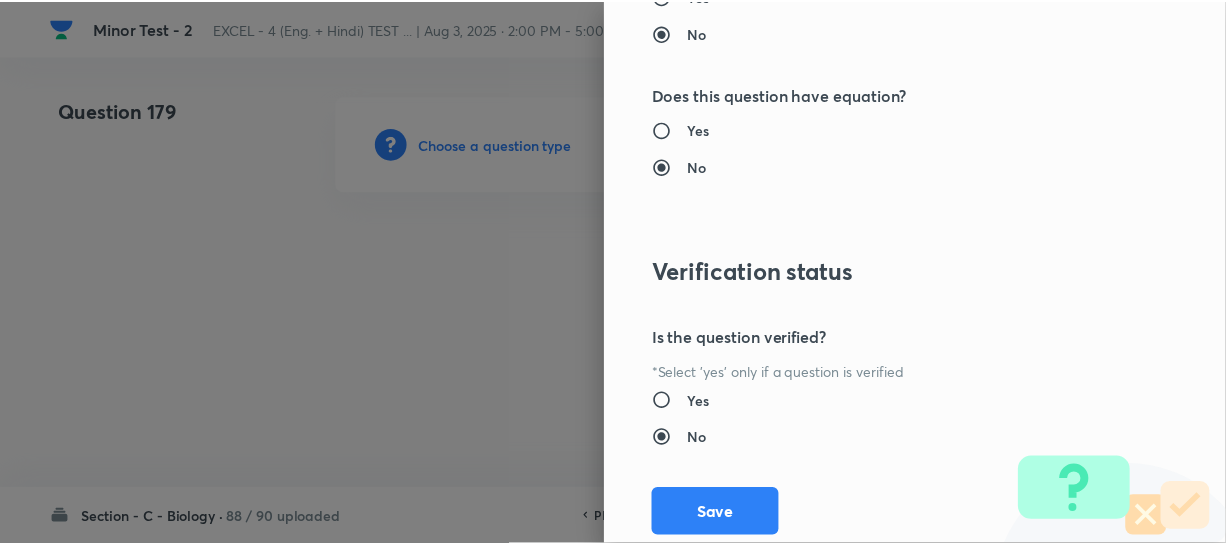 scroll, scrollTop: 2313, scrollLeft: 0, axis: vertical 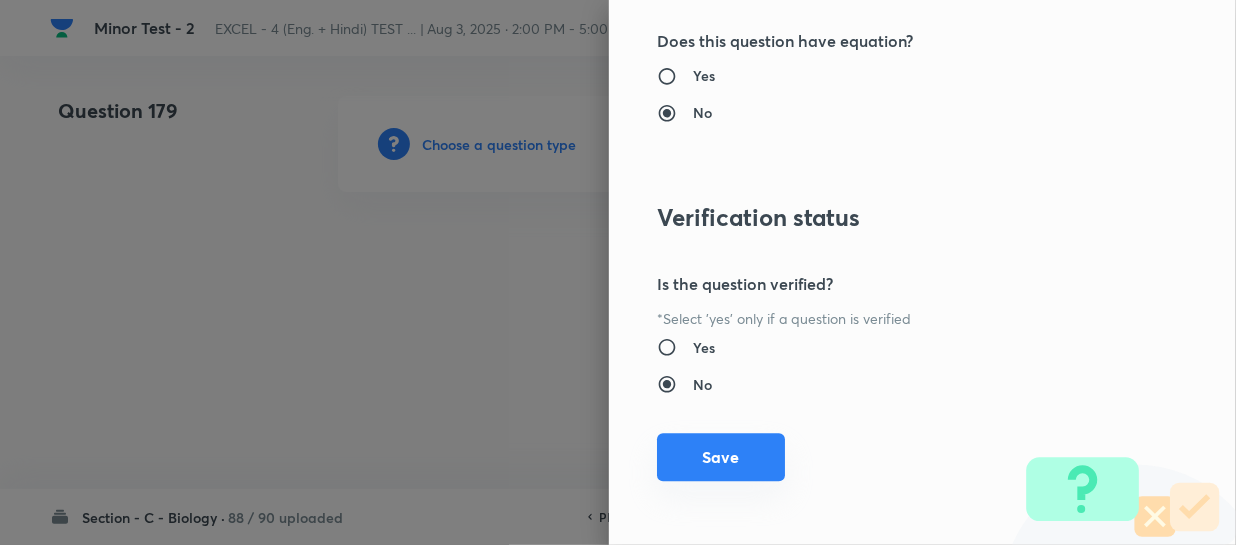 click on "Save" at bounding box center (721, 457) 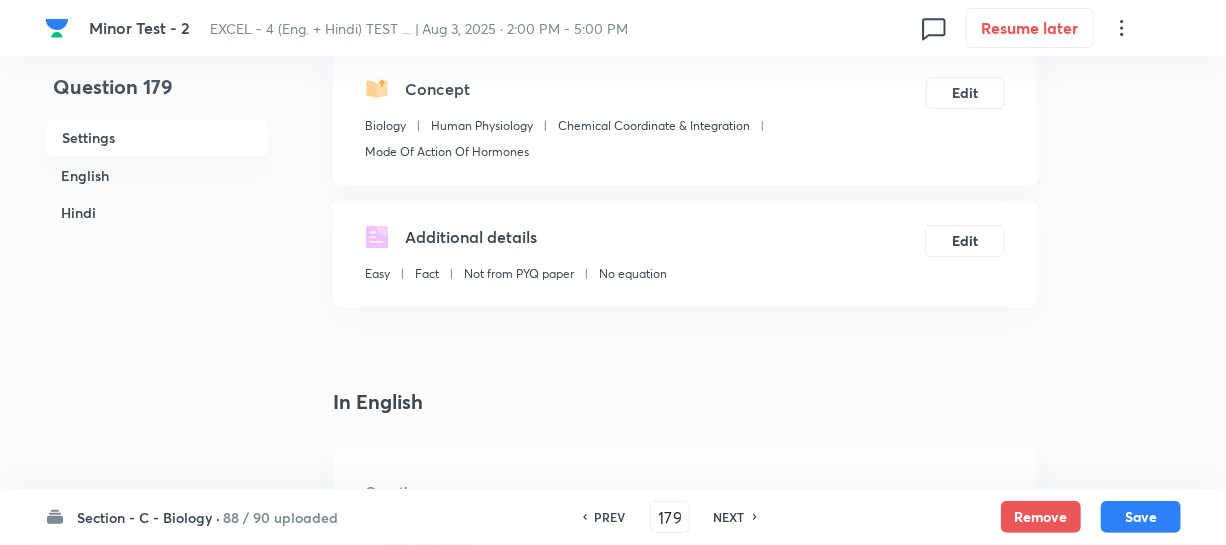 scroll, scrollTop: 363, scrollLeft: 0, axis: vertical 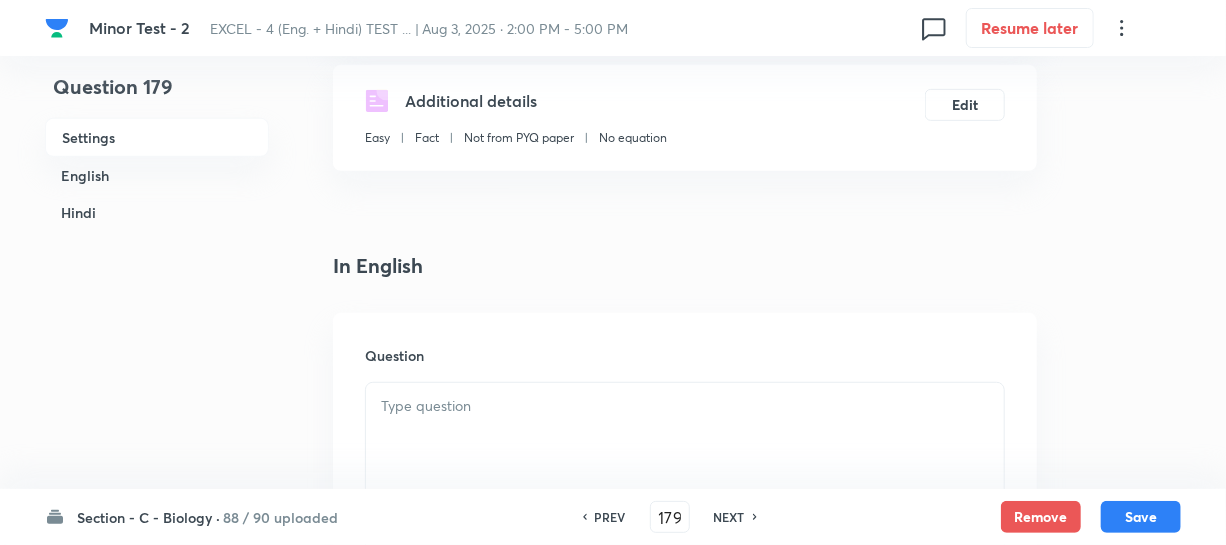 click at bounding box center [685, 439] 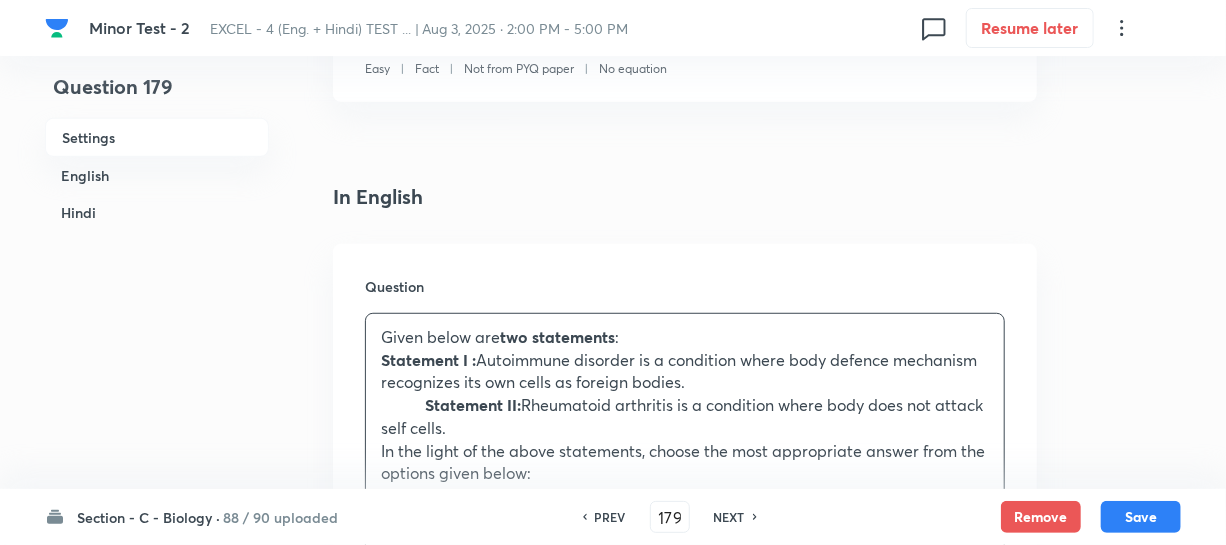 scroll, scrollTop: 636, scrollLeft: 0, axis: vertical 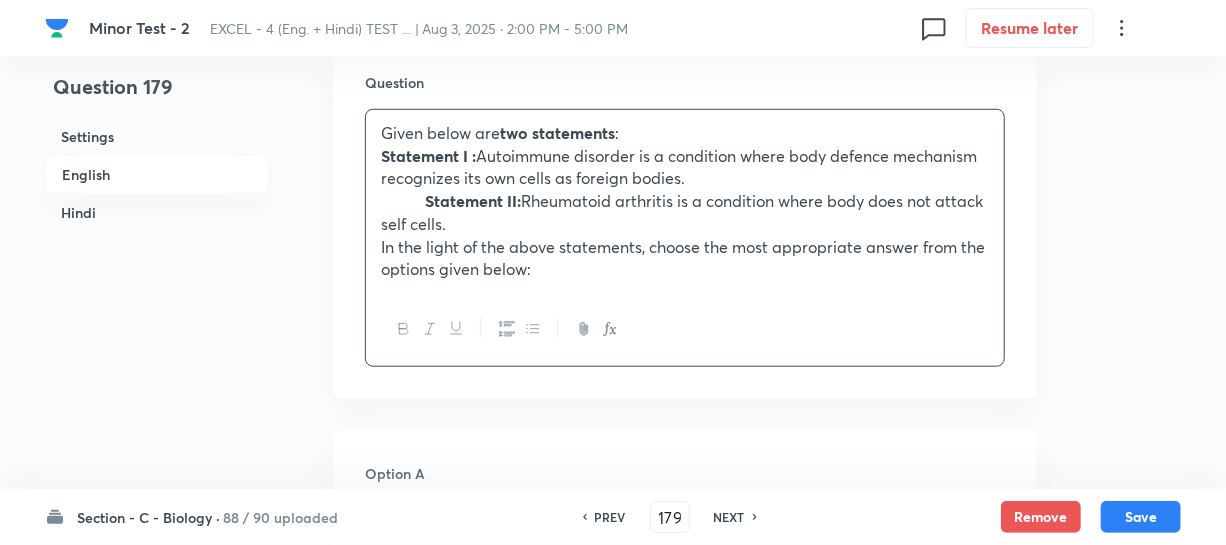 click on "Statement I : Autoimmune disorder is a condition where body defence mechanism recognizes its own cells as foreign bodies." at bounding box center [685, 167] 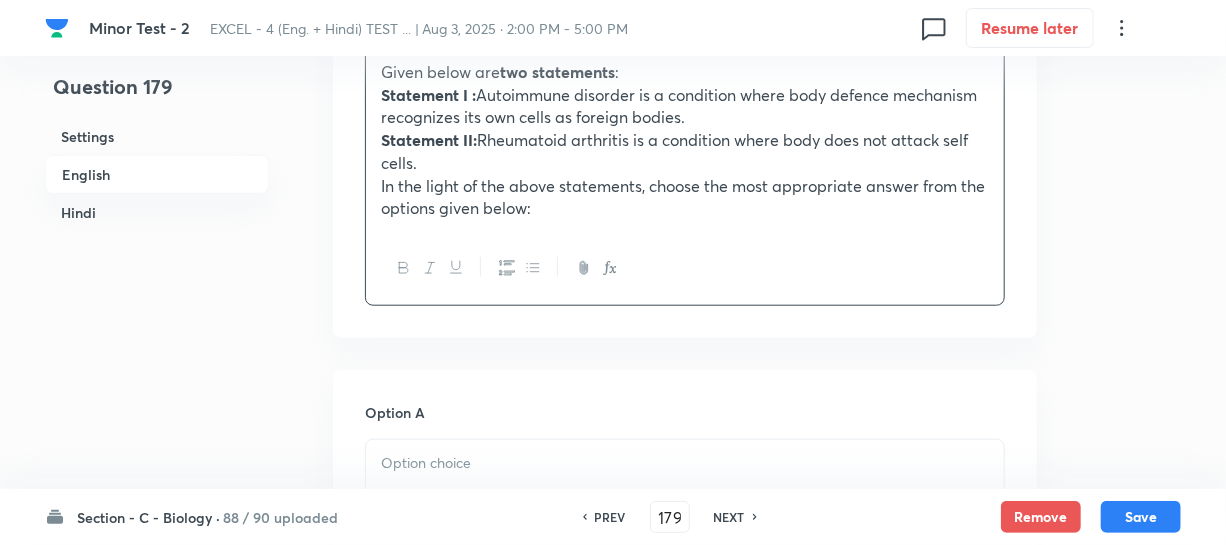 scroll, scrollTop: 818, scrollLeft: 0, axis: vertical 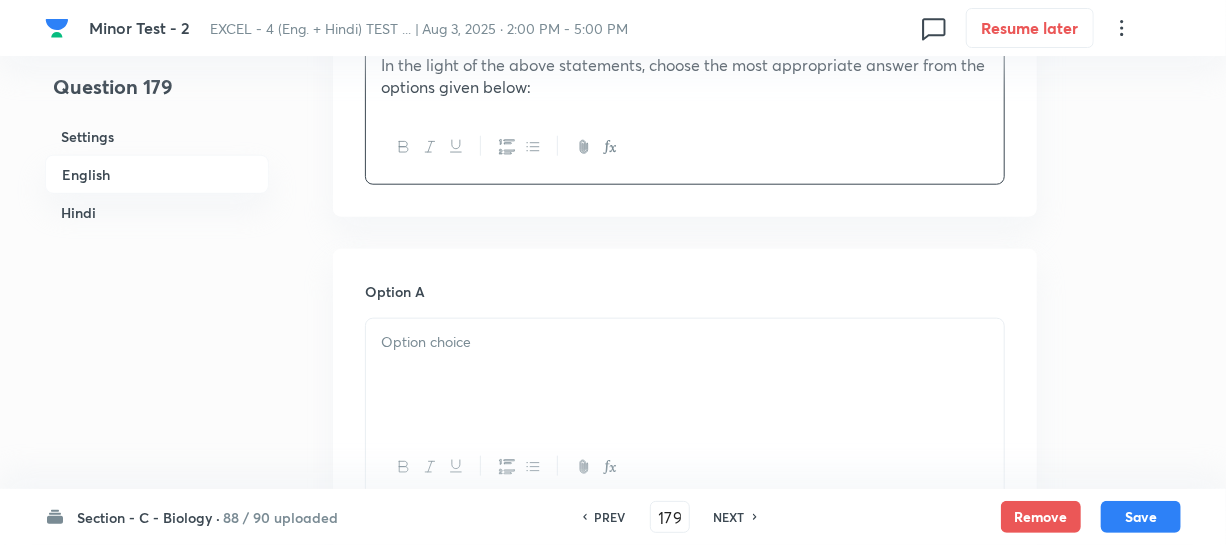click at bounding box center [685, 375] 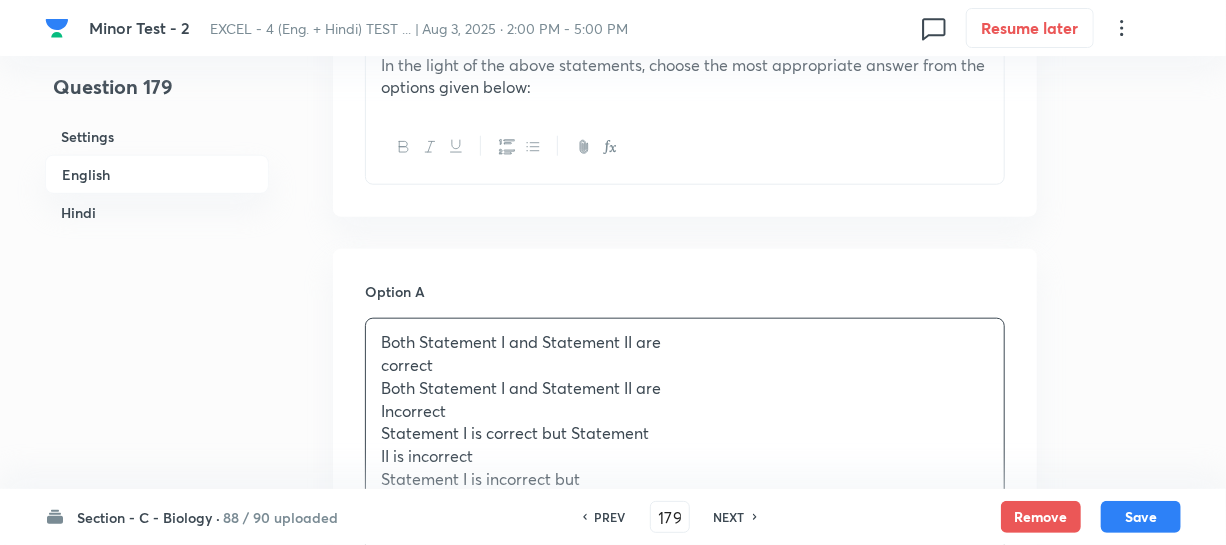click on "Incorrect" at bounding box center [685, 411] 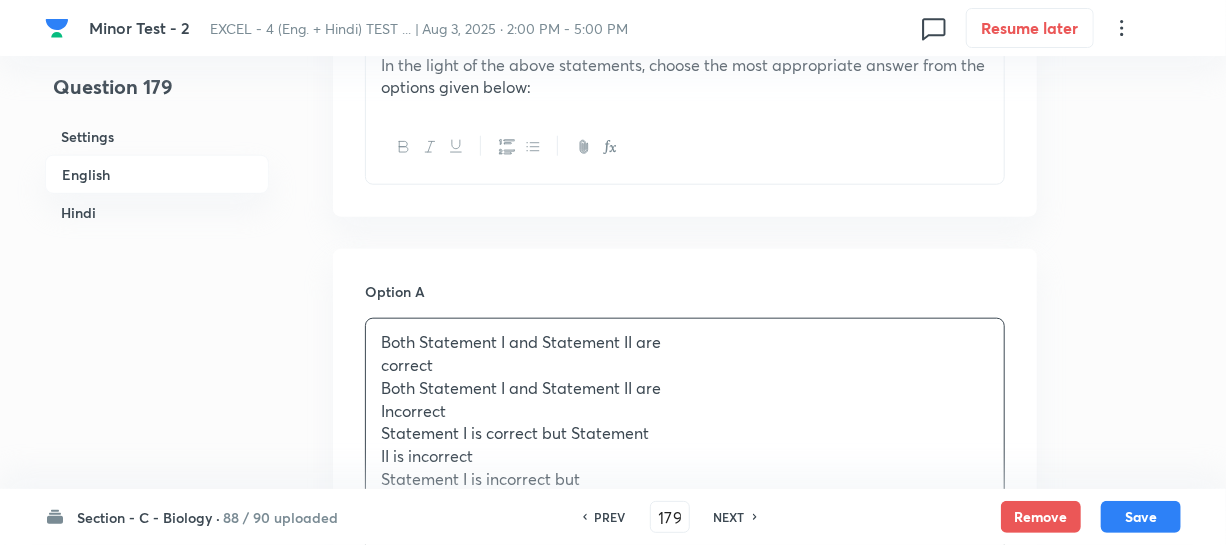 click on "Both Statement I and Statement II are" at bounding box center (685, 388) 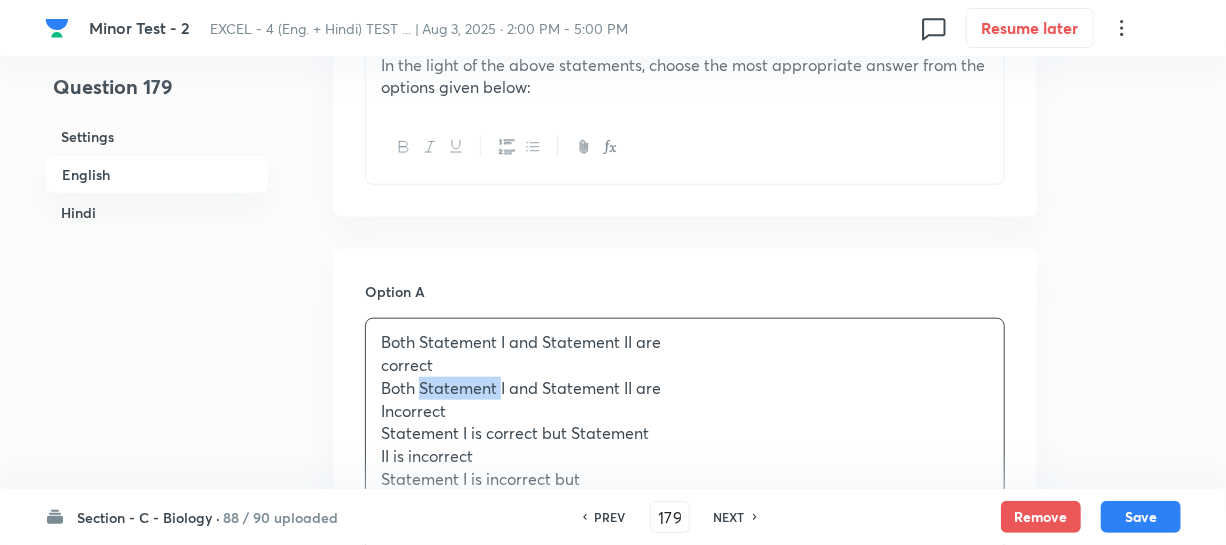 click on "Both Statement I and Statement II are" at bounding box center (685, 388) 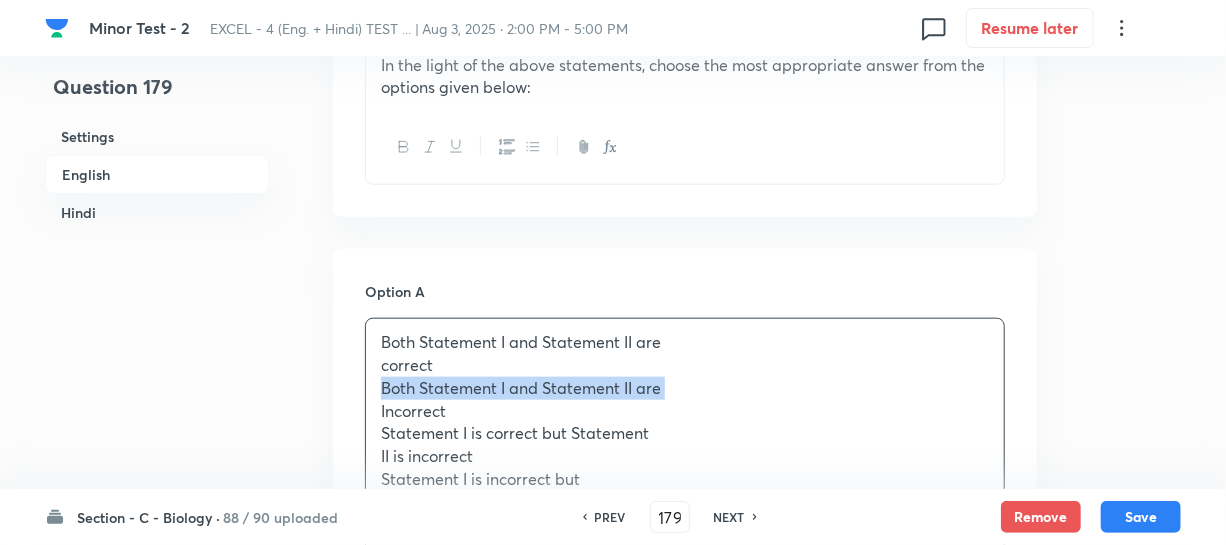 click on "Both Statement I and Statement II are" at bounding box center (685, 388) 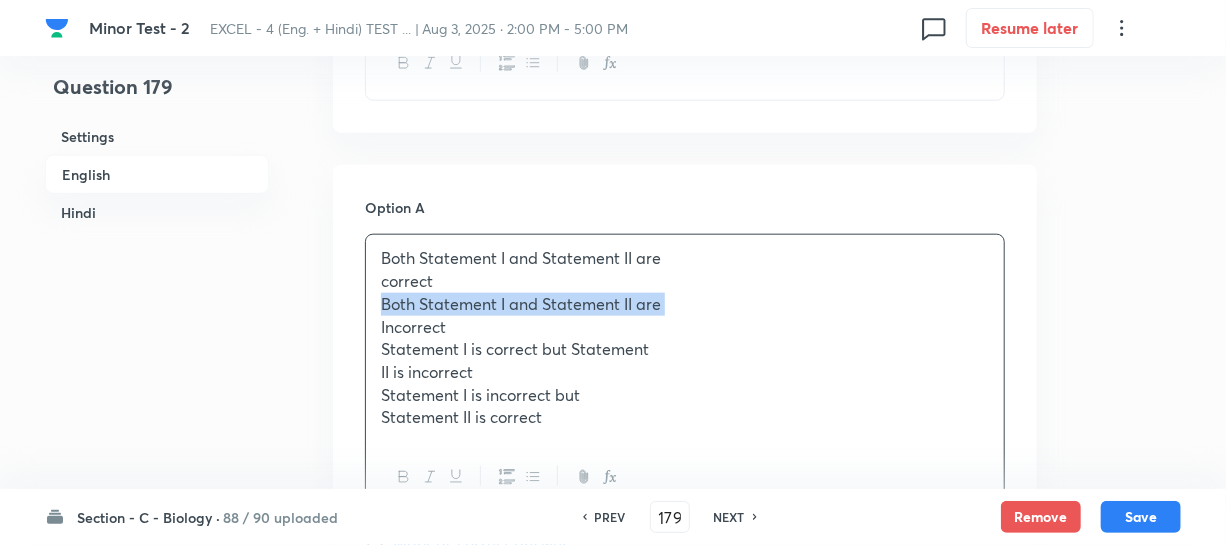 scroll, scrollTop: 1090, scrollLeft: 0, axis: vertical 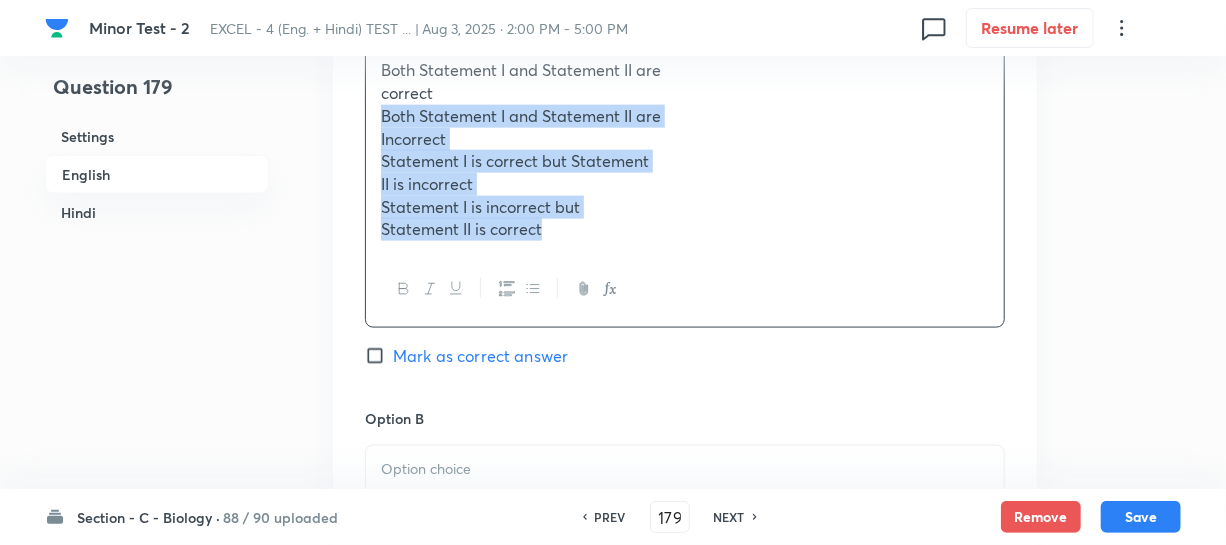 click on "Both Statement I and Statement II are correct Both Statement I and Statement II are Incorrect Statement I is correct but Statement II is incorrect Statement I is incorrect but Statement II is correct" at bounding box center (685, 150) 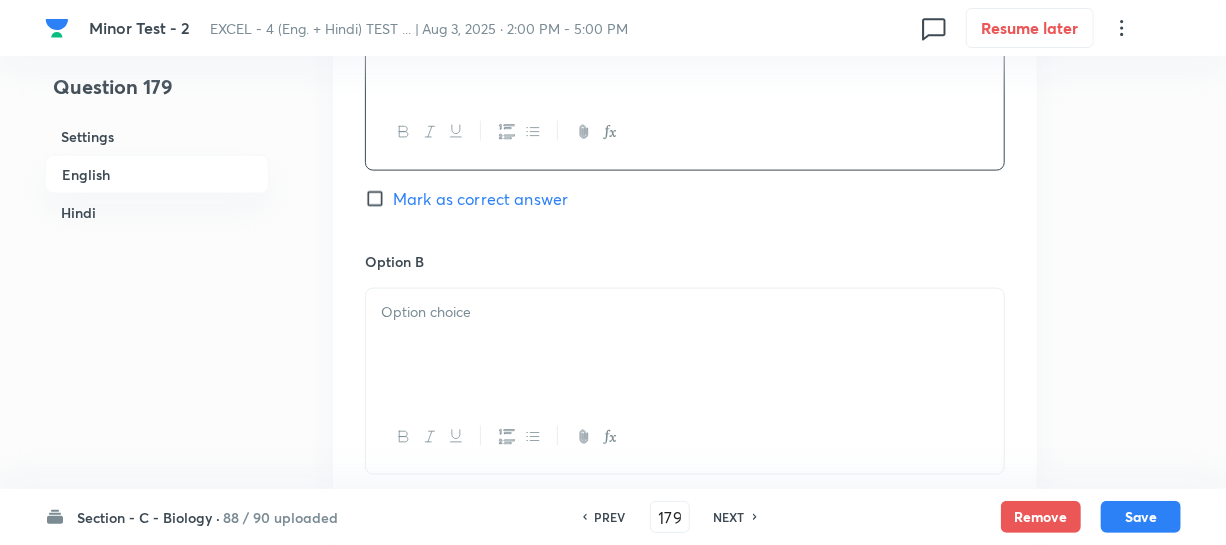 scroll, scrollTop: 1272, scrollLeft: 0, axis: vertical 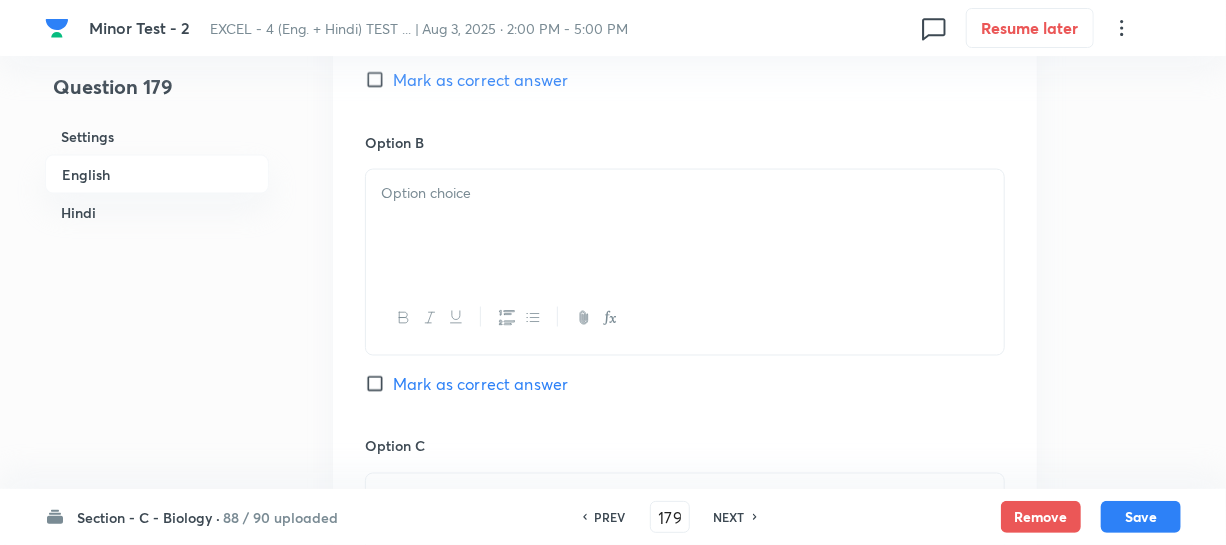 click at bounding box center (685, 226) 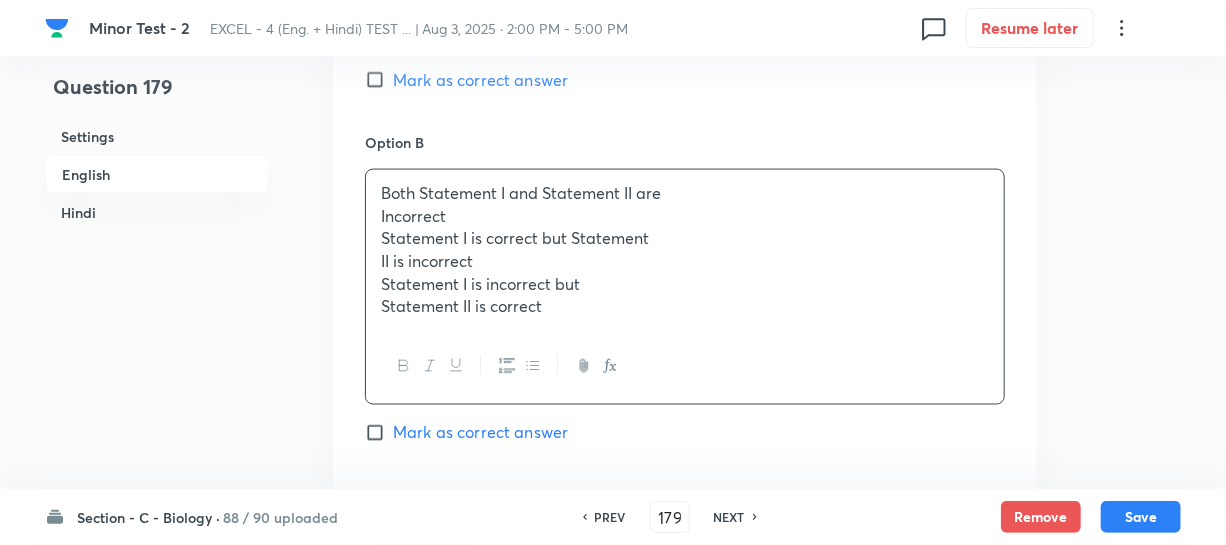 click on "Statement I is correct but Statement" at bounding box center (685, 238) 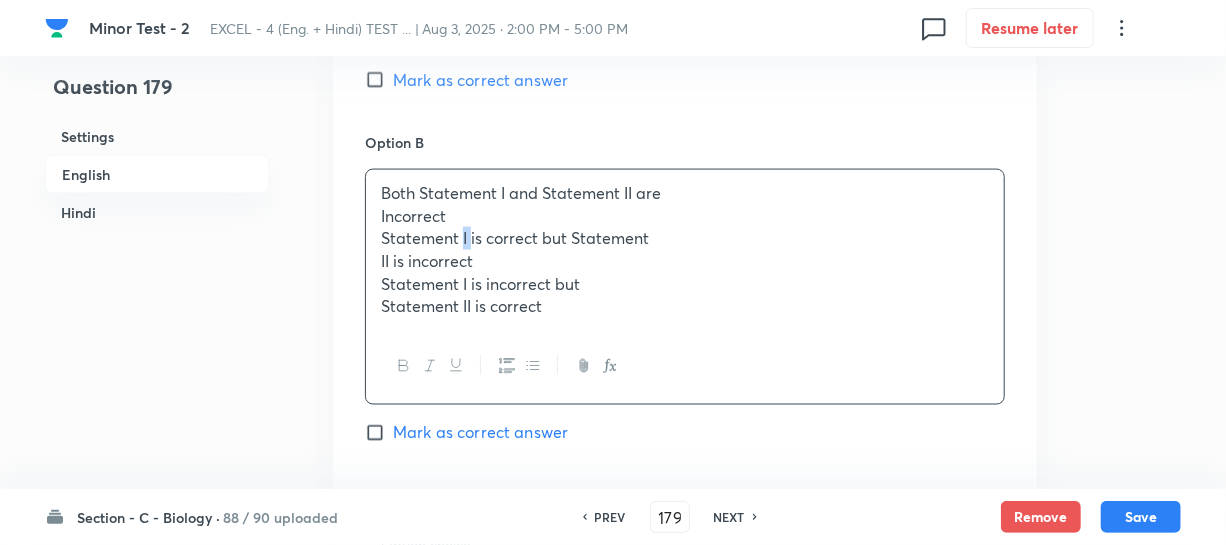 click on "Statement I is correct but Statement" at bounding box center (685, 238) 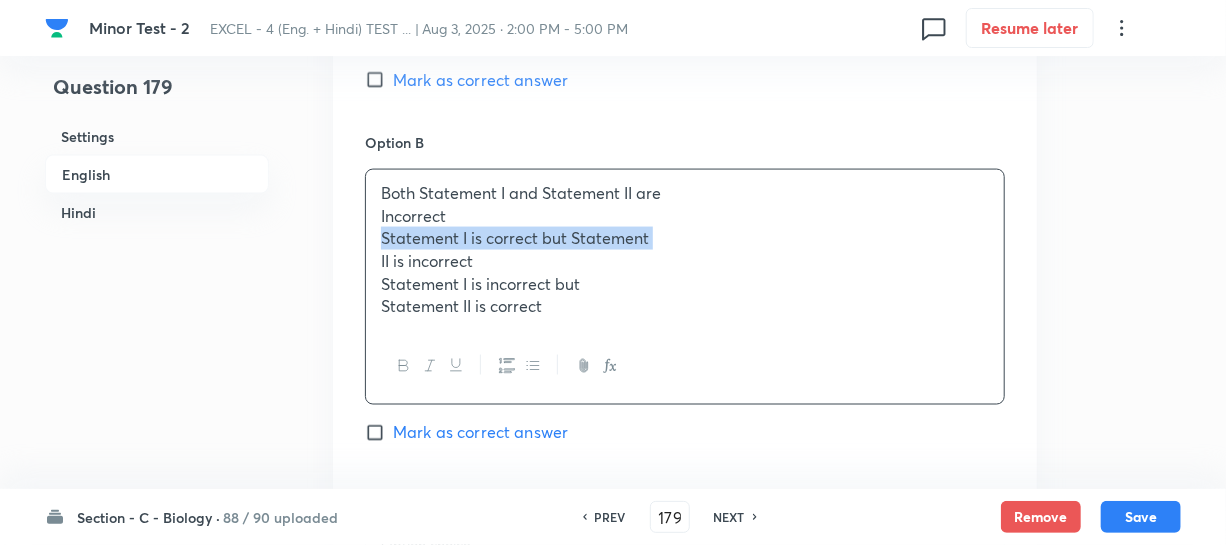 click on "Statement I is correct but Statement" at bounding box center (685, 238) 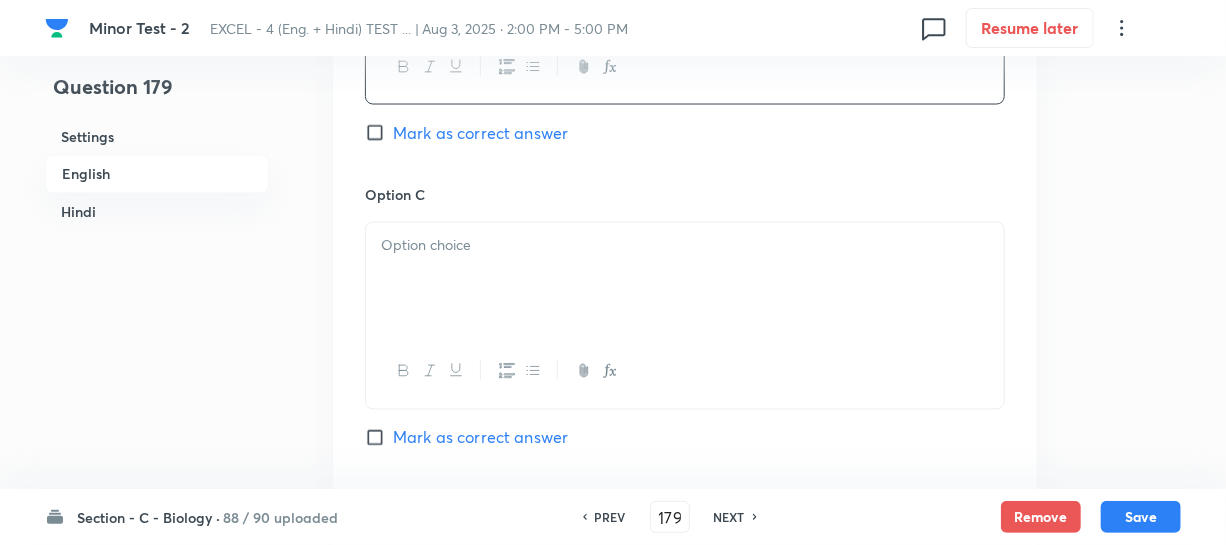 scroll, scrollTop: 1545, scrollLeft: 0, axis: vertical 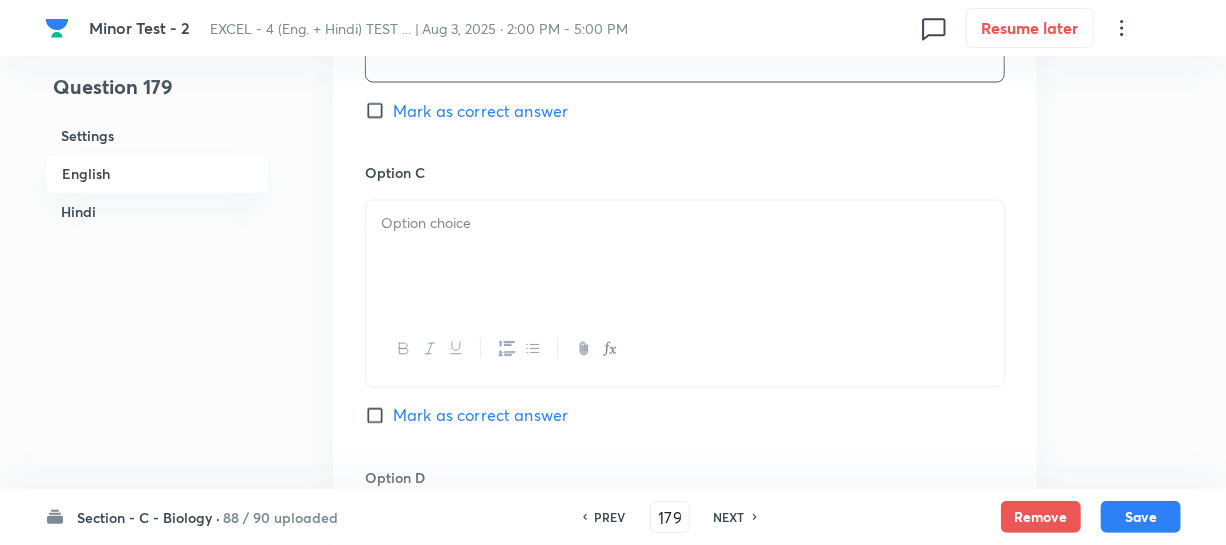 click at bounding box center (685, 257) 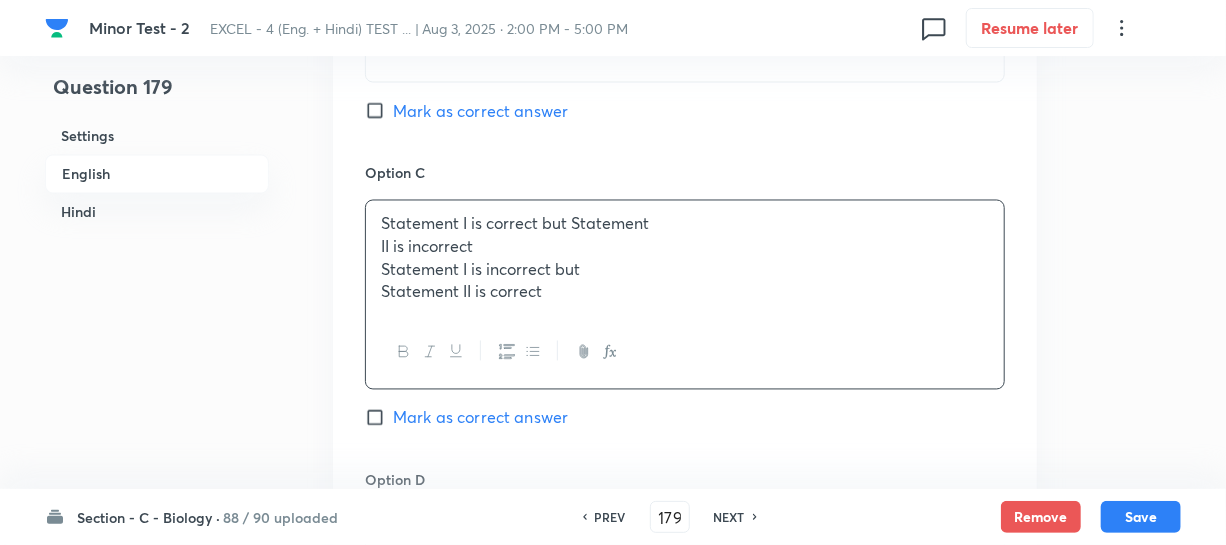 click on "II is incorrect" at bounding box center [685, 247] 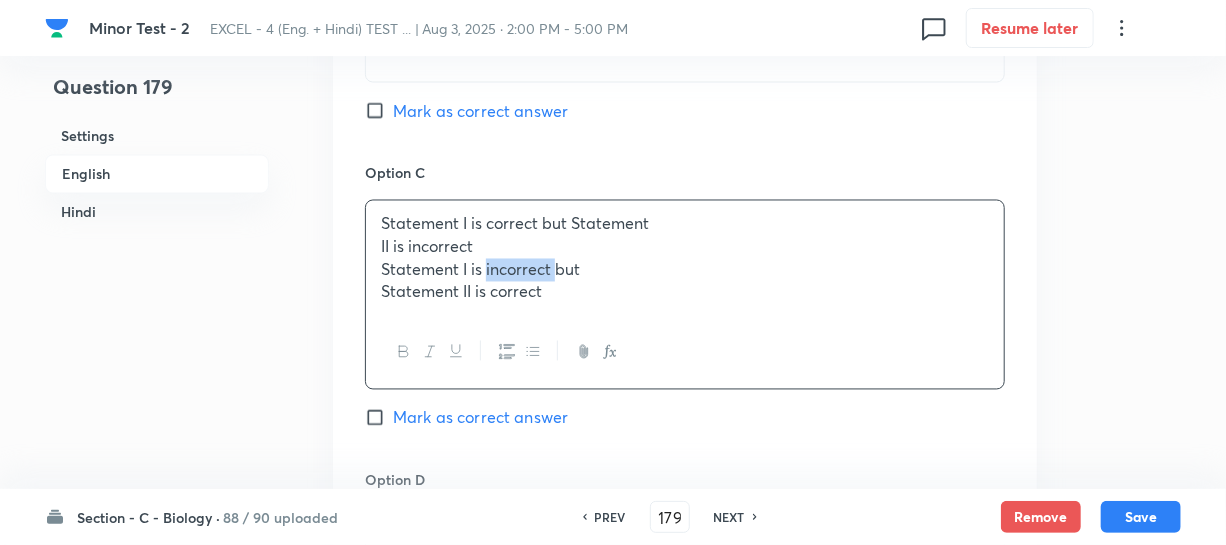 click on "Statement I is incorrect but" at bounding box center (685, 270) 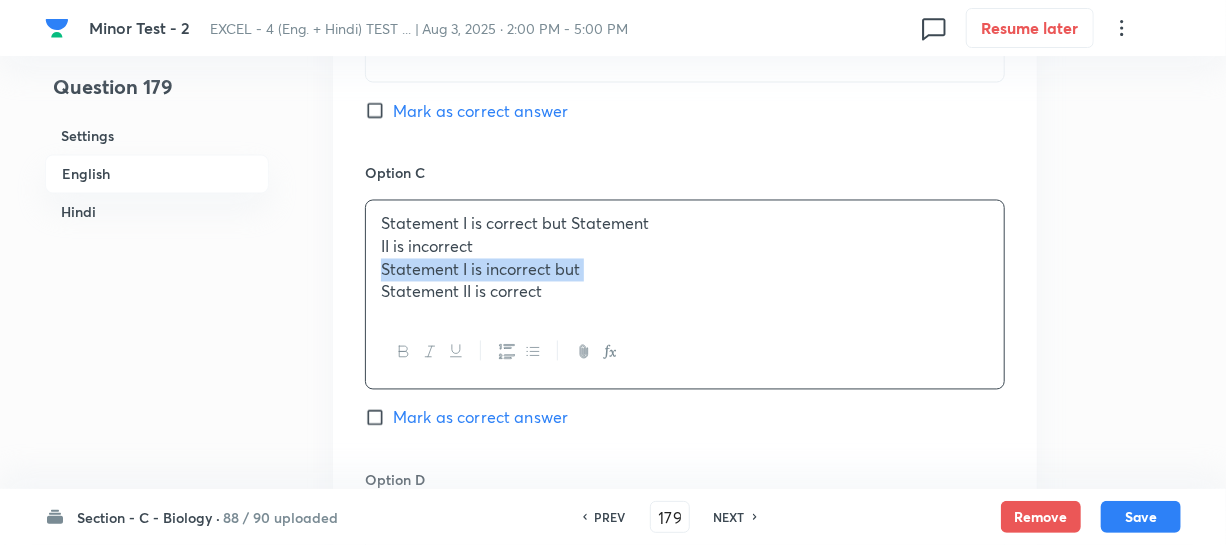 click on "Statement I is incorrect but" at bounding box center [685, 270] 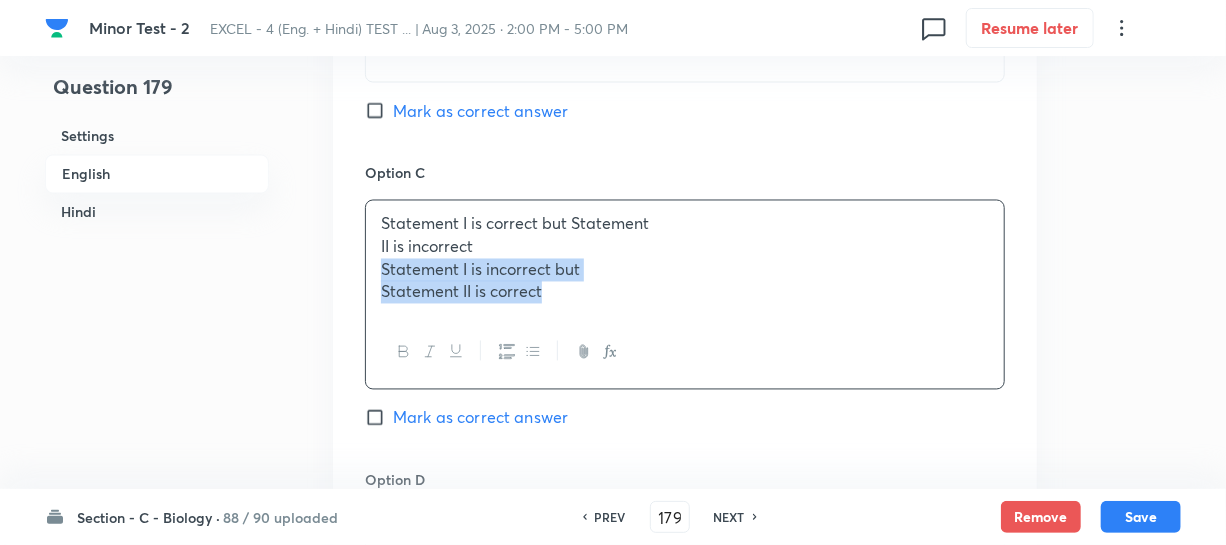 click on "Statement II is correct" at bounding box center [685, 292] 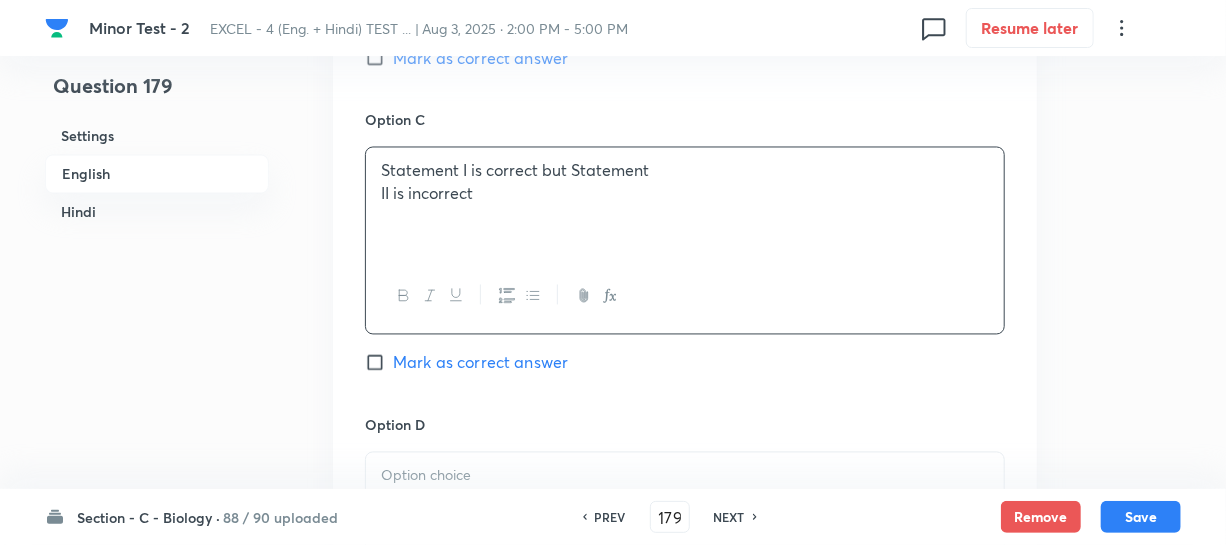 scroll, scrollTop: 1727, scrollLeft: 0, axis: vertical 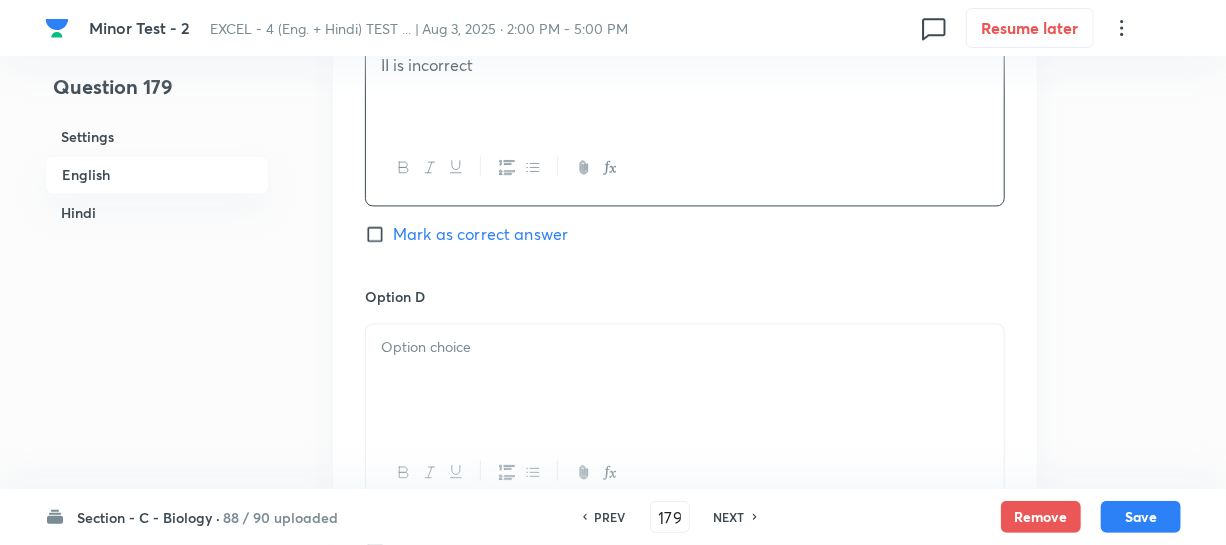 click at bounding box center (685, 347) 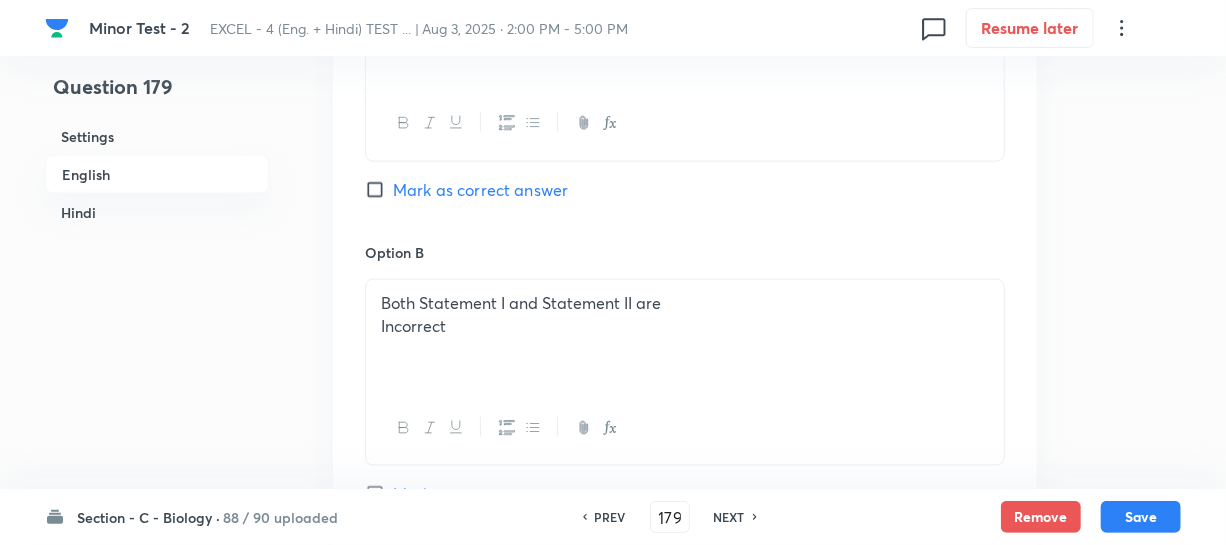 drag, startPoint x: 643, startPoint y: 319, endPoint x: 656, endPoint y: 317, distance: 13.152946 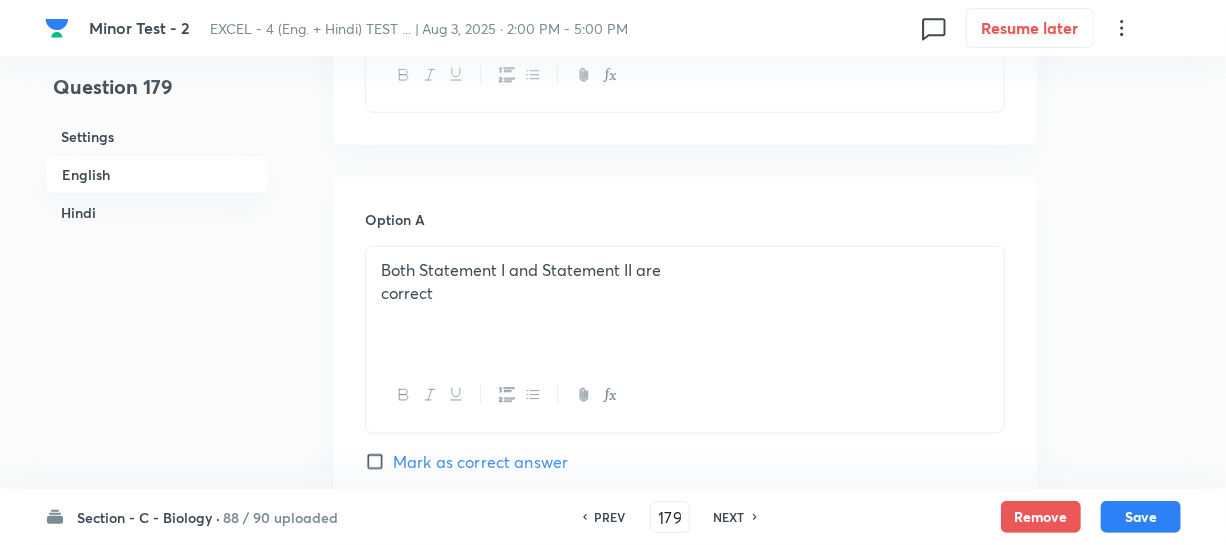 scroll, scrollTop: 890, scrollLeft: 0, axis: vertical 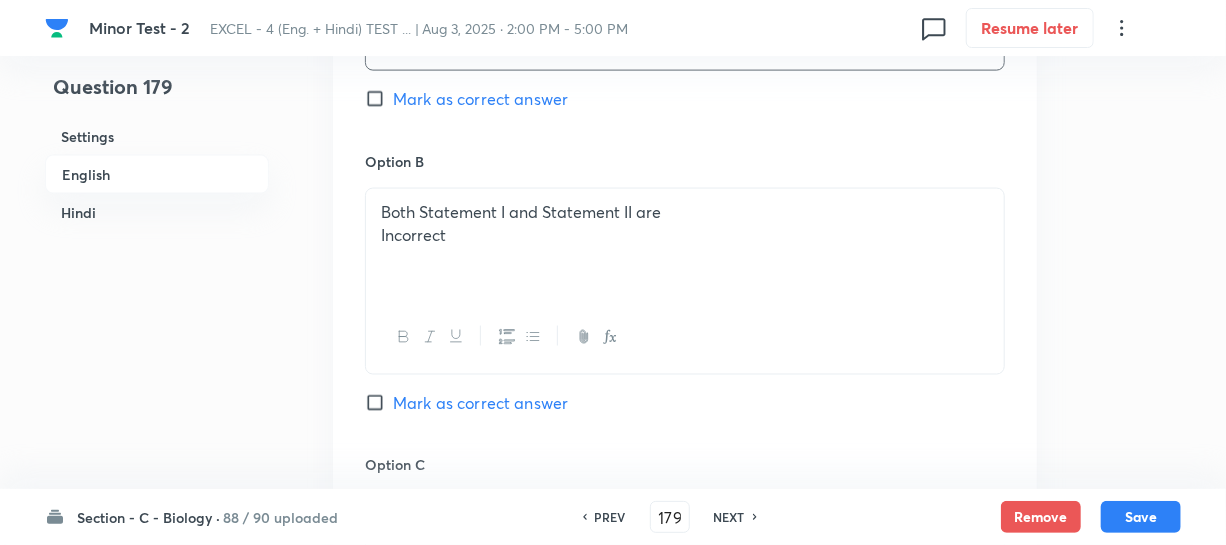 click on "Incorrect" at bounding box center (685, 235) 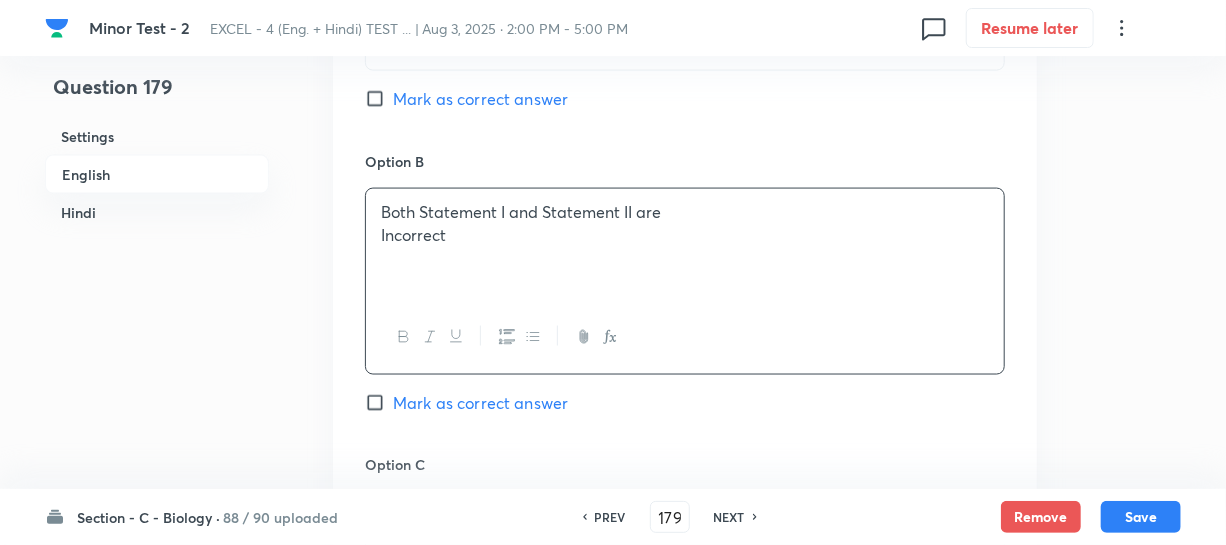 drag, startPoint x: 690, startPoint y: 226, endPoint x: 710, endPoint y: 212, distance: 24.41311 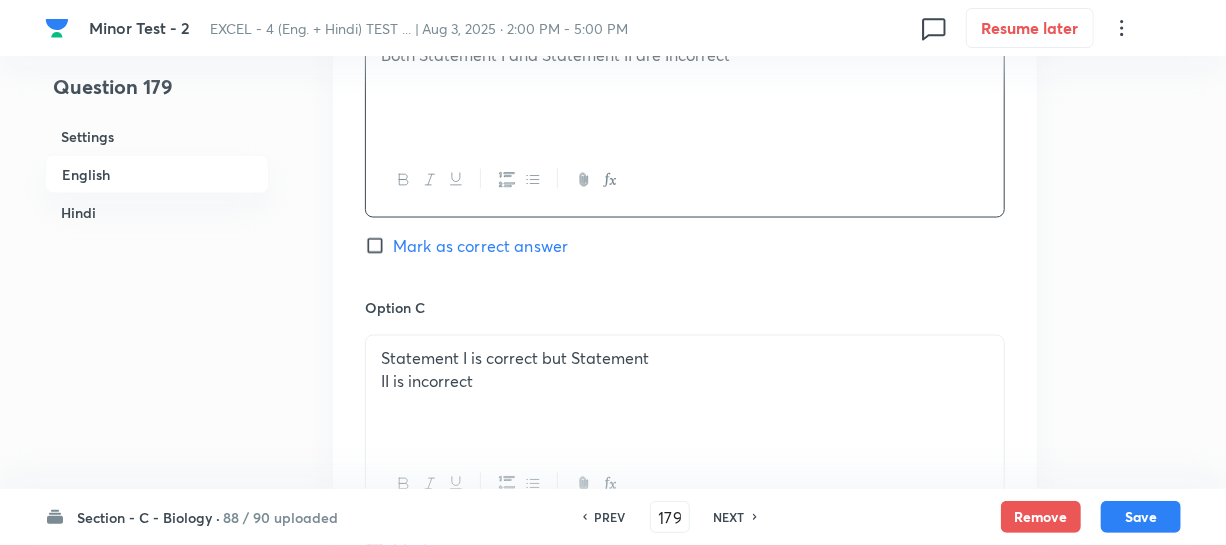 scroll, scrollTop: 1617, scrollLeft: 0, axis: vertical 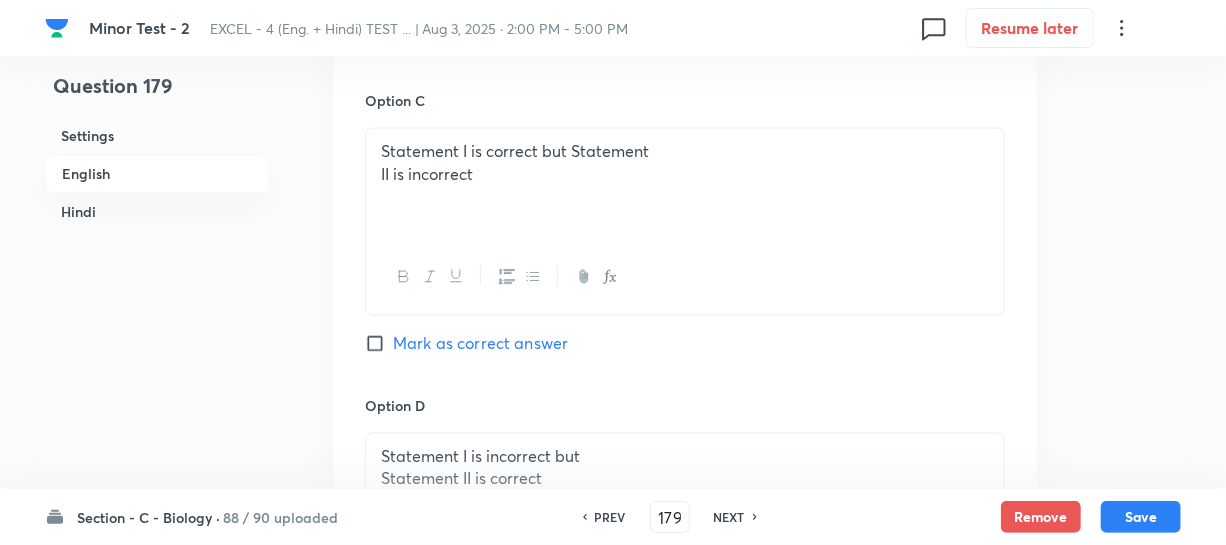 click on "Statement I is correct but Statement" at bounding box center (685, 152) 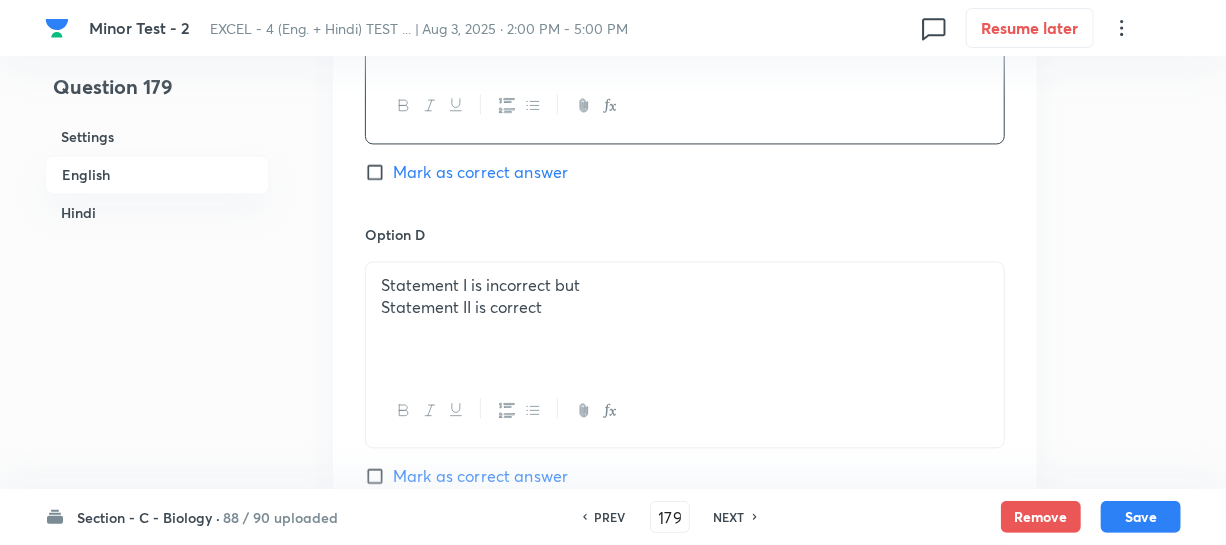 scroll, scrollTop: 1799, scrollLeft: 0, axis: vertical 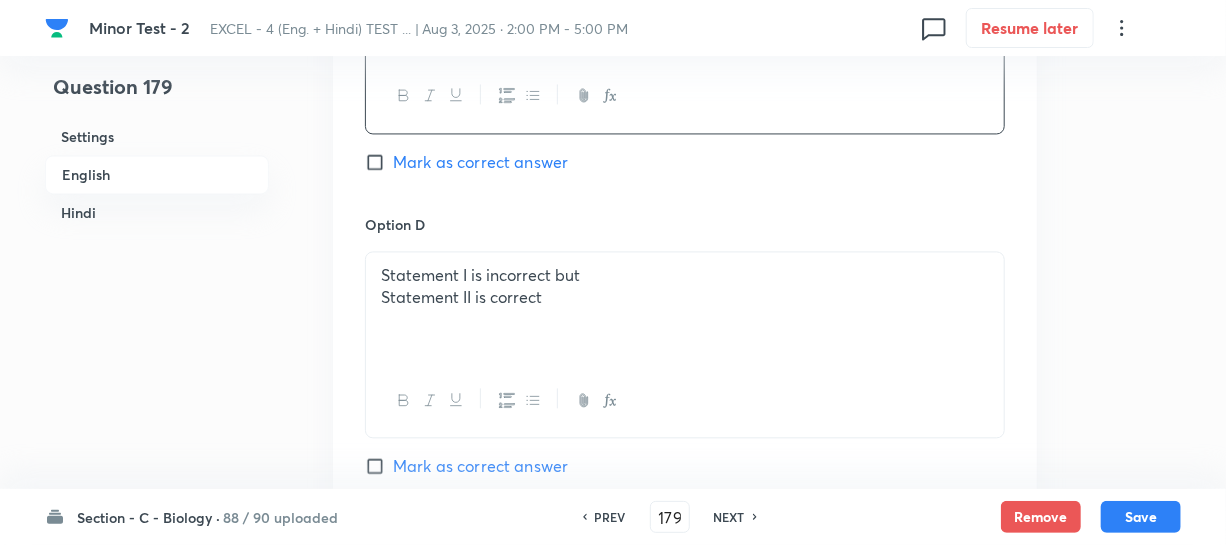 click on "Statement I is incorrect but" at bounding box center [685, 275] 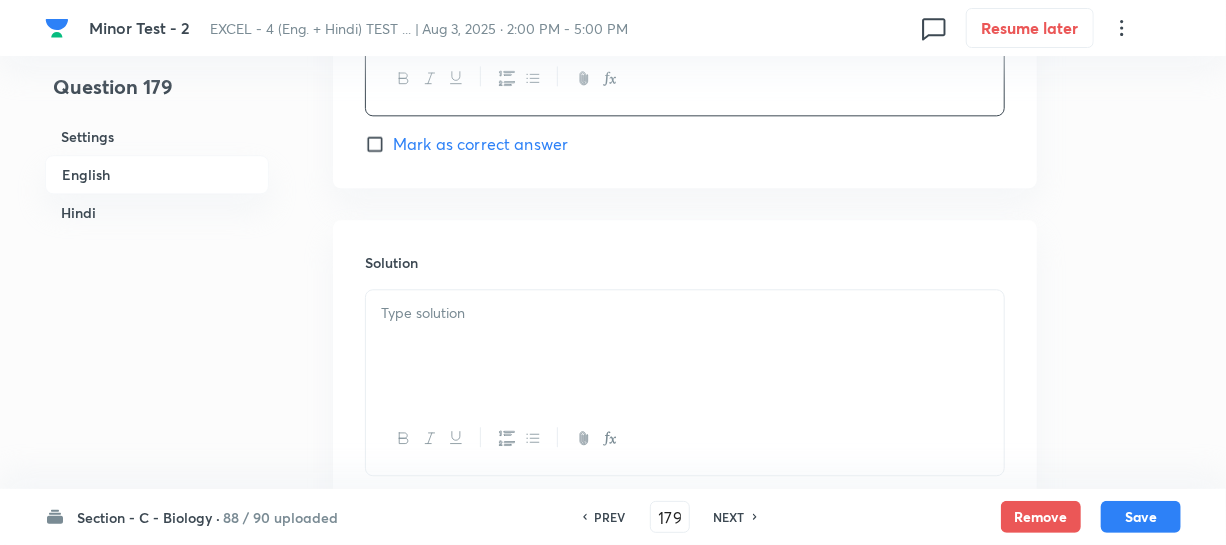 scroll, scrollTop: 2253, scrollLeft: 0, axis: vertical 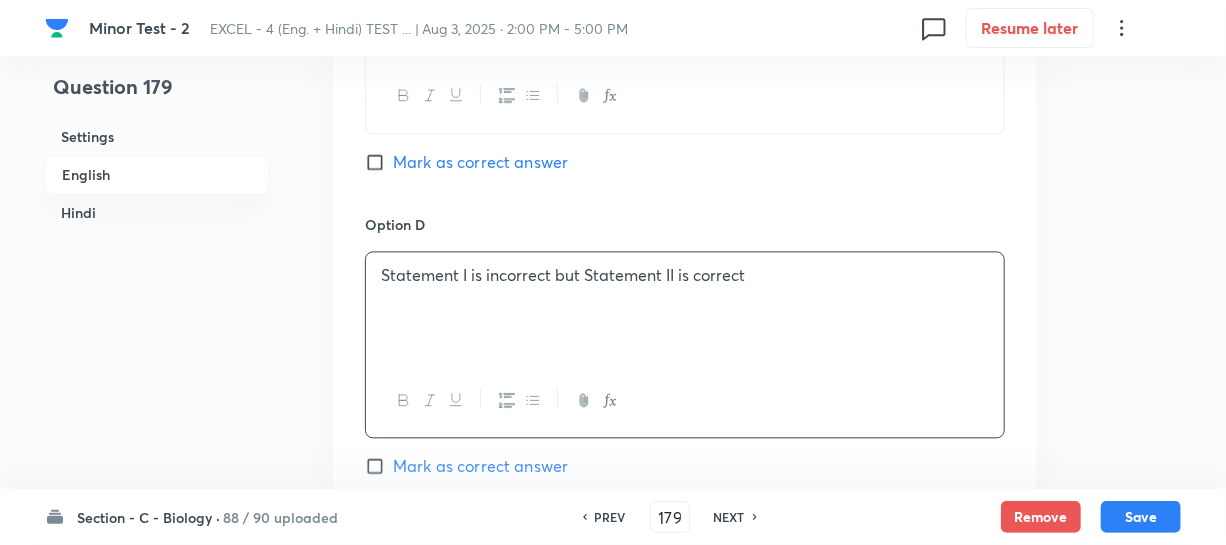 drag, startPoint x: 380, startPoint y: 159, endPoint x: 507, endPoint y: 180, distance: 128.72452 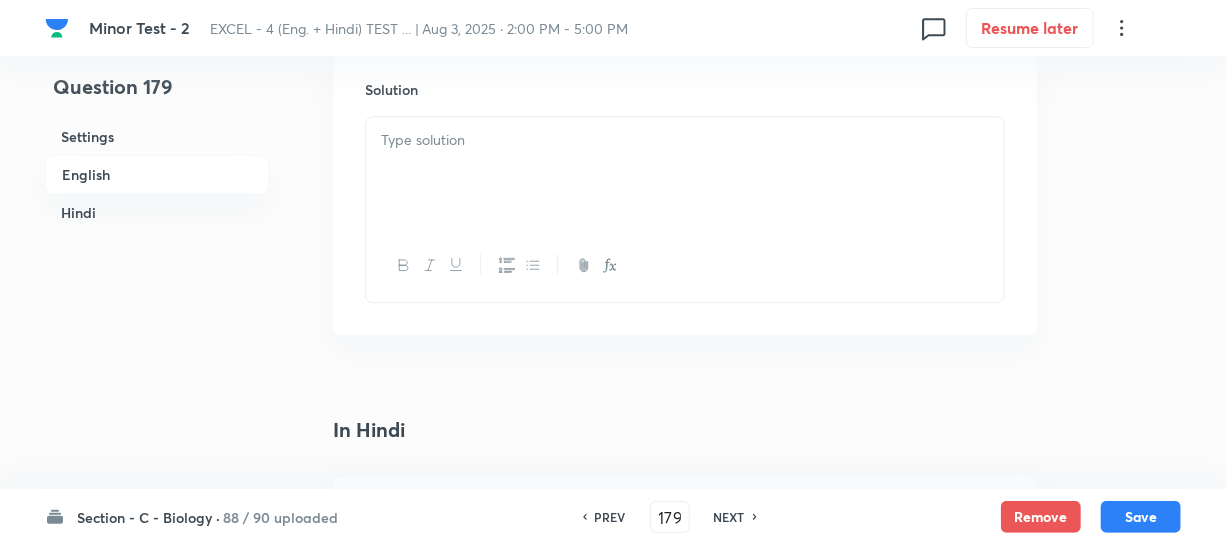 scroll, scrollTop: 2253, scrollLeft: 0, axis: vertical 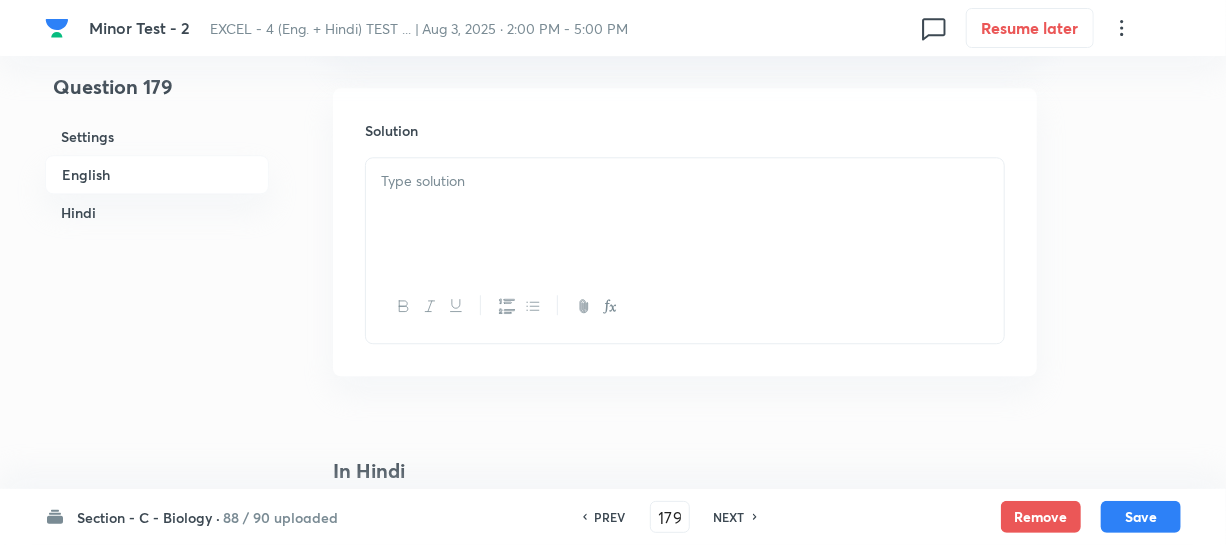 click at bounding box center [685, 214] 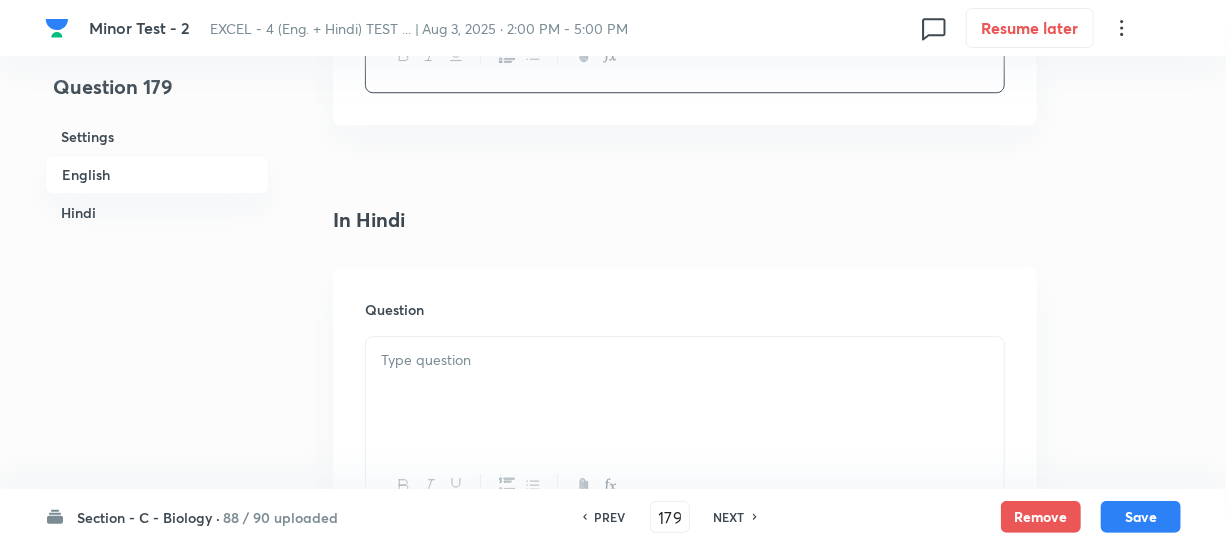 scroll, scrollTop: 2526, scrollLeft: 0, axis: vertical 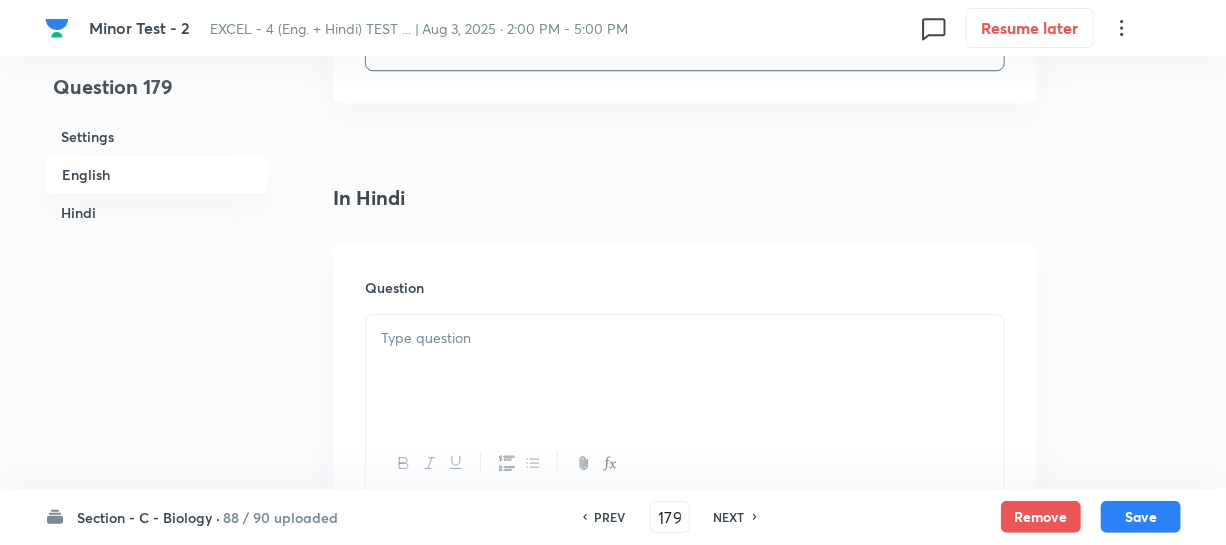 click at bounding box center (685, 338) 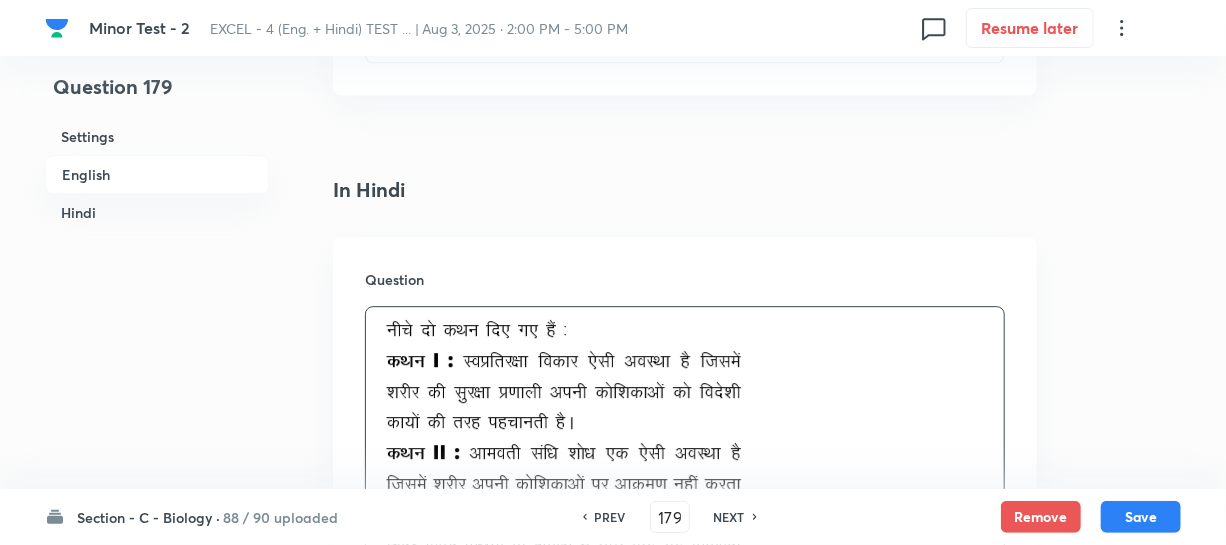 scroll, scrollTop: 2980, scrollLeft: 0, axis: vertical 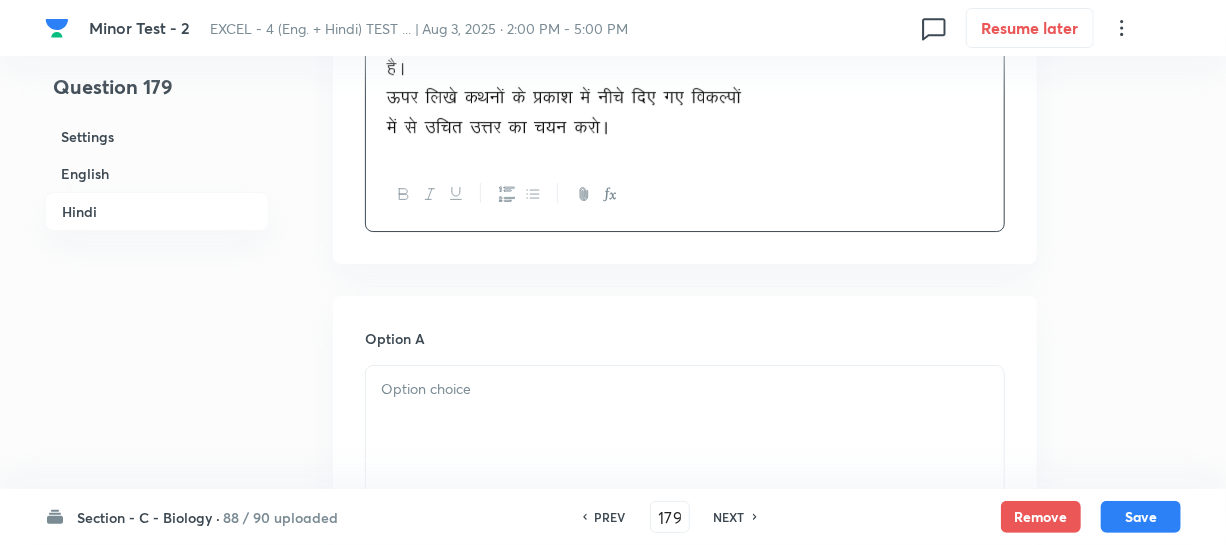 click at bounding box center [685, 422] 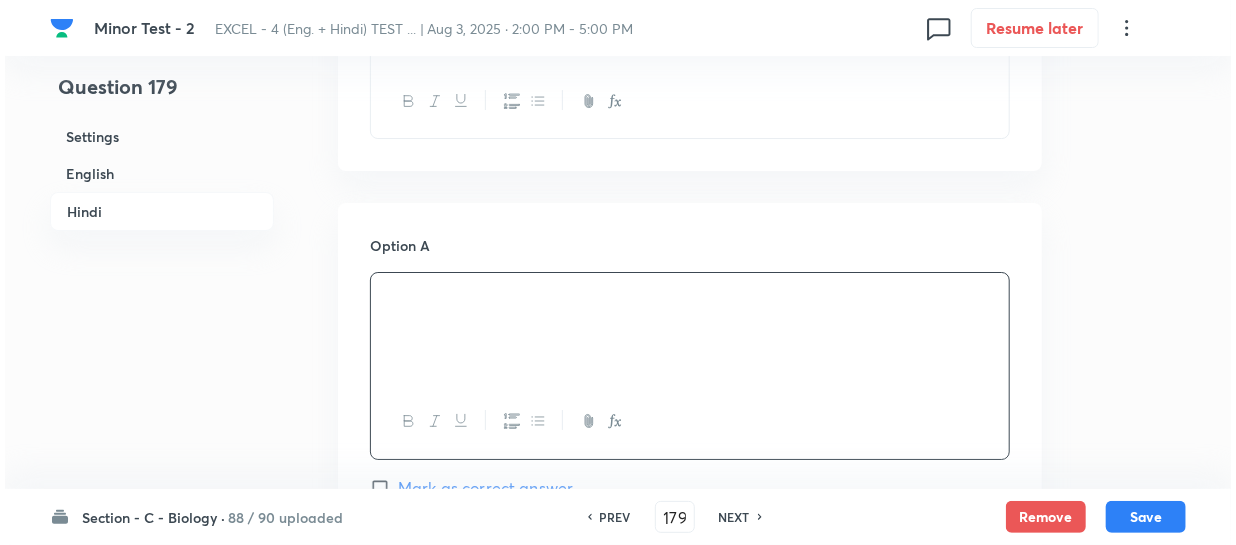 scroll, scrollTop: 3253, scrollLeft: 0, axis: vertical 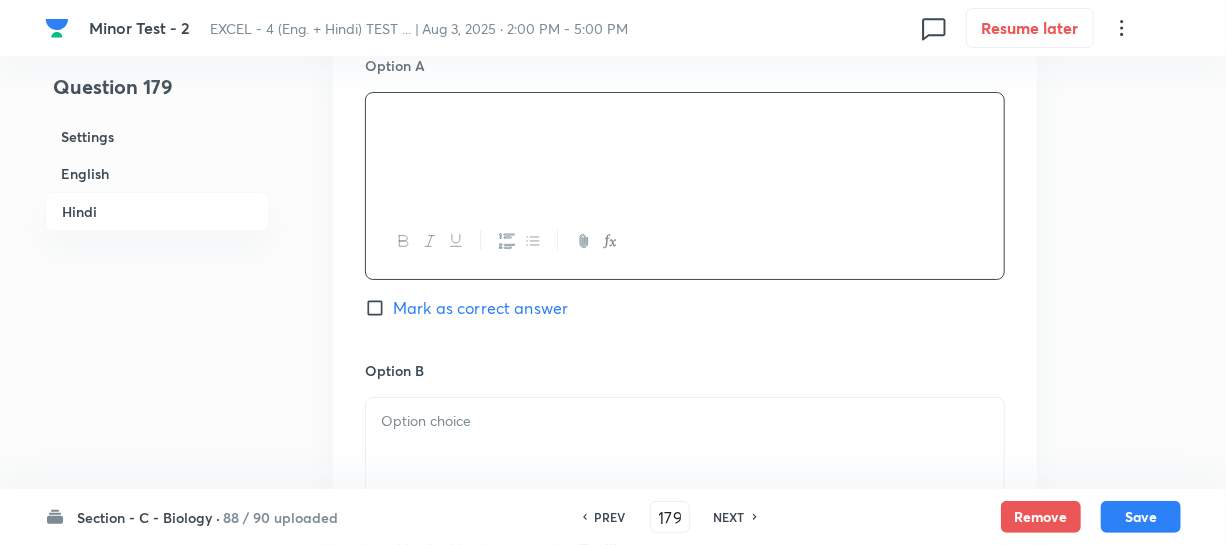 click at bounding box center [685, 454] 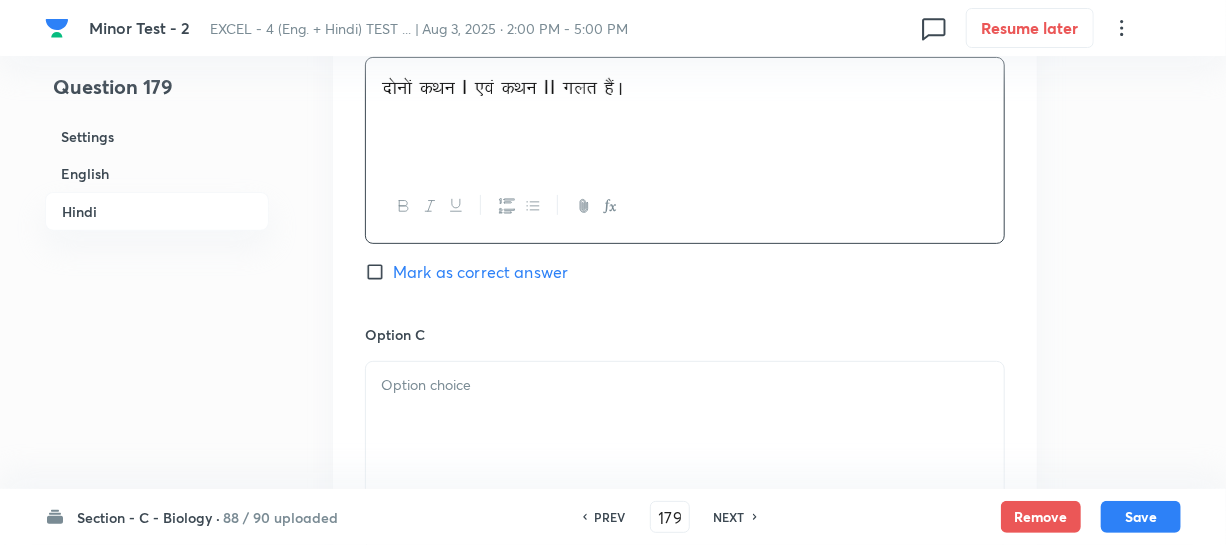 scroll, scrollTop: 3617, scrollLeft: 0, axis: vertical 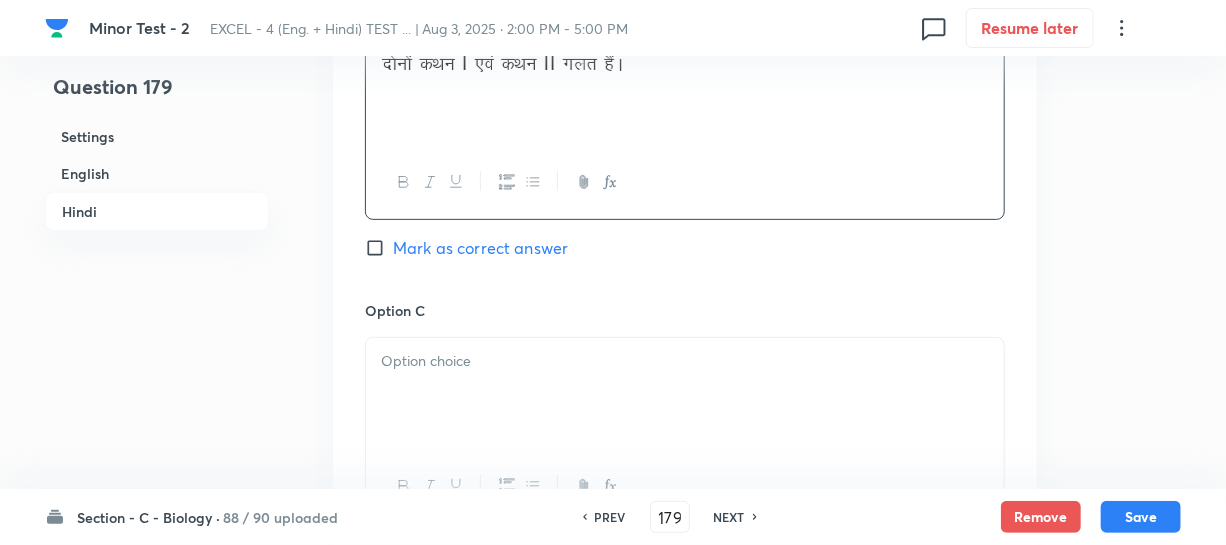 drag, startPoint x: 456, startPoint y: 388, endPoint x: 795, endPoint y: 369, distance: 339.53204 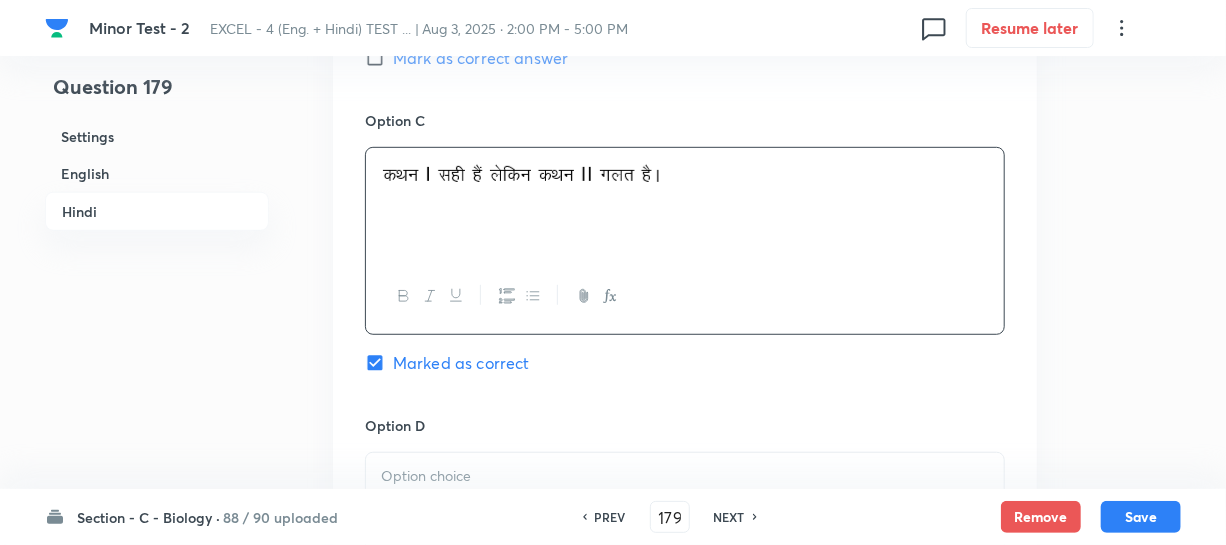 scroll, scrollTop: 3980, scrollLeft: 0, axis: vertical 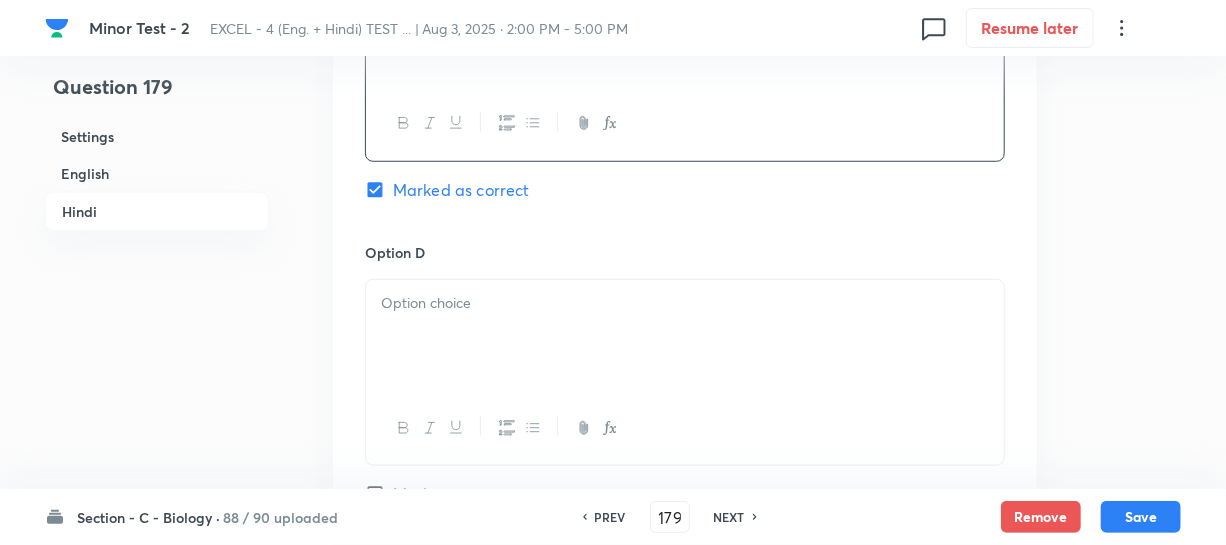 click at bounding box center [685, 336] 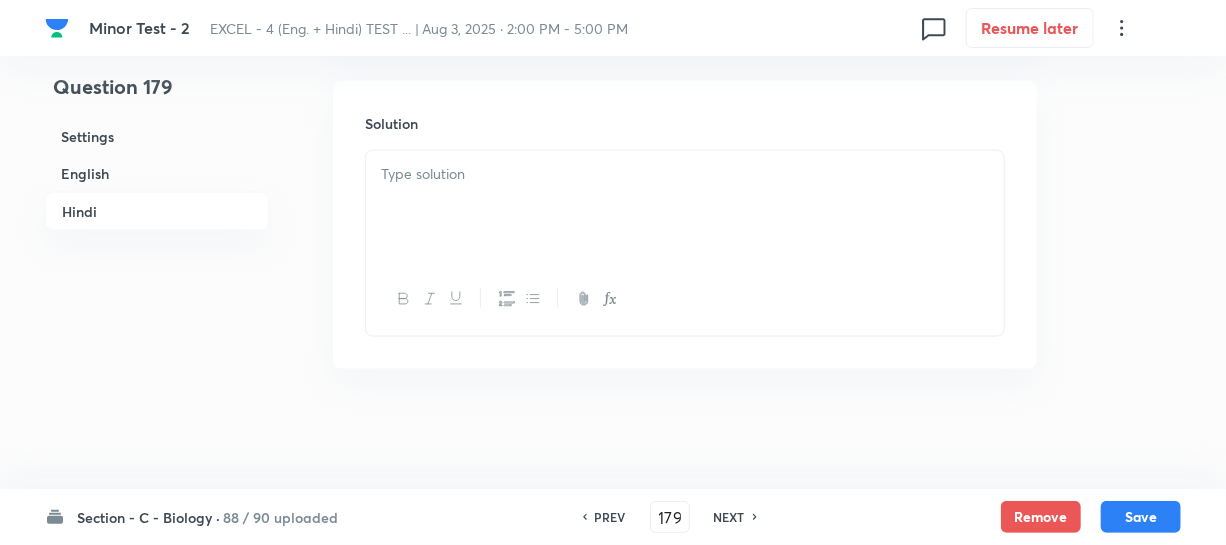 scroll, scrollTop: 4475, scrollLeft: 0, axis: vertical 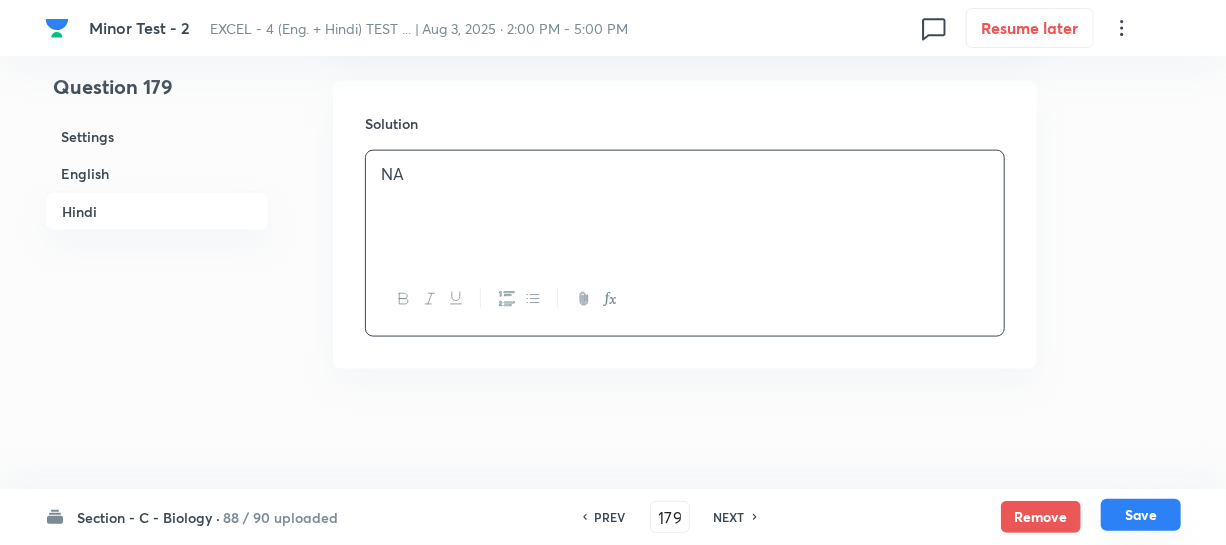 click on "Save" at bounding box center (1141, 515) 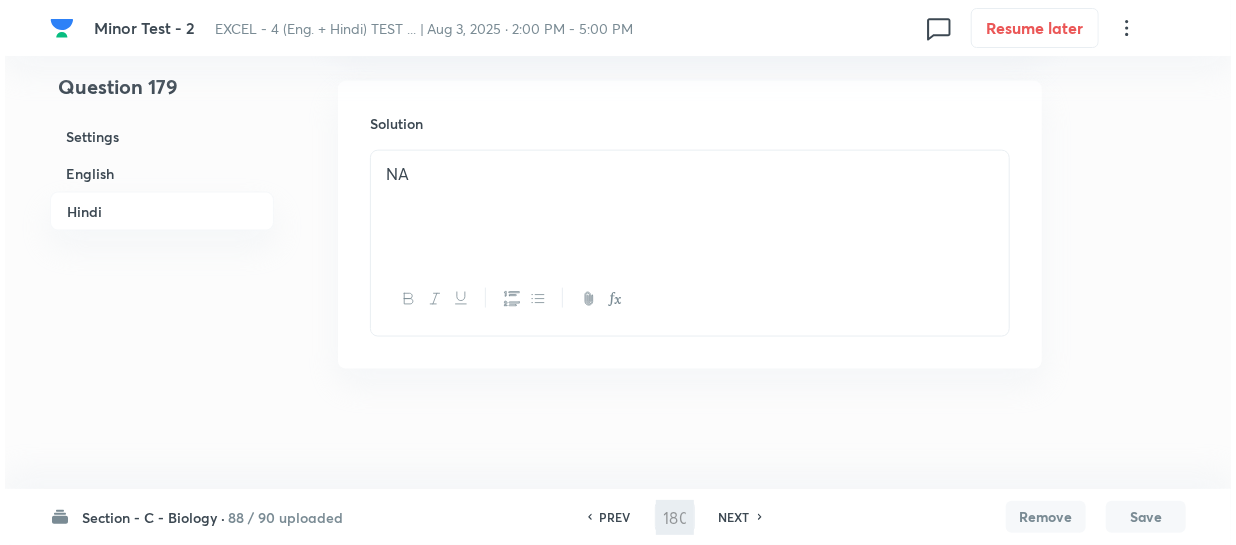 scroll, scrollTop: 0, scrollLeft: 0, axis: both 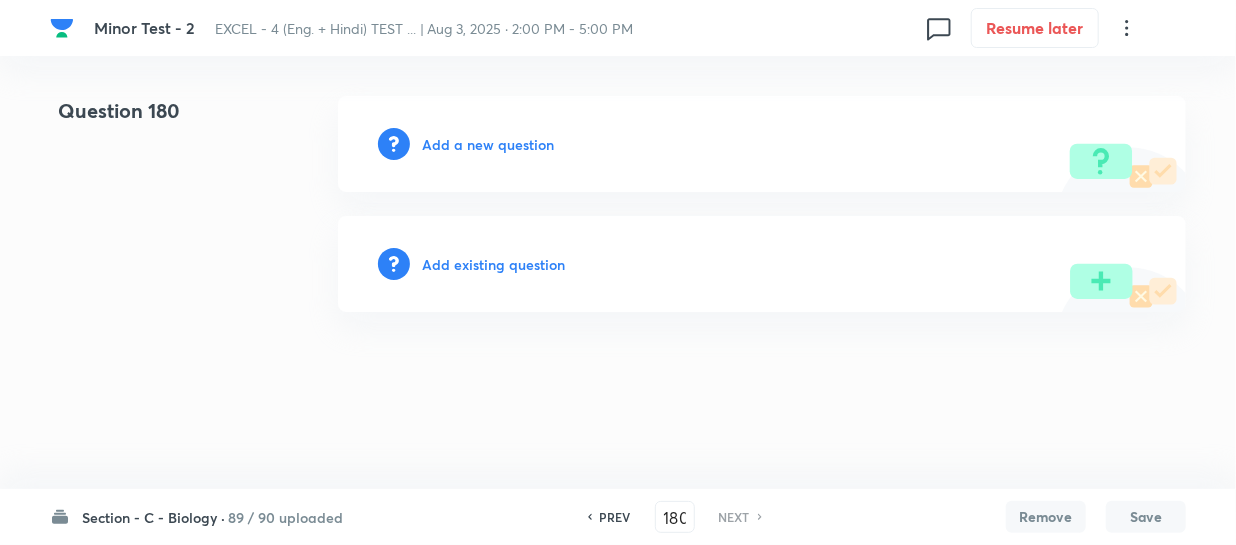 click on "Add a new question" at bounding box center (488, 144) 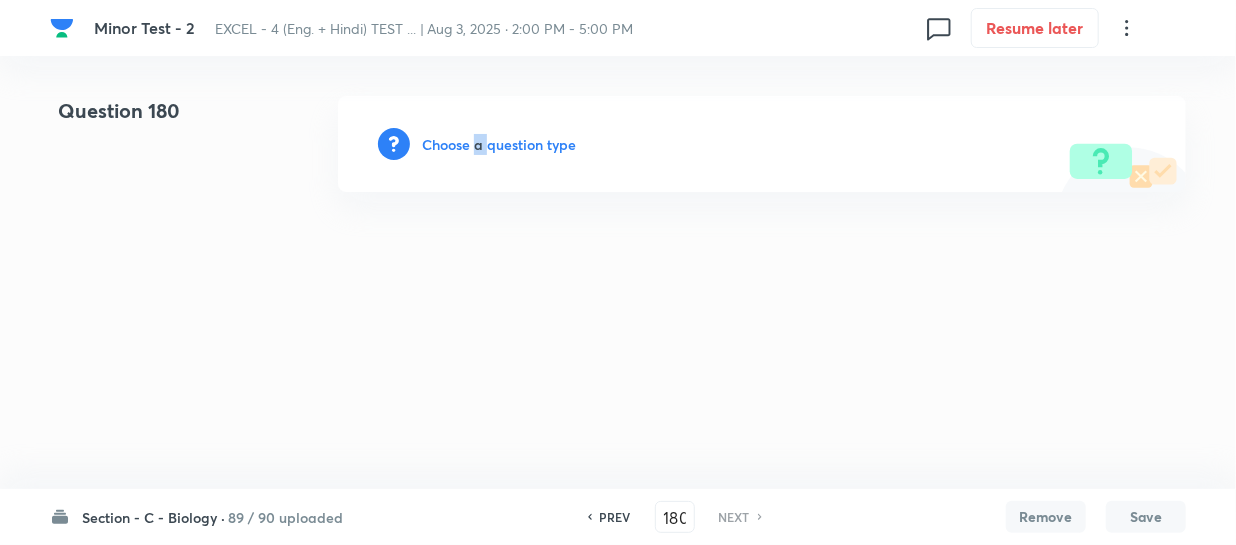click on "Choose a question type" at bounding box center (499, 144) 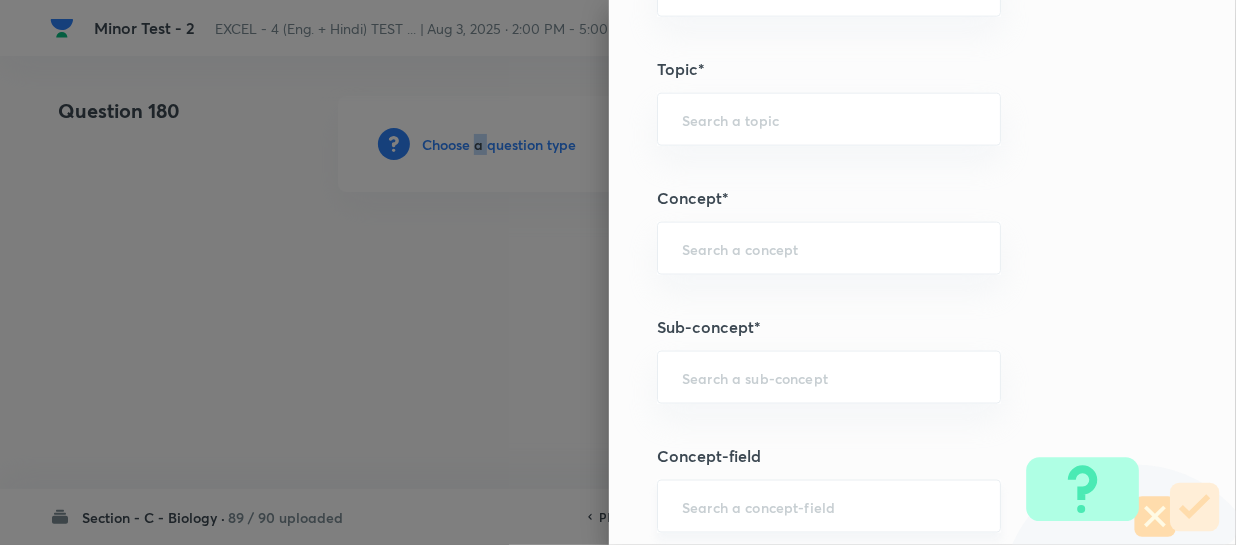 scroll, scrollTop: 1272, scrollLeft: 0, axis: vertical 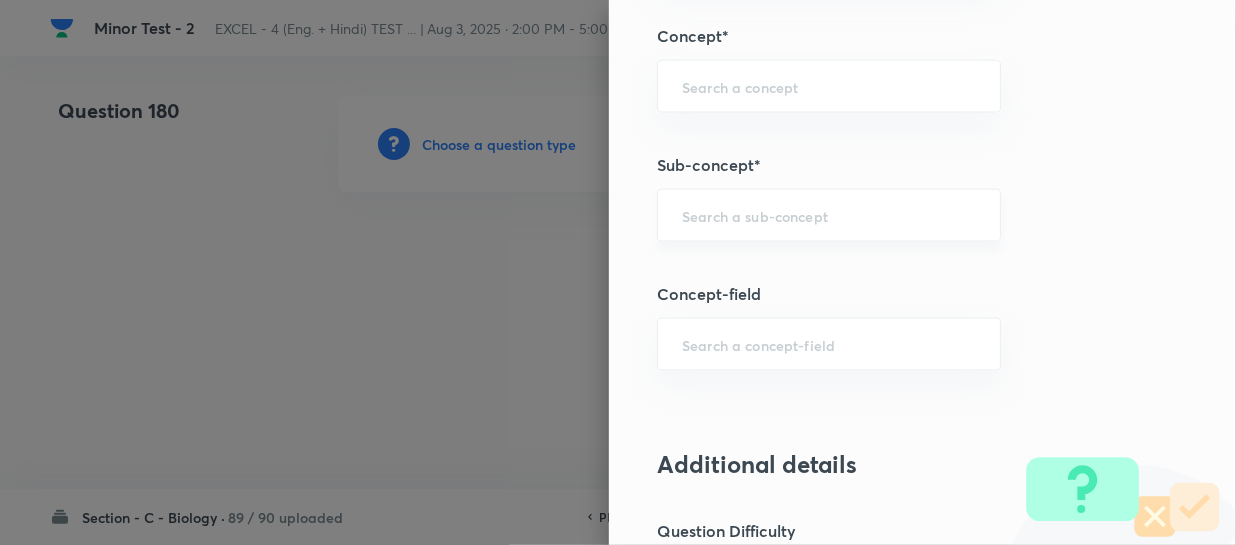 click at bounding box center [829, 215] 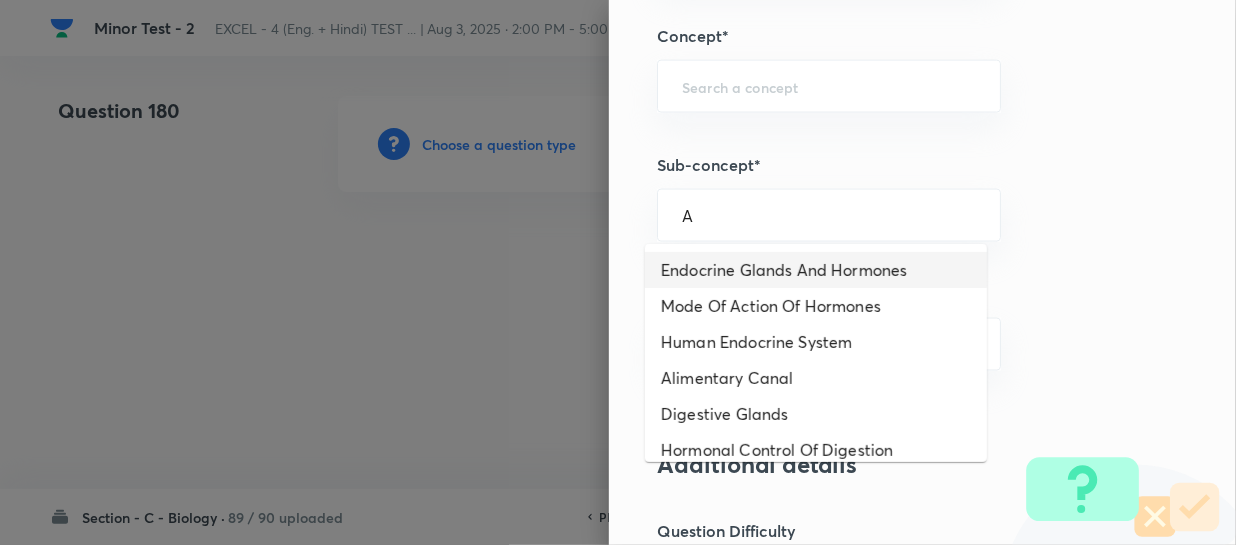 click on "Endocrine Glands And Hormones" at bounding box center [816, 270] 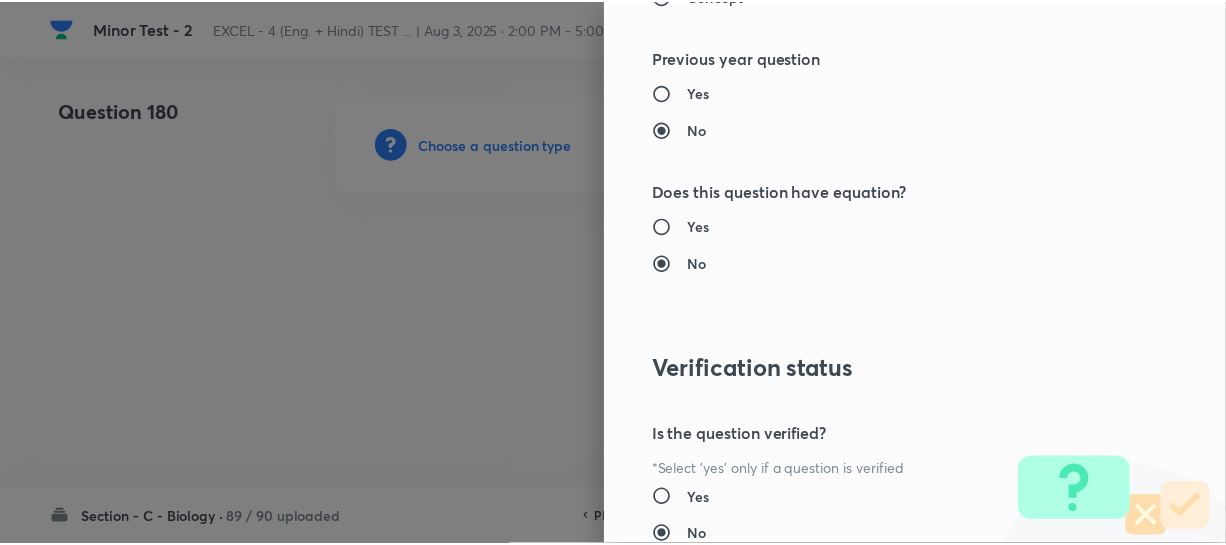 scroll, scrollTop: 2313, scrollLeft: 0, axis: vertical 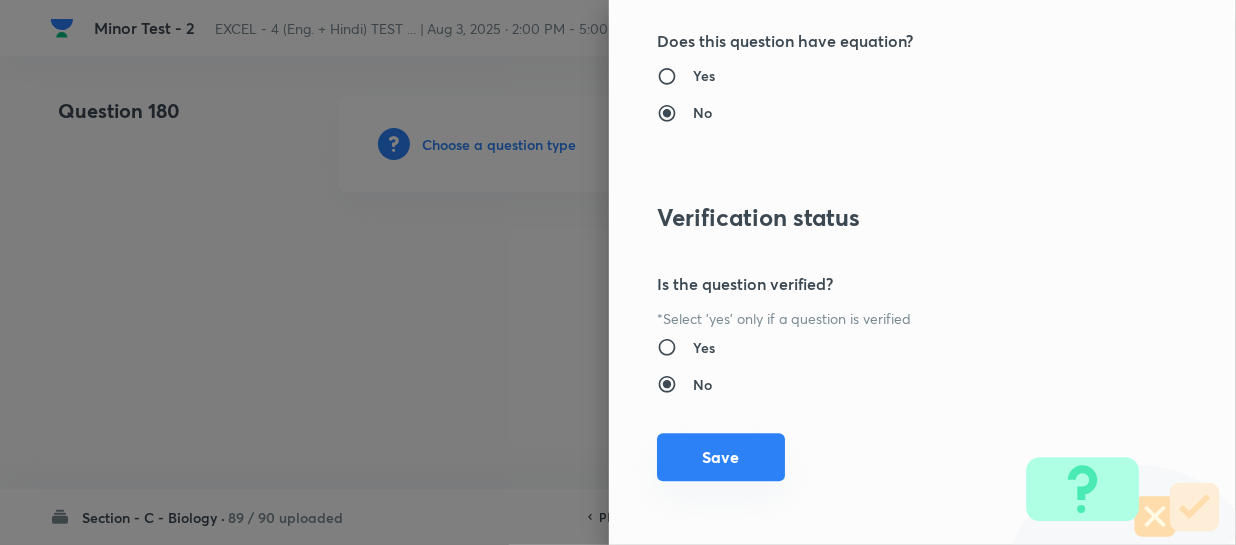 click on "Save" at bounding box center [721, 457] 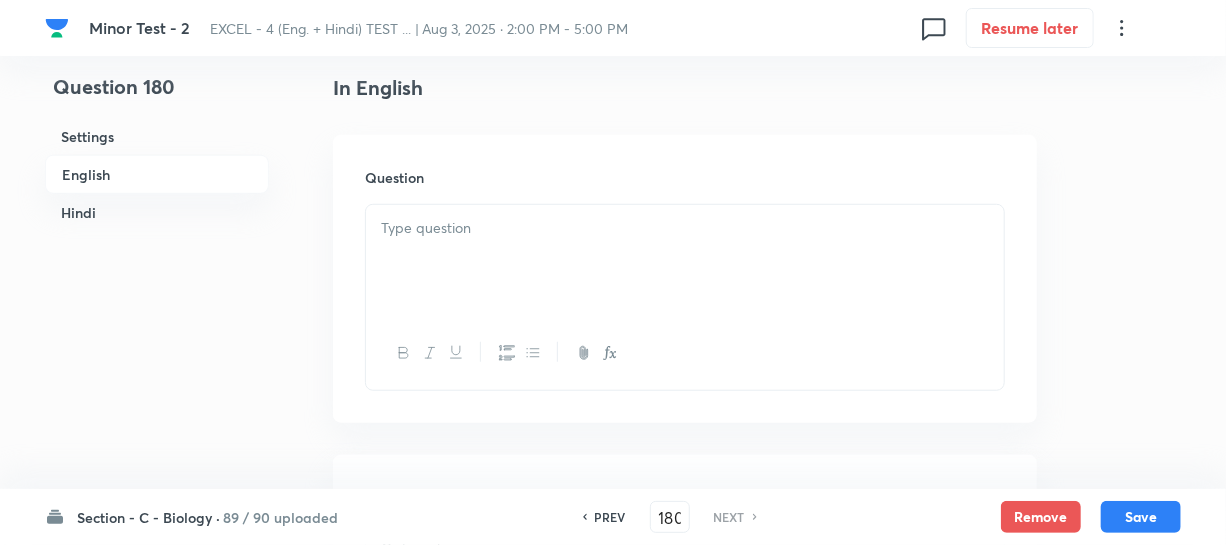 scroll, scrollTop: 545, scrollLeft: 0, axis: vertical 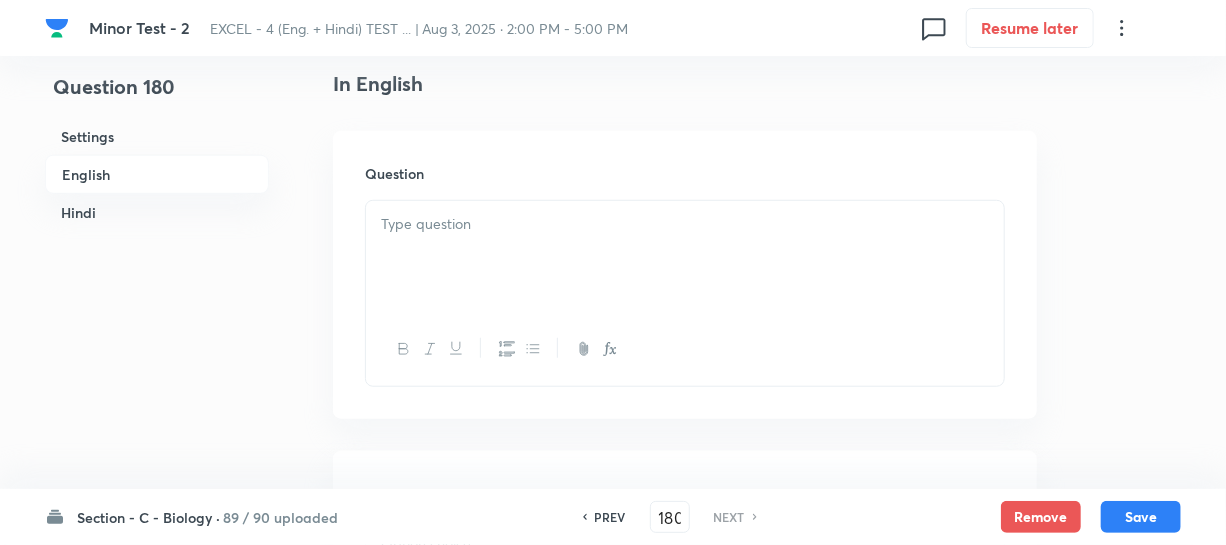click at bounding box center [685, 257] 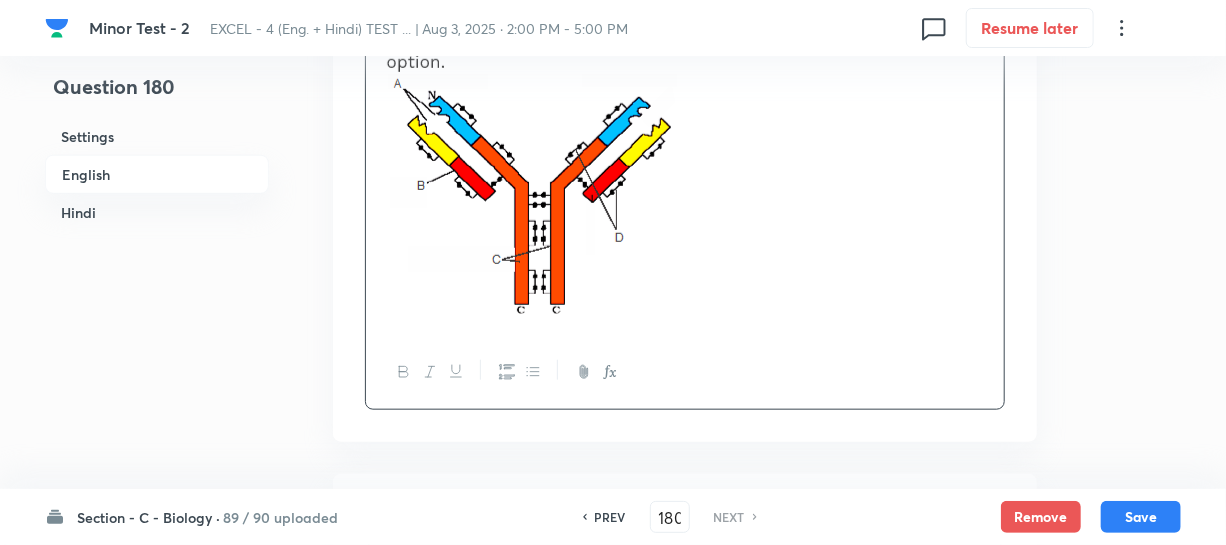 scroll, scrollTop: 1000, scrollLeft: 0, axis: vertical 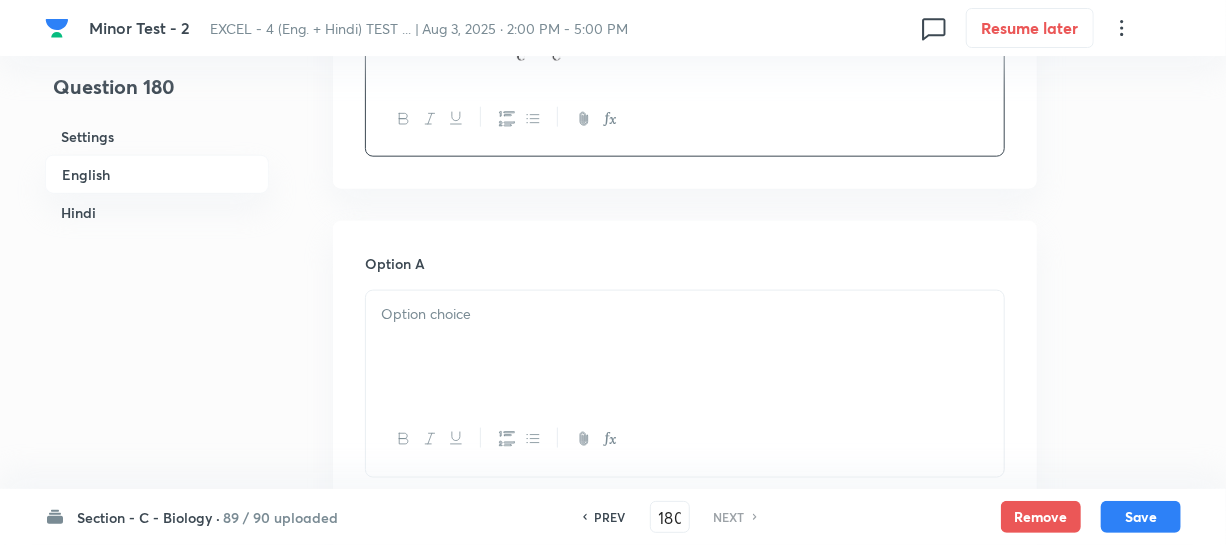 click at bounding box center (685, 347) 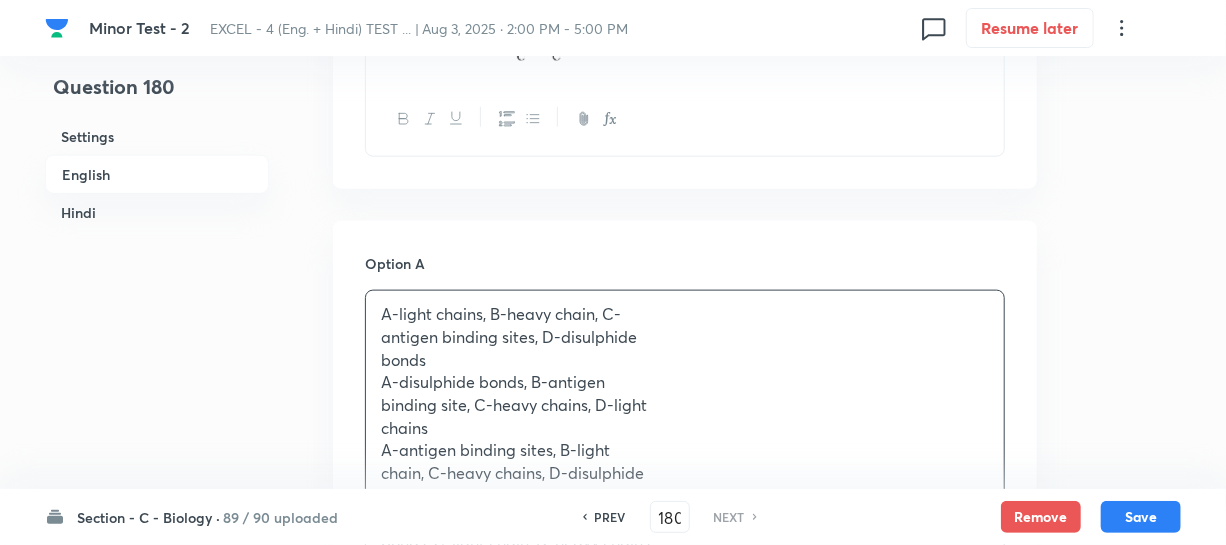 click on "antigen binding sites, D-disulphide" at bounding box center [685, 337] 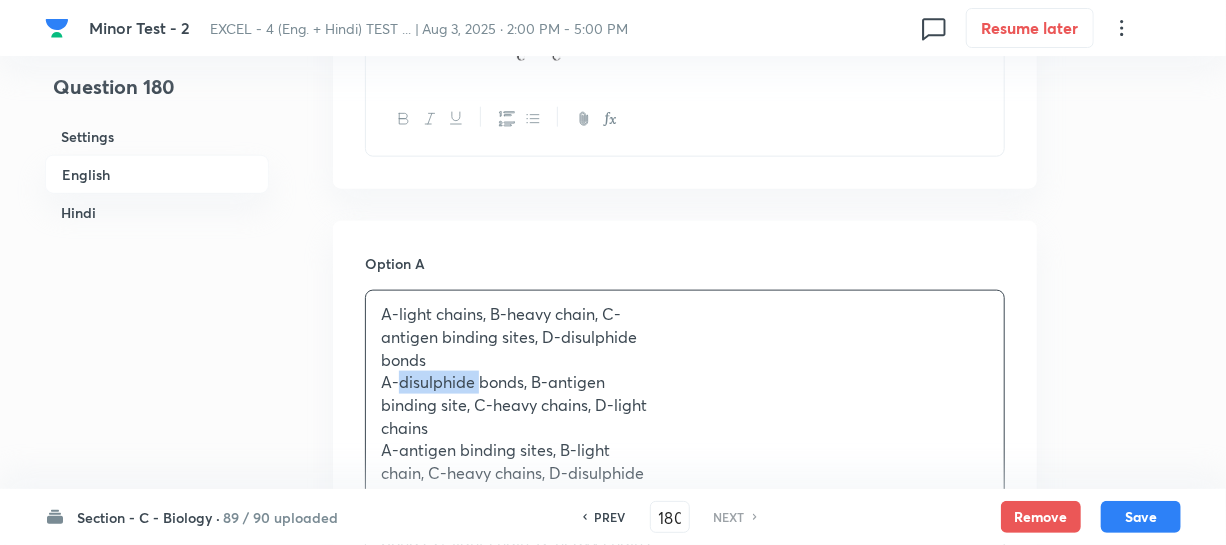 click on "A-disulphide bonds, B-antigen" at bounding box center (685, 382) 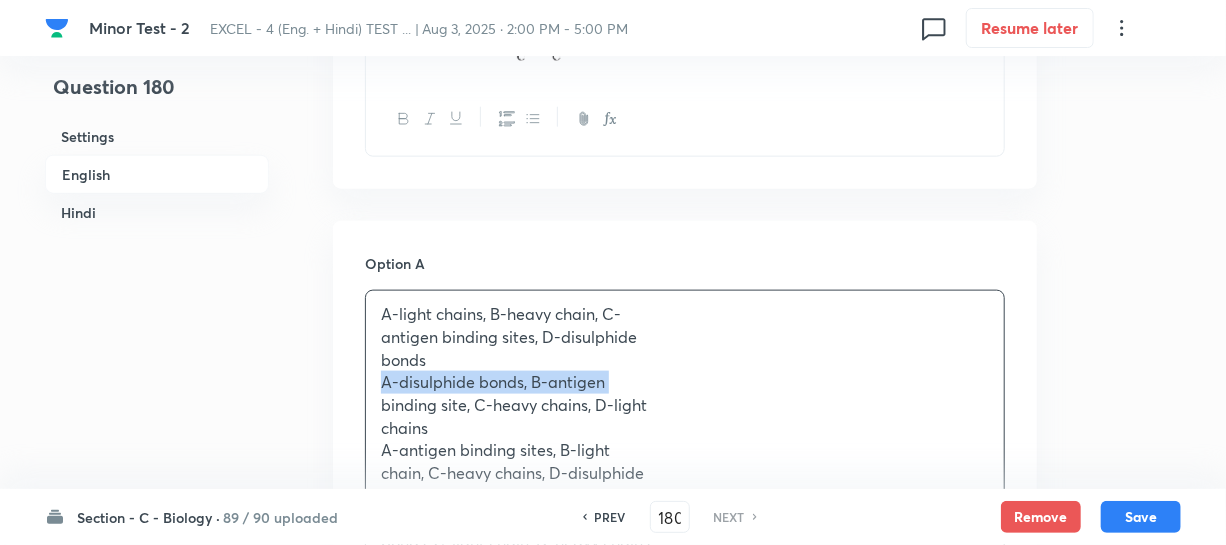 click on "A-disulphide bonds, B-antigen" at bounding box center (685, 382) 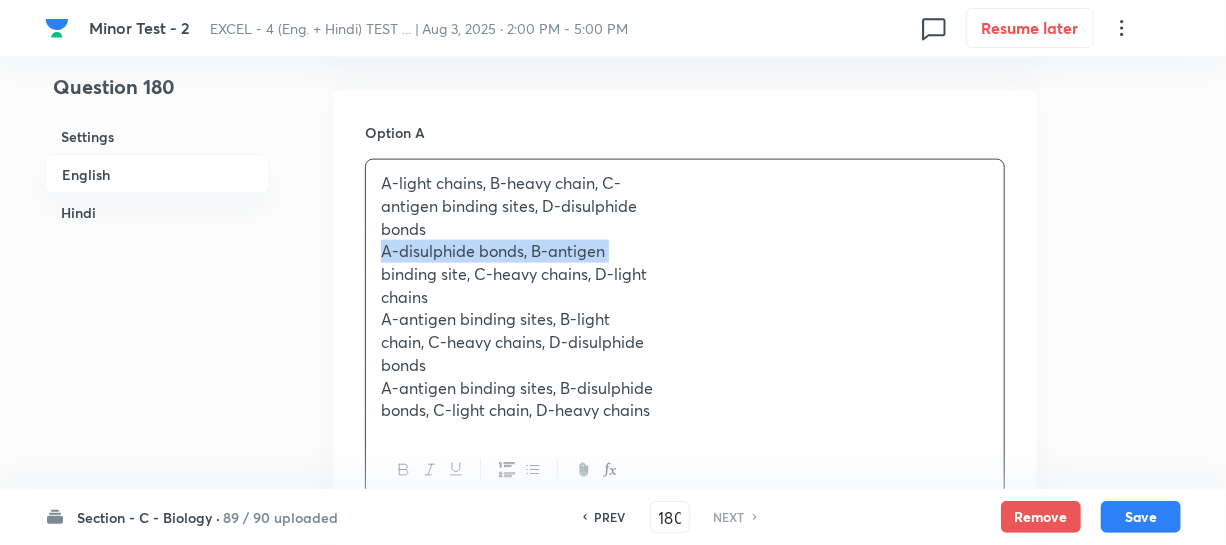 scroll, scrollTop: 1363, scrollLeft: 0, axis: vertical 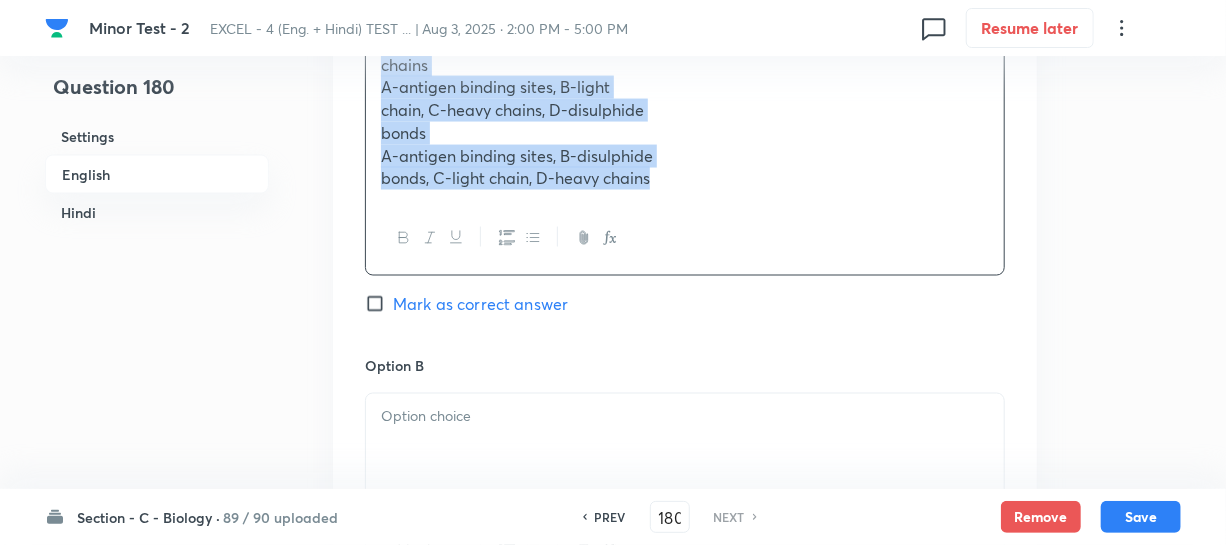 click on "bonds, C-light chain, D-heavy chains" at bounding box center (685, 178) 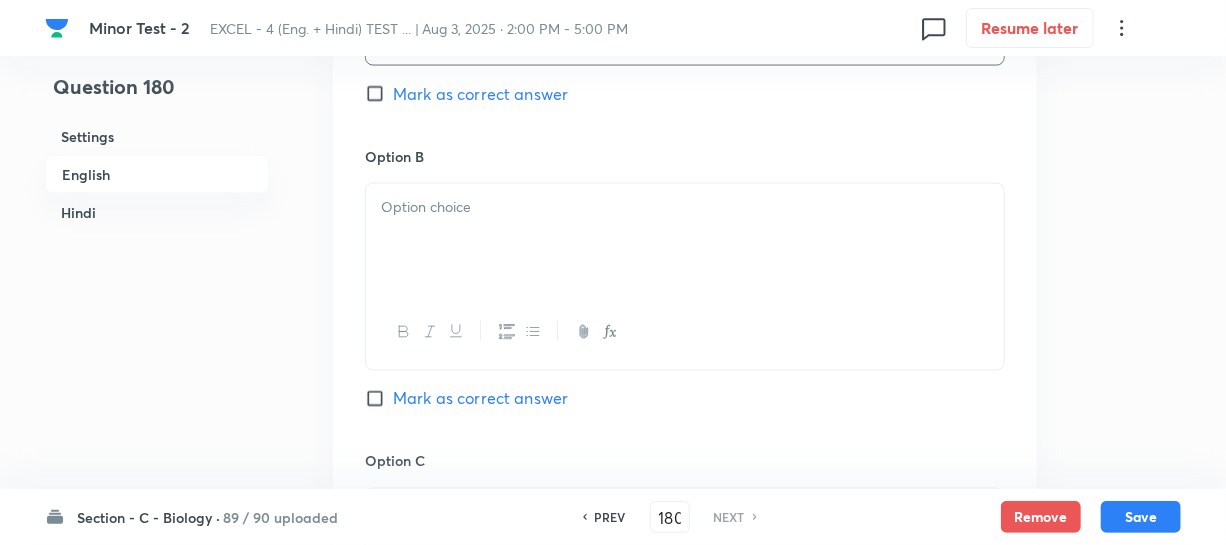 scroll, scrollTop: 1454, scrollLeft: 0, axis: vertical 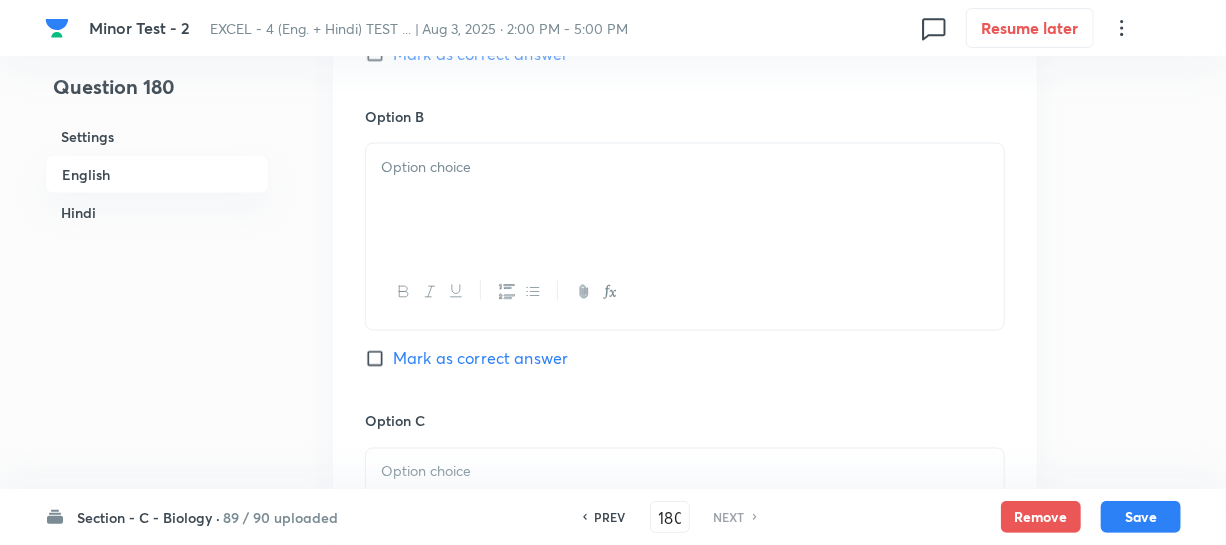 click at bounding box center (685, 167) 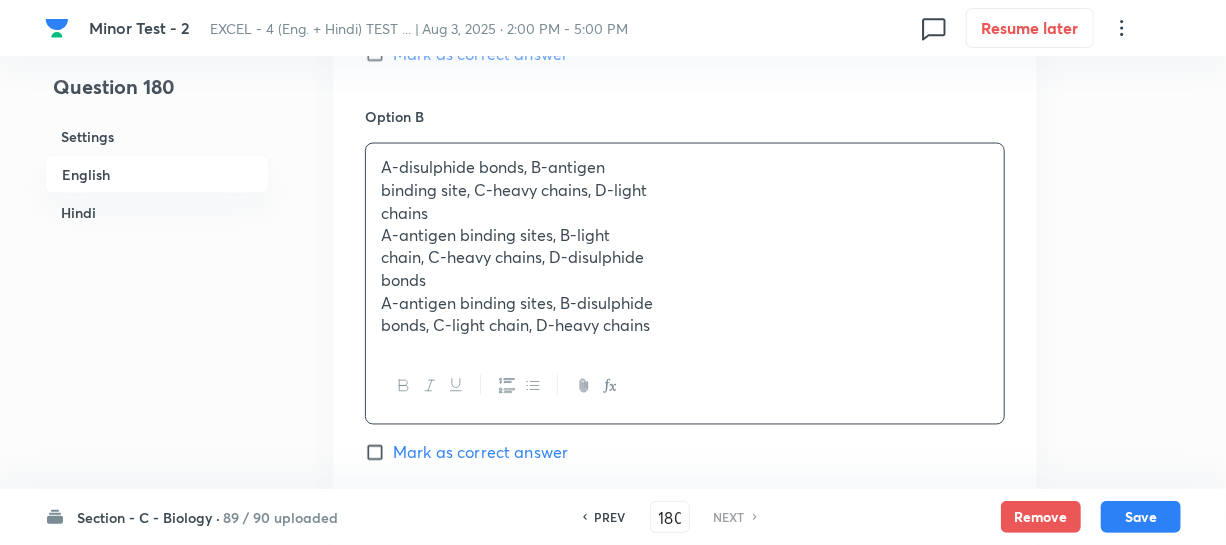 click on "A-antigen binding sites, B-light" at bounding box center [685, 236] 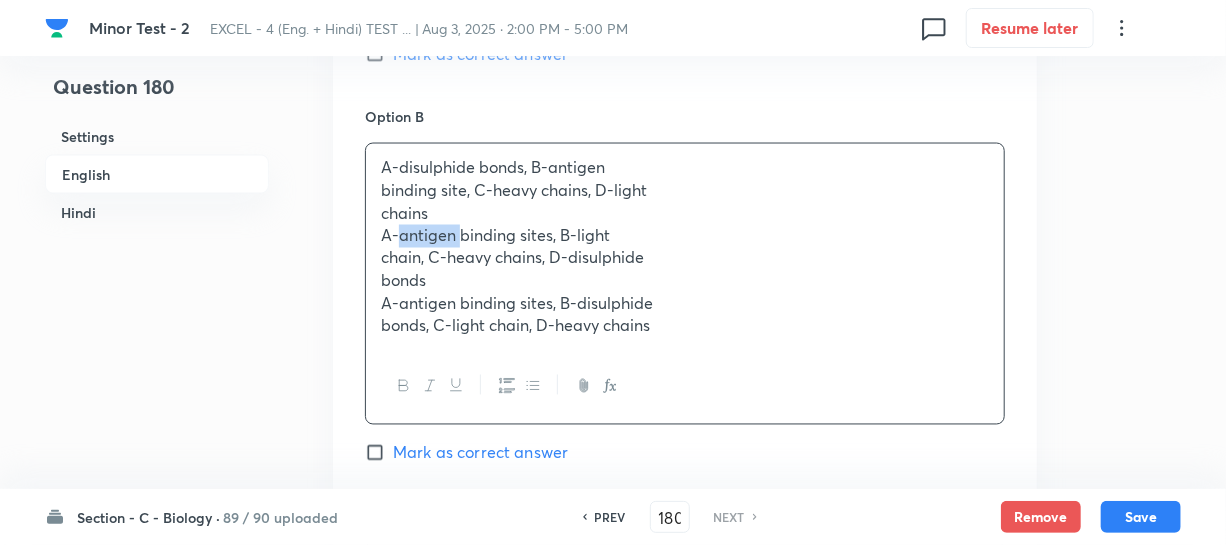 click on "A-antigen binding sites, B-light" at bounding box center [685, 236] 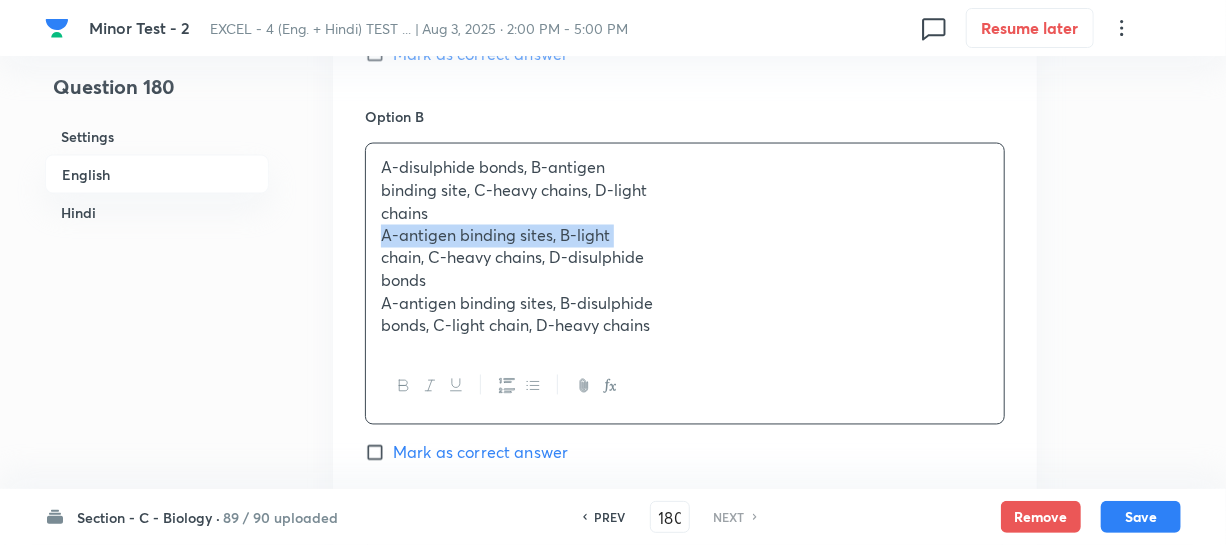 drag, startPoint x: 418, startPoint y: 242, endPoint x: 459, endPoint y: 299, distance: 70.21396 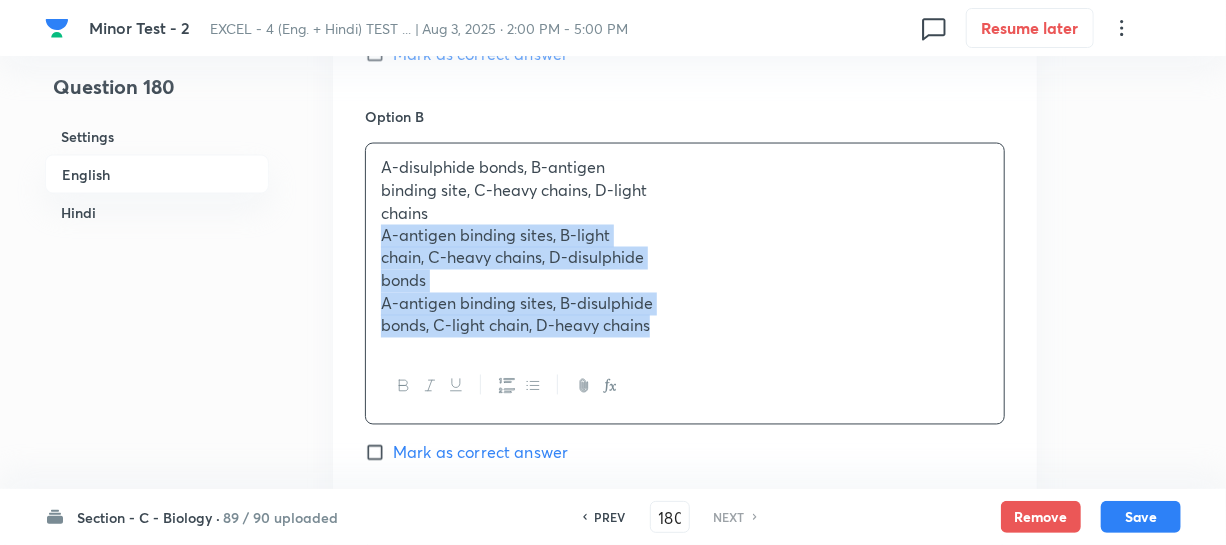 click on "bonds, C-light chain, D-heavy chains" at bounding box center (685, 326) 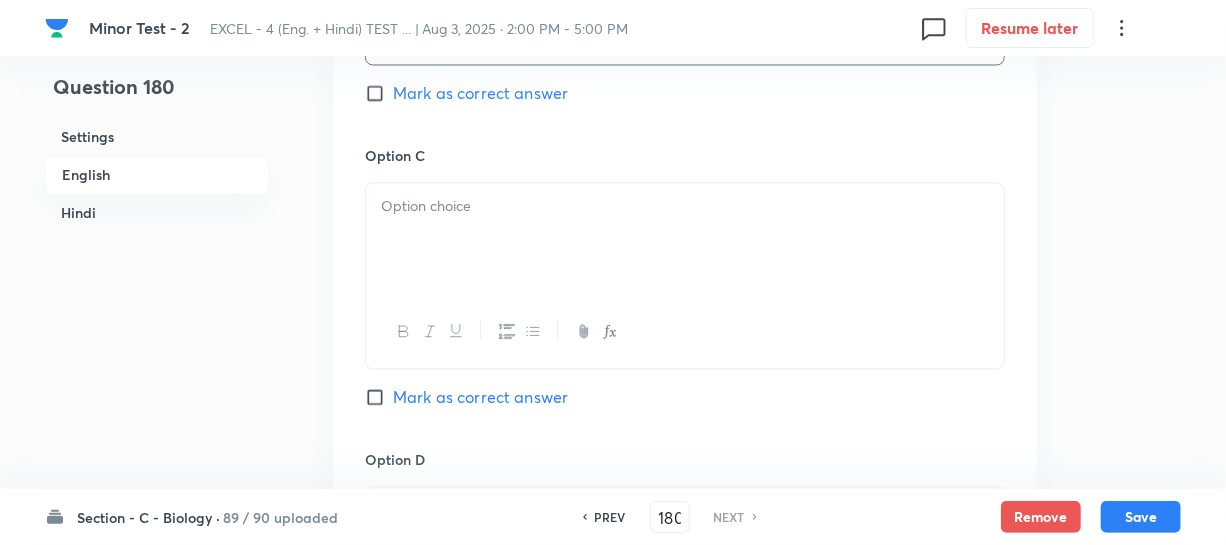 scroll, scrollTop: 1727, scrollLeft: 0, axis: vertical 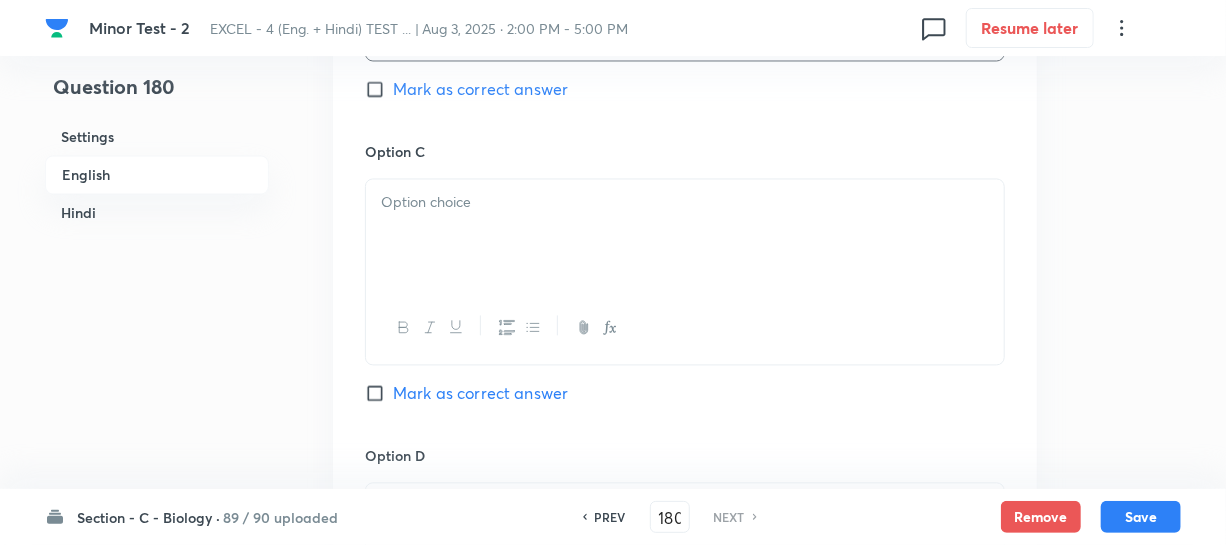 click at bounding box center [685, 235] 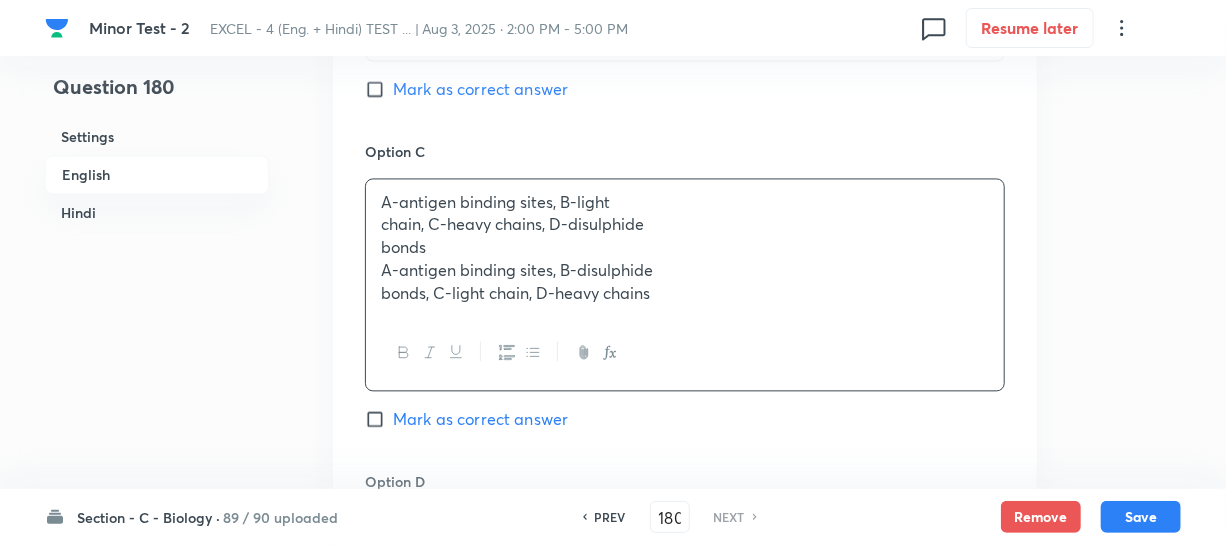 click on "A-antigen binding sites, B-disulphide" at bounding box center (685, 270) 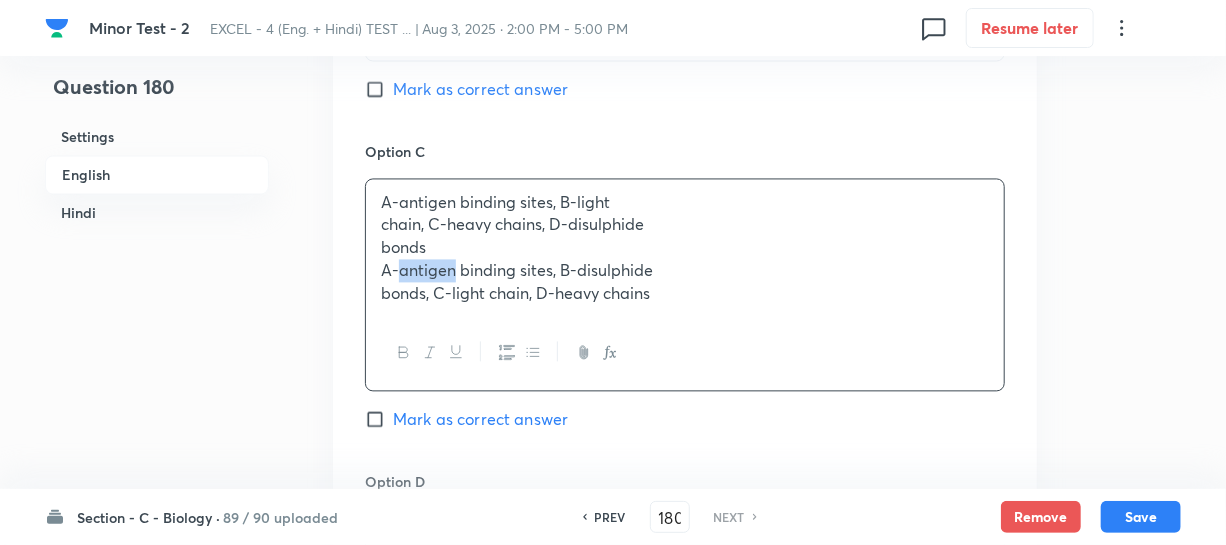 click on "A-antigen binding sites, B-disulphide" at bounding box center (685, 270) 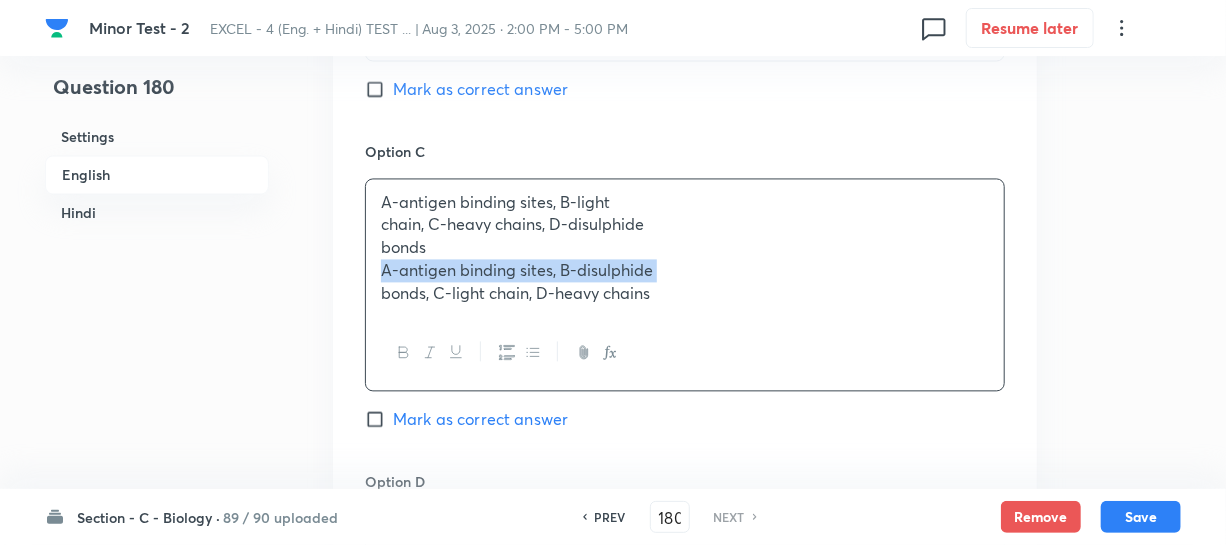 click on "A-antigen binding sites, B-disulphide" at bounding box center [685, 270] 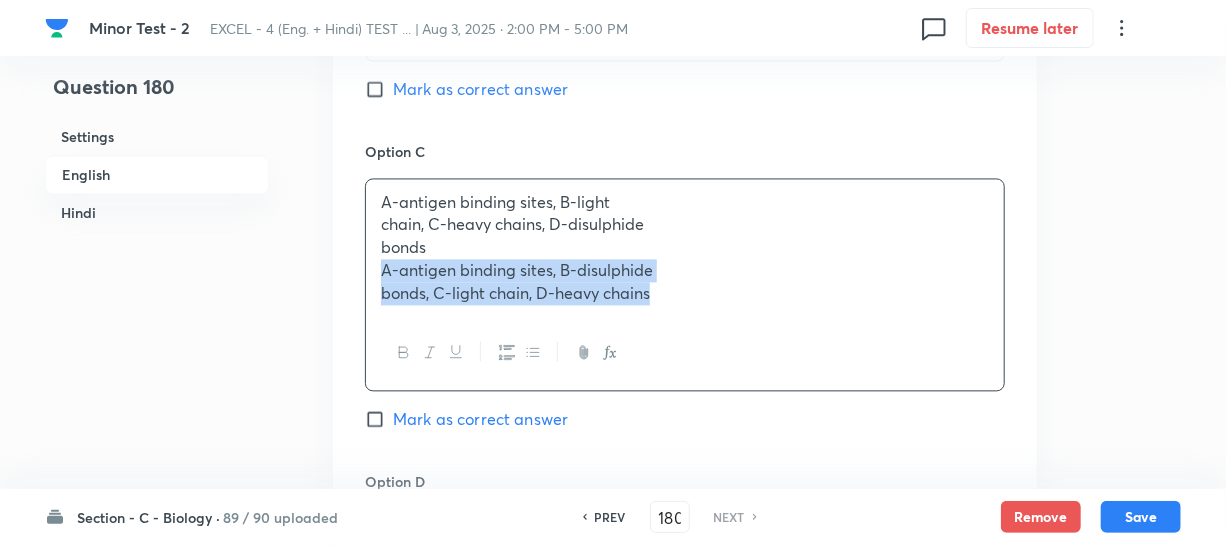 click on "bonds, C-light chain, D-heavy chains" at bounding box center [685, 293] 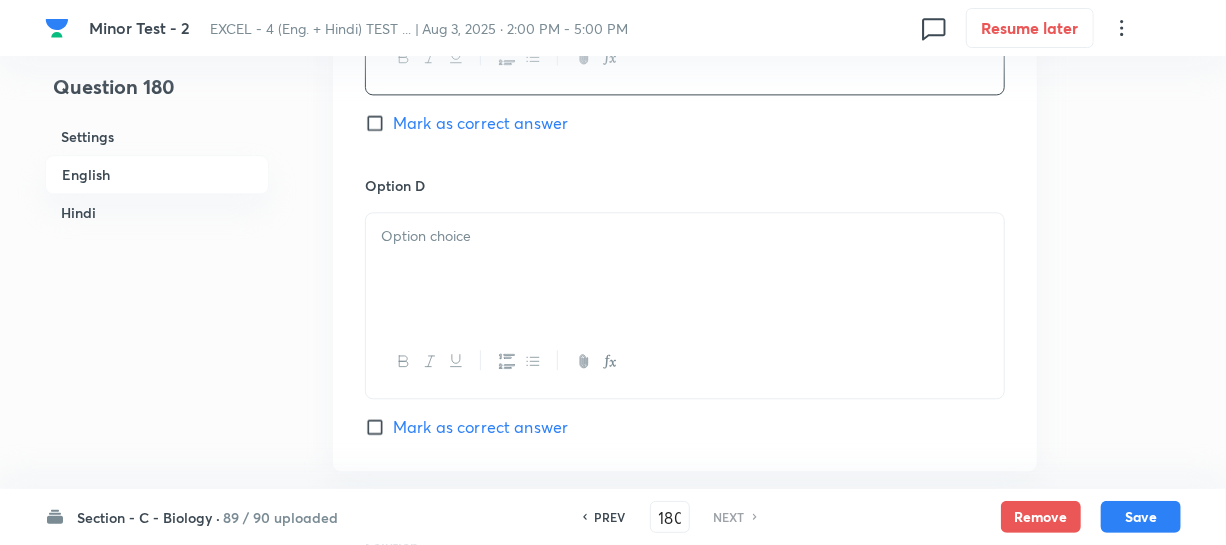 click at bounding box center (685, 236) 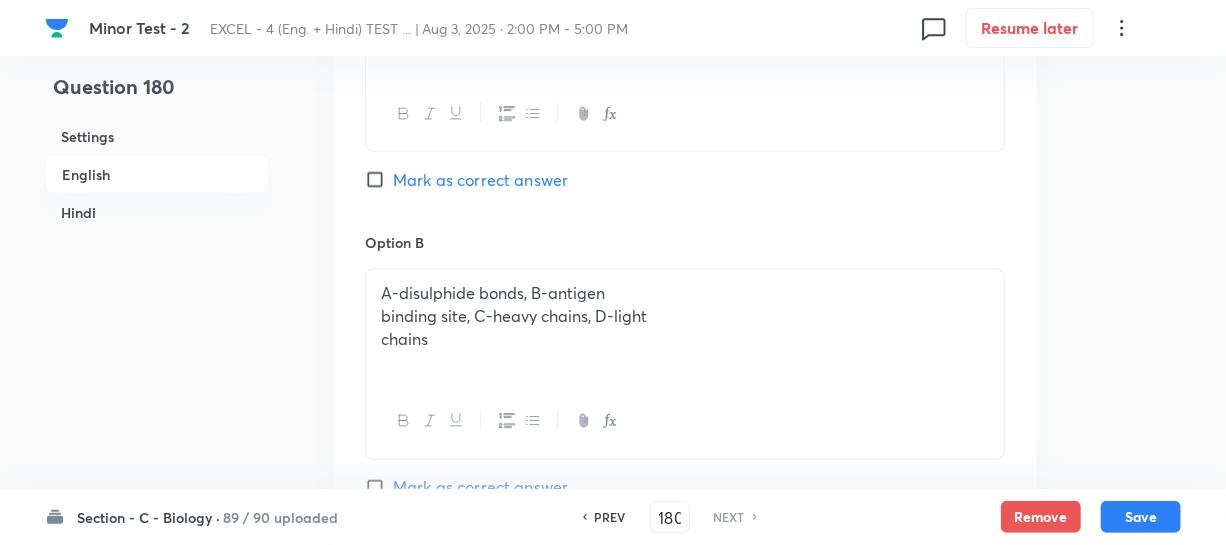 scroll, scrollTop: 1181, scrollLeft: 0, axis: vertical 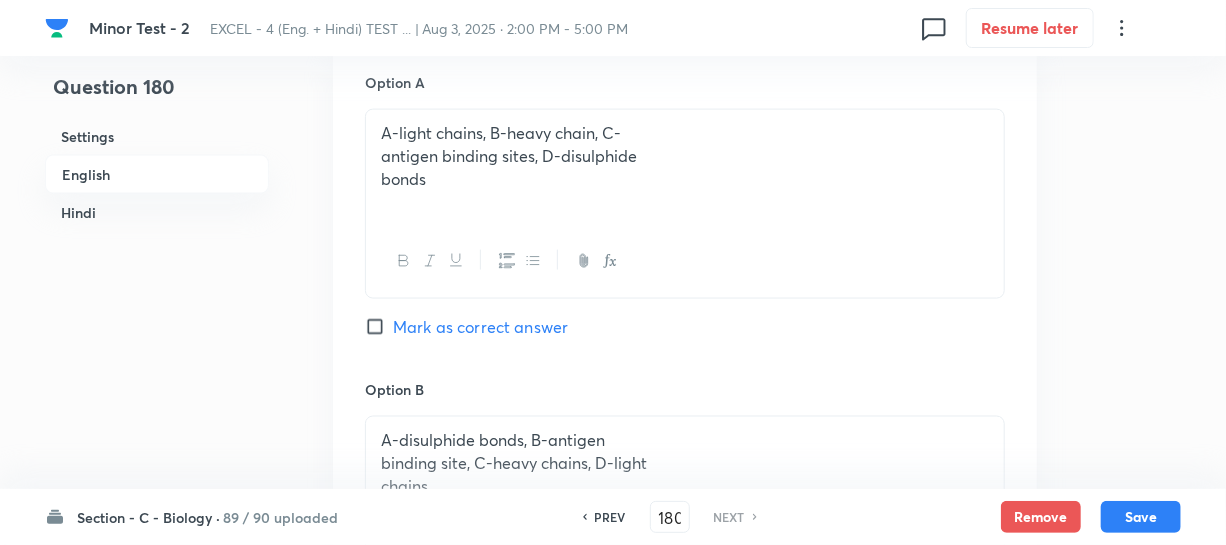 click on "A-light chains, B-heavy chain, C-" at bounding box center (685, 133) 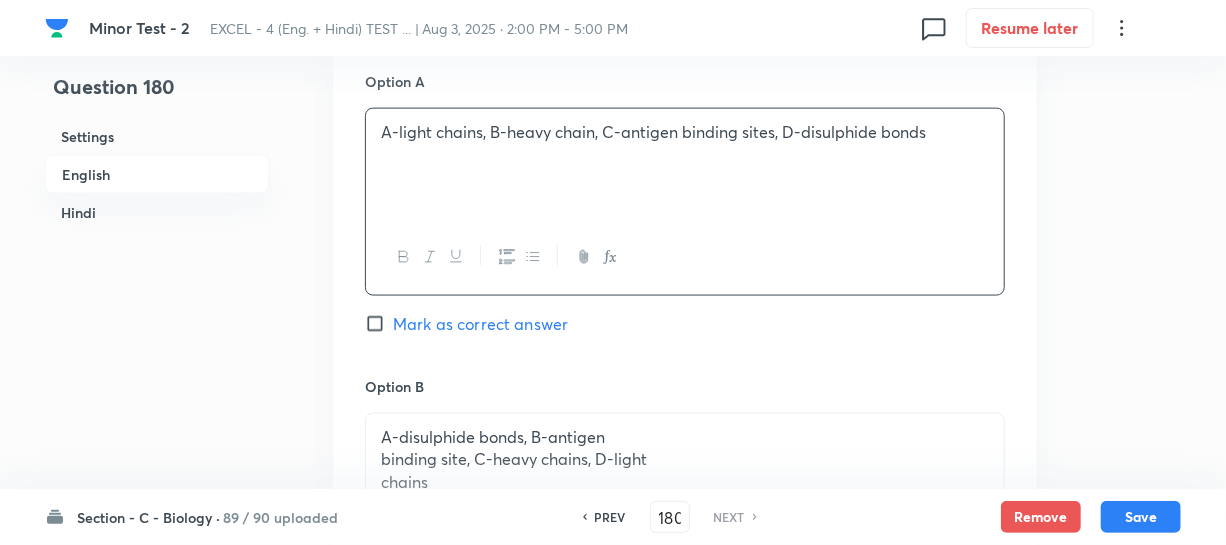 scroll, scrollTop: 1454, scrollLeft: 0, axis: vertical 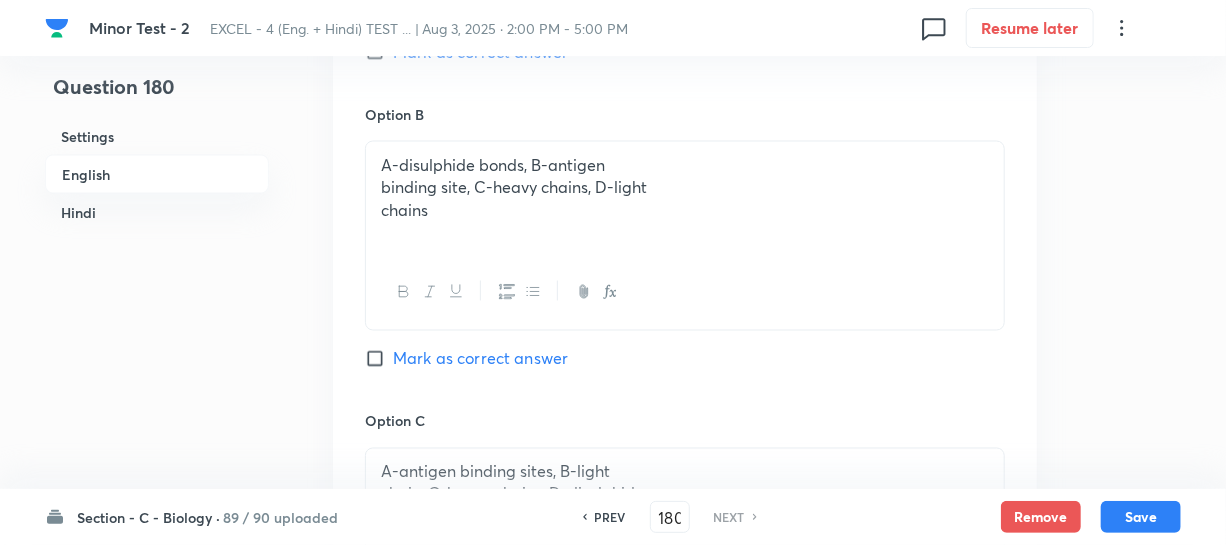 click on "A-disulphide bonds, B-antigen" at bounding box center [685, 165] 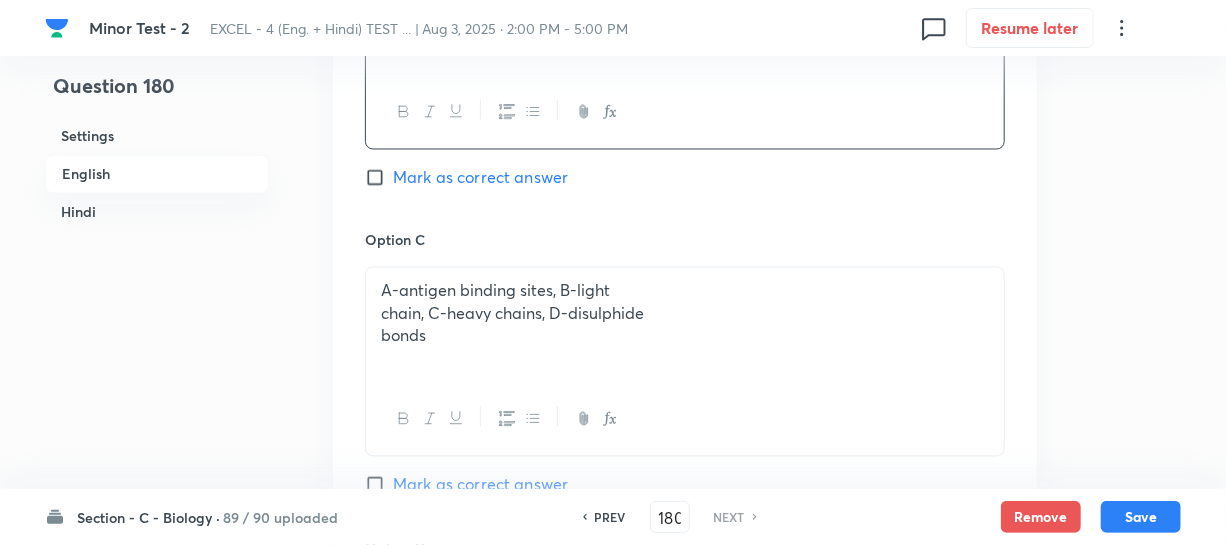 scroll, scrollTop: 1636, scrollLeft: 0, axis: vertical 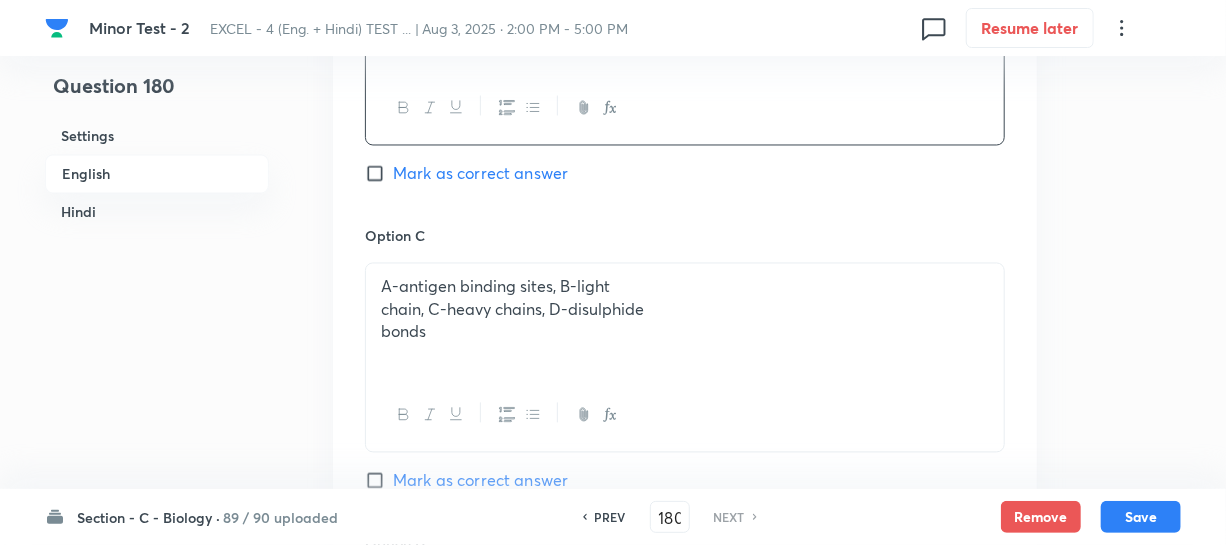 click on "A-antigen binding sites, B-light" at bounding box center [685, 287] 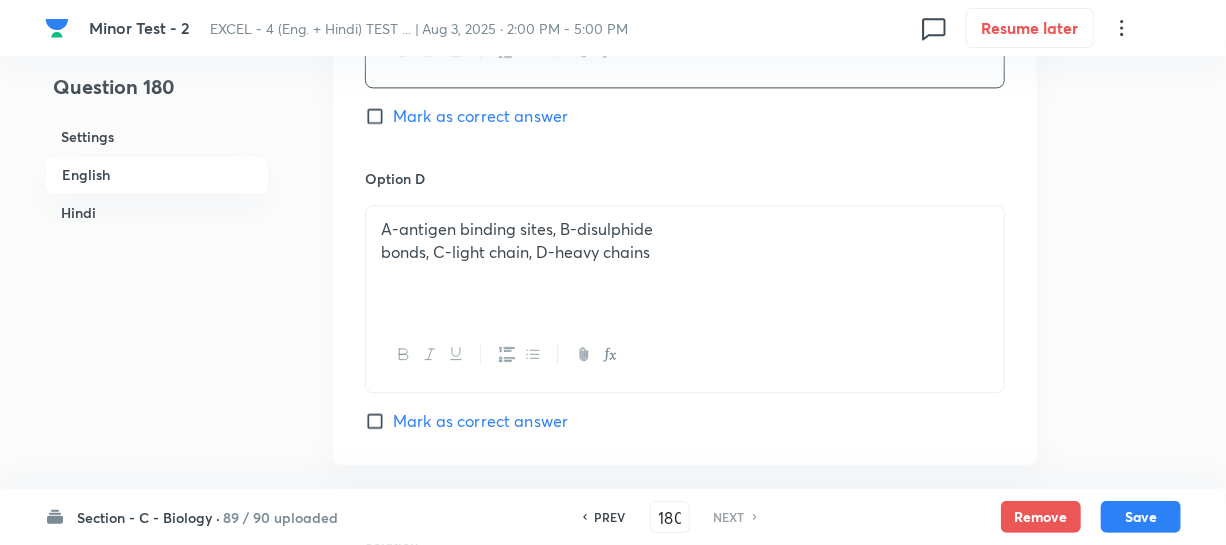 scroll, scrollTop: 2000, scrollLeft: 0, axis: vertical 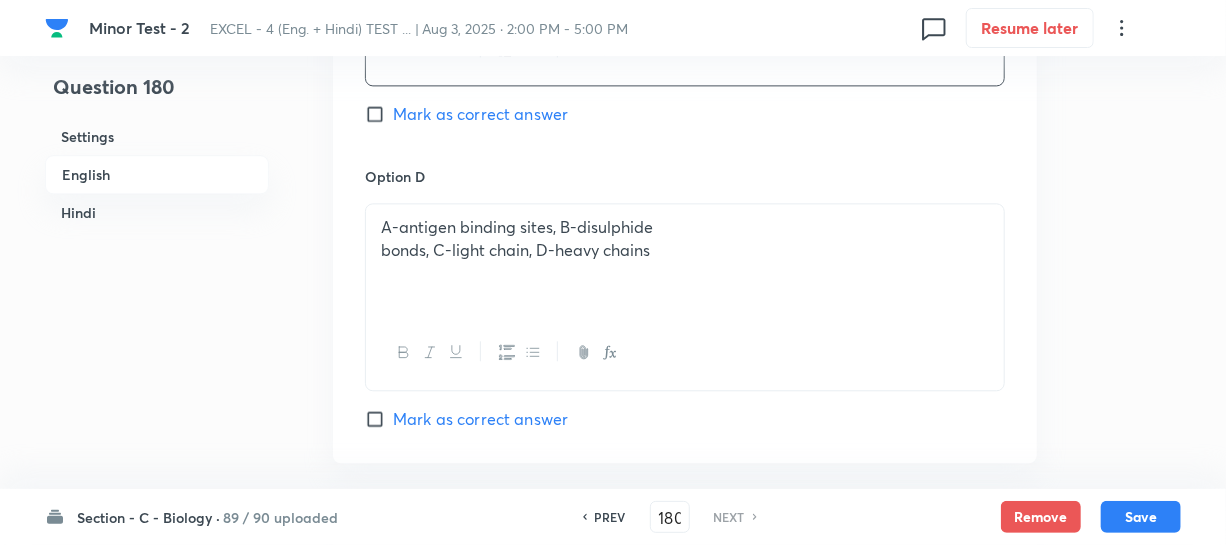 click on "A-antigen binding sites, B-disulphide" at bounding box center (685, 227) 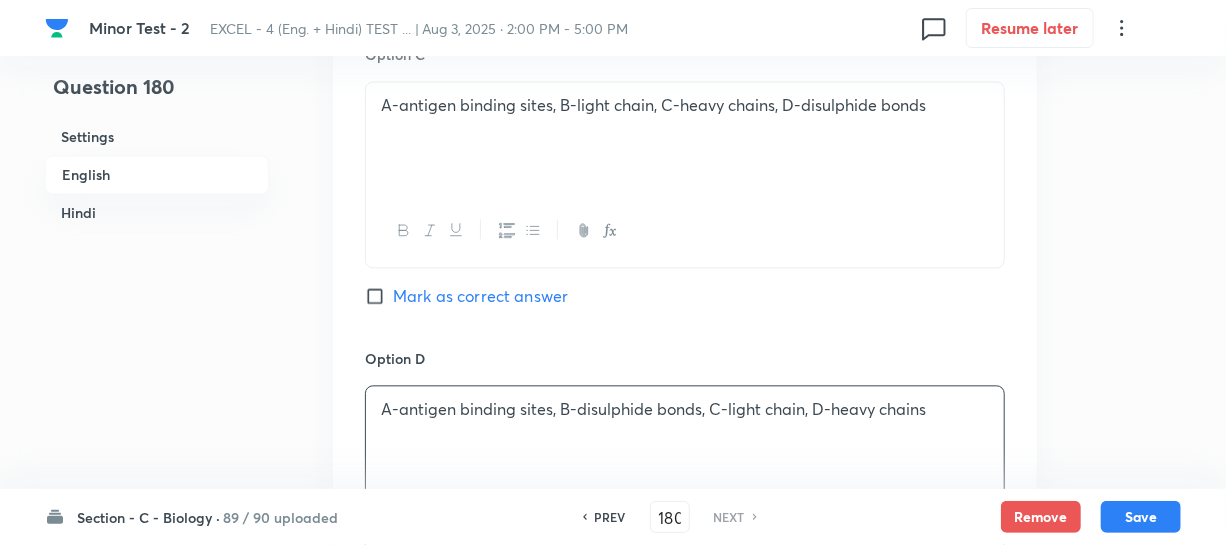 click on "Mark as correct answer" at bounding box center [379, 296] 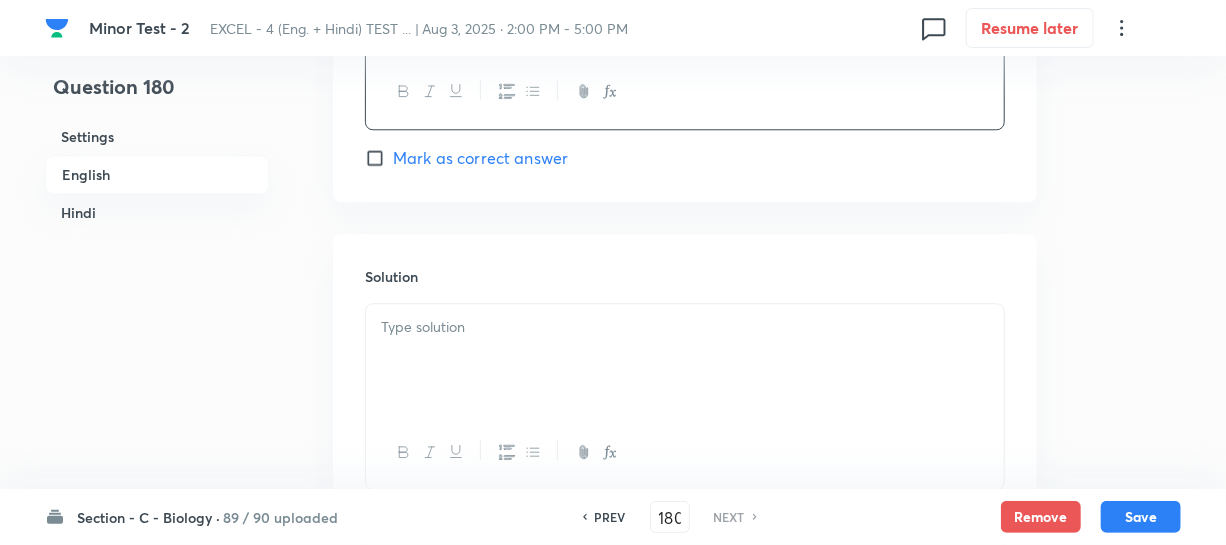 scroll, scrollTop: 2454, scrollLeft: 0, axis: vertical 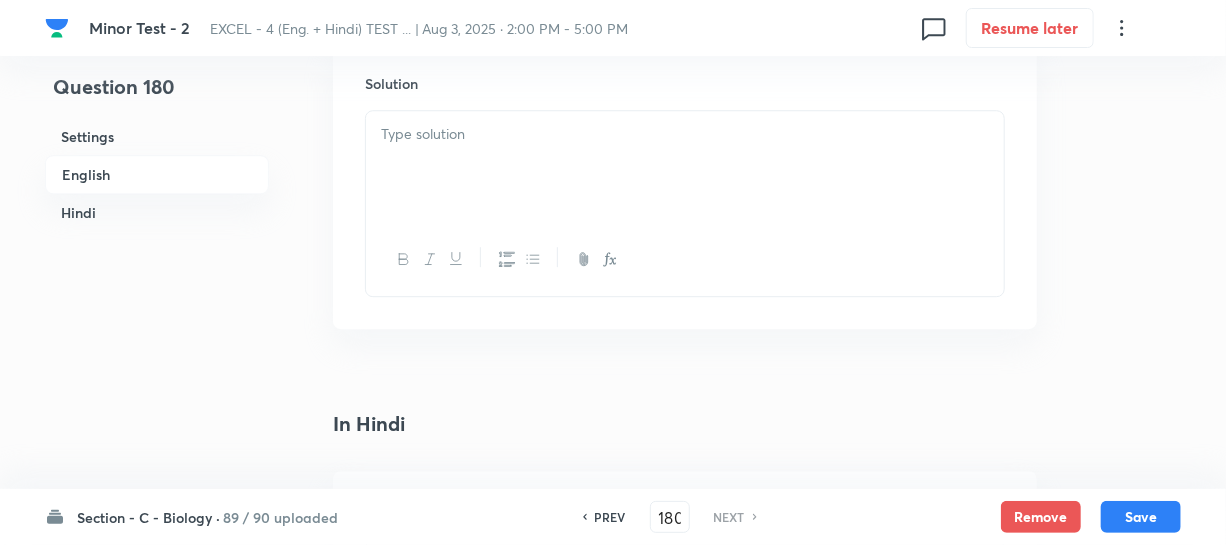 click at bounding box center [685, 167] 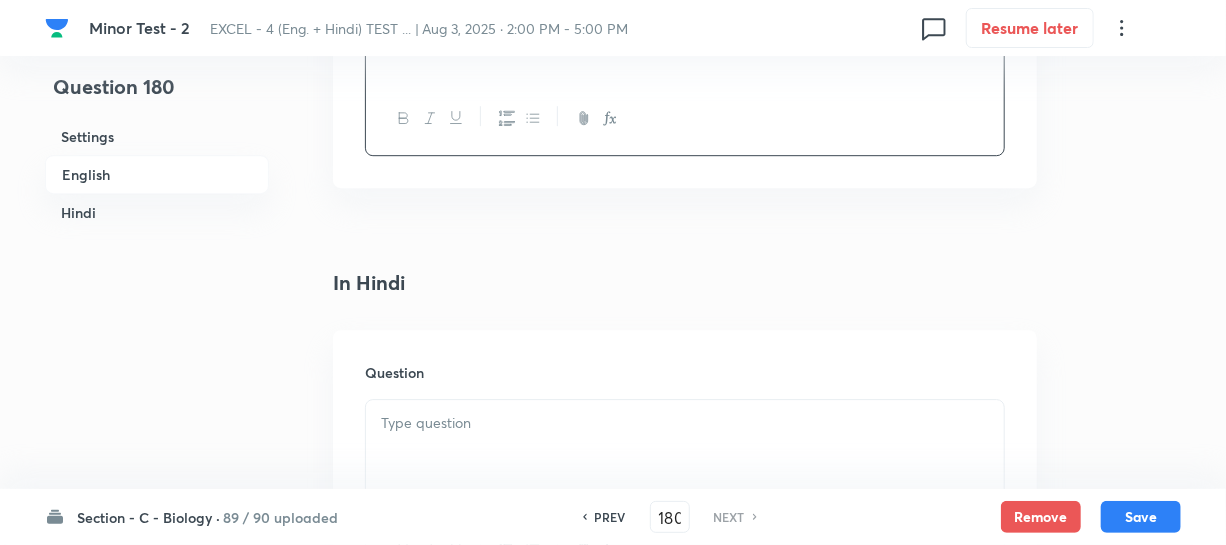 scroll, scrollTop: 2727, scrollLeft: 0, axis: vertical 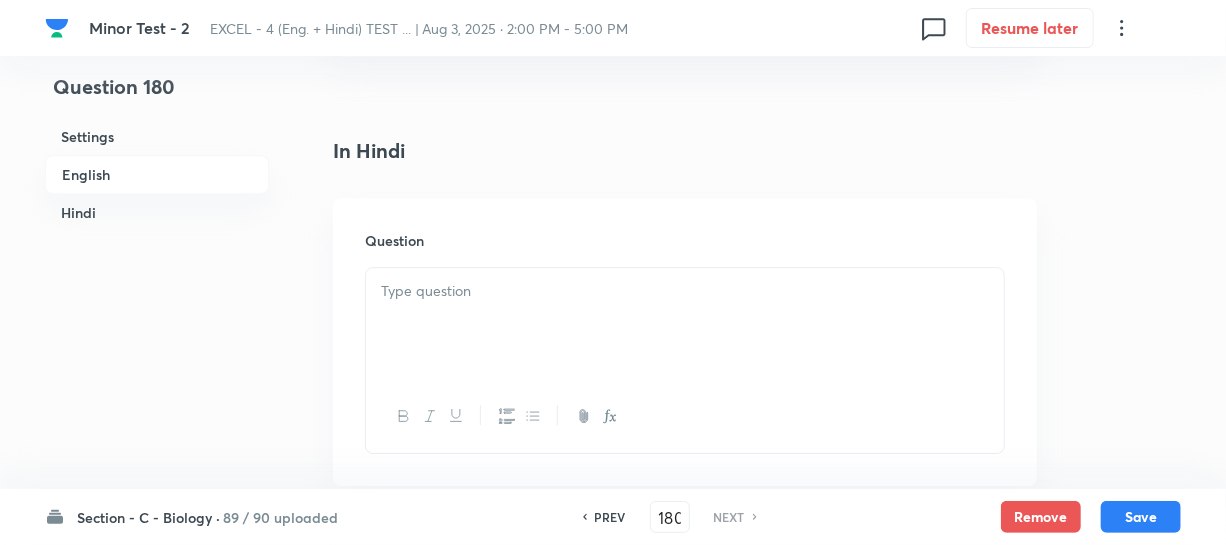 click at bounding box center [685, 291] 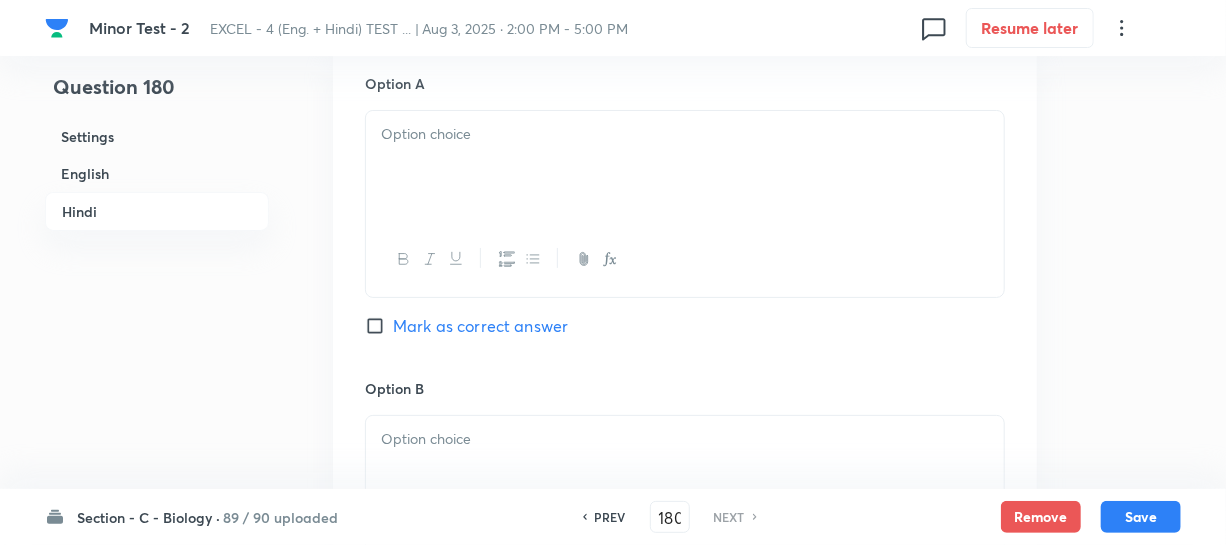 scroll, scrollTop: 3363, scrollLeft: 0, axis: vertical 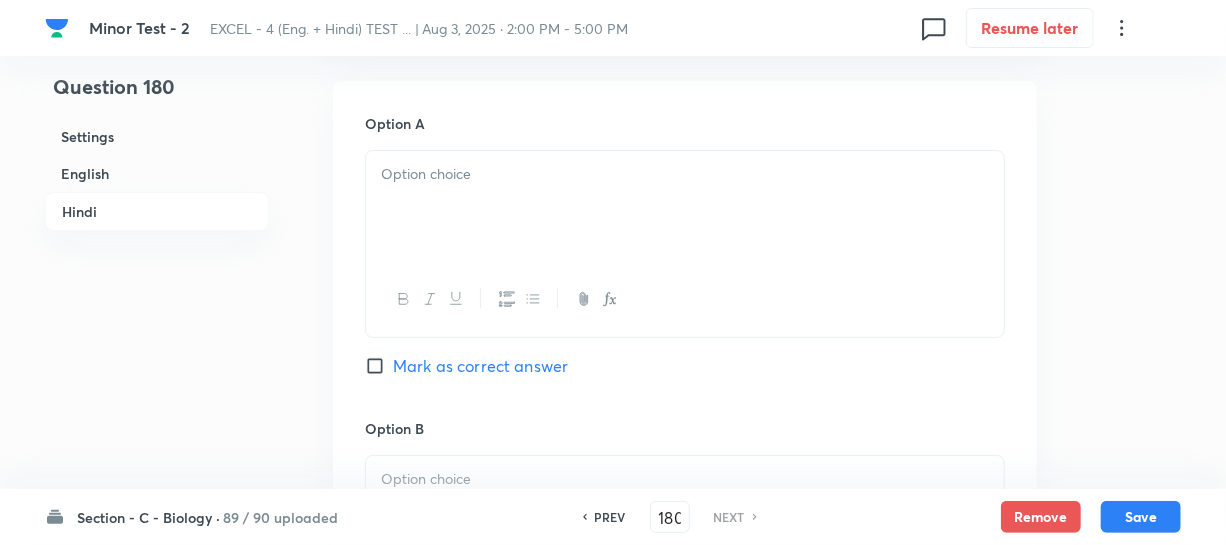 drag, startPoint x: 452, startPoint y: 197, endPoint x: 569, endPoint y: 240, distance: 124.65151 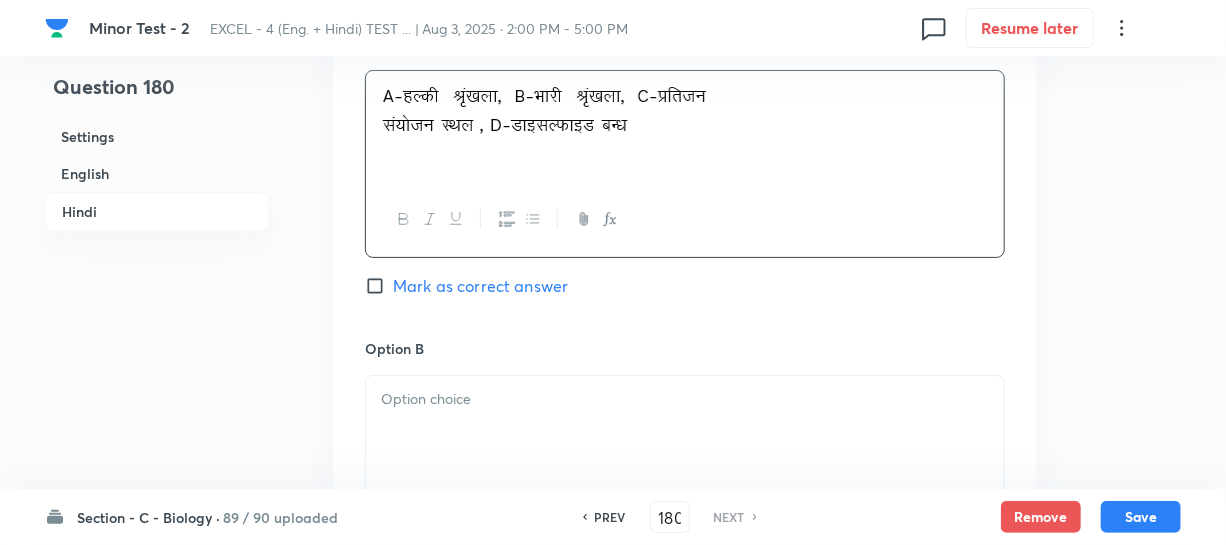 scroll, scrollTop: 3545, scrollLeft: 0, axis: vertical 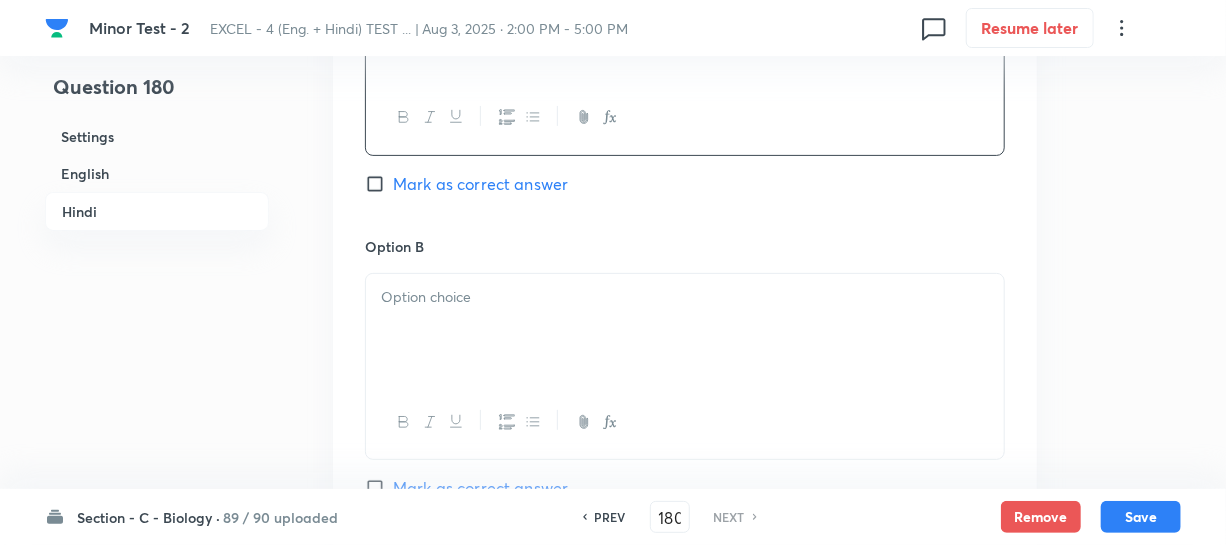 drag, startPoint x: 486, startPoint y: 329, endPoint x: 1180, endPoint y: 303, distance: 694.4869 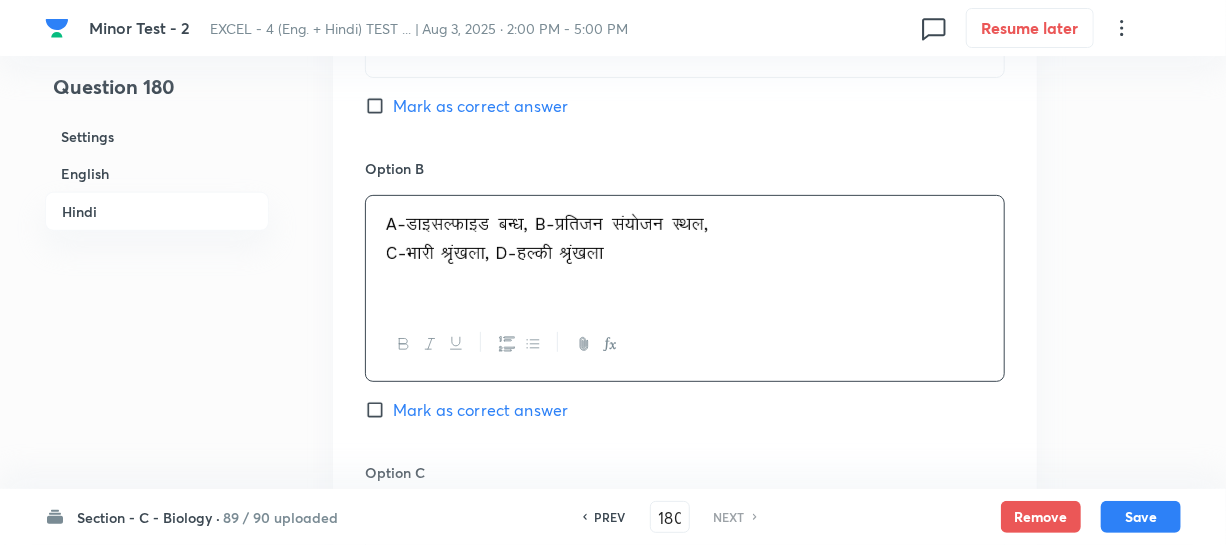 scroll, scrollTop: 4000, scrollLeft: 0, axis: vertical 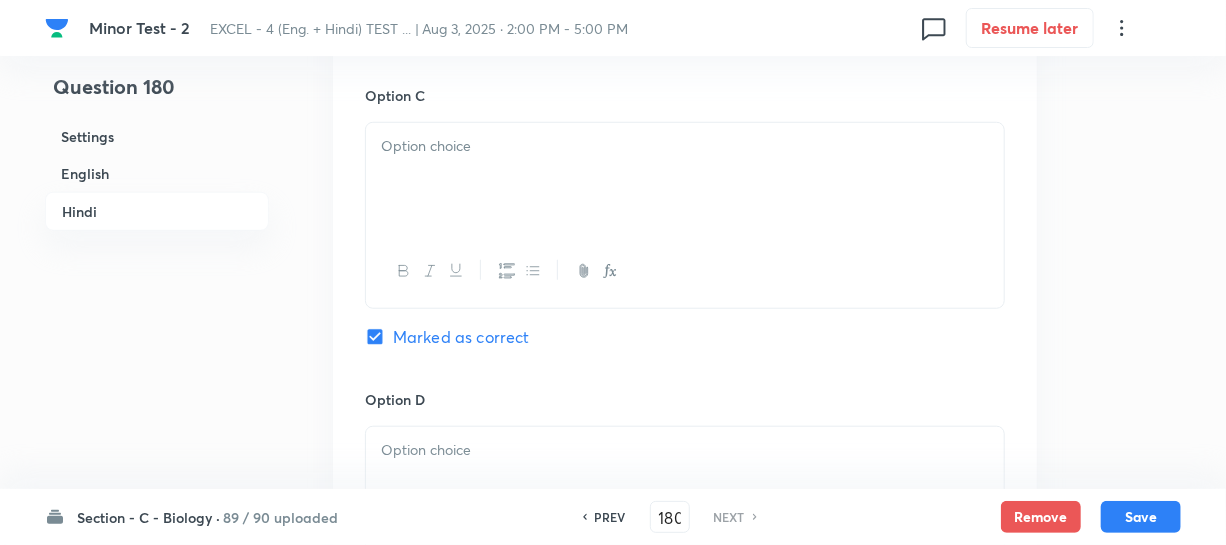 drag, startPoint x: 488, startPoint y: 177, endPoint x: 619, endPoint y: 185, distance: 131.24405 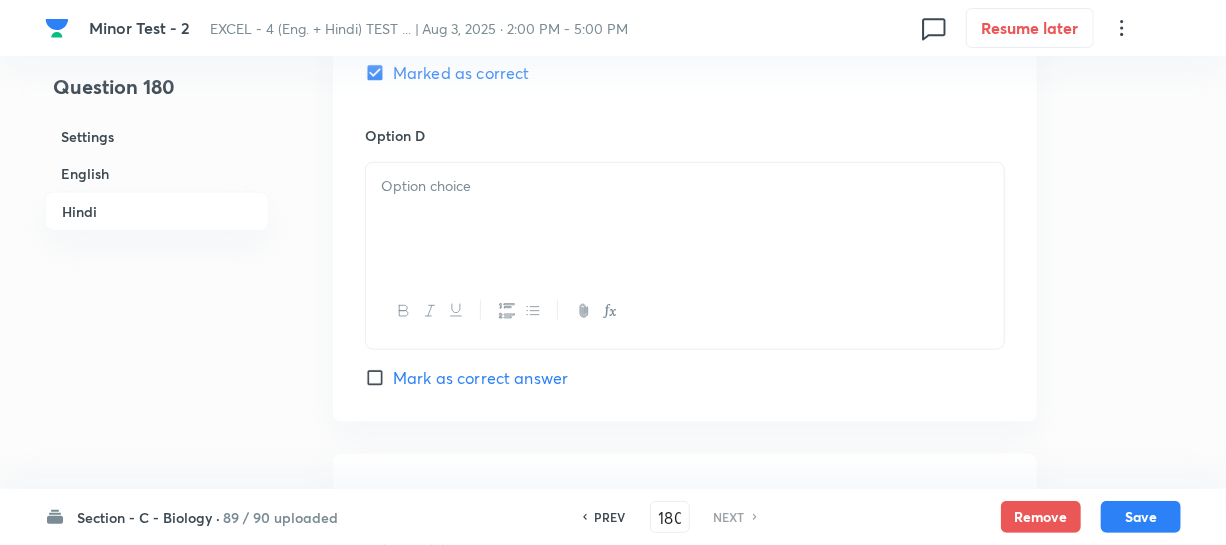 scroll, scrollTop: 4272, scrollLeft: 0, axis: vertical 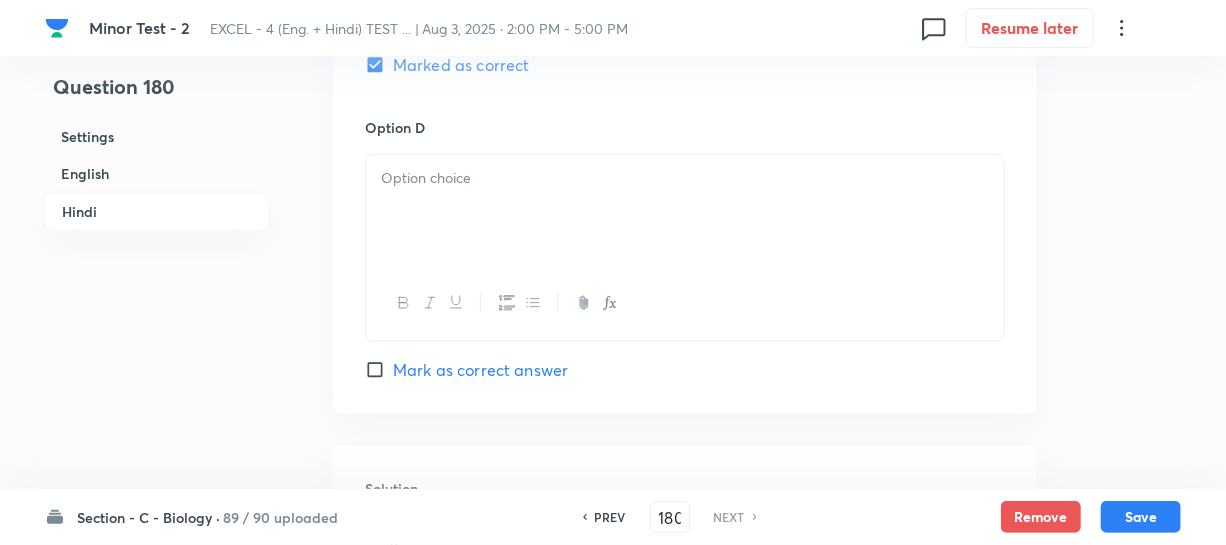 click at bounding box center [685, 303] 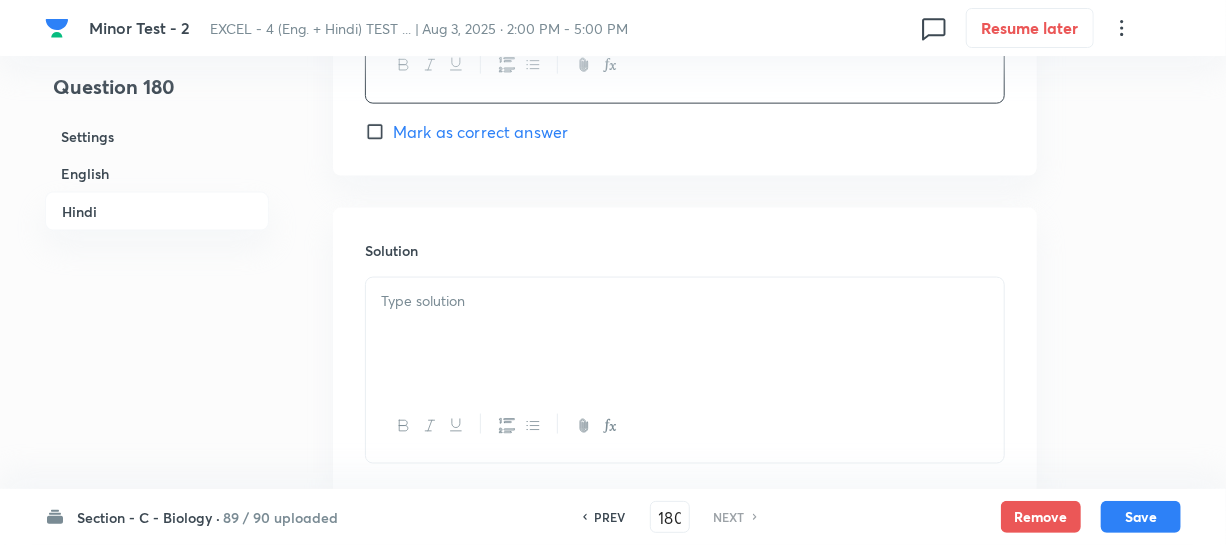 scroll, scrollTop: 4545, scrollLeft: 0, axis: vertical 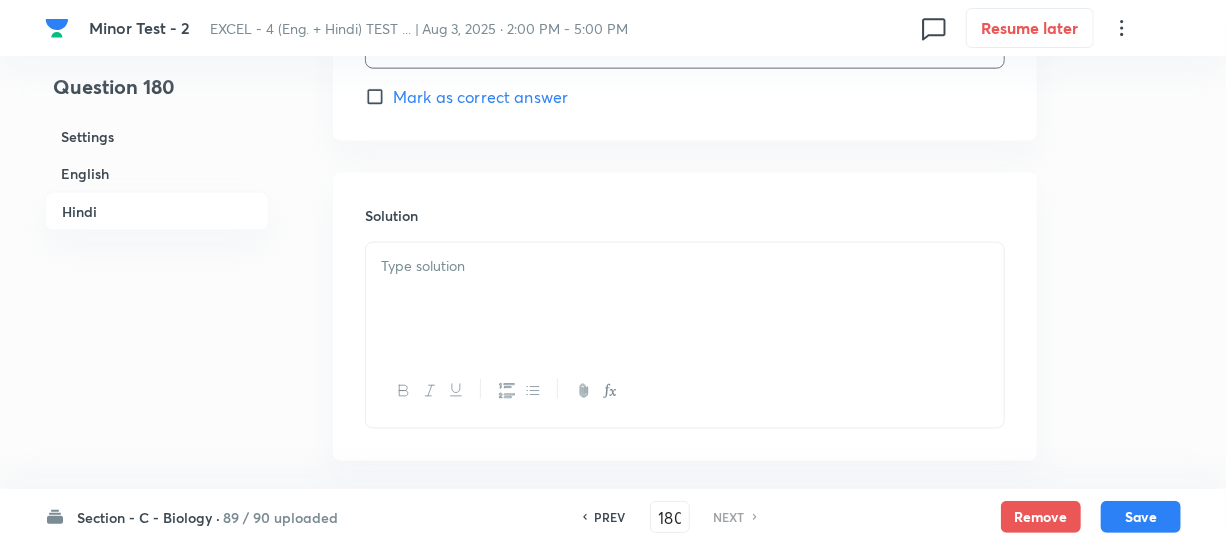 click at bounding box center (685, 299) 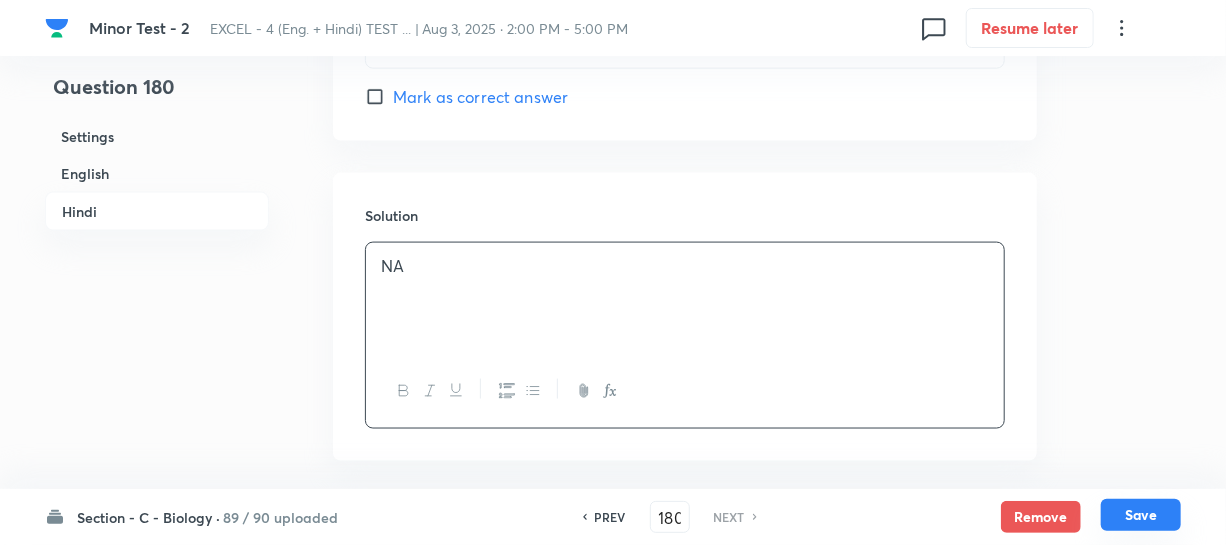 click on "Save" at bounding box center [1141, 515] 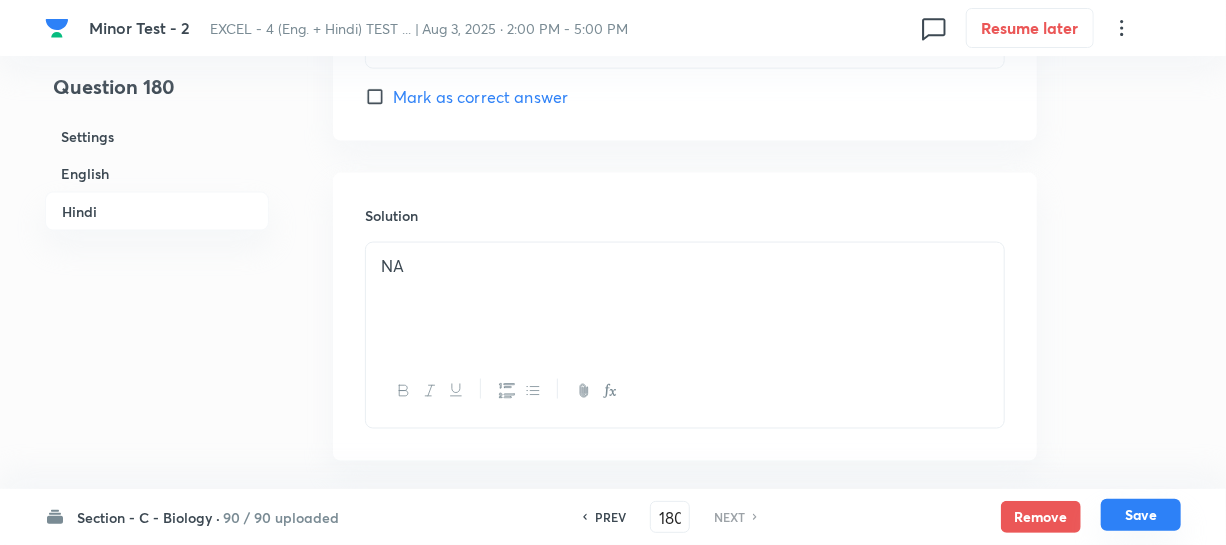 click on "Save" at bounding box center [1141, 515] 